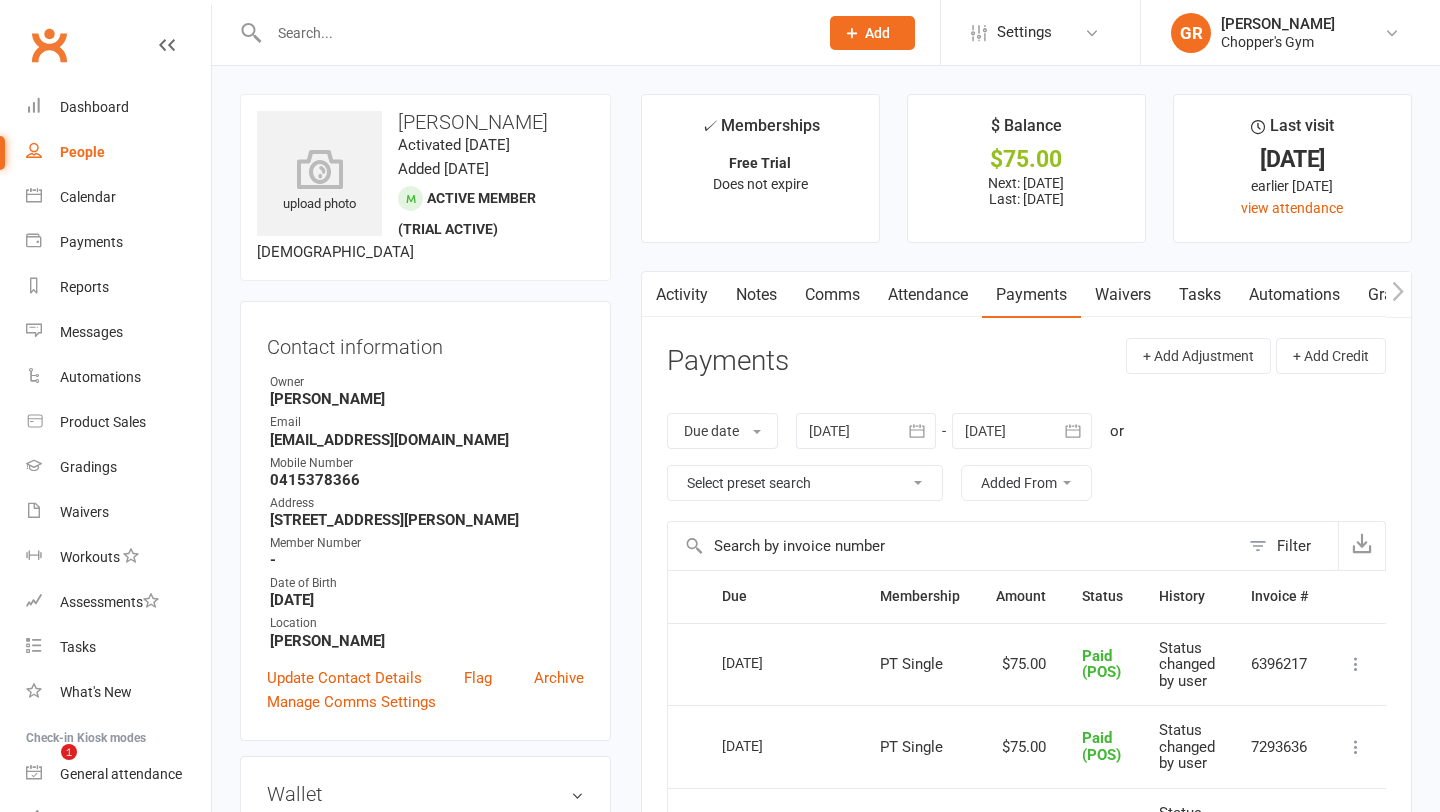 scroll, scrollTop: 327, scrollLeft: 0, axis: vertical 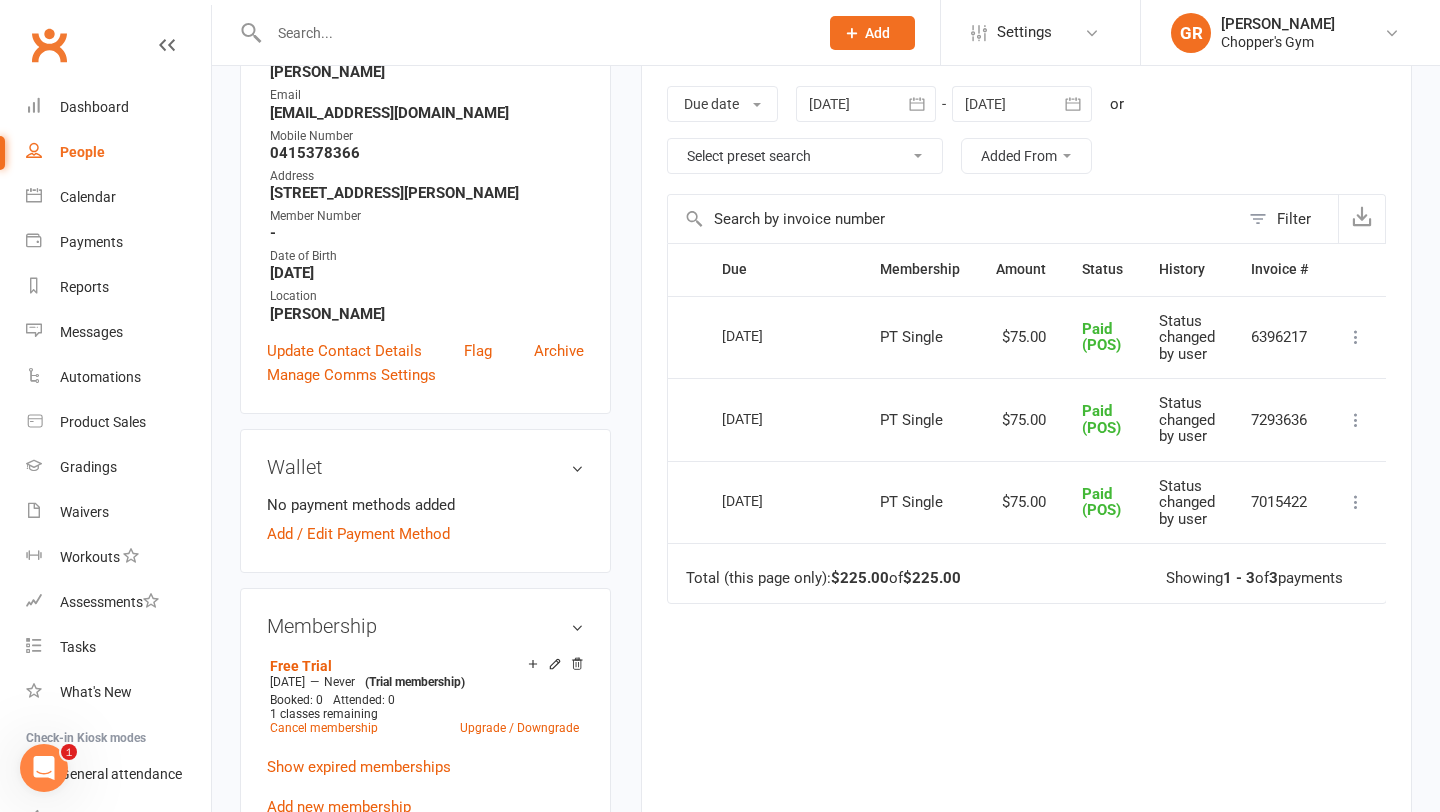 click at bounding box center (533, 33) 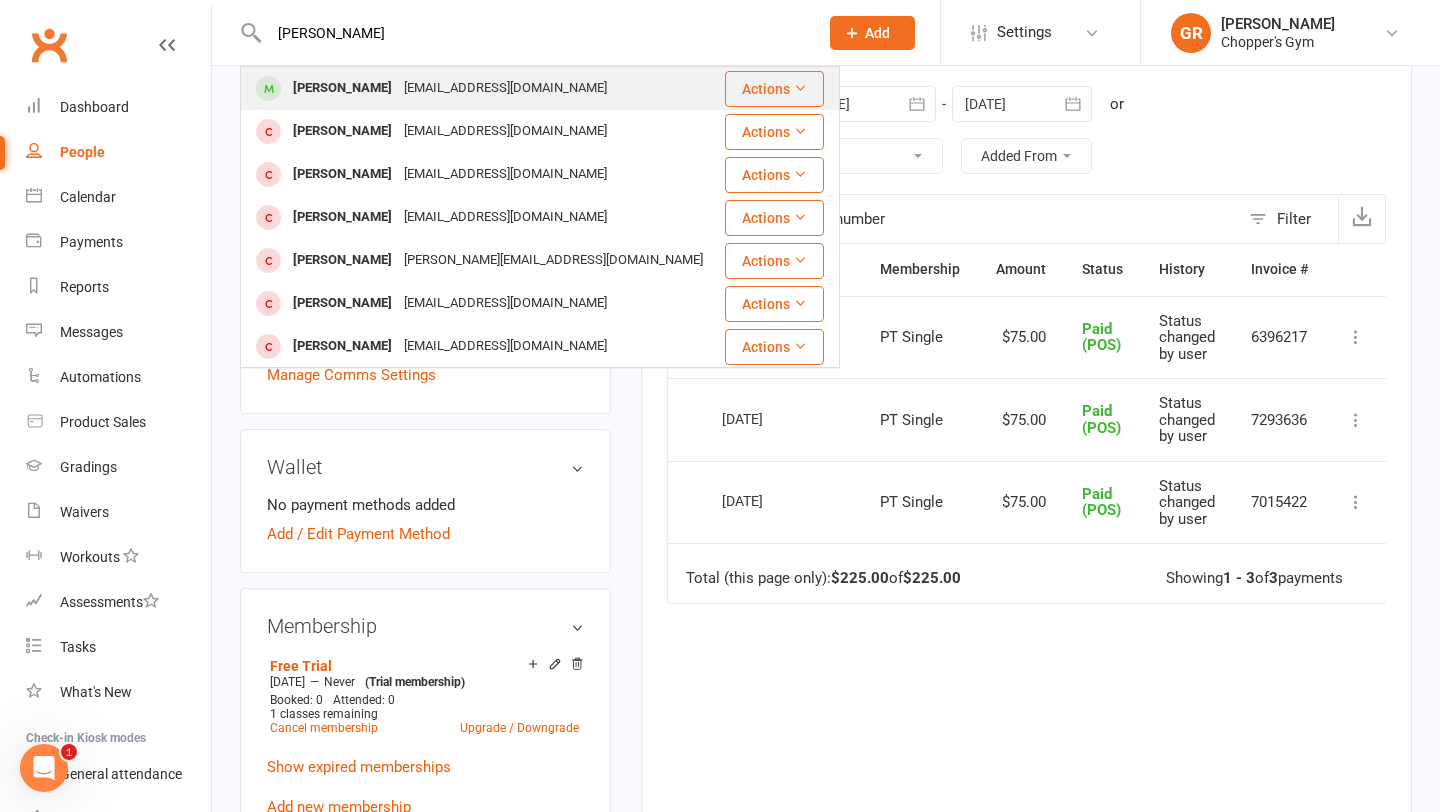 type on "[PERSON_NAME]" 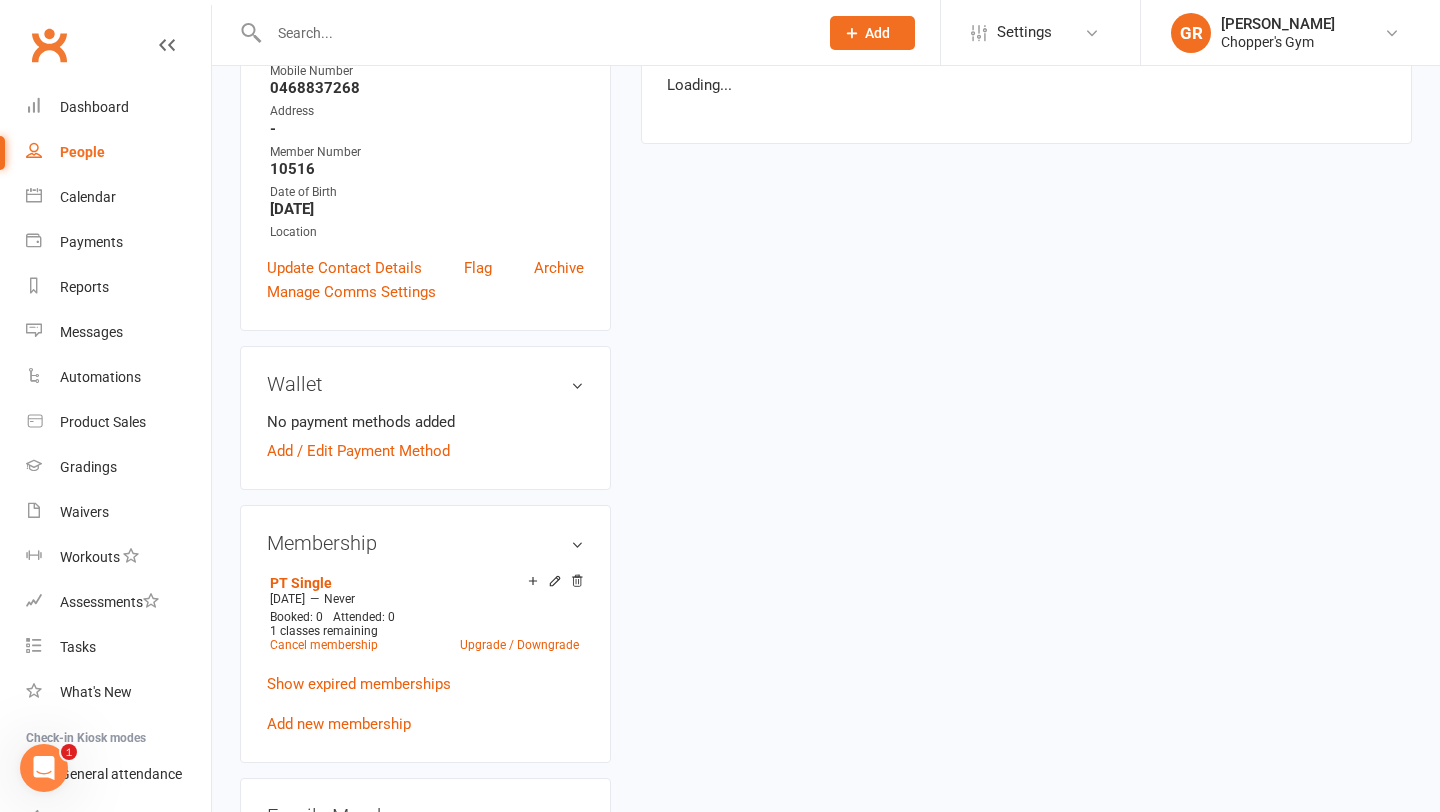 scroll, scrollTop: 0, scrollLeft: 0, axis: both 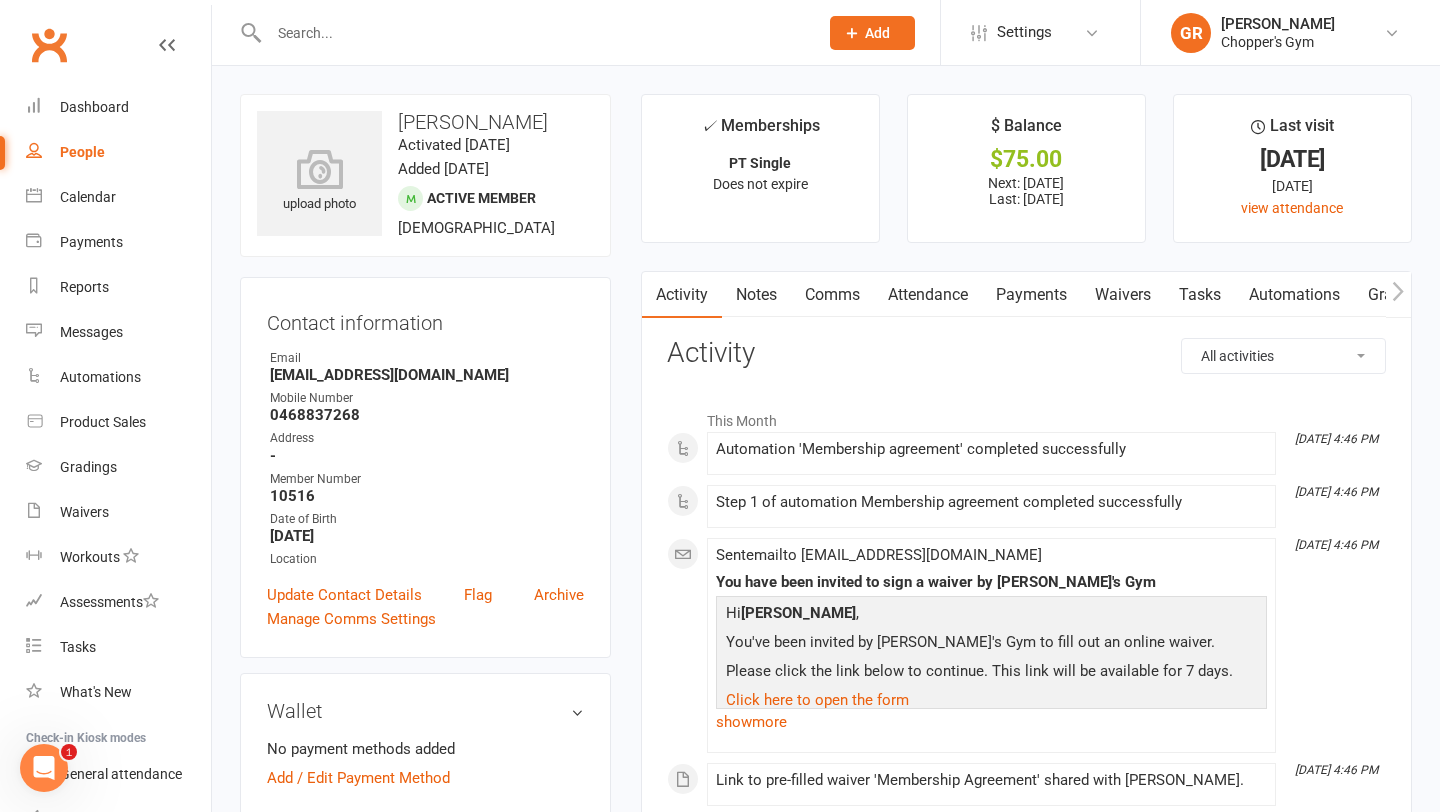 click on "Attendance" at bounding box center (928, 295) 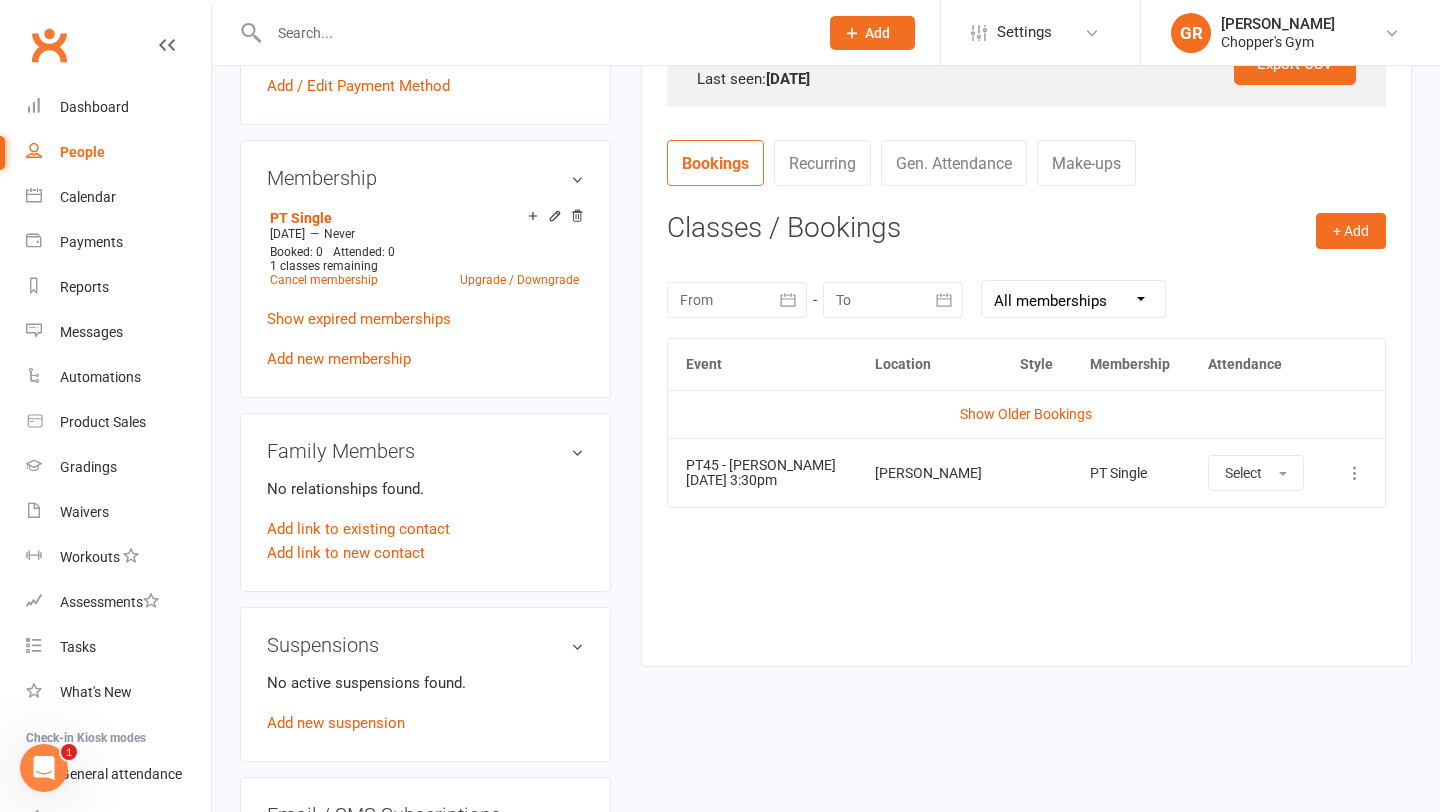 scroll, scrollTop: 693, scrollLeft: 0, axis: vertical 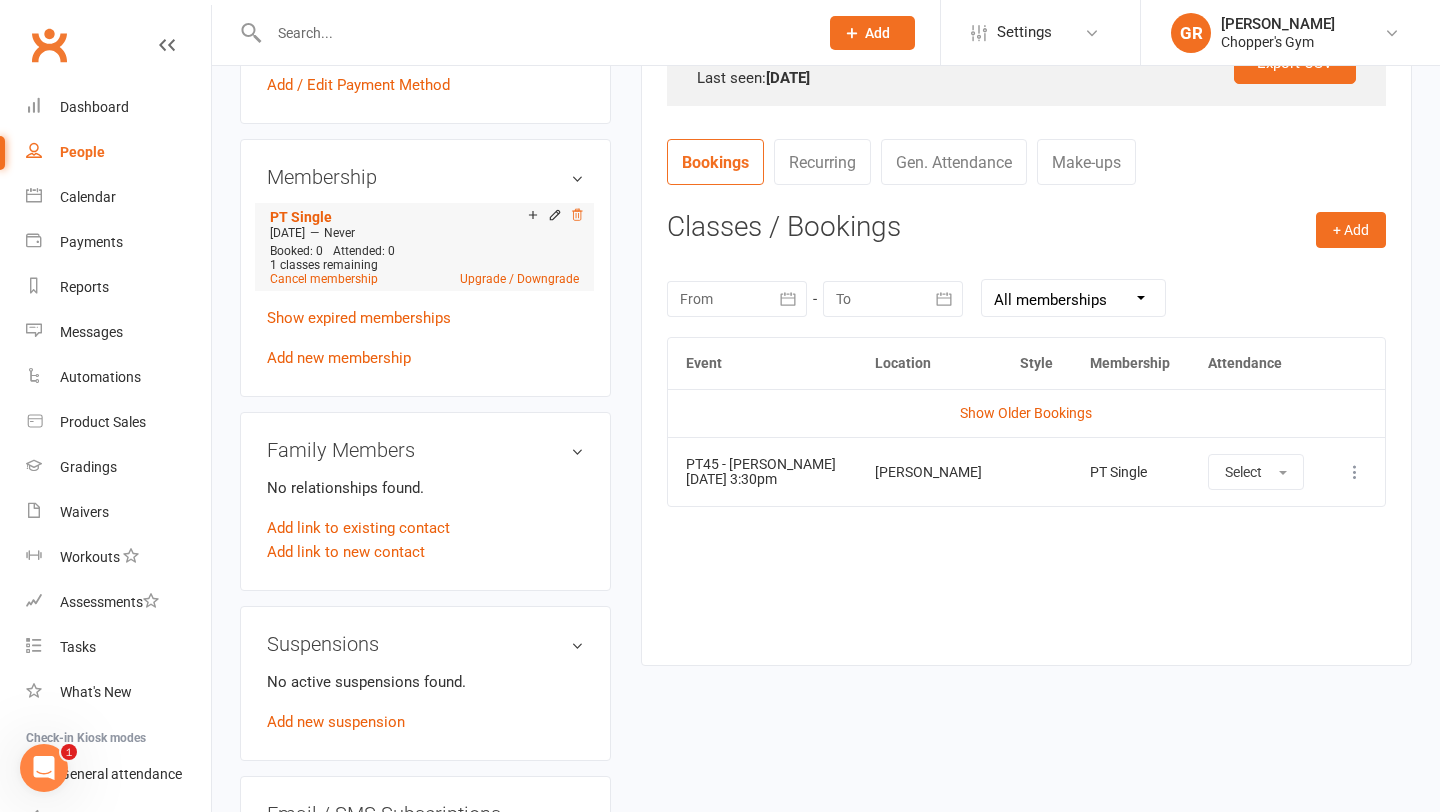 click 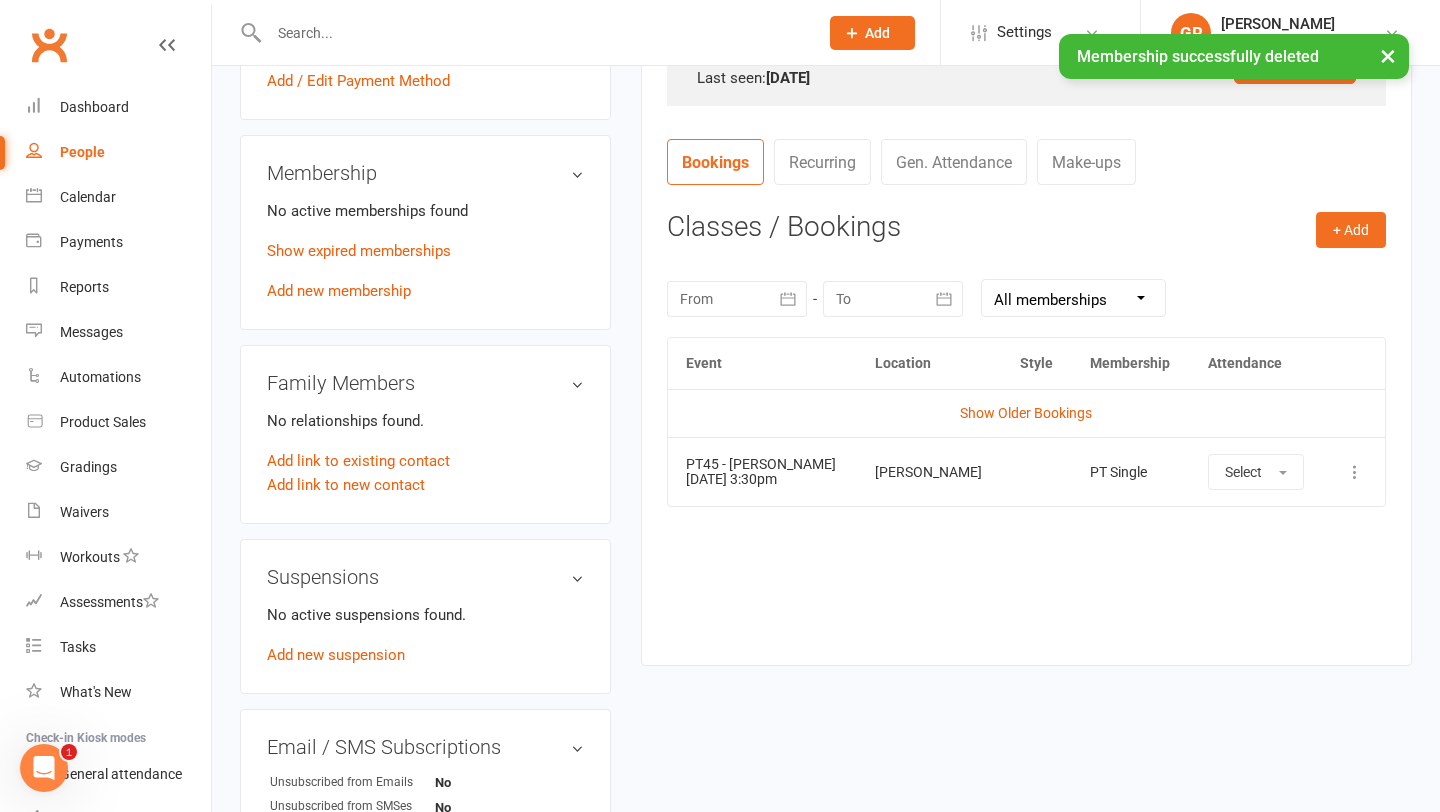 scroll, scrollTop: 689, scrollLeft: 0, axis: vertical 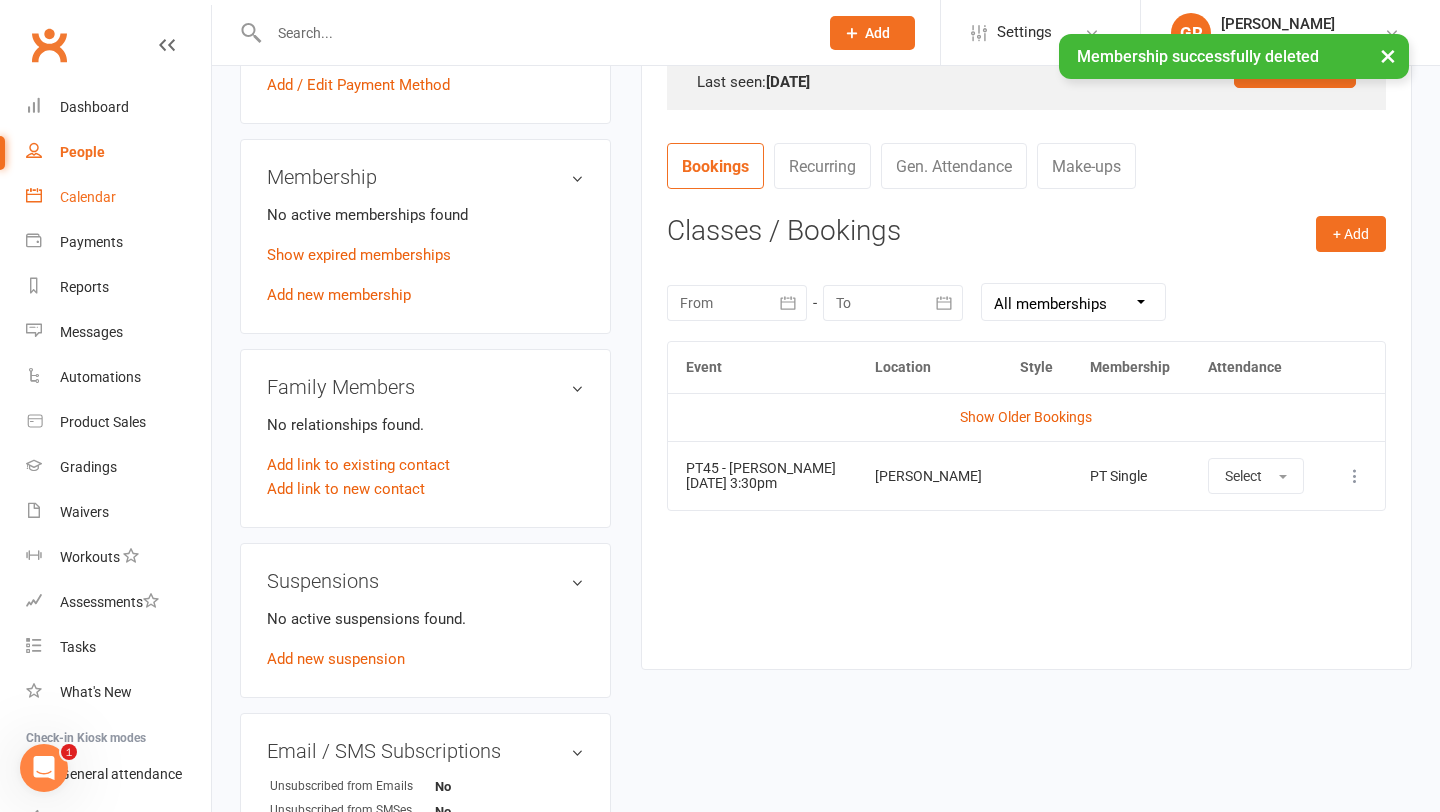click on "Calendar" at bounding box center (88, 197) 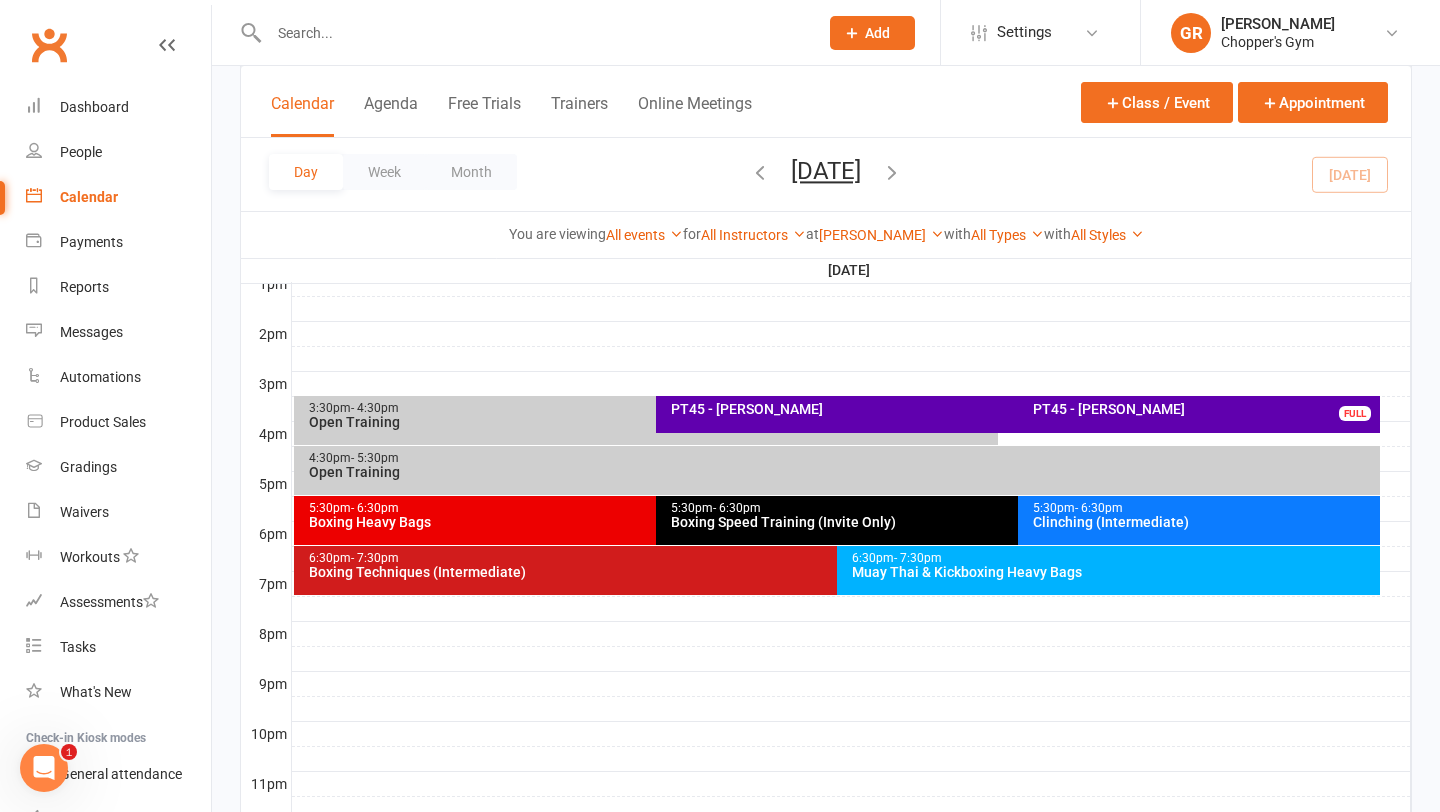 scroll, scrollTop: 852, scrollLeft: 0, axis: vertical 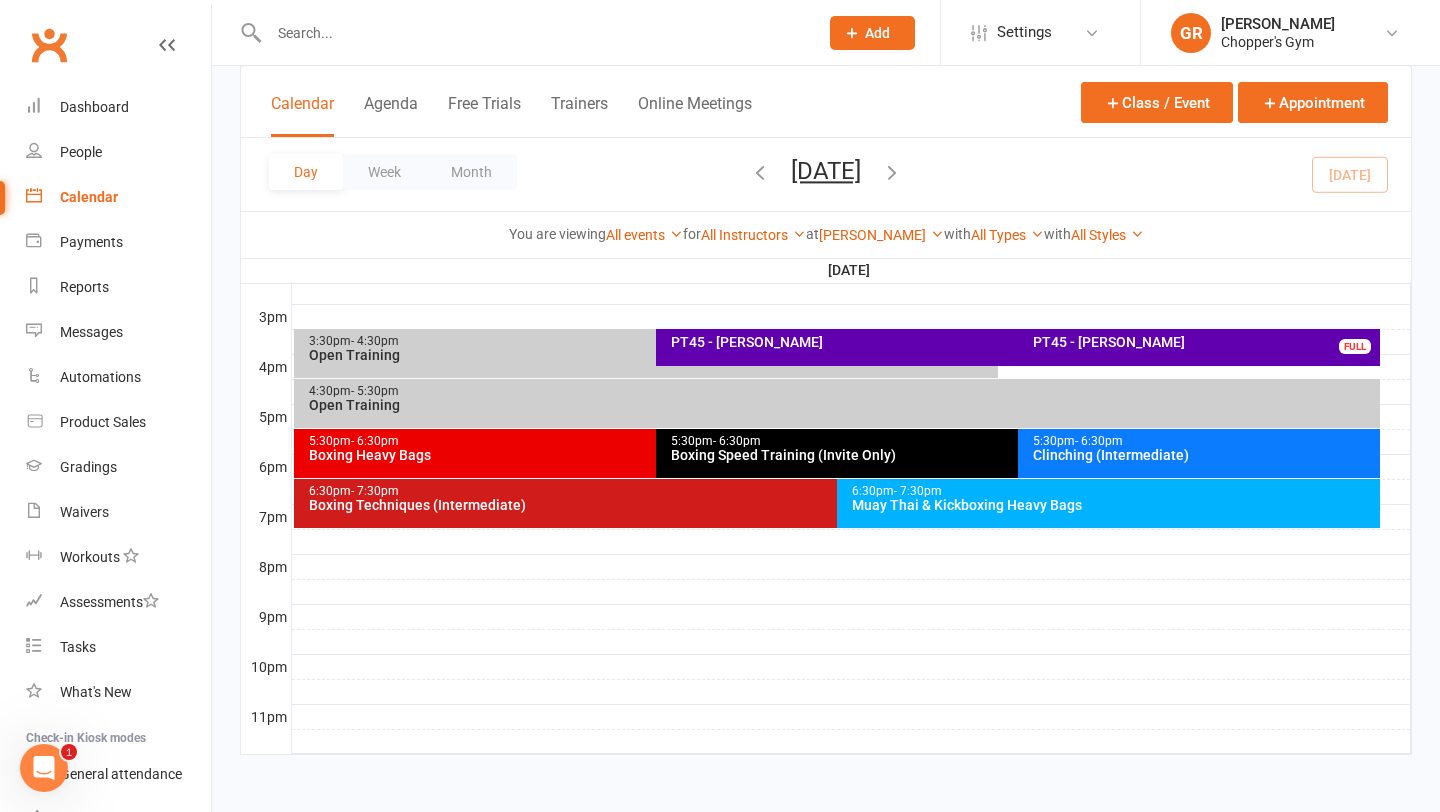 click on "5:30pm  - 6:30pm Clinching (Intermediate)" at bounding box center [1199, 453] 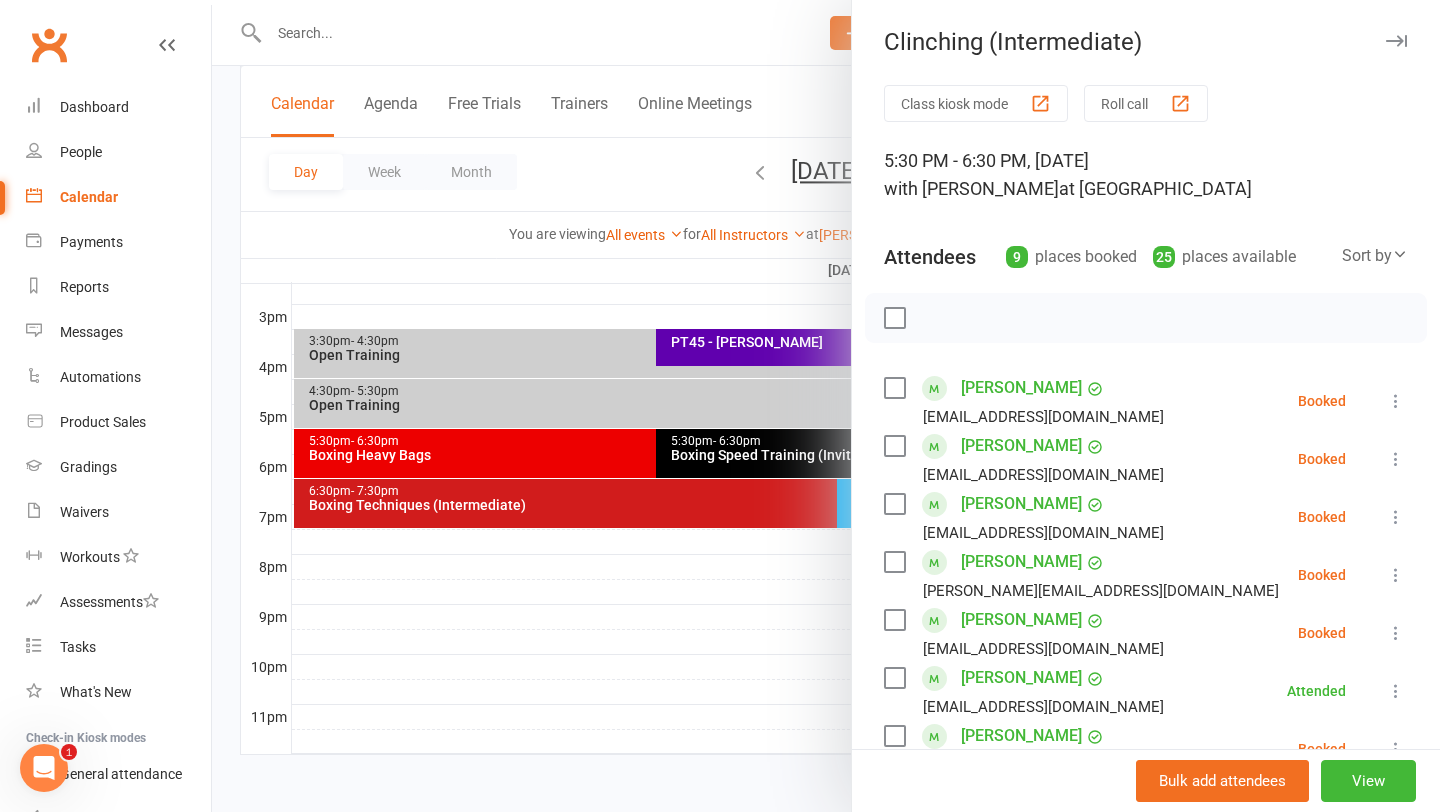 click at bounding box center (1396, 401) 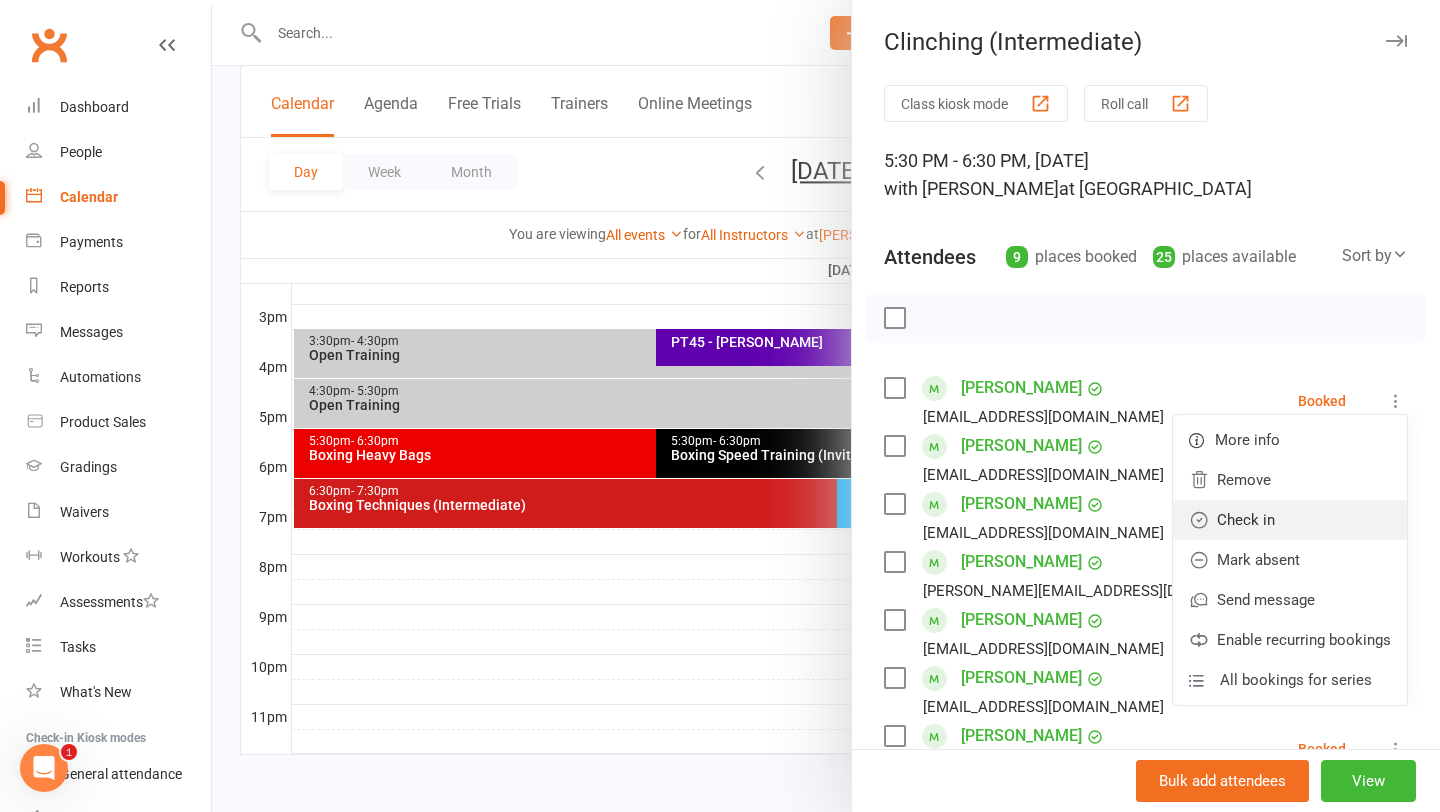 click on "Check in" at bounding box center (1290, 520) 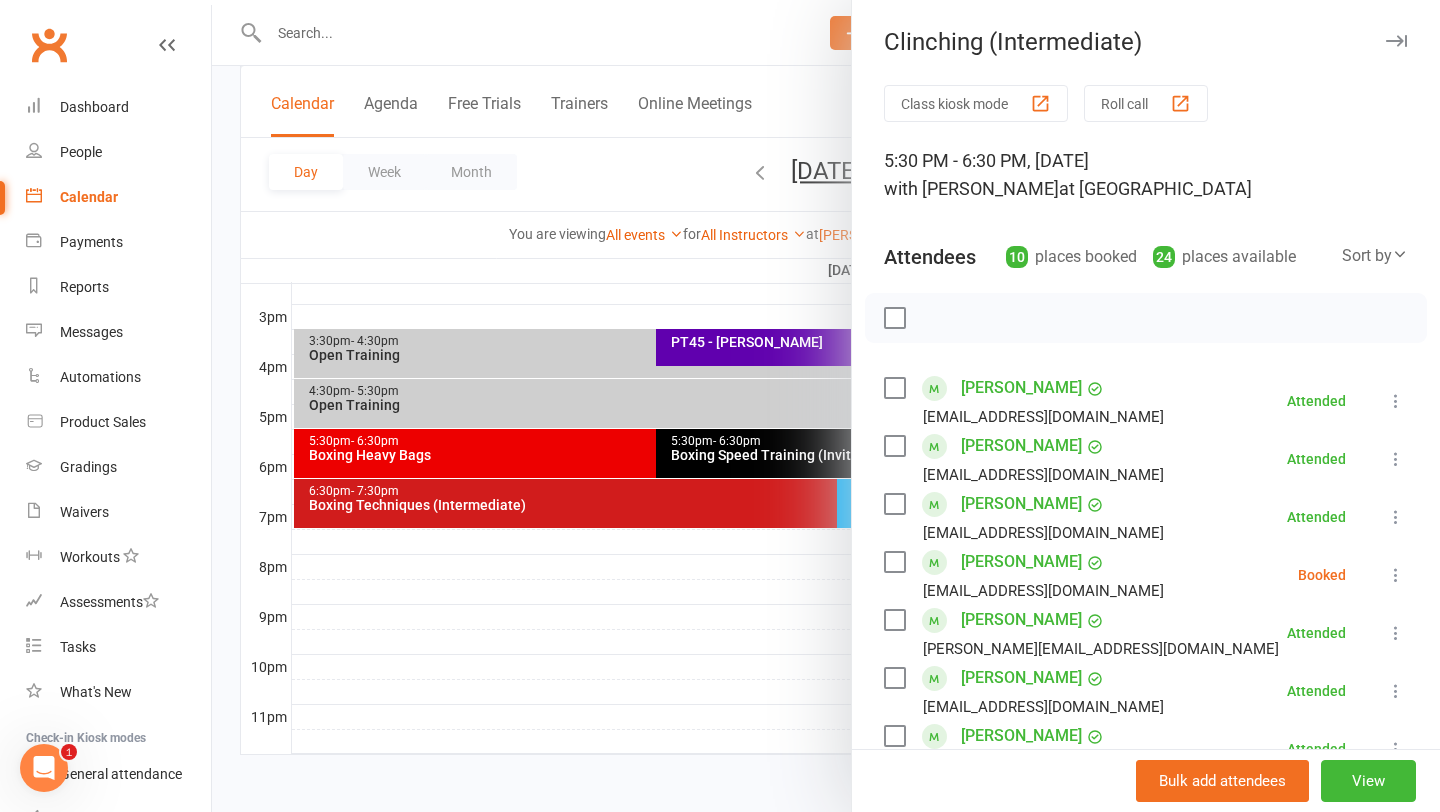 click at bounding box center (826, 406) 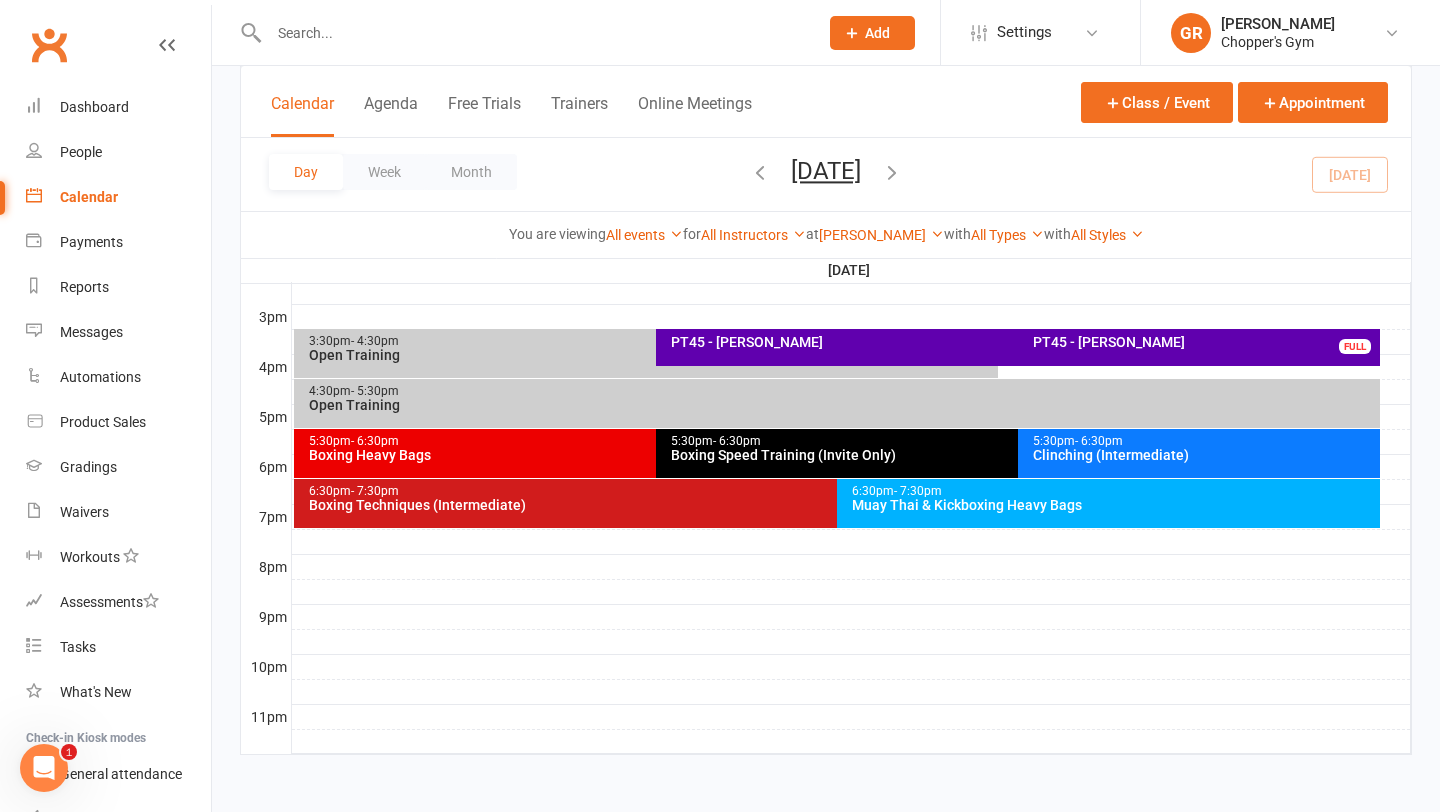 click at bounding box center (533, 33) 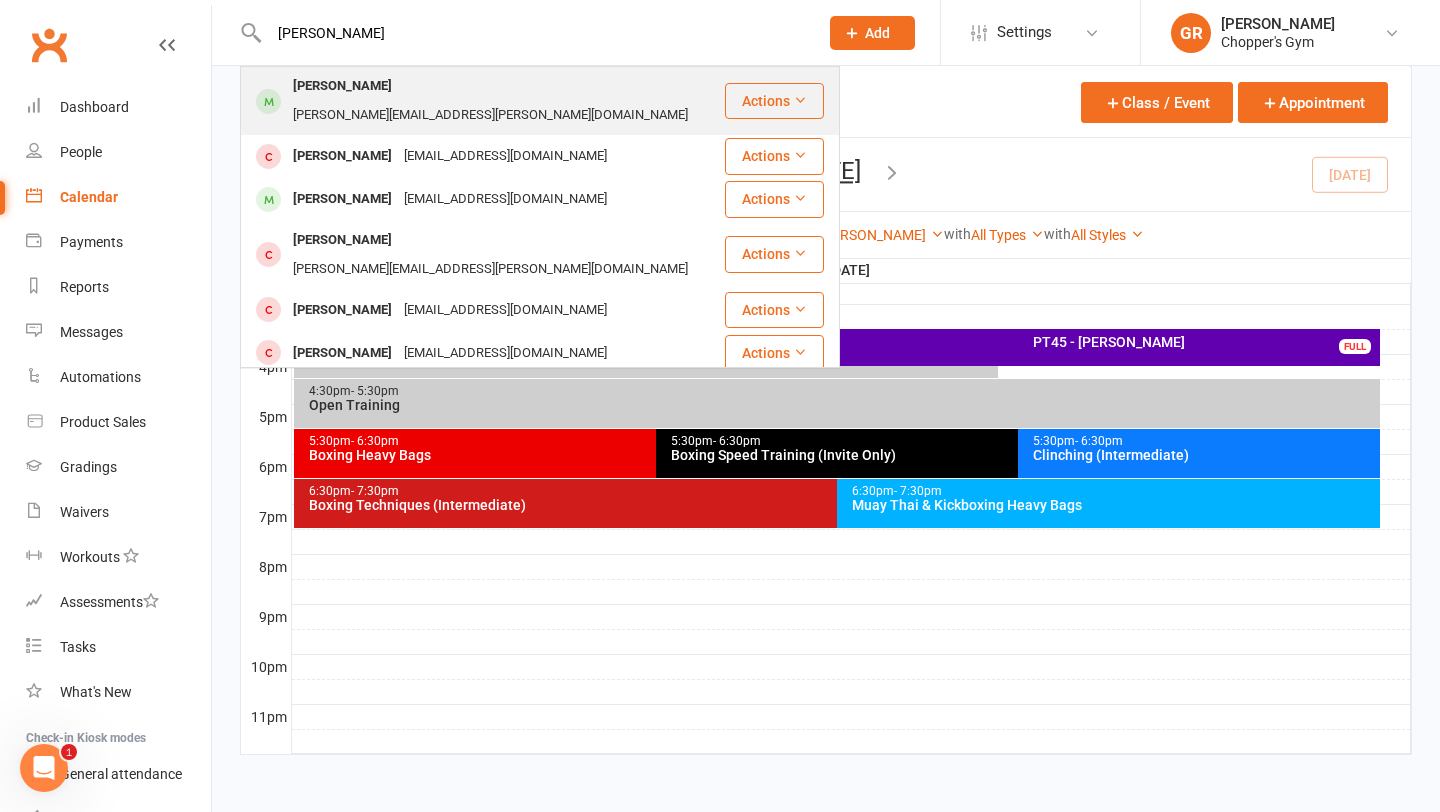 type on "joel kurian" 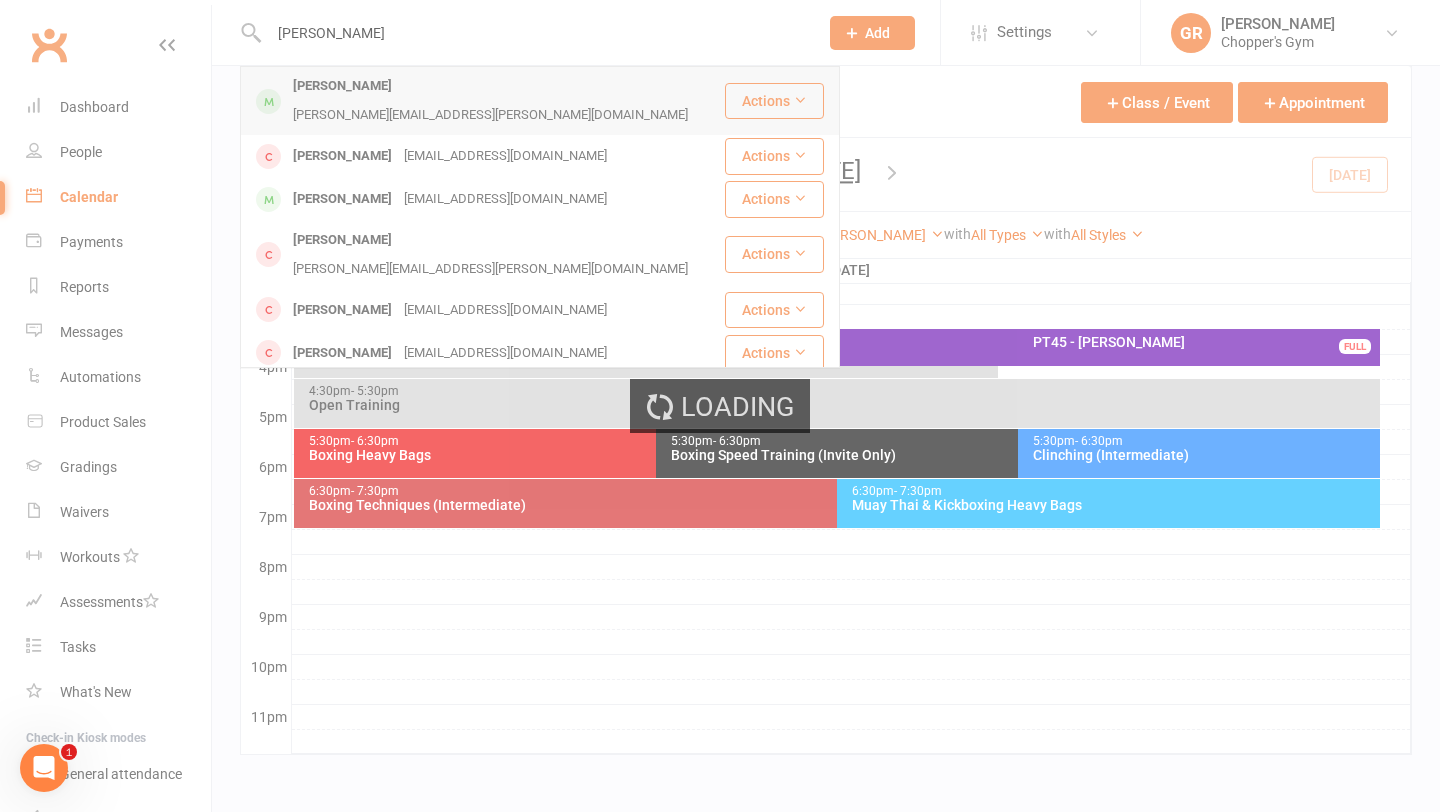 type 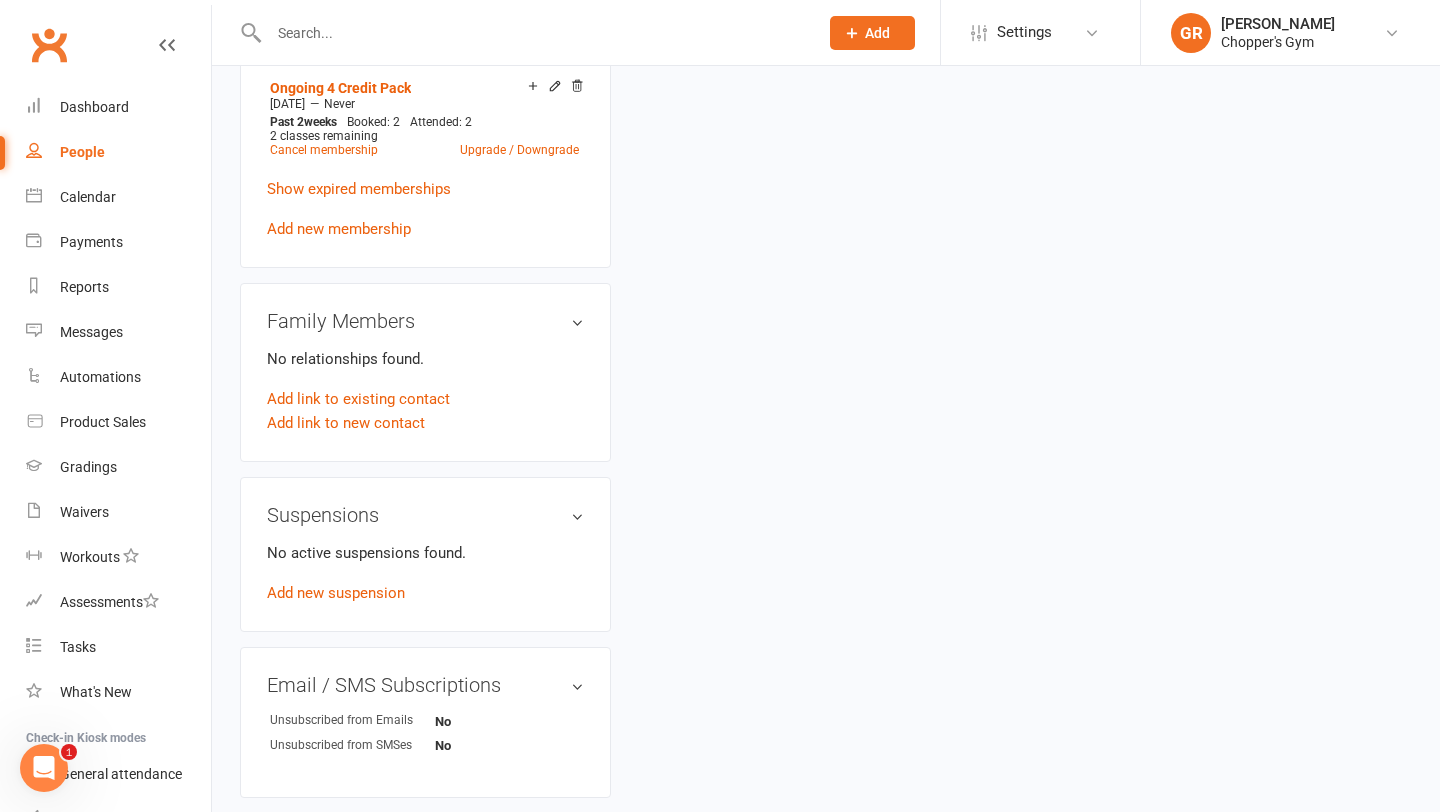 scroll, scrollTop: 0, scrollLeft: 0, axis: both 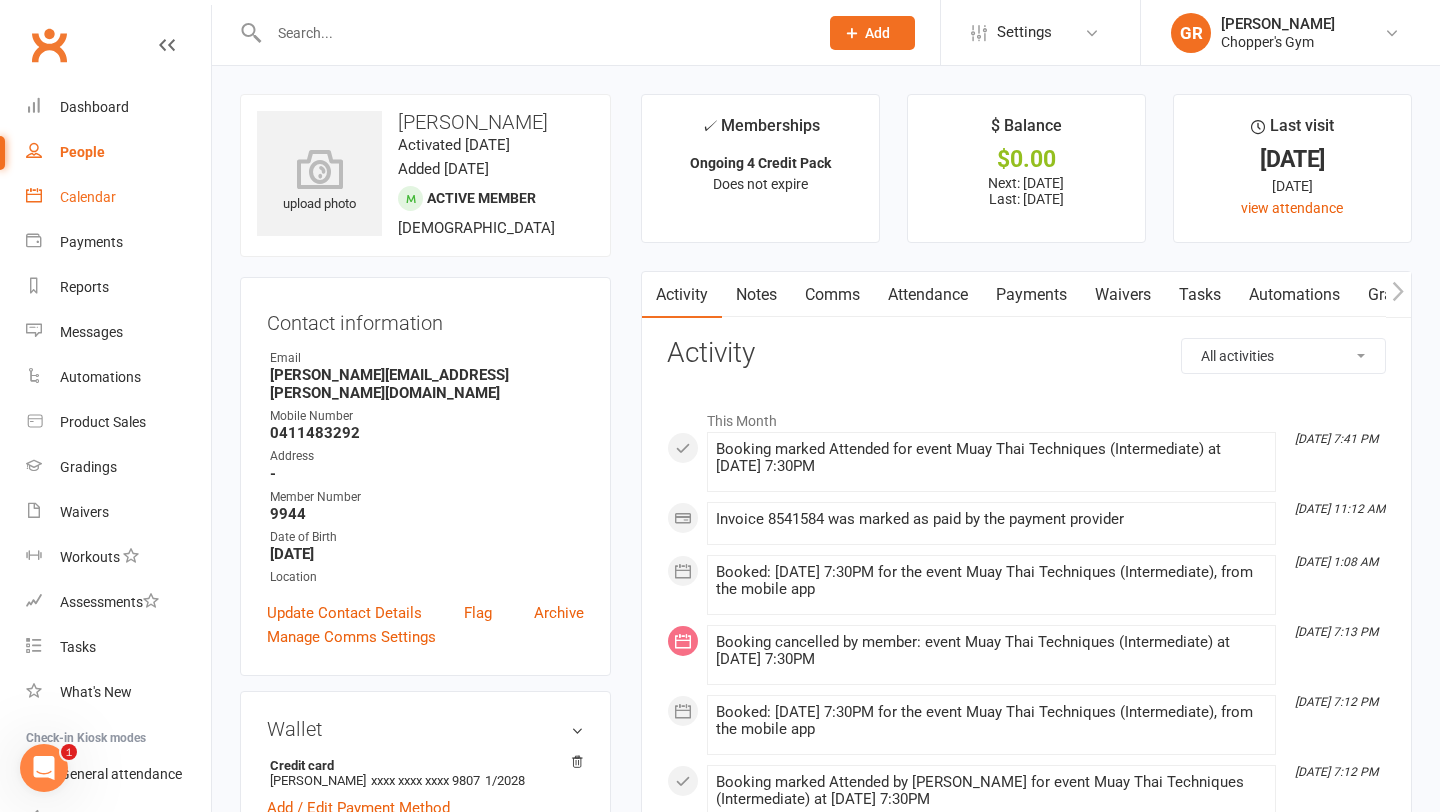 click on "Calendar" at bounding box center [88, 197] 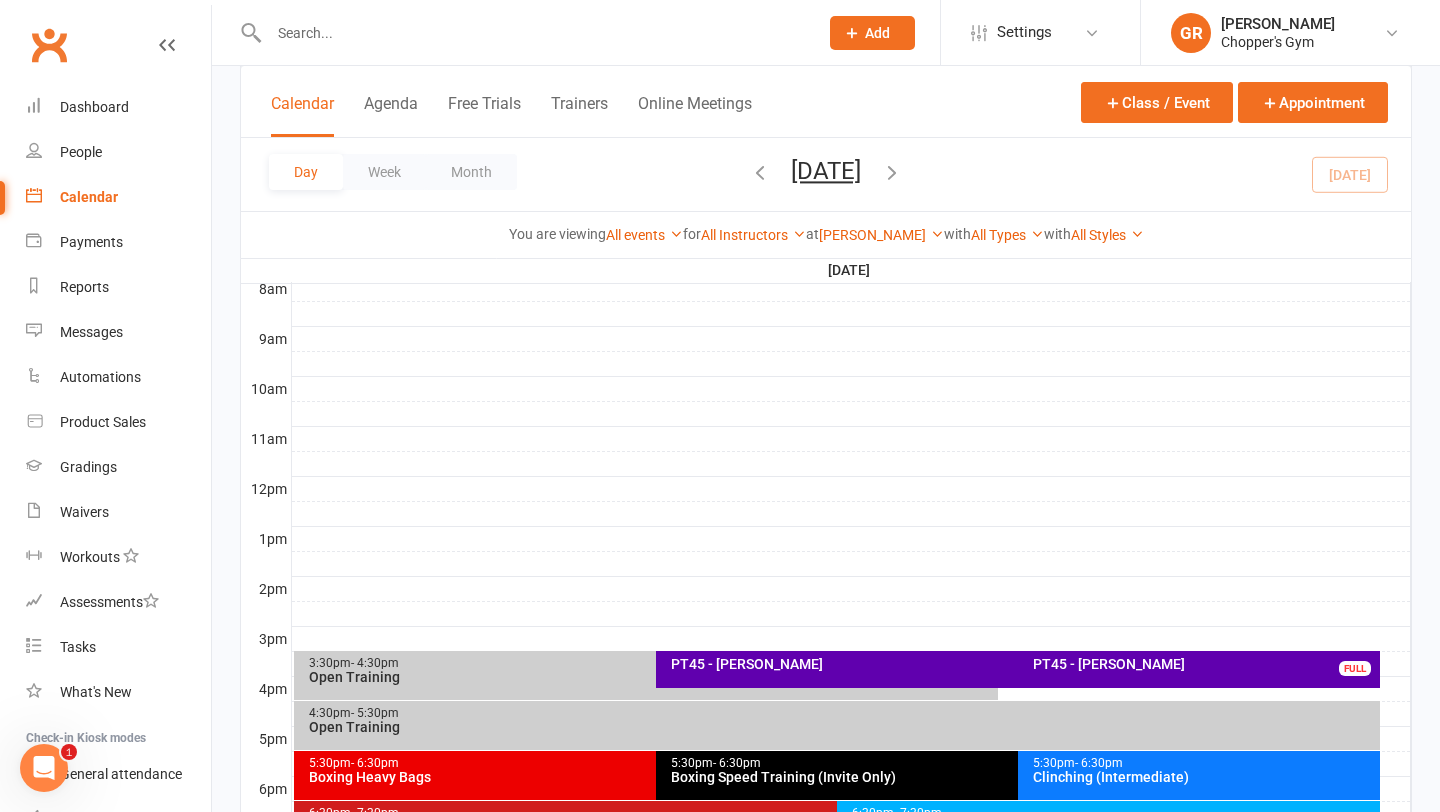 scroll, scrollTop: 852, scrollLeft: 0, axis: vertical 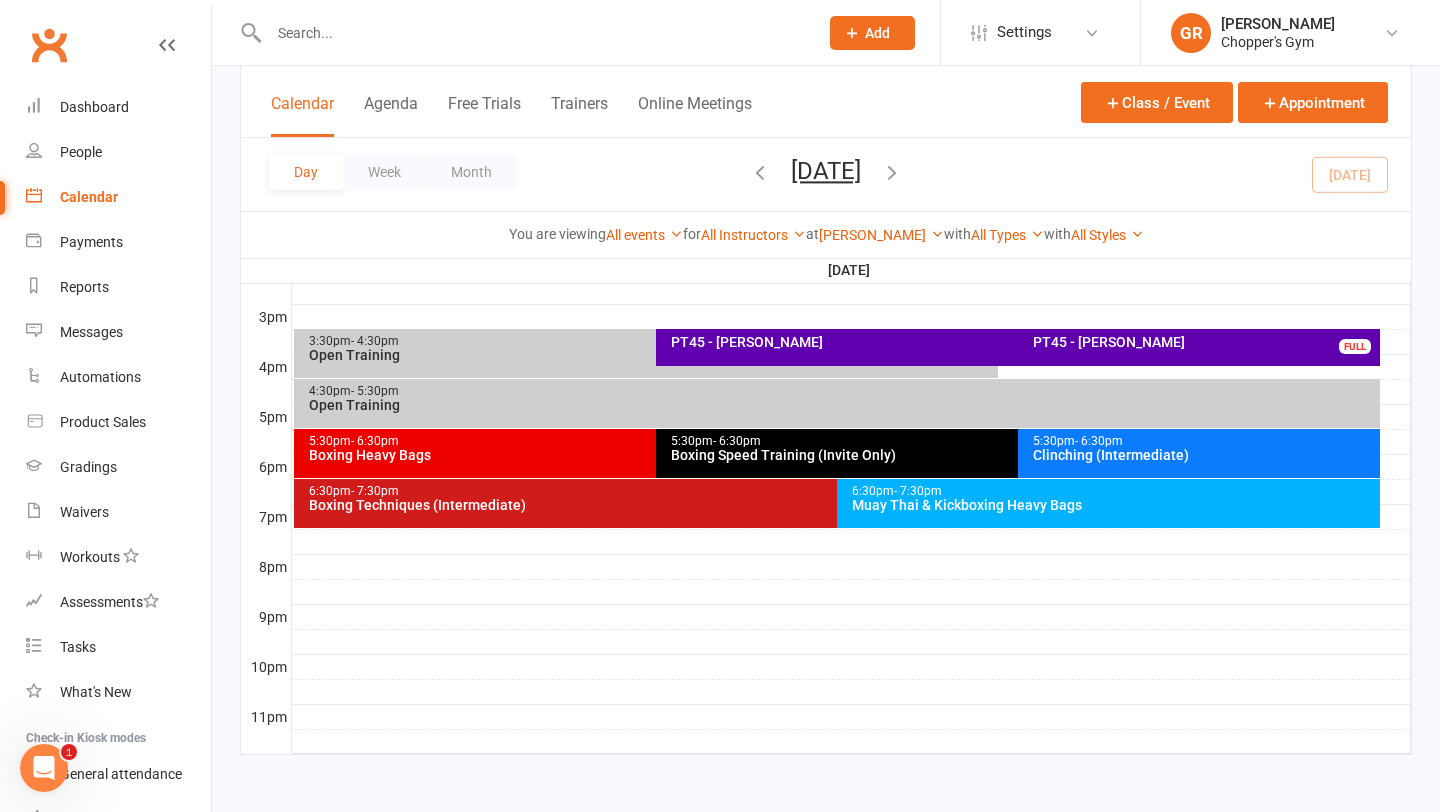 click on "6:30pm  - 7:30pm" at bounding box center [1113, 491] 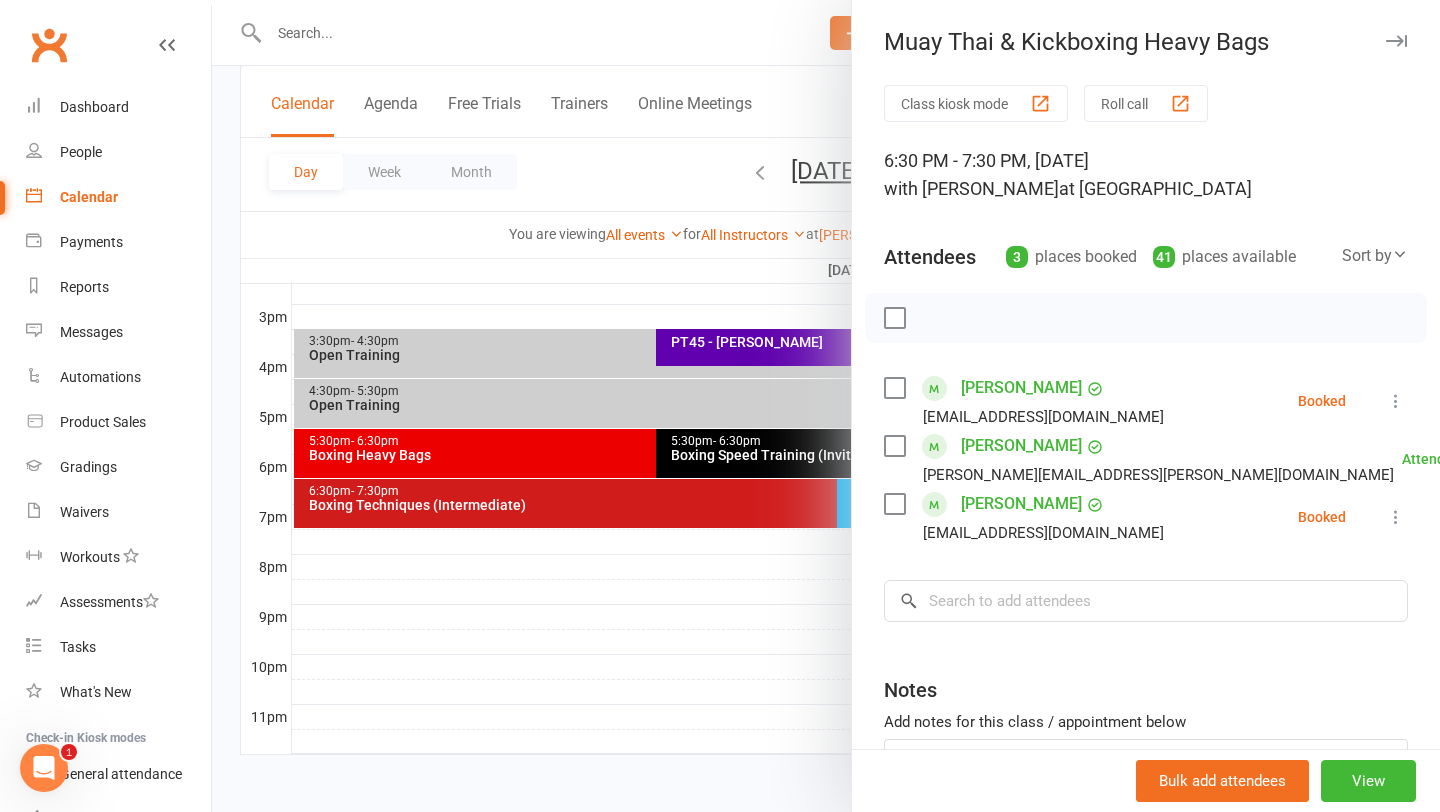 click at bounding box center [1396, 517] 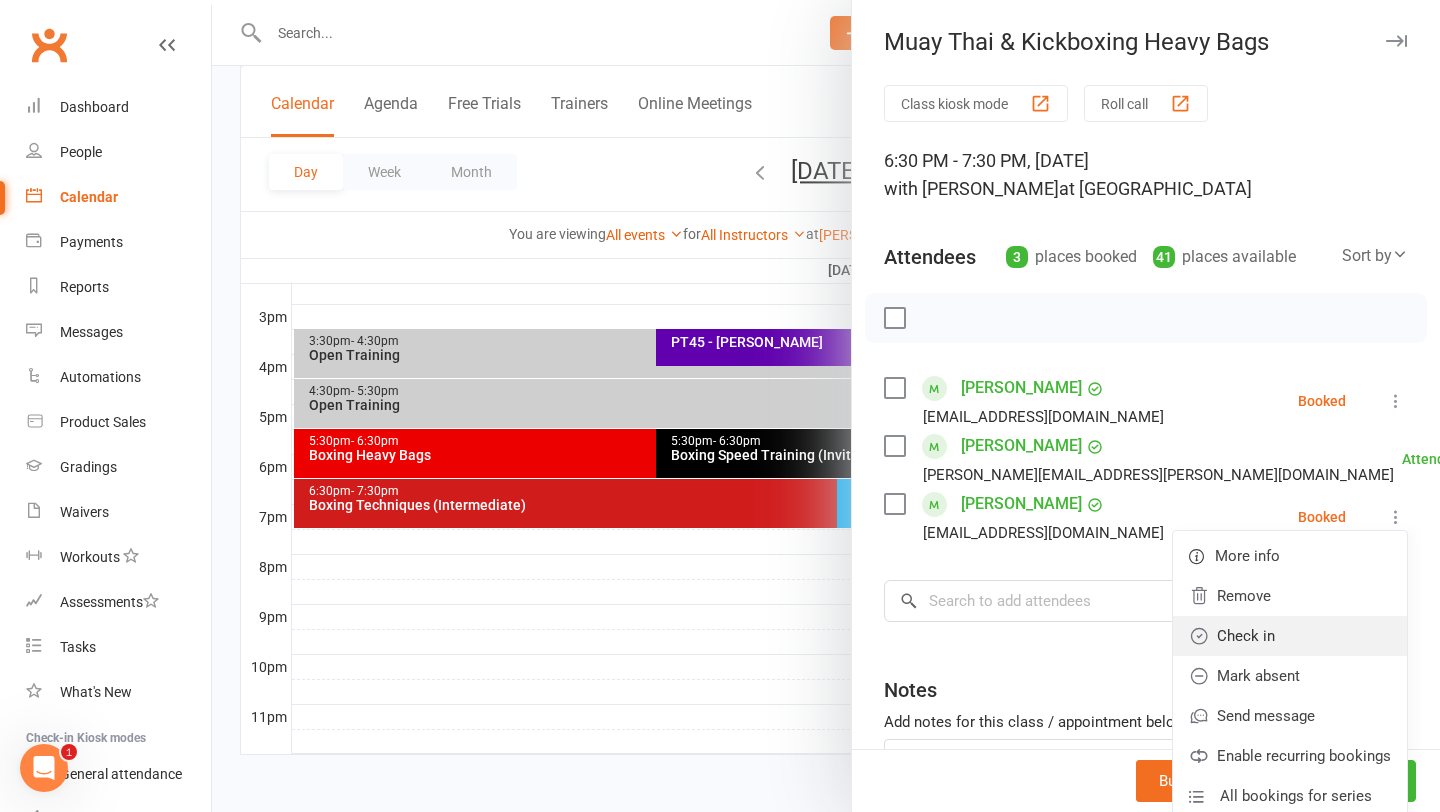 click on "Check in" at bounding box center (1290, 636) 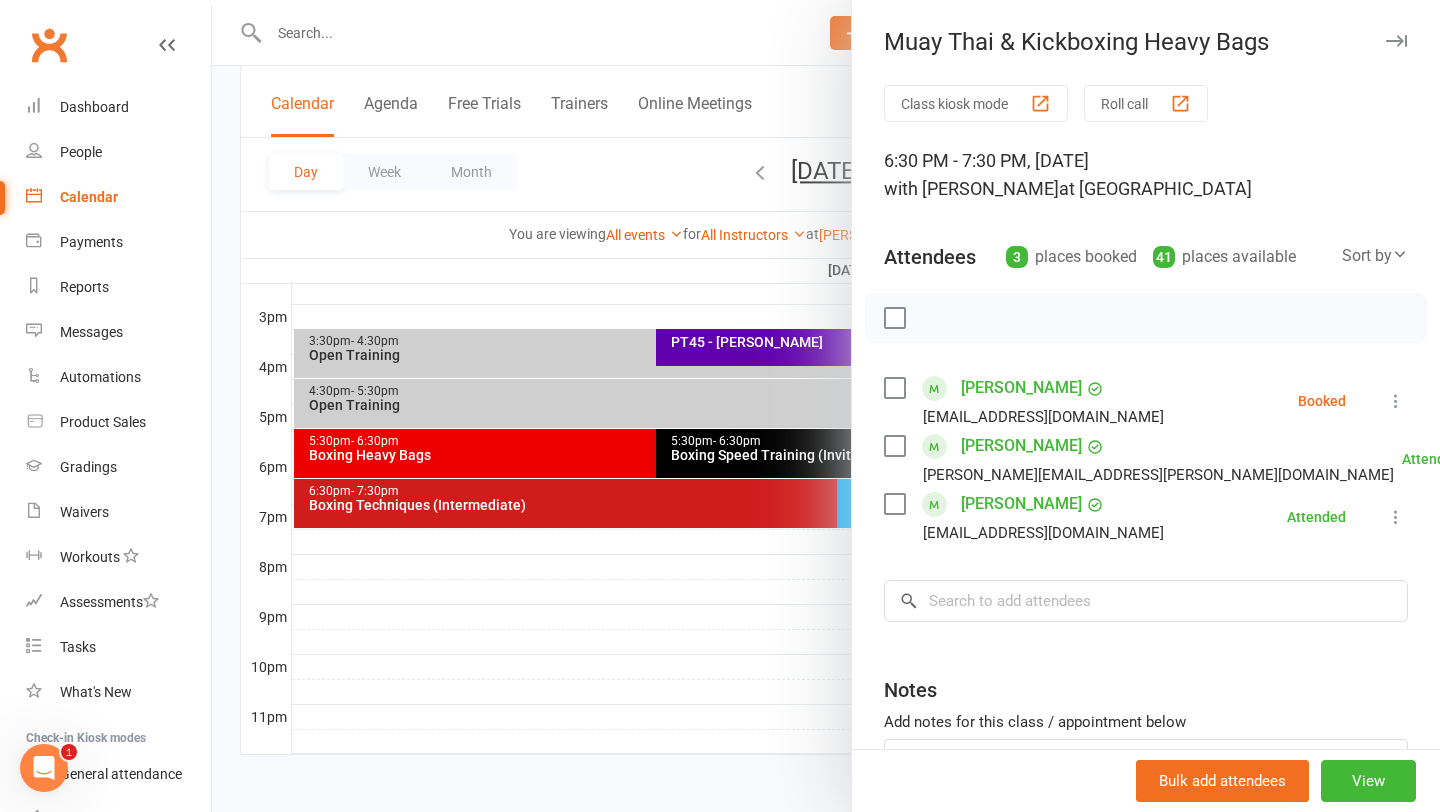 click at bounding box center (826, 406) 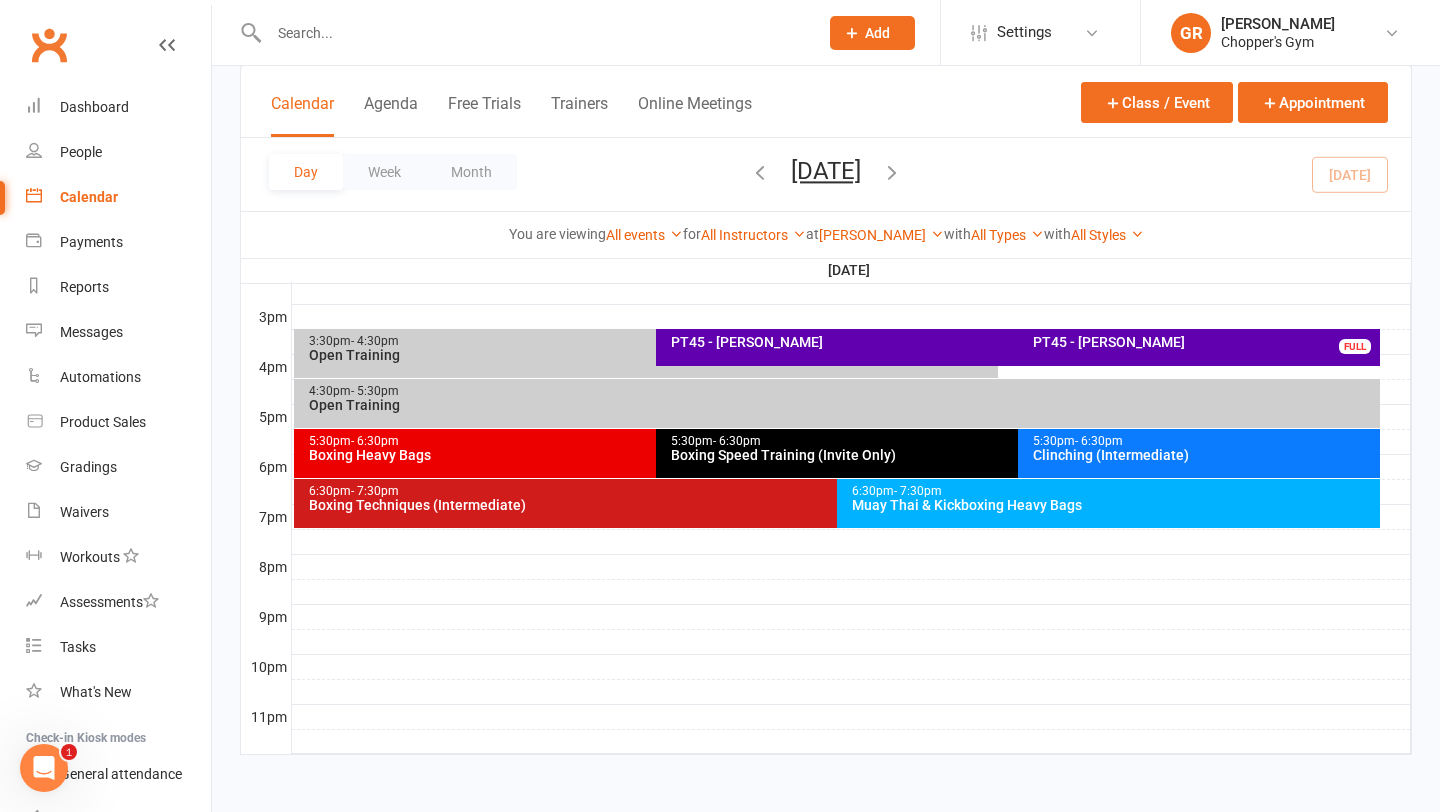 click on "Boxing Techniques (Intermediate)" at bounding box center [832, 505] 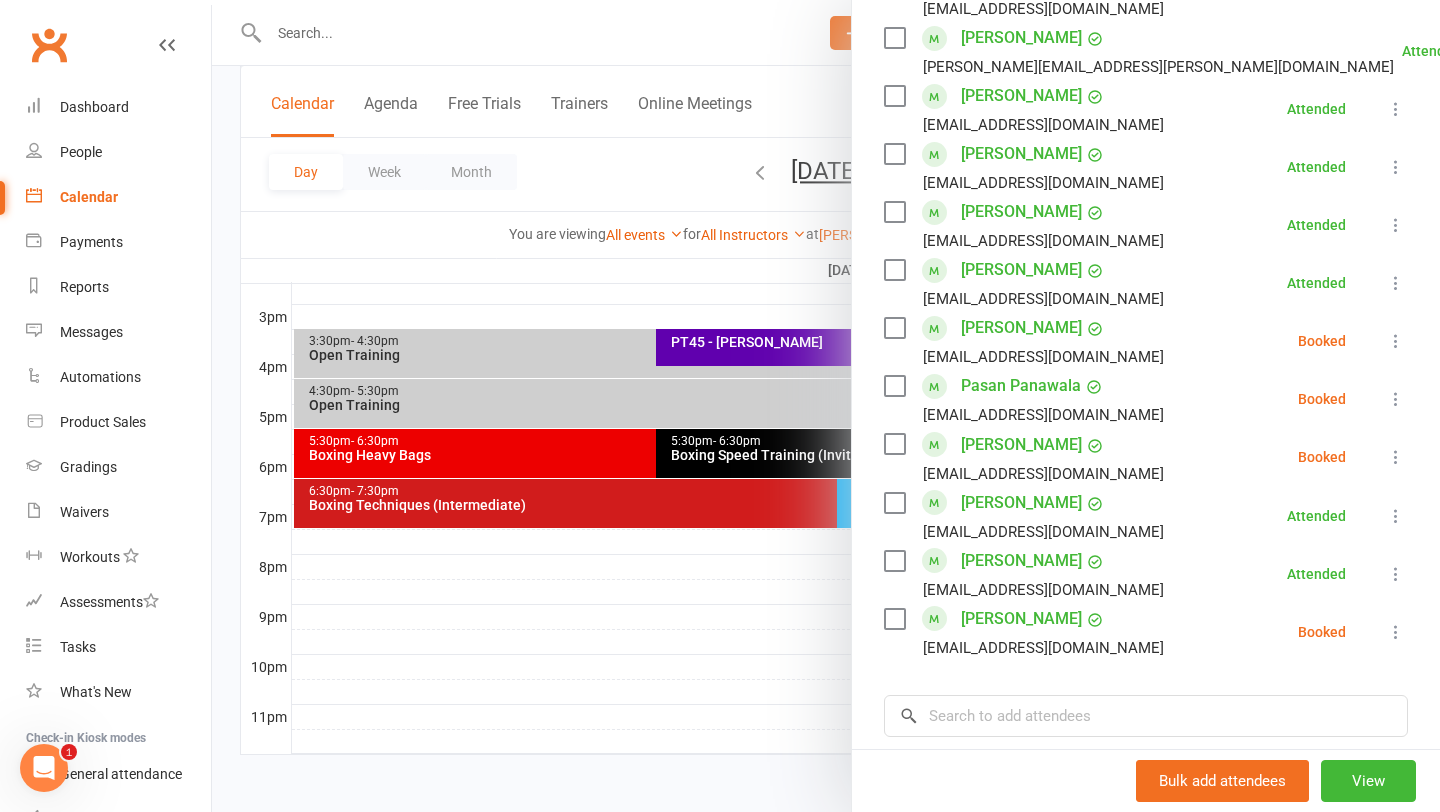 scroll, scrollTop: 1084, scrollLeft: 0, axis: vertical 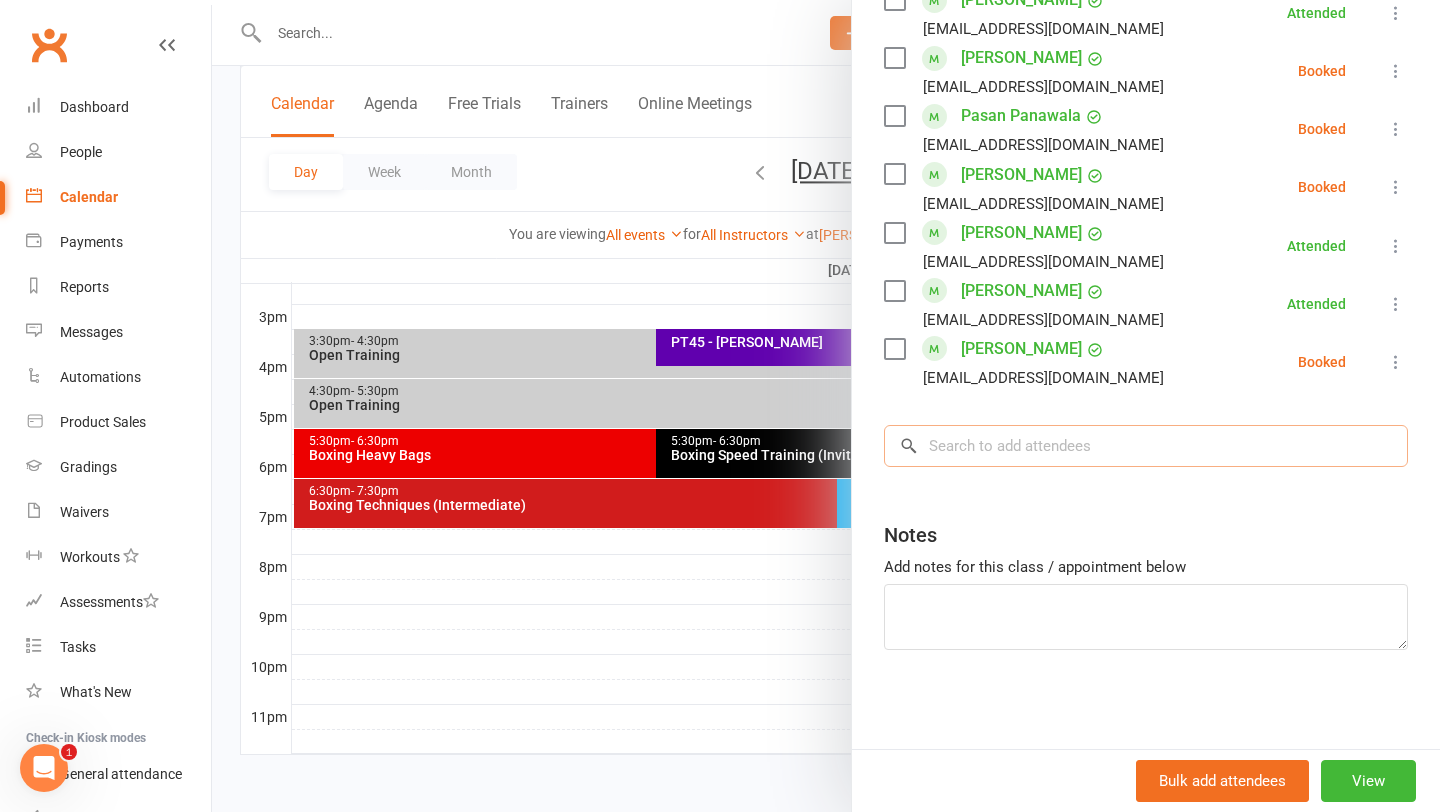 click at bounding box center (1146, 446) 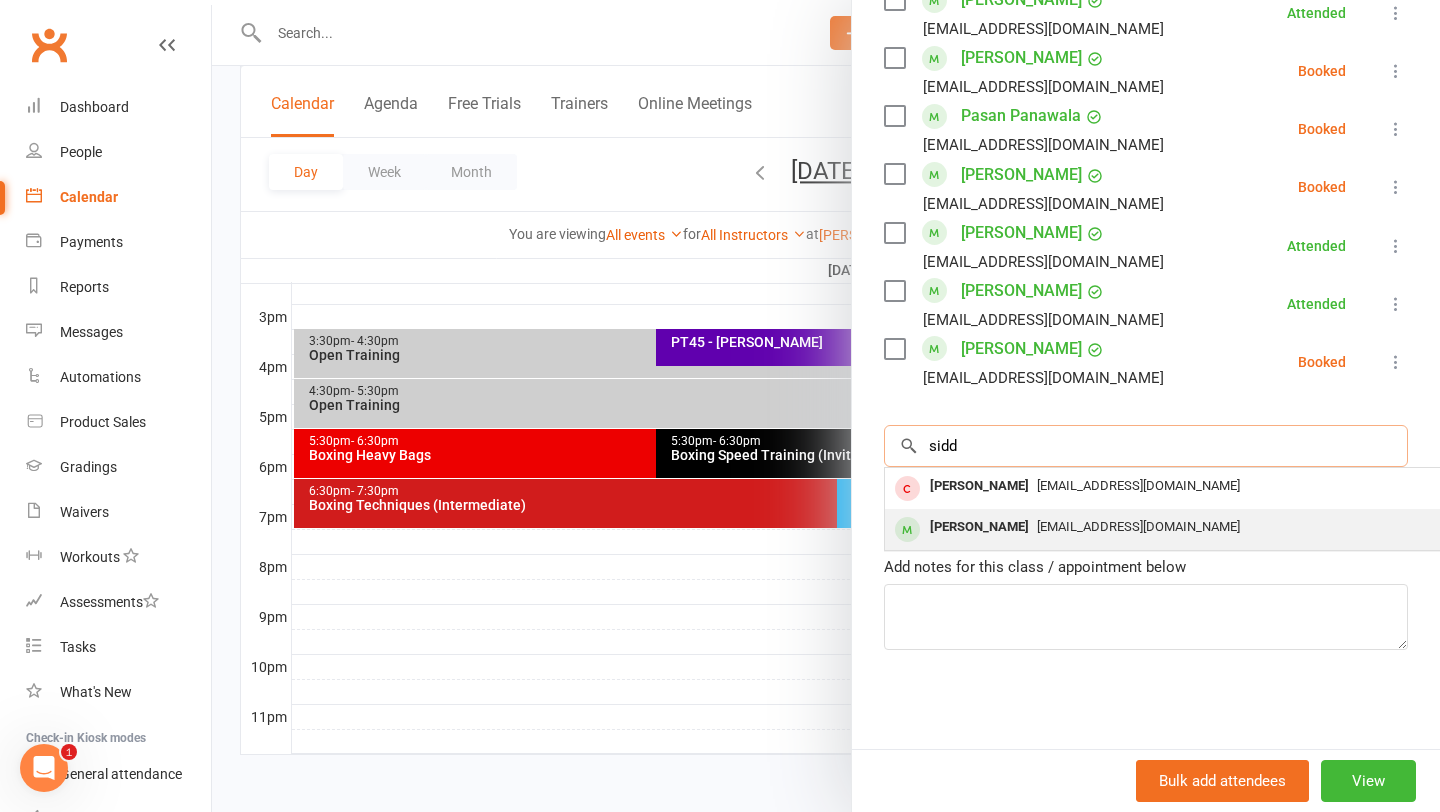 type on "sidd" 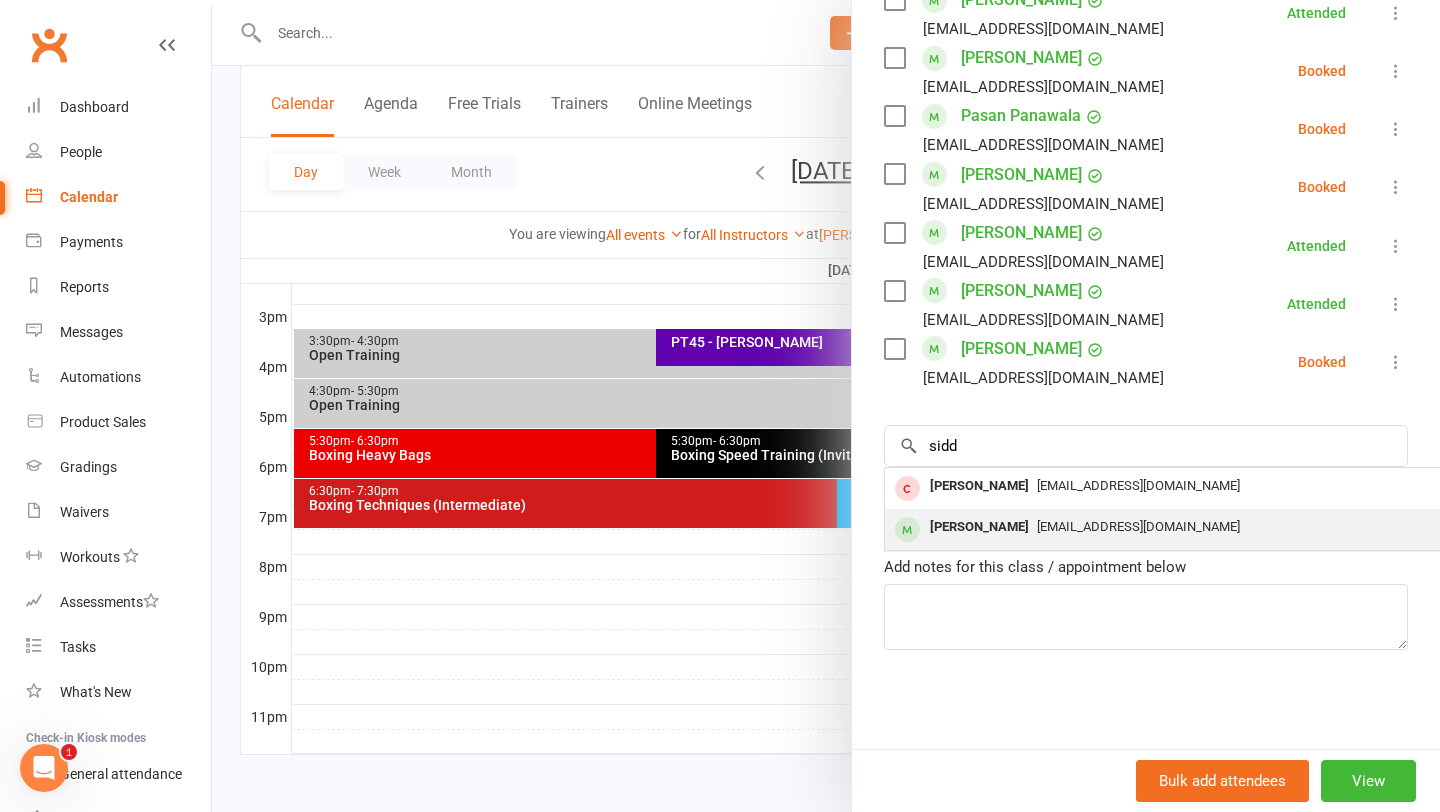 click on "siddharthdhawan88@gmail.com" at bounding box center (1138, 526) 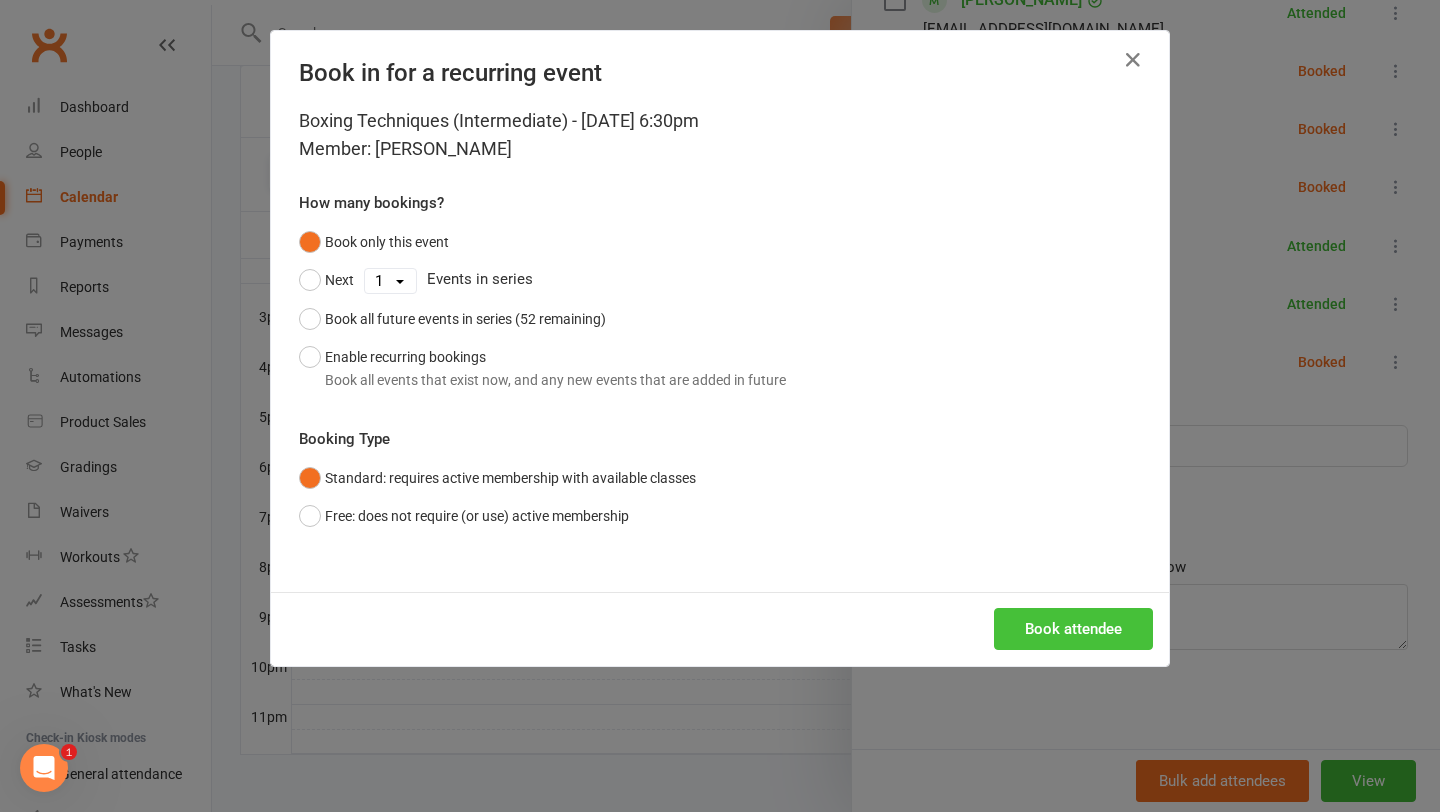 click on "Book attendee" at bounding box center (1073, 629) 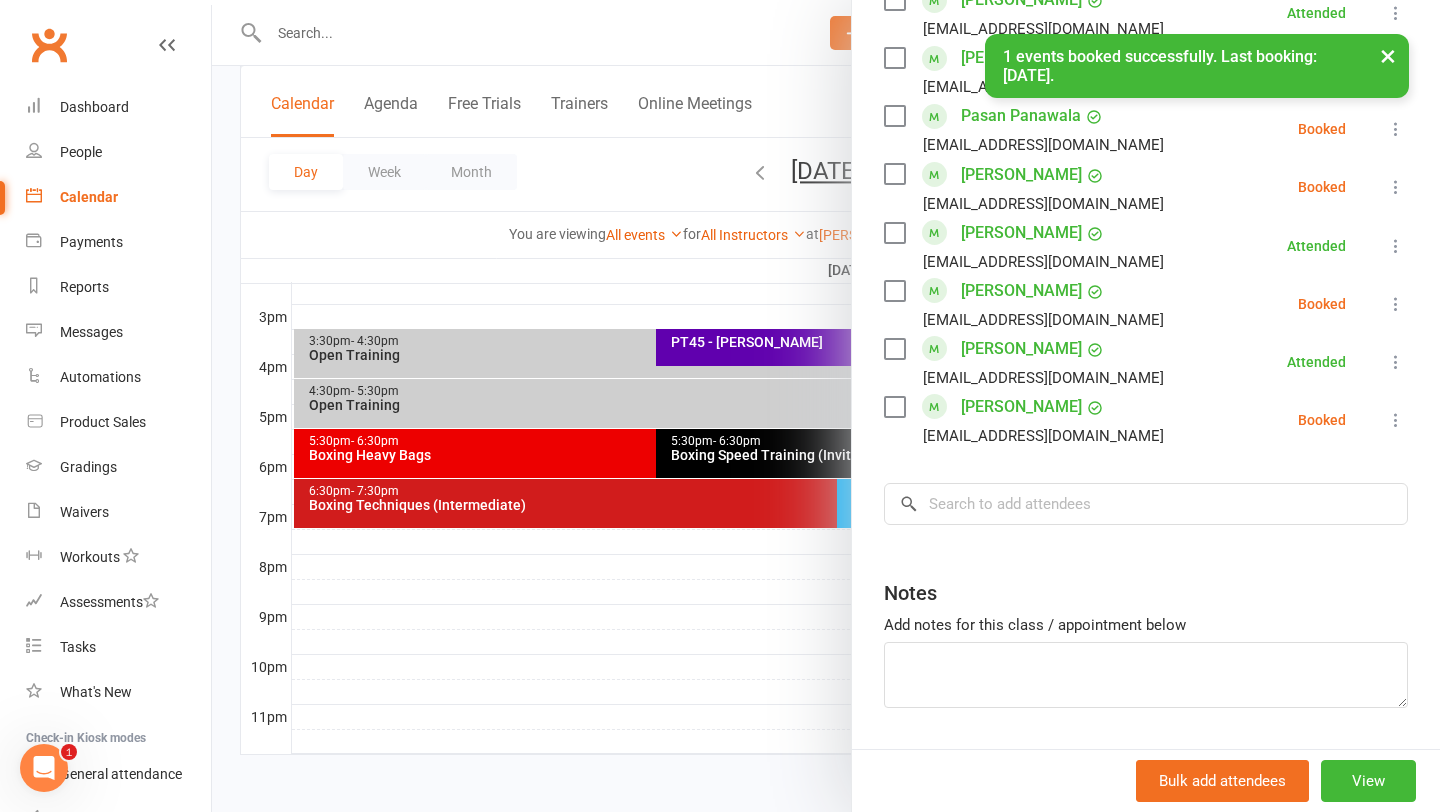 click at bounding box center (1396, 304) 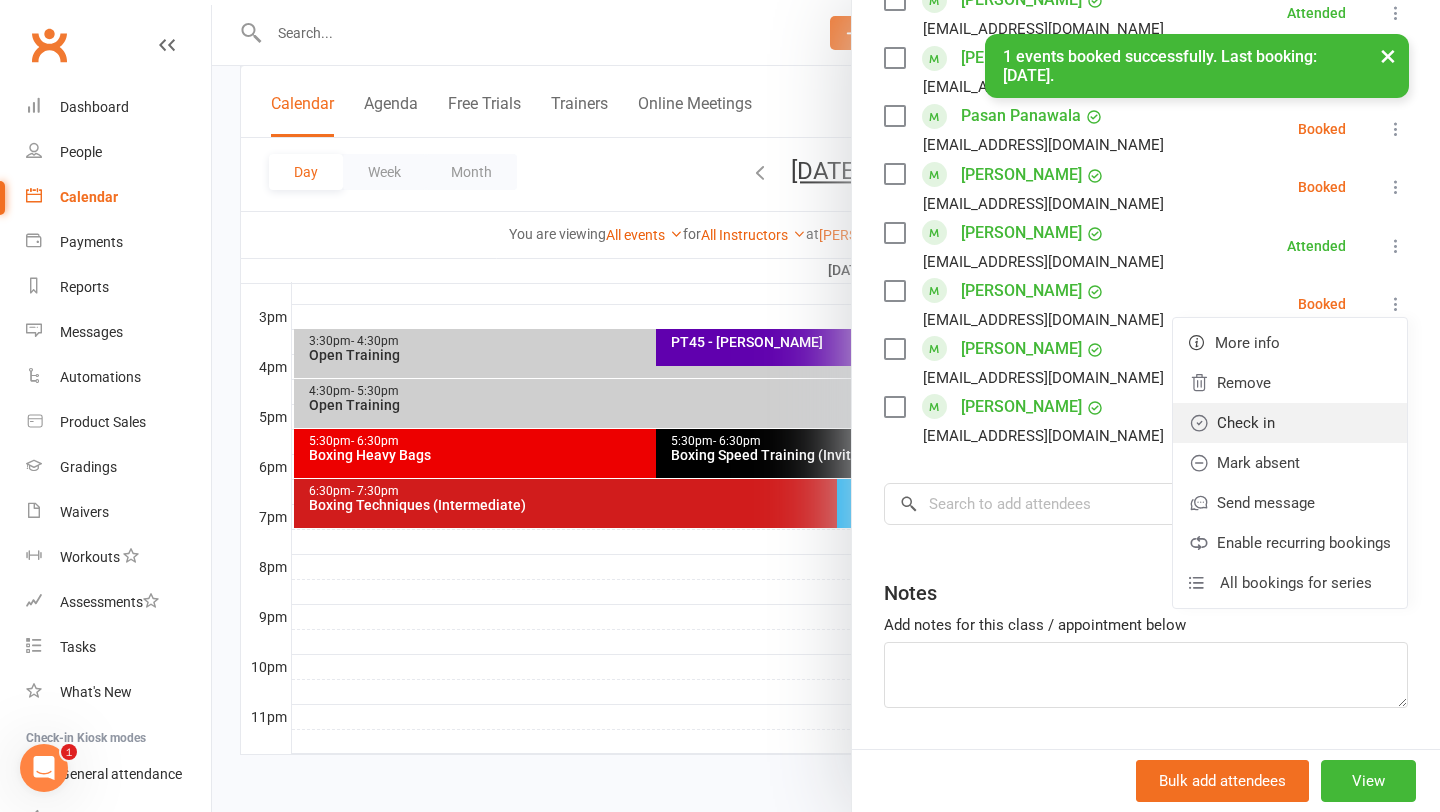 click on "Check in" at bounding box center (1290, 423) 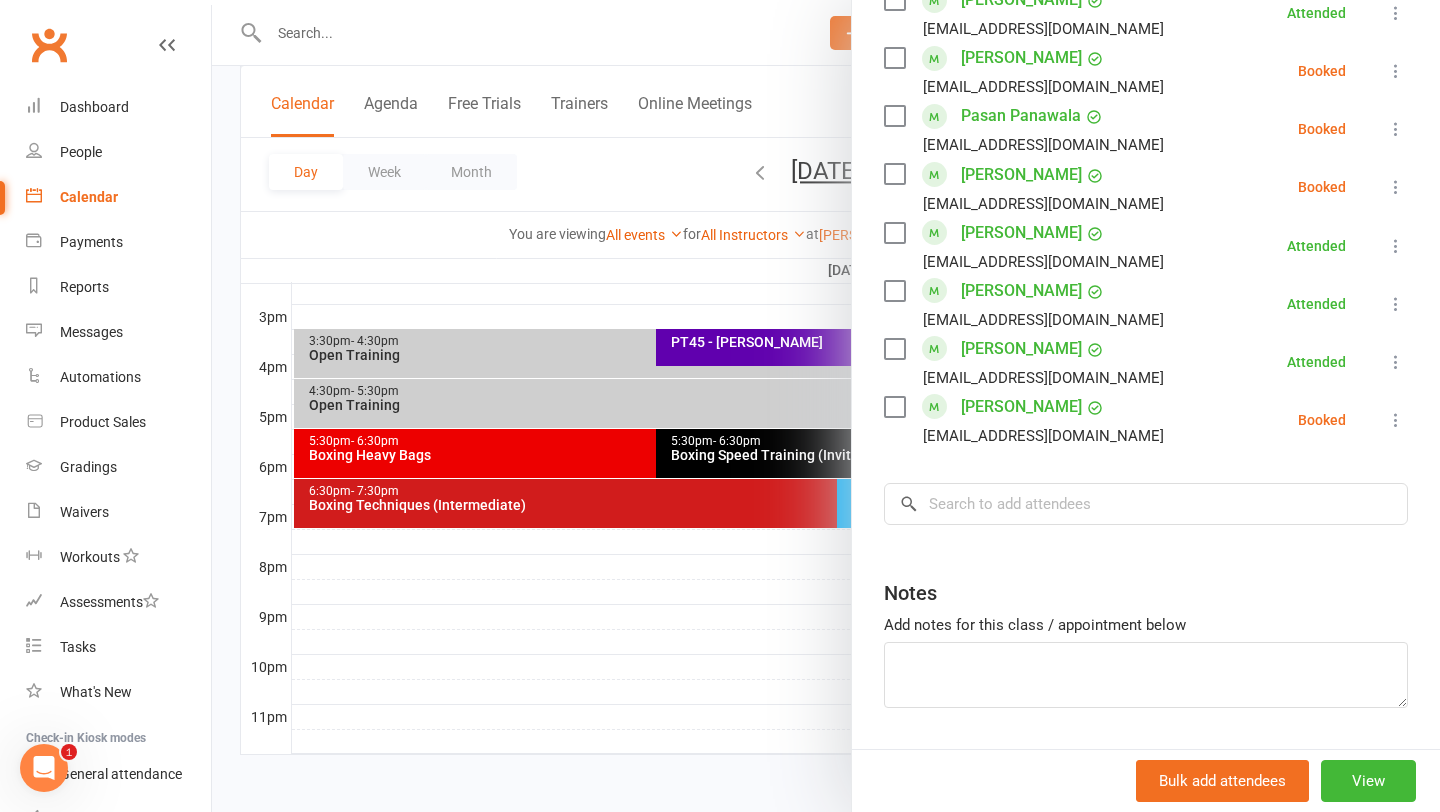 click at bounding box center [826, 406] 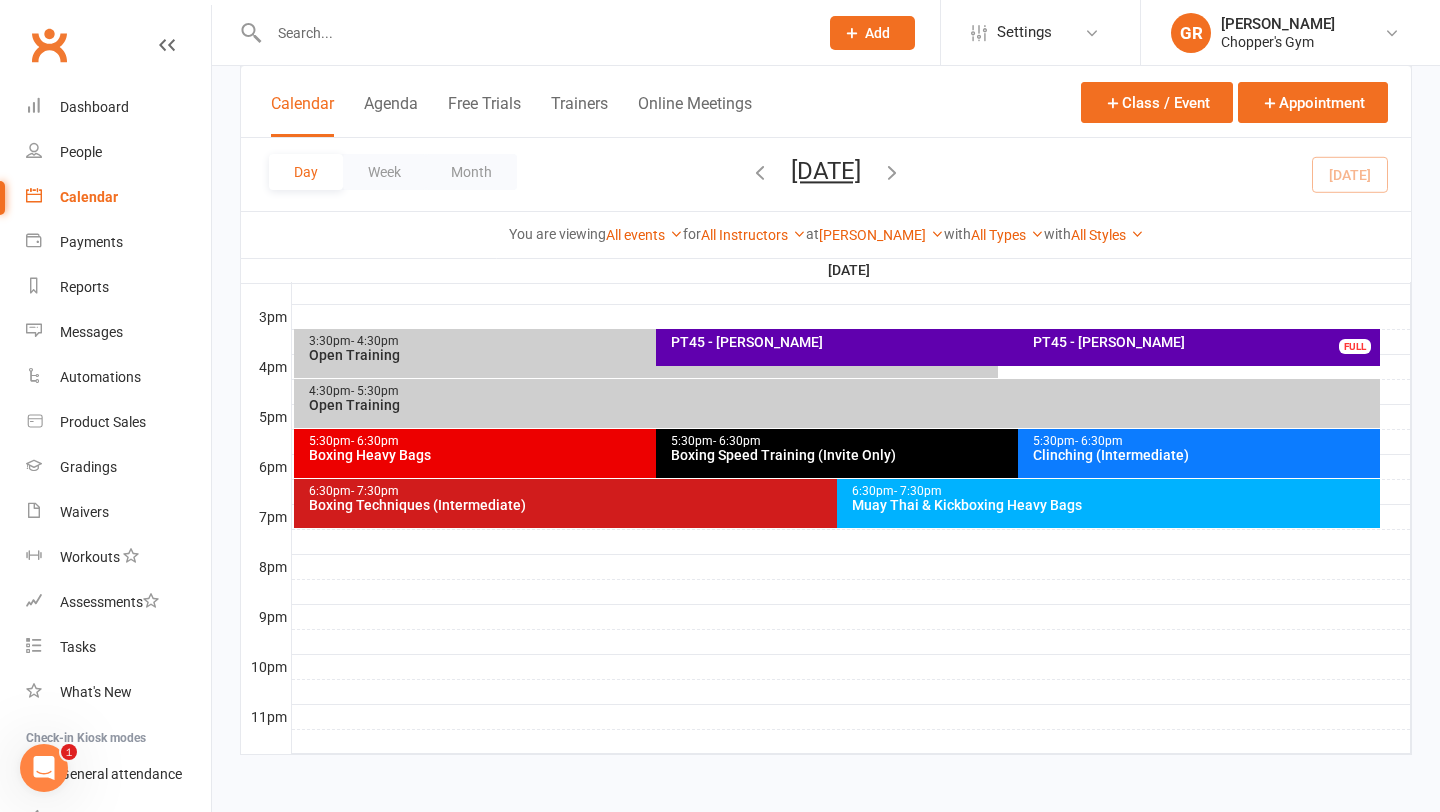 click at bounding box center (533, 33) 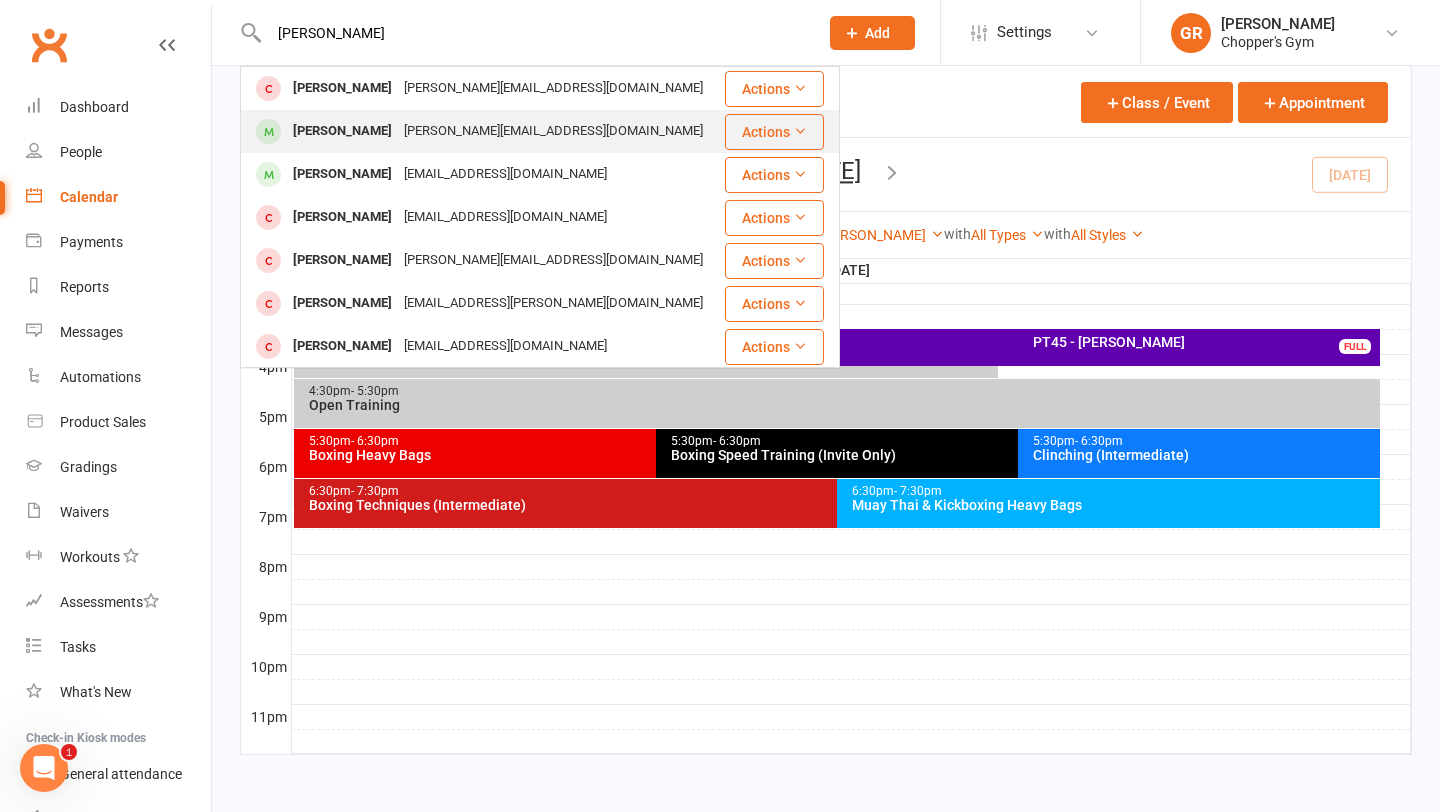 type on "alex n" 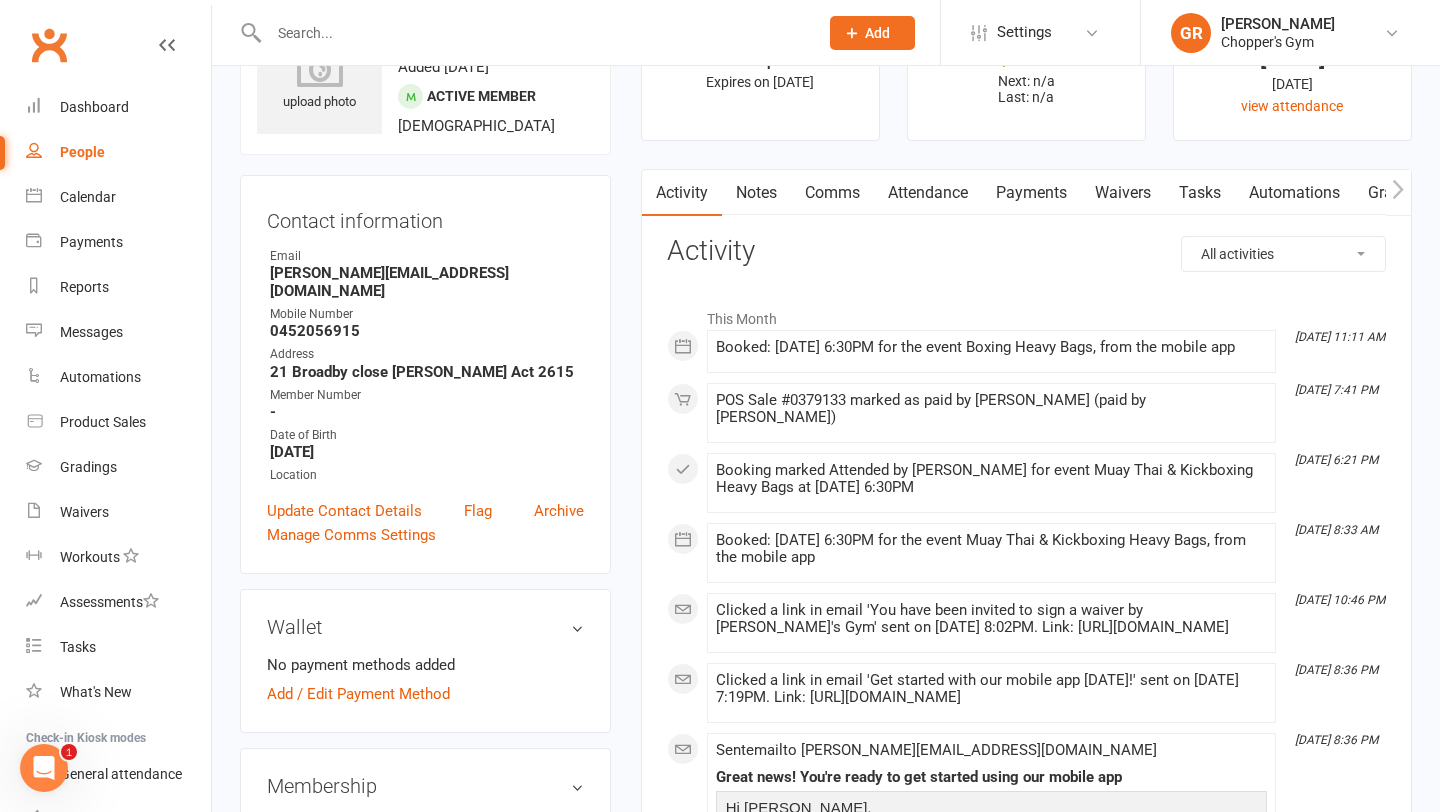 scroll, scrollTop: 99, scrollLeft: 0, axis: vertical 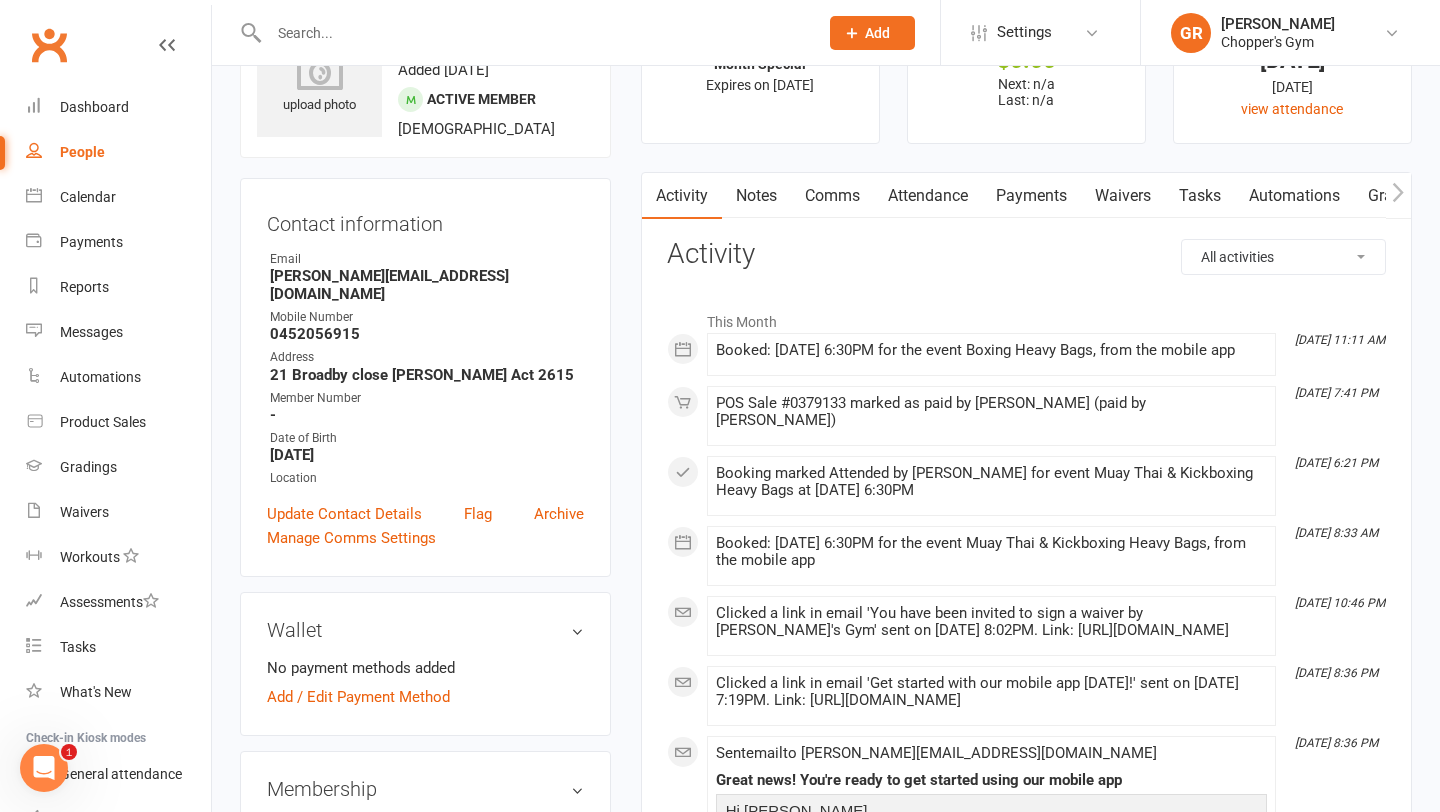 click on "Payments" at bounding box center [1031, 196] 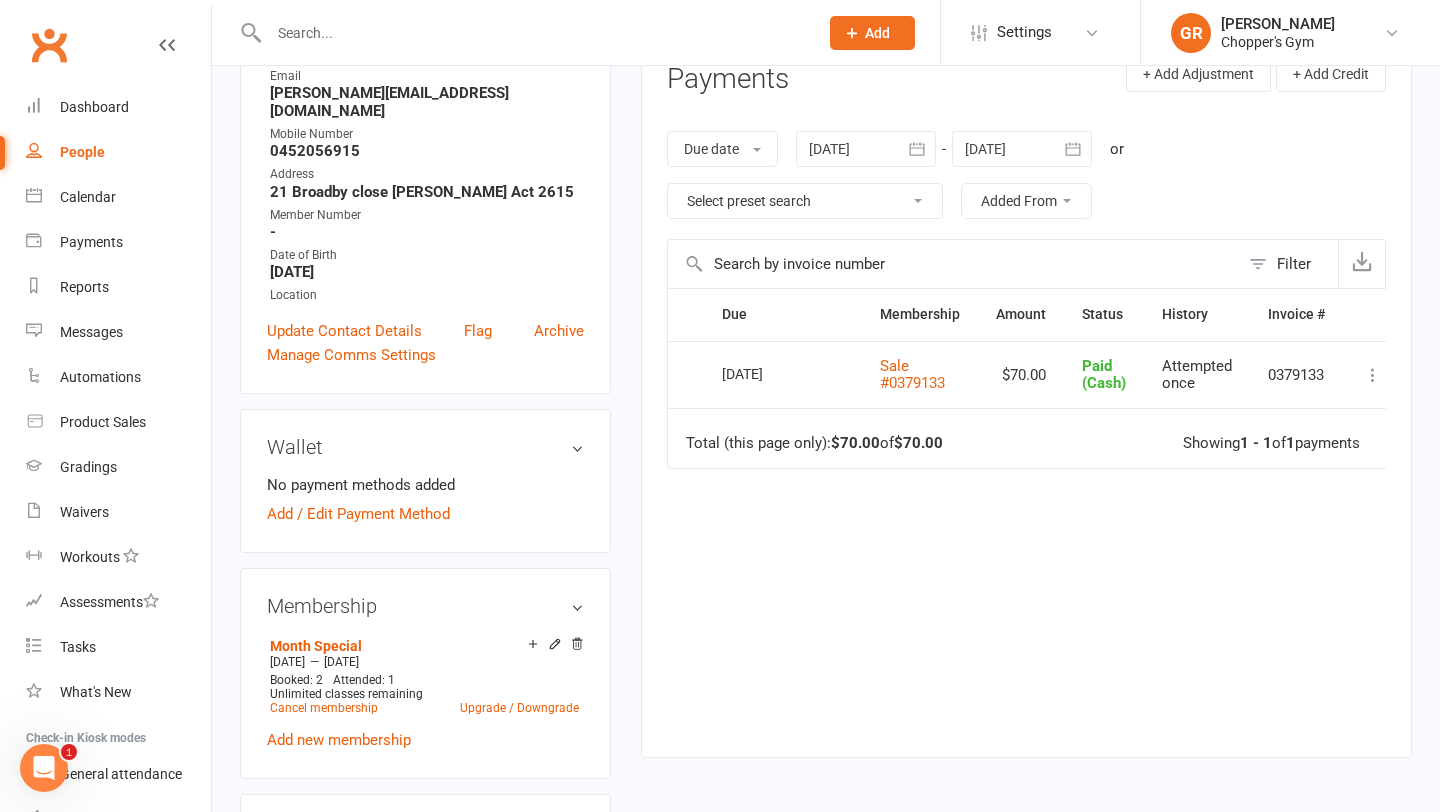 scroll, scrollTop: 278, scrollLeft: 0, axis: vertical 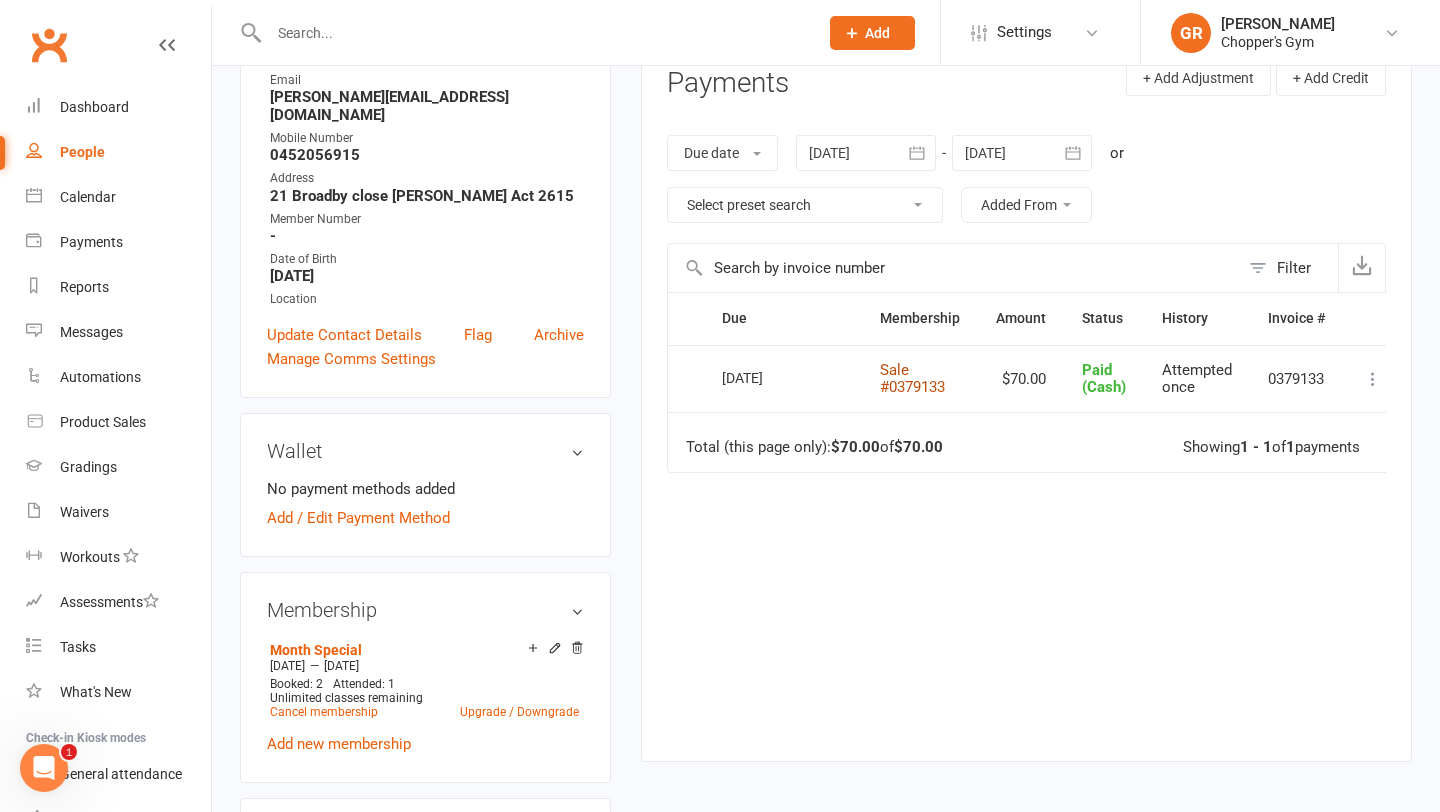 click on "Sale #0379133" at bounding box center (912, 378) 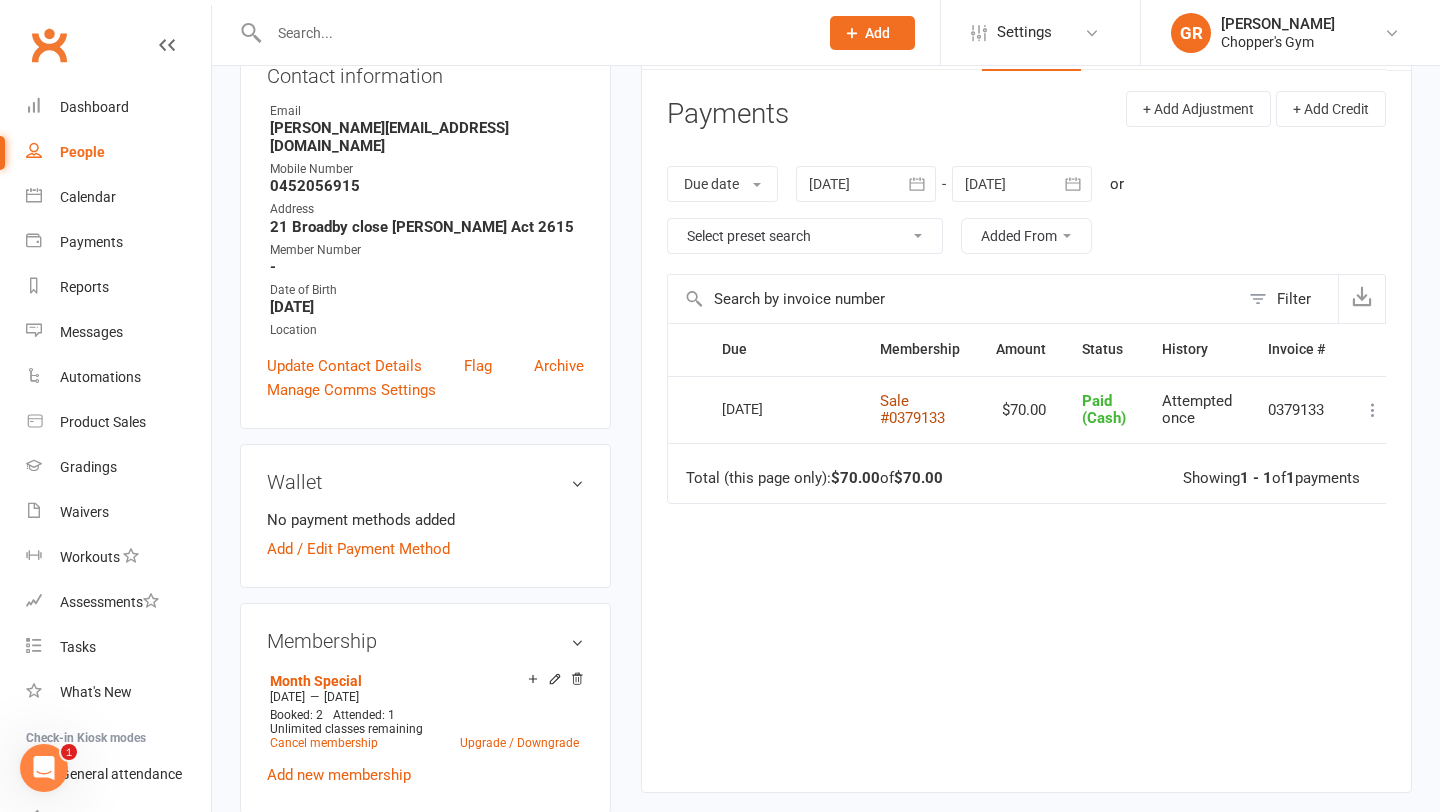 scroll, scrollTop: 0, scrollLeft: 0, axis: both 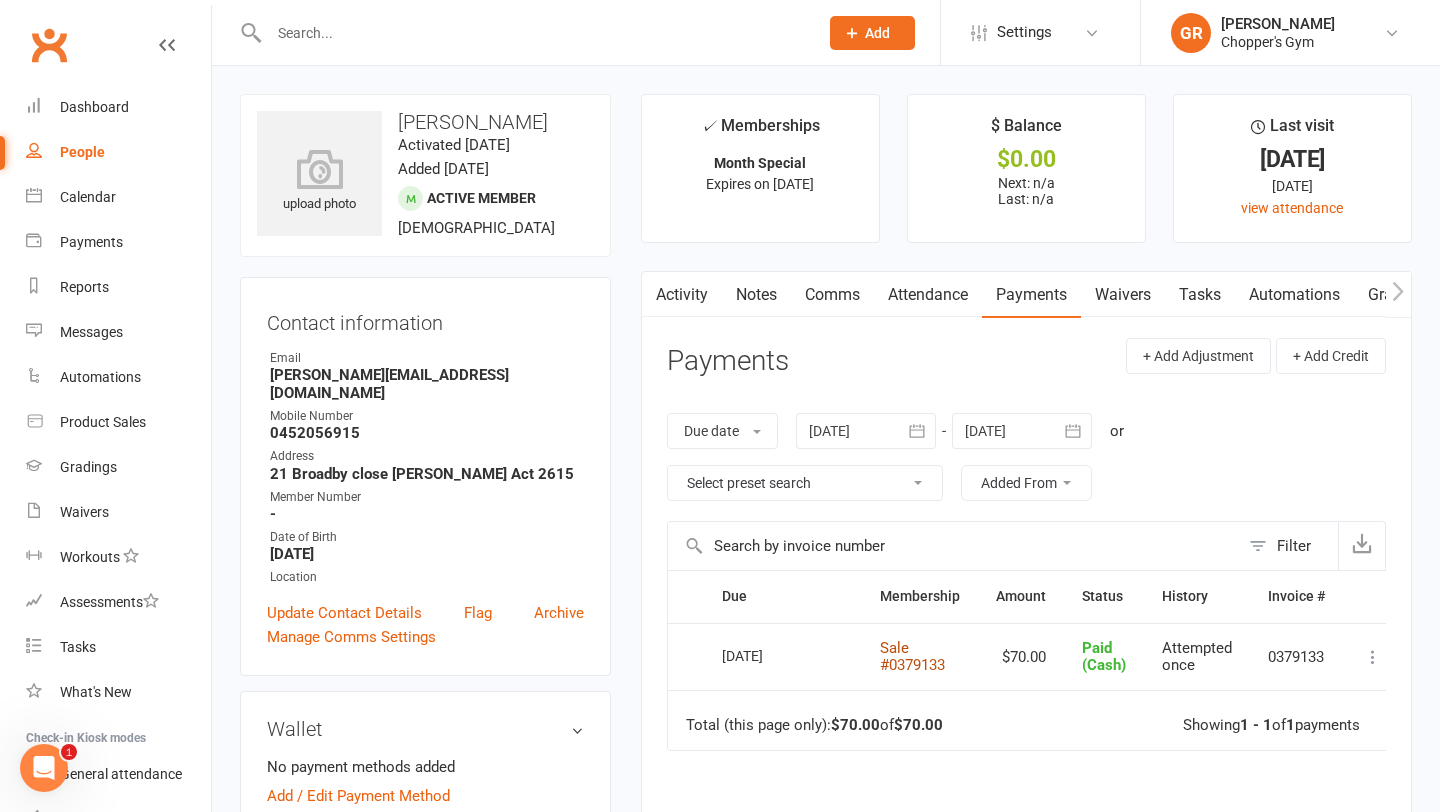 click on "Waivers" at bounding box center (1123, 295) 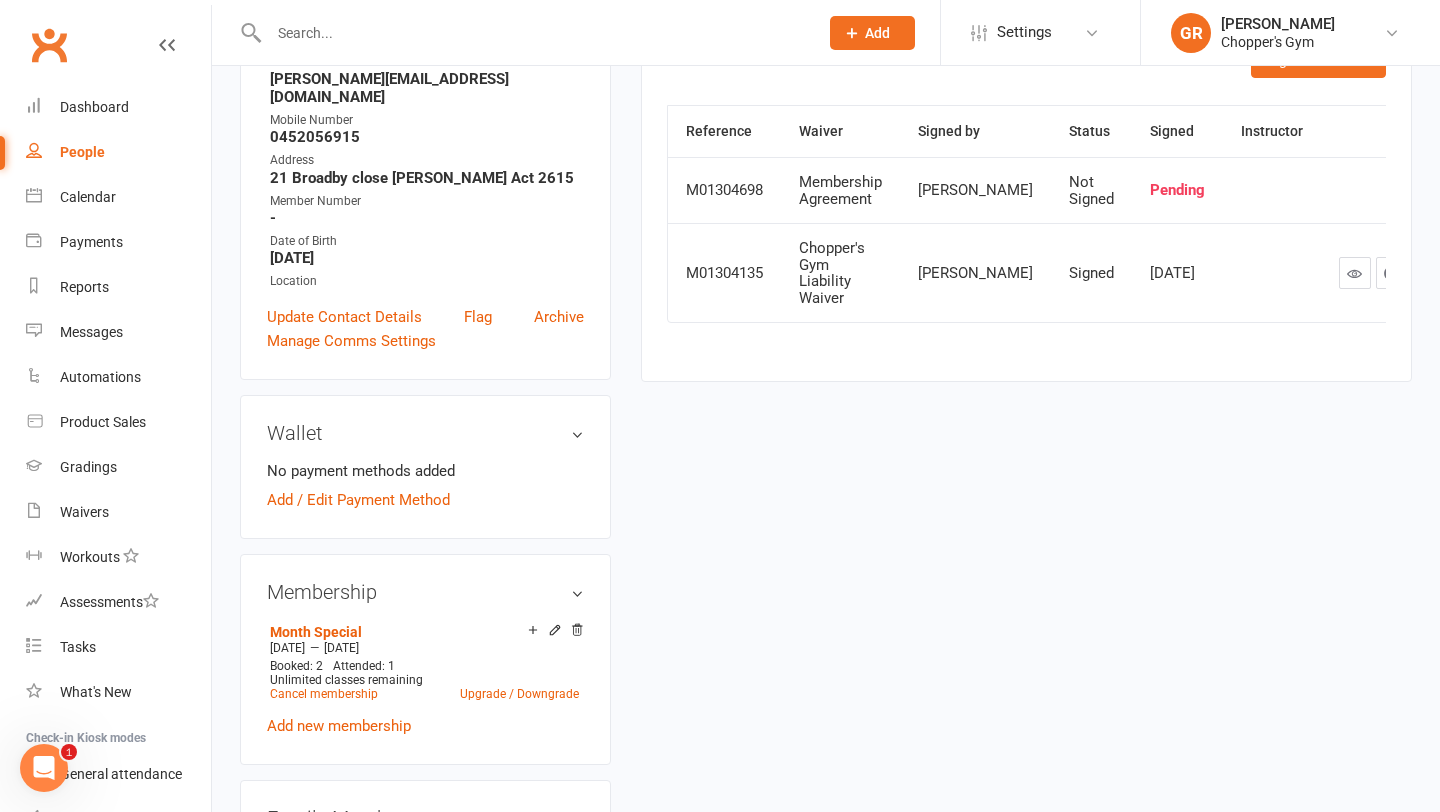 scroll, scrollTop: 0, scrollLeft: 0, axis: both 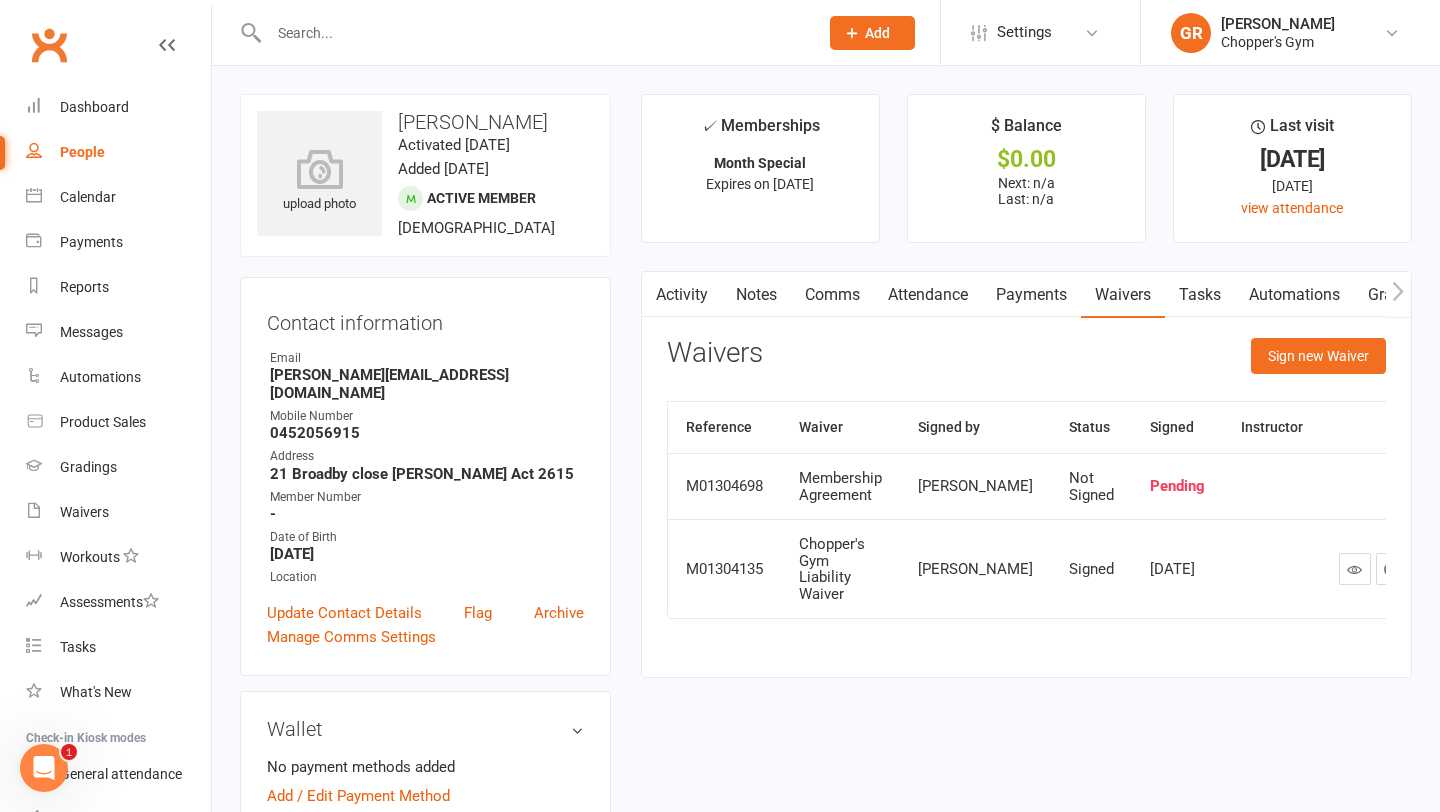 click on "Attendance" at bounding box center [928, 295] 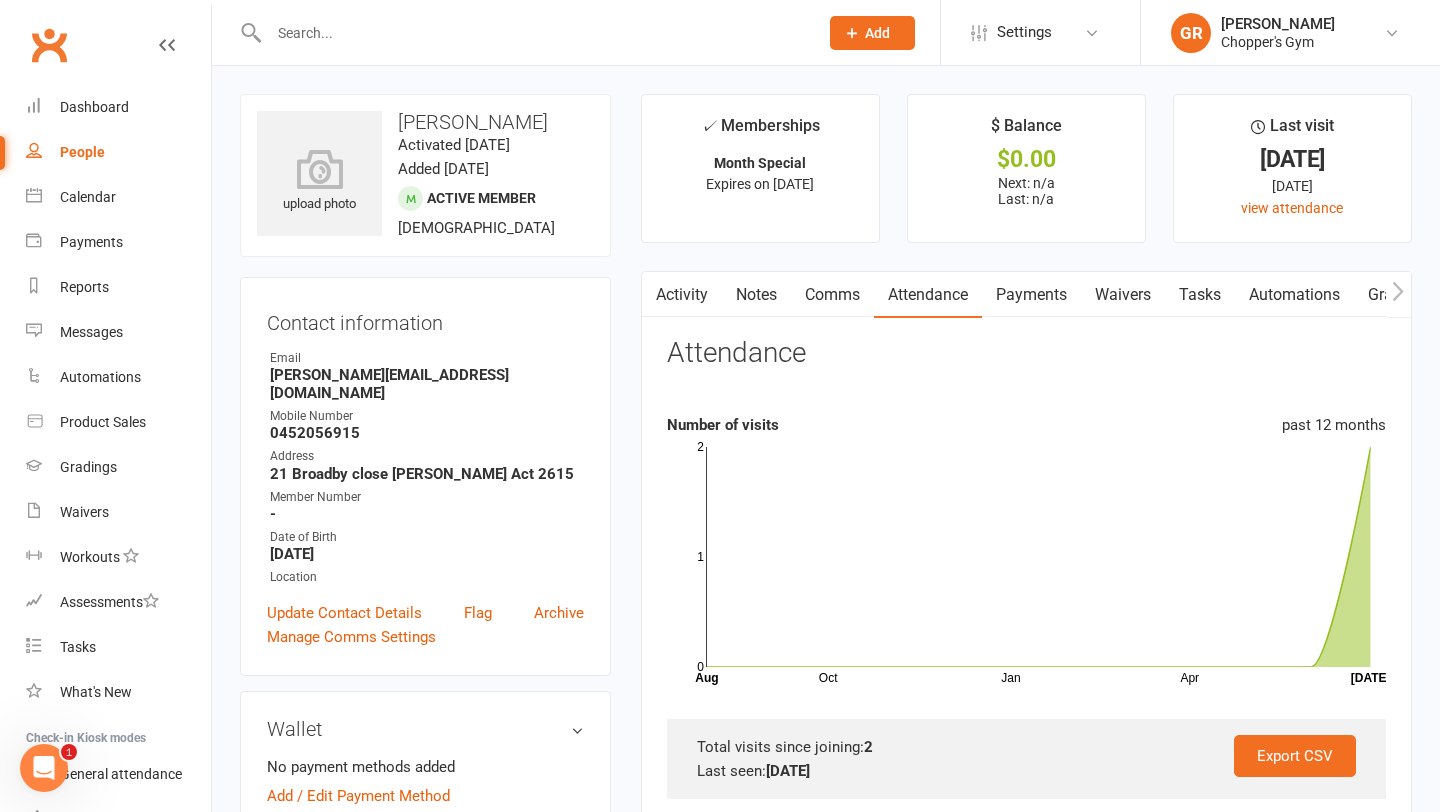 click on "Comms" at bounding box center (832, 295) 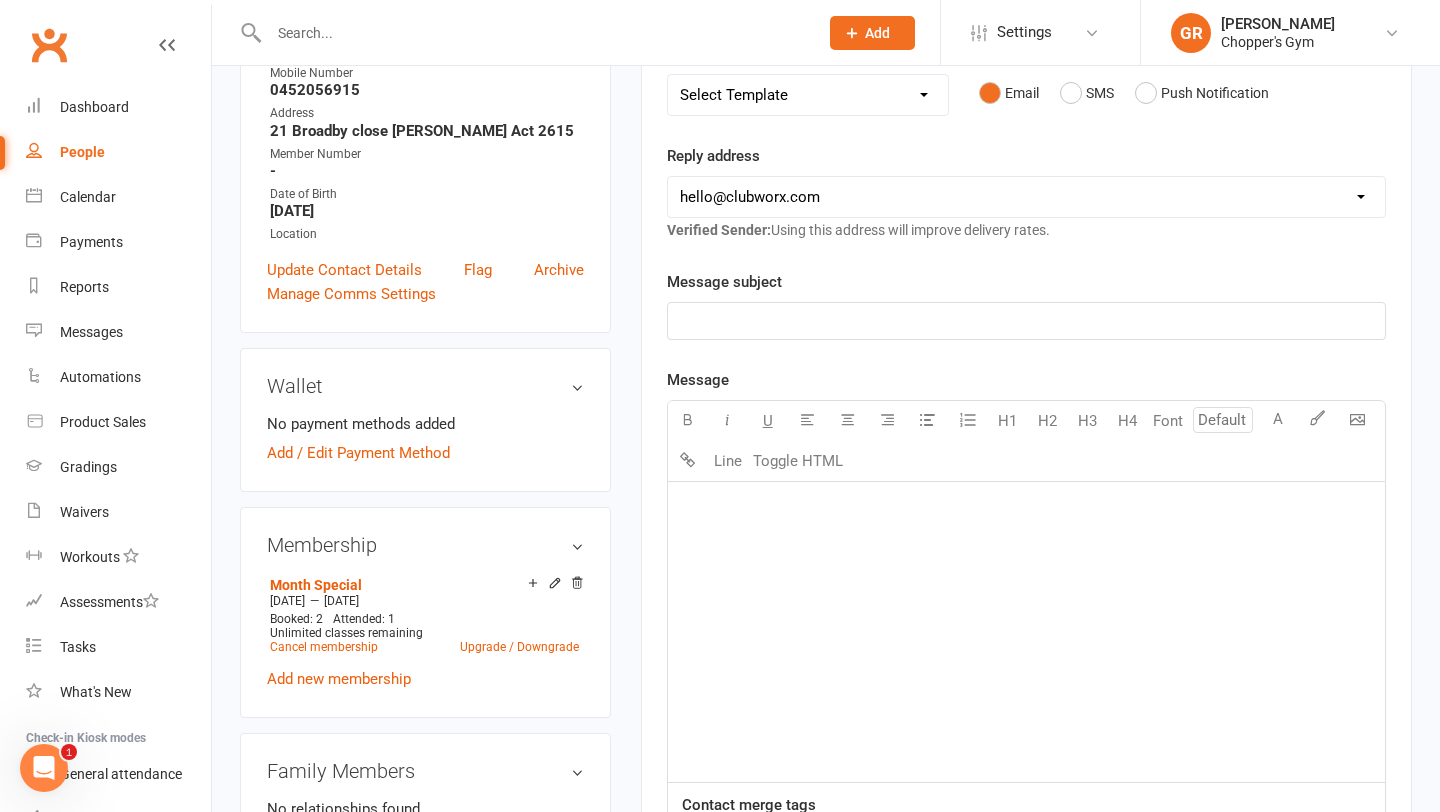scroll, scrollTop: 0, scrollLeft: 0, axis: both 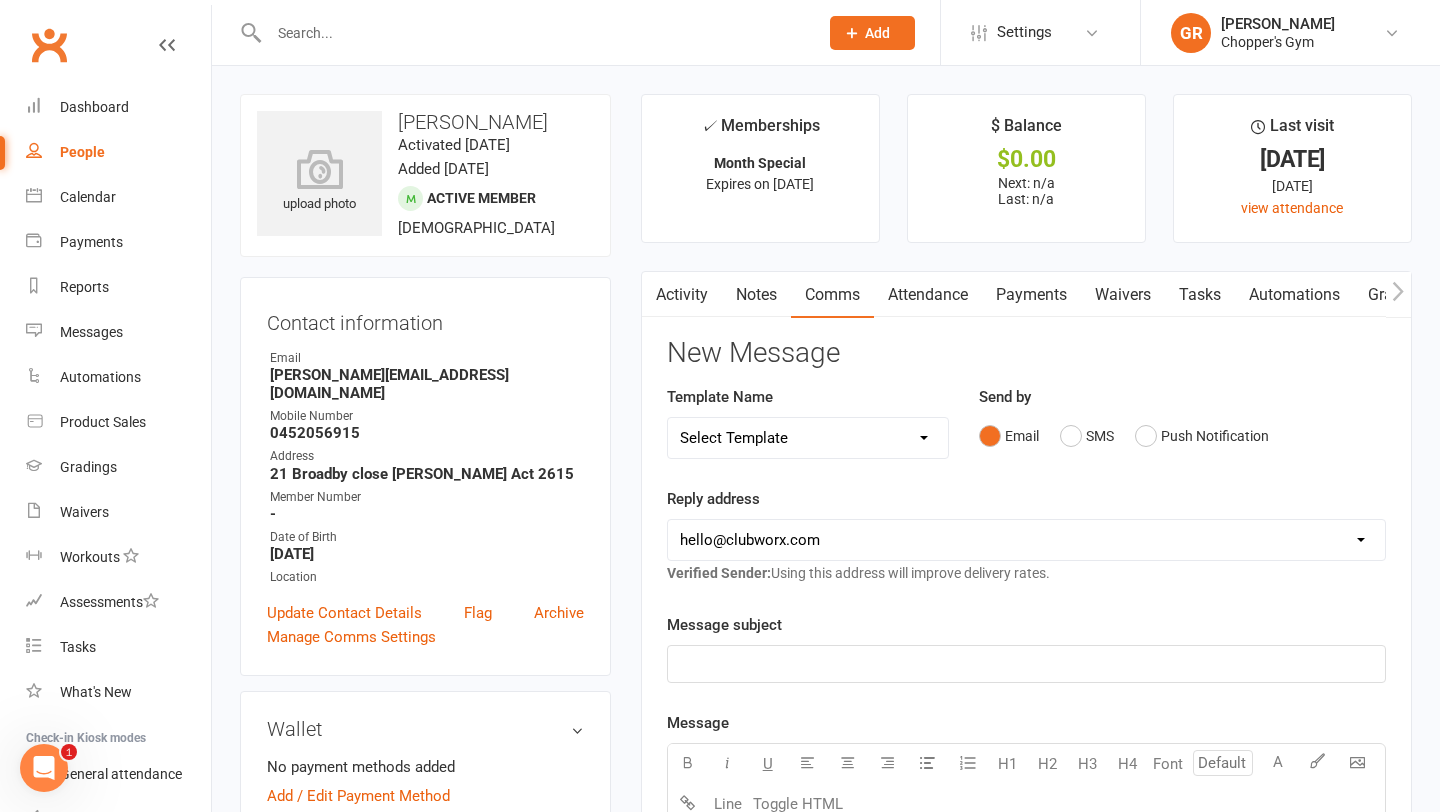 click on "Attendance" at bounding box center [928, 295] 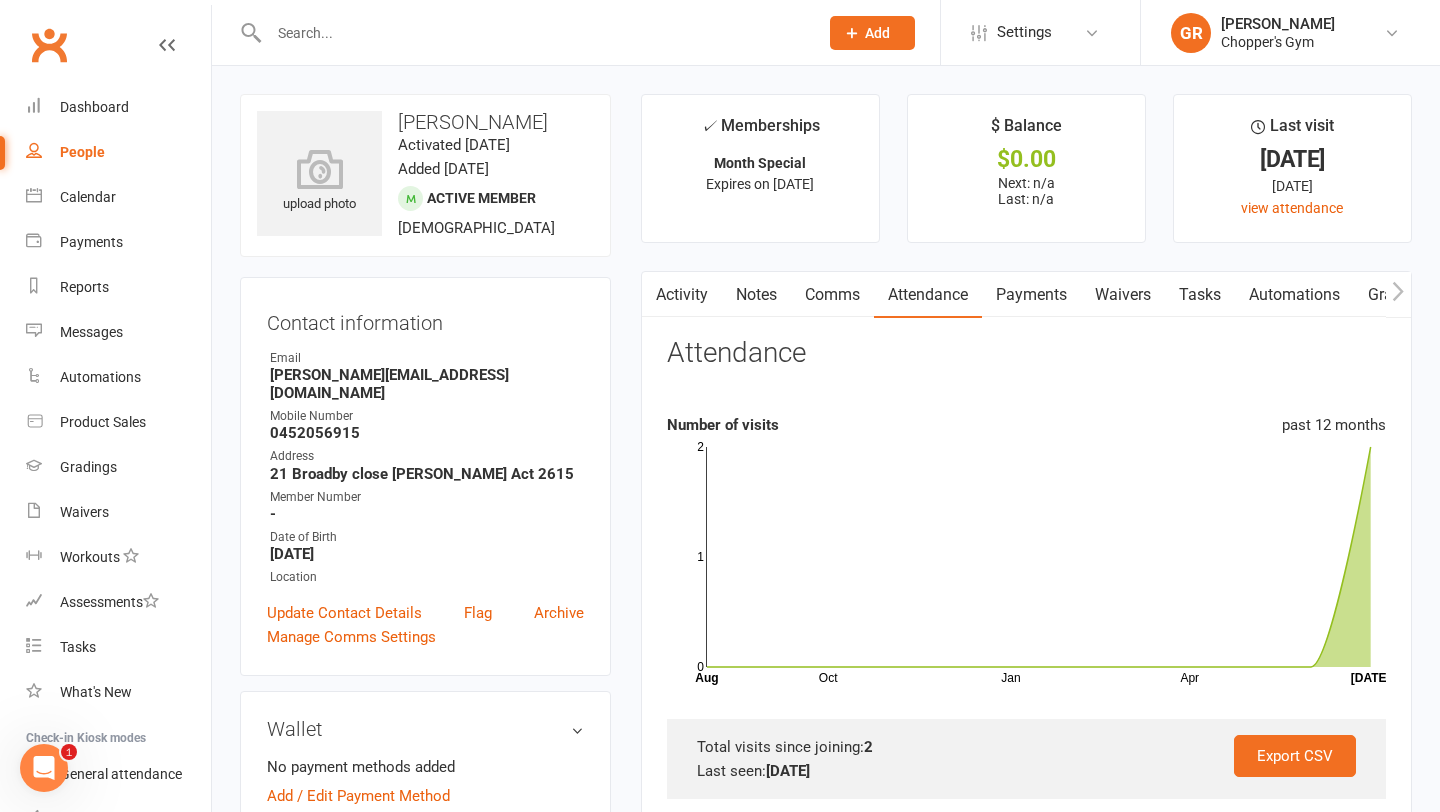 click on "Payments" at bounding box center [1031, 295] 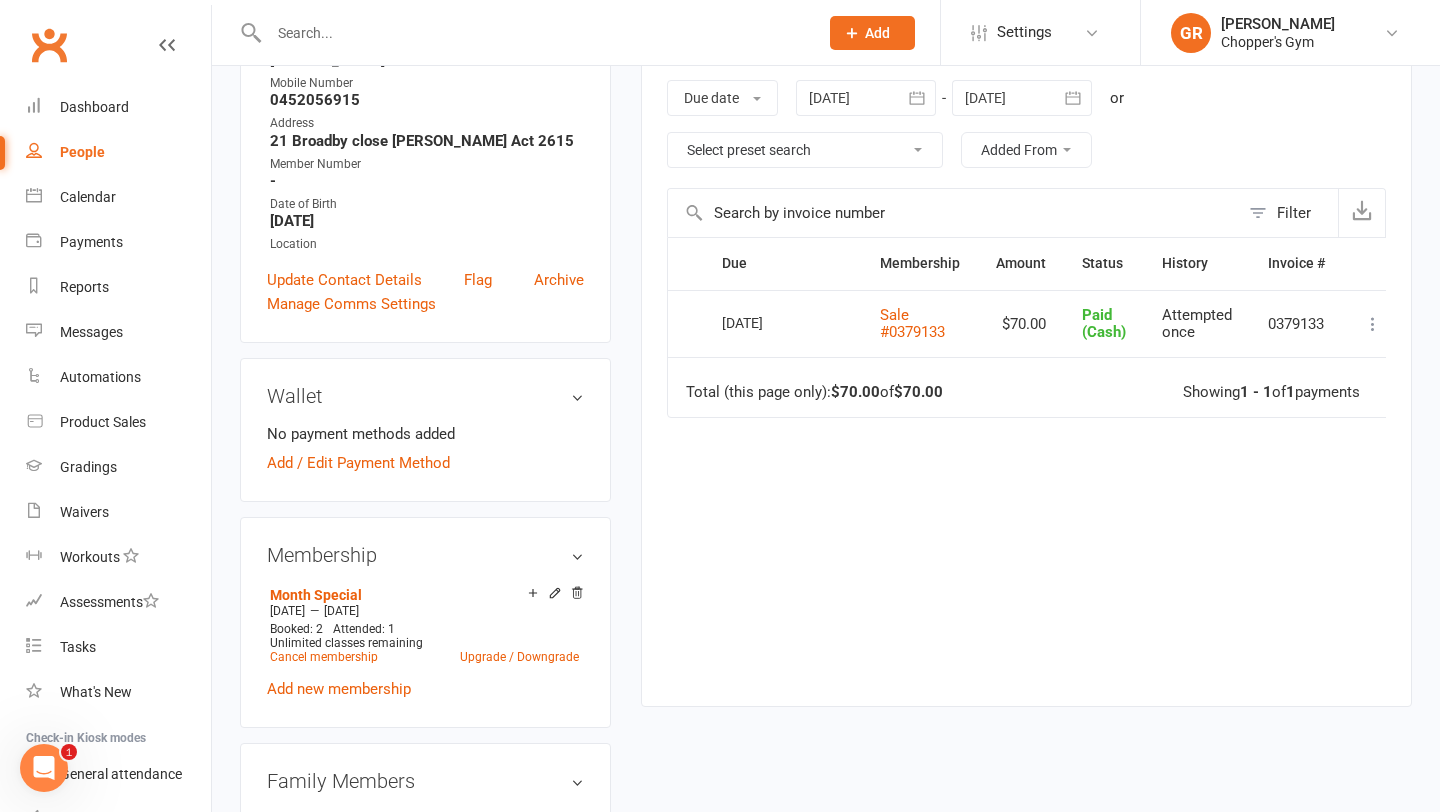 scroll, scrollTop: 0, scrollLeft: 0, axis: both 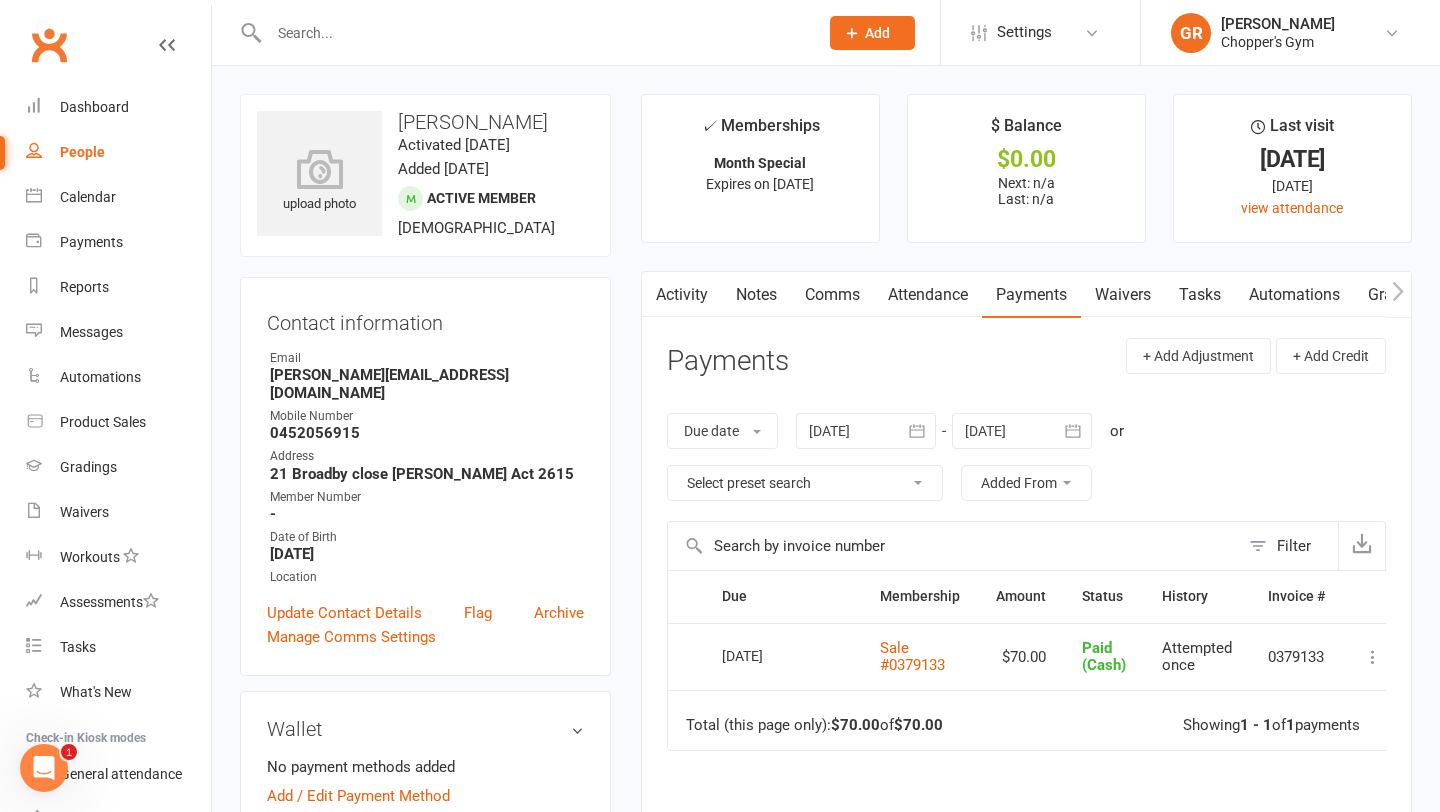 click on "Attendance" at bounding box center [928, 295] 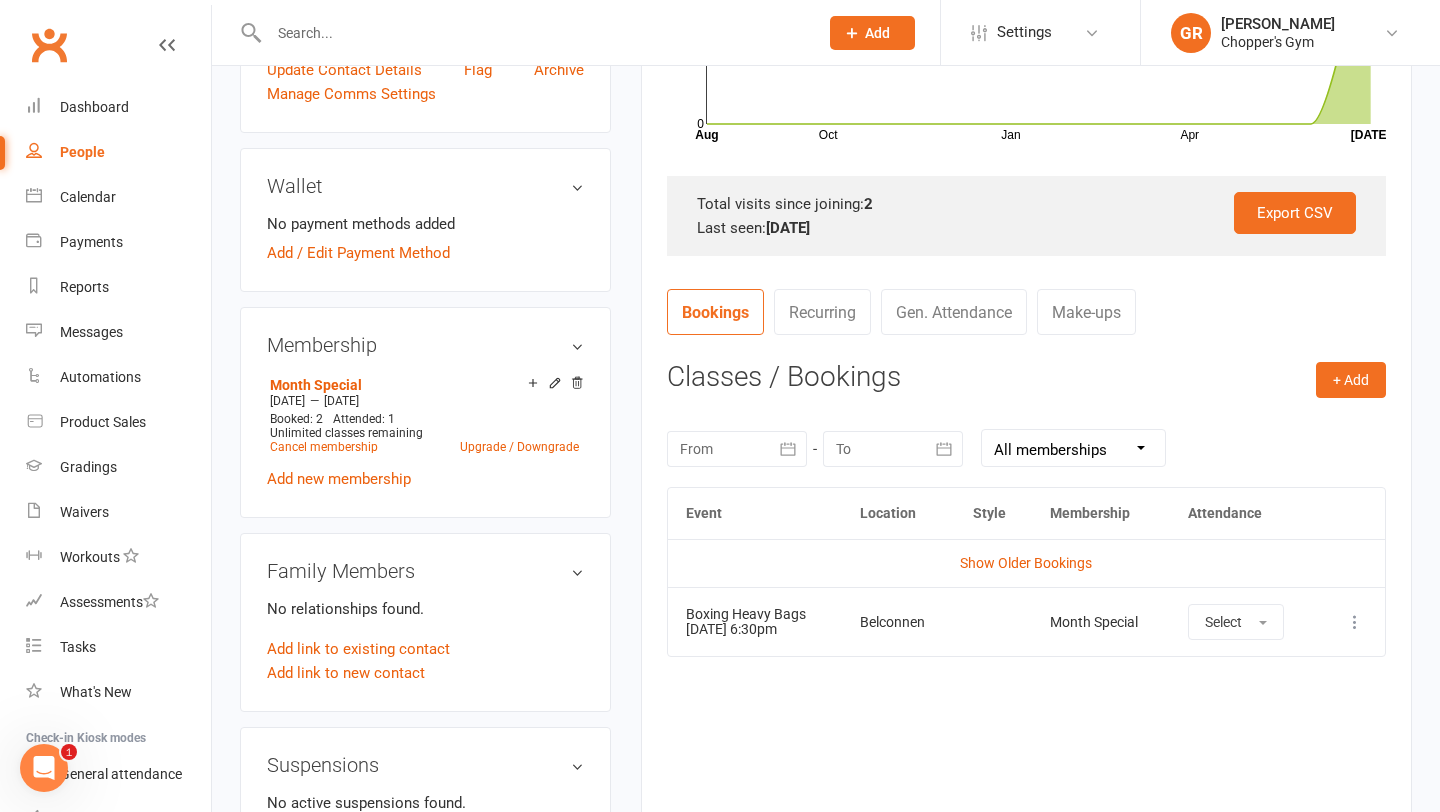 scroll, scrollTop: 567, scrollLeft: 0, axis: vertical 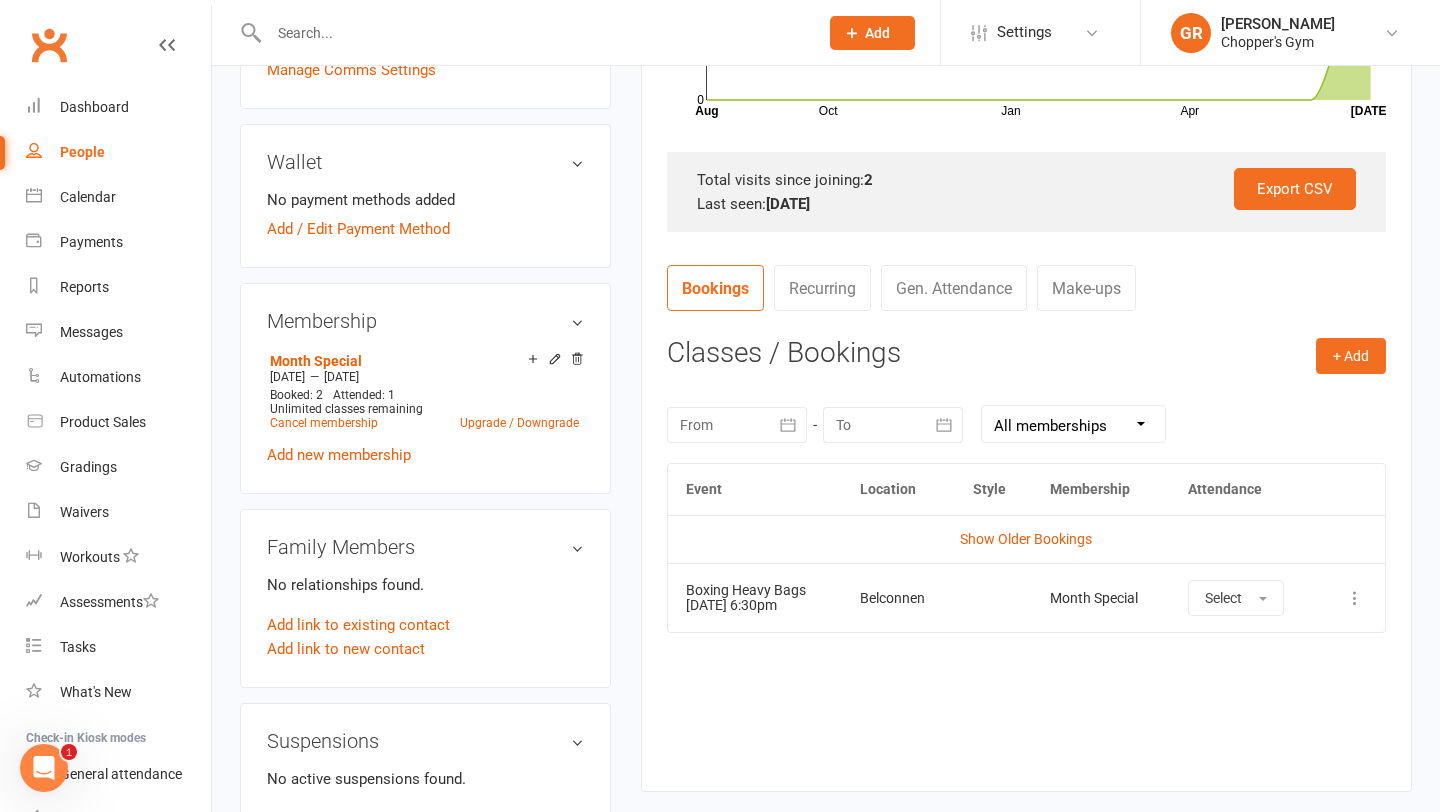 click on "Show Older Bookings" at bounding box center [1026, 539] 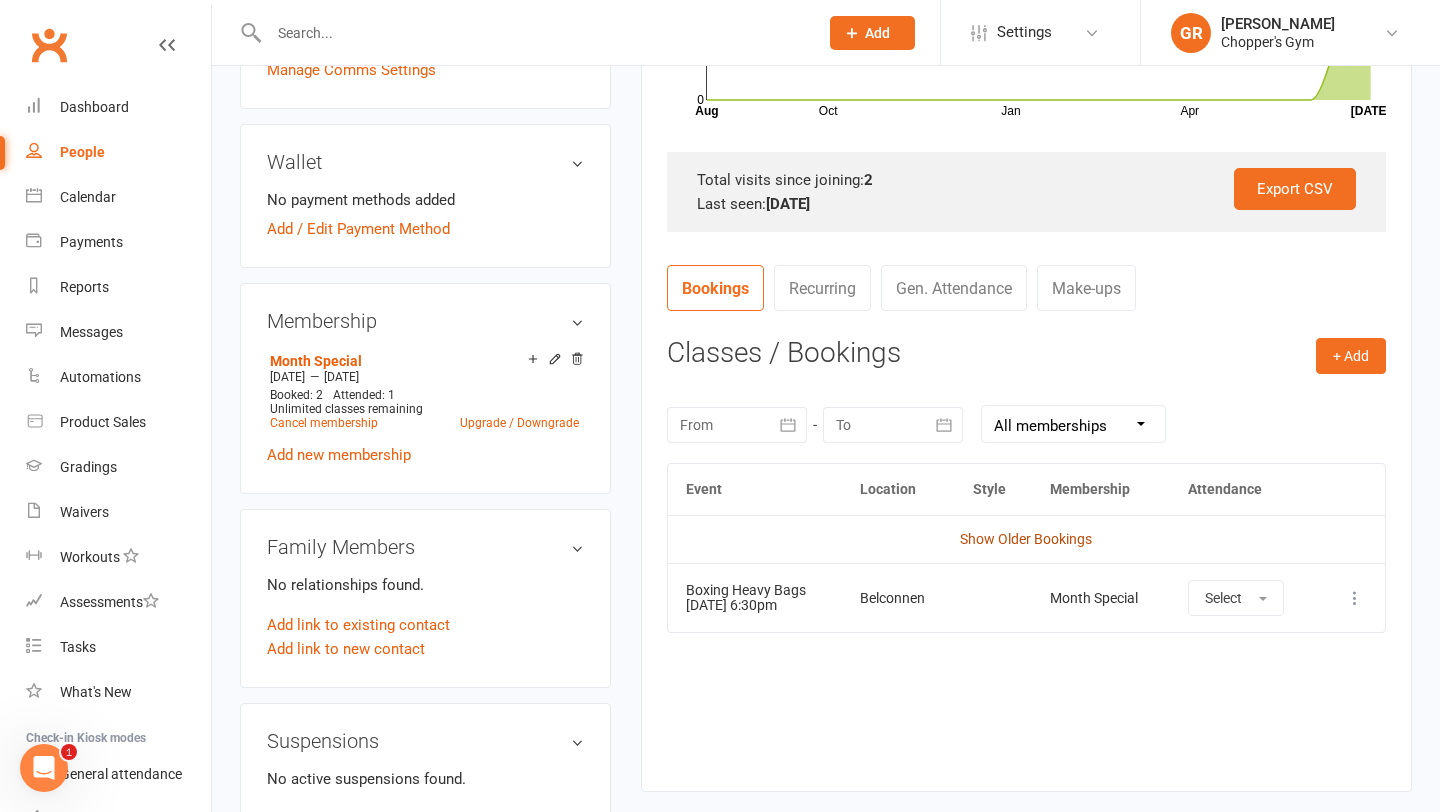 click on "Show Older Bookings" at bounding box center (1026, 539) 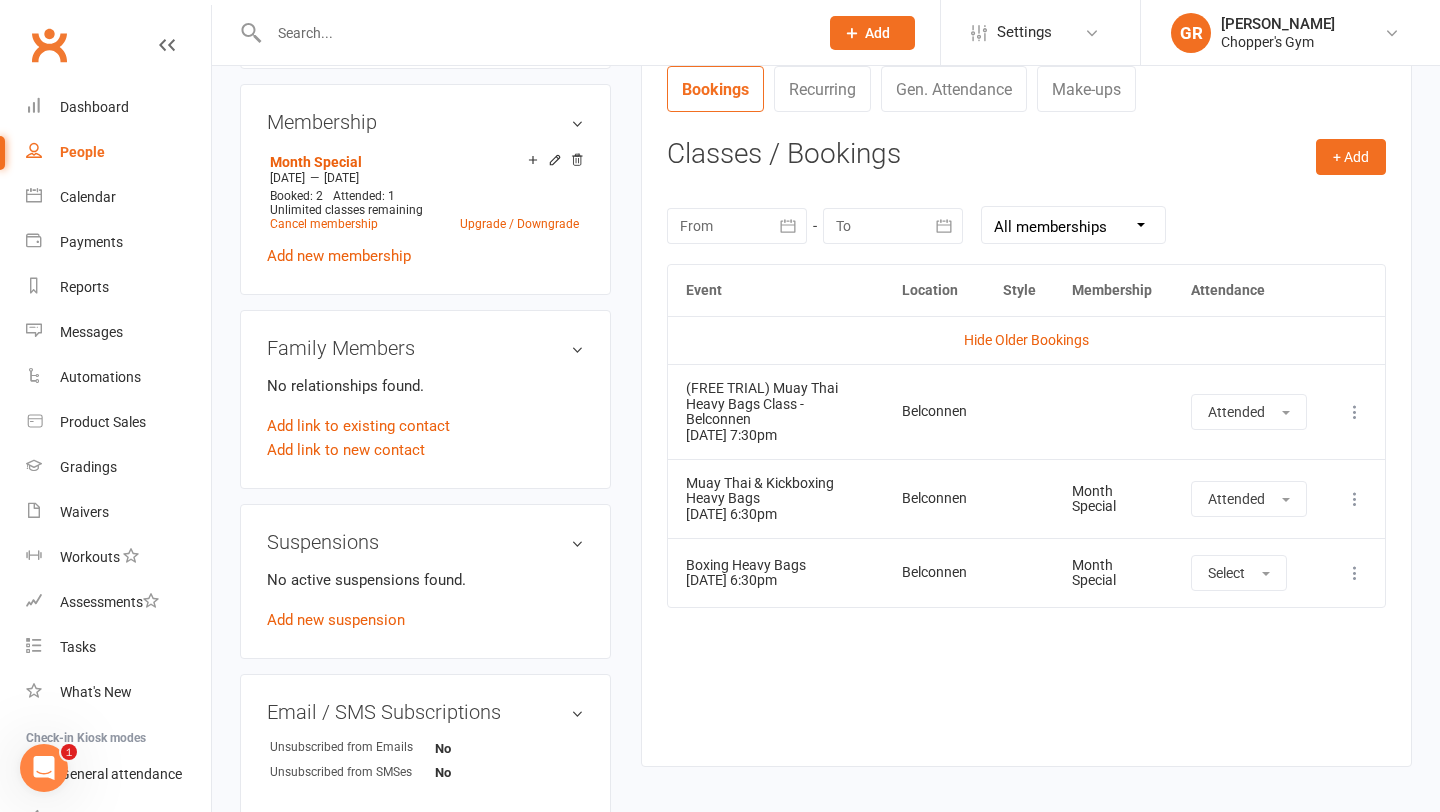 scroll, scrollTop: 767, scrollLeft: 0, axis: vertical 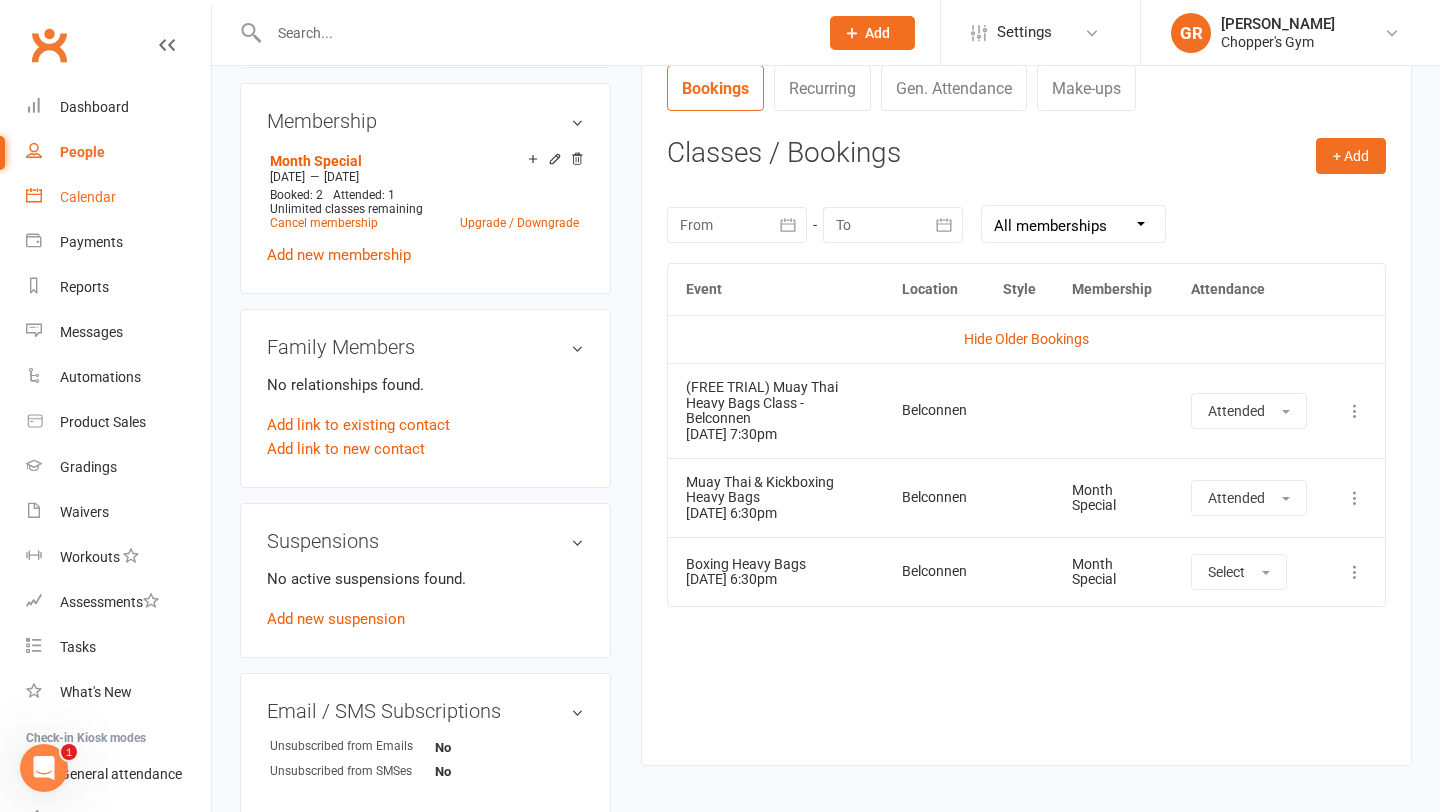 click on "Calendar" at bounding box center (118, 197) 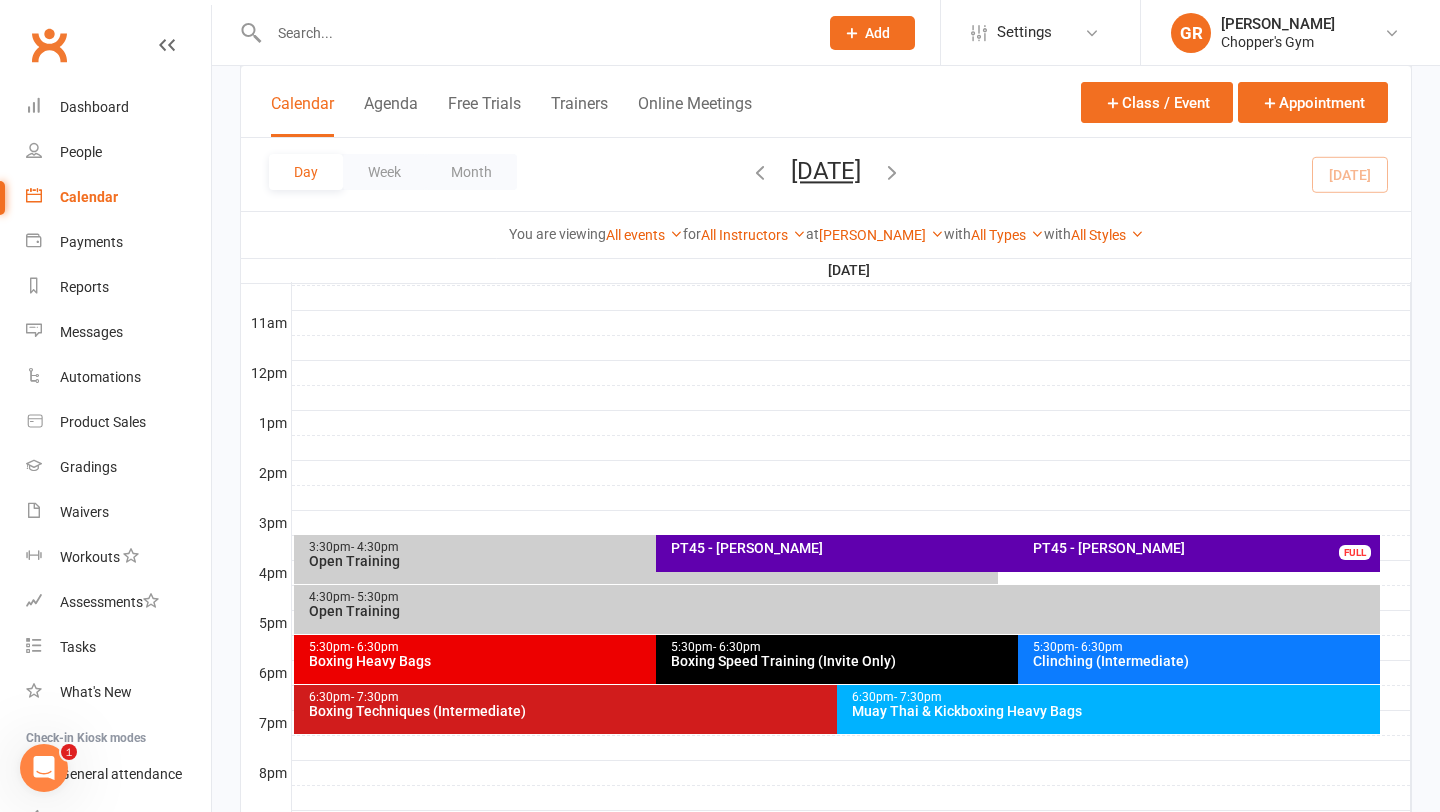 scroll, scrollTop: 852, scrollLeft: 0, axis: vertical 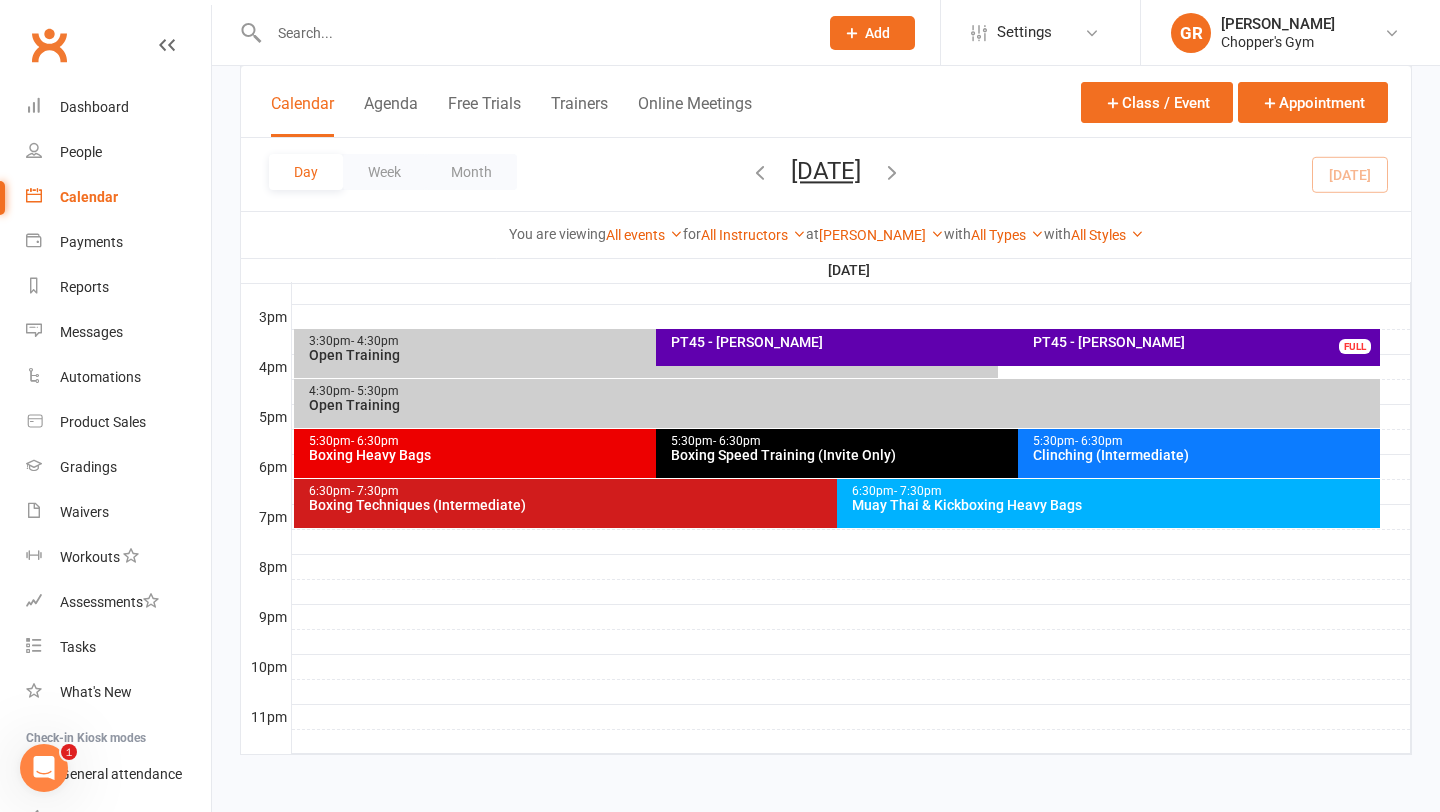 click on "Muay Thai & Kickboxing Heavy Bags" at bounding box center (1113, 505) 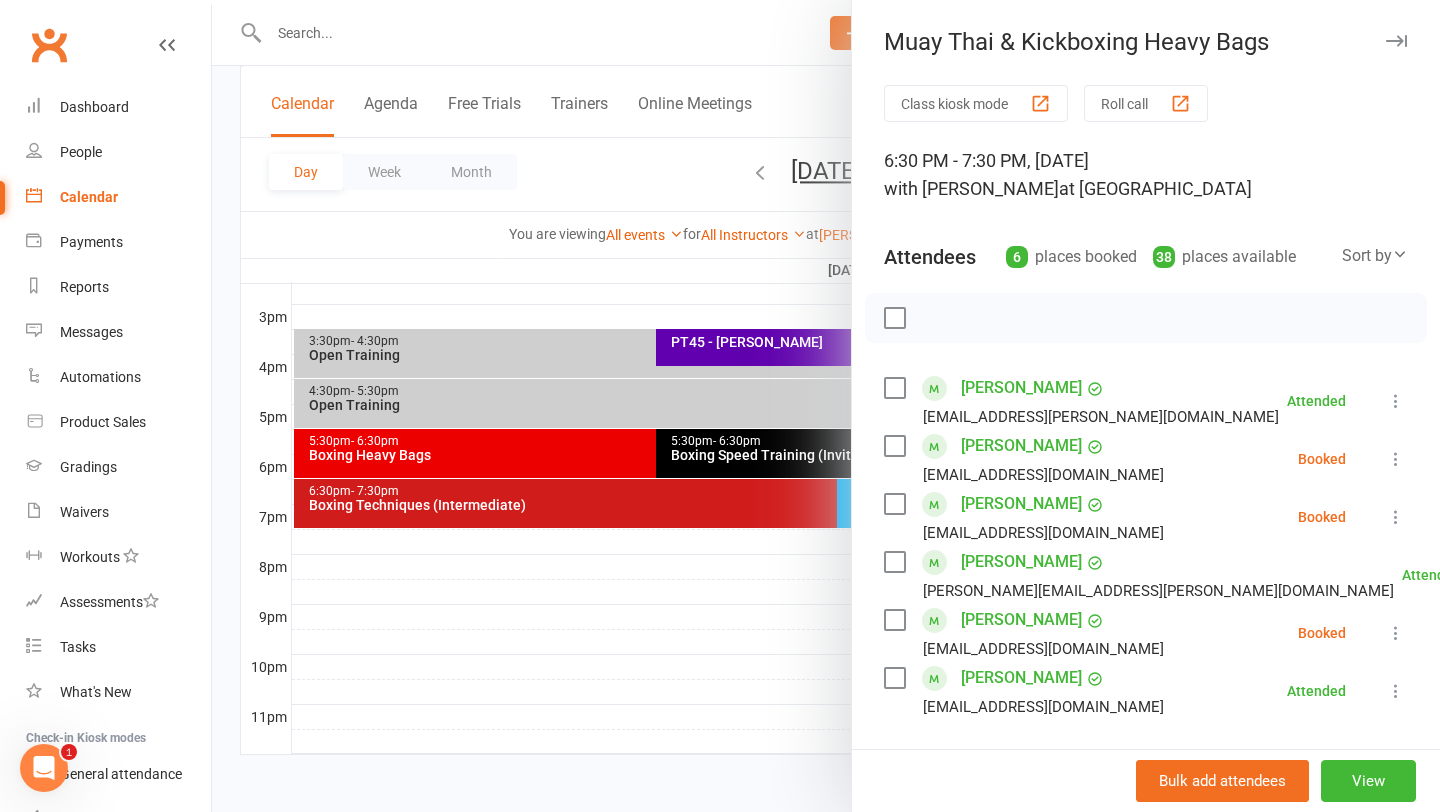 click at bounding box center [1396, 459] 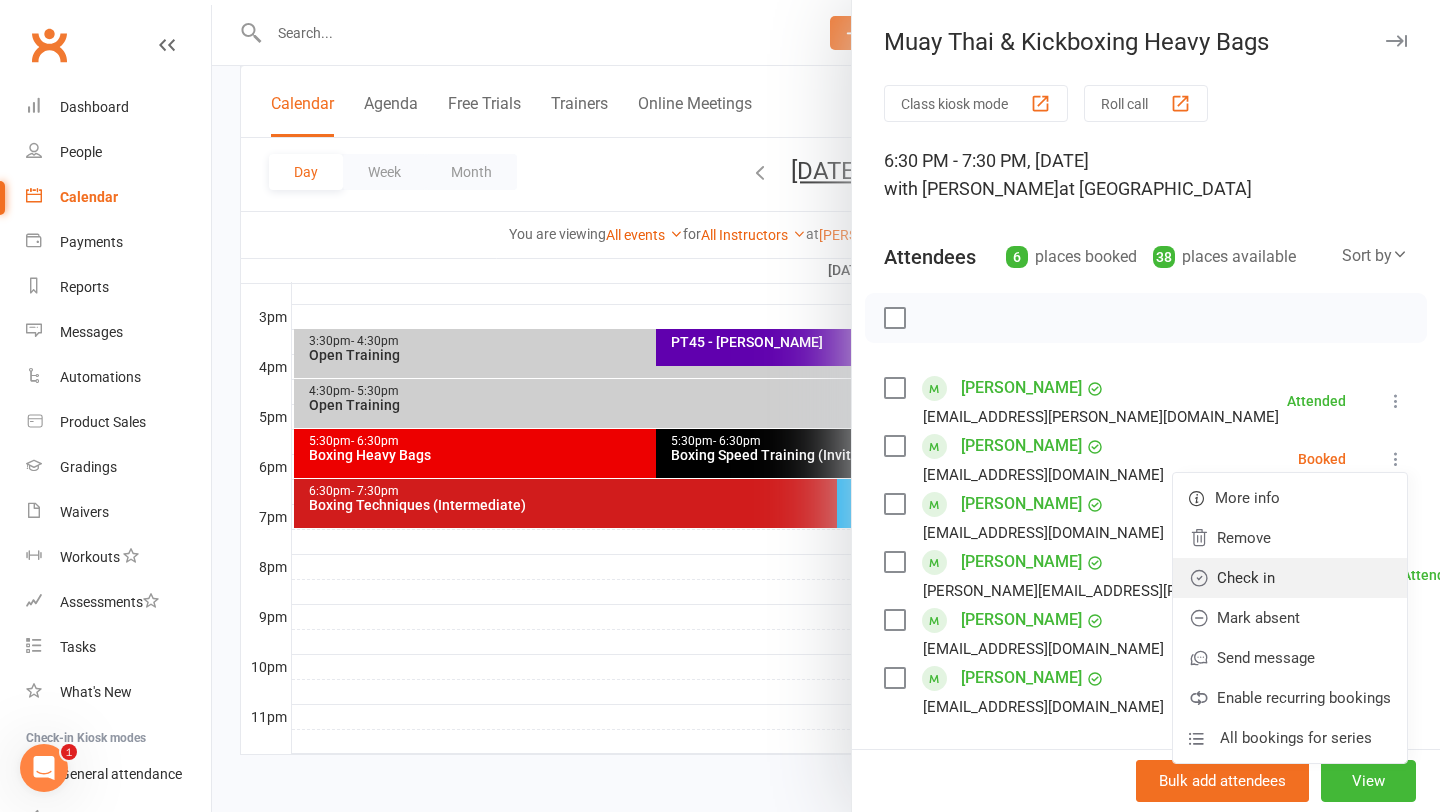 click on "Check in" at bounding box center [1290, 578] 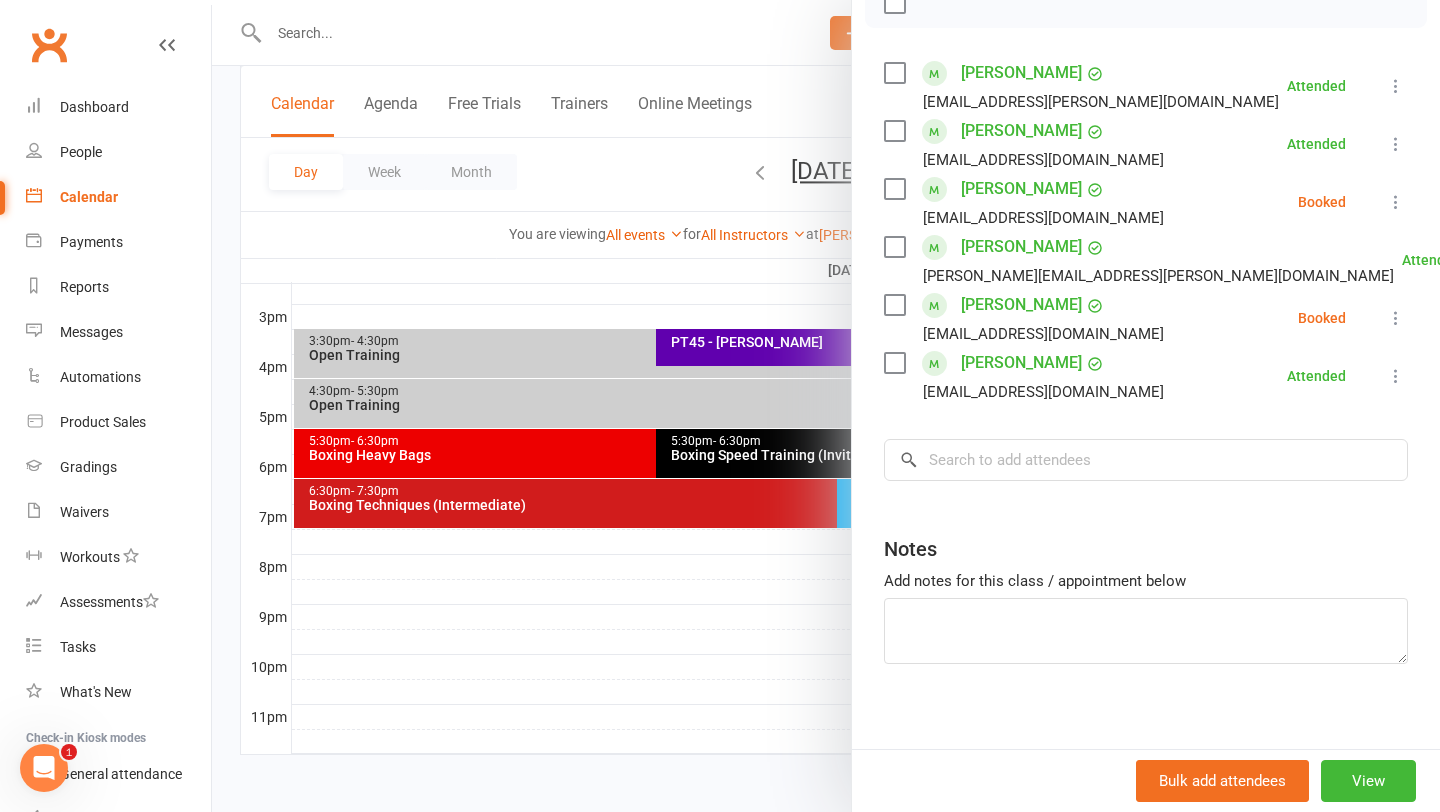 scroll, scrollTop: 330, scrollLeft: 0, axis: vertical 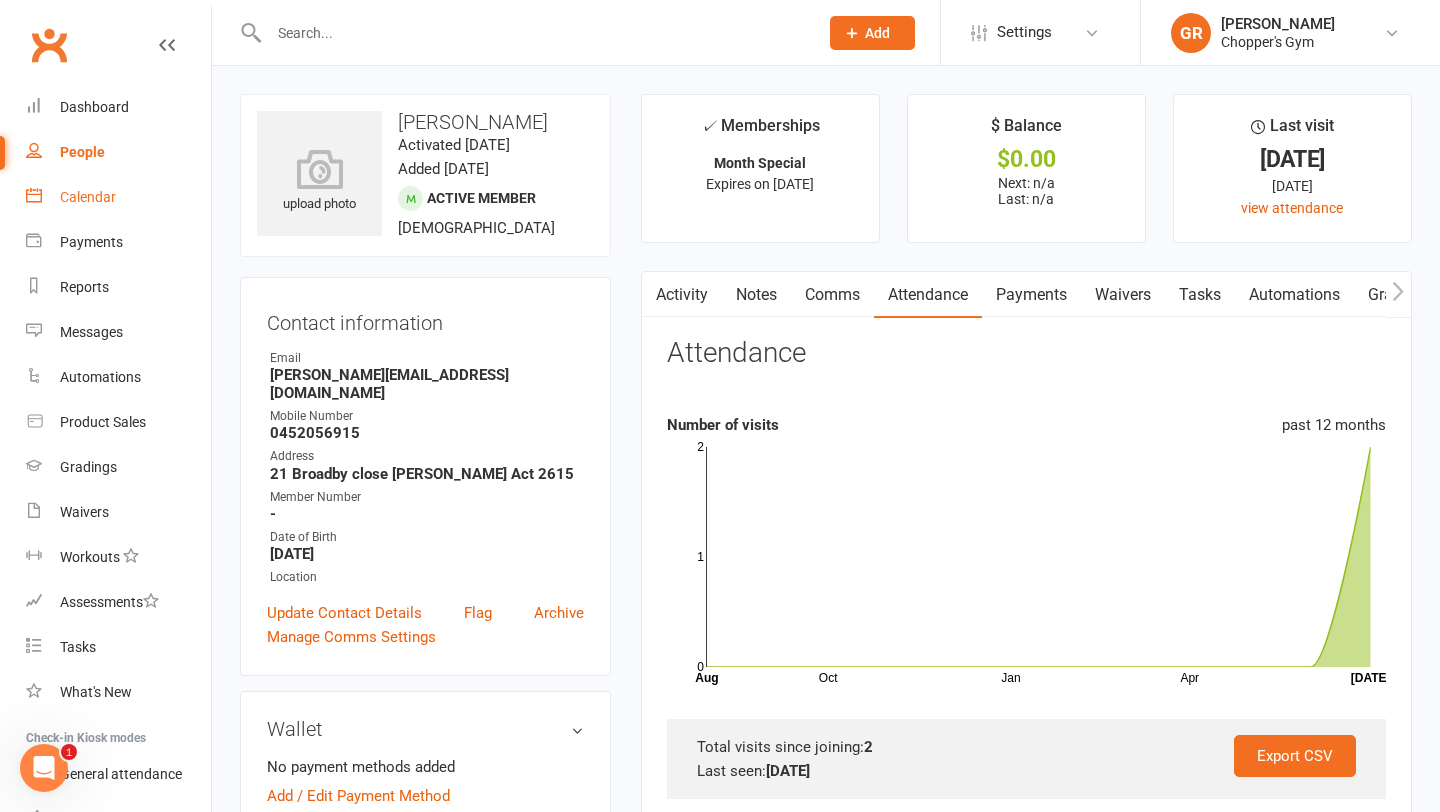 click on "Calendar" at bounding box center (118, 197) 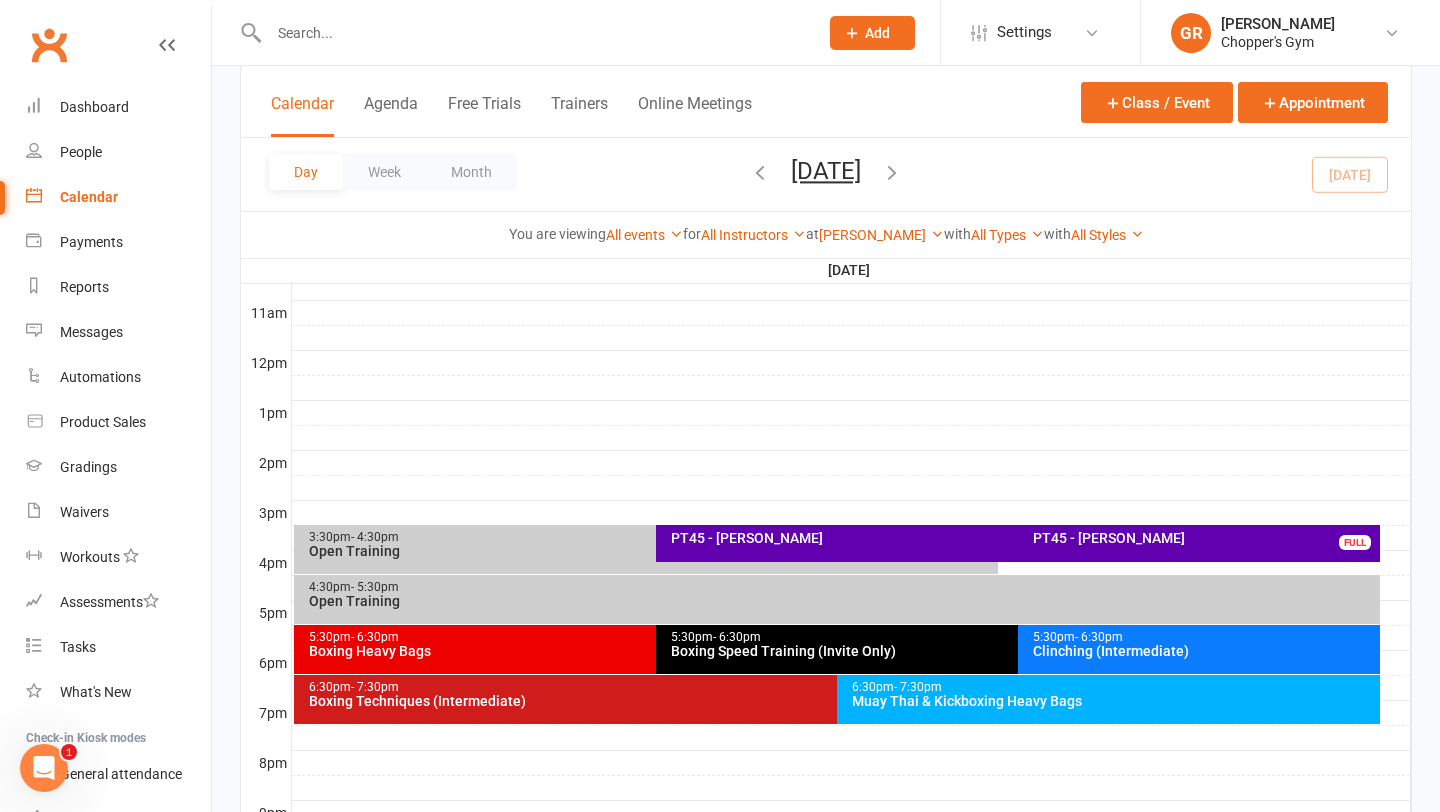 scroll, scrollTop: 654, scrollLeft: 0, axis: vertical 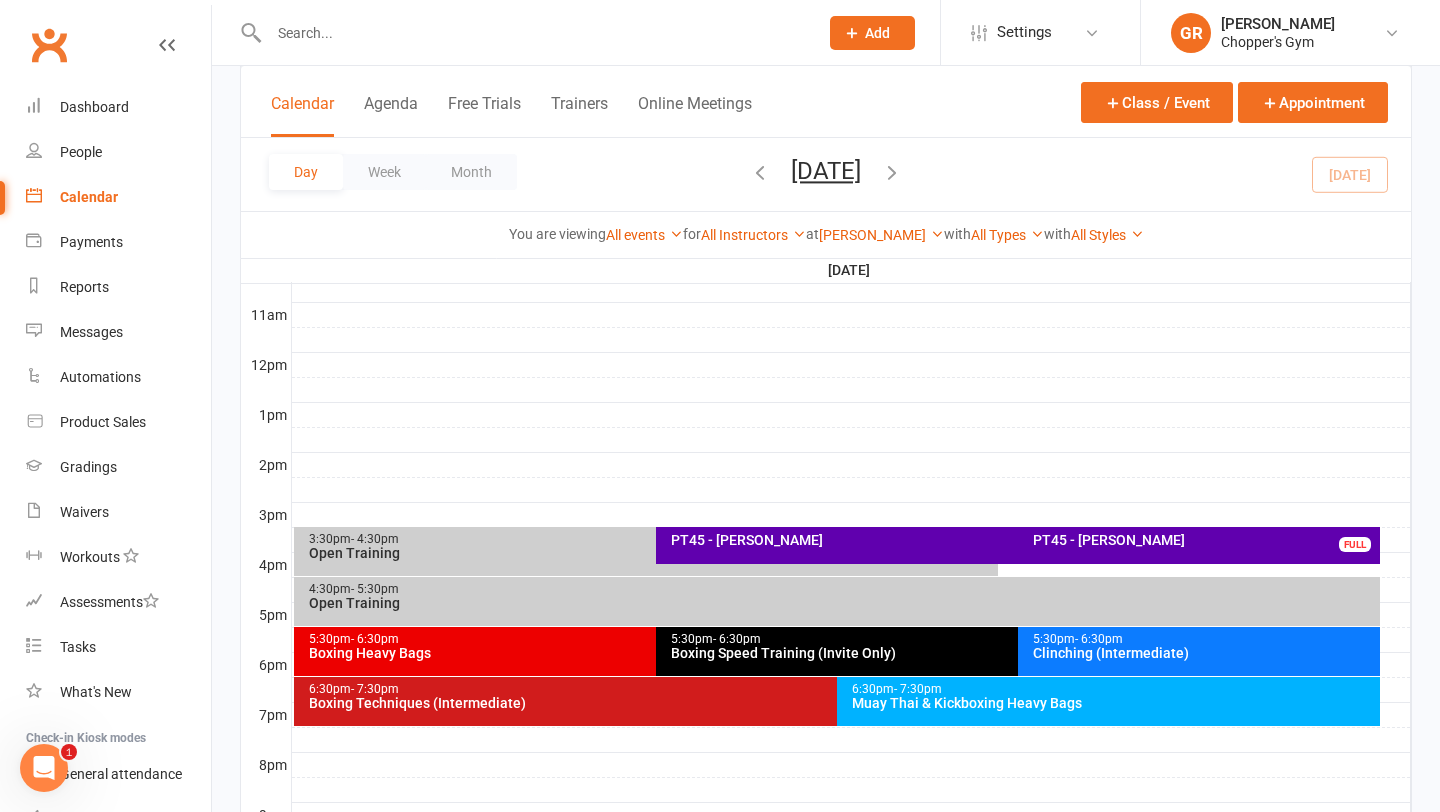 click on "Muay Thai & Kickboxing Heavy Bags" at bounding box center (1113, 703) 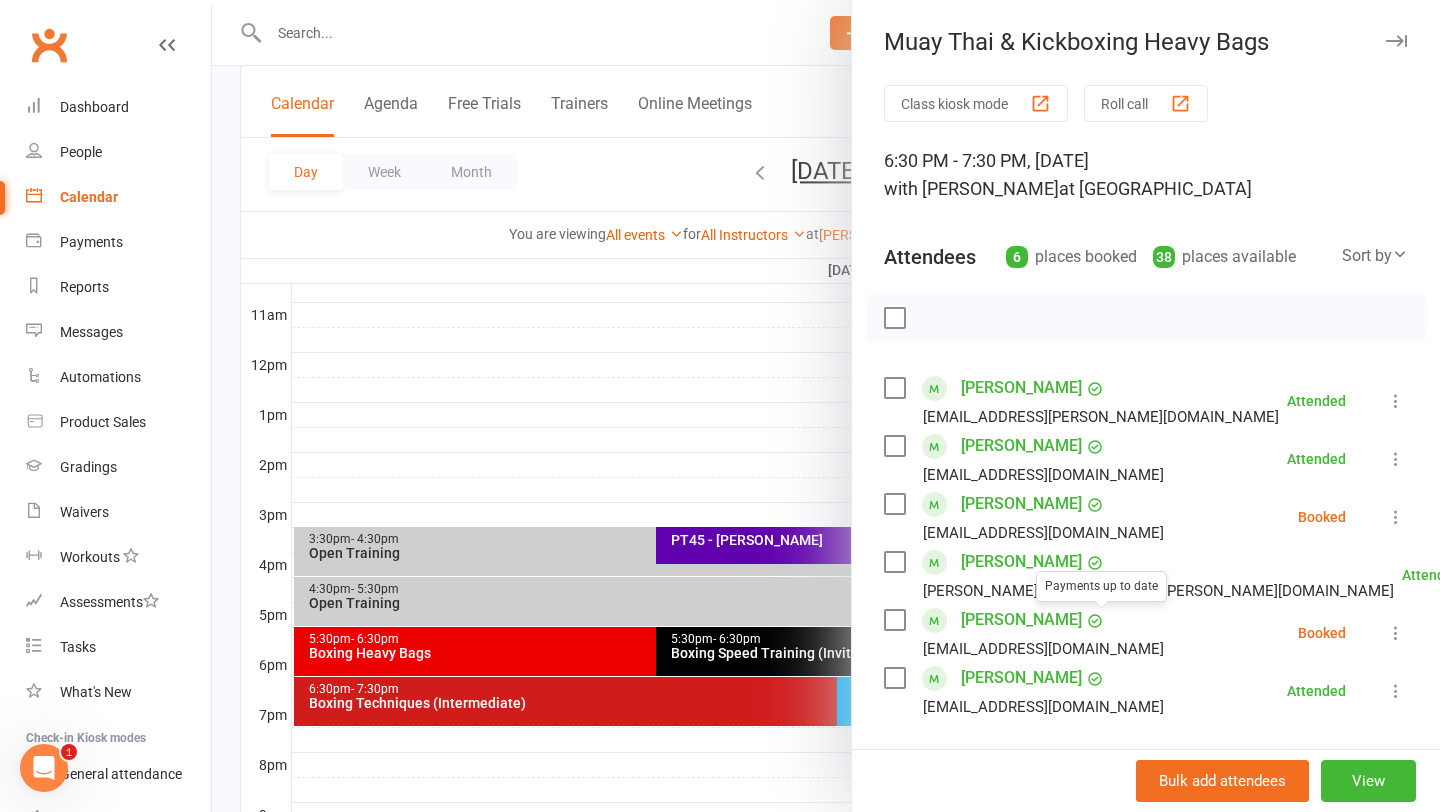 click at bounding box center (826, 406) 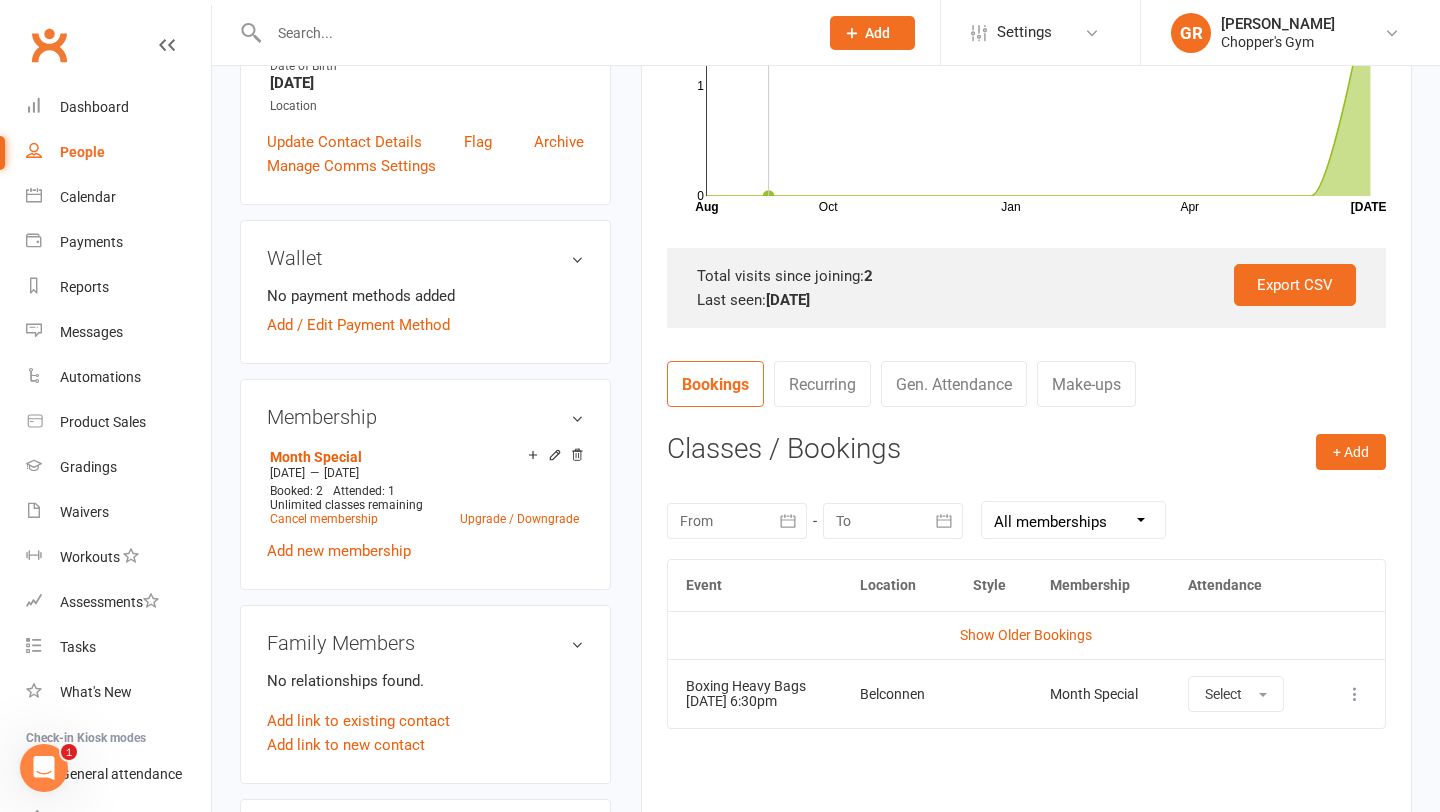 scroll, scrollTop: 516, scrollLeft: 0, axis: vertical 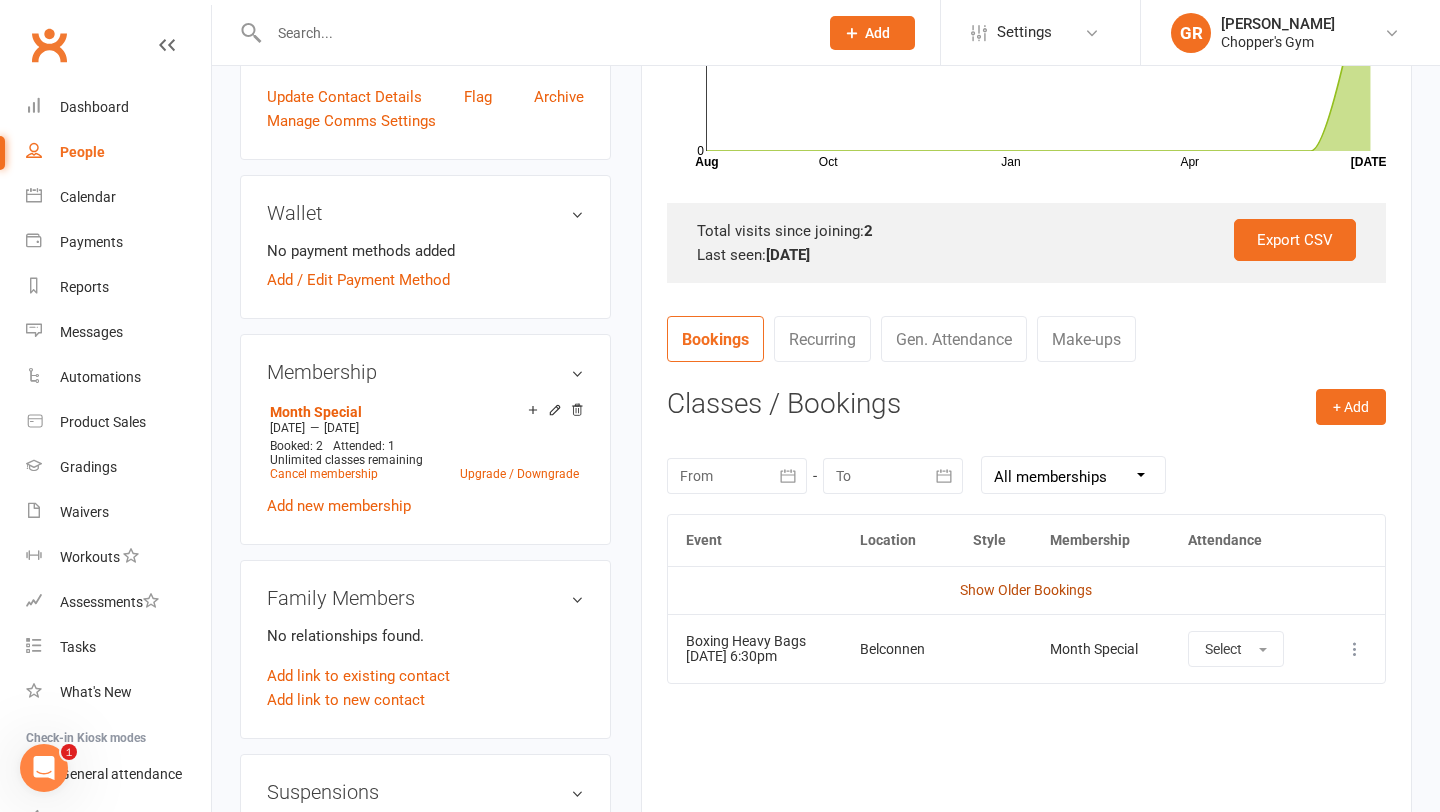 click on "Show Older Bookings" at bounding box center [1026, 590] 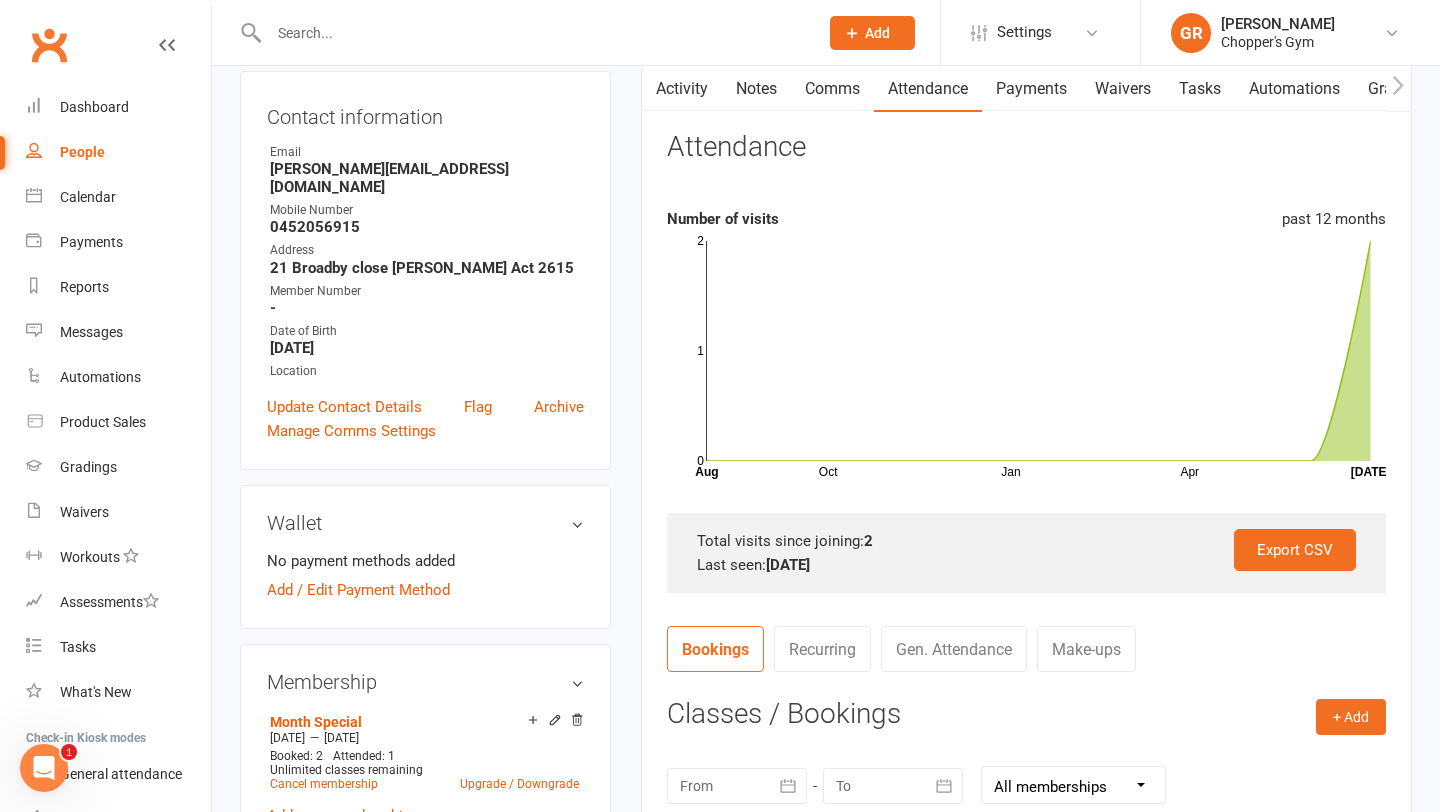 scroll, scrollTop: 91, scrollLeft: 0, axis: vertical 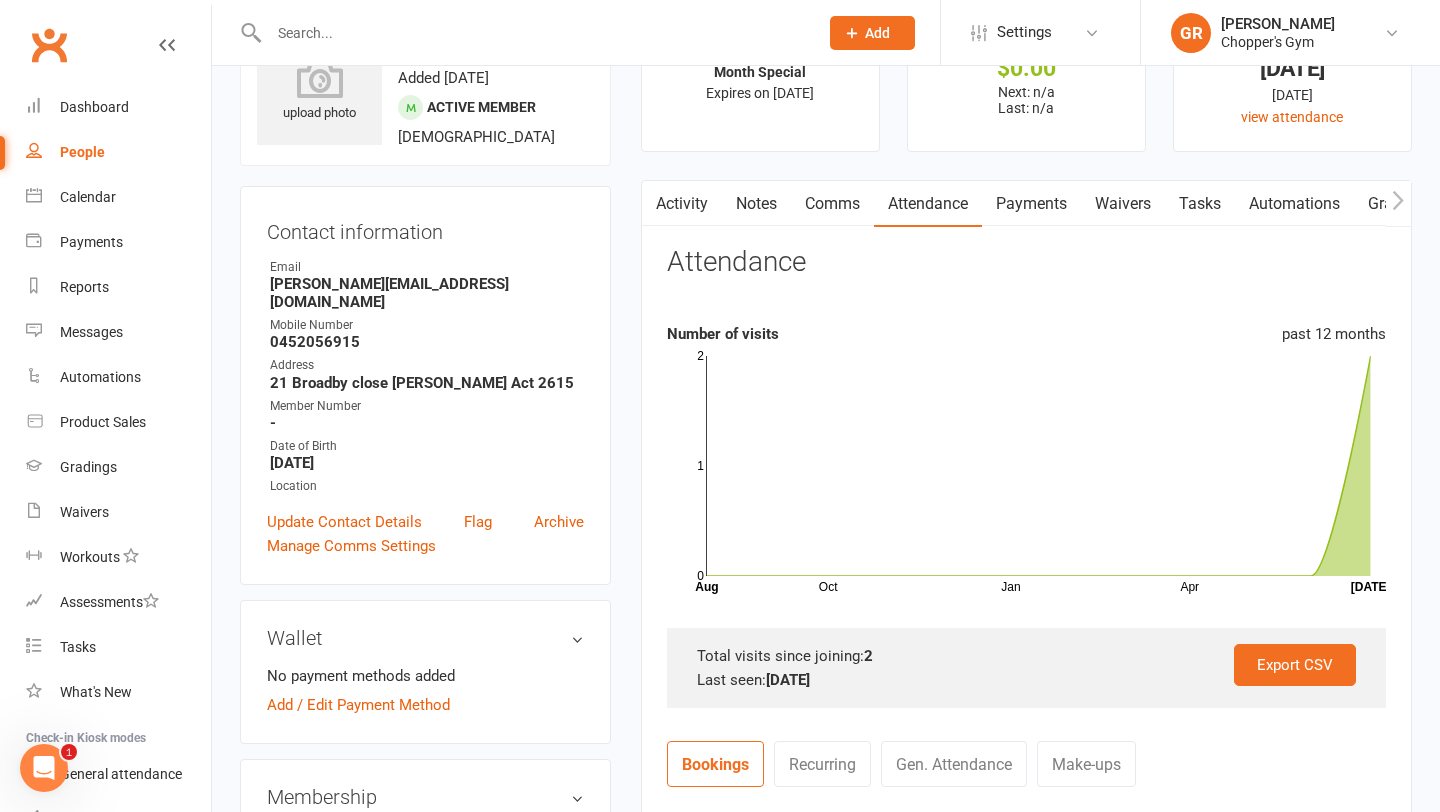 click on "Payments" at bounding box center (1031, 204) 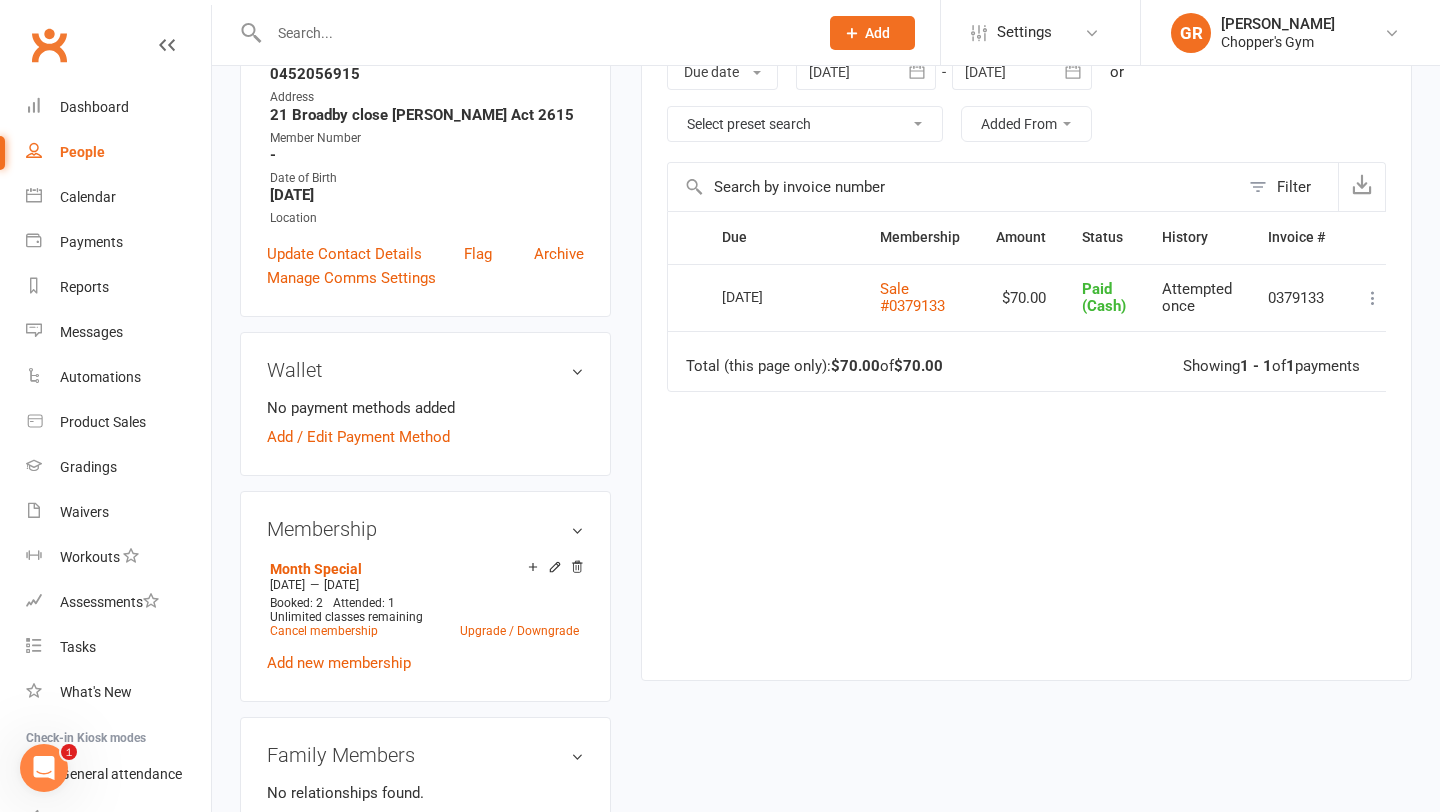 scroll, scrollTop: 0, scrollLeft: 0, axis: both 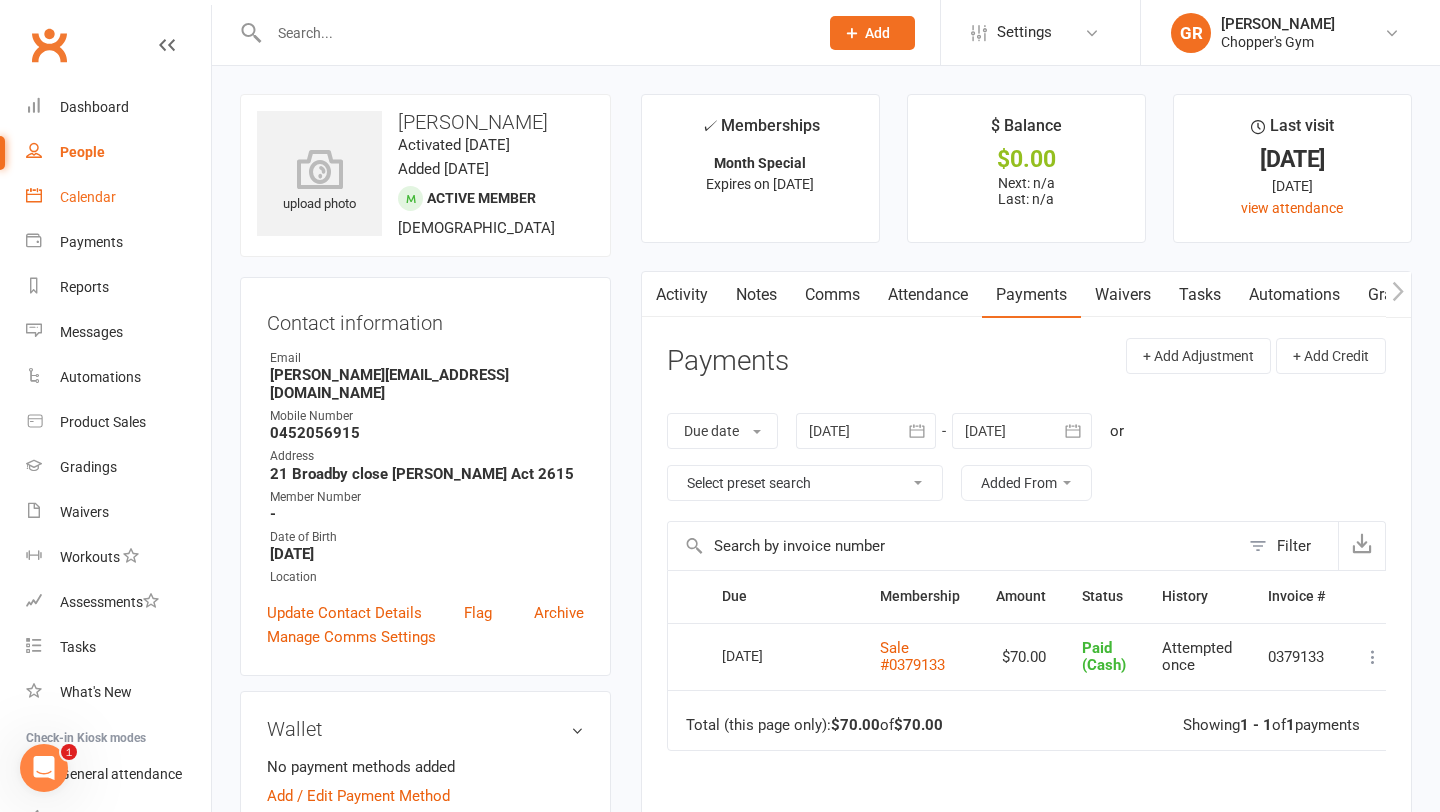 click on "Calendar" at bounding box center [118, 197] 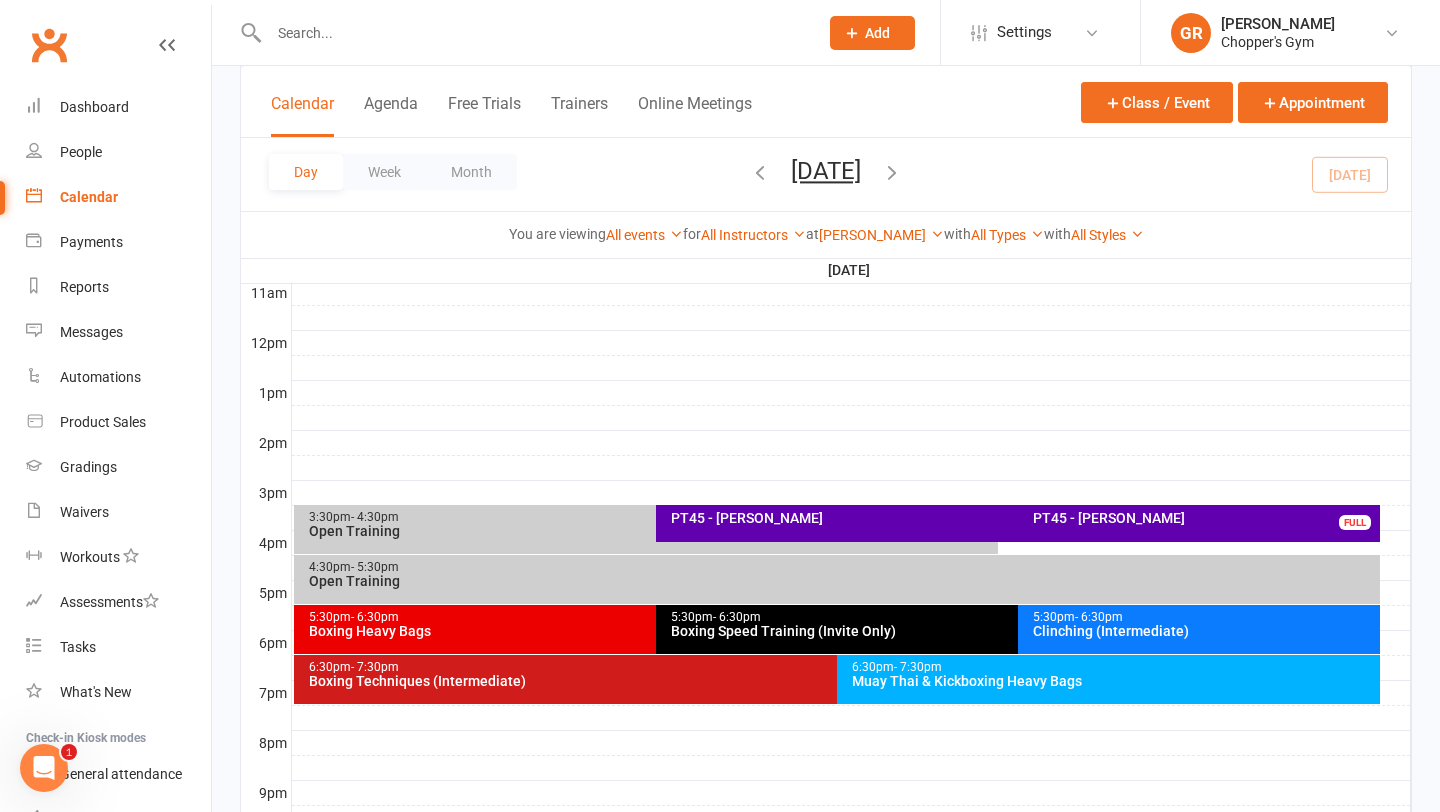 scroll, scrollTop: 852, scrollLeft: 0, axis: vertical 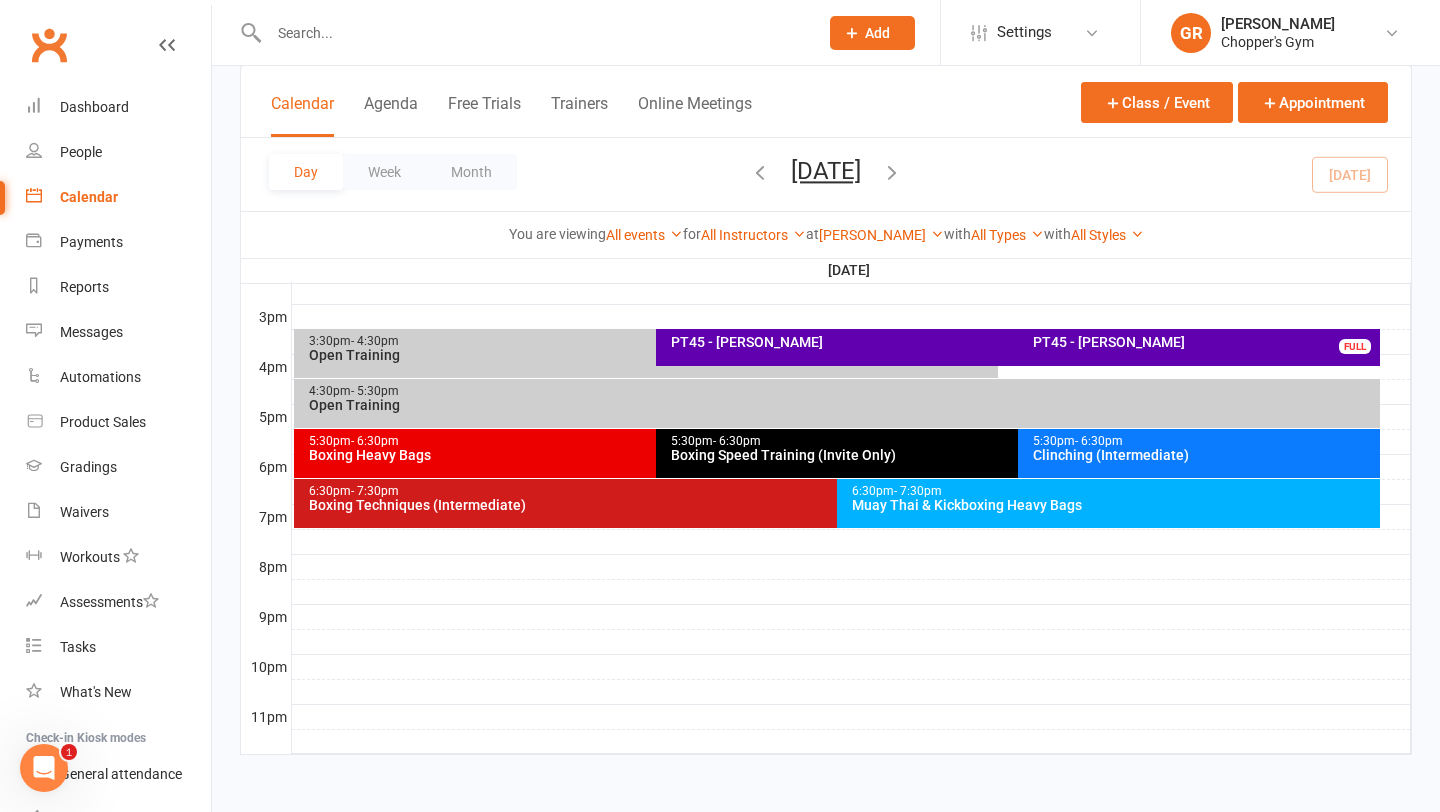 click on "6:30pm  - 7:30pm Muay Thai & Kickboxing Heavy Bags" at bounding box center [1108, 503] 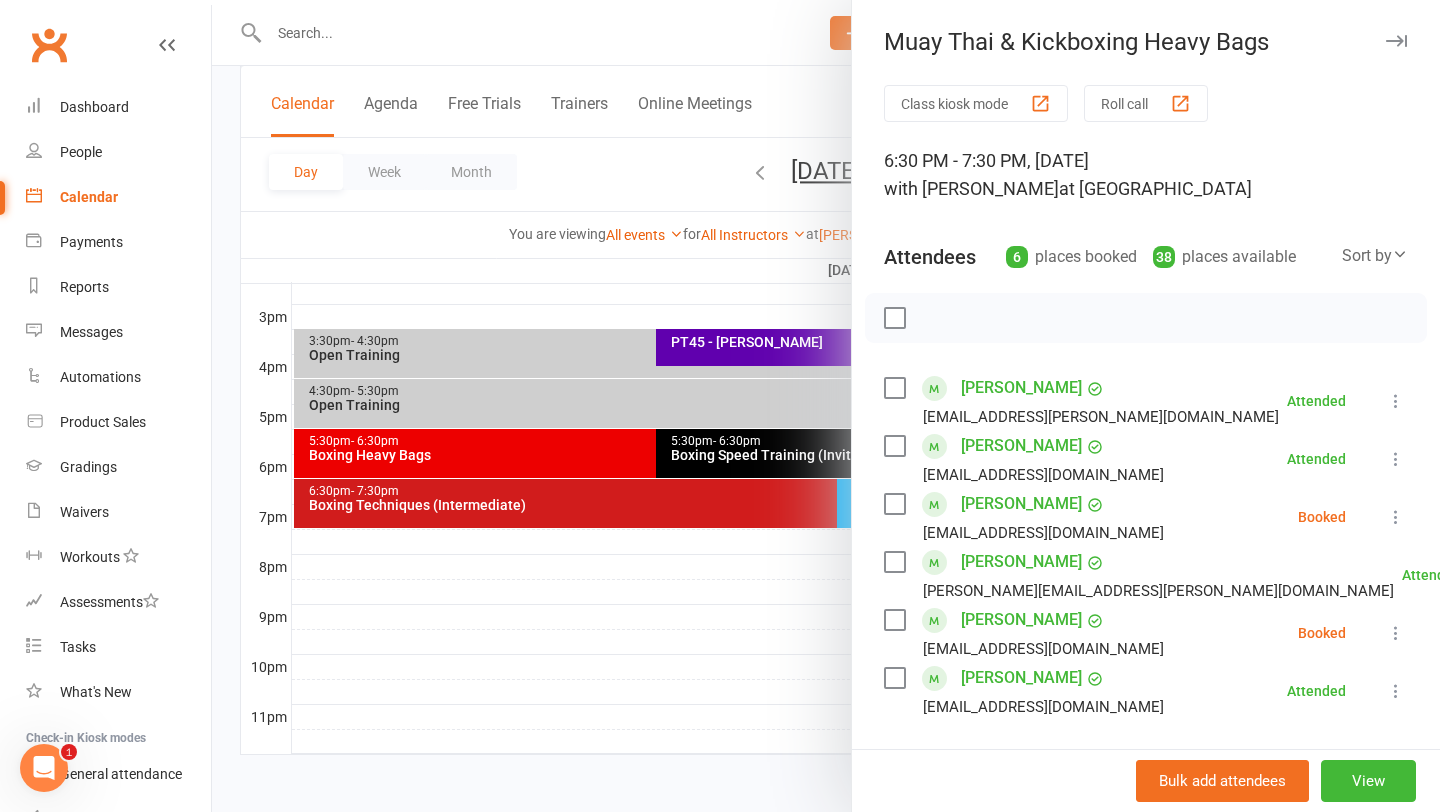 scroll, scrollTop: 330, scrollLeft: 0, axis: vertical 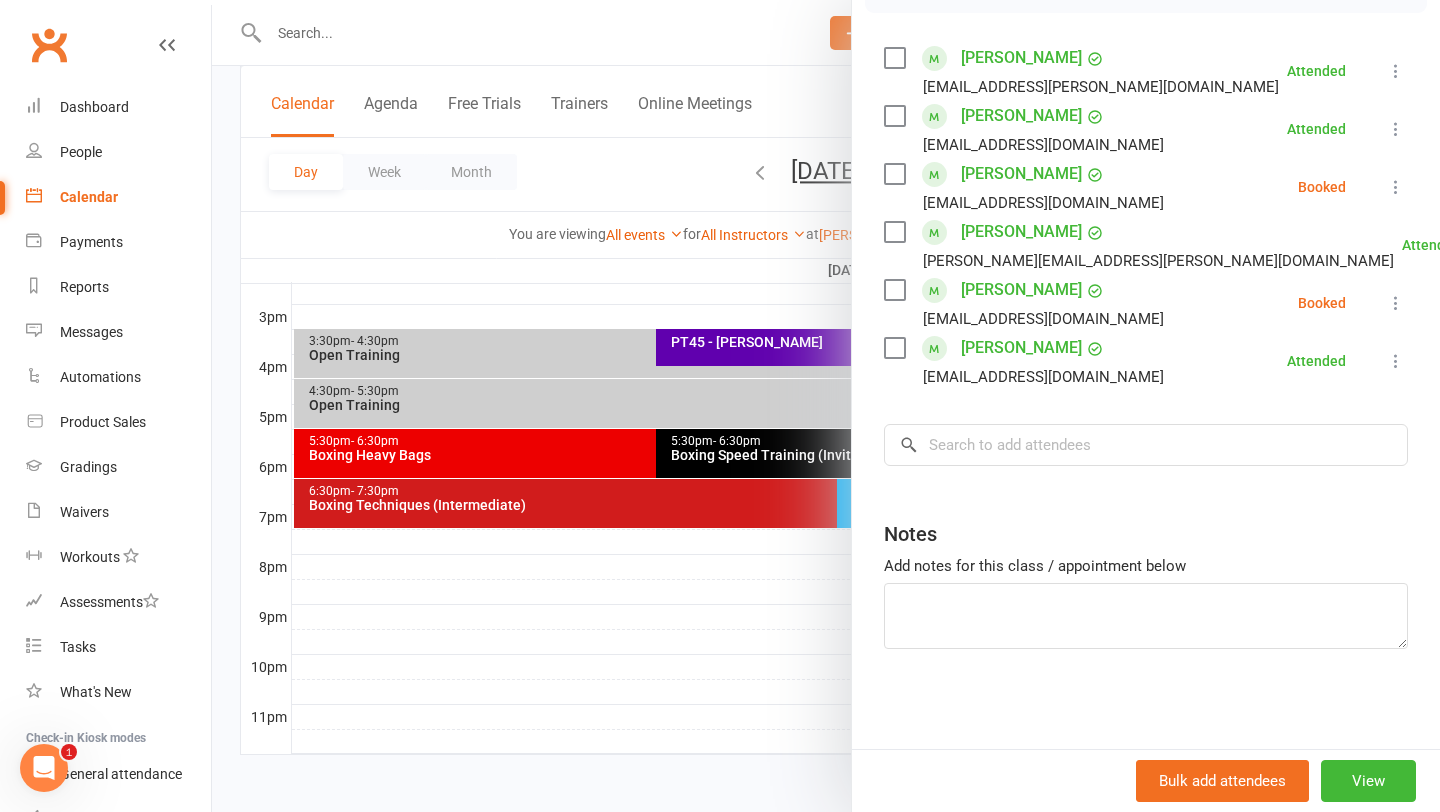 click at bounding box center [826, 406] 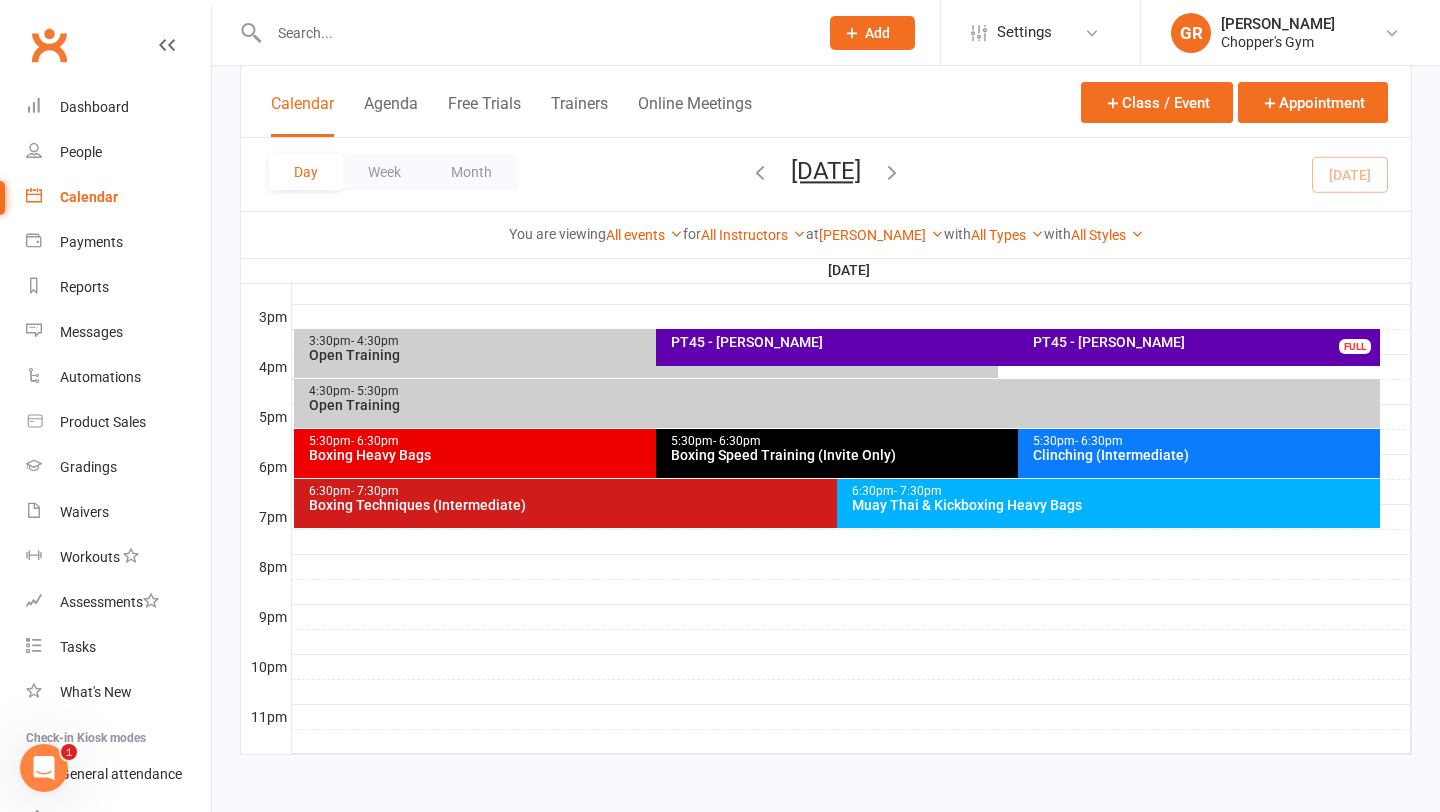 click on "Boxing Techniques (Intermediate)" at bounding box center (832, 505) 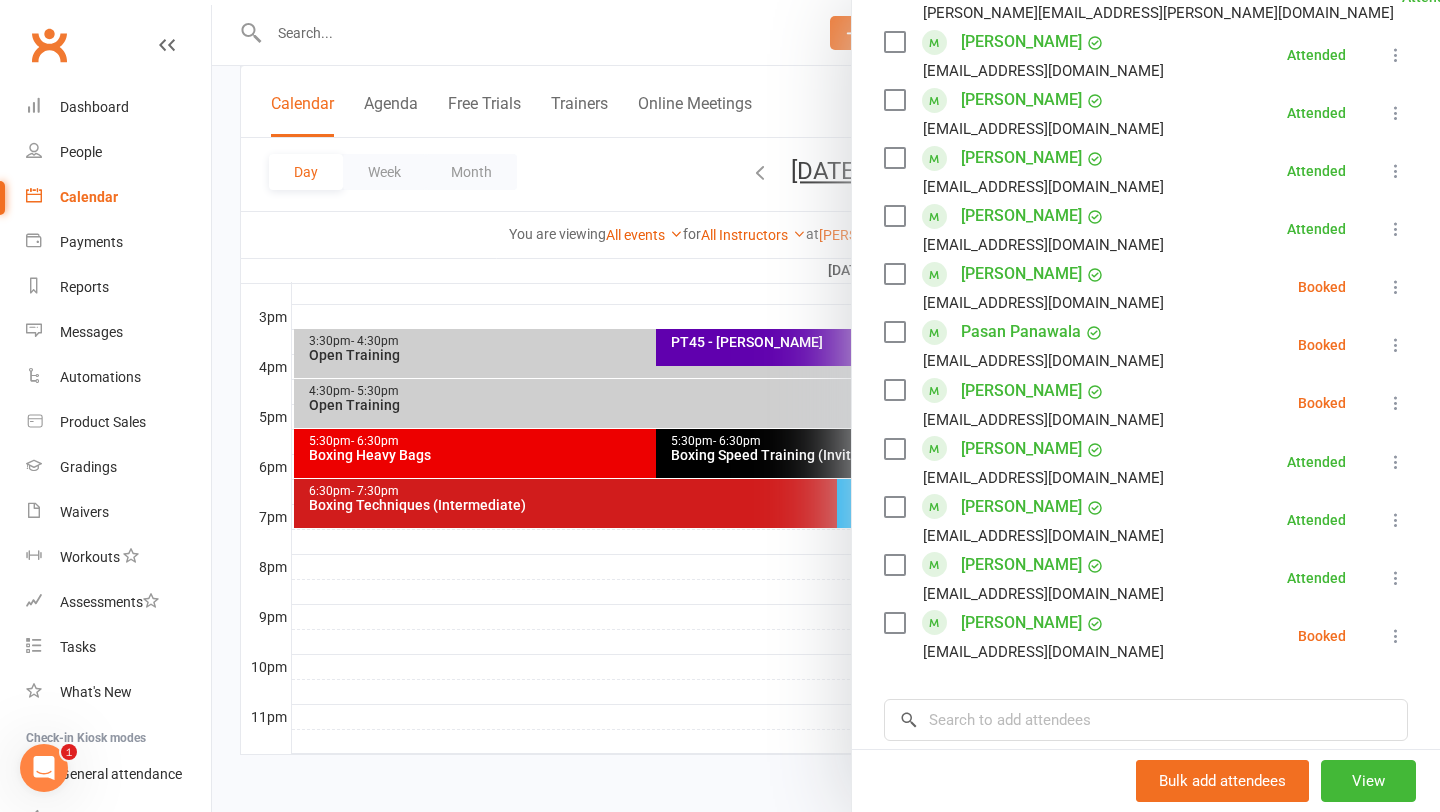 scroll, scrollTop: 1073, scrollLeft: 0, axis: vertical 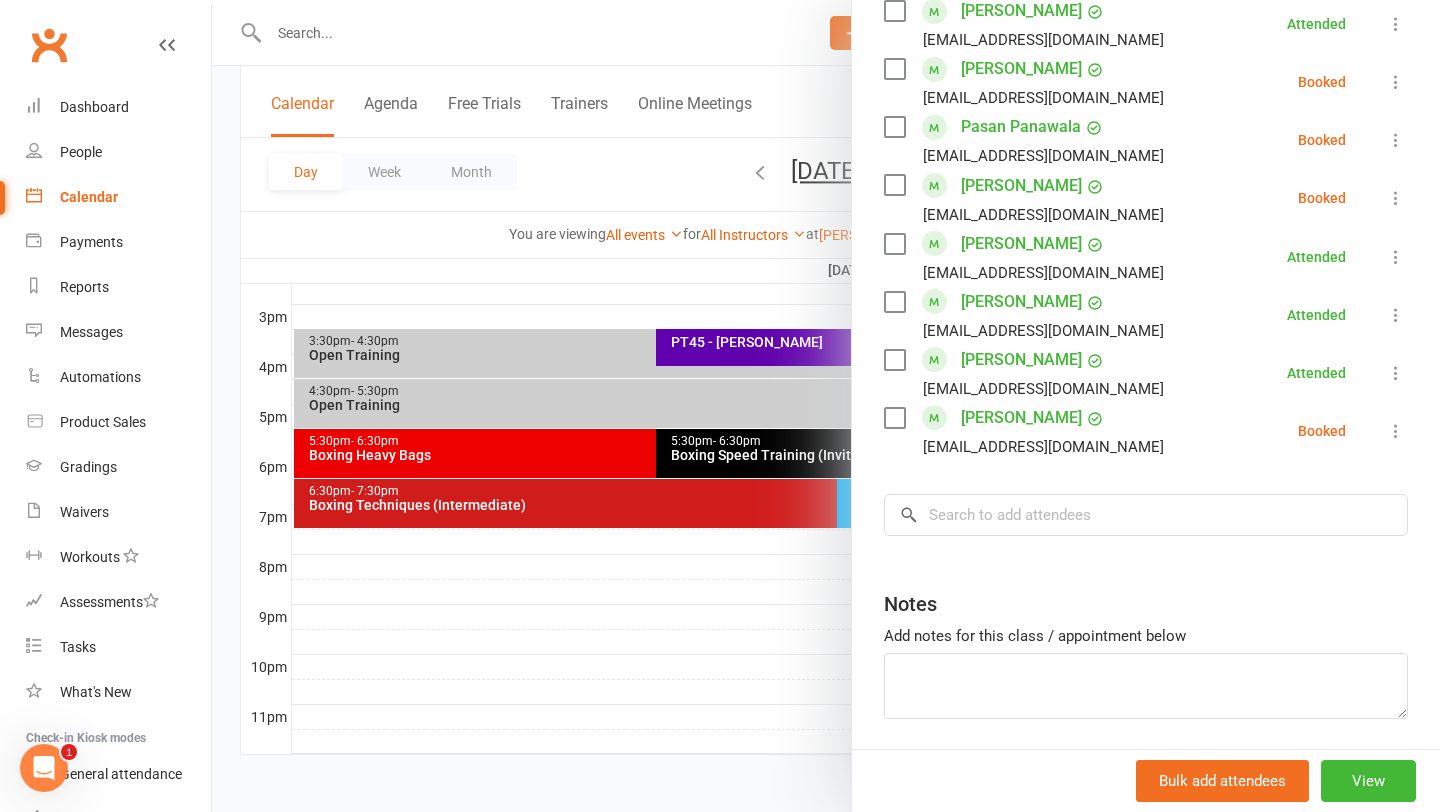 click at bounding box center [1396, 373] 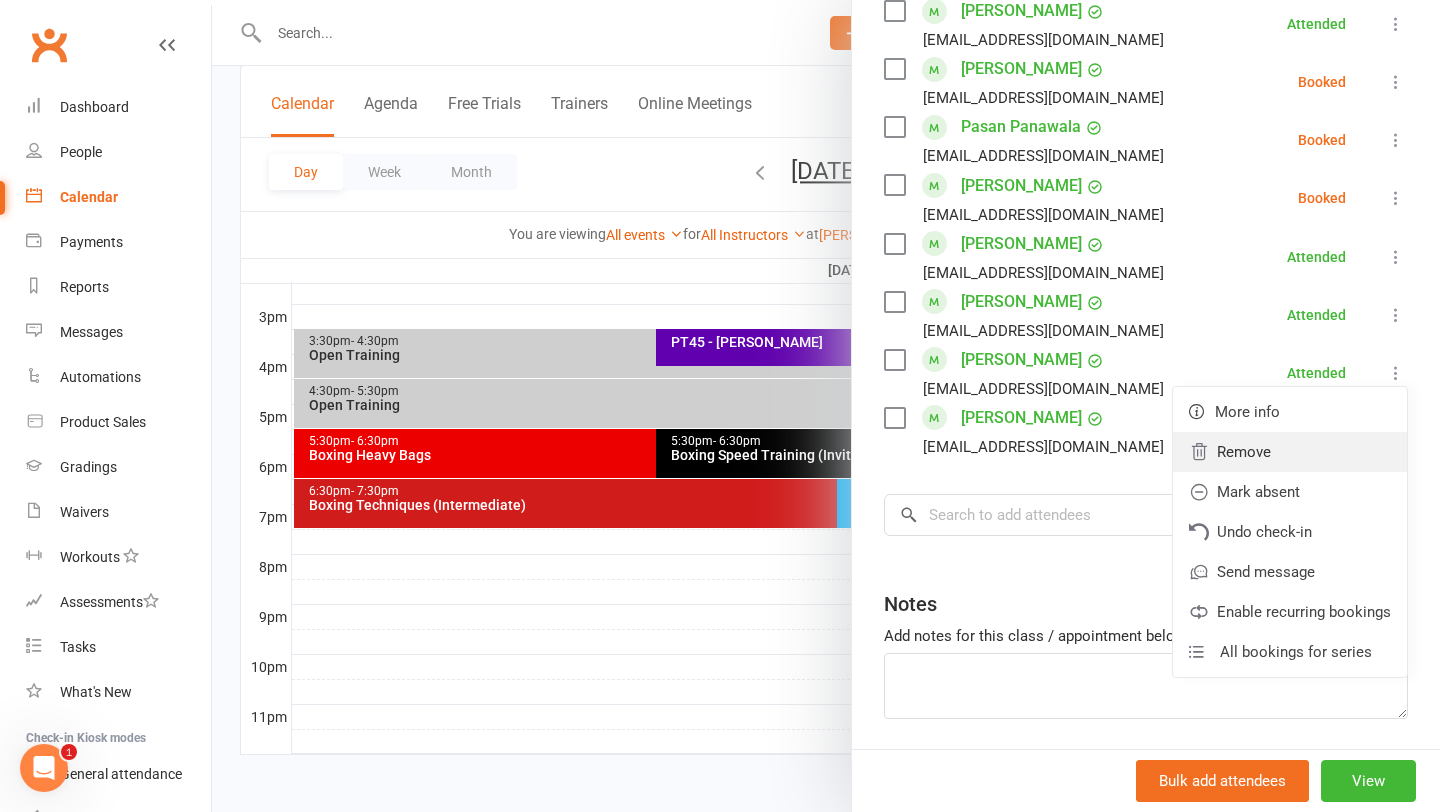 click on "Remove" at bounding box center (1290, 452) 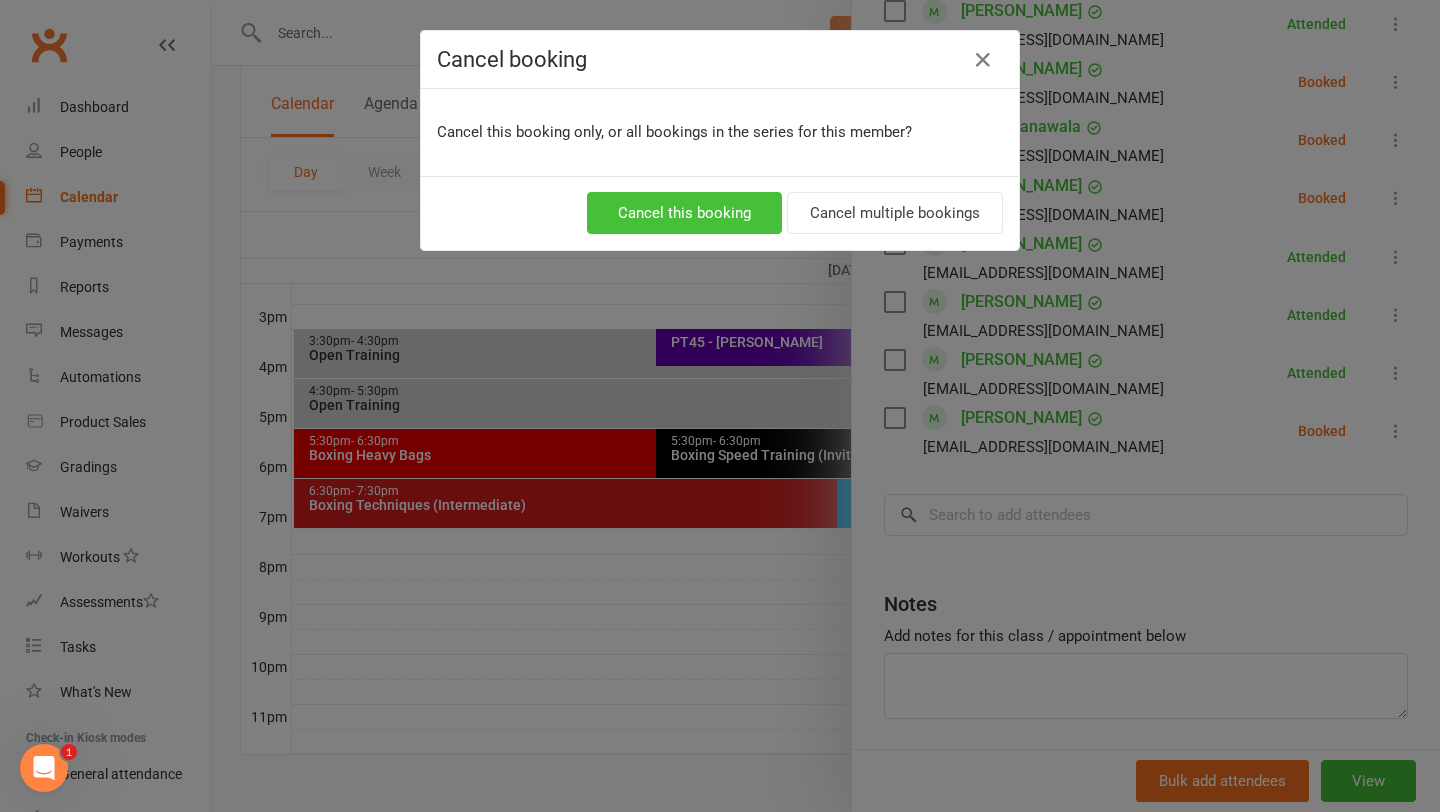 click on "Cancel this booking" at bounding box center [684, 213] 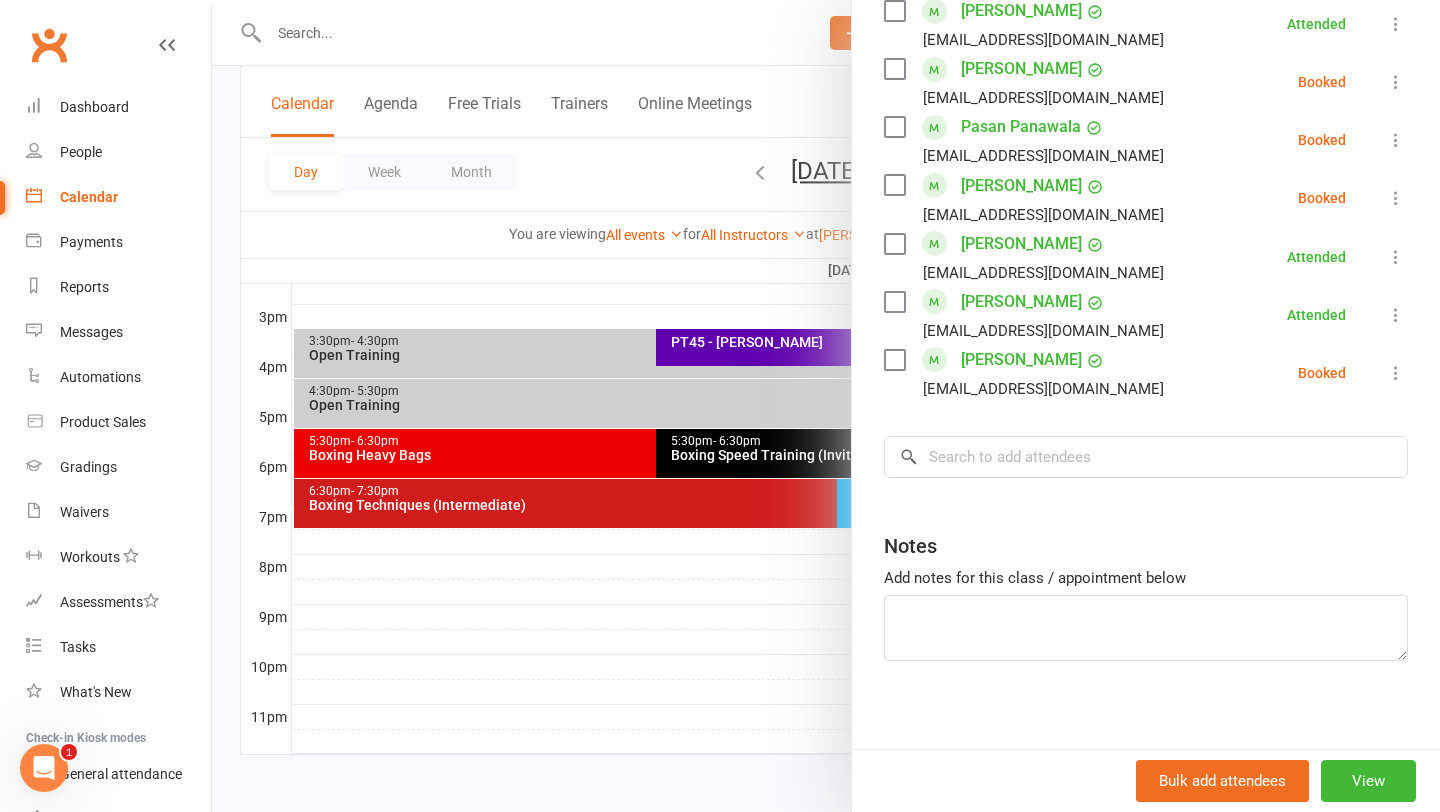 click at bounding box center [826, 406] 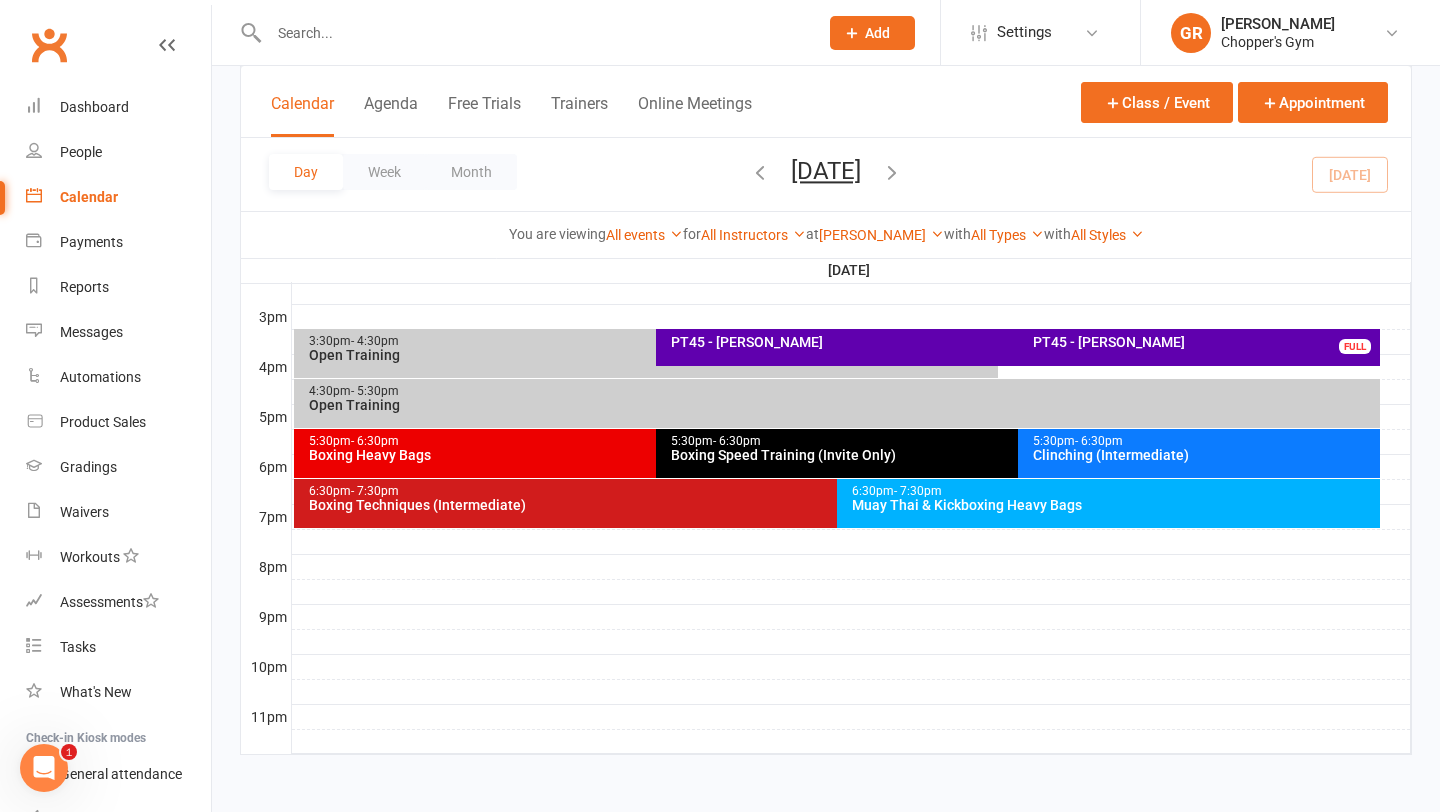 click at bounding box center [533, 33] 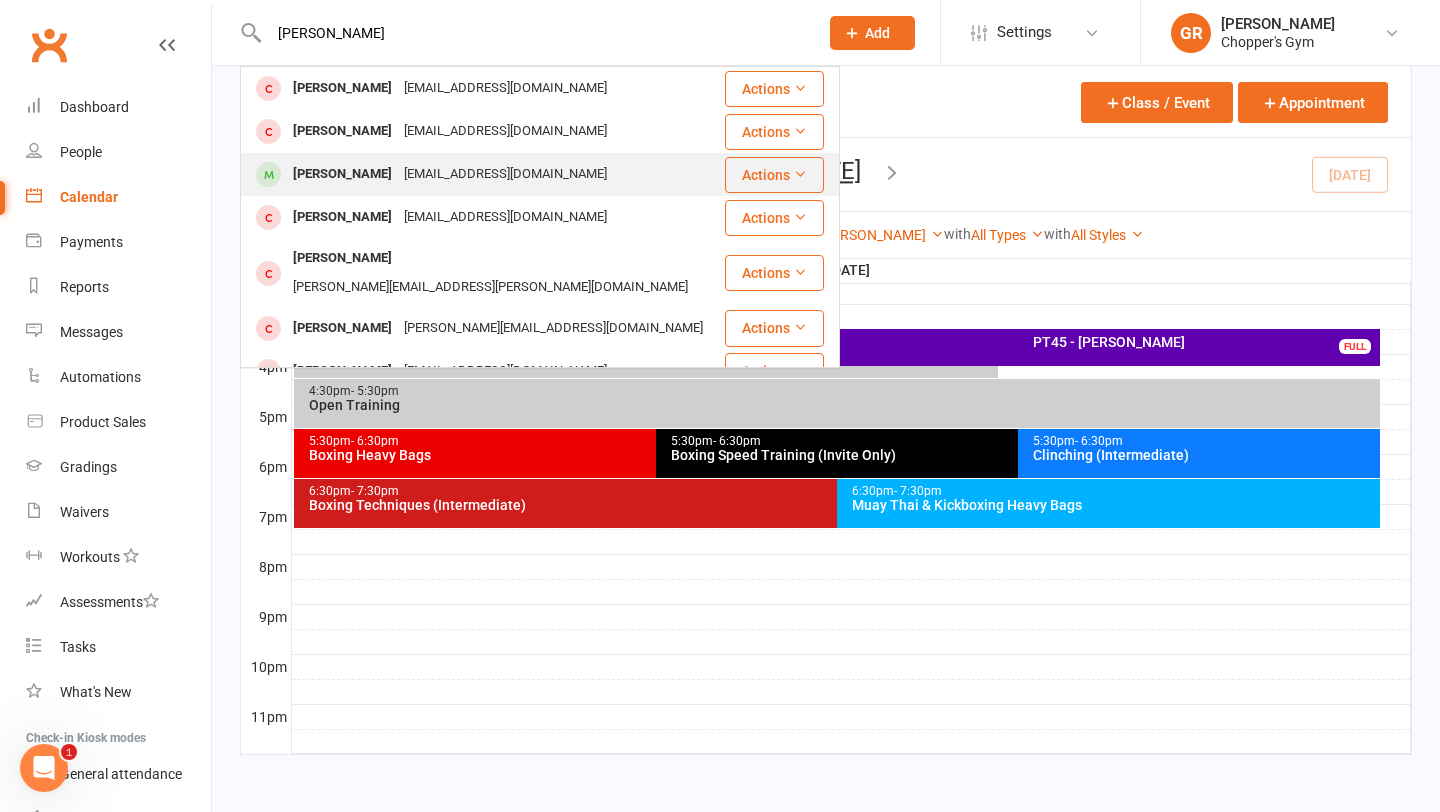 type on "Liam ward" 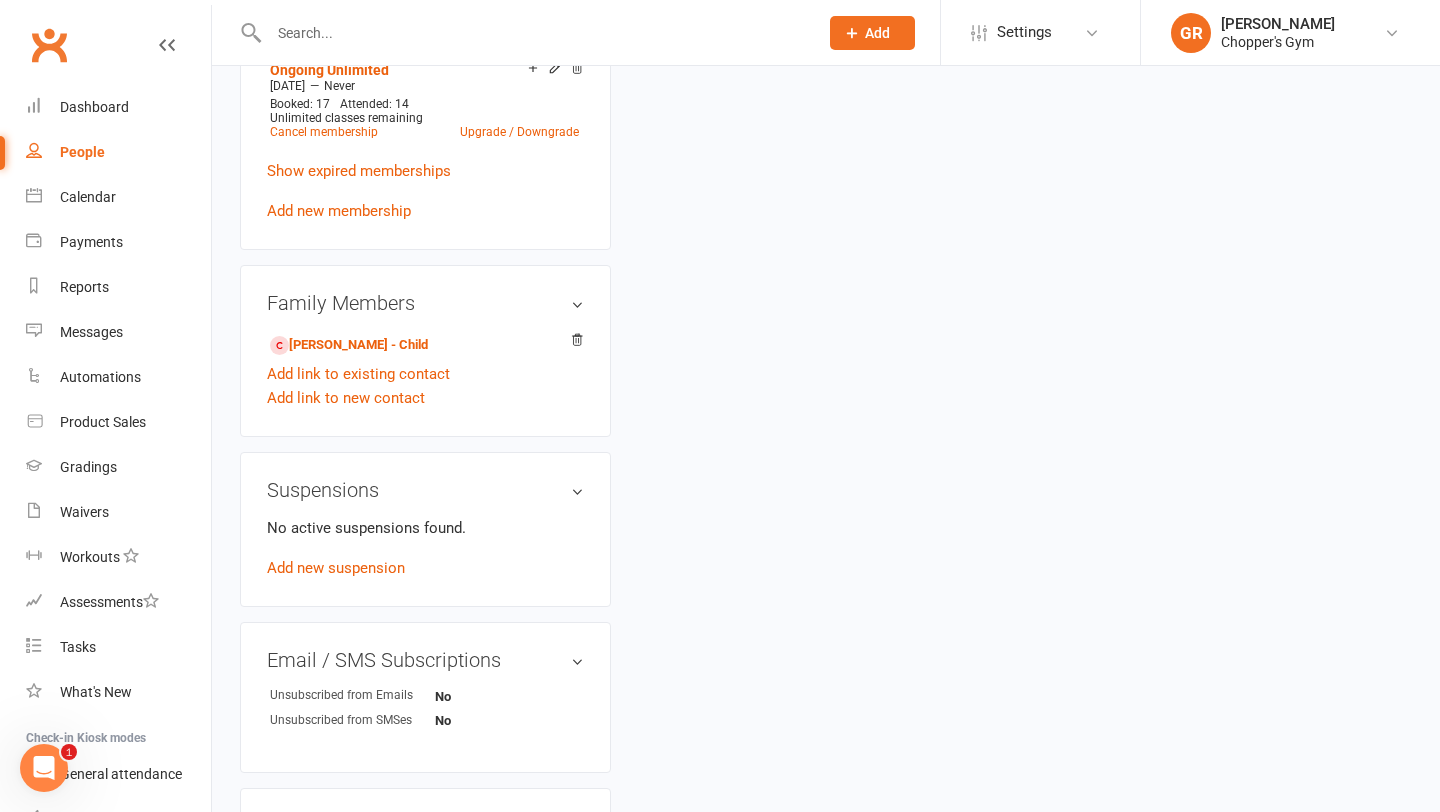 scroll, scrollTop: 0, scrollLeft: 0, axis: both 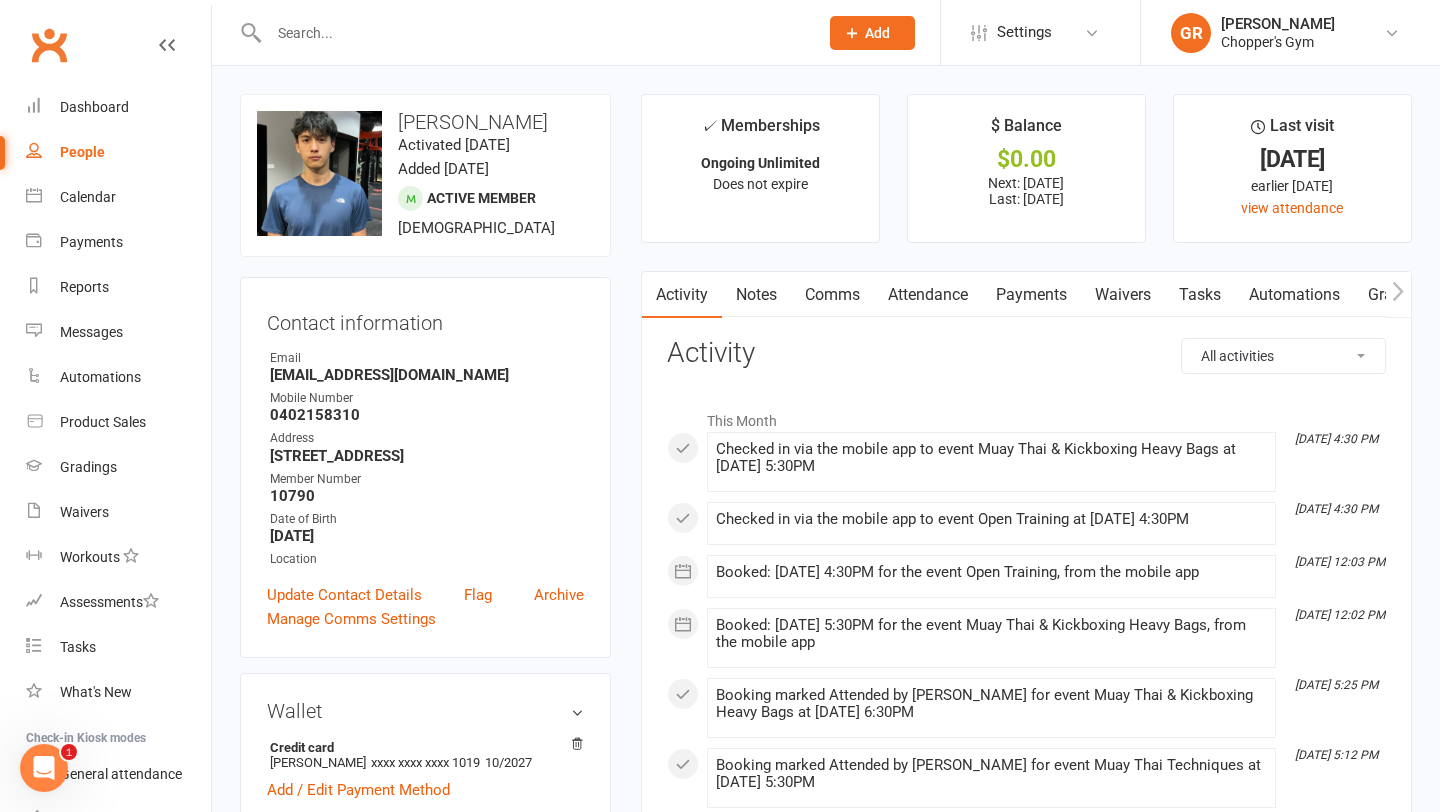 click on "Payments" at bounding box center [1031, 295] 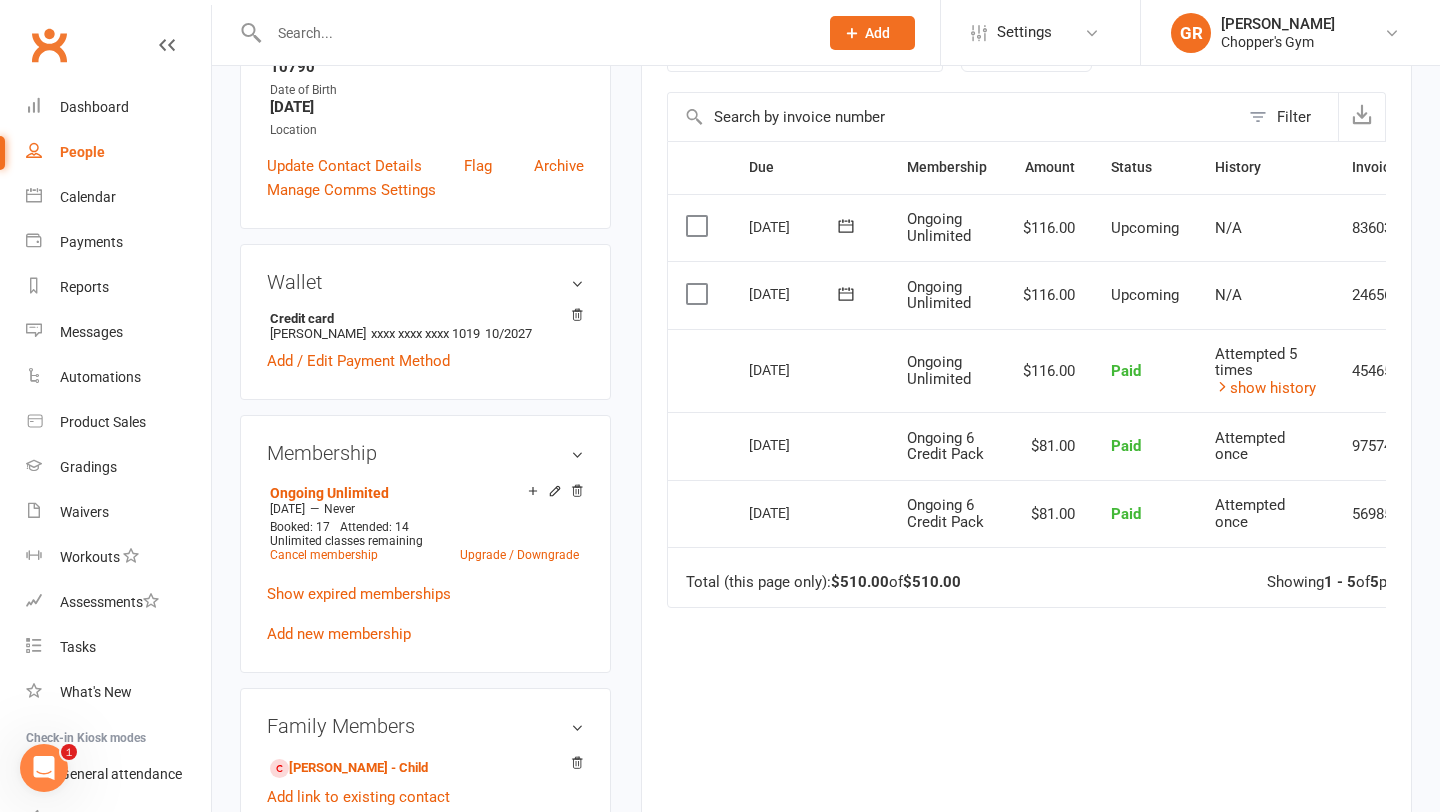 scroll, scrollTop: 442, scrollLeft: 0, axis: vertical 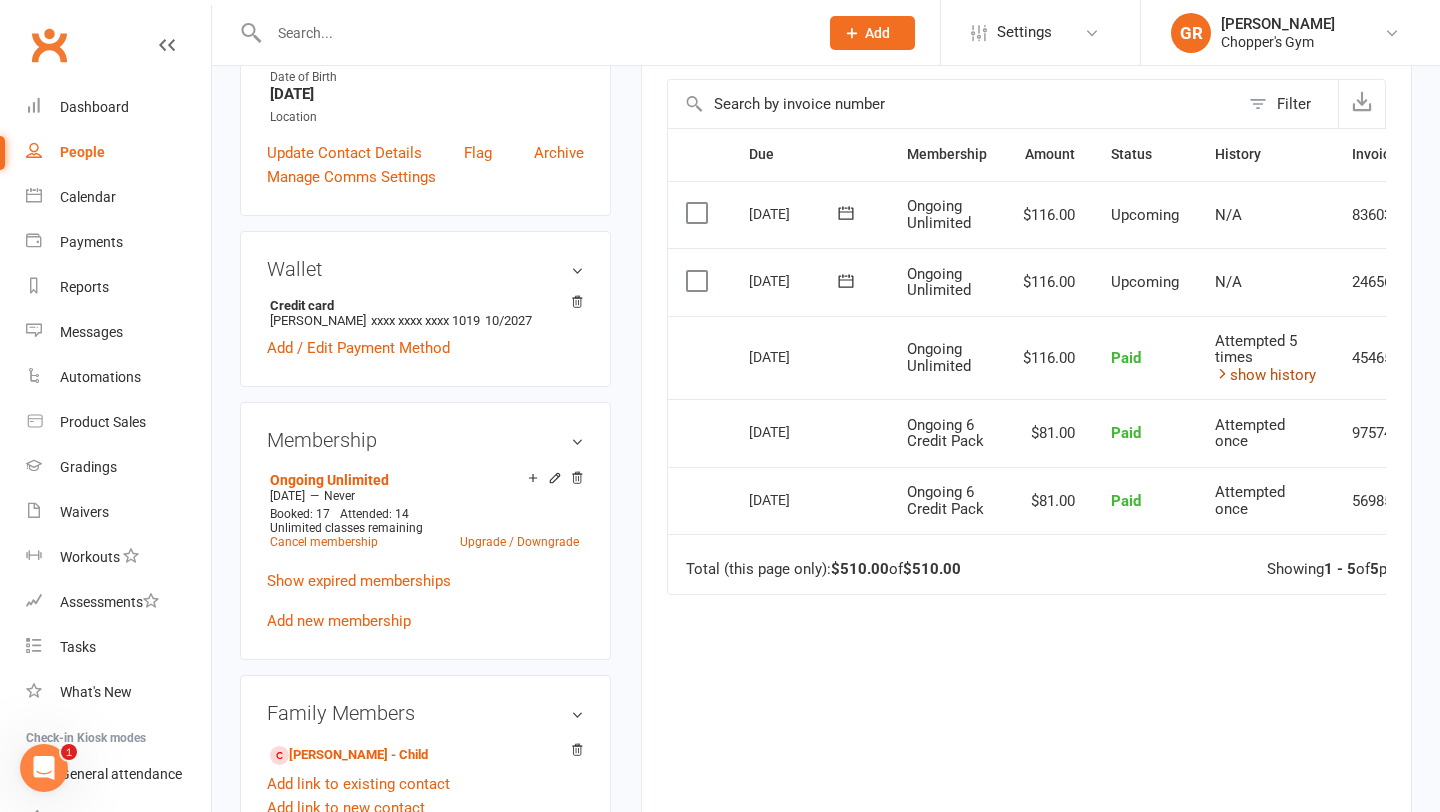 click on "show history" at bounding box center (1265, 375) 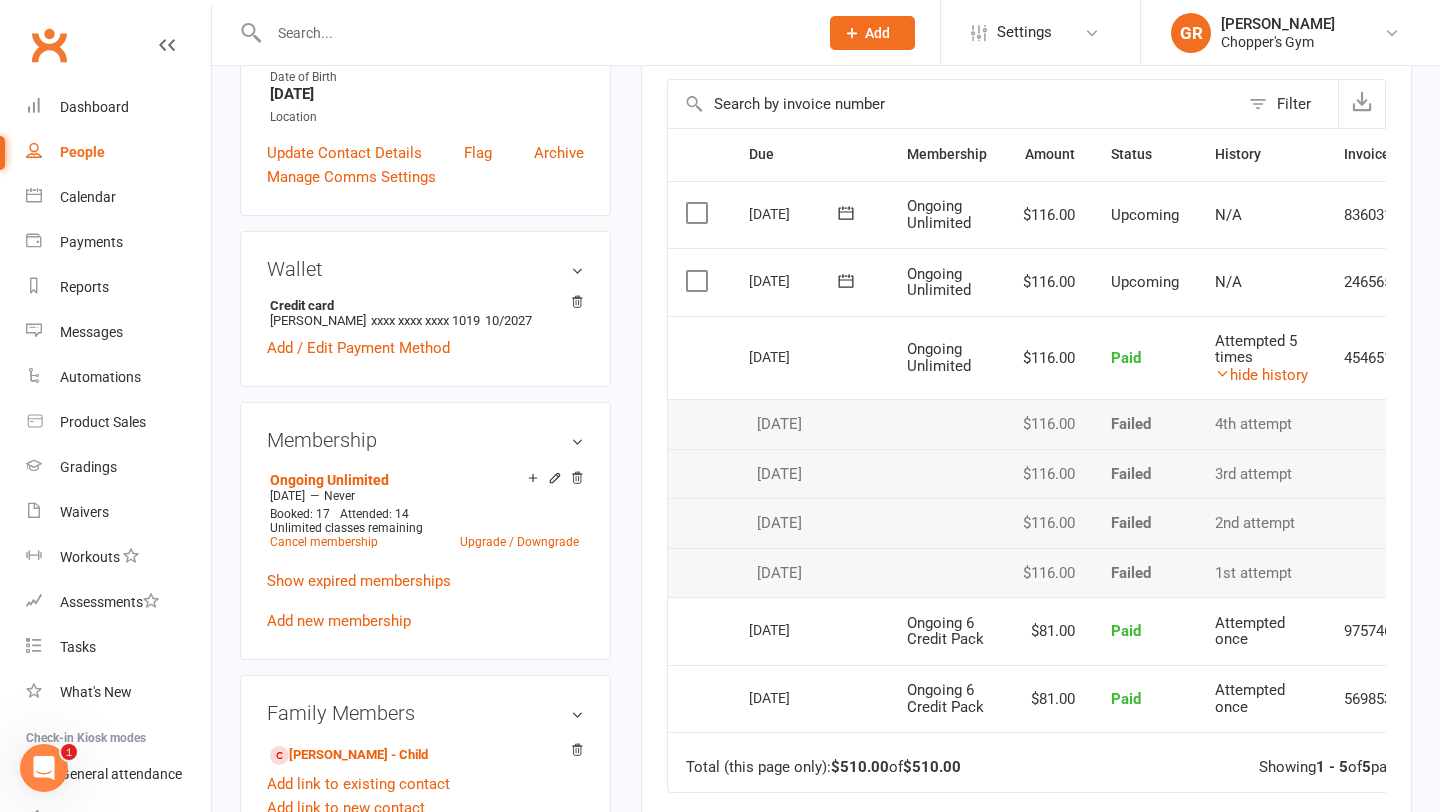 click on "Wallet" at bounding box center (425, 269) 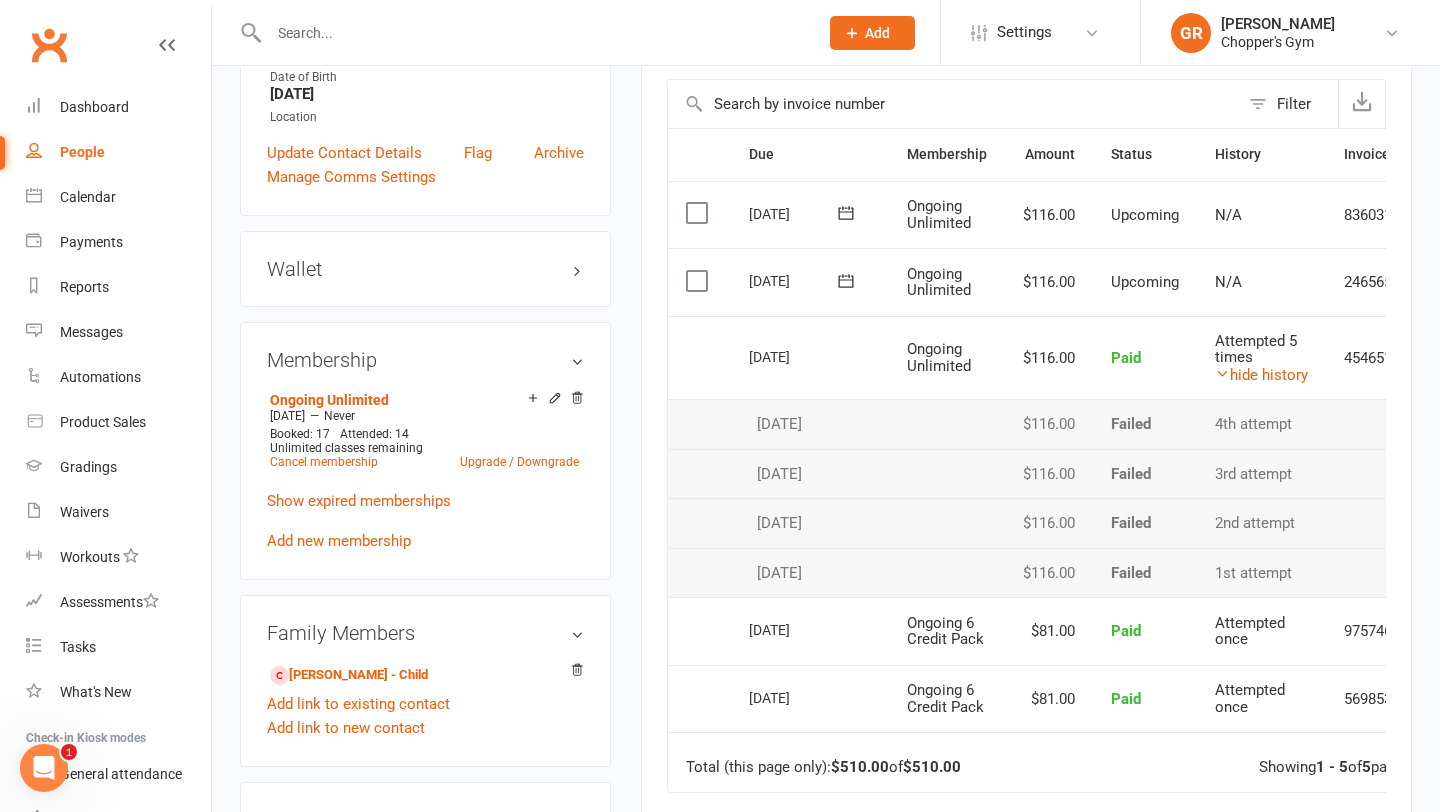 click on "Wallet" at bounding box center (425, 269) 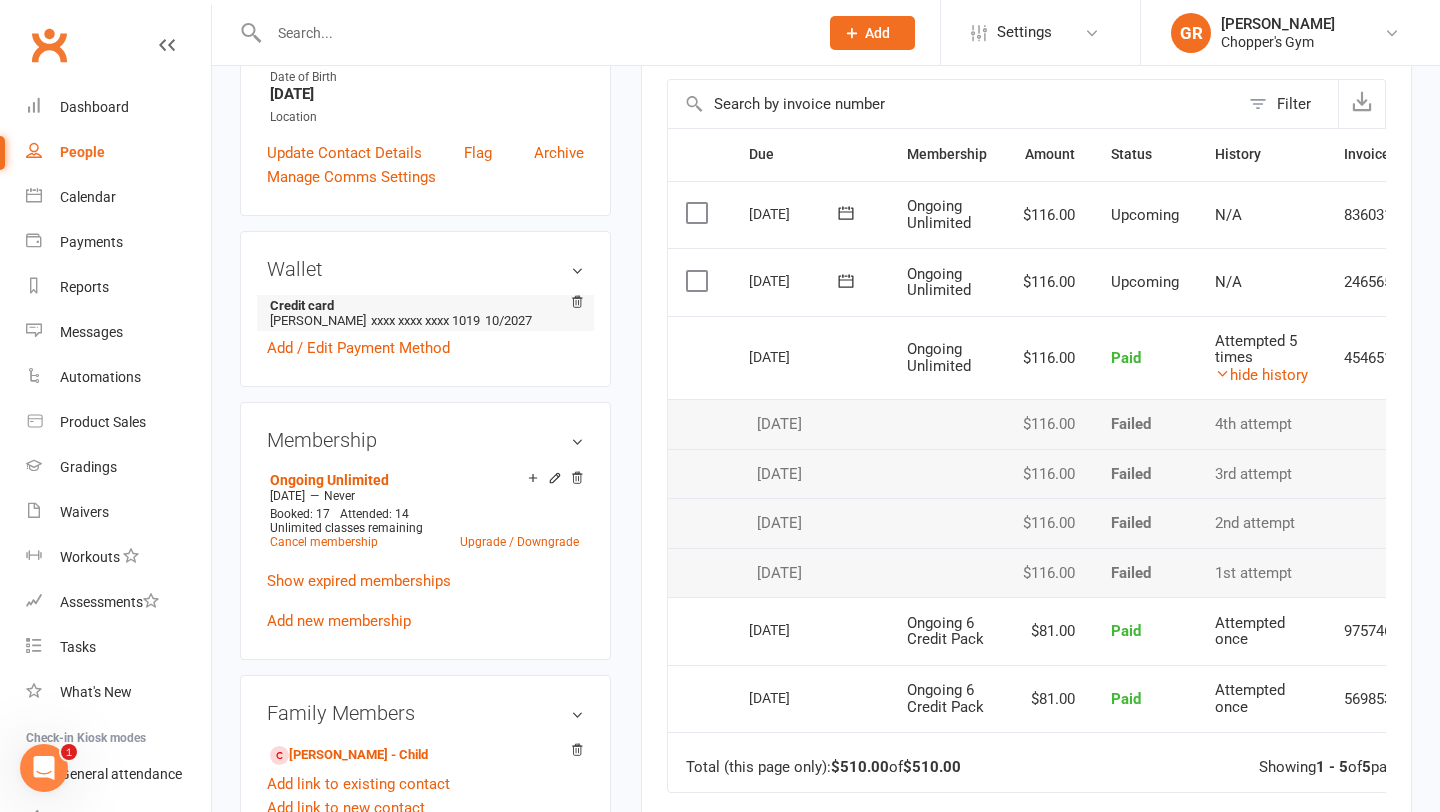 click on "xxxx xxxx xxxx 1019" at bounding box center [425, 320] 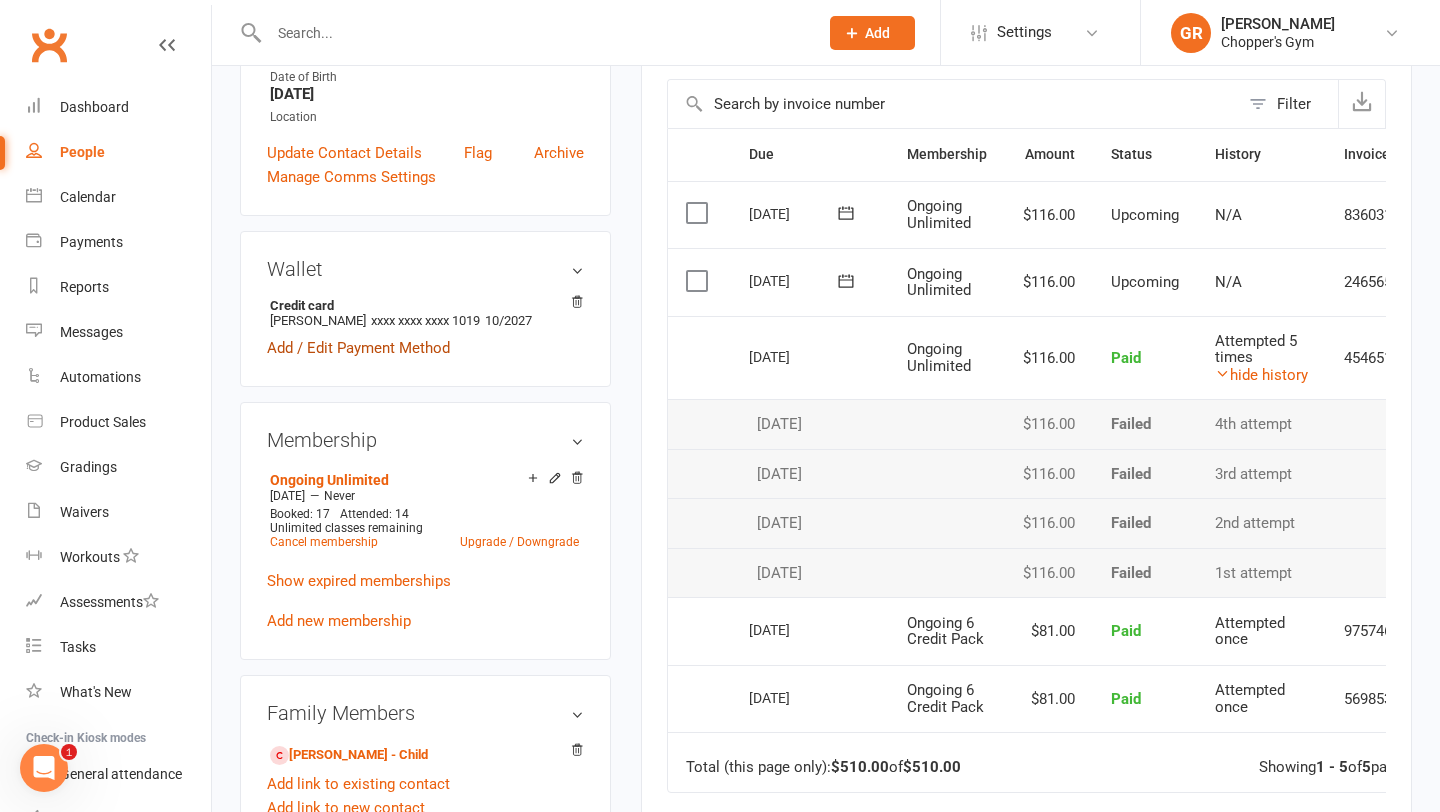 click on "Add / Edit Payment Method" at bounding box center [358, 348] 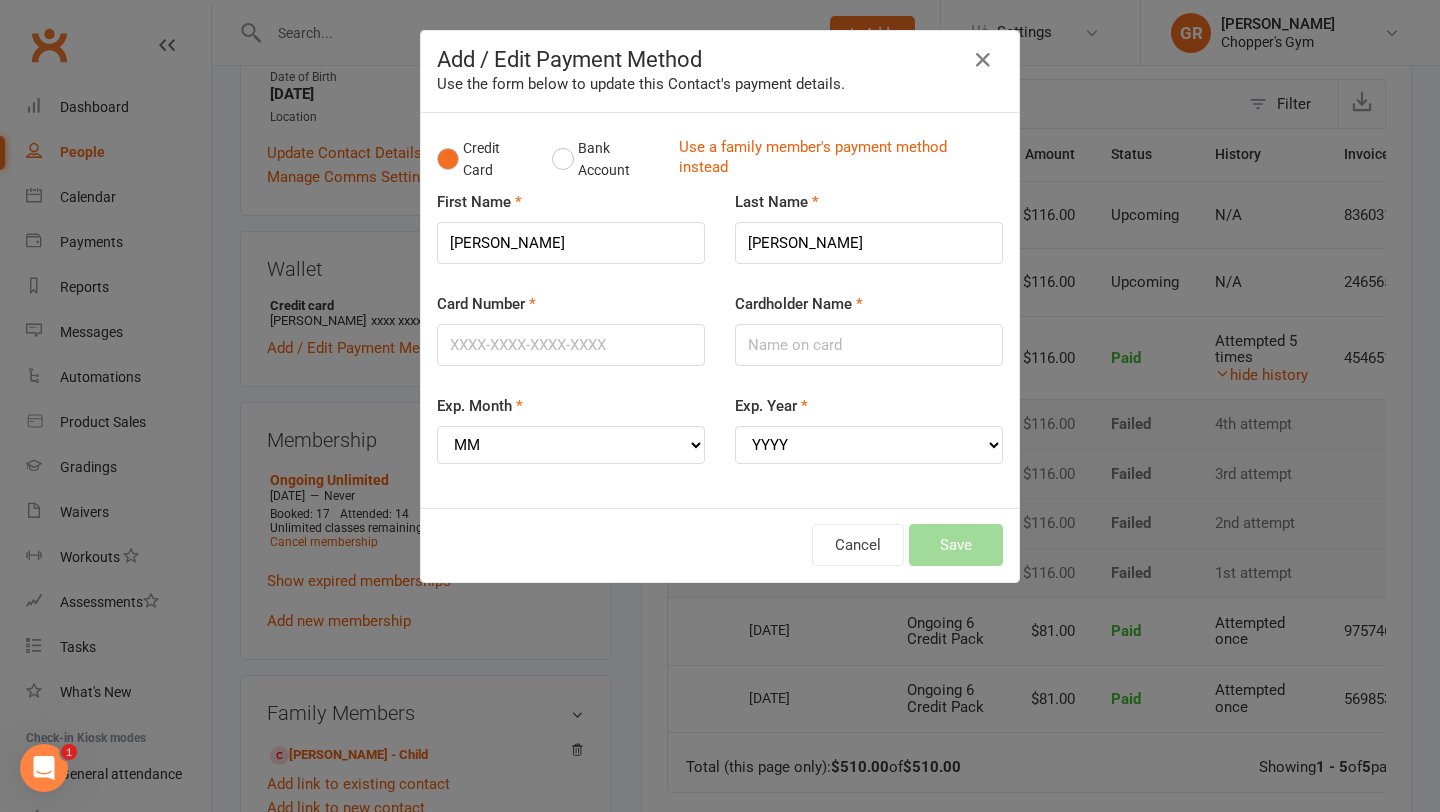 click on "Add / Edit Payment Method Use the form below to update this Contact's payment details. Credit Card Bank Account Use a family member's payment method instead First Name Liam Last Name Ward Card Number Cardholder Name Exp. Month MM 01 02 03 04 05 06 07 08 09 10 11 12 Exp. Year YYYY 2025 2026 2027 2028 2029 2030 2031 2032 2033 2034 isubscribetoyourservice20@gmail.com 0402158310 10040-CP-2579851-1752222161-3676255233
Cancel Save" at bounding box center [720, 406] 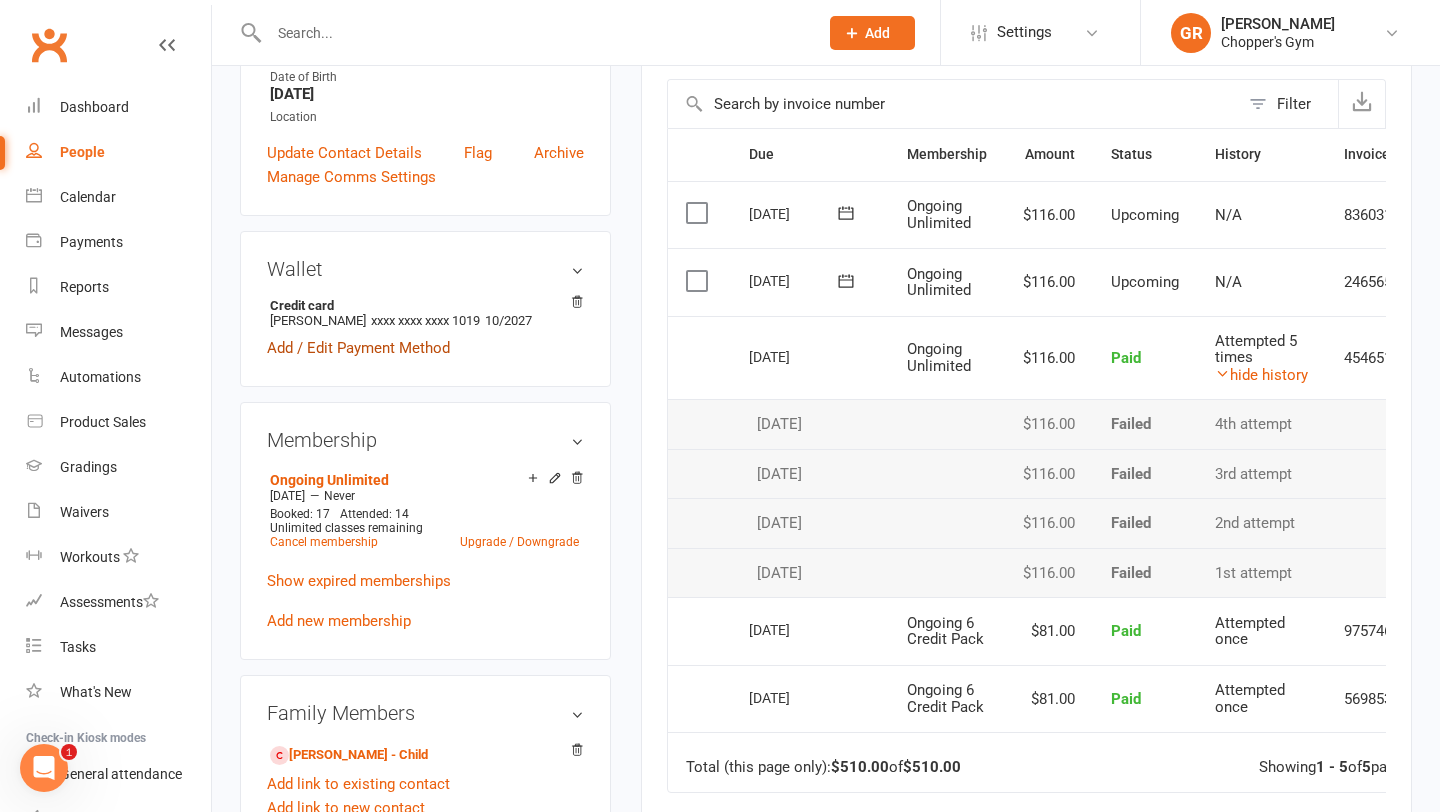 click on "Add / Edit Payment Method" at bounding box center (358, 348) 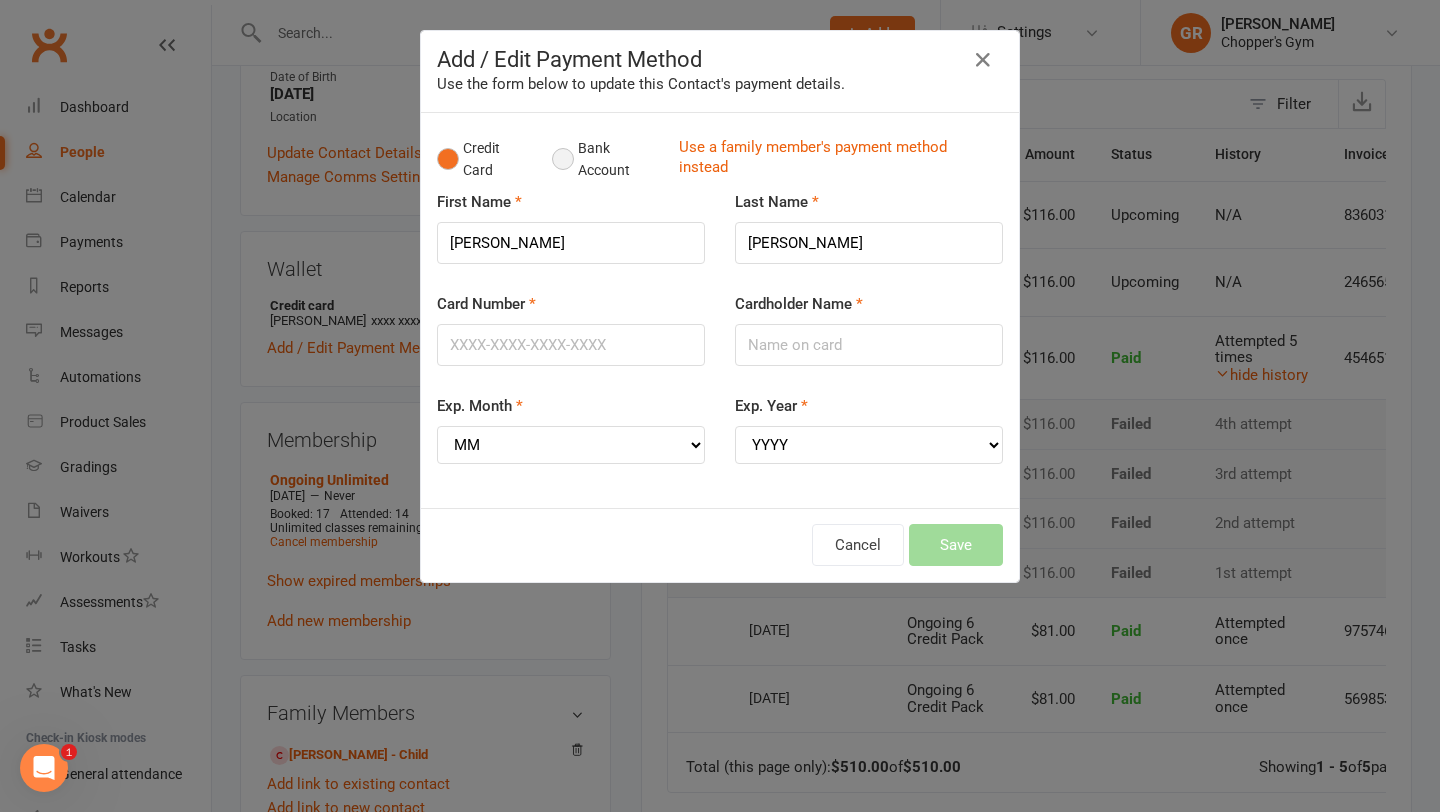 click on "Bank Account" at bounding box center (607, 159) 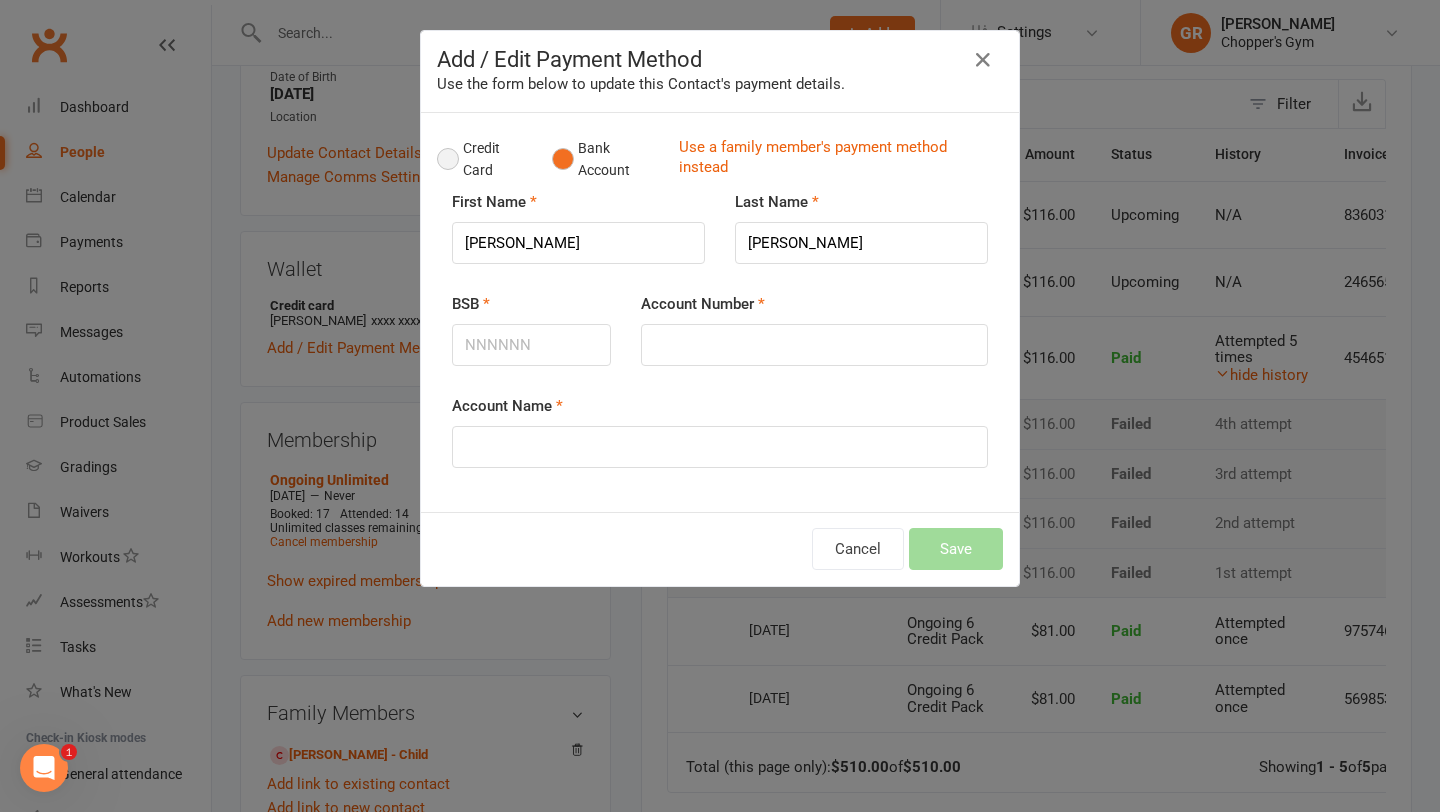 click on "Credit Card" at bounding box center (484, 159) 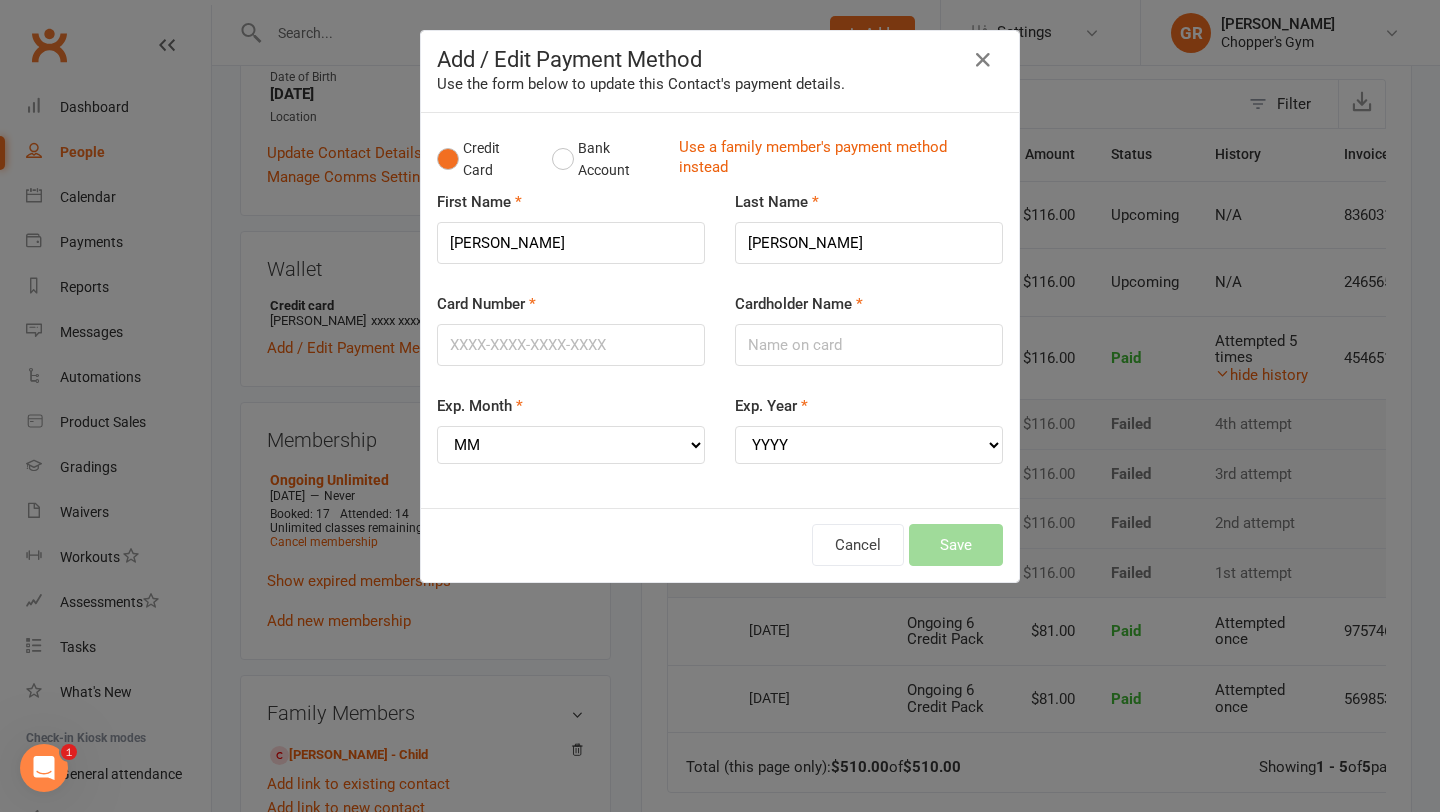 click on "Card Number" at bounding box center [571, 343] 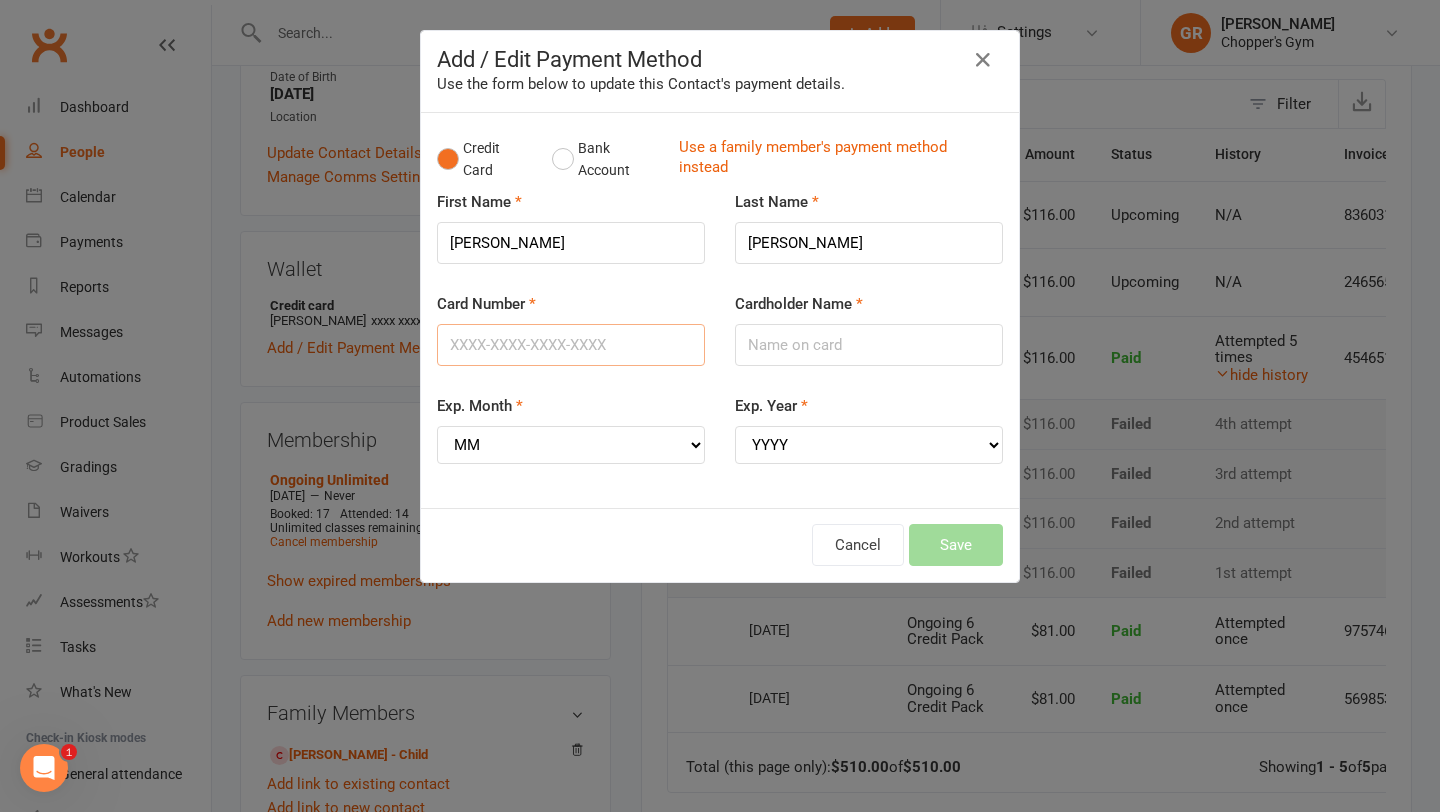 click on "Card Number" at bounding box center (571, 345) 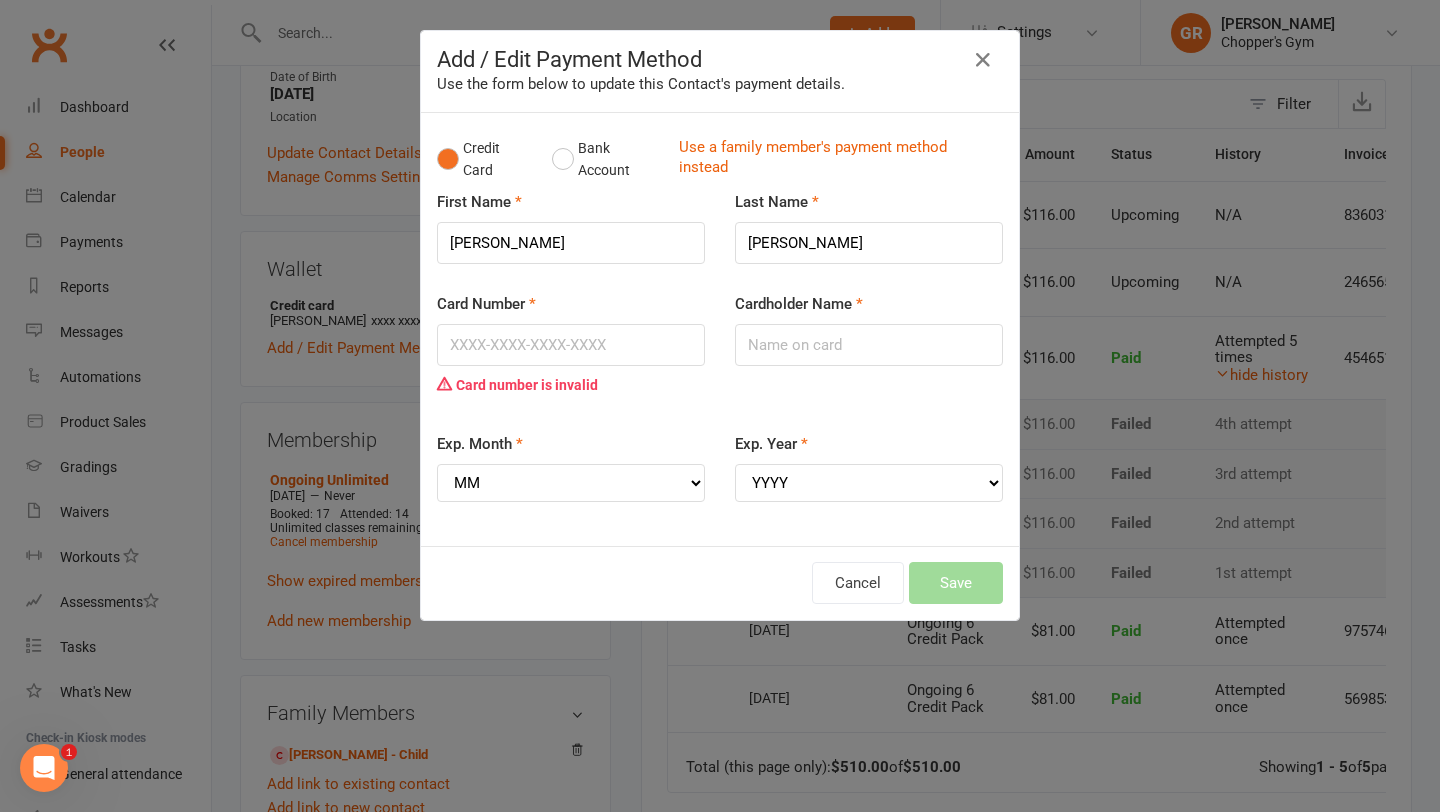 click on "Add / Edit Payment Method Use the form below to update this Contact's payment details. Credit Card Bank Account Use a family member's payment method instead First Name Liam Last Name Ward Card Number Card number is invalid Cardholder Name Exp. Month MM 01 02 03 04 05 06 07 08 09 10 11 12 Exp. Year YYYY 2025 2026 2027 2028 2029 2030 2031 2032 2033 2034 isubscribetoyourservice20@gmail.com 0402158310 10040-CP-2579851-1752222243-6269118879
Cancel Save" at bounding box center [720, 406] 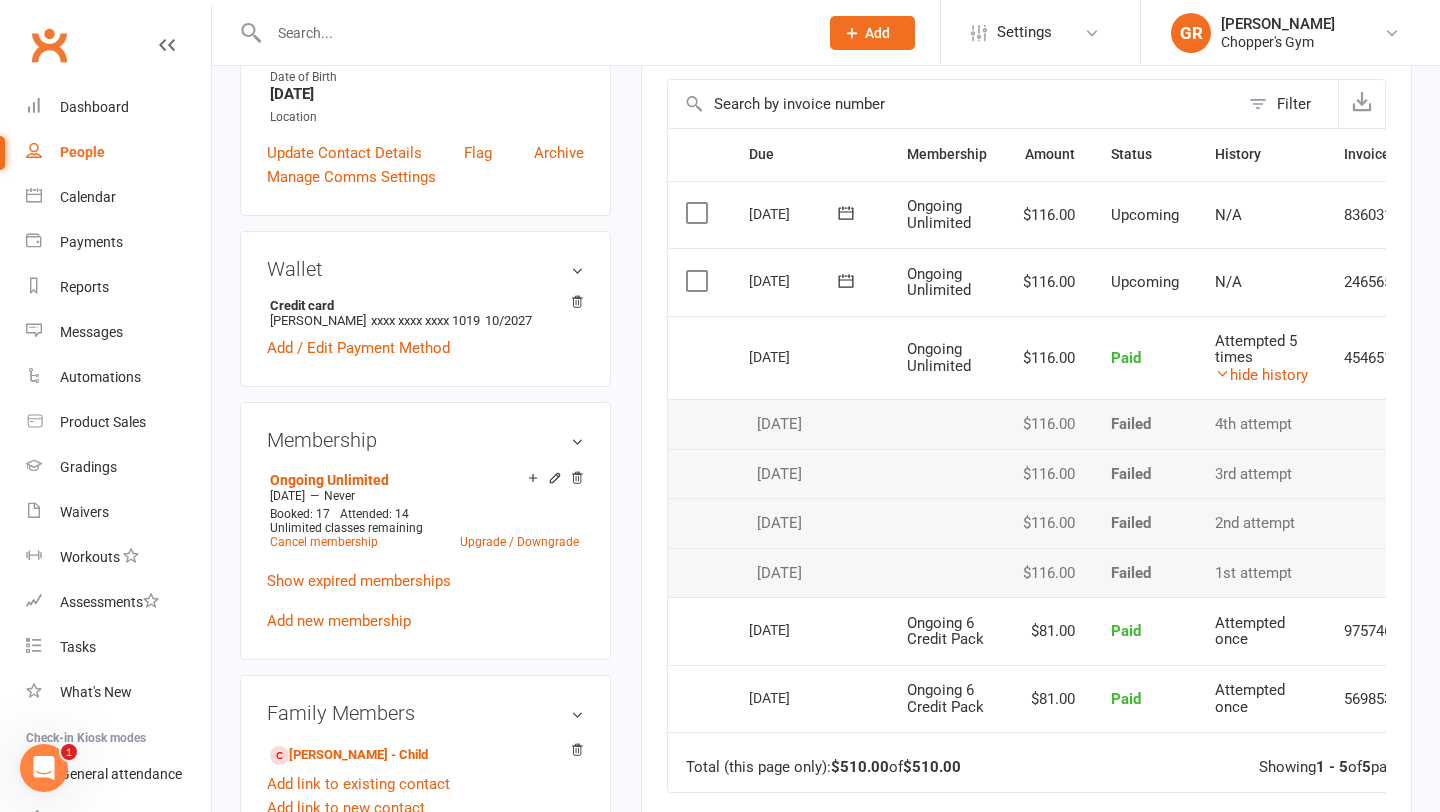 click on "Failed" at bounding box center [1145, 573] 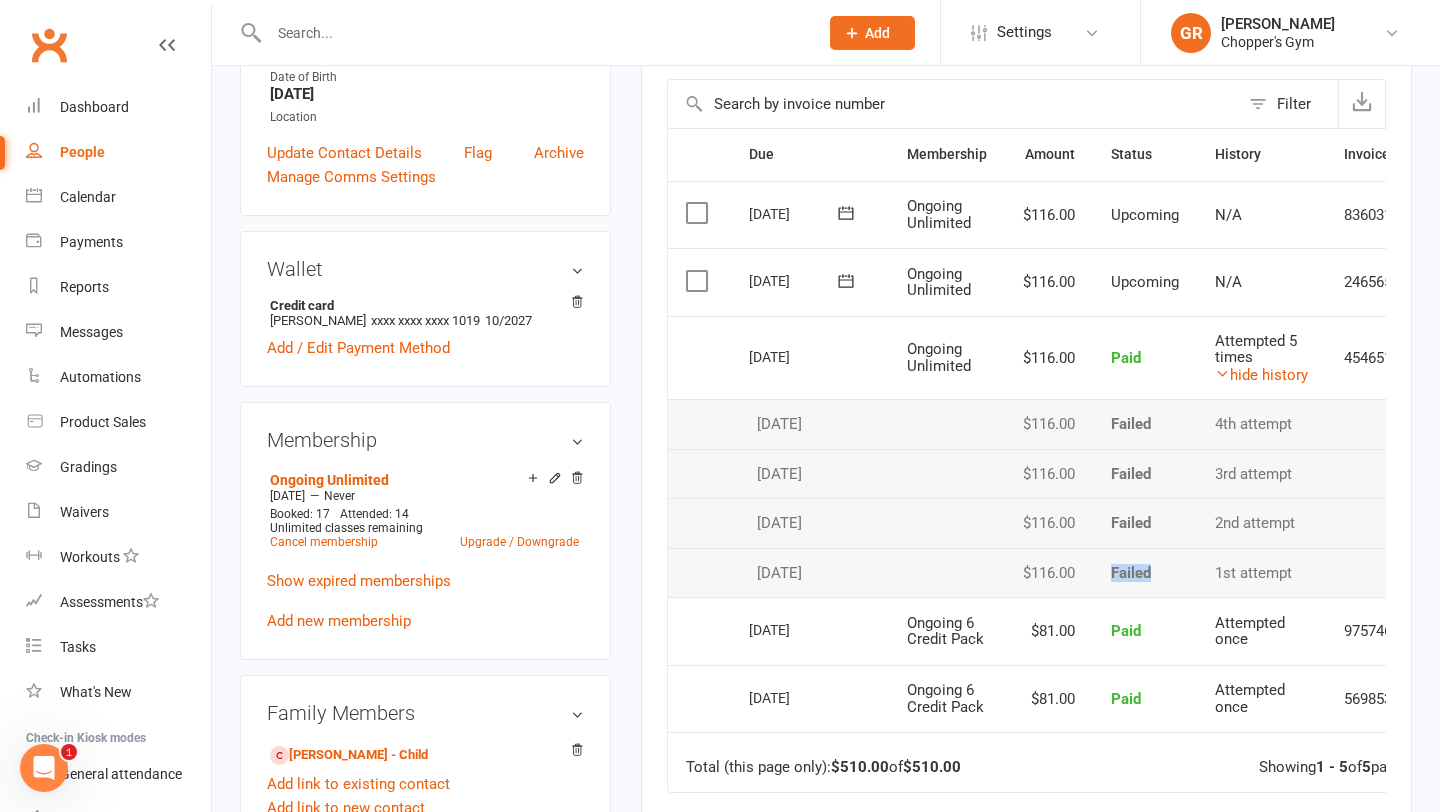 drag, startPoint x: 1153, startPoint y: 566, endPoint x: 1111, endPoint y: 573, distance: 42.579338 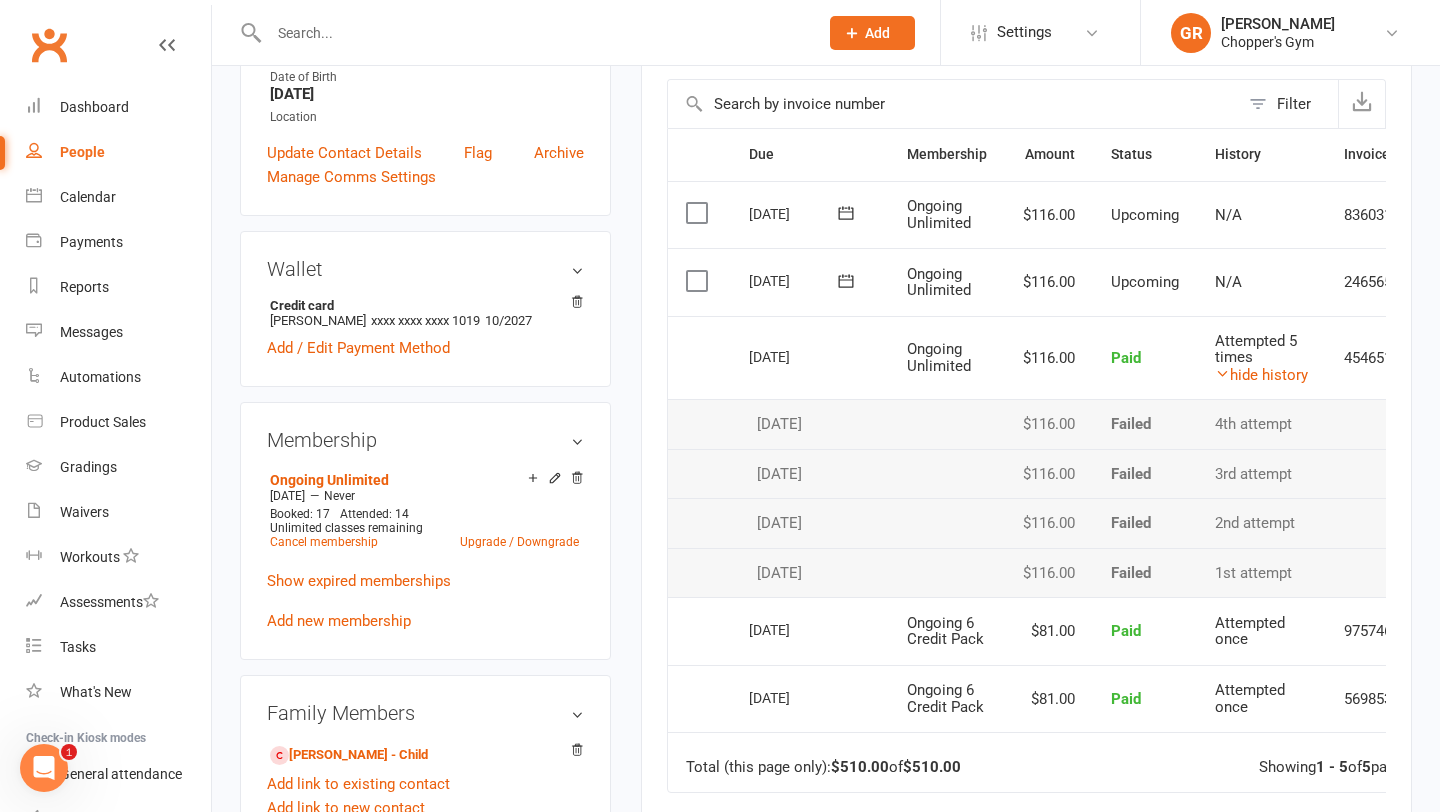 click on "Failed" at bounding box center [1145, 523] 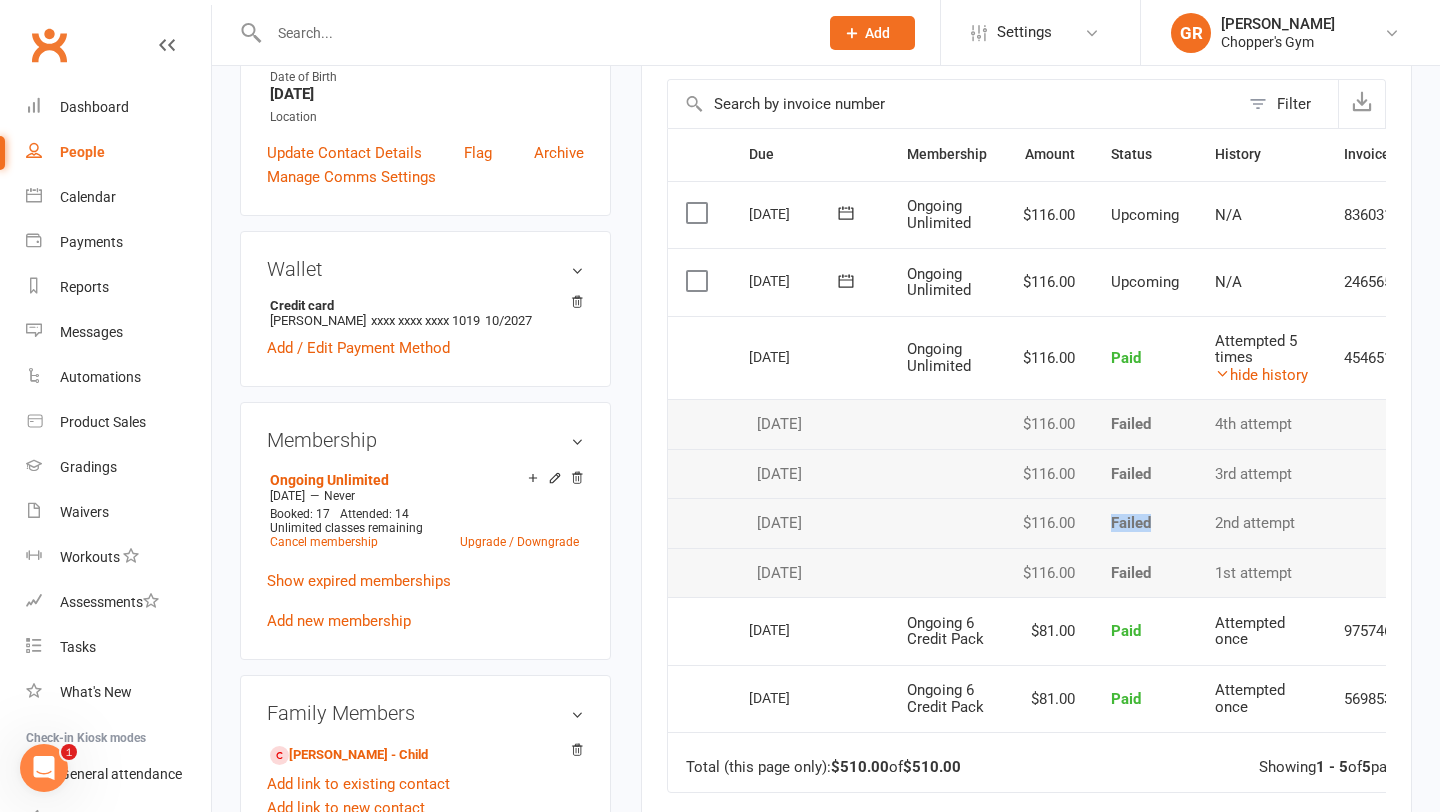 drag, startPoint x: 1156, startPoint y: 516, endPoint x: 1109, endPoint y: 523, distance: 47.518417 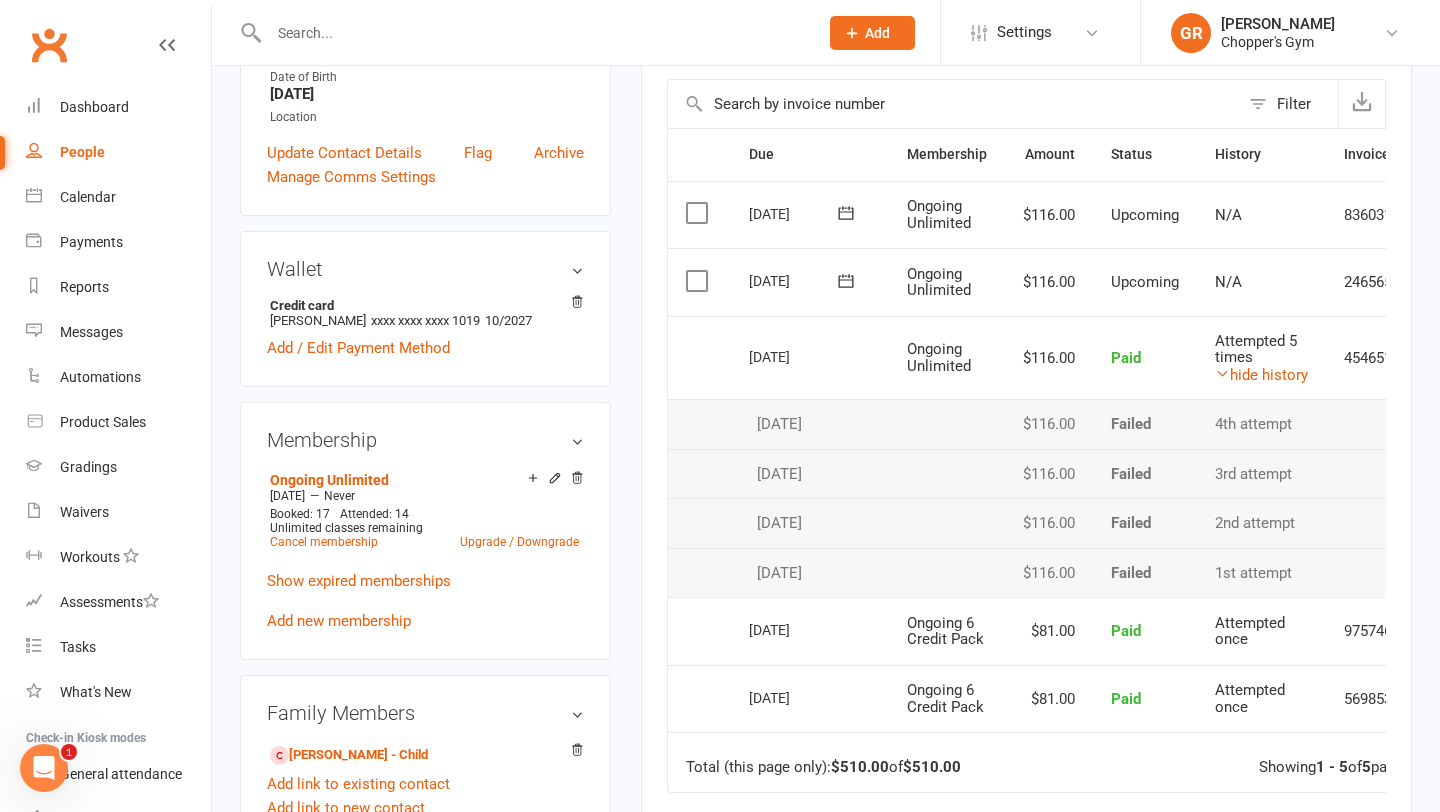 click on "Failed" at bounding box center [1145, 474] 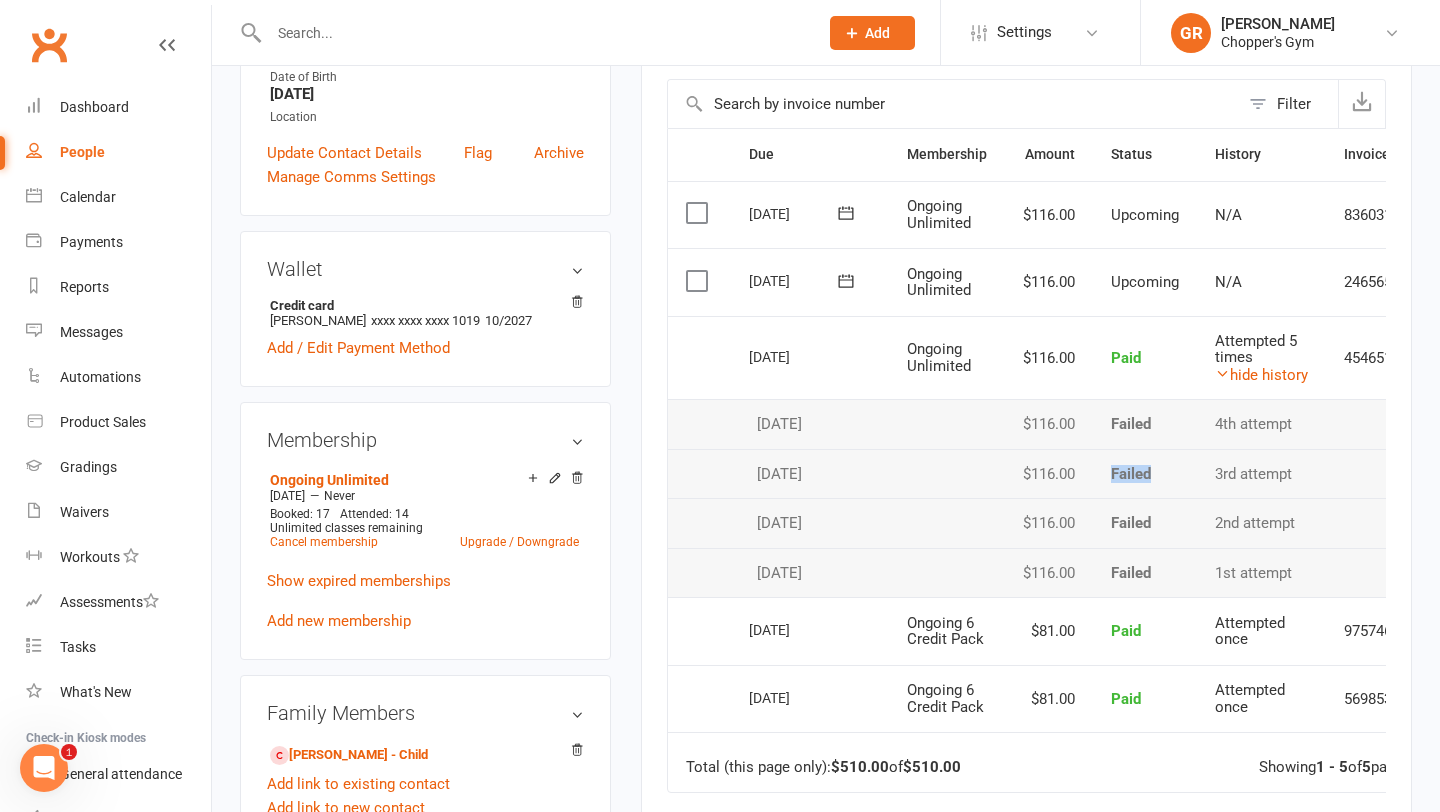 drag, startPoint x: 1153, startPoint y: 471, endPoint x: 1110, endPoint y: 470, distance: 43.011627 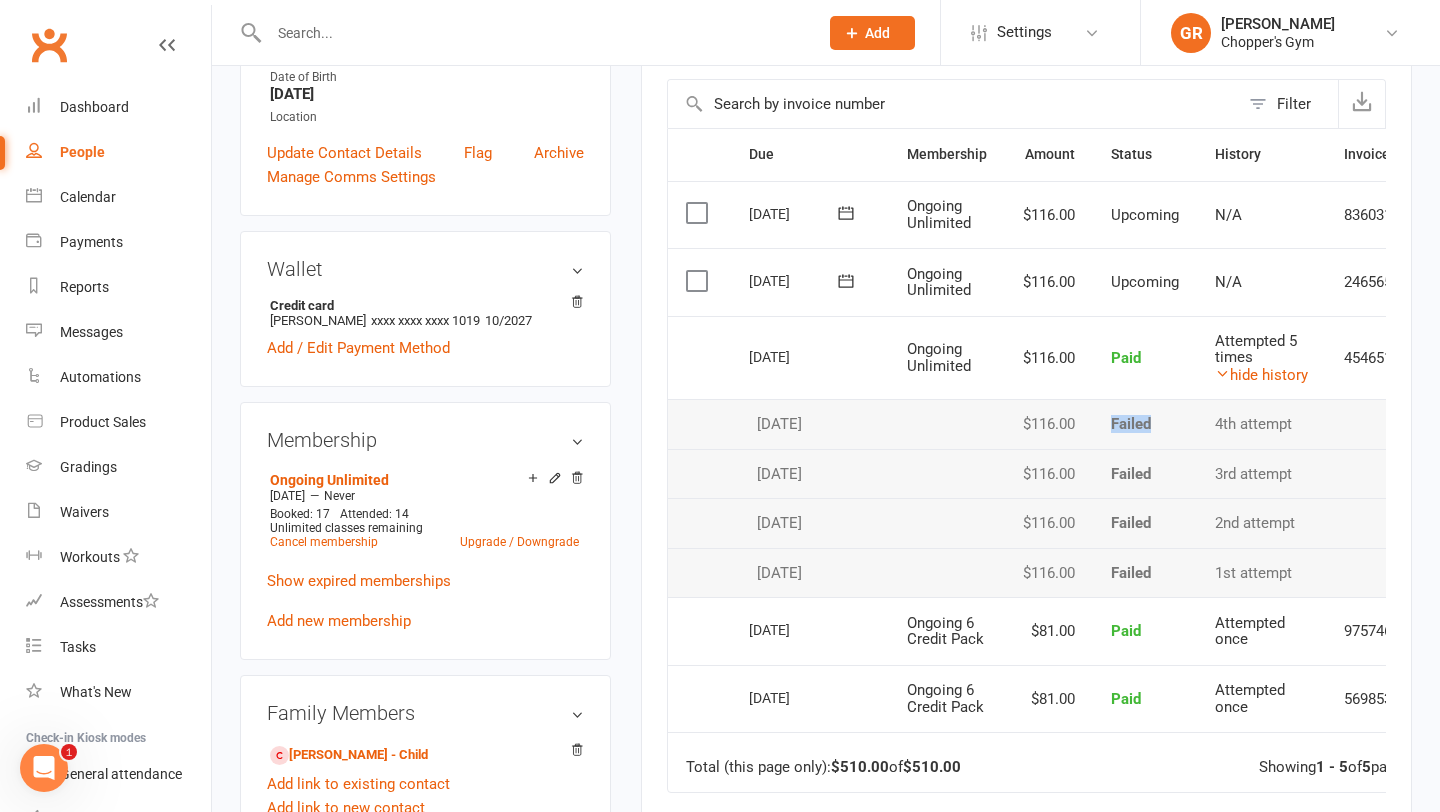 drag, startPoint x: 1155, startPoint y: 418, endPoint x: 1111, endPoint y: 423, distance: 44.28318 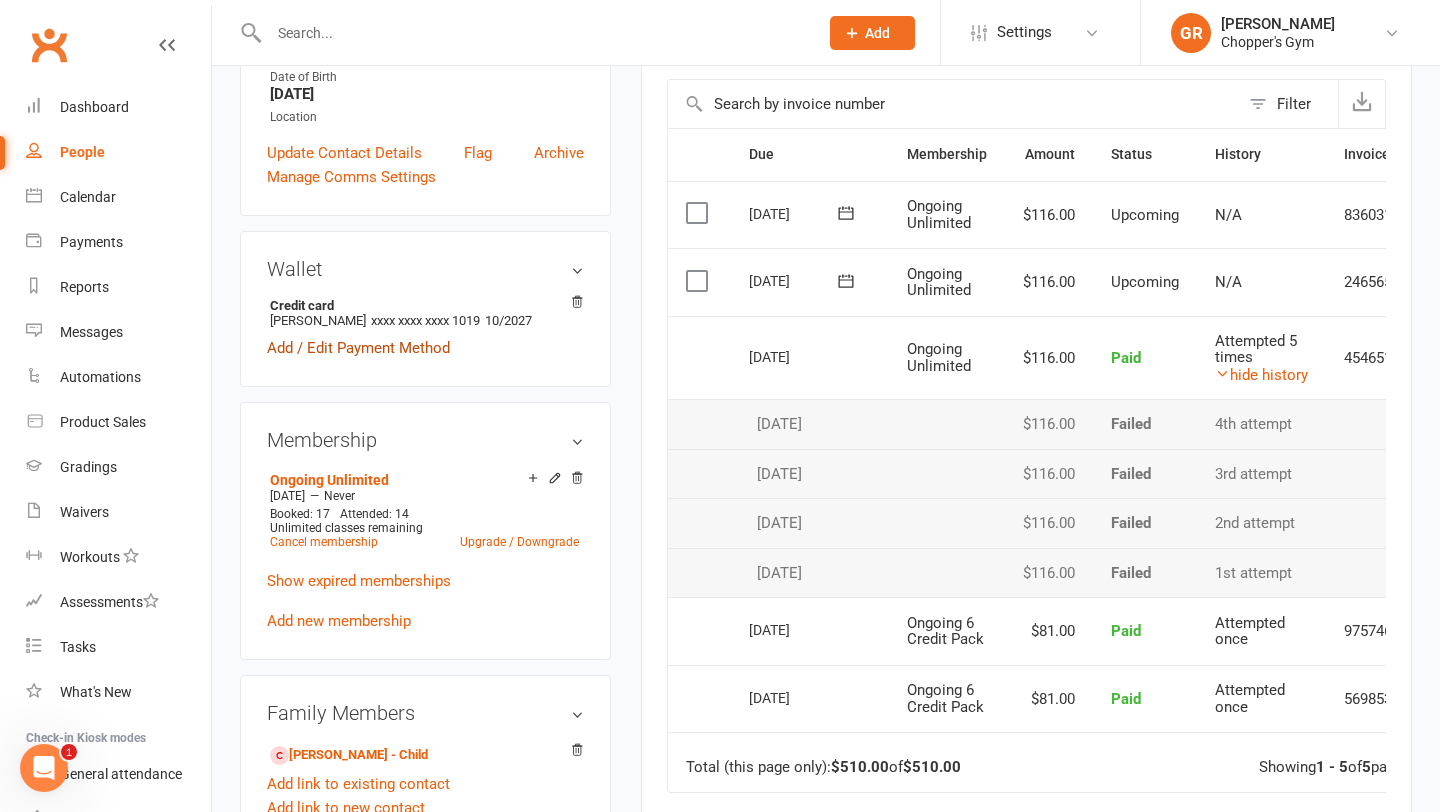 click on "Add / Edit Payment Method" at bounding box center (358, 348) 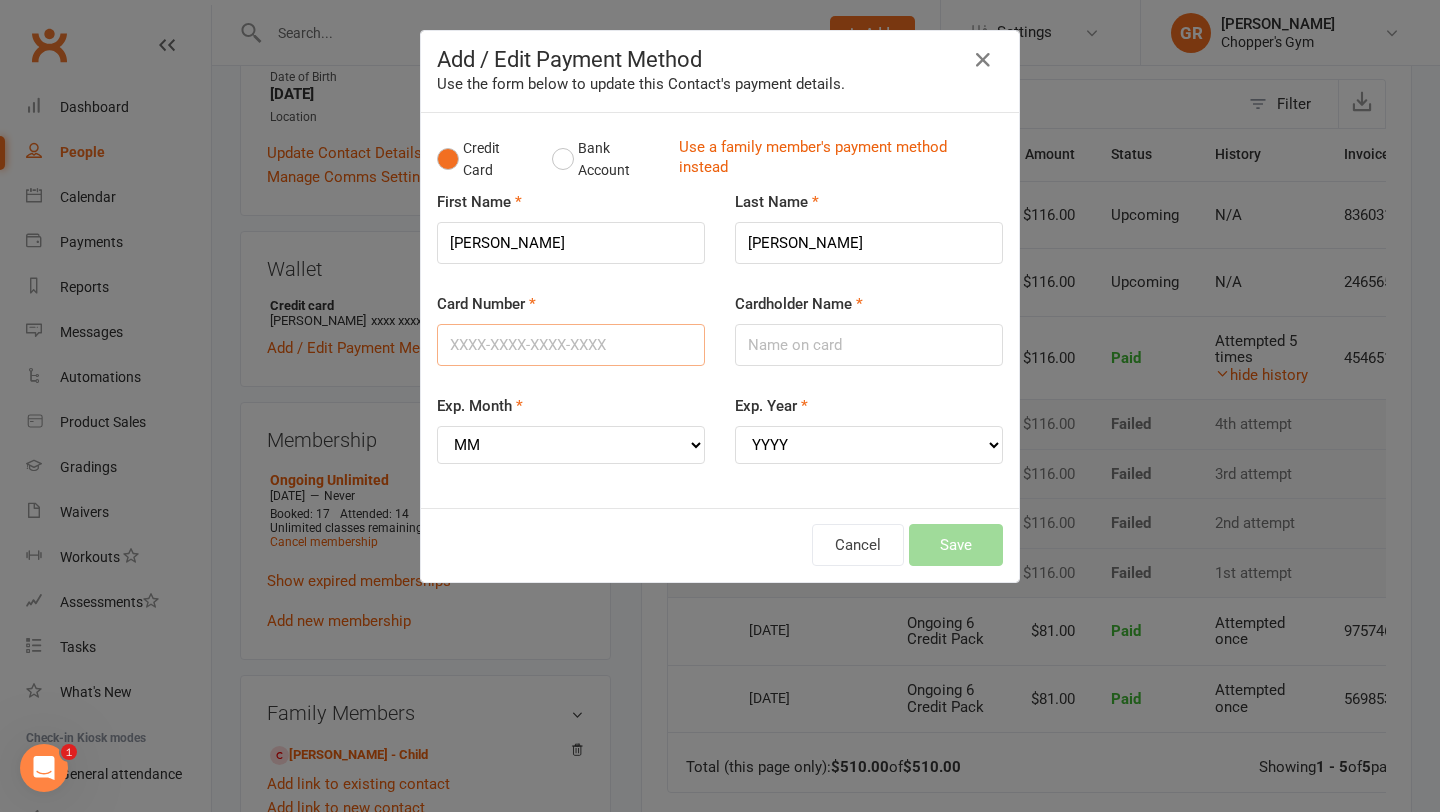 click on "Card Number" at bounding box center [571, 345] 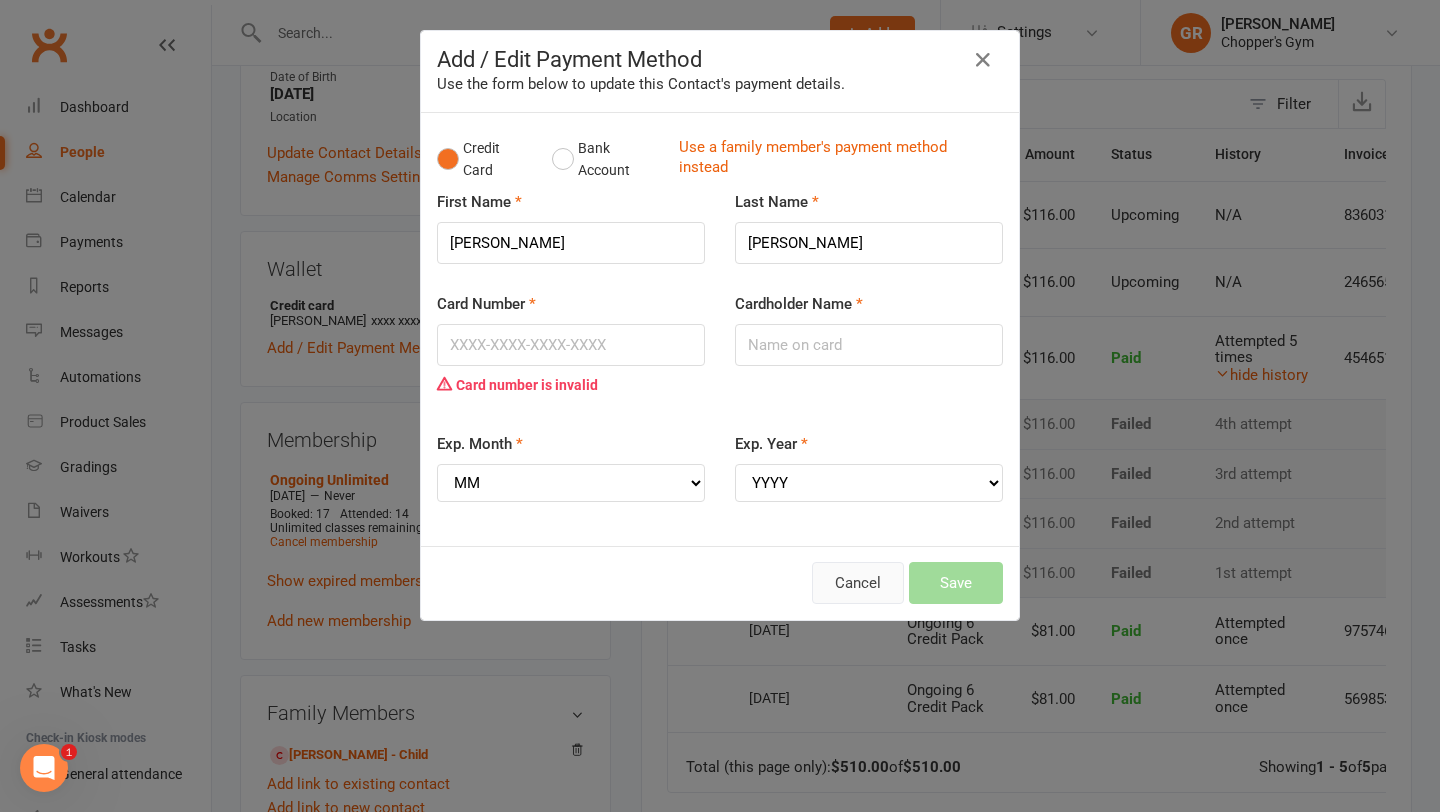 click on "Add / Edit Payment Method Use the form below to update this Contact's payment details. Credit Card Bank Account Use a family member's payment method instead First Name Liam Last Name Ward Card Number Card number is invalid Cardholder Name Exp. Month MM 01 02 03 04 05 06 07 08 09 10 11 12 Exp. Year YYYY 2025 2026 2027 2028 2029 2030 2031 2032 2033 2034 isubscribetoyourservice20@gmail.com 0402158310 10040-CP-2579851-1752222319-2133419136
Cancel Save" at bounding box center (720, 325) 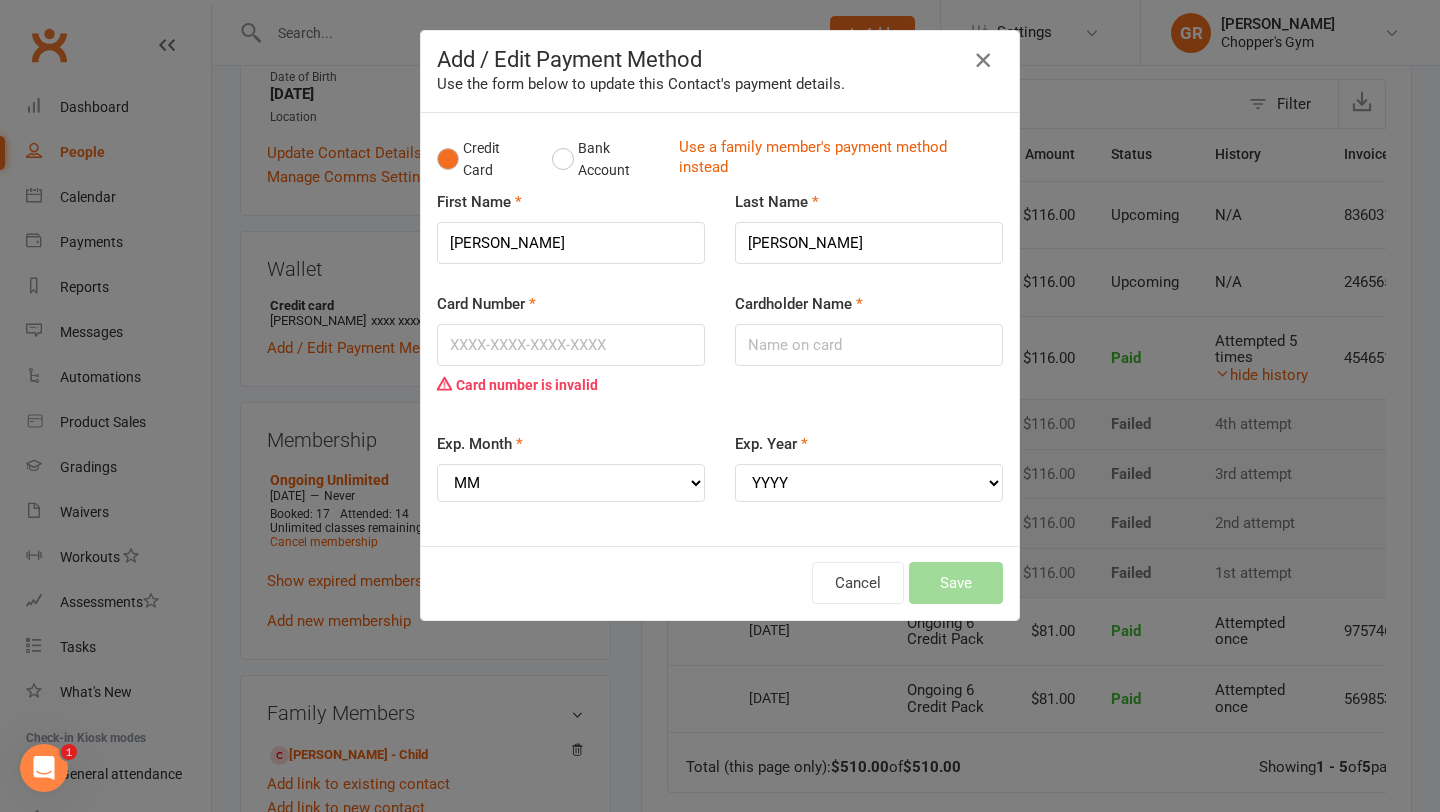 click at bounding box center [983, 60] 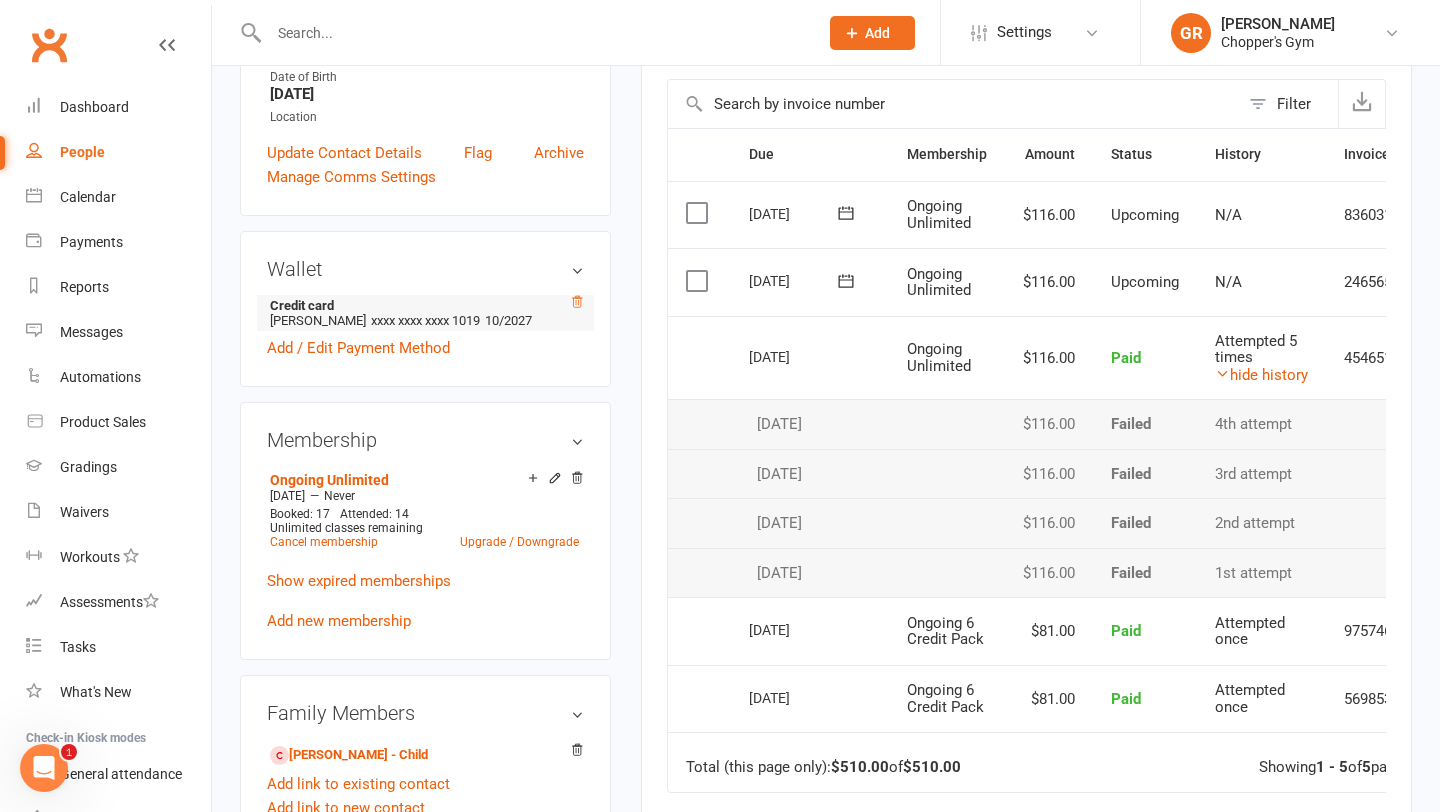 click 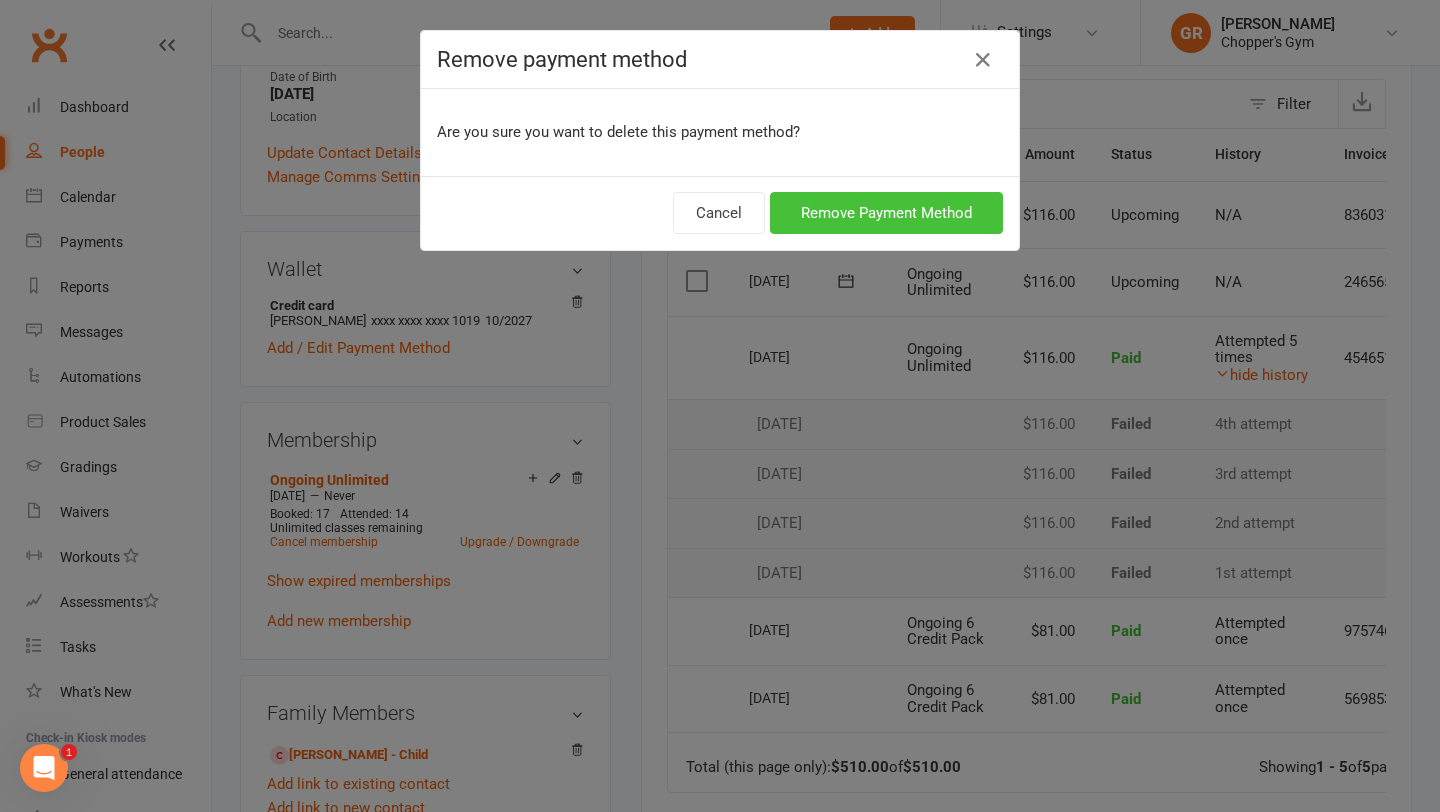 click on "Remove Payment Method" at bounding box center [886, 213] 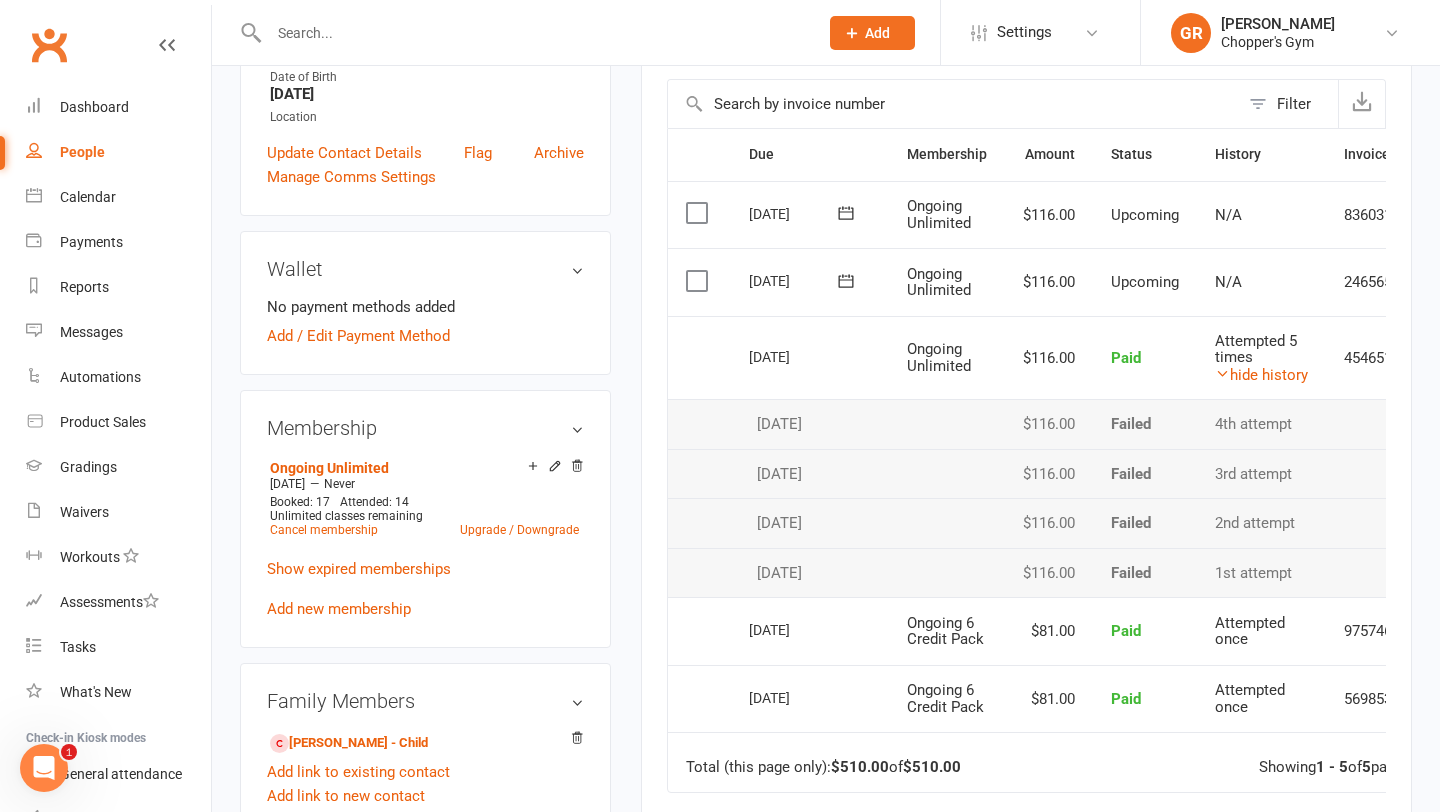 click on "Wallet" at bounding box center (425, 269) 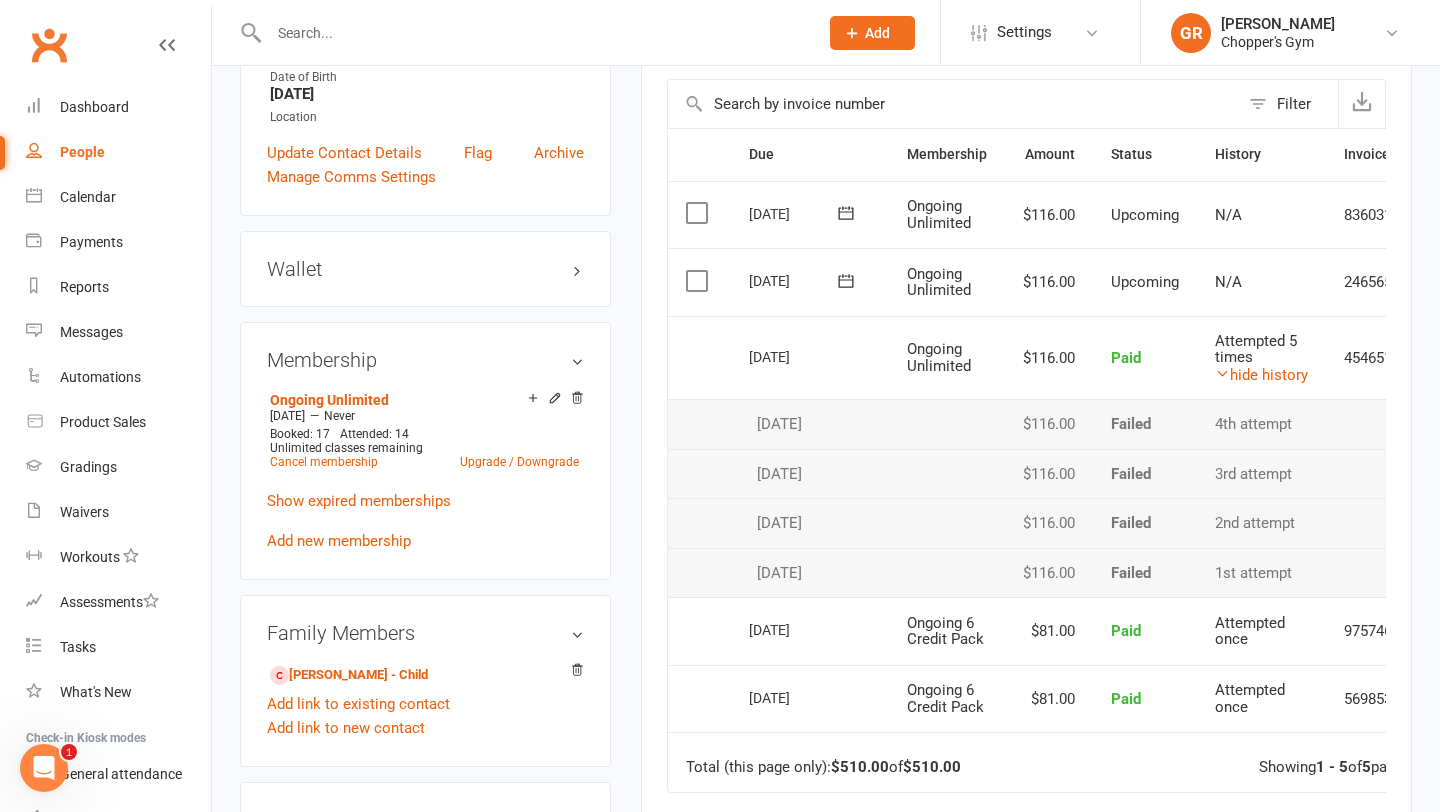 click on "Wallet" at bounding box center [425, 269] 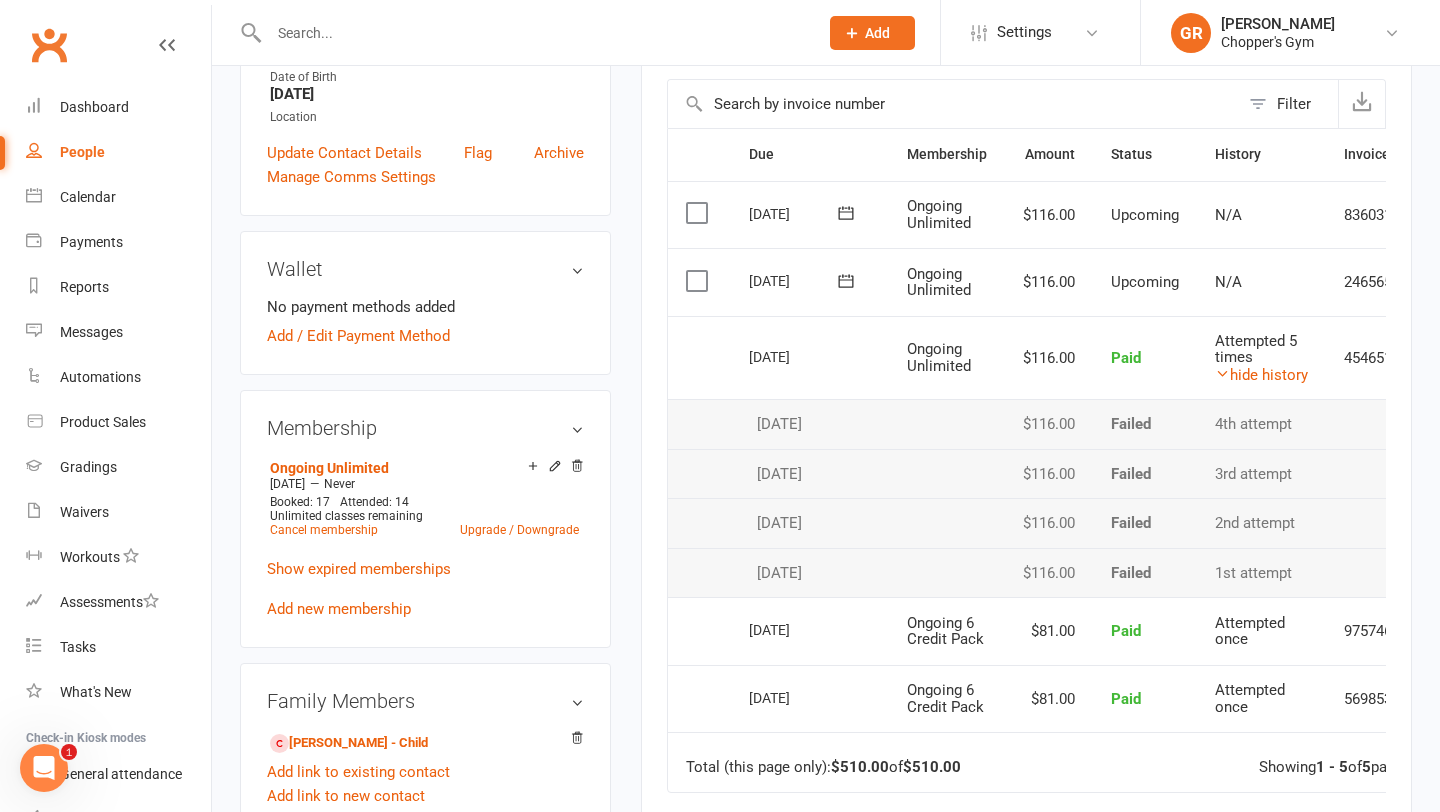 click on "$116.00" at bounding box center (1049, 573) 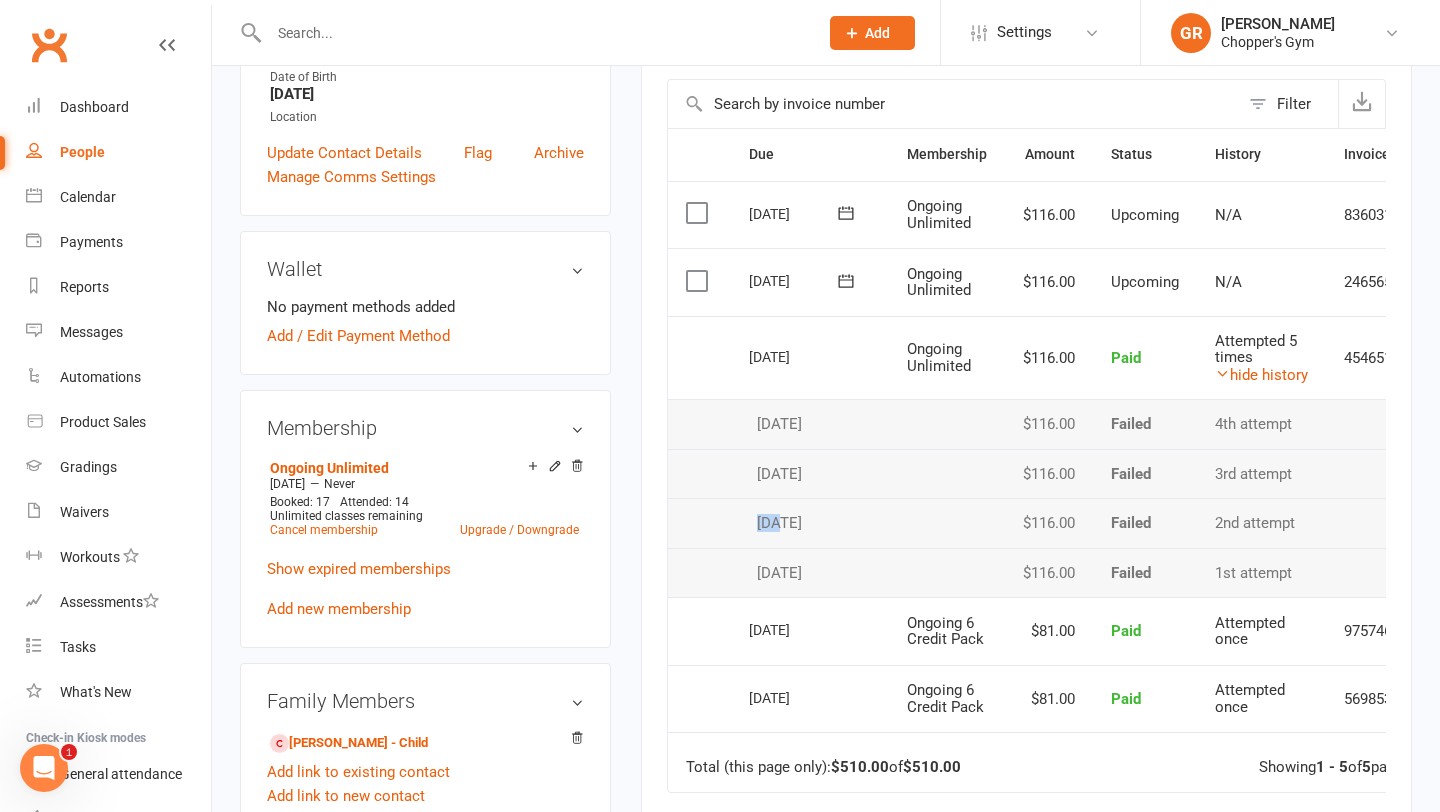drag, startPoint x: 776, startPoint y: 522, endPoint x: 747, endPoint y: 521, distance: 29.017237 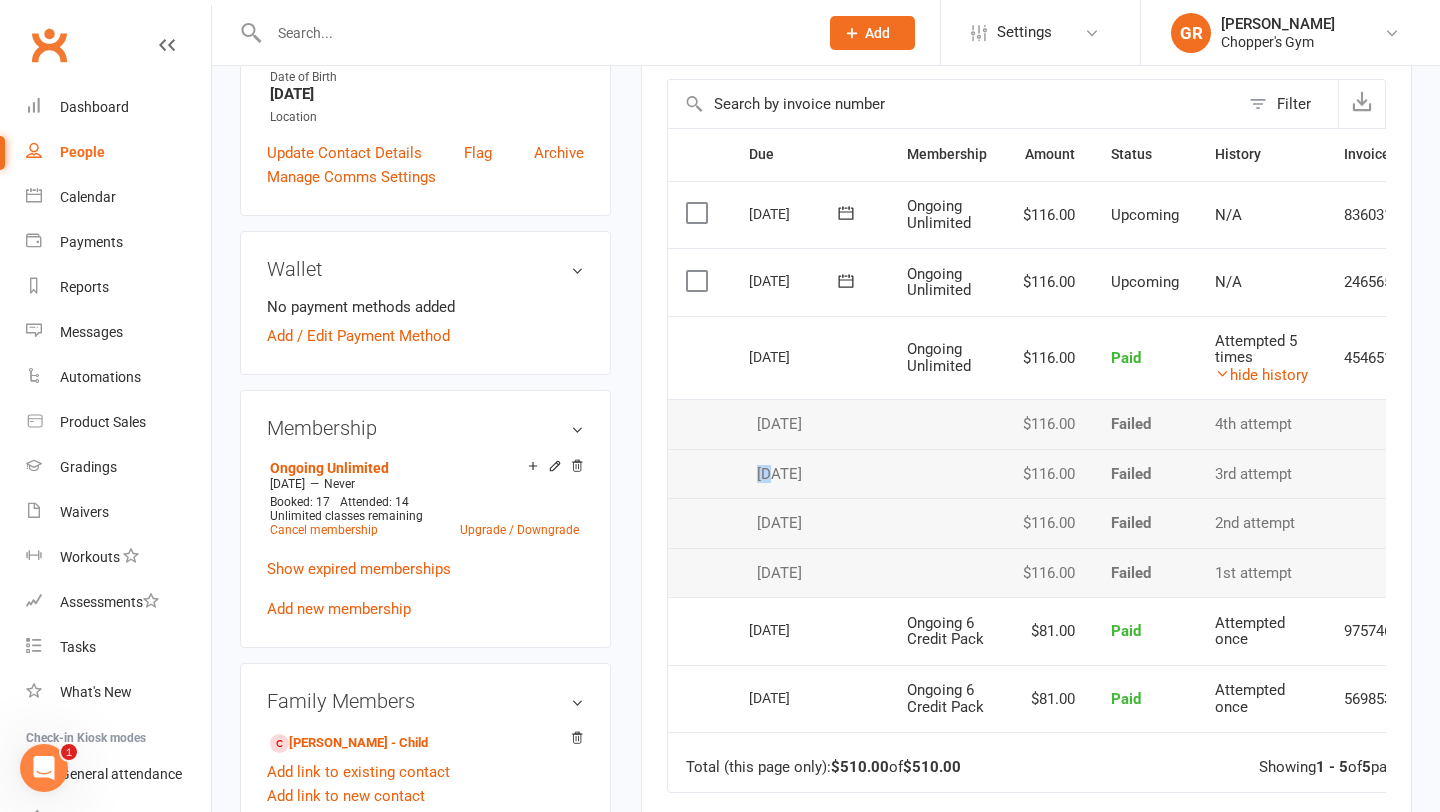 drag, startPoint x: 771, startPoint y: 475, endPoint x: 734, endPoint y: 461, distance: 39.56008 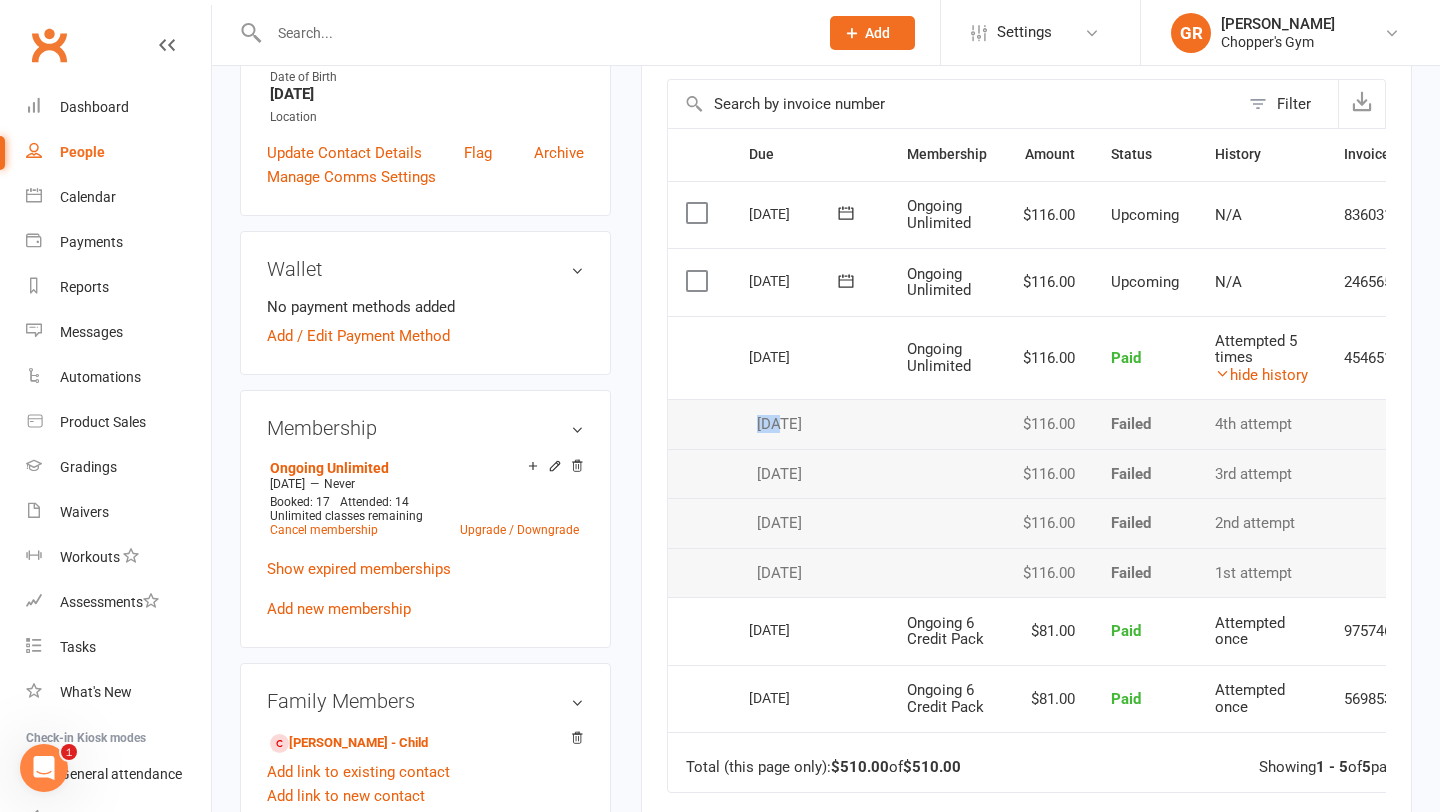 drag, startPoint x: 779, startPoint y: 423, endPoint x: 736, endPoint y: 417, distance: 43.416588 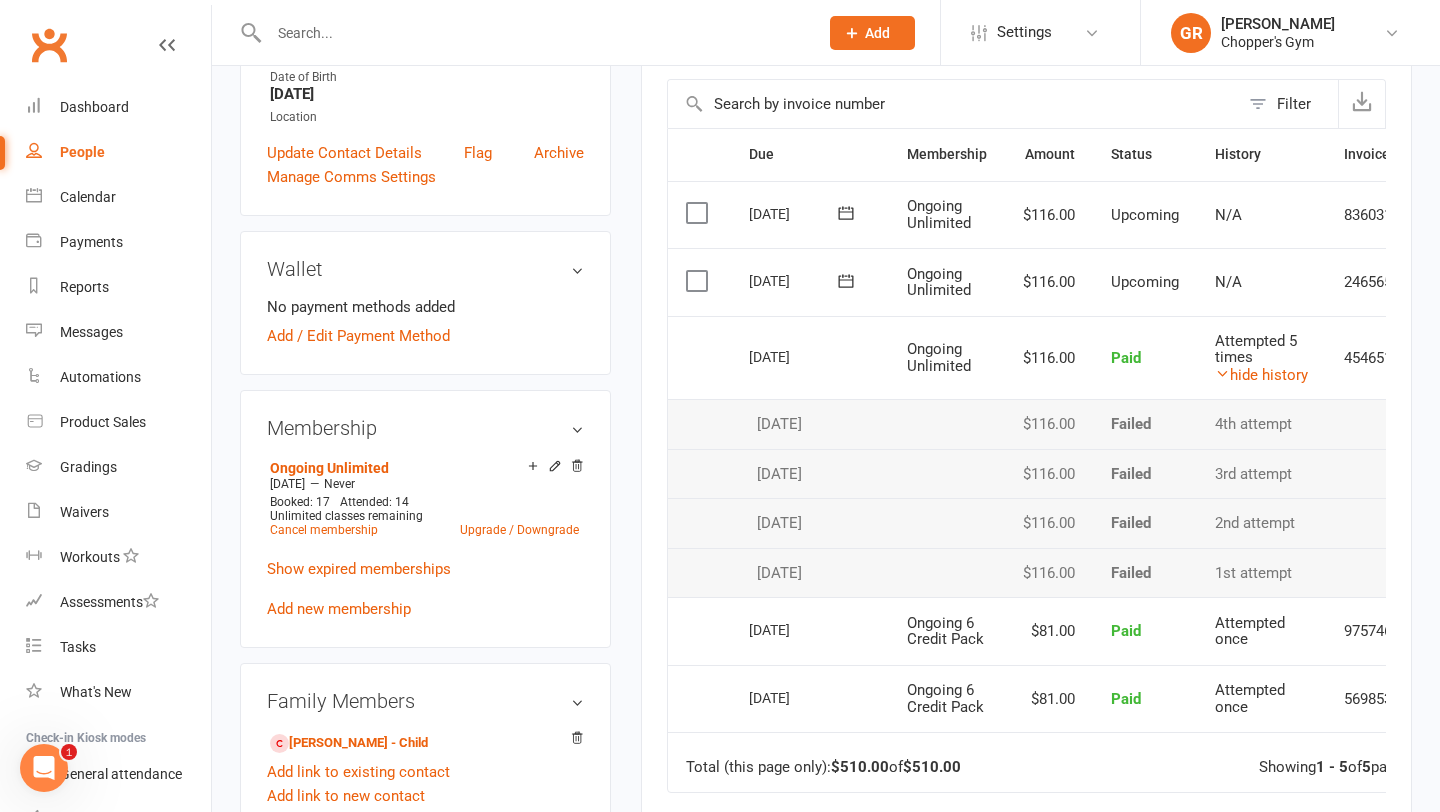 click on "$116.00" at bounding box center (1049, 424) 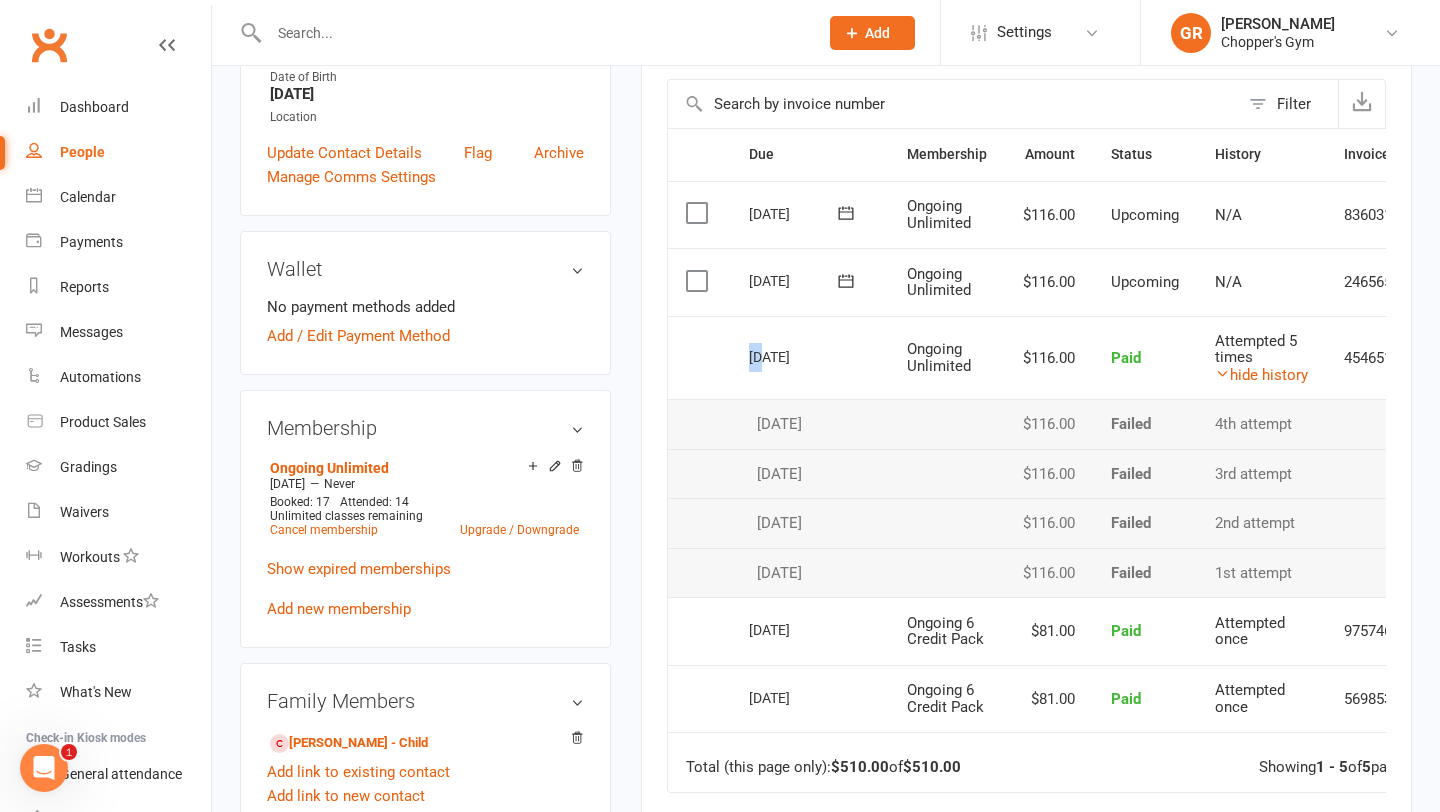 drag, startPoint x: 765, startPoint y: 353, endPoint x: 741, endPoint y: 350, distance: 24.186773 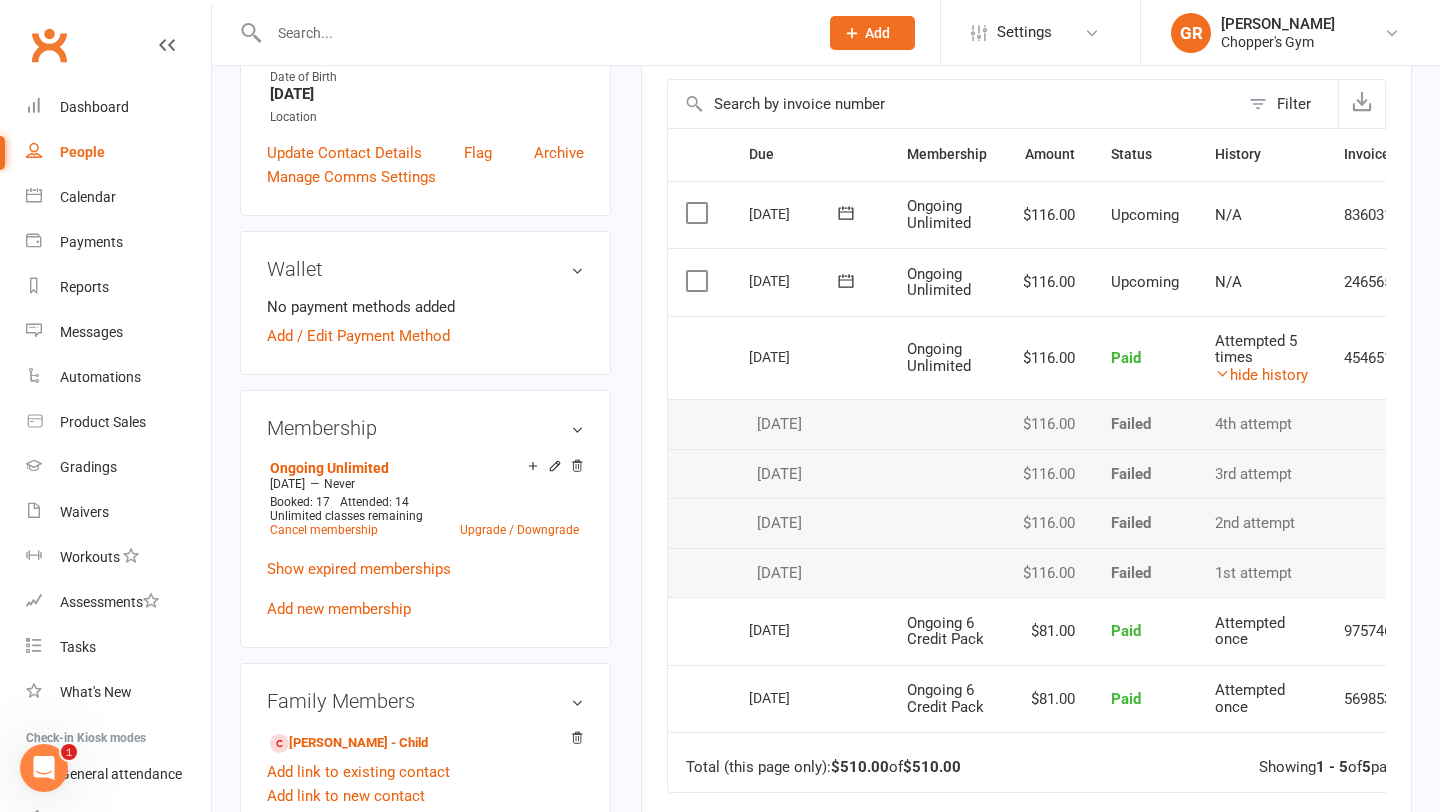 click at bounding box center [947, 424] 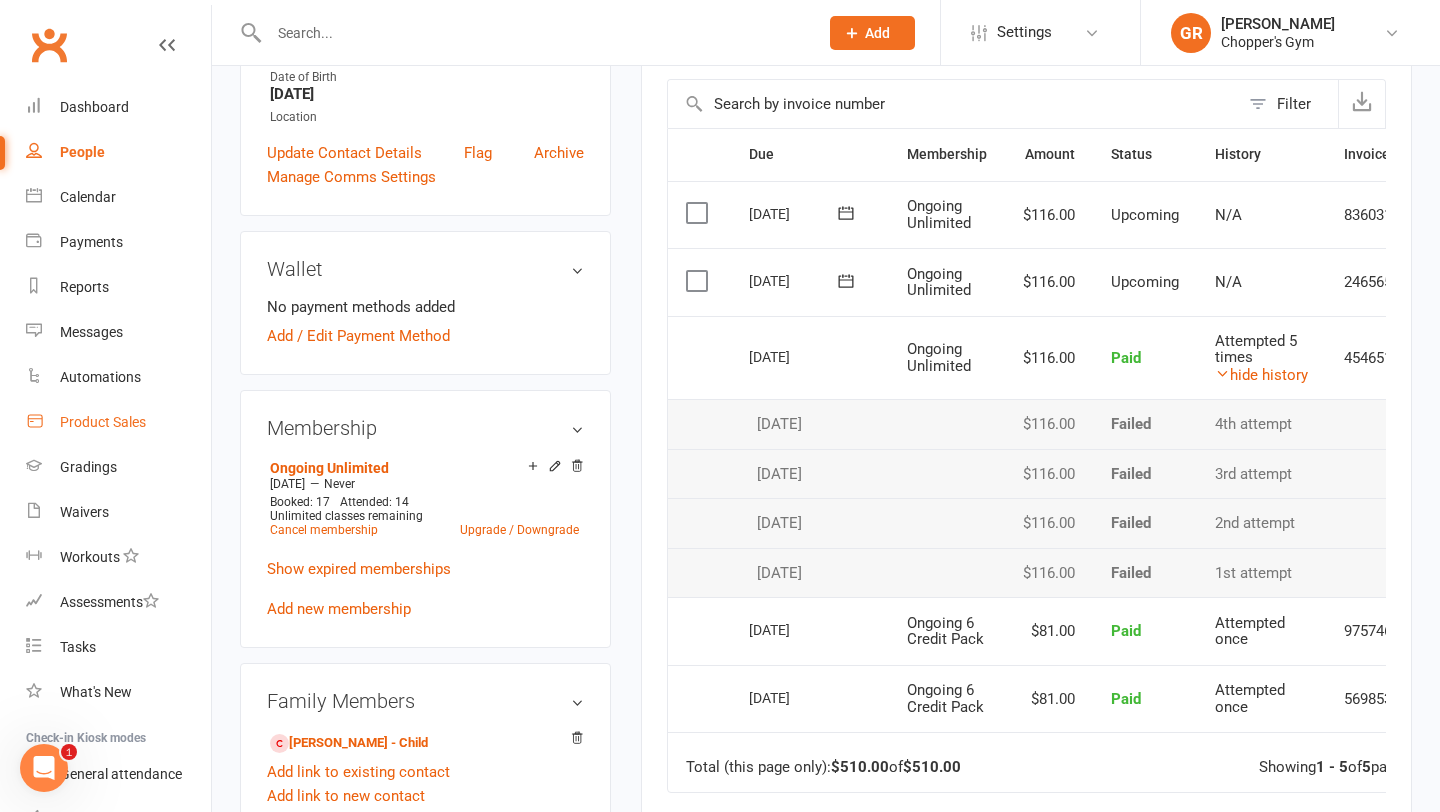 click on "Product Sales" at bounding box center [103, 422] 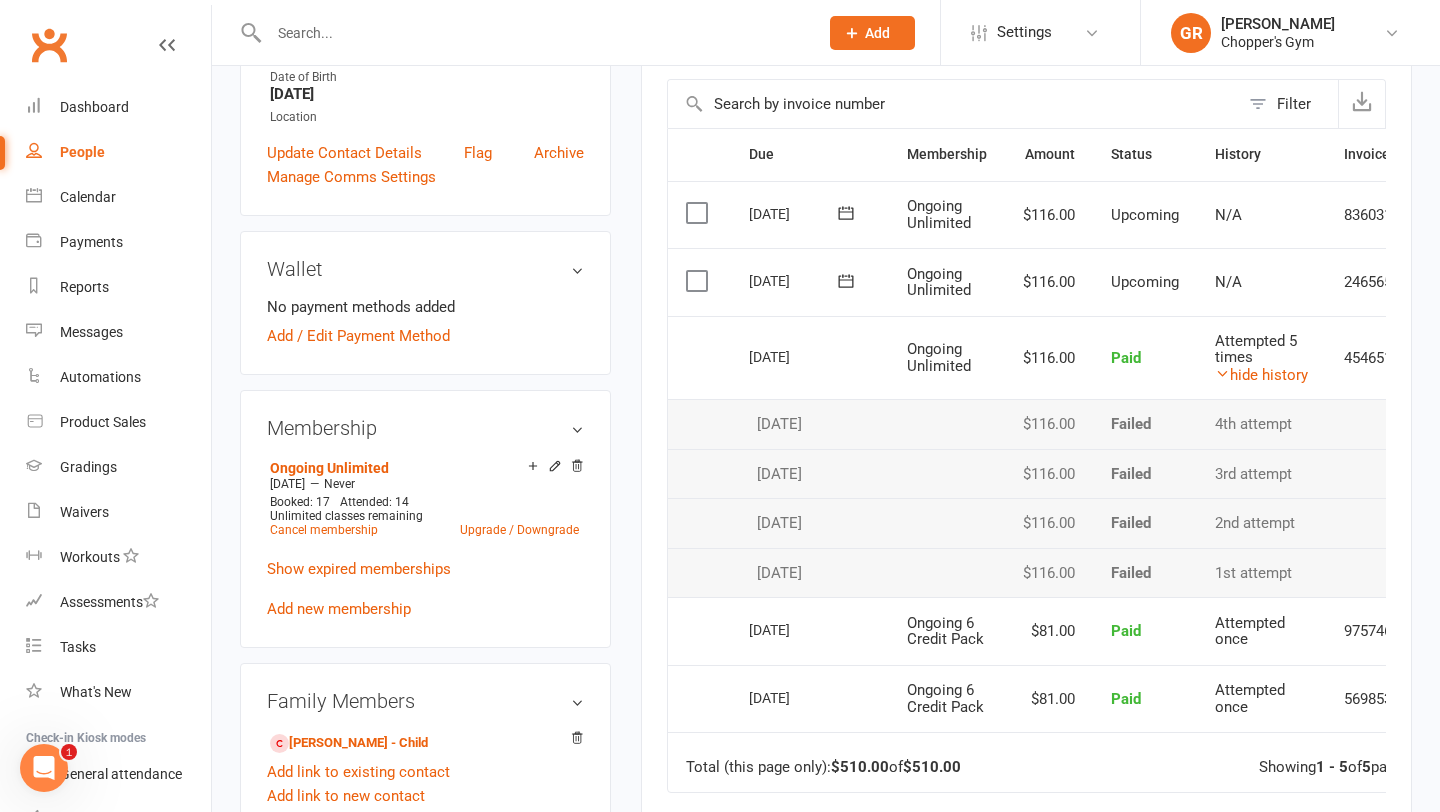 click on "Clubworx" at bounding box center (49, 45) 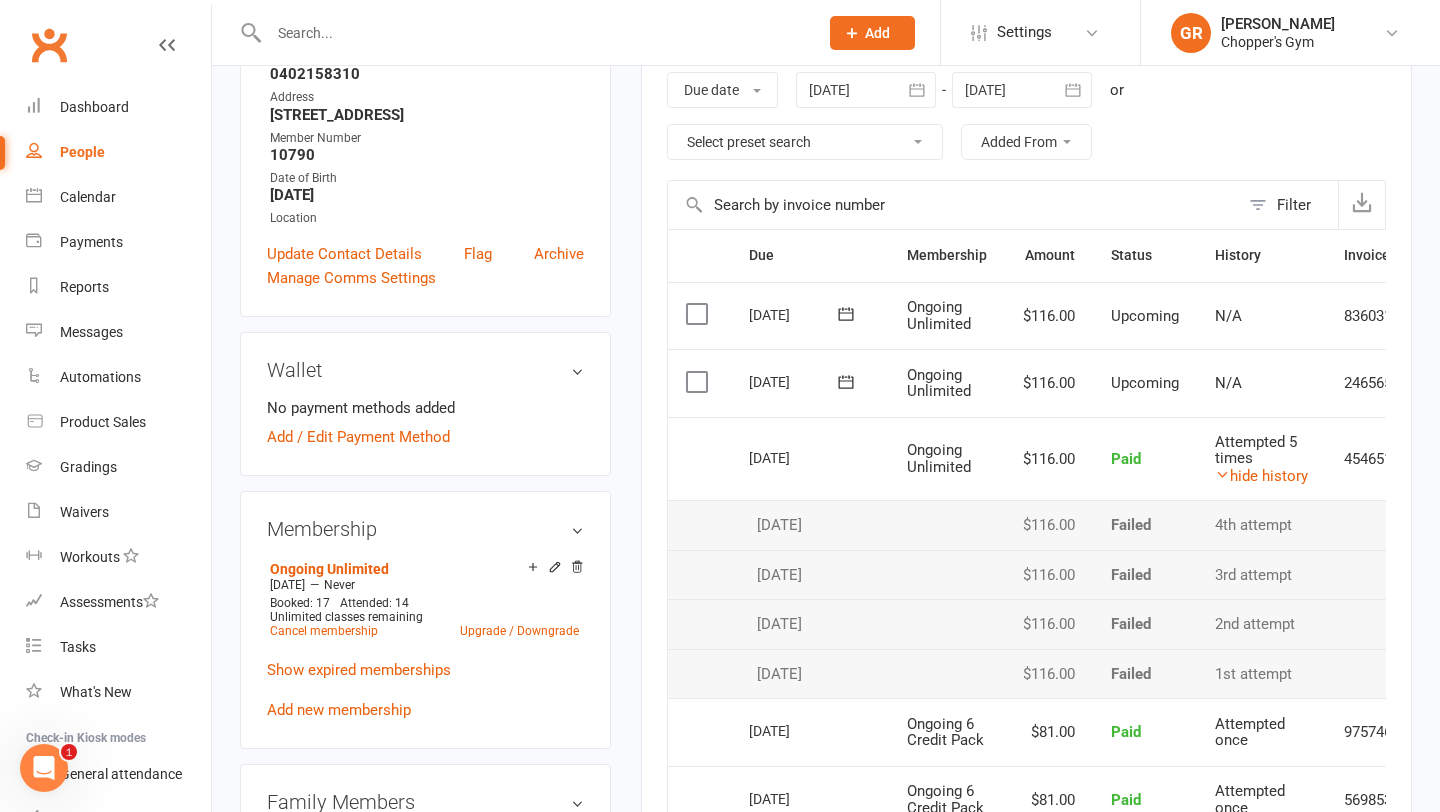 scroll, scrollTop: 419, scrollLeft: 0, axis: vertical 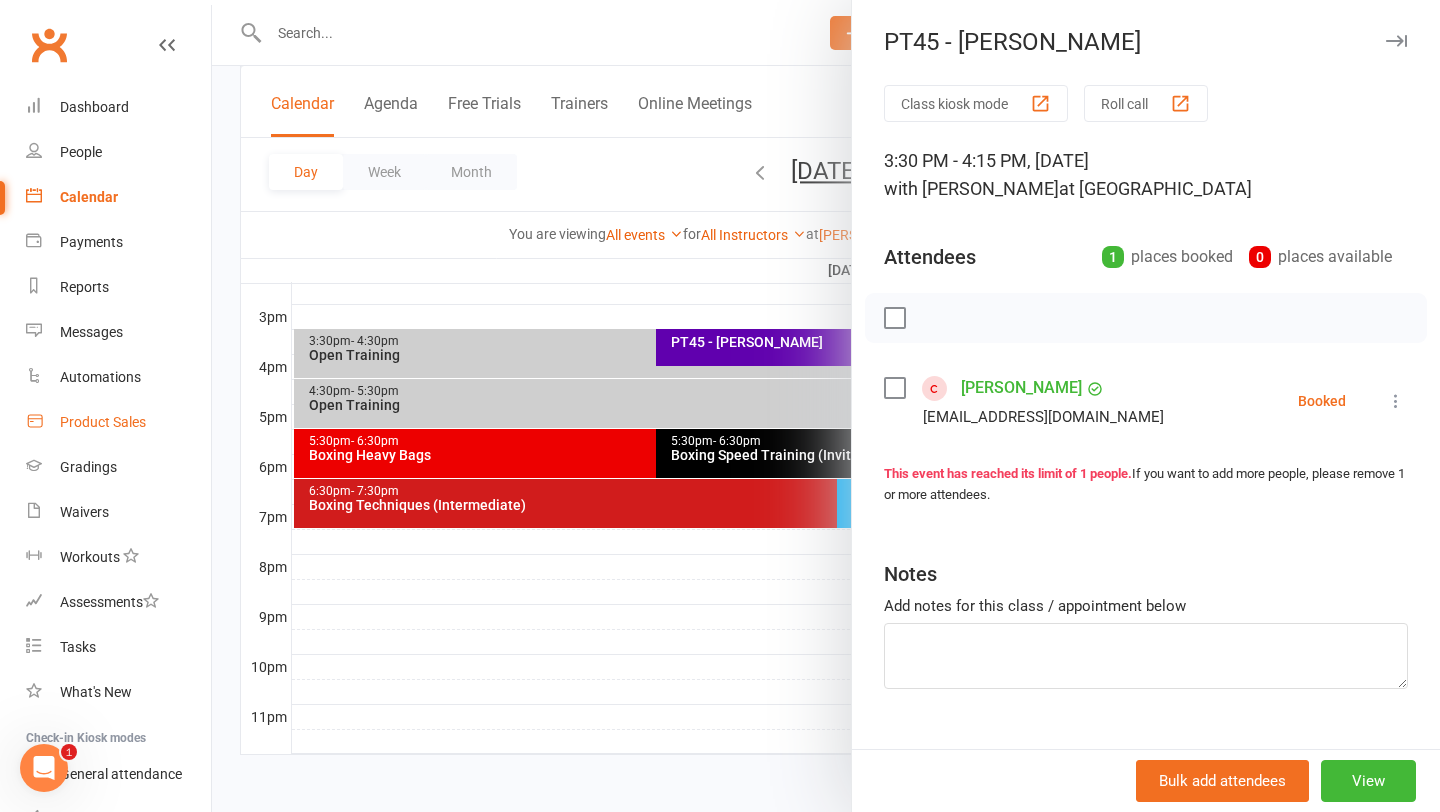 click on "Product Sales" at bounding box center [103, 422] 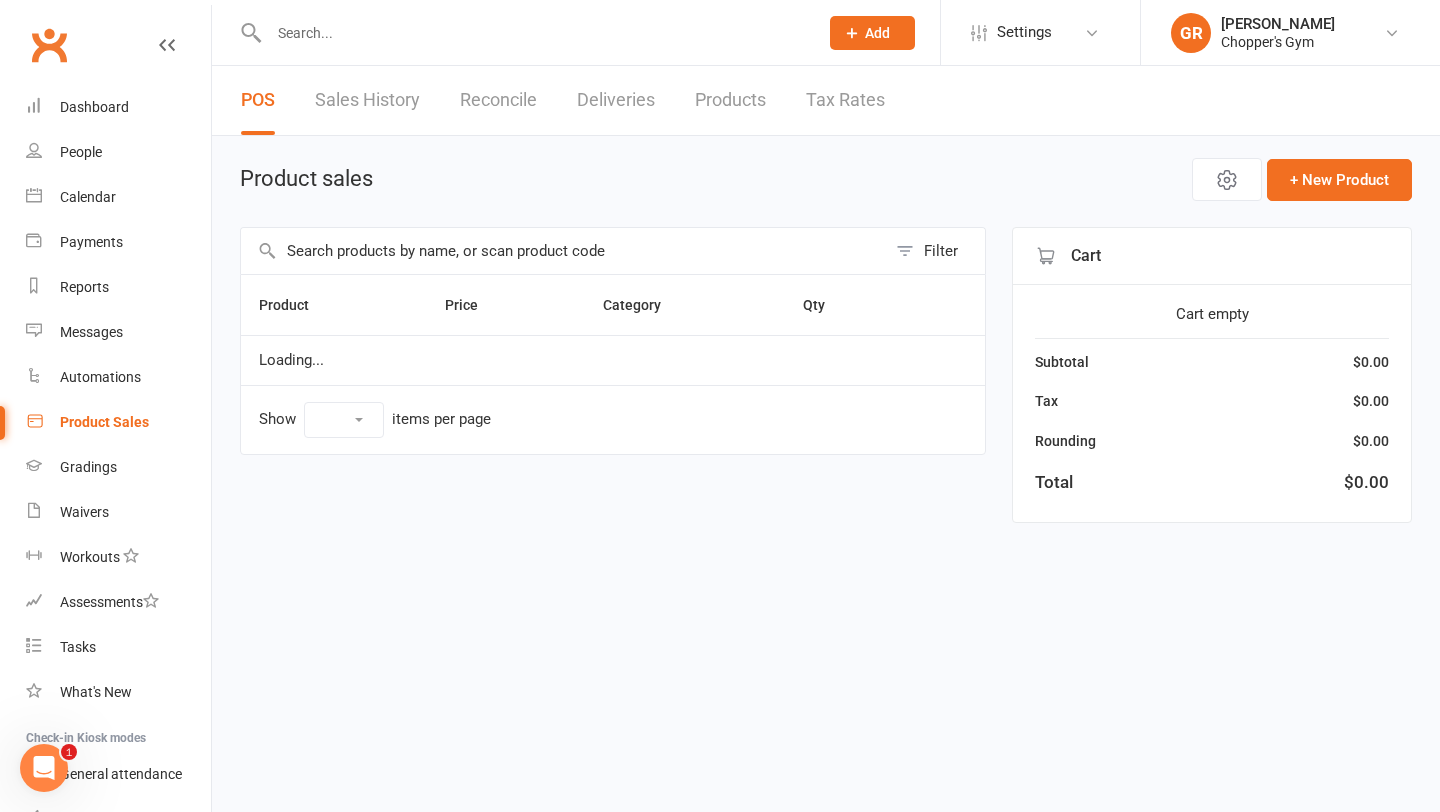 select on "100" 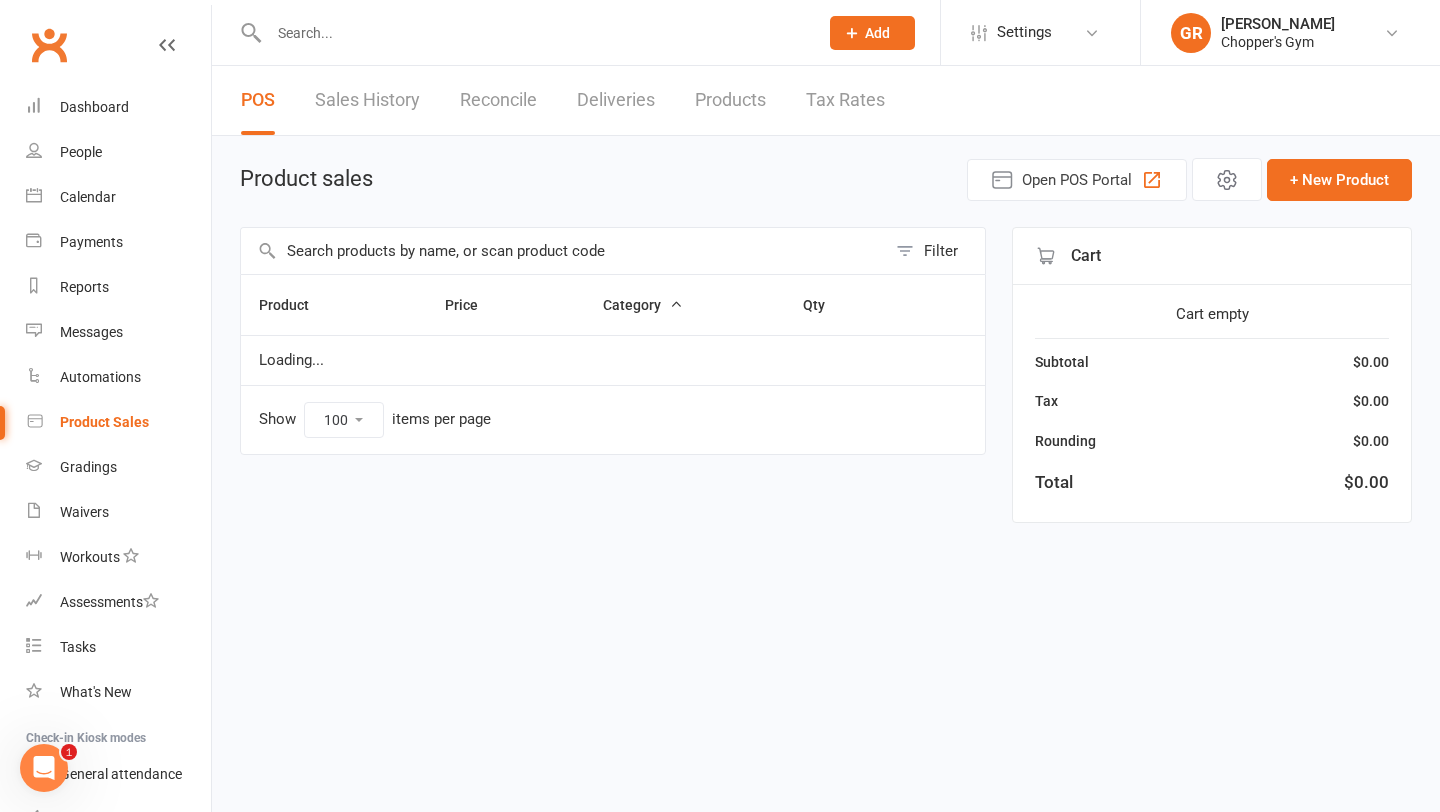 click at bounding box center (563, 251) 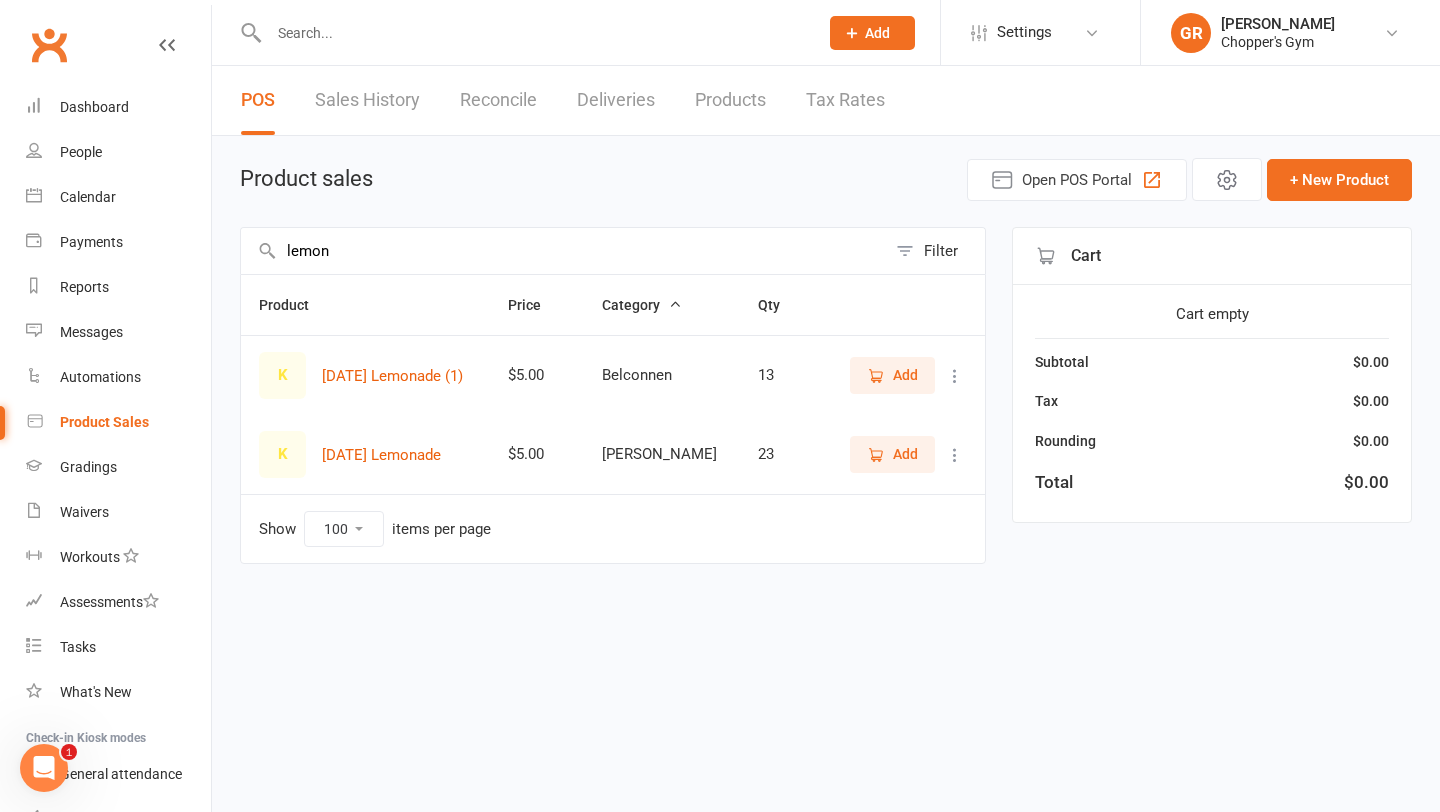 click 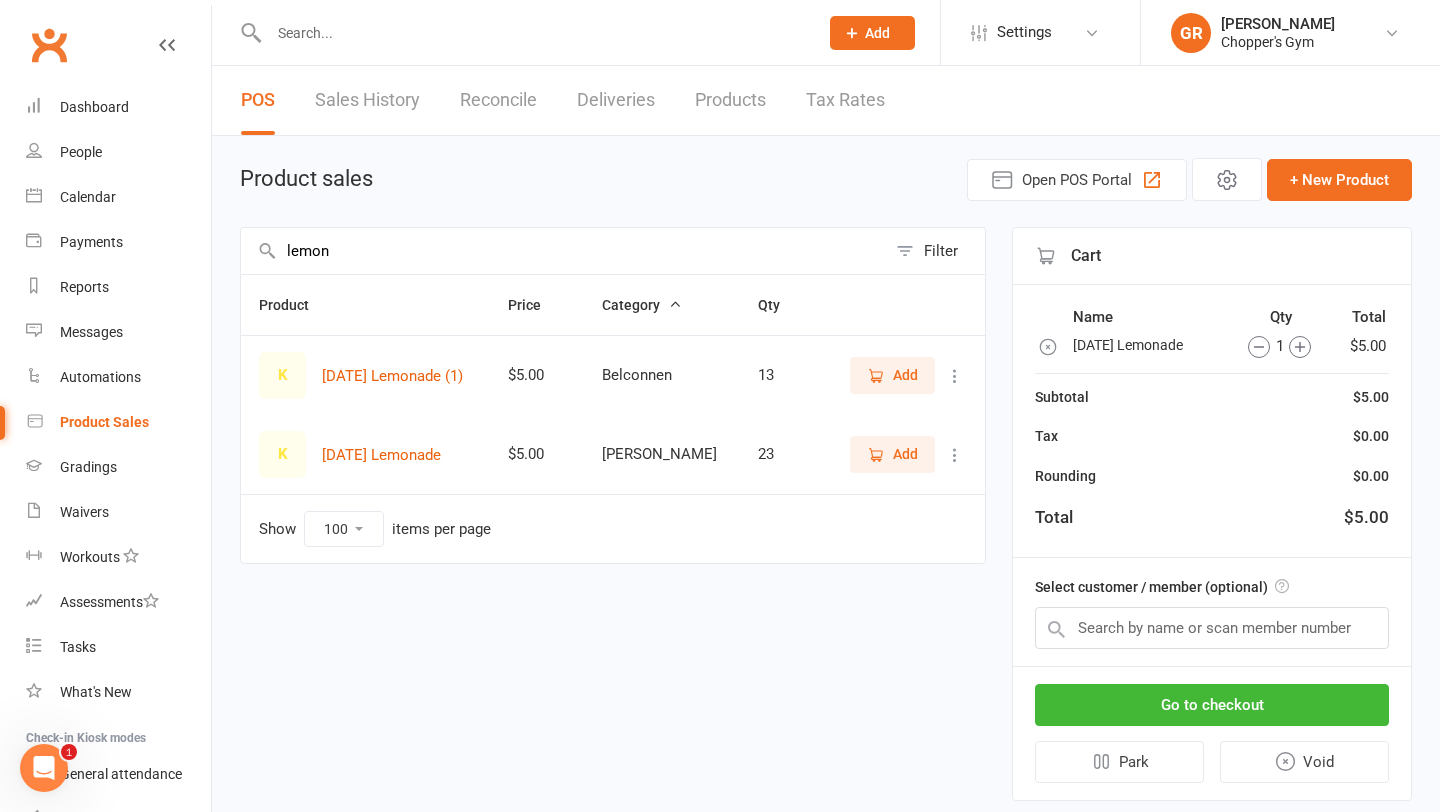 click 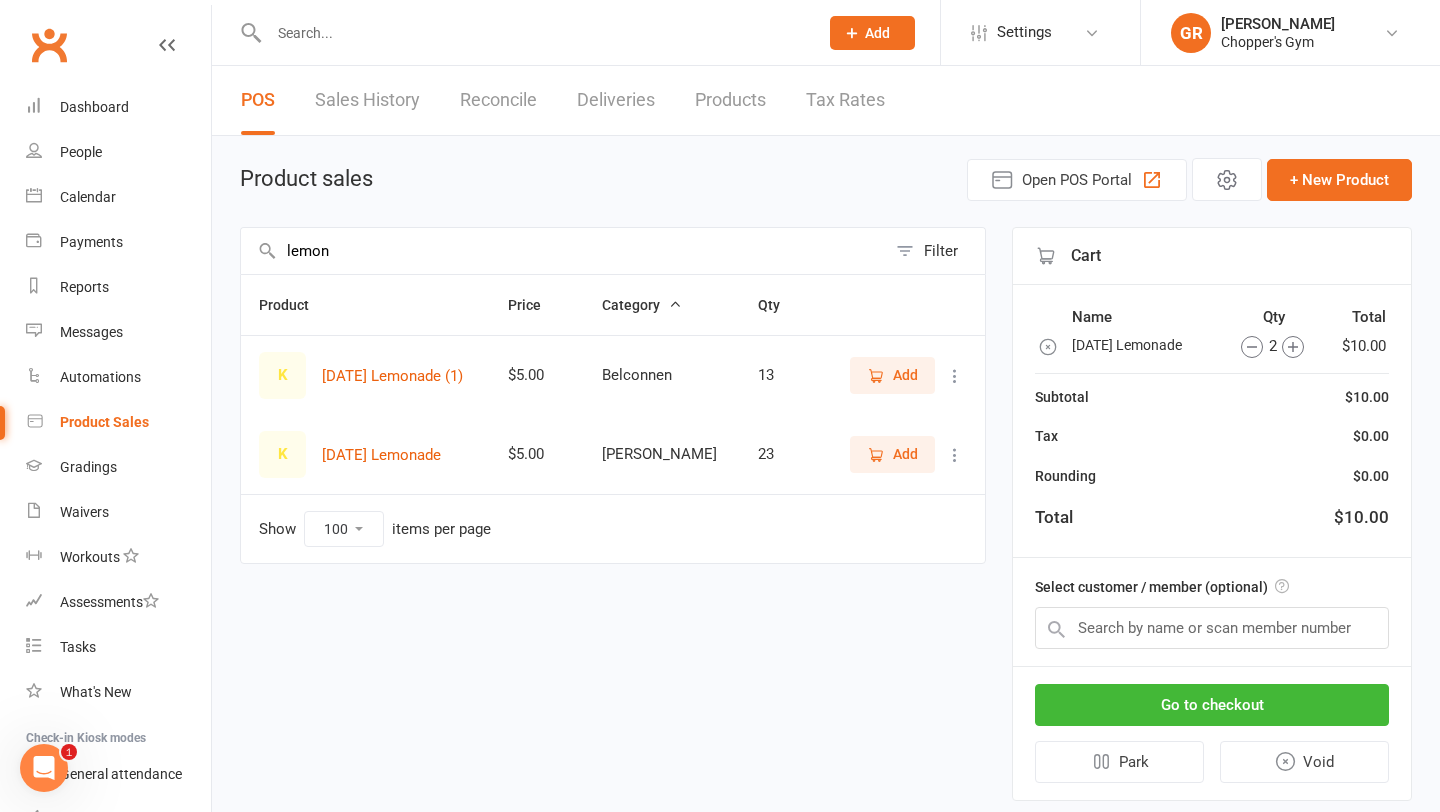 click on "lemon" at bounding box center (563, 251) 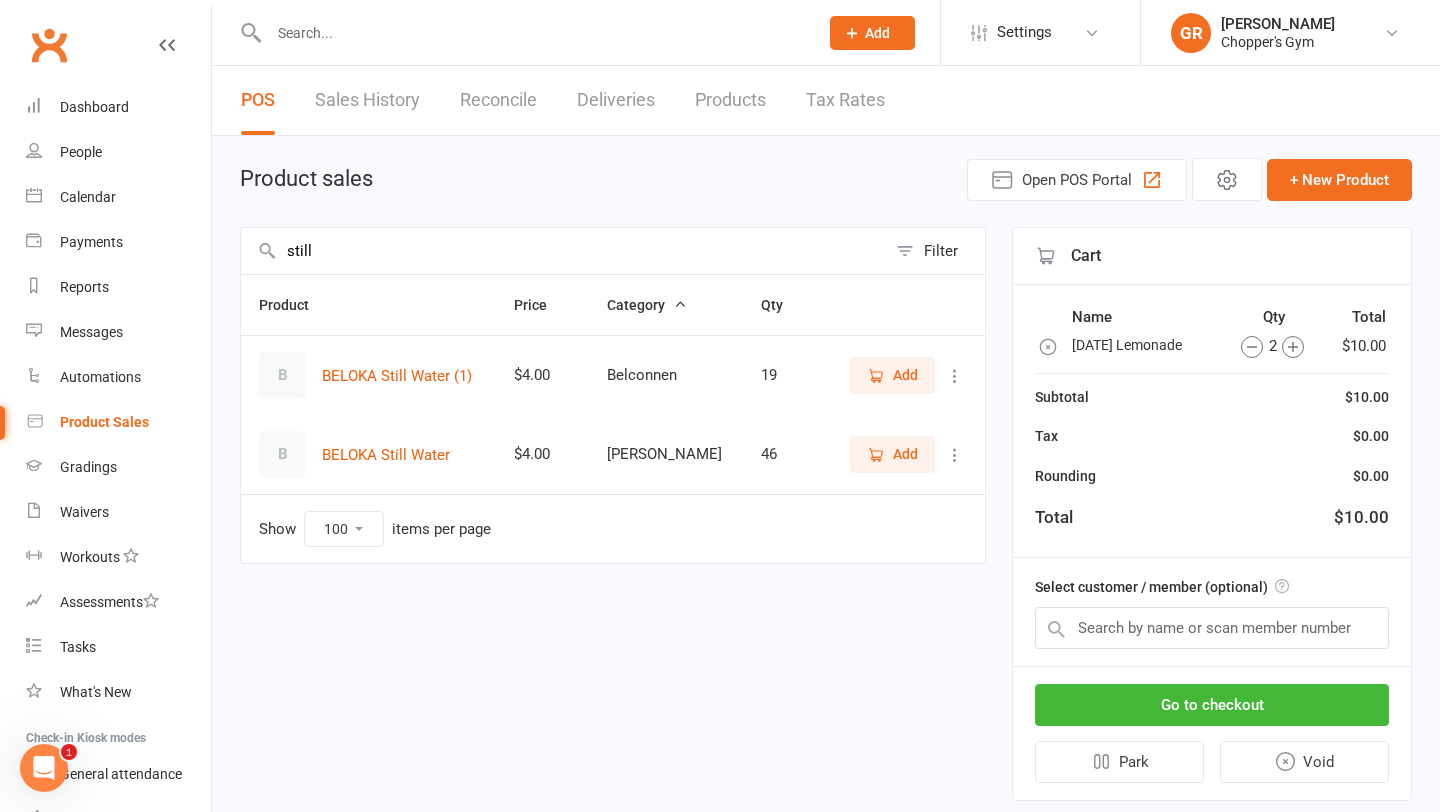 click on "Add" at bounding box center (905, 454) 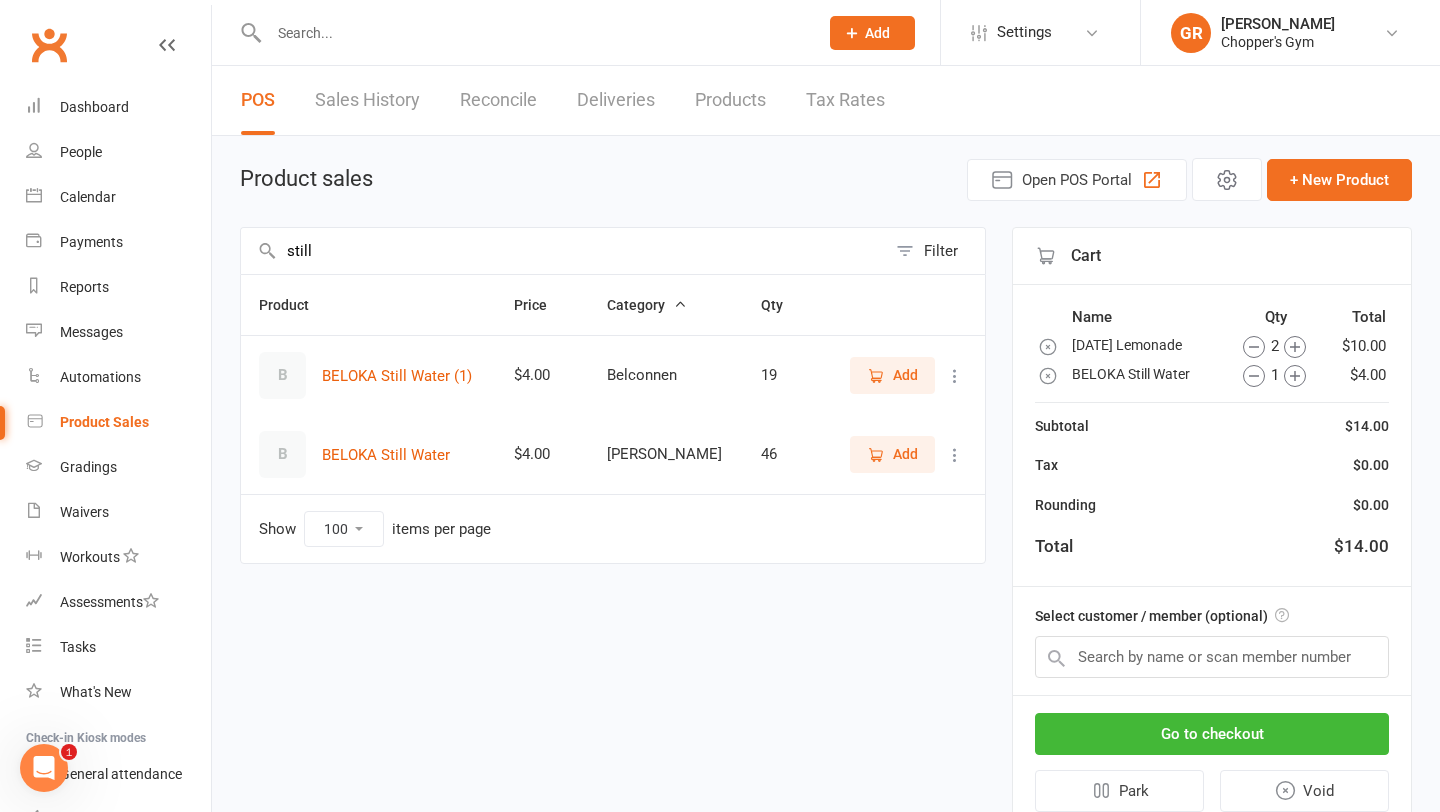 click on "Add" at bounding box center [905, 454] 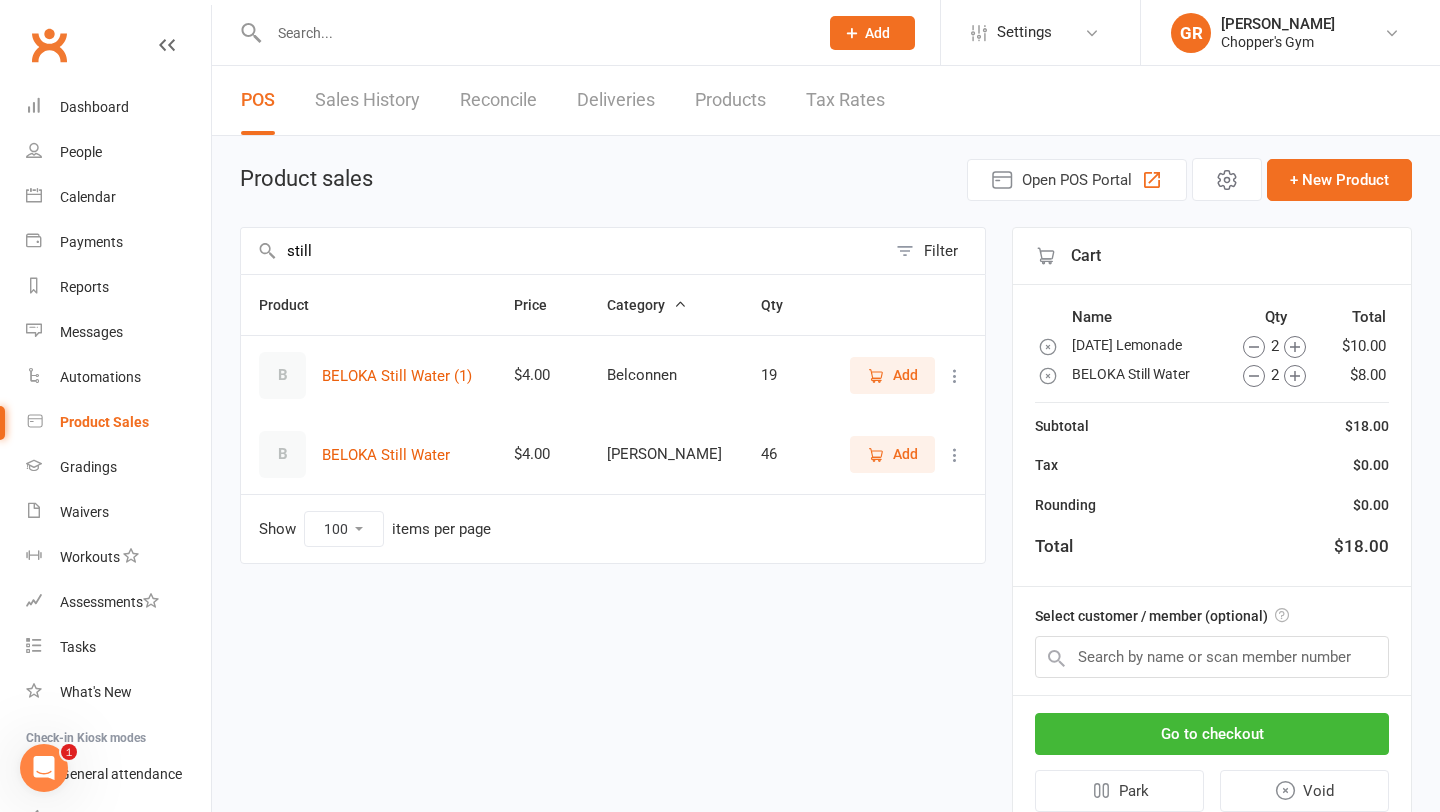 click on "still" at bounding box center [563, 251] 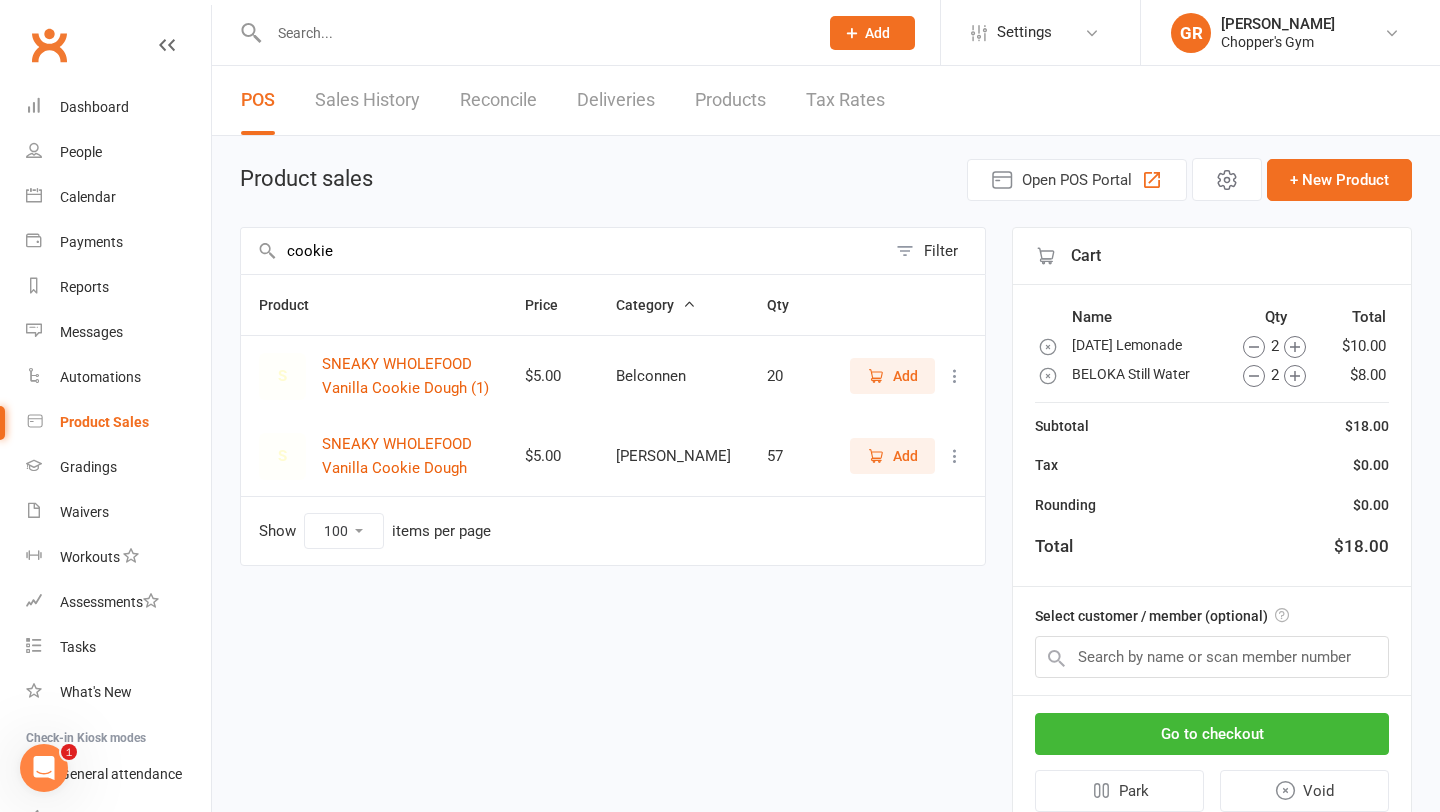 type on "cookie" 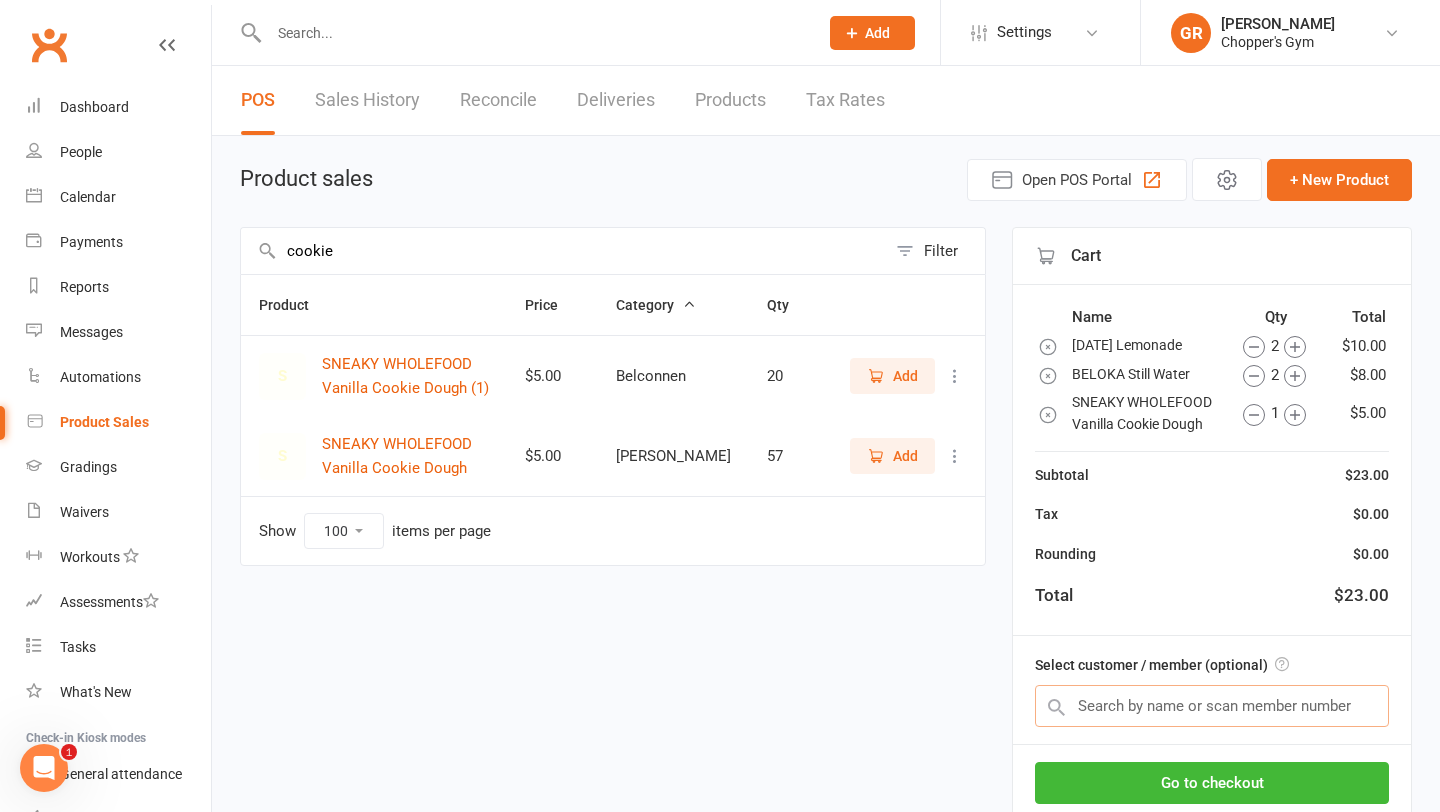 click at bounding box center (1212, 706) 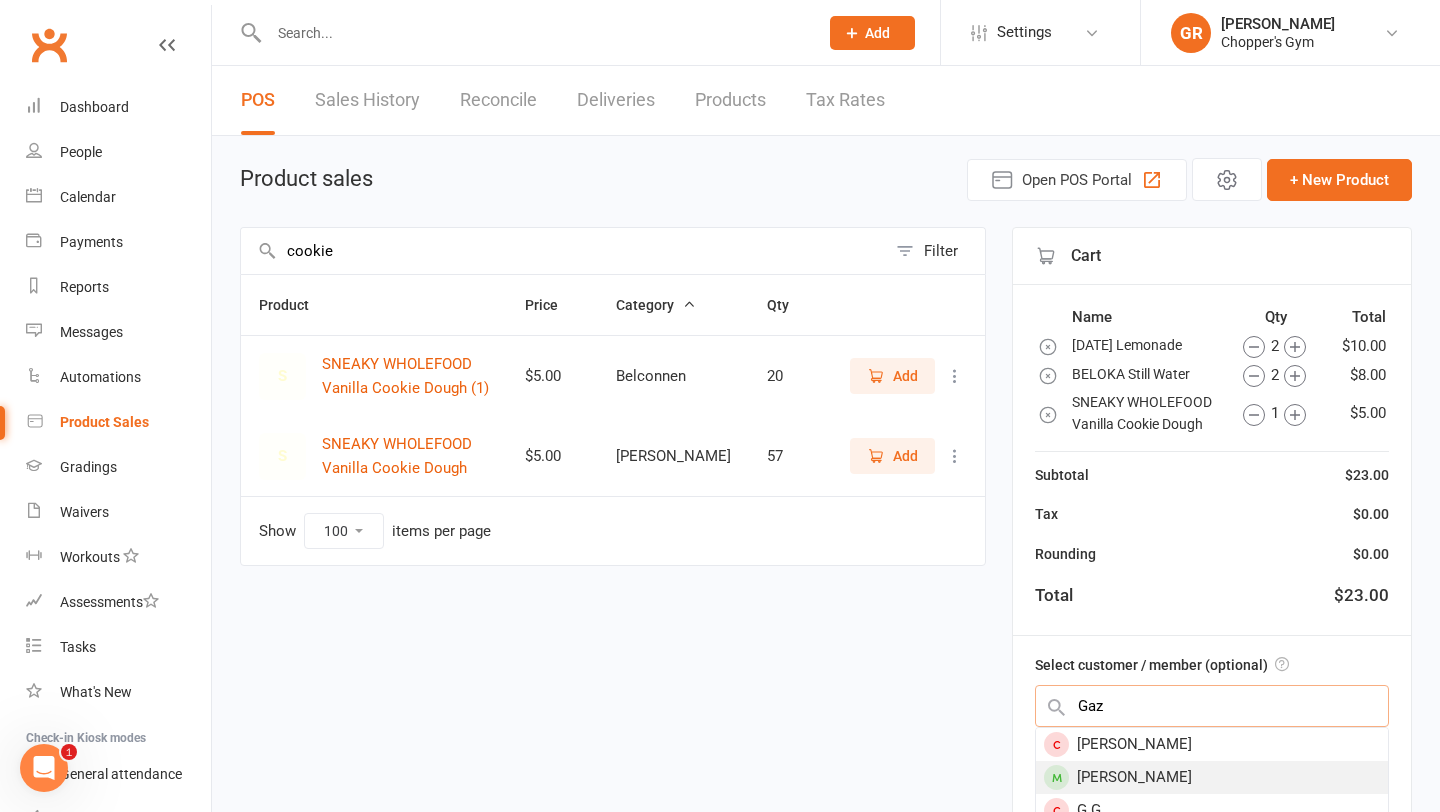 type on "Gaz" 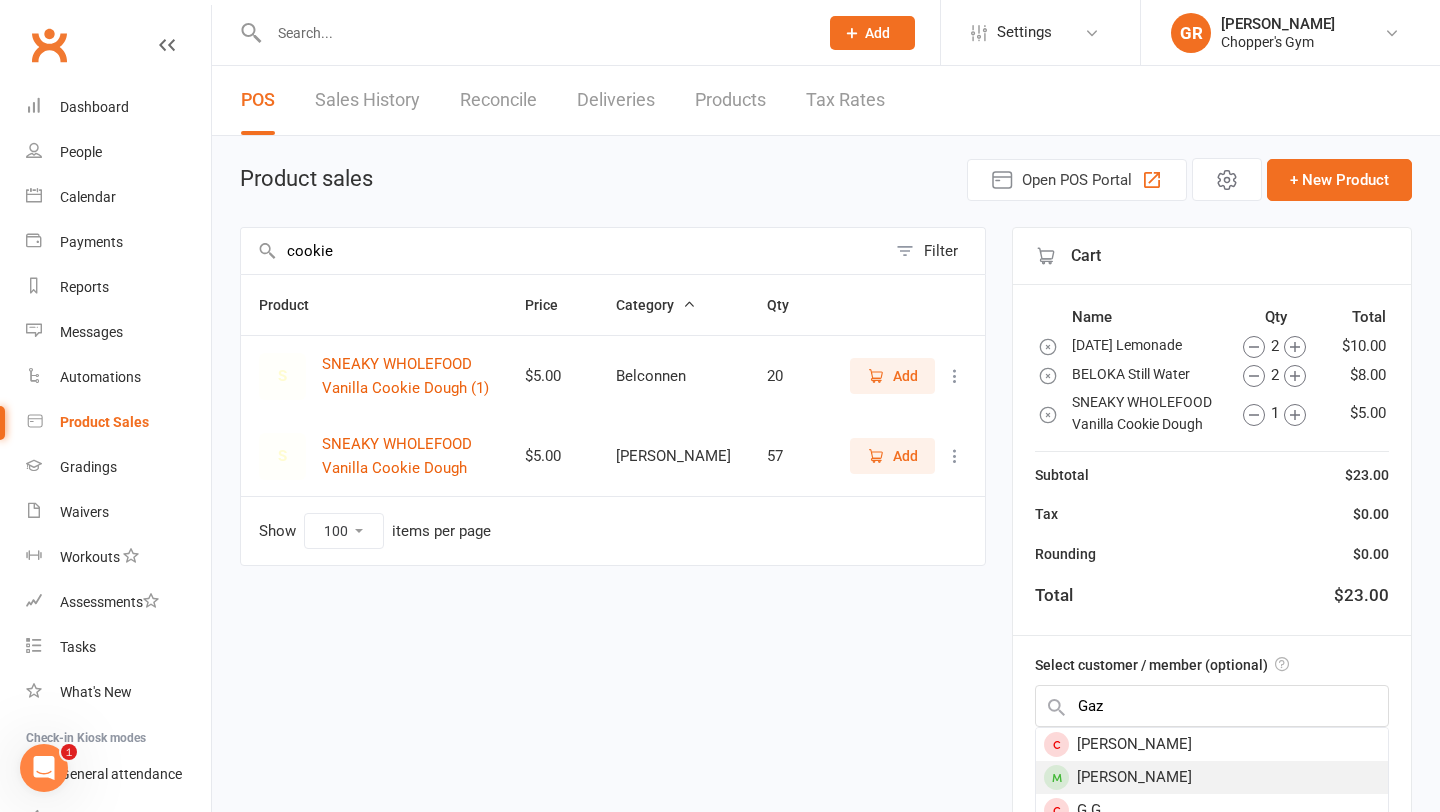 click on "Gaz Rees" at bounding box center [1212, 777] 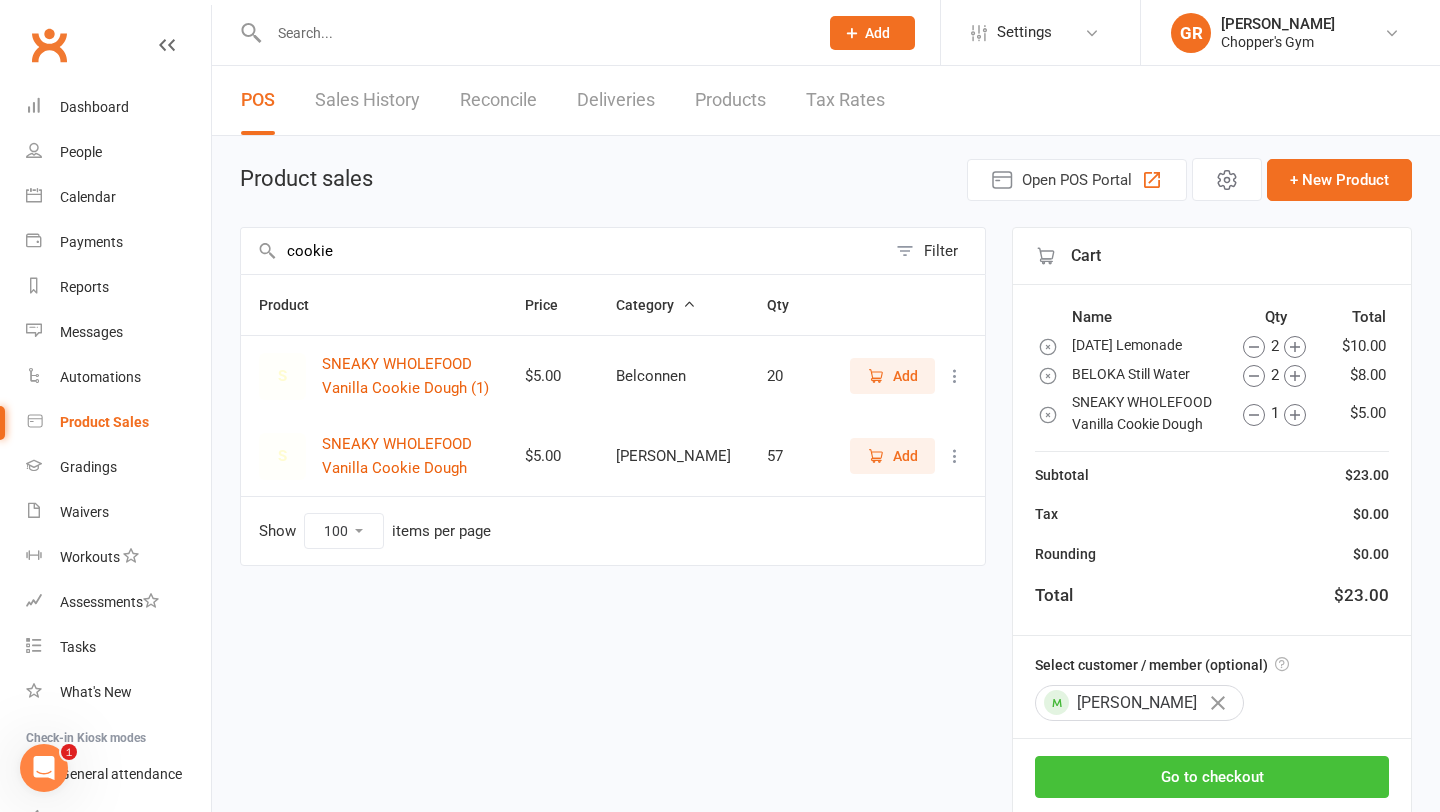 click on "Go to checkout" at bounding box center (1212, 777) 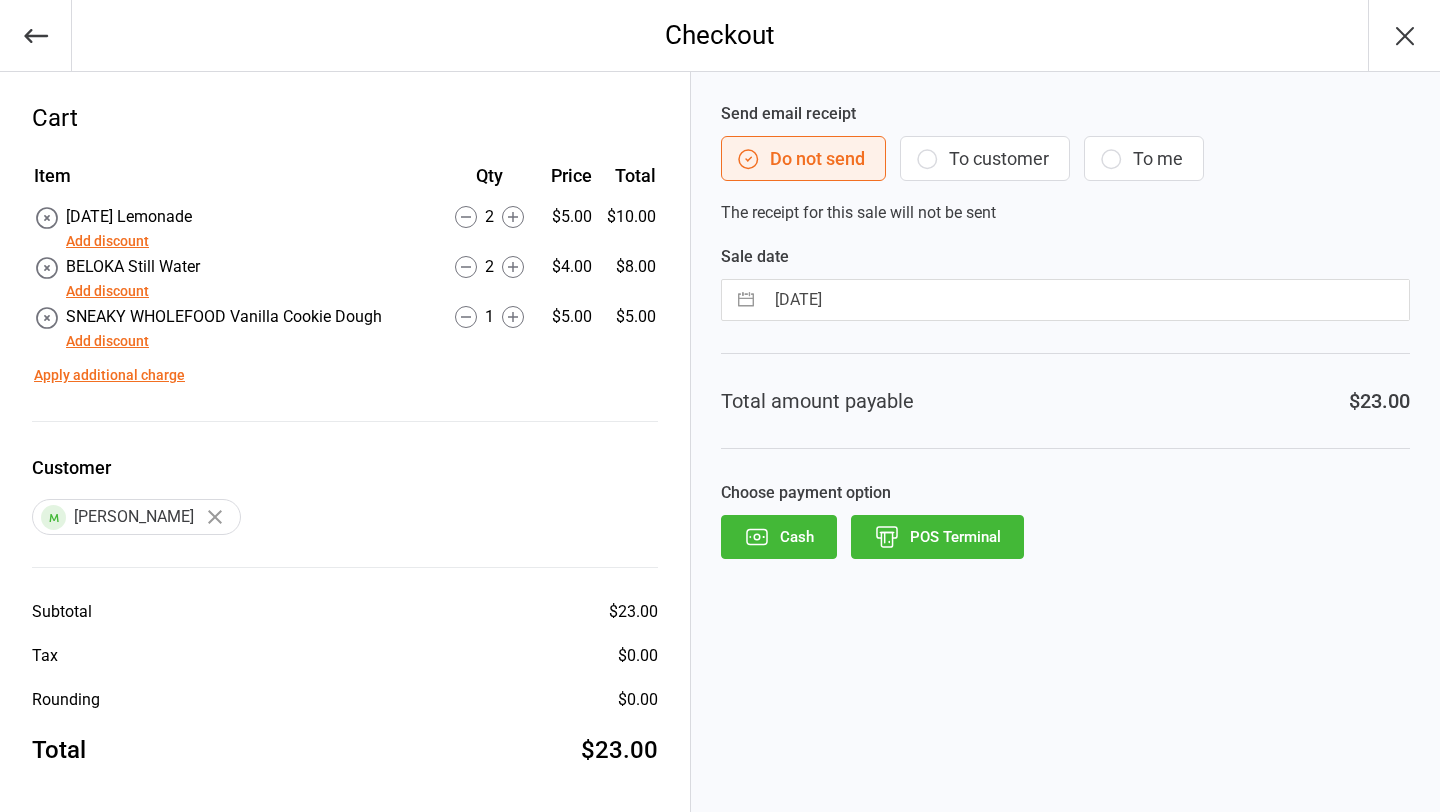 scroll, scrollTop: 0, scrollLeft: 0, axis: both 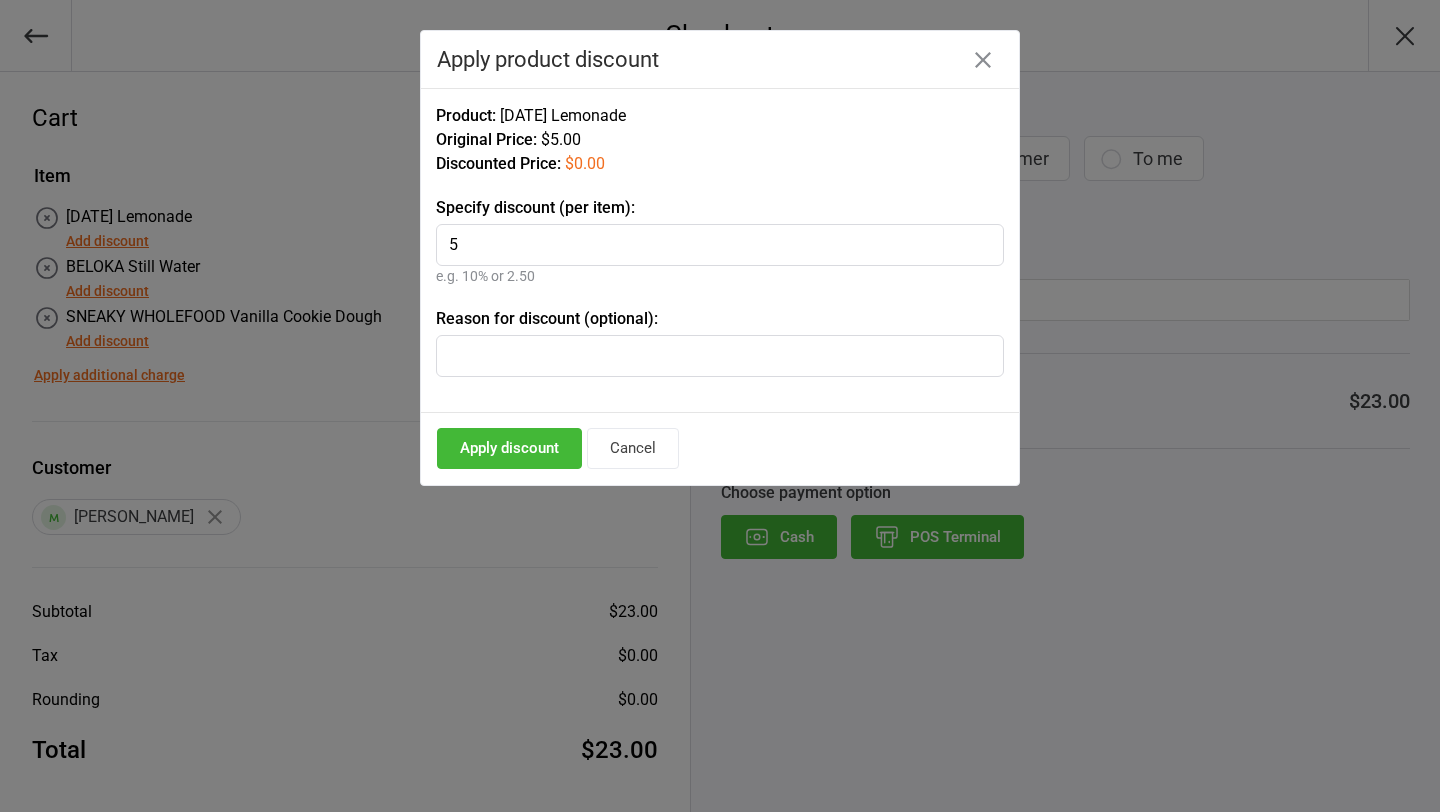 type on "5" 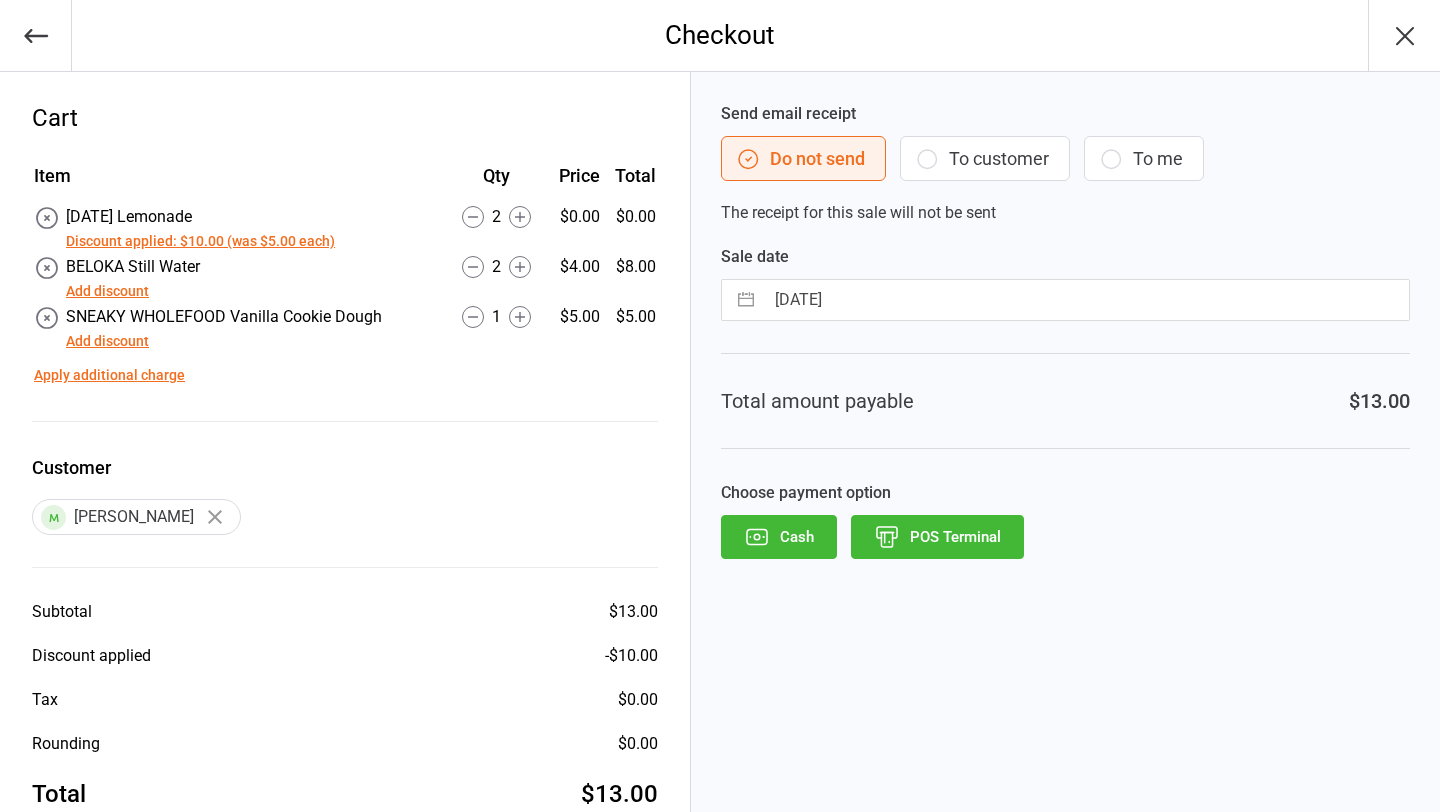 click on "Add discount" at bounding box center [107, 291] 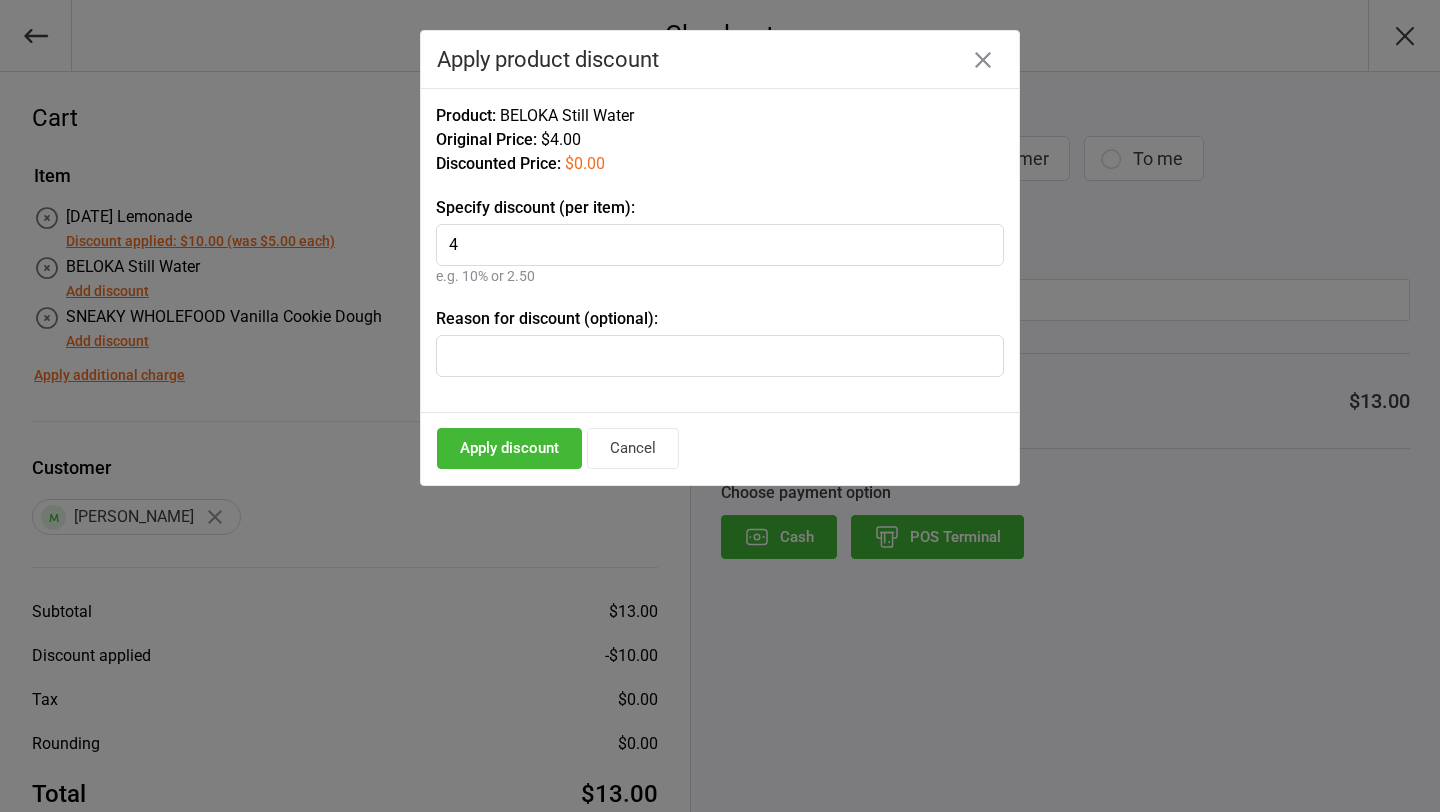 type on "4" 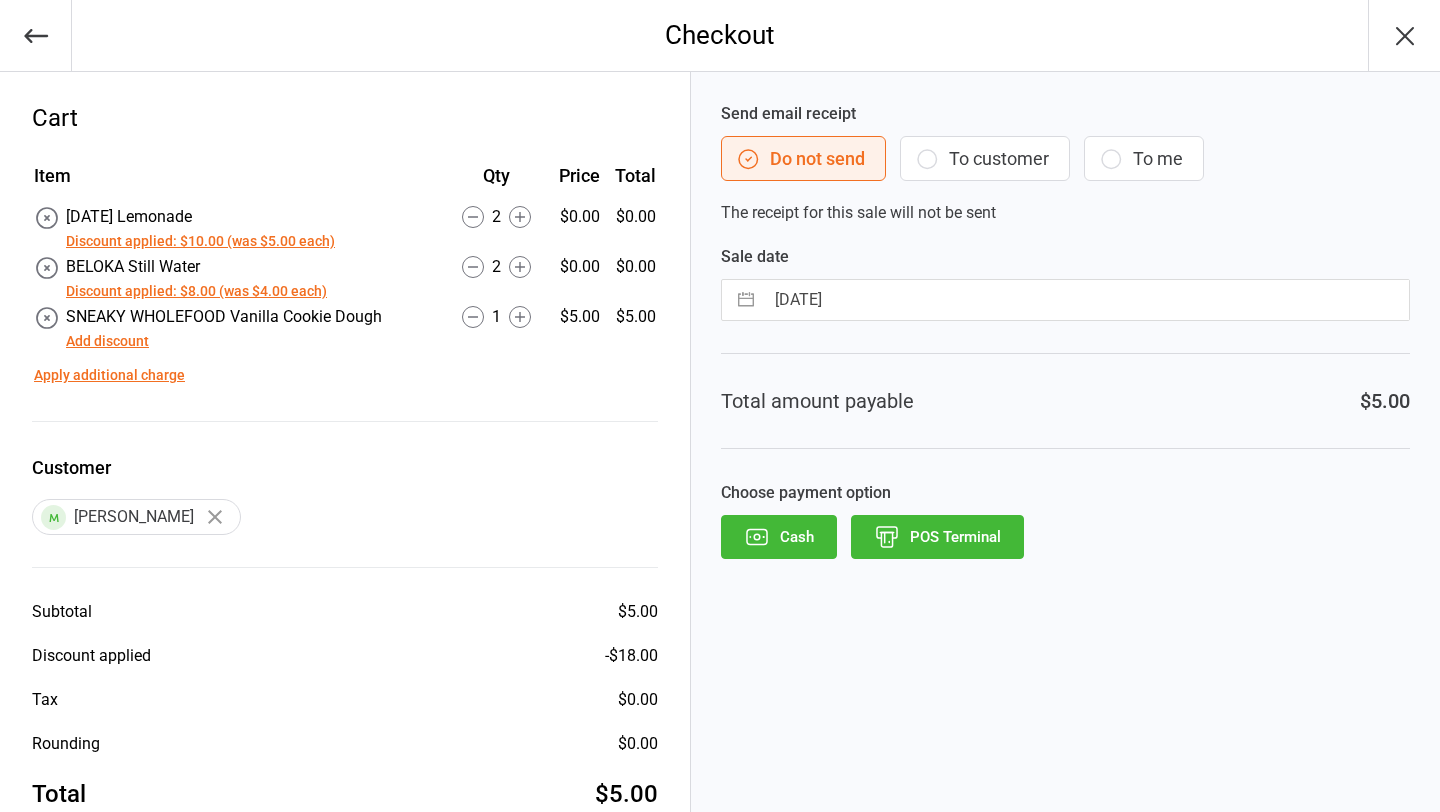 click on "Add discount" at bounding box center [107, 341] 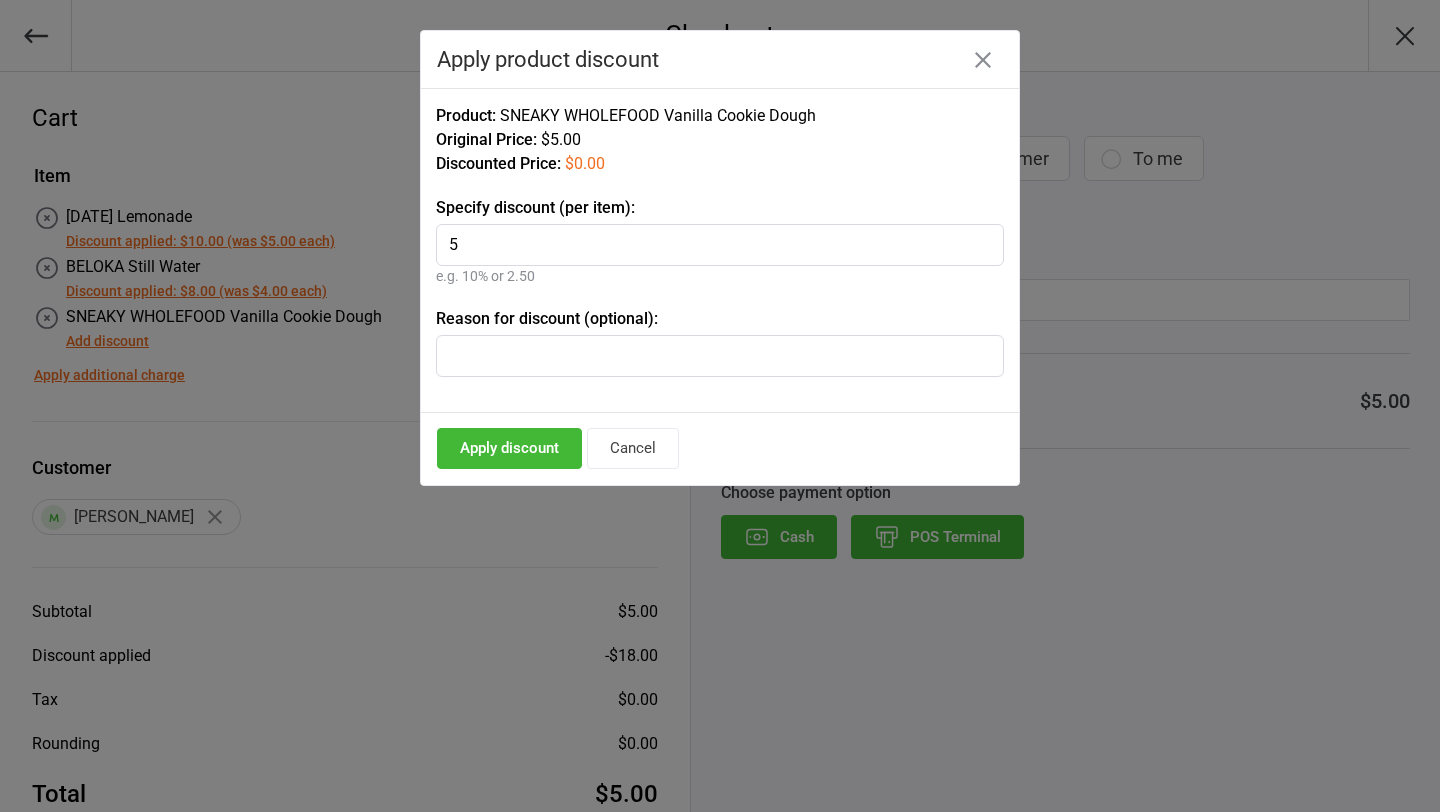 type on "5" 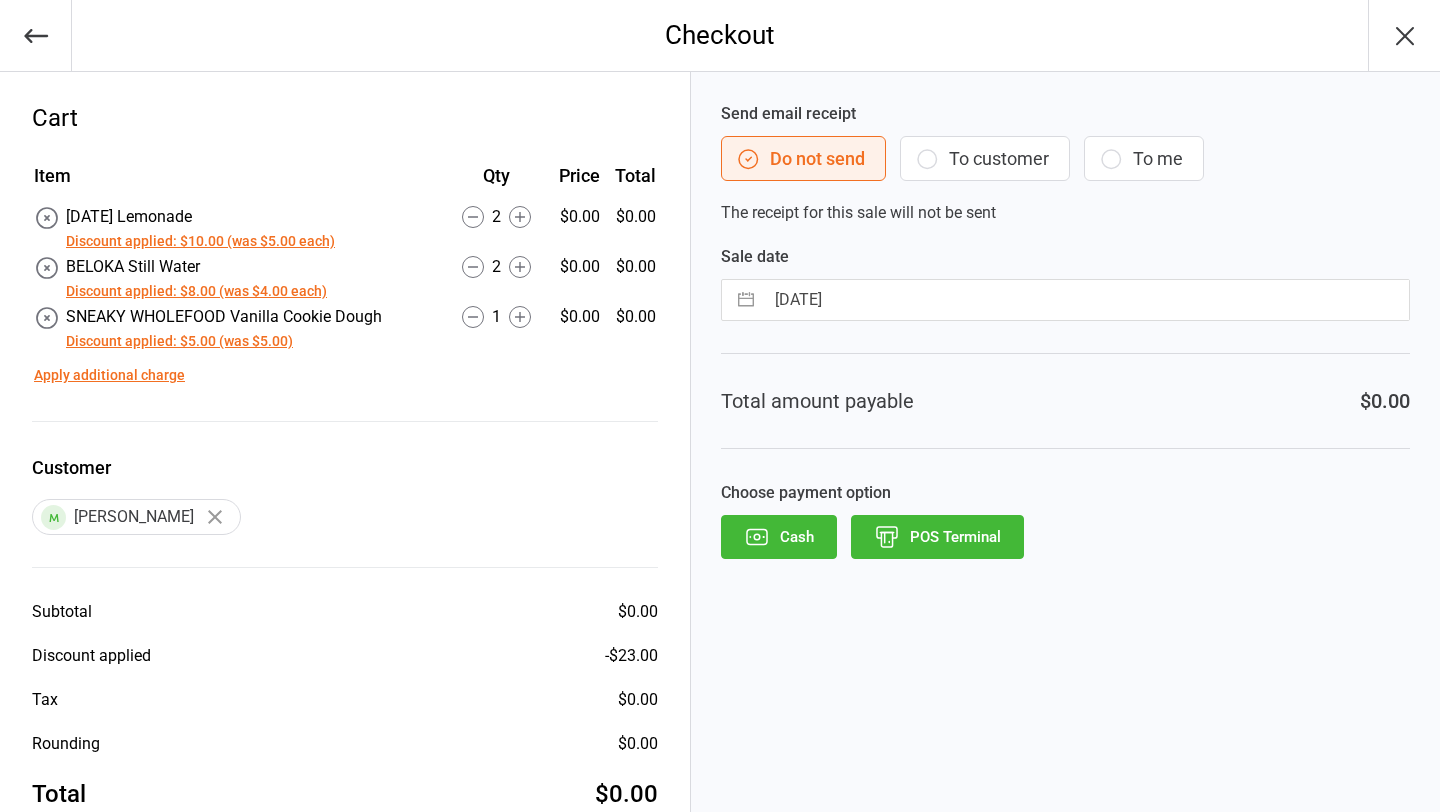 click on "Cash" at bounding box center [779, 537] 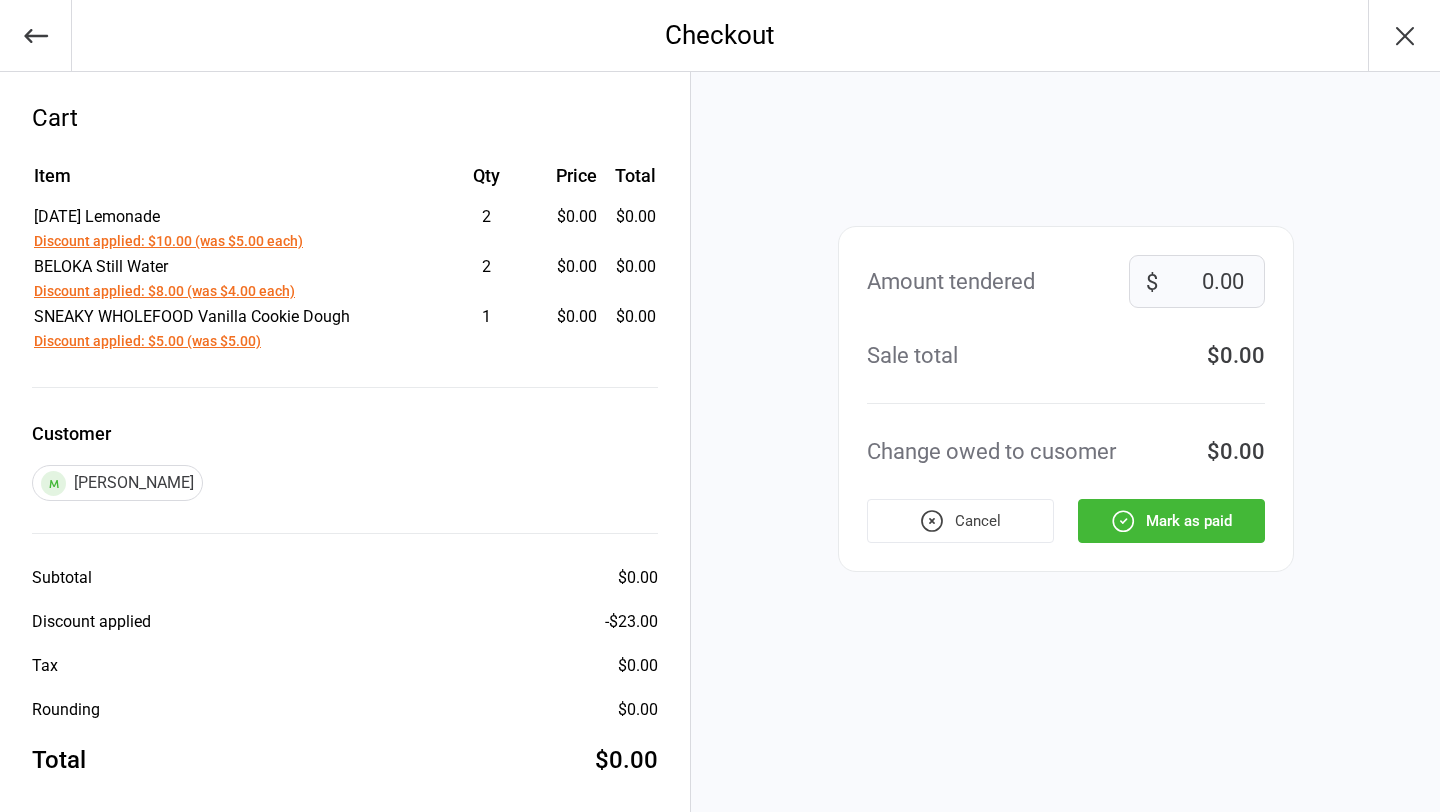 click on "Mark as paid" at bounding box center [1171, 521] 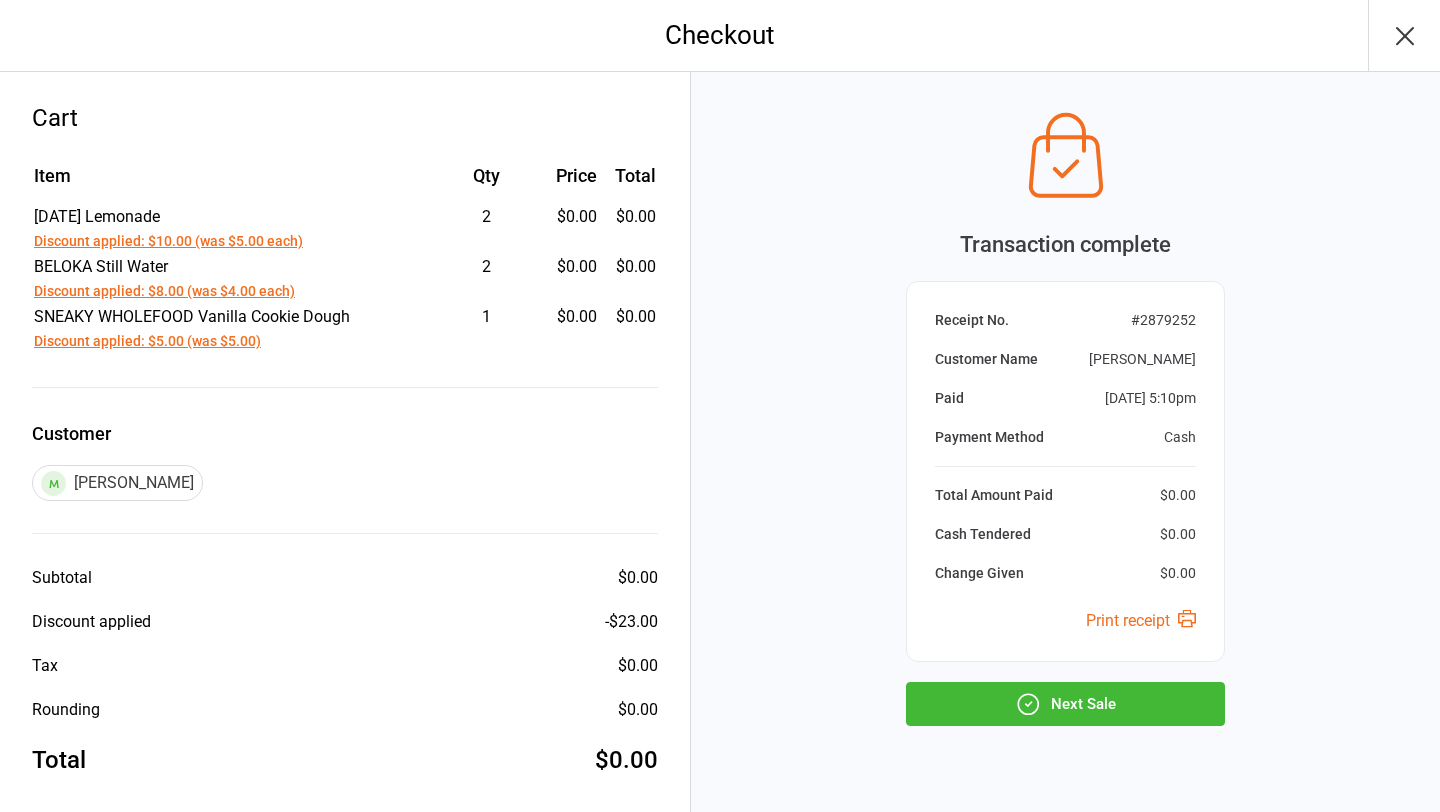 click on "Next Sale" at bounding box center [1065, 704] 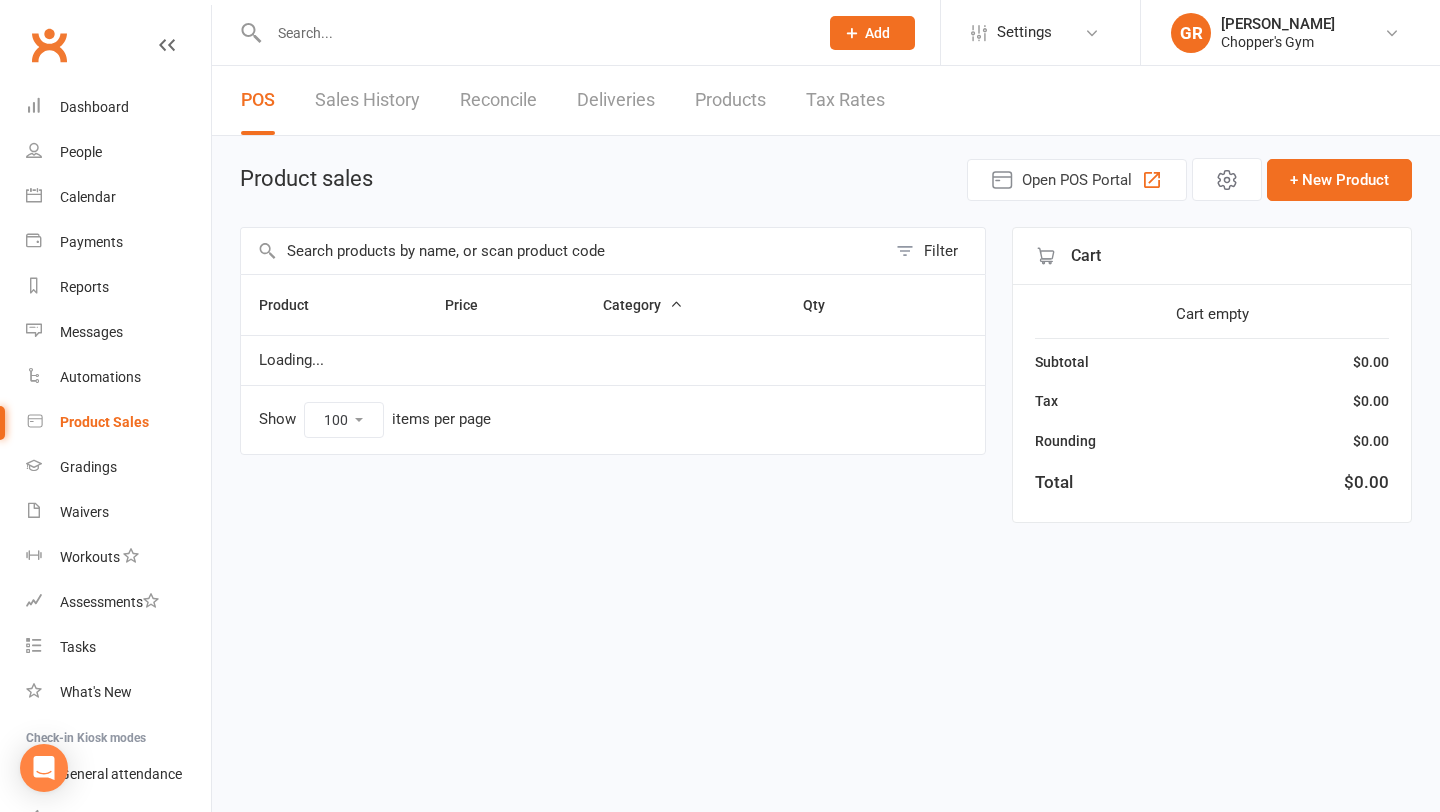 select on "100" 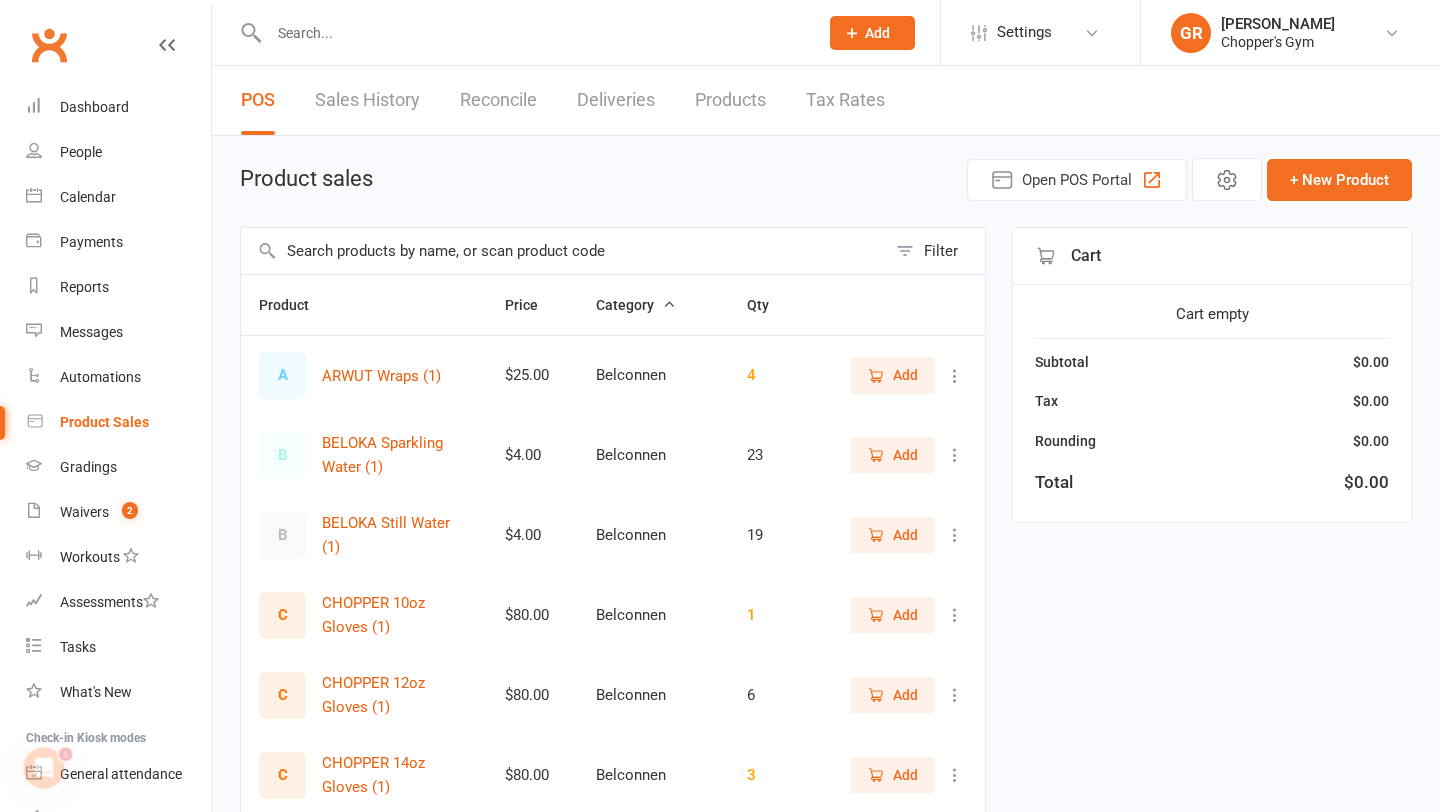 scroll, scrollTop: 0, scrollLeft: 0, axis: both 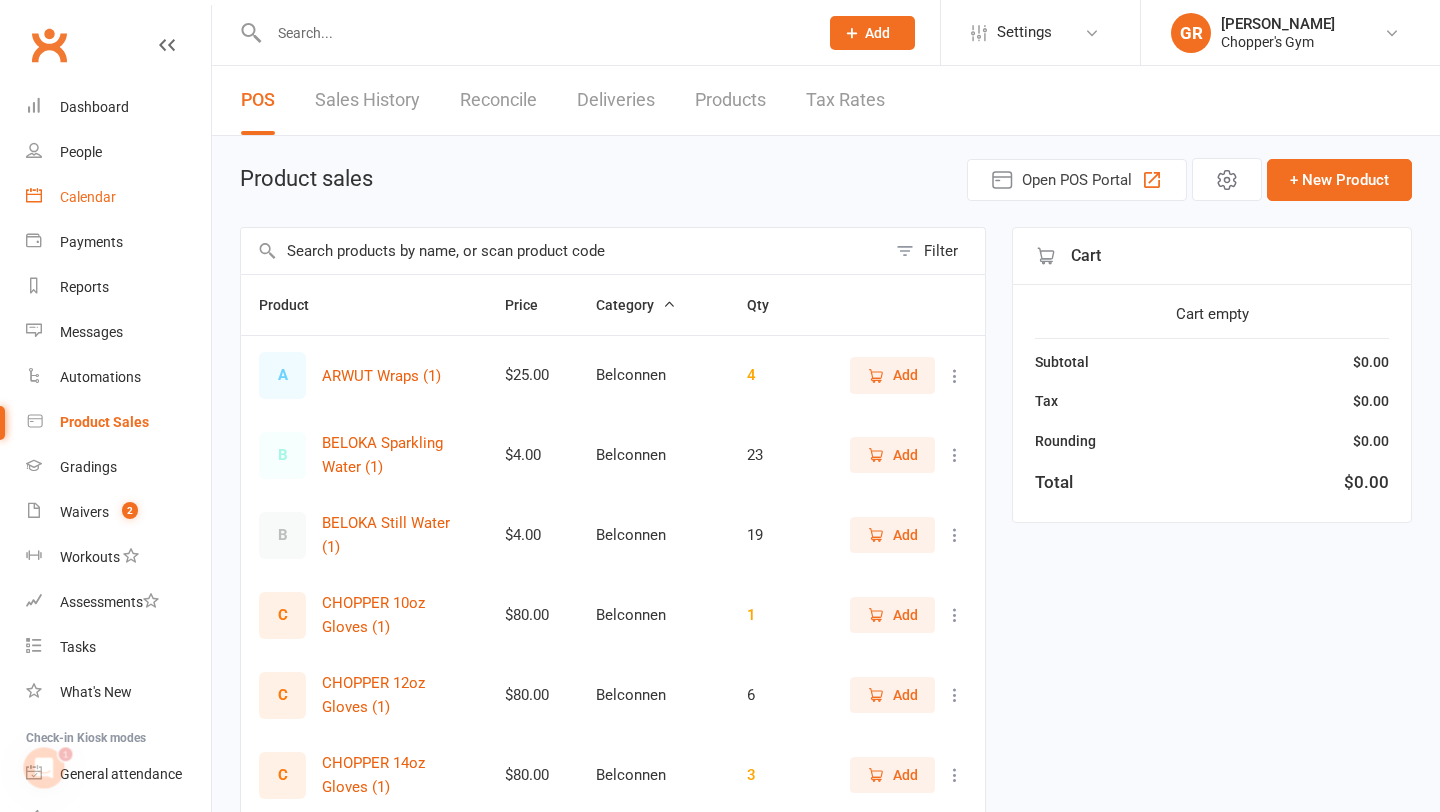 click on "Calendar" at bounding box center (88, 197) 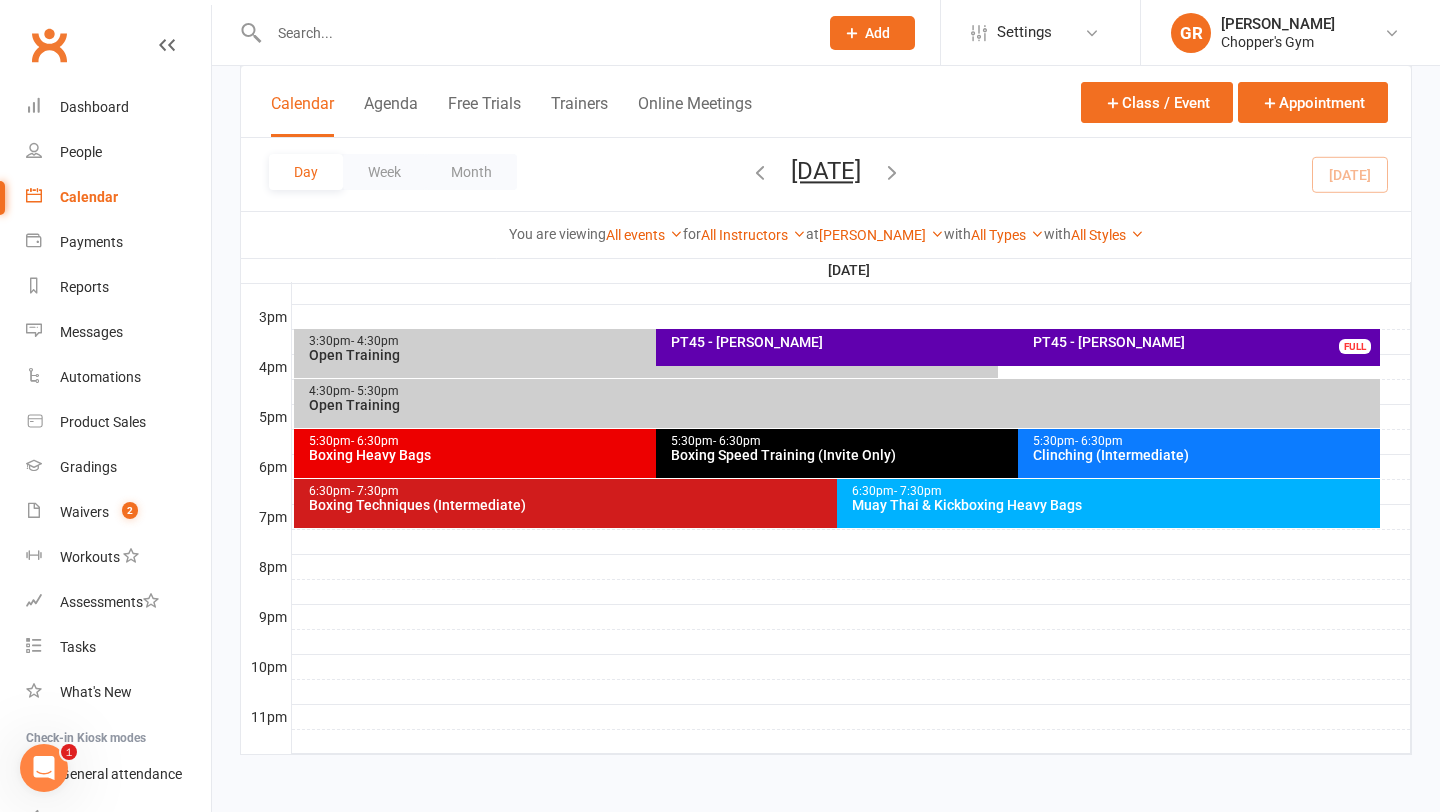 scroll, scrollTop: 847, scrollLeft: 0, axis: vertical 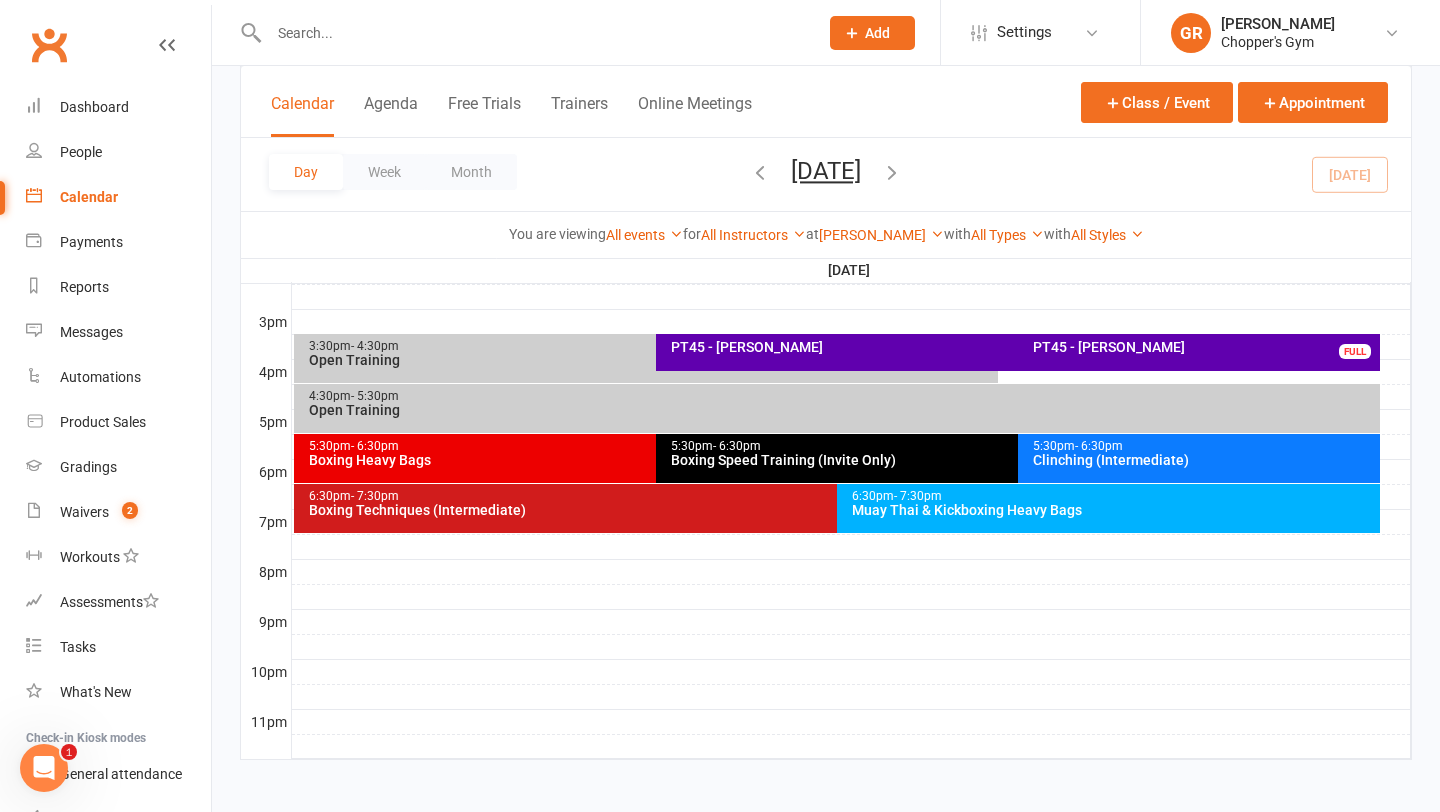 click on "Boxing Heavy Bags" at bounding box center [651, 460] 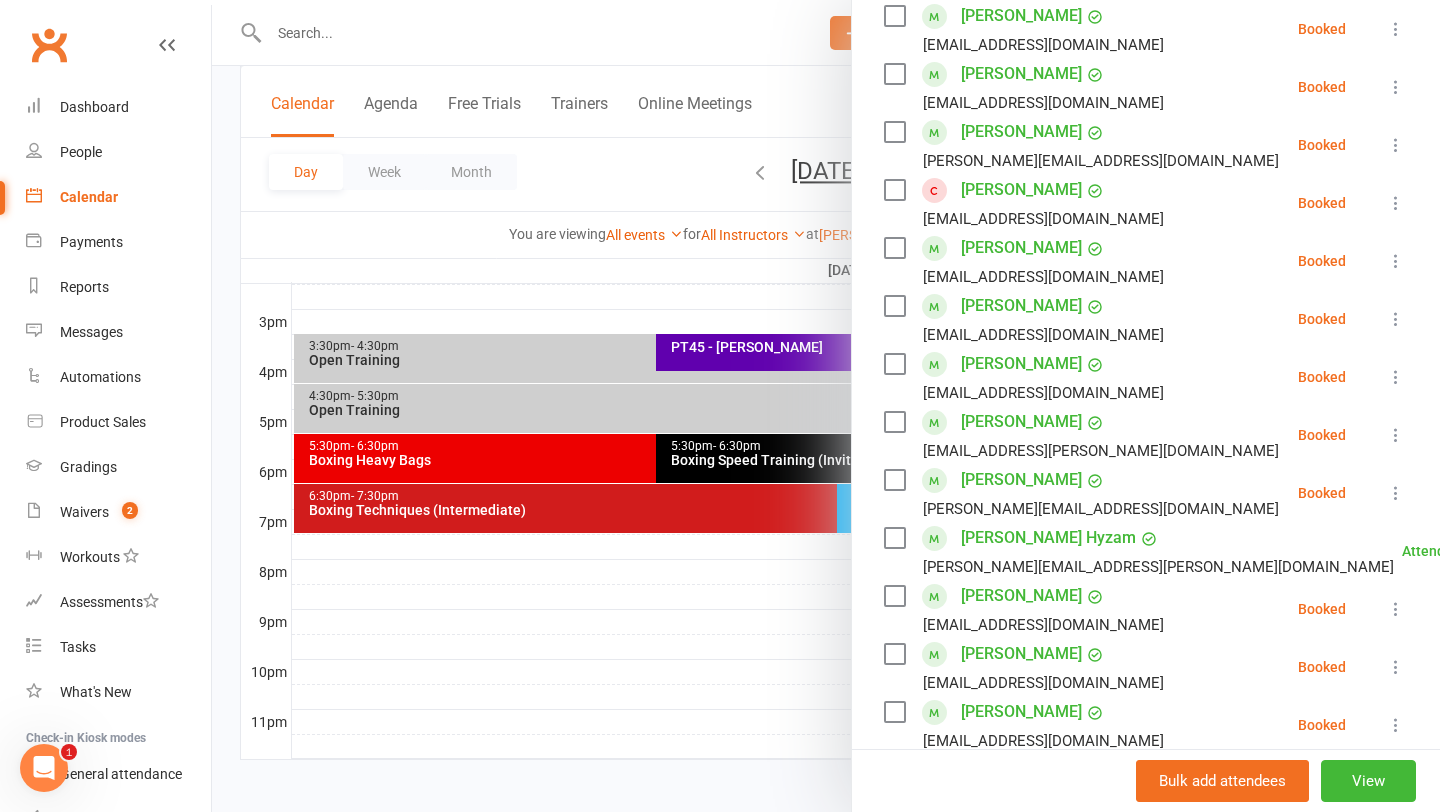 scroll, scrollTop: 353, scrollLeft: 0, axis: vertical 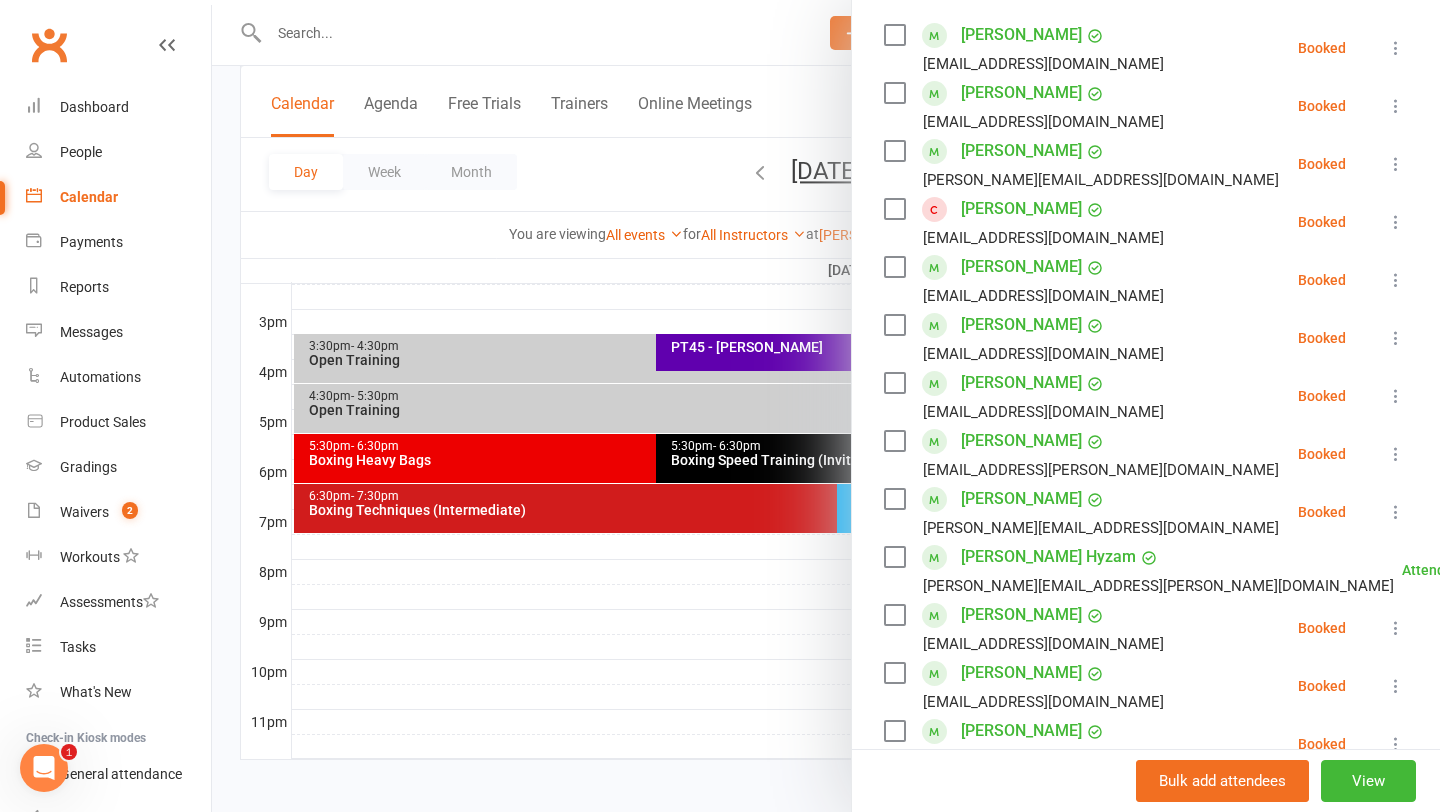 click at bounding box center (1396, 164) 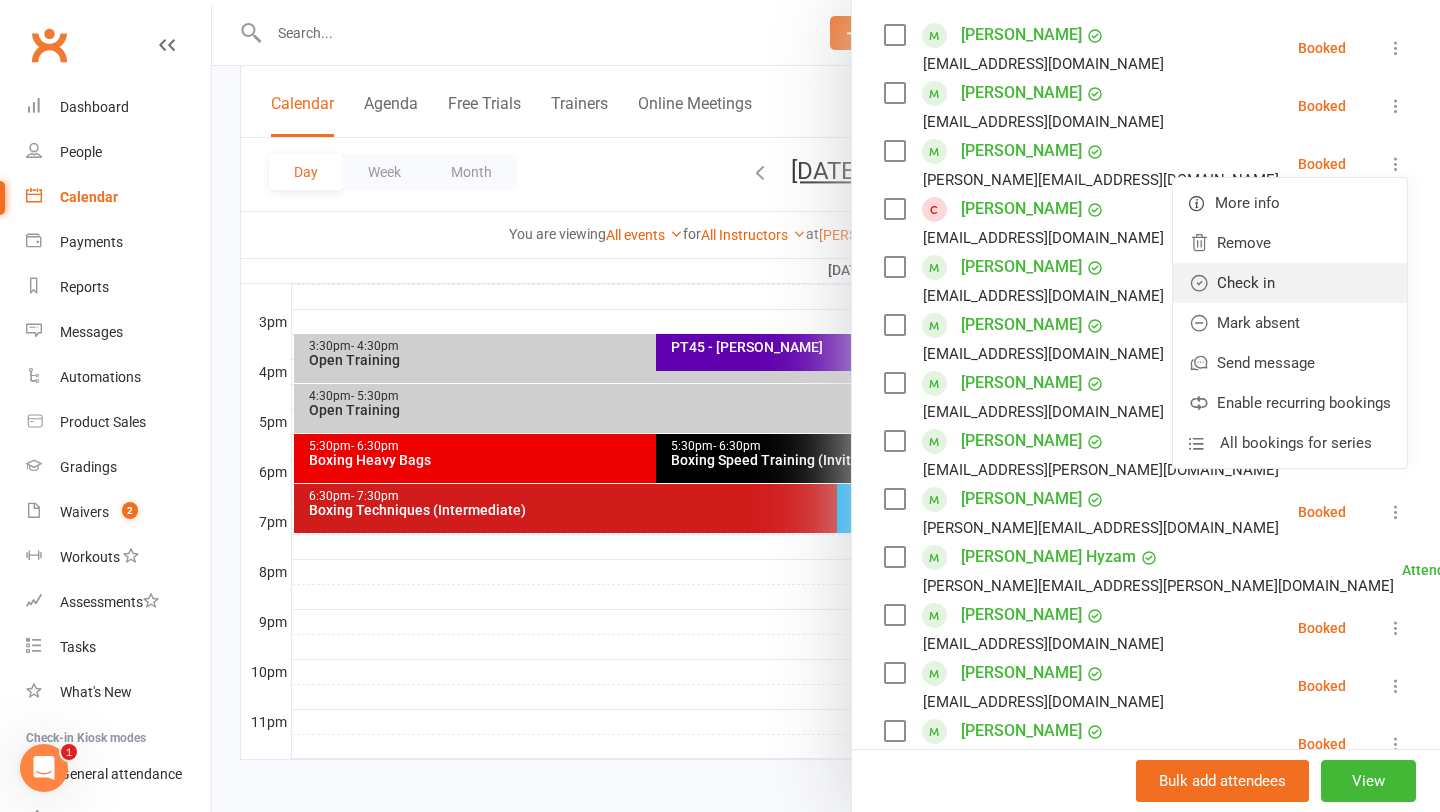 click on "Check in" at bounding box center (1290, 283) 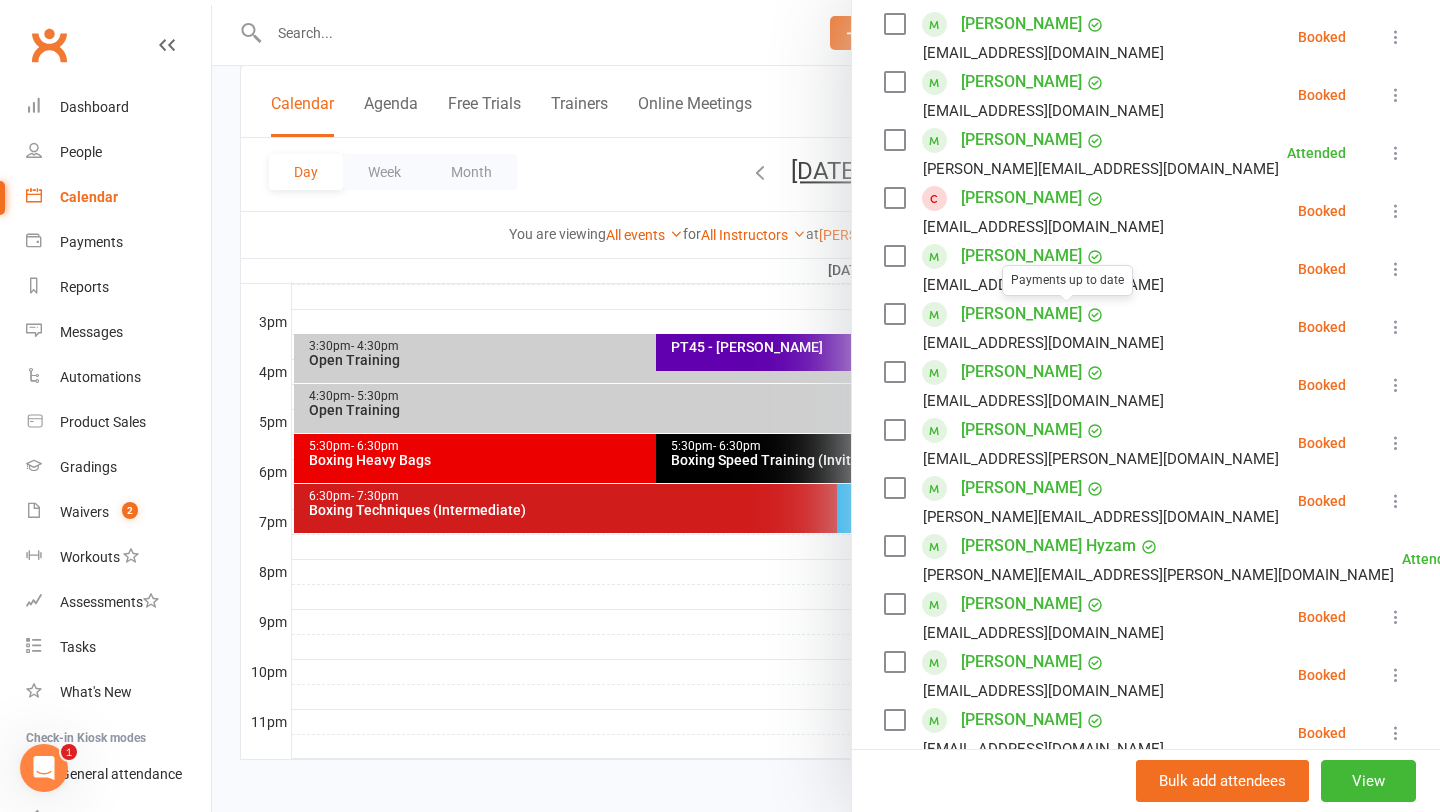 scroll, scrollTop: 362, scrollLeft: 0, axis: vertical 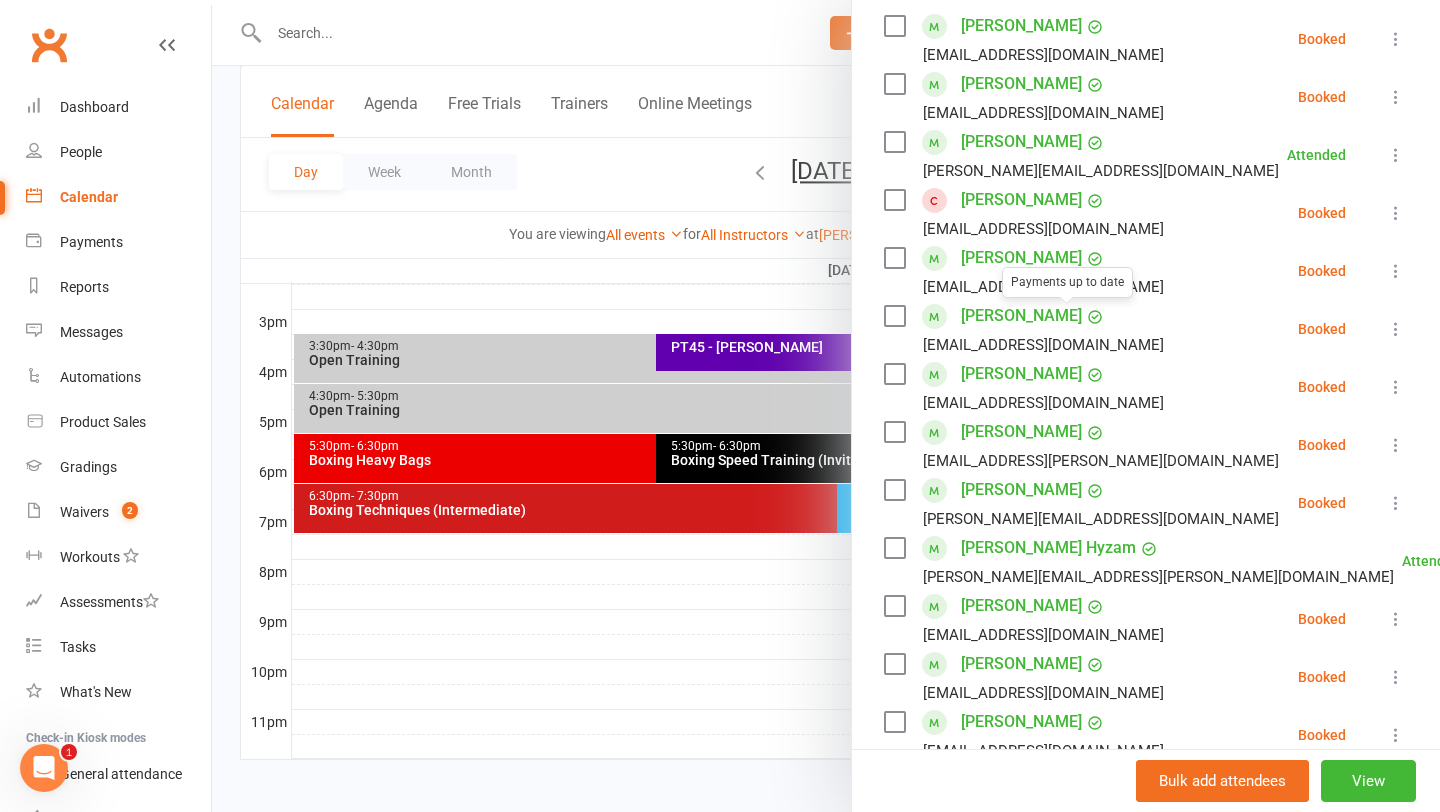 click at bounding box center (826, 406) 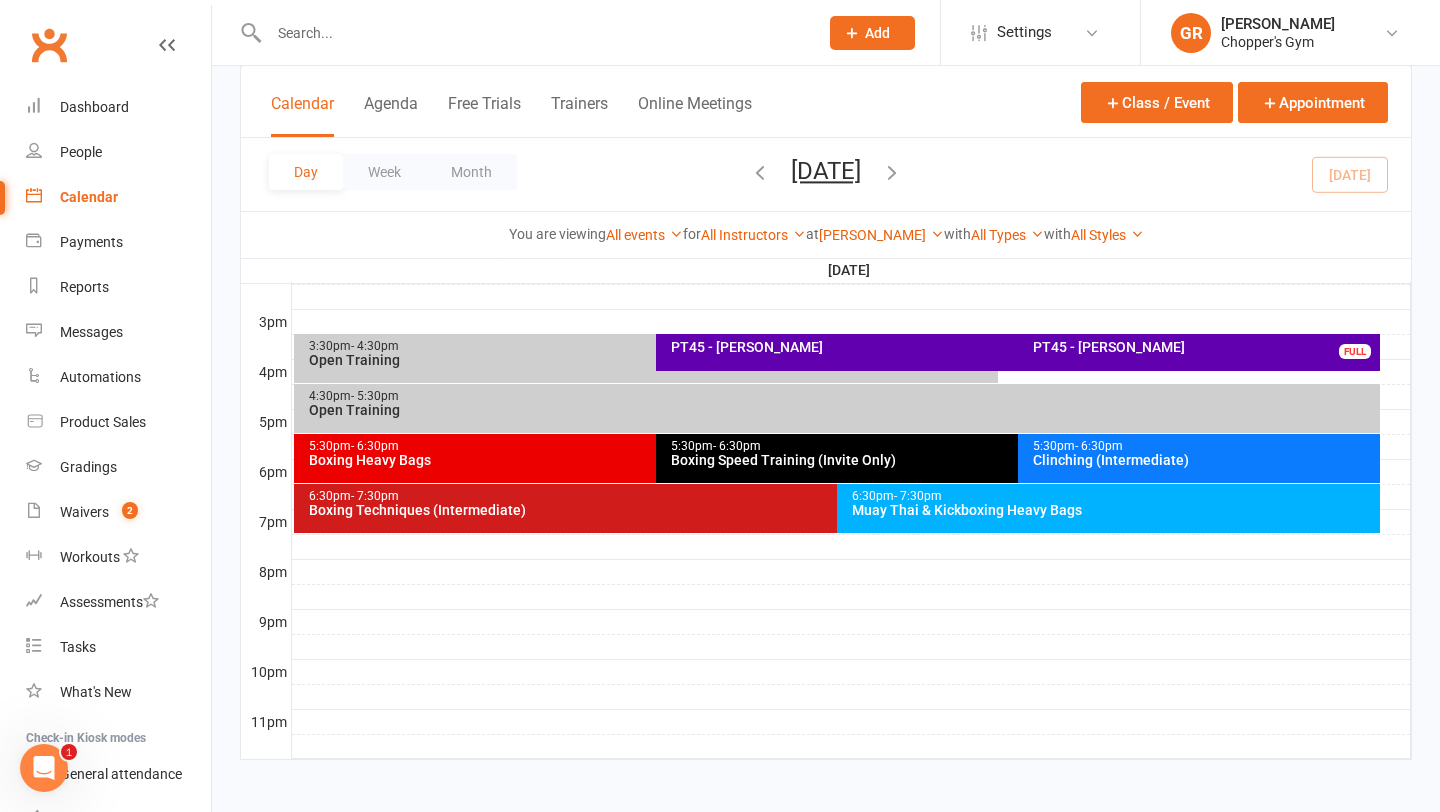 click on "- 6:30pm" at bounding box center (1099, 446) 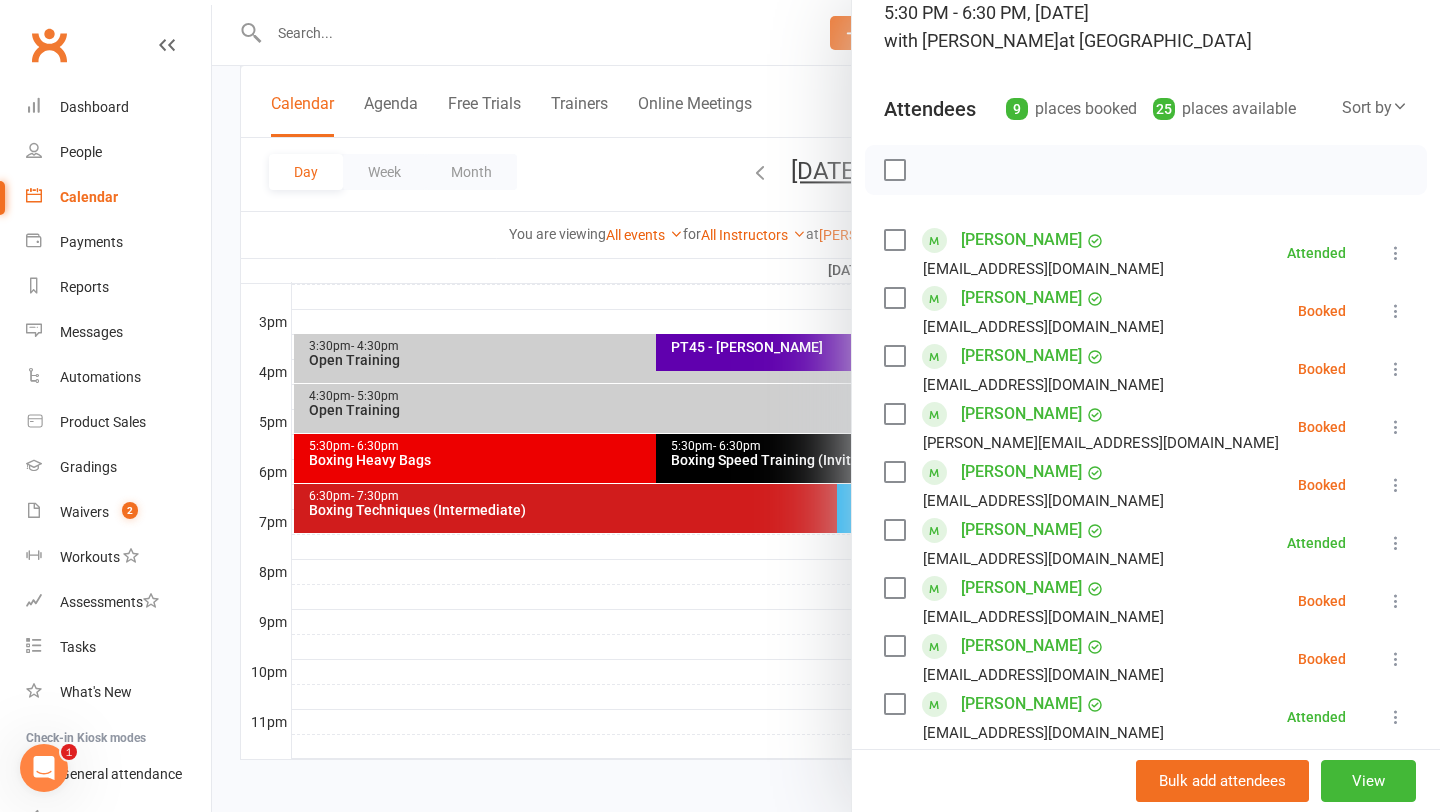 scroll, scrollTop: 149, scrollLeft: 0, axis: vertical 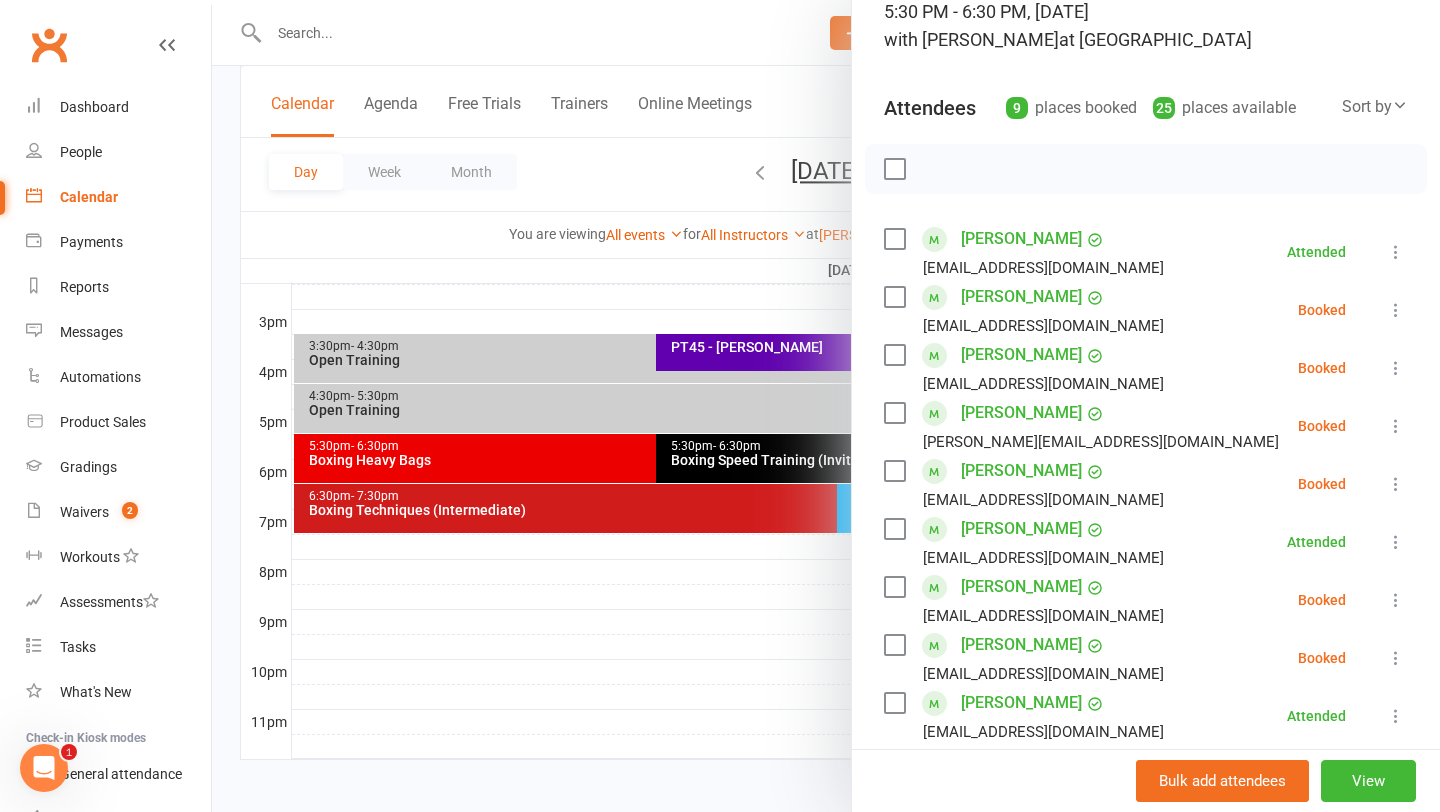 click at bounding box center (1396, 484) 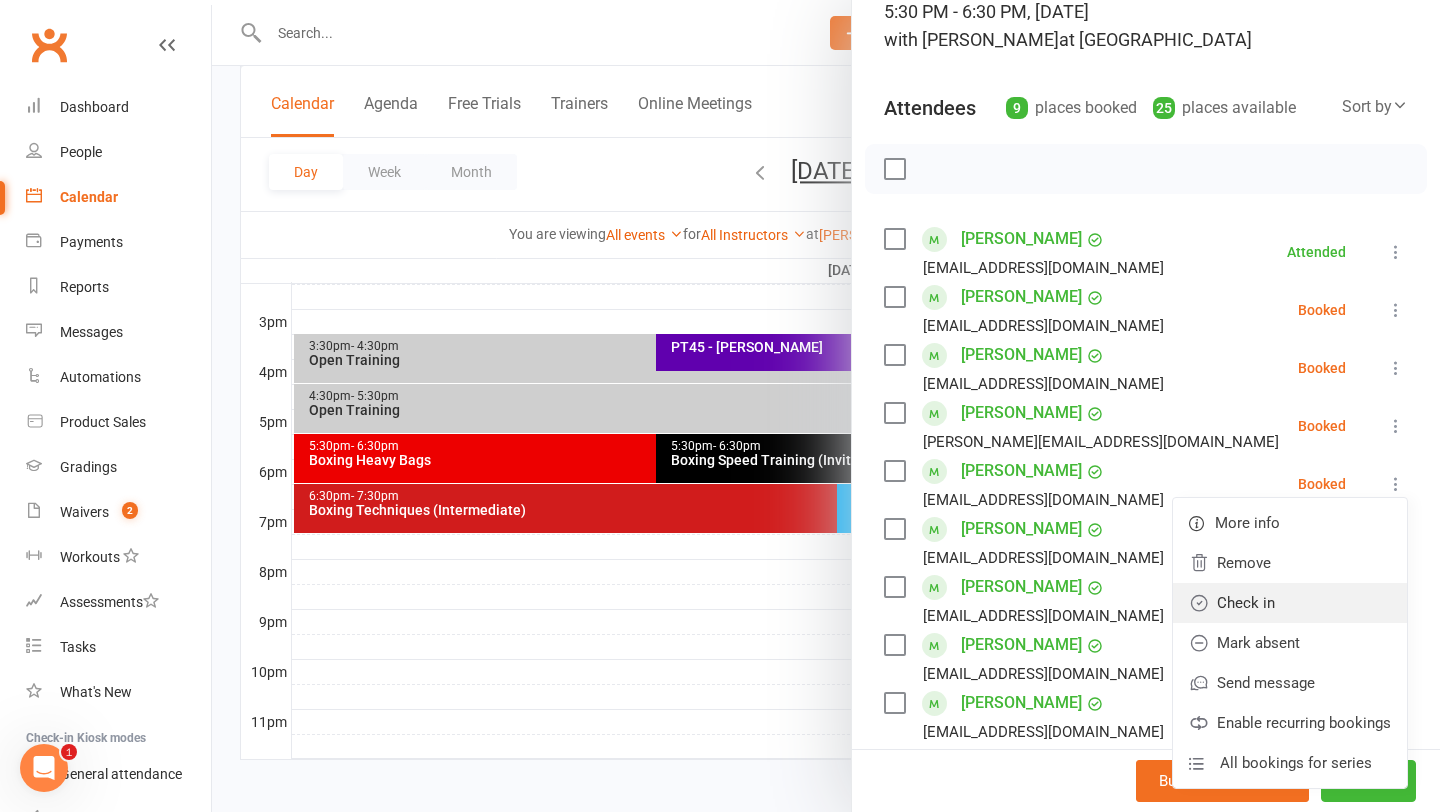 click on "Check in" at bounding box center [1290, 603] 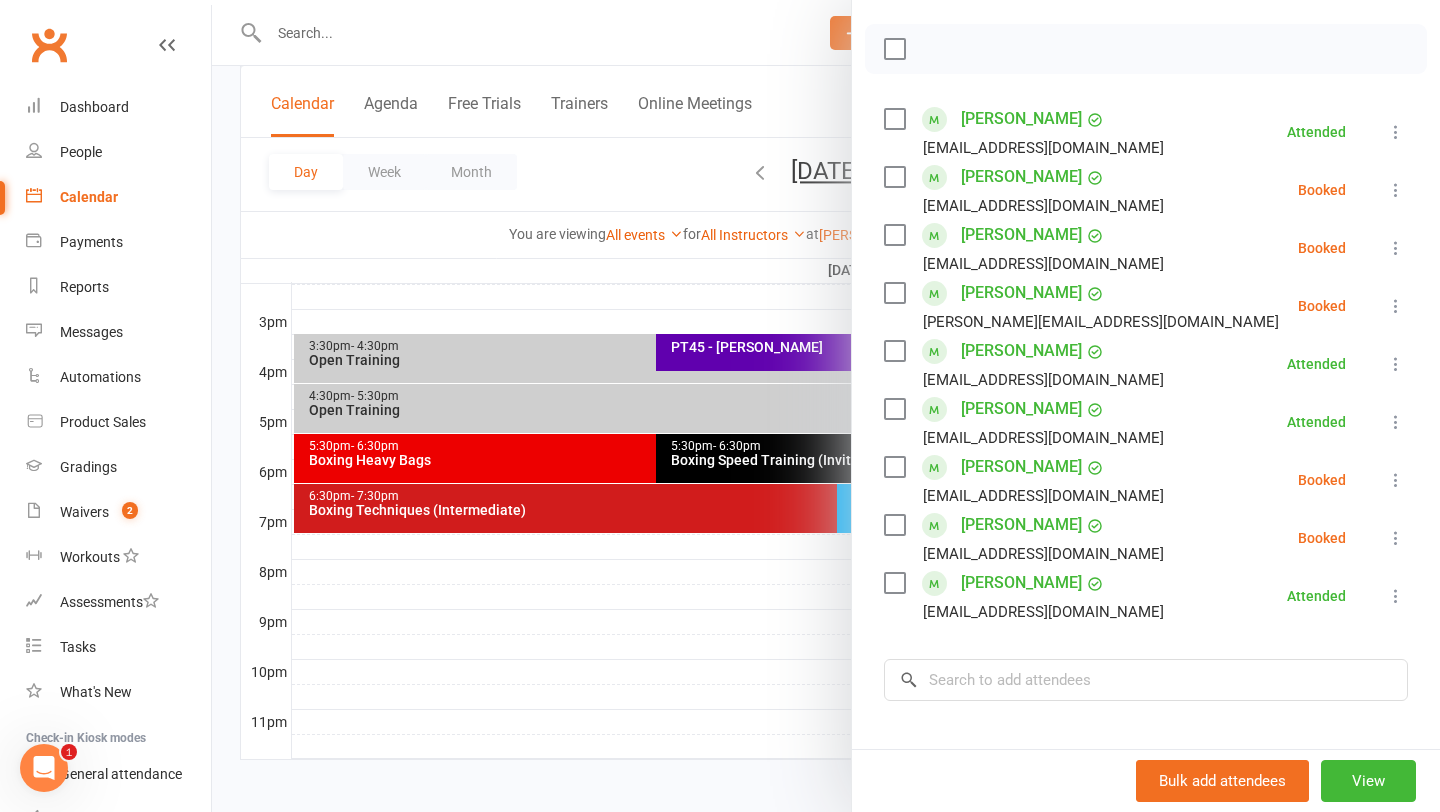 scroll, scrollTop: 271, scrollLeft: 0, axis: vertical 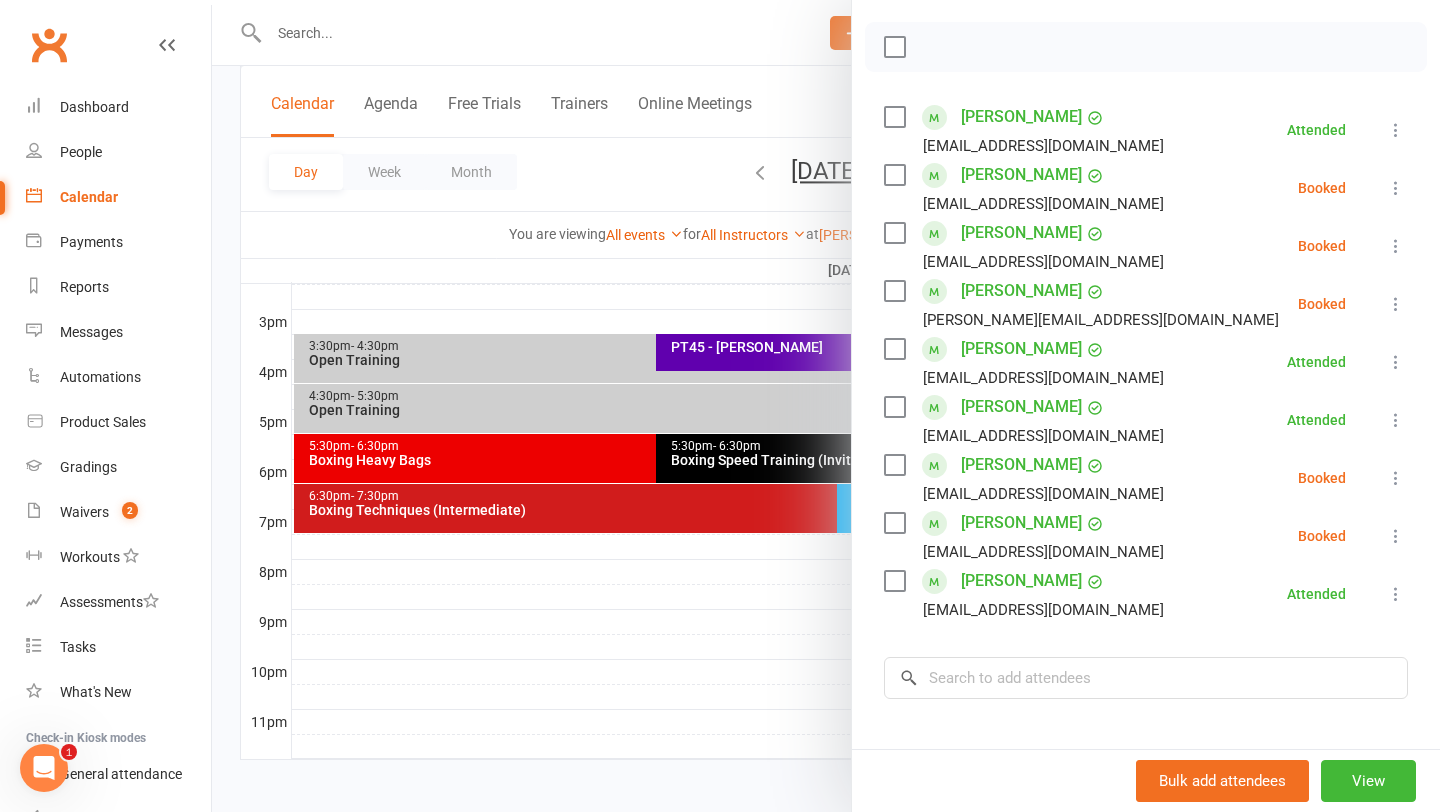 click at bounding box center [1396, 246] 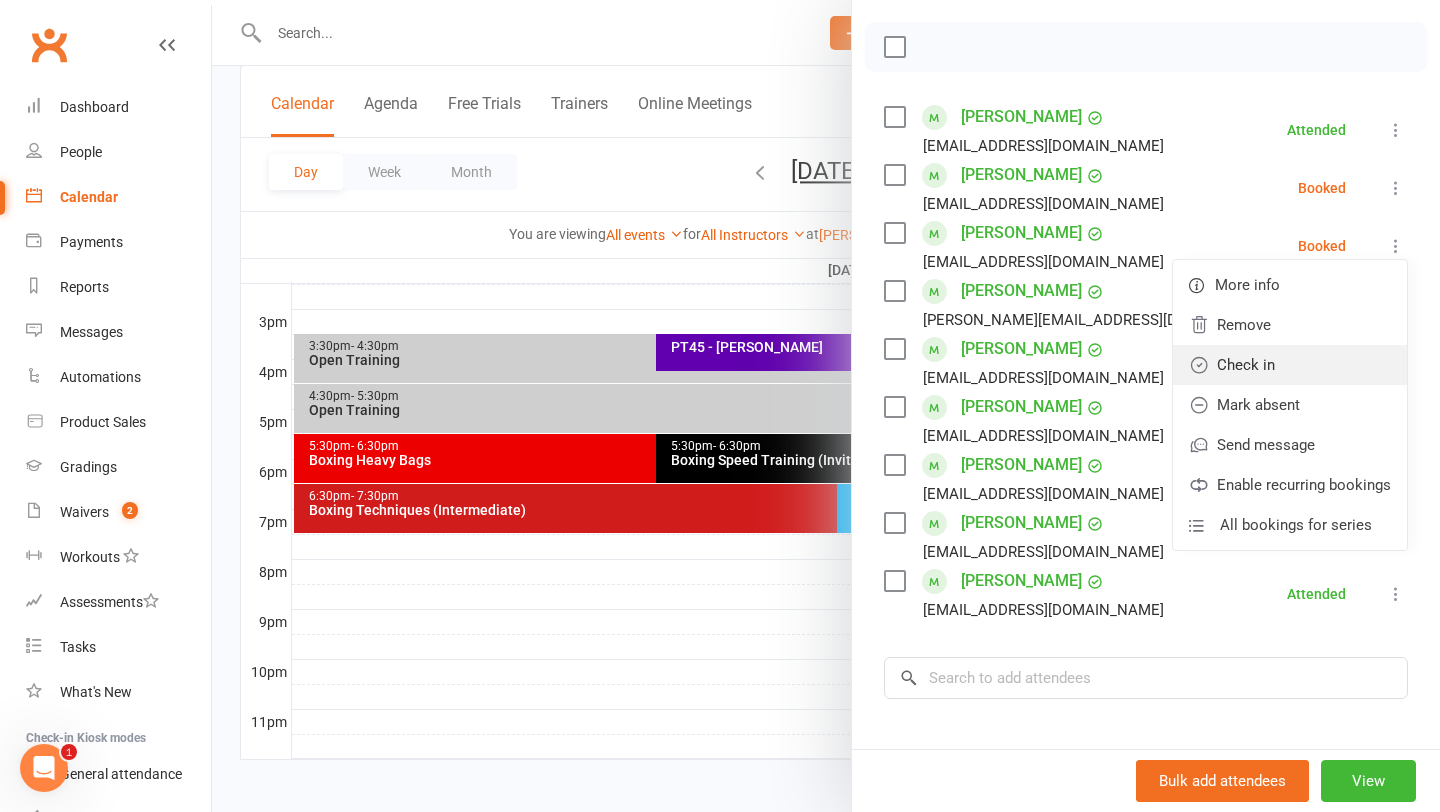 click on "Check in" at bounding box center [1290, 365] 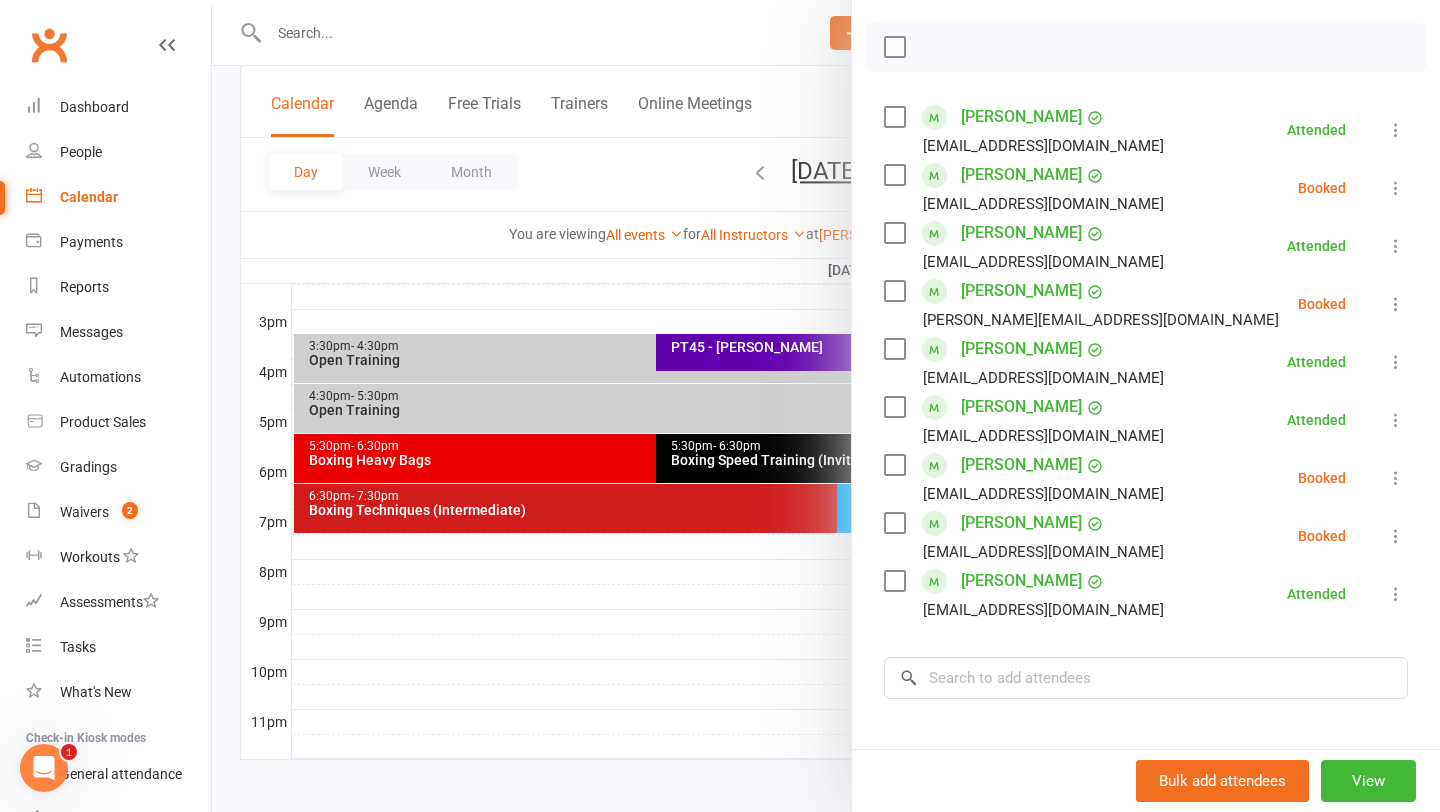 click at bounding box center [826, 406] 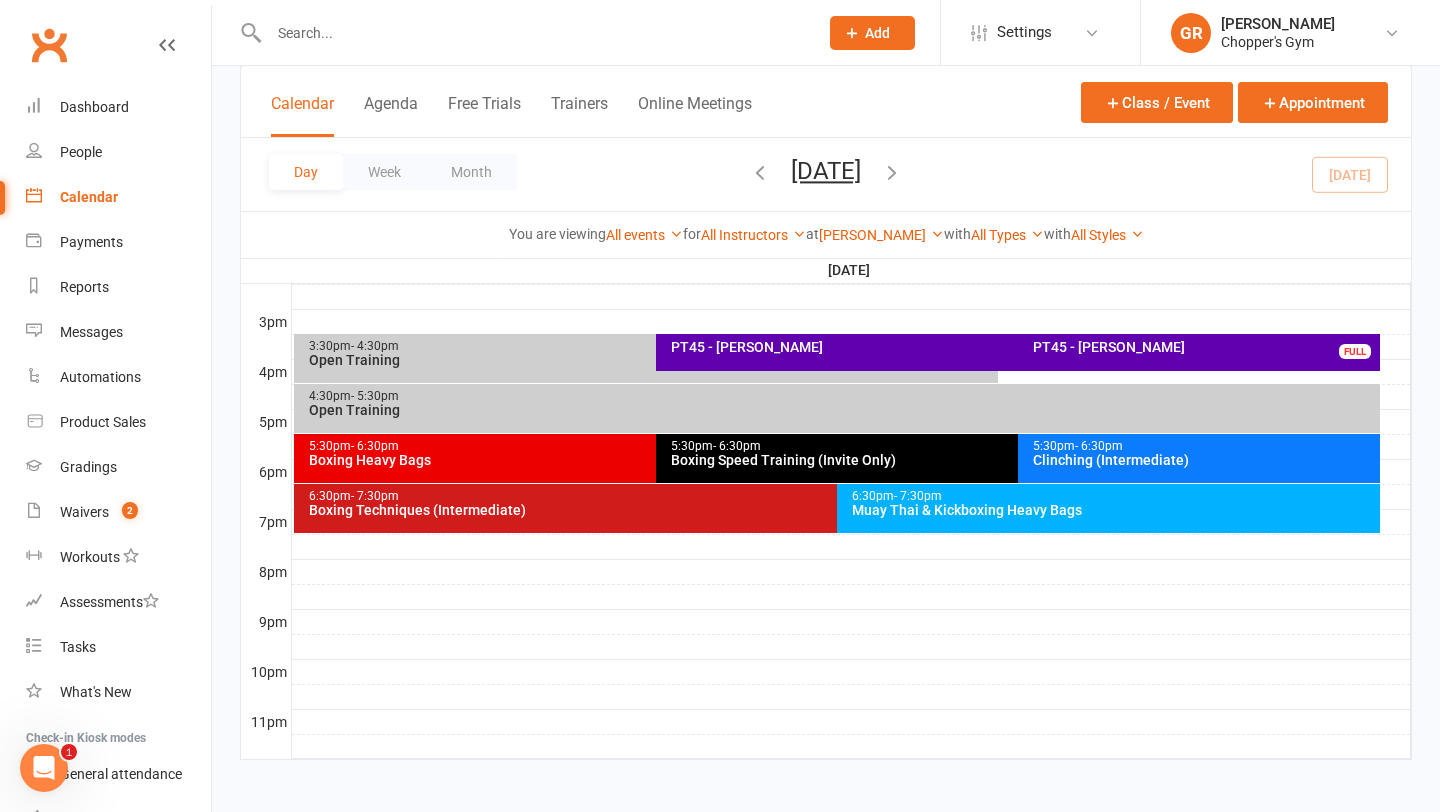 click on "Boxing Heavy Bags" at bounding box center [651, 460] 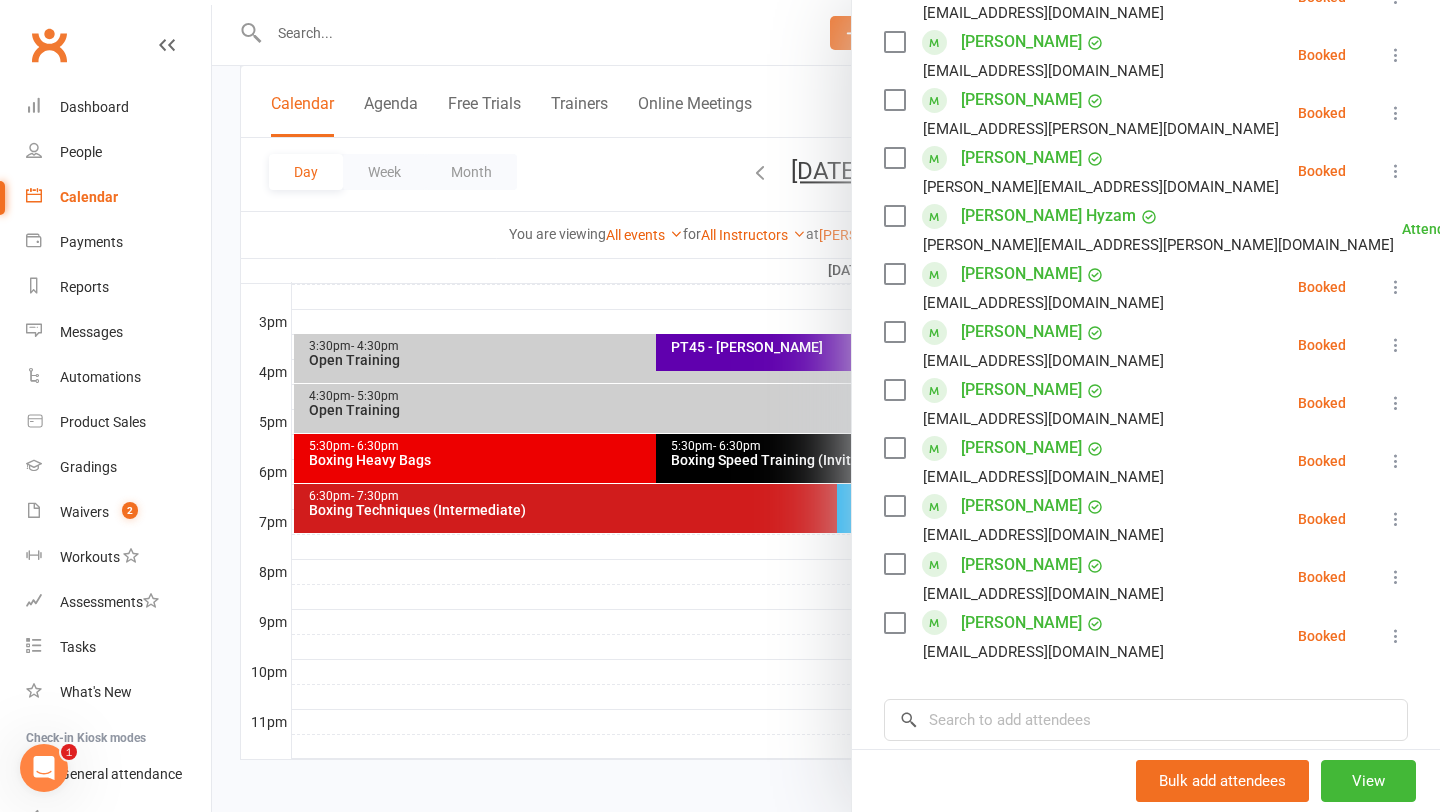 scroll, scrollTop: 689, scrollLeft: 0, axis: vertical 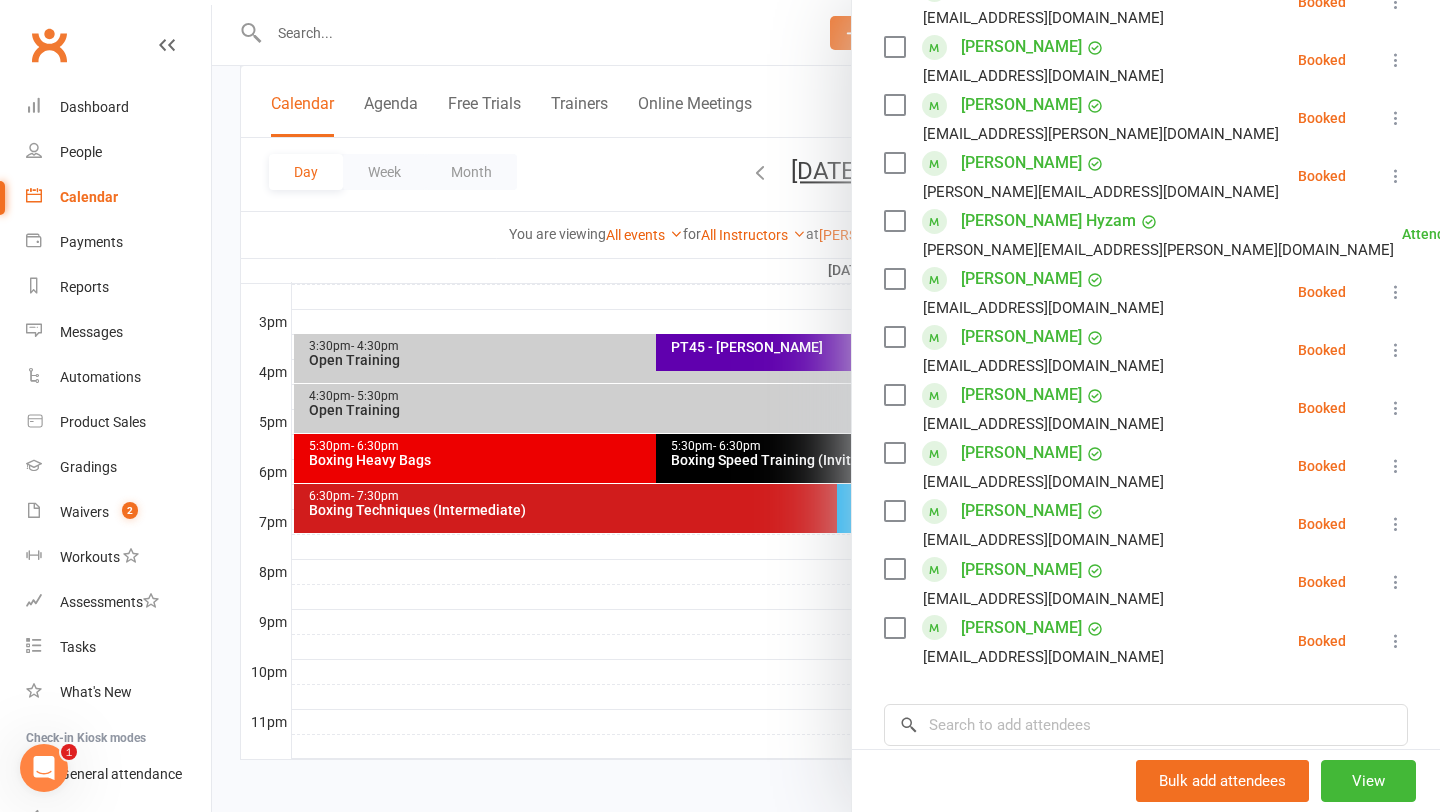 click at bounding box center [826, 406] 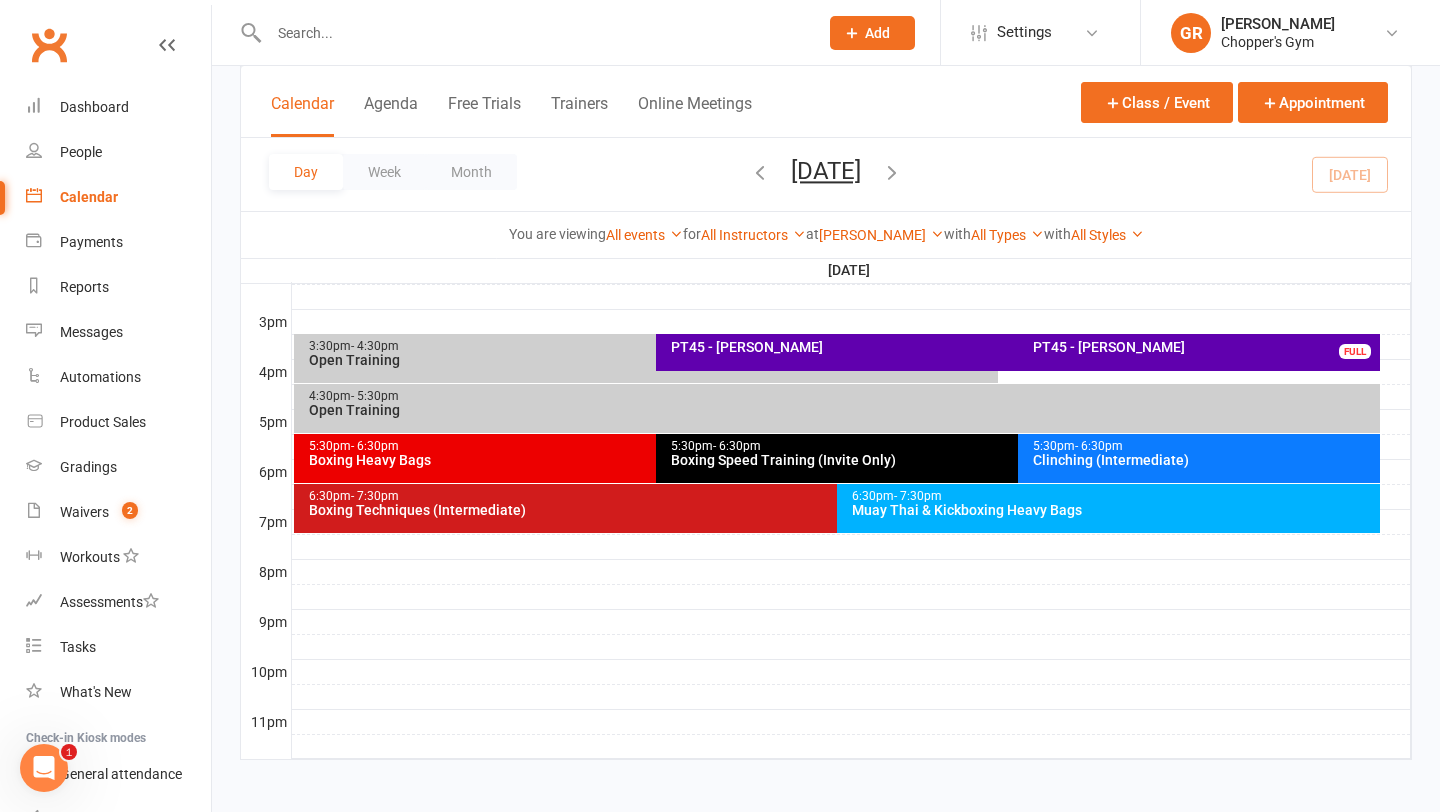 click on "Clinching (Intermediate)" at bounding box center (1204, 460) 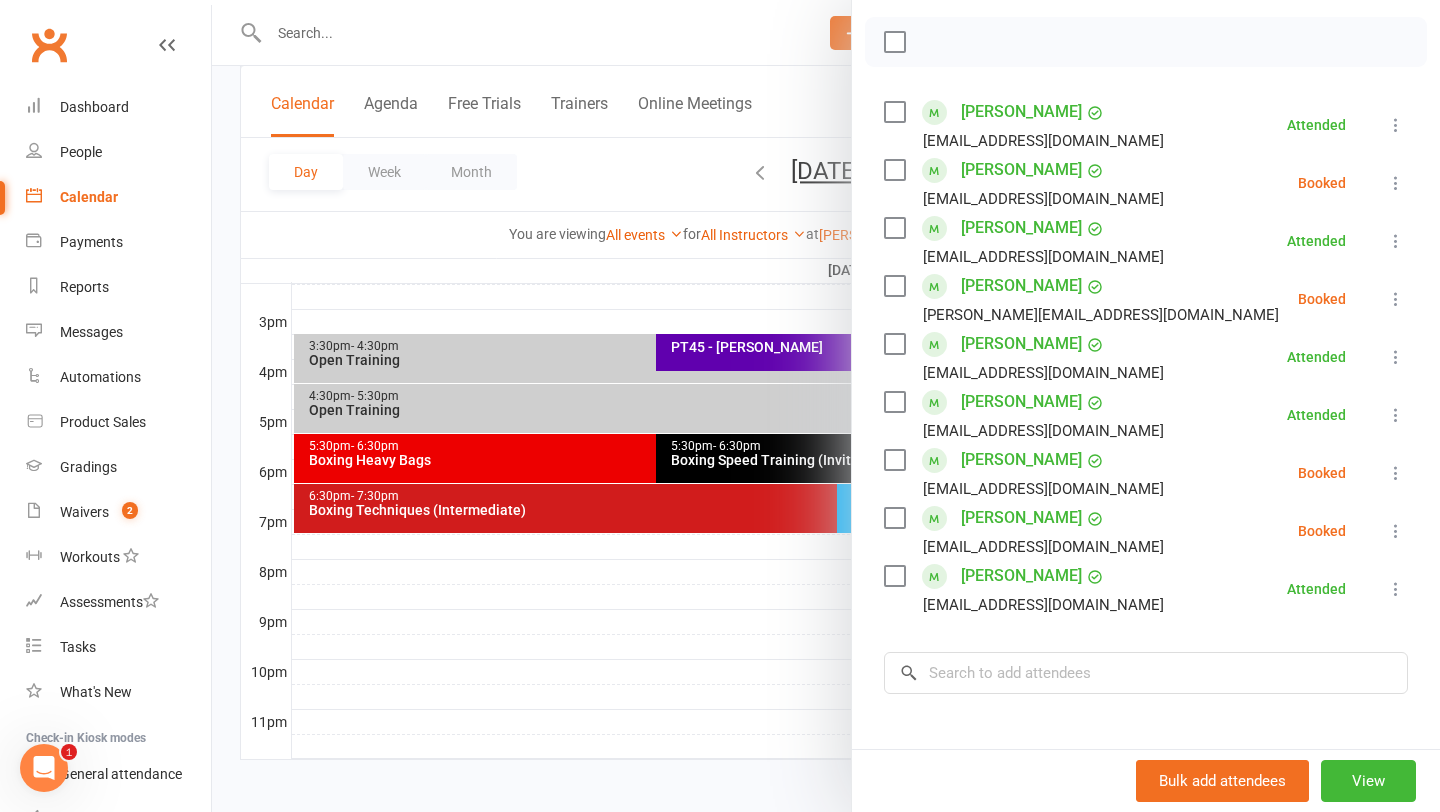 scroll, scrollTop: 297, scrollLeft: 0, axis: vertical 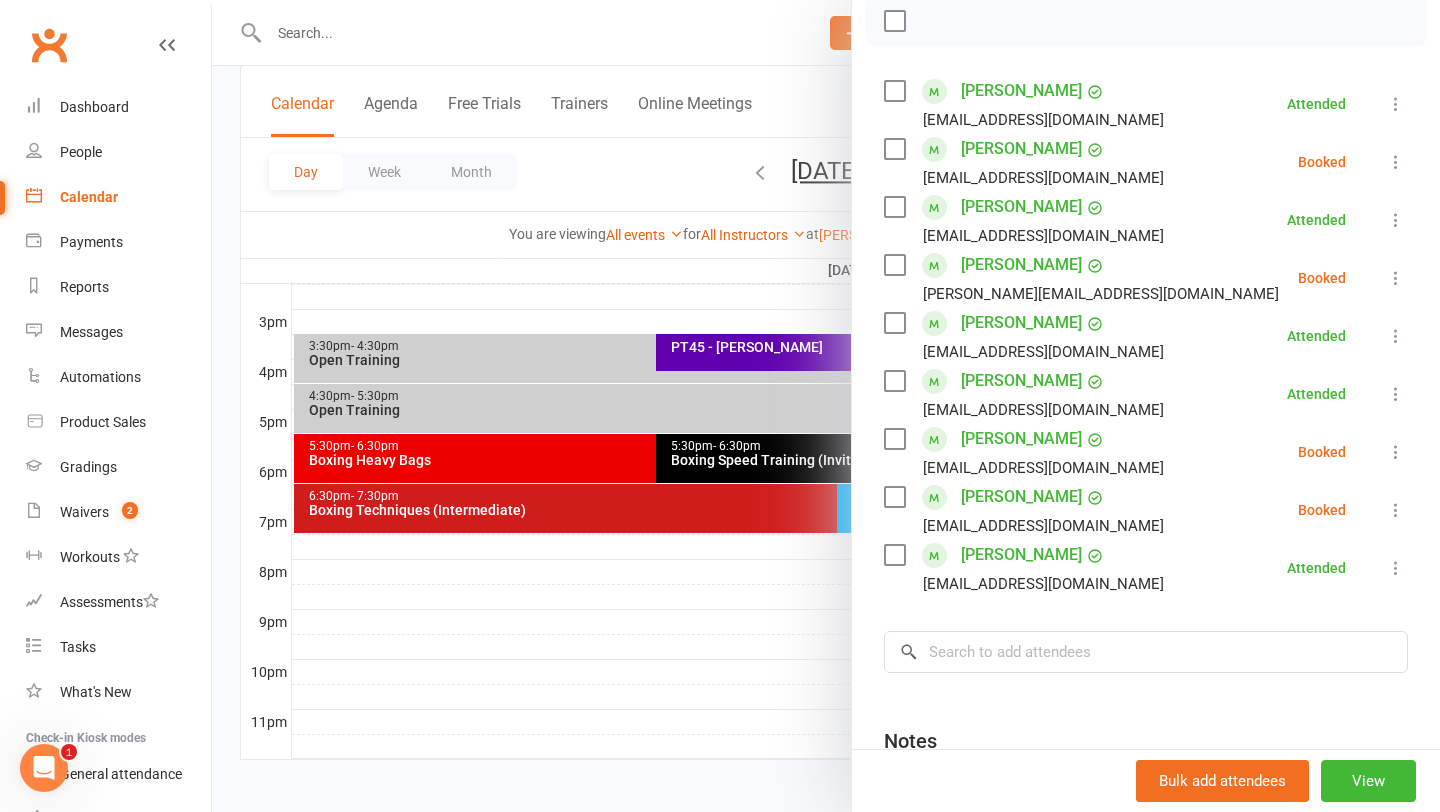 click at bounding box center [1396, 452] 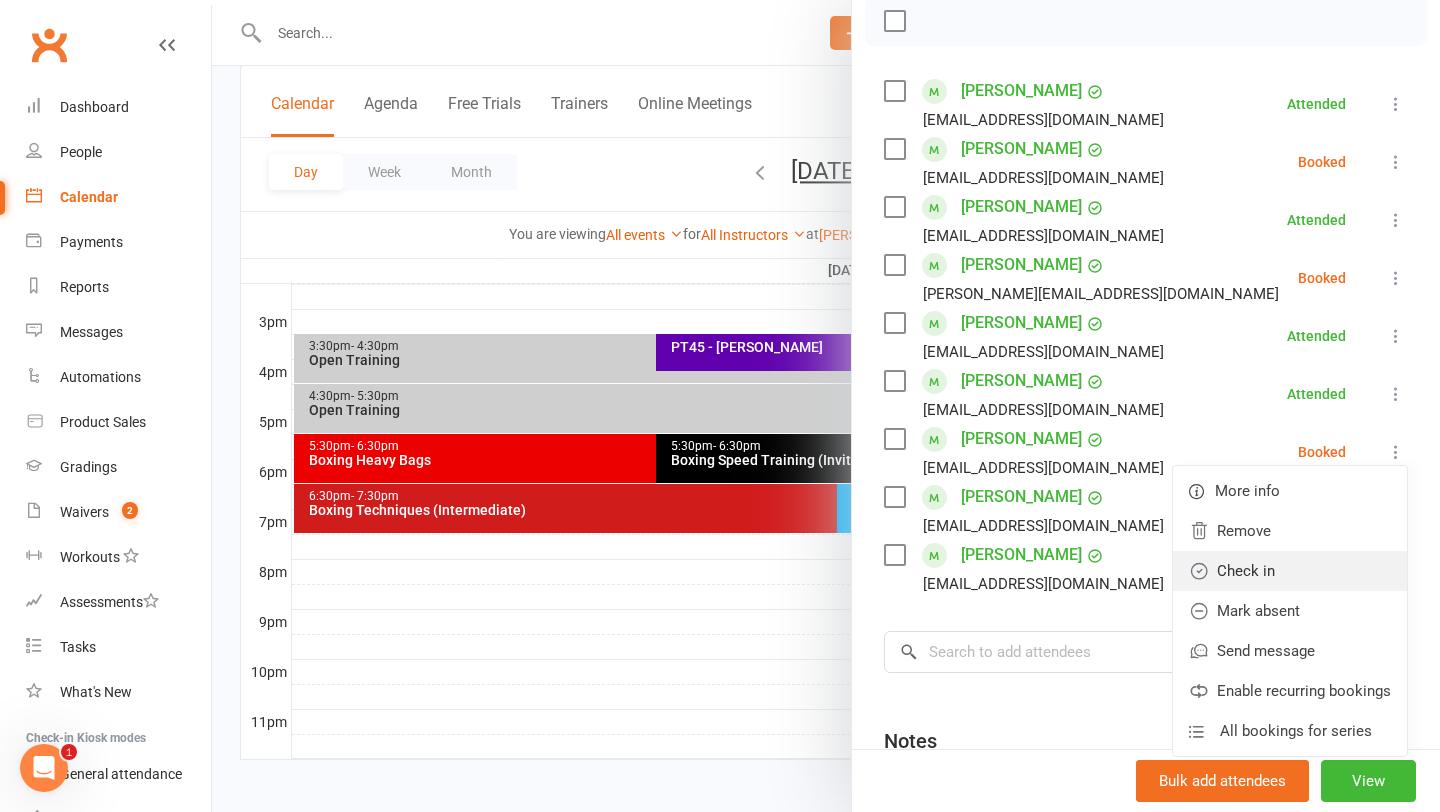 click on "Check in" at bounding box center (1290, 571) 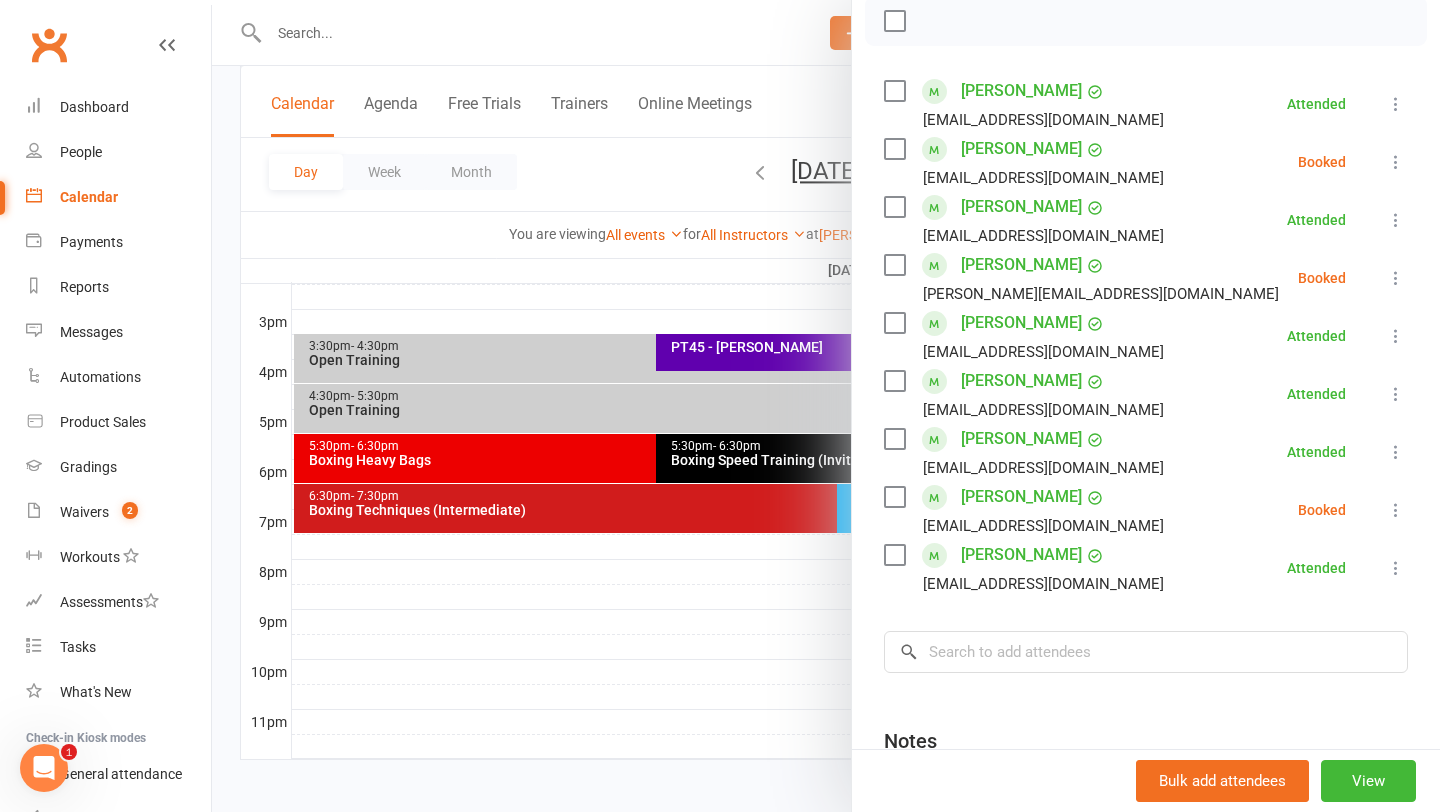 click at bounding box center [826, 406] 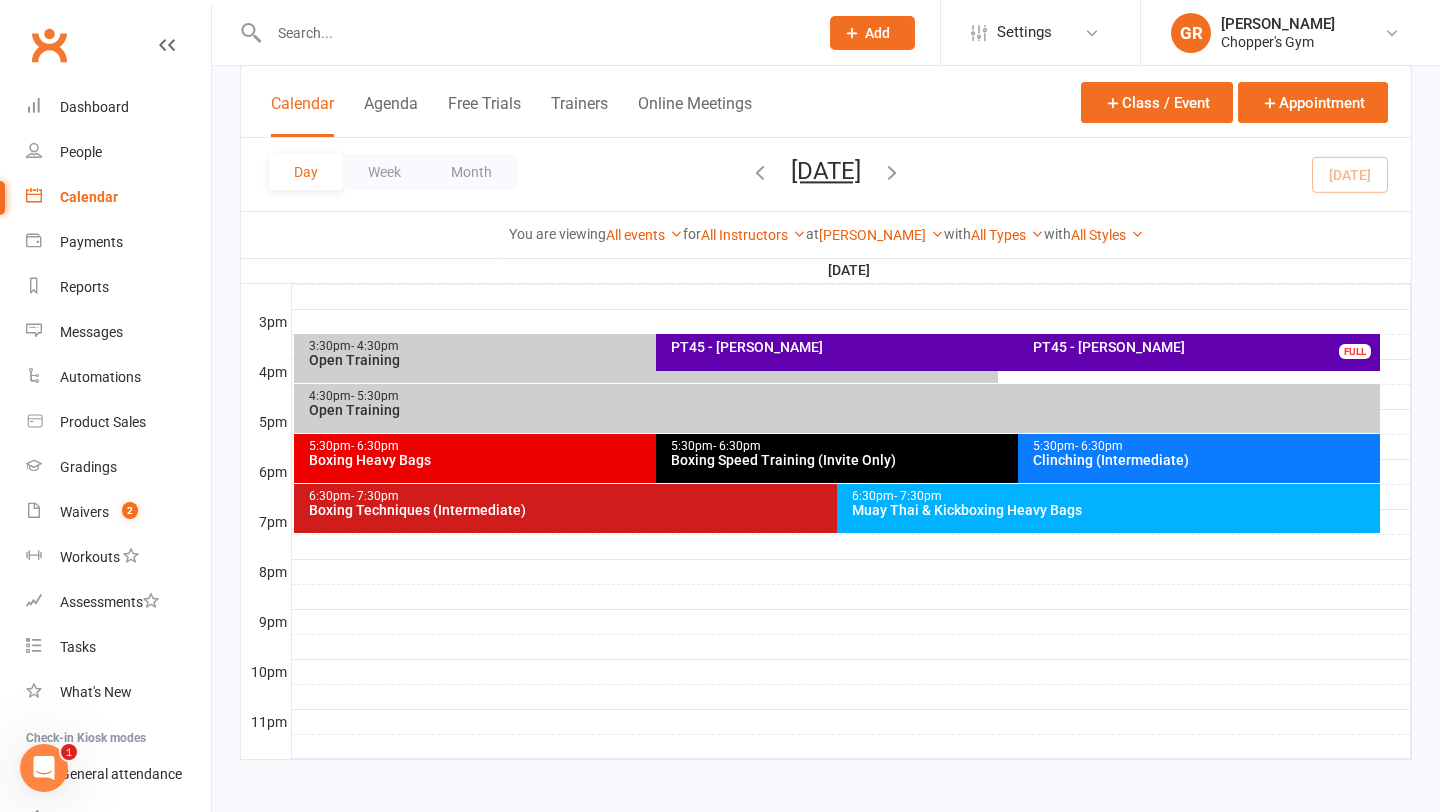 click on "Boxing Speed Training (Invite Only)" at bounding box center (1013, 460) 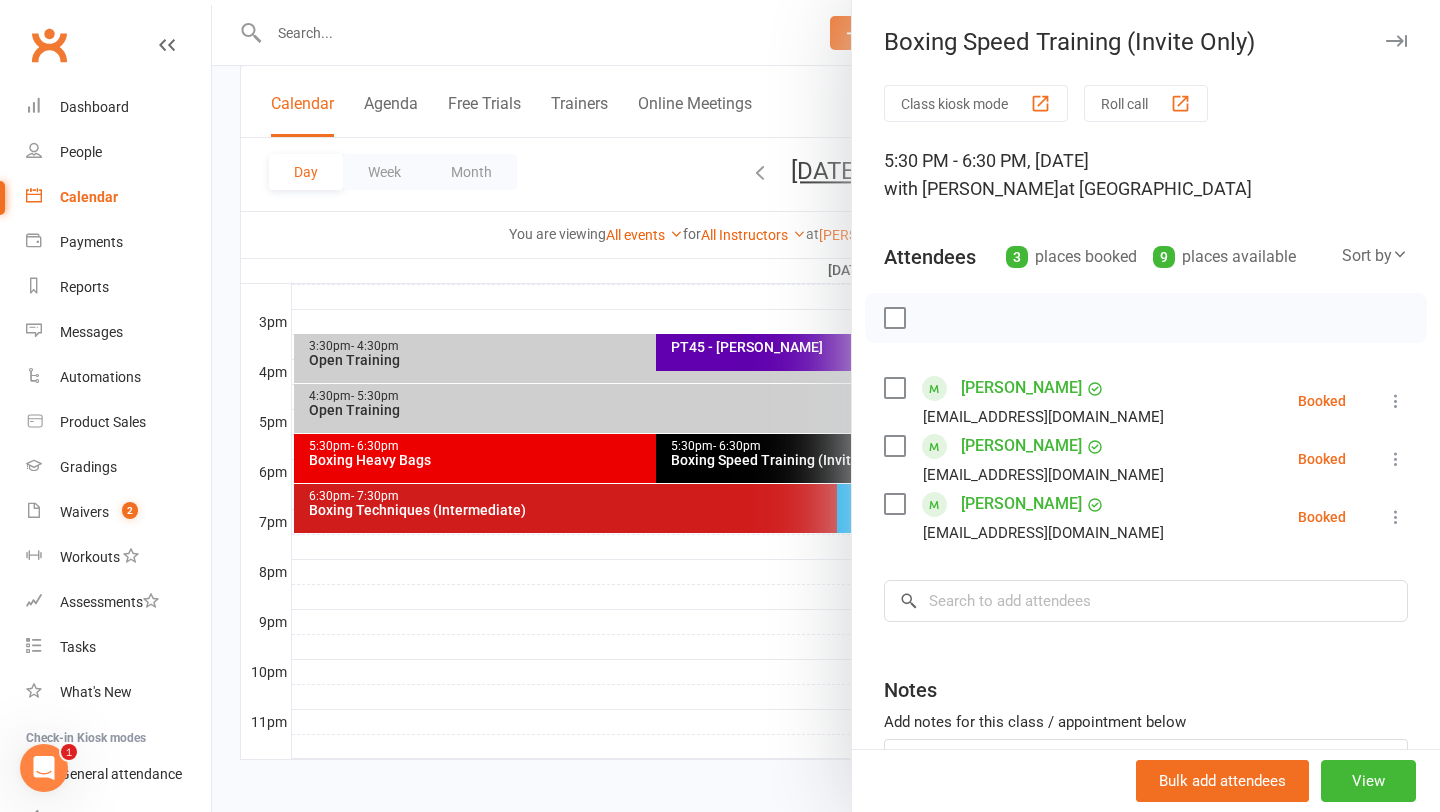 click at bounding box center (1396, 517) 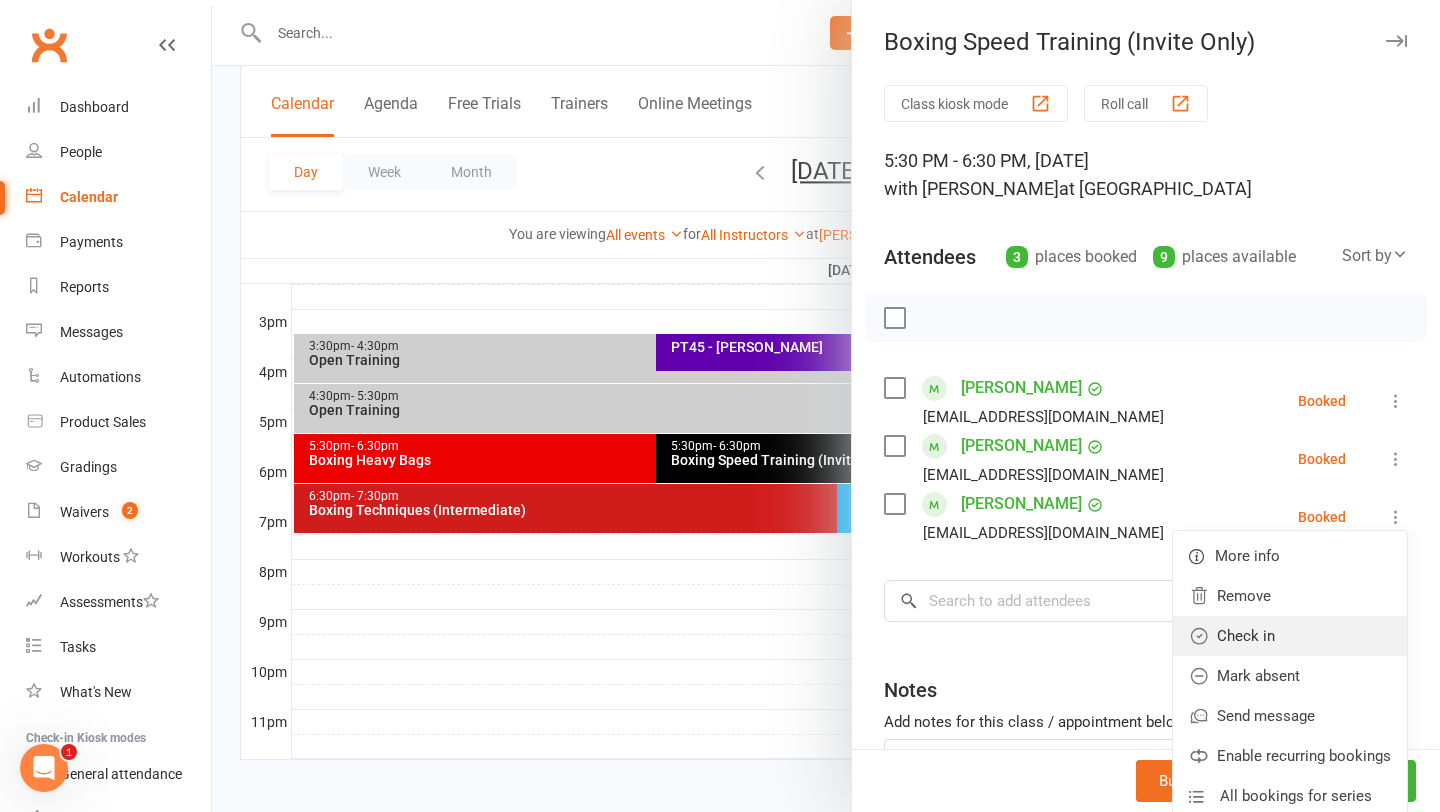 click on "Check in" at bounding box center [1290, 636] 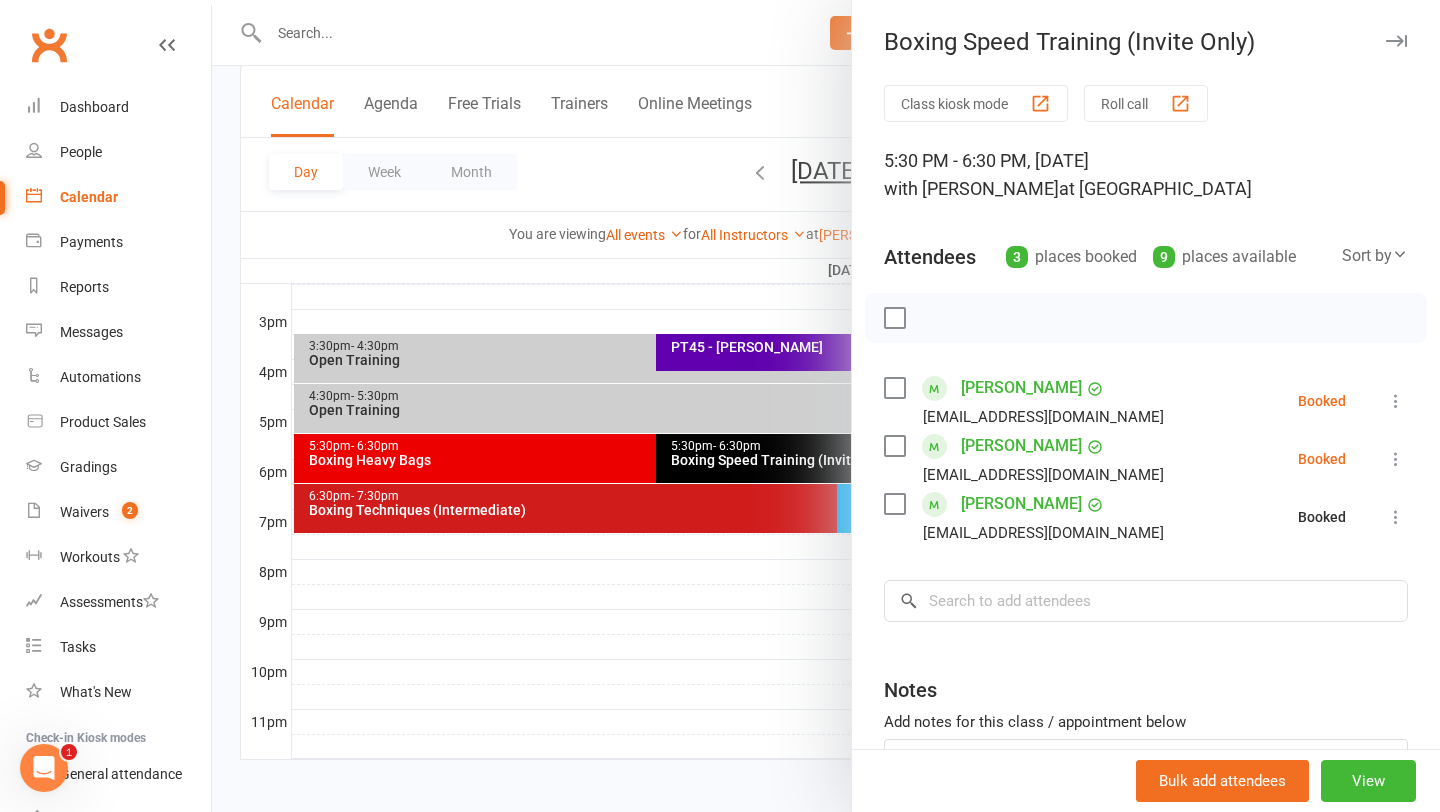 click at bounding box center [826, 406] 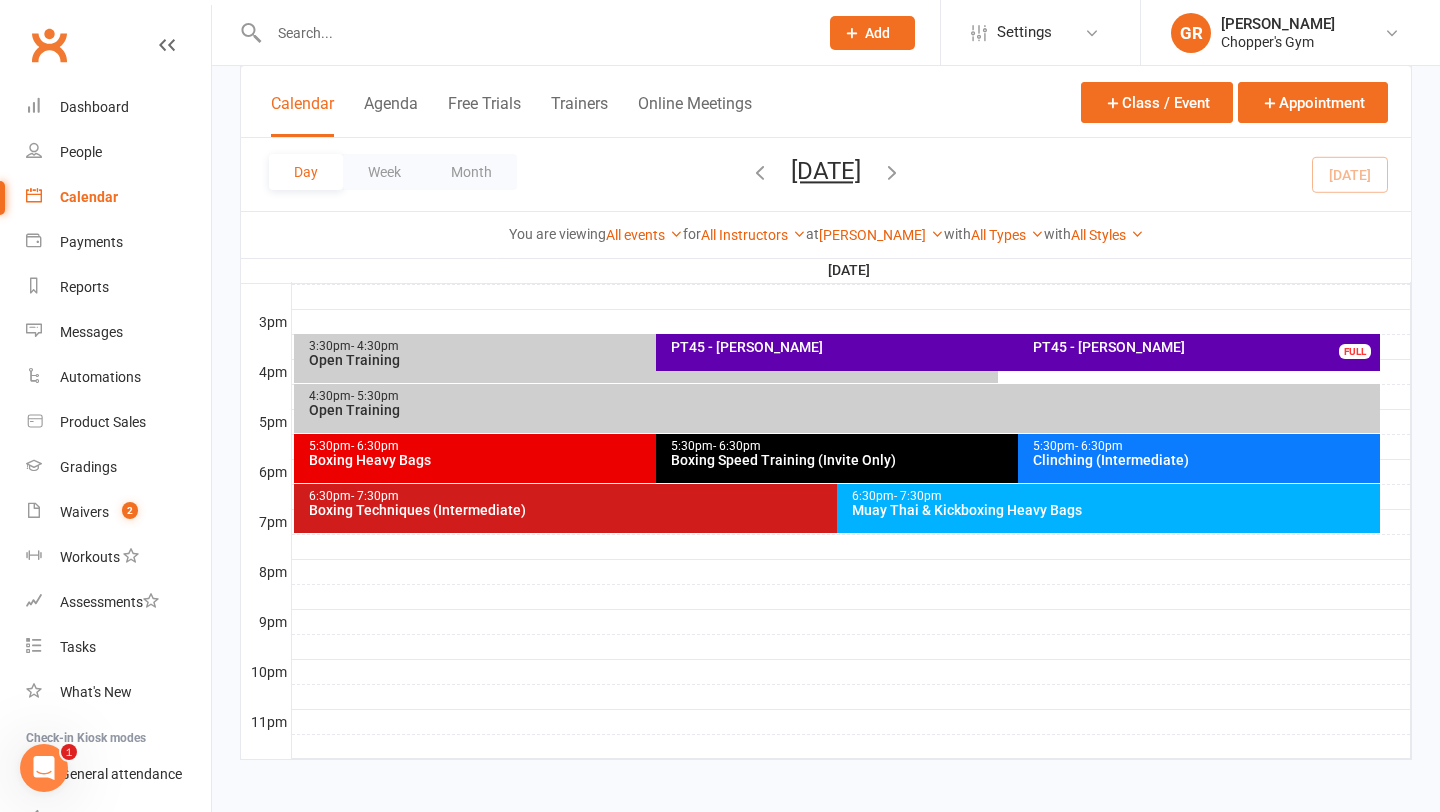click on "5:30pm  - 6:30pm" at bounding box center [651, 446] 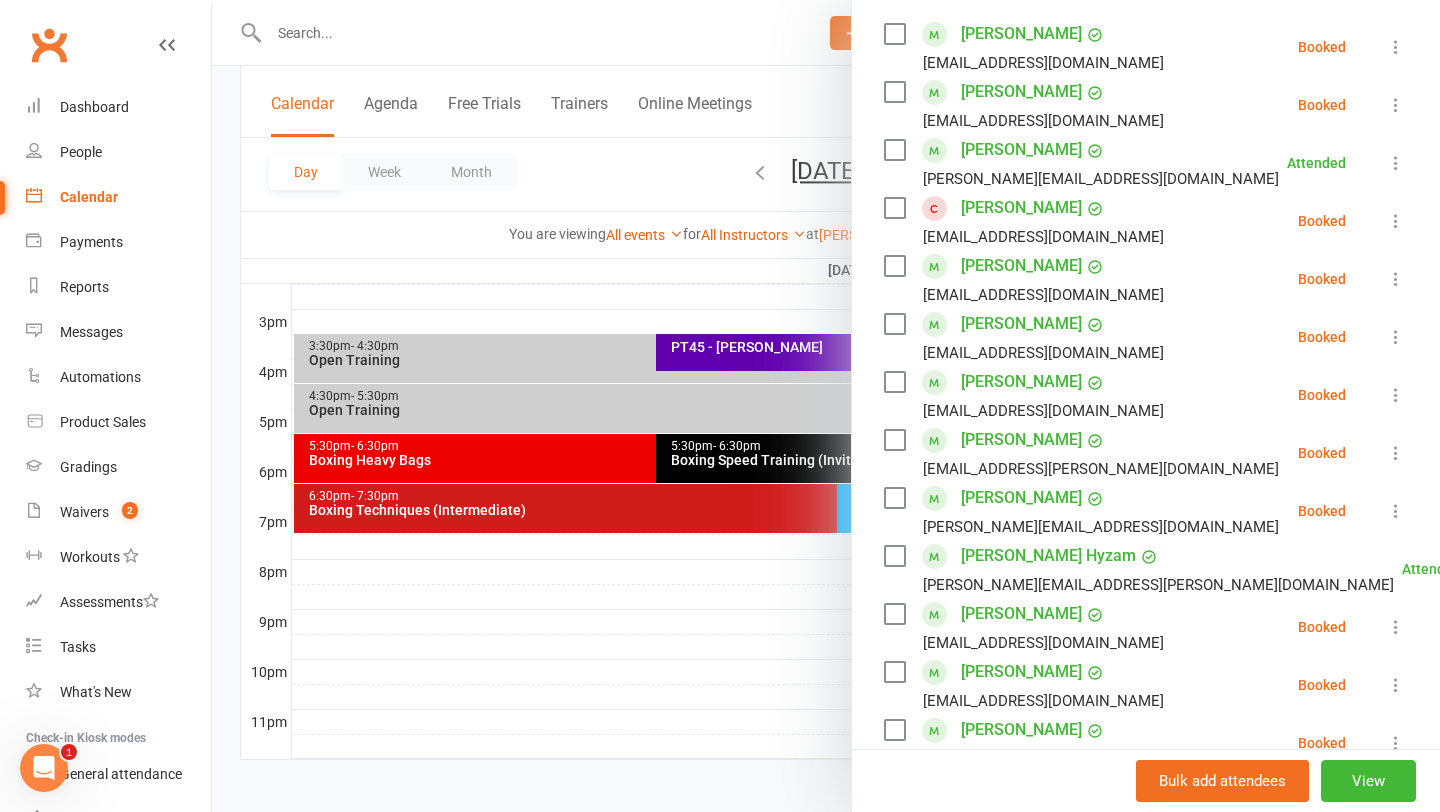 scroll, scrollTop: 360, scrollLeft: 0, axis: vertical 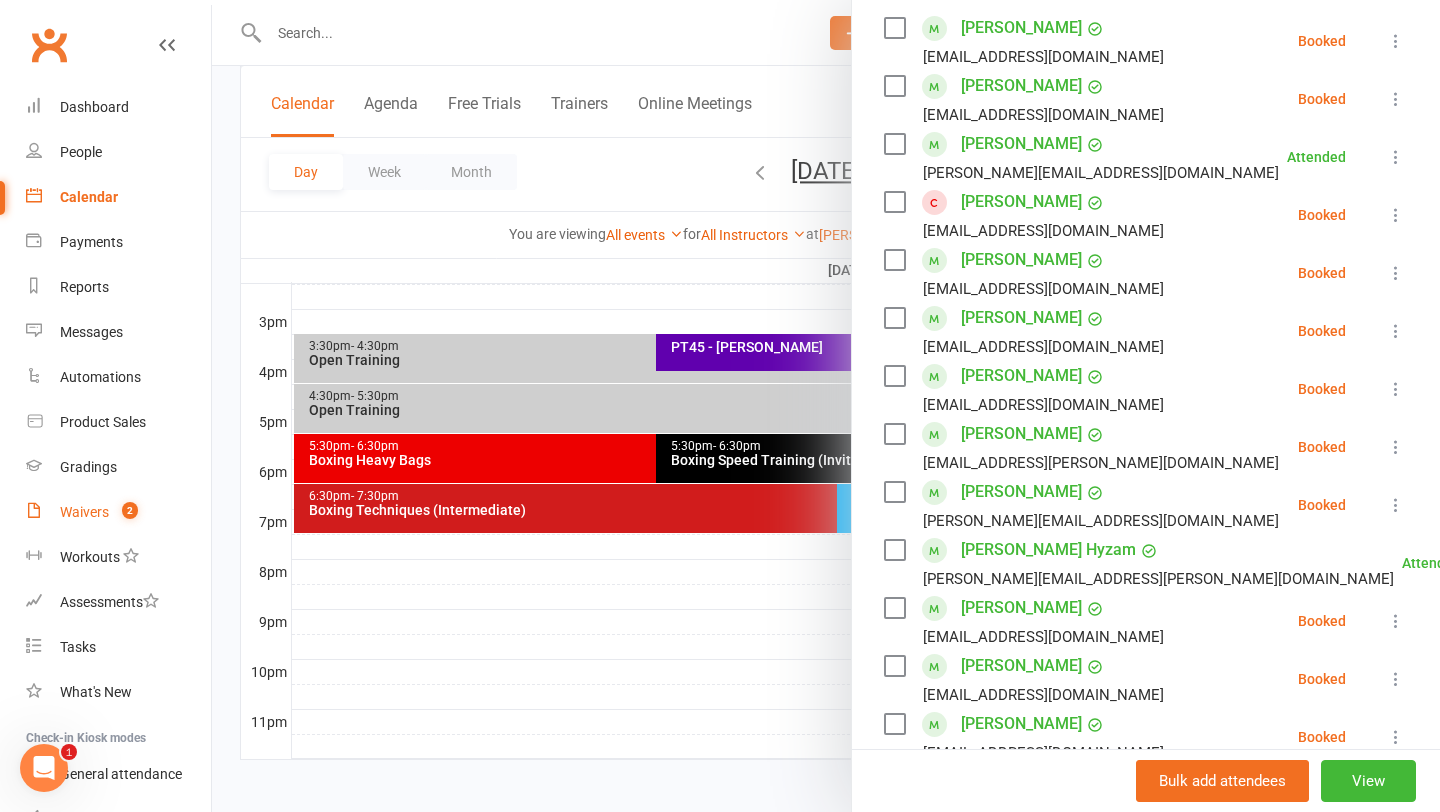 click on "Waivers" at bounding box center [84, 512] 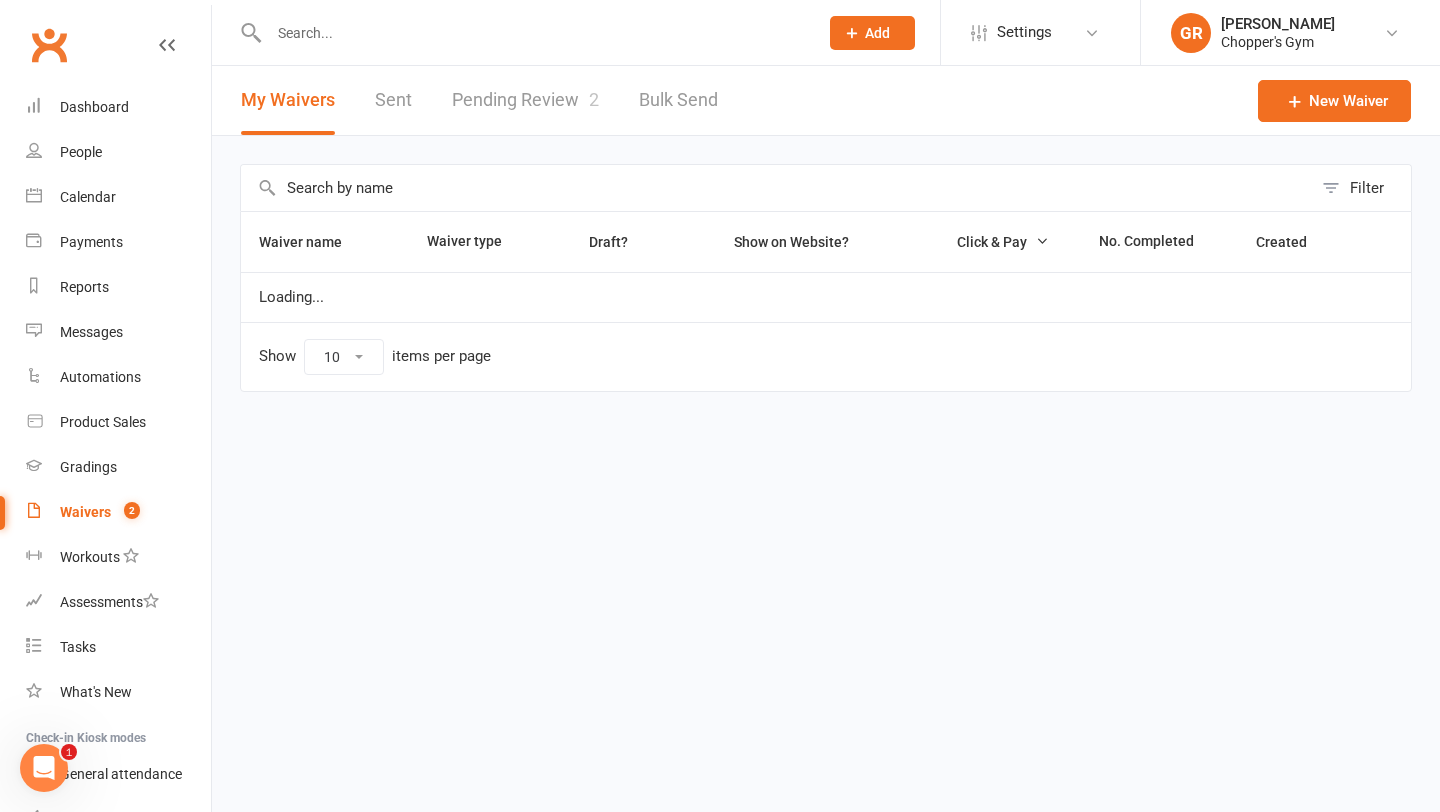 click on "Pending Review 2" at bounding box center (525, 100) 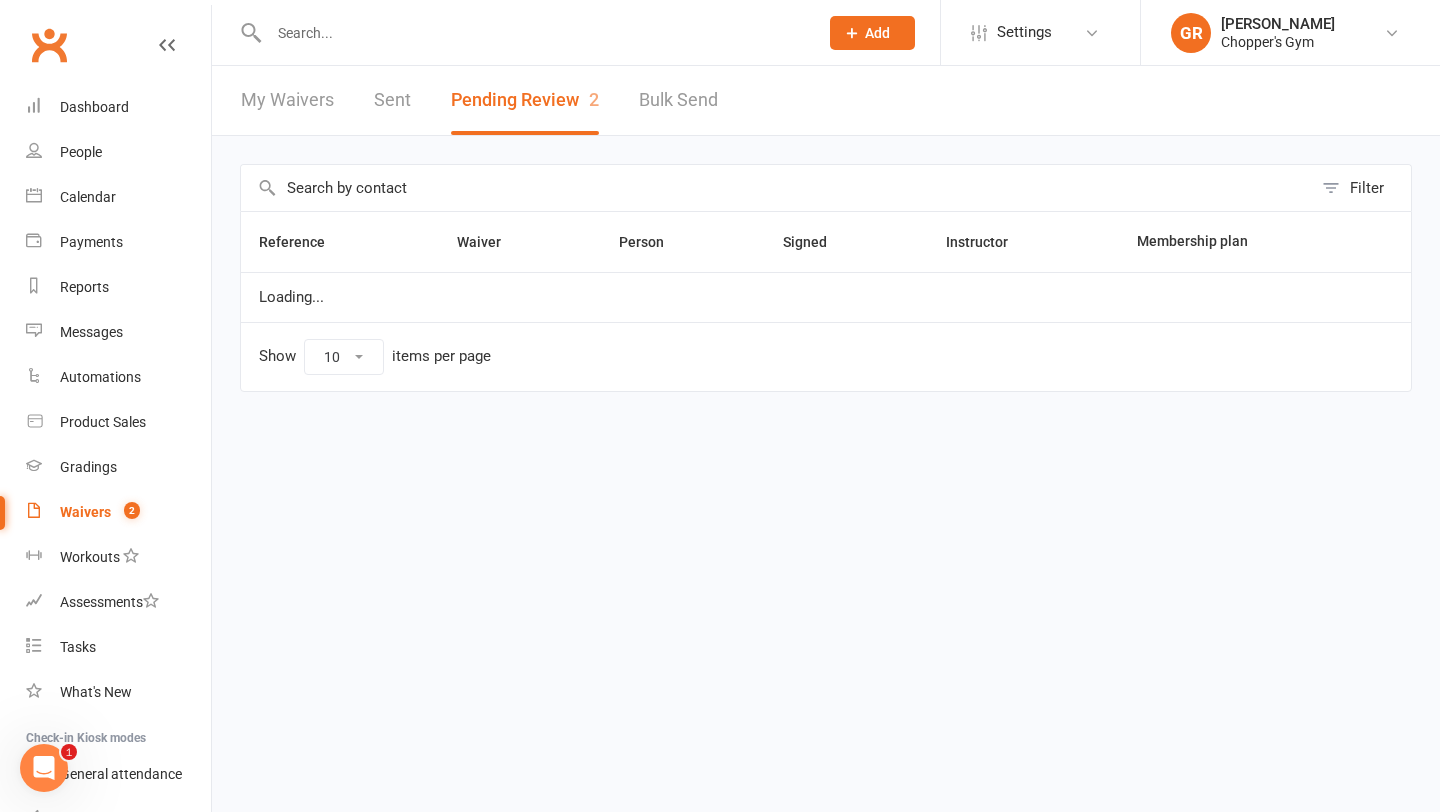 select on "50" 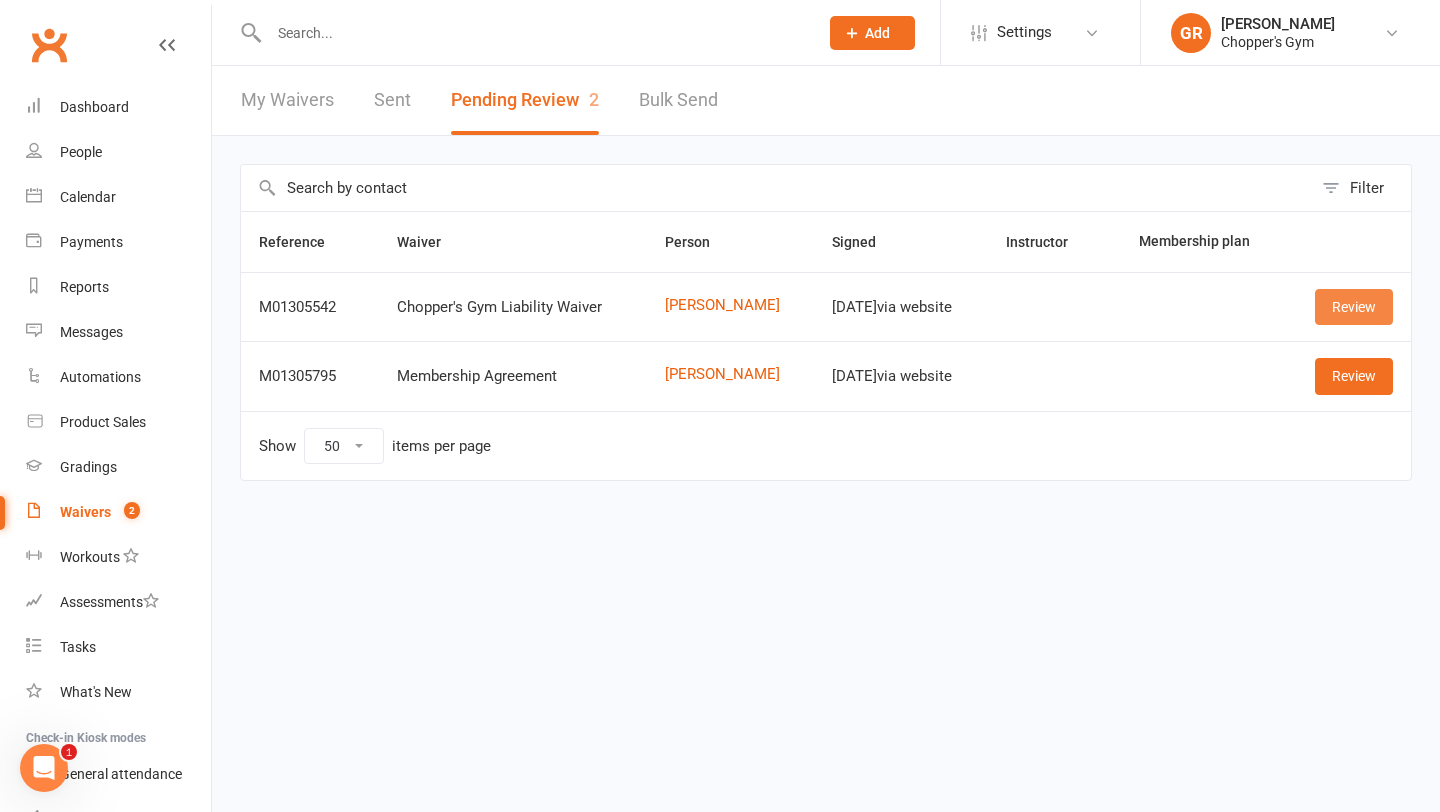 click on "Review" at bounding box center [1354, 307] 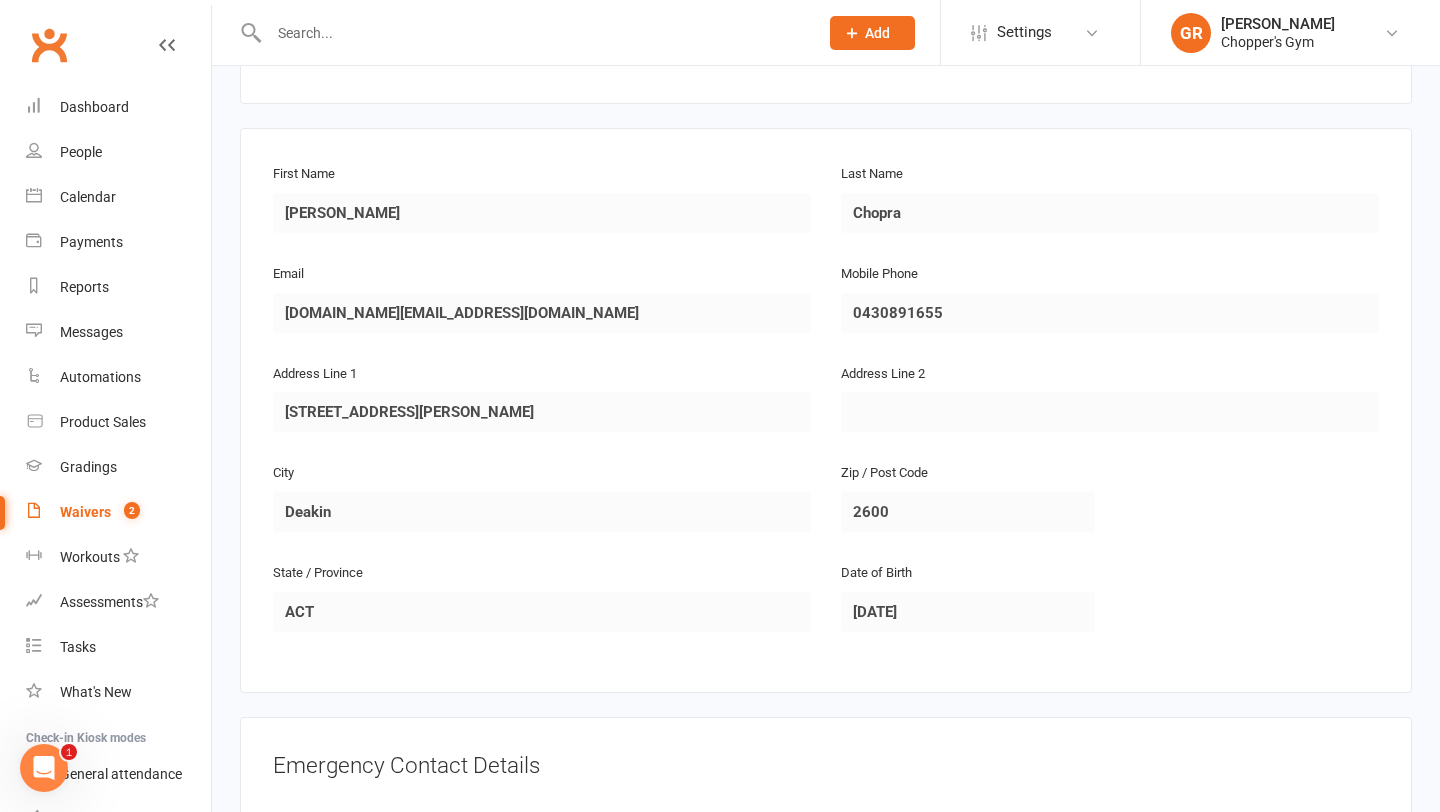 scroll, scrollTop: 1338, scrollLeft: 0, axis: vertical 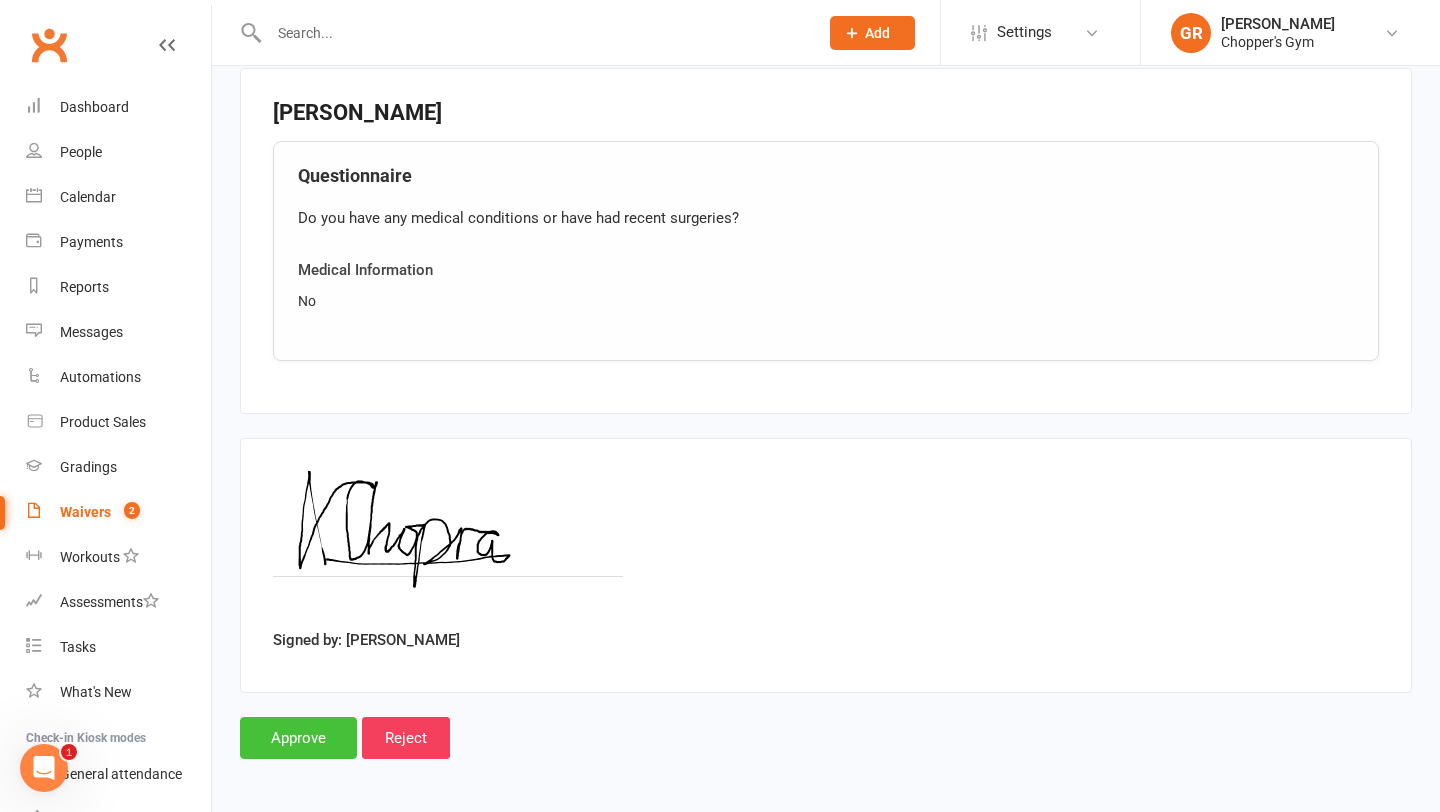 click on "Approve" at bounding box center [298, 738] 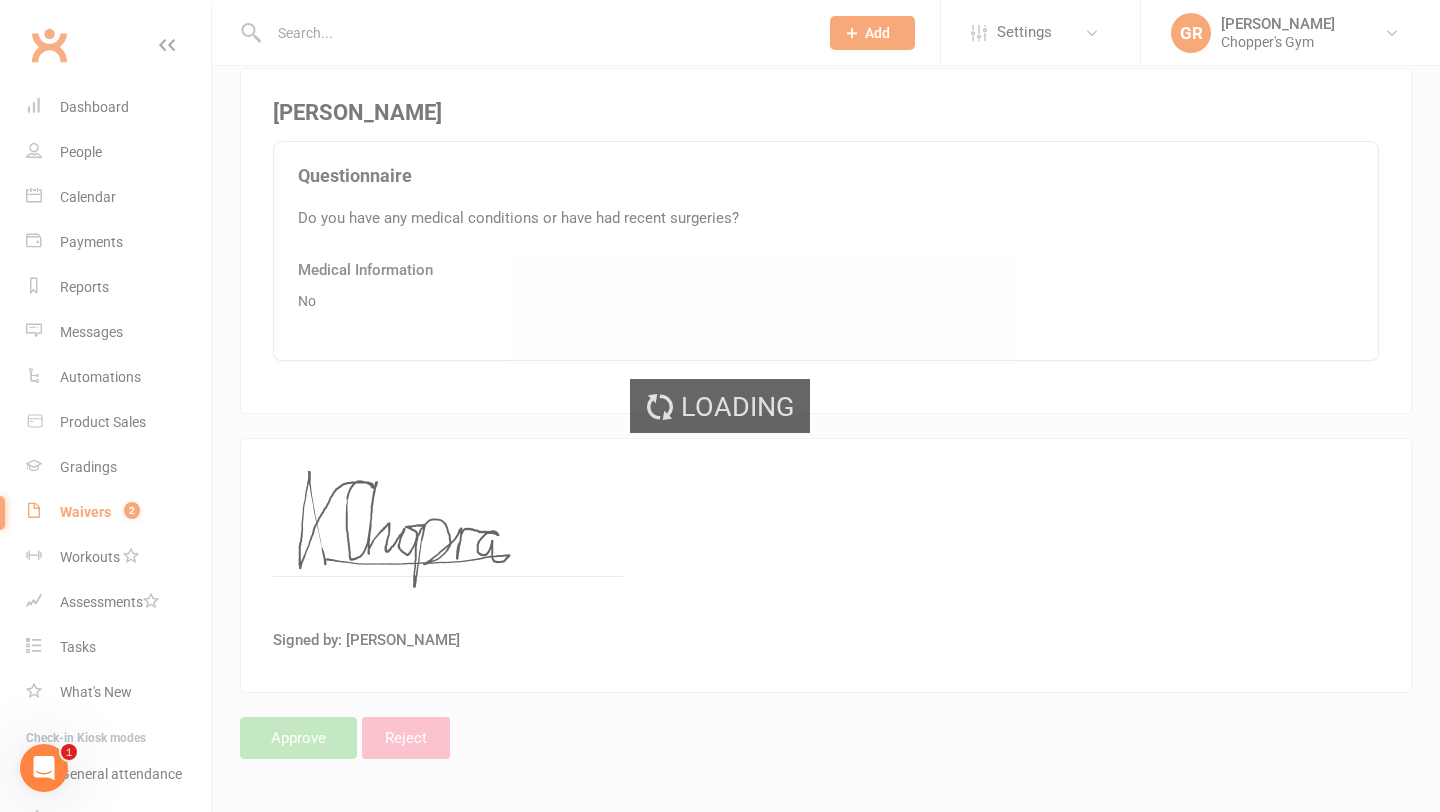 select on "50" 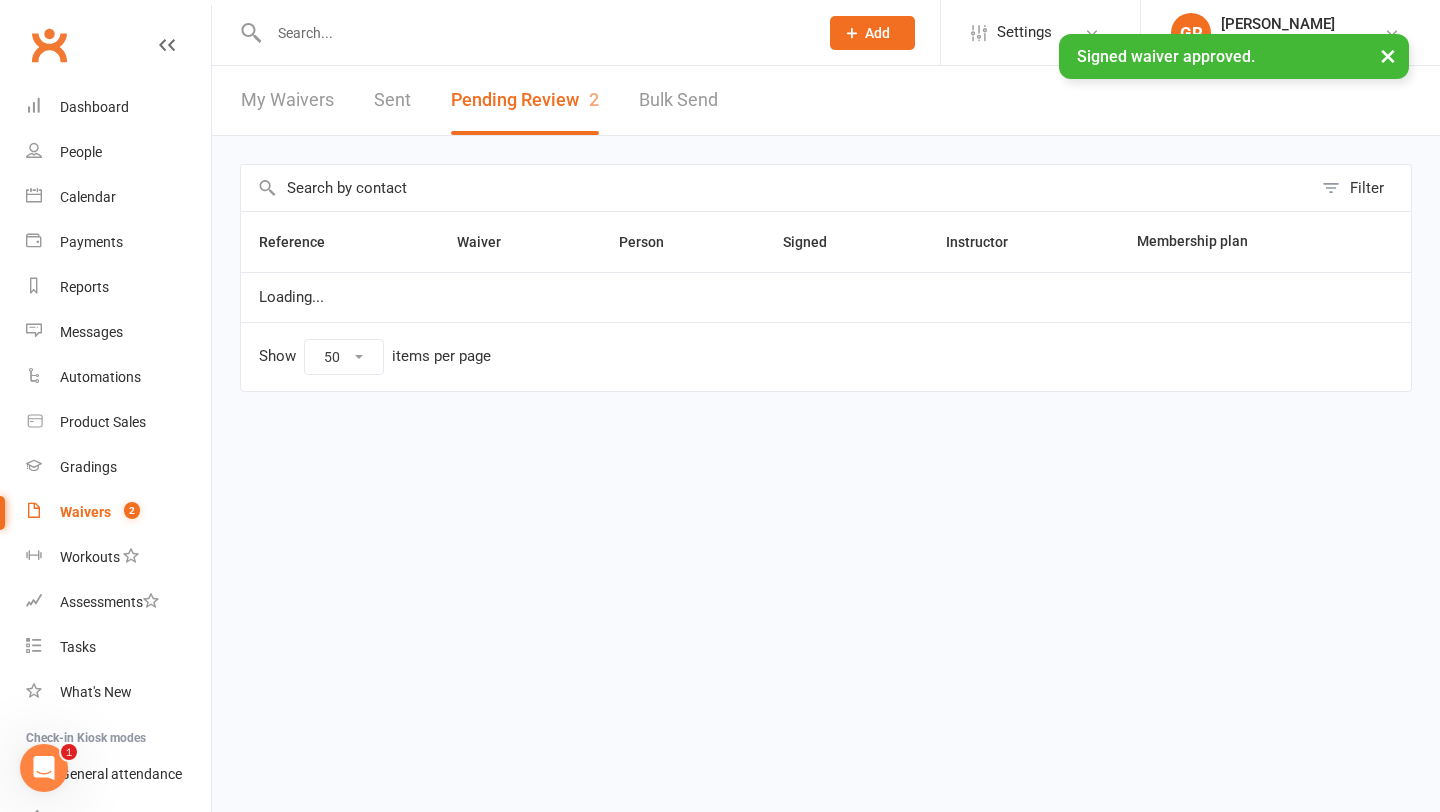 scroll, scrollTop: 0, scrollLeft: 0, axis: both 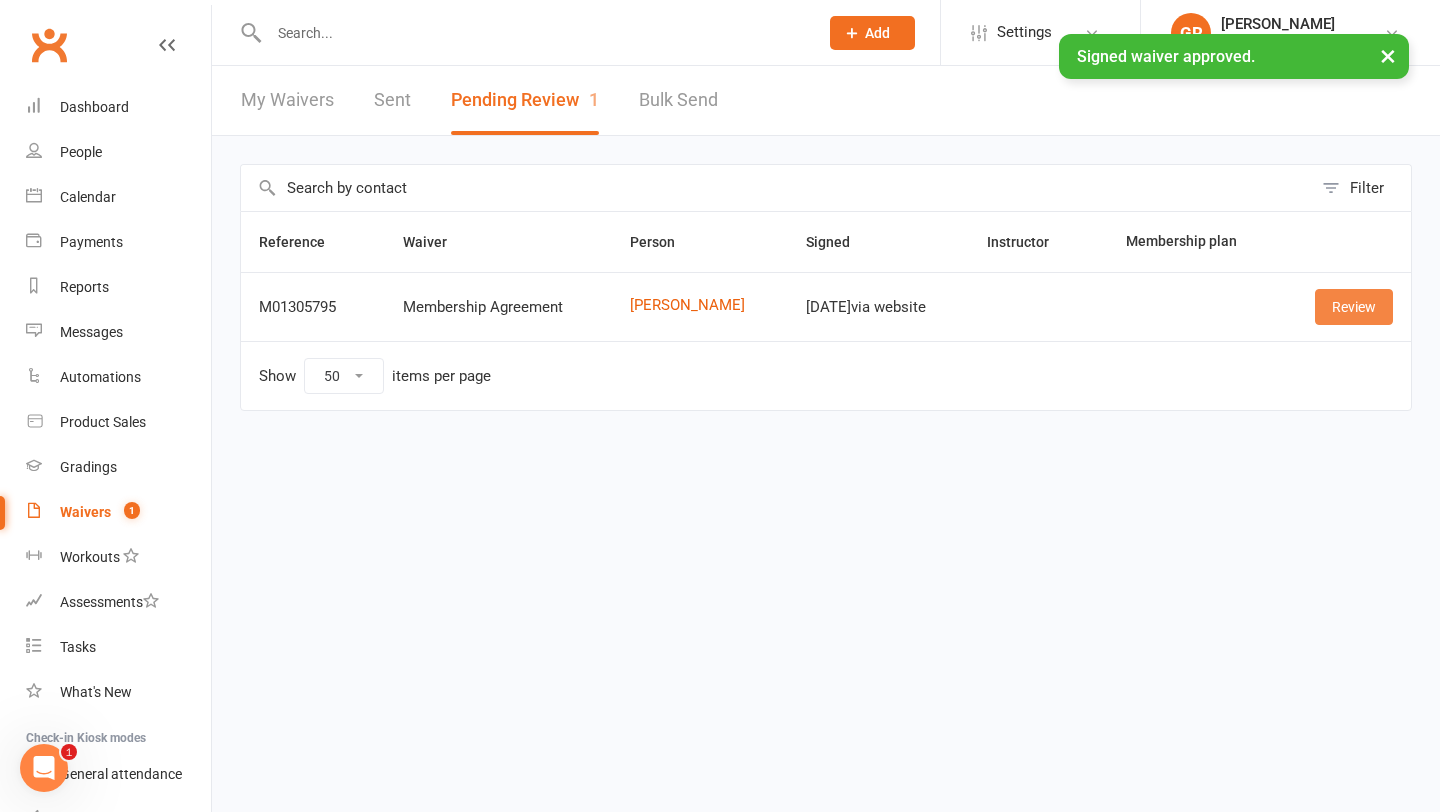 click on "Review" at bounding box center (1354, 307) 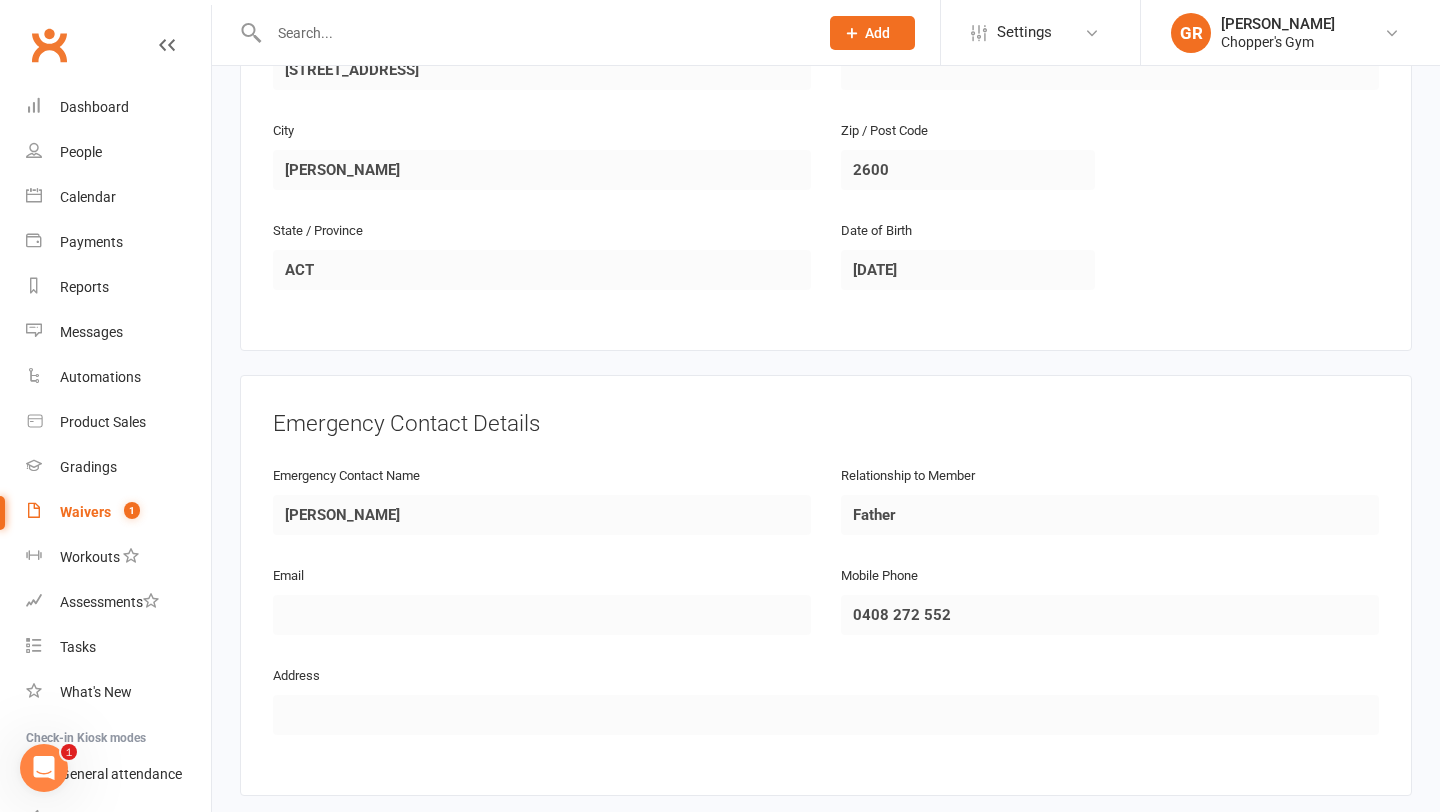 scroll, scrollTop: 968, scrollLeft: 0, axis: vertical 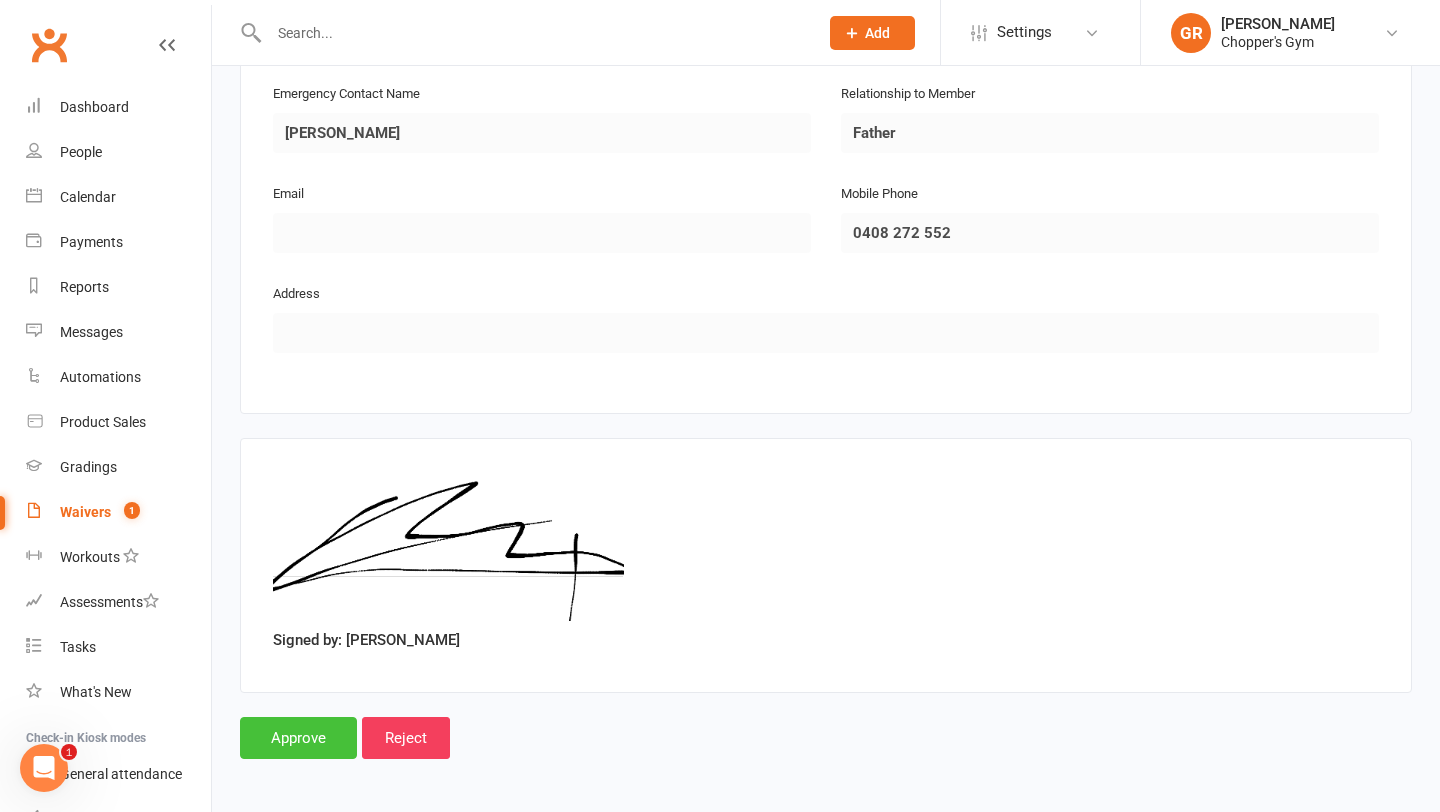 click on "Approve" at bounding box center [298, 738] 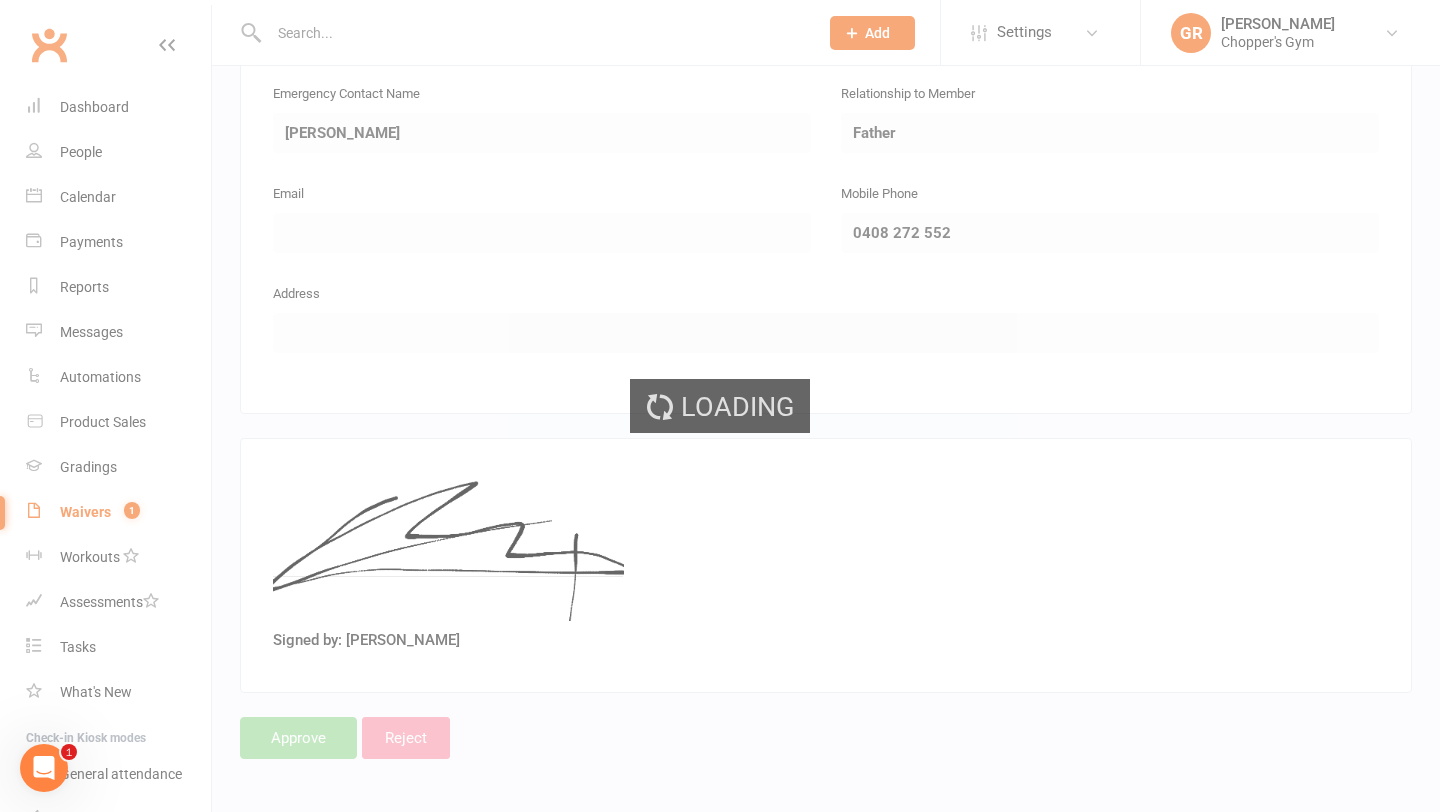 select on "50" 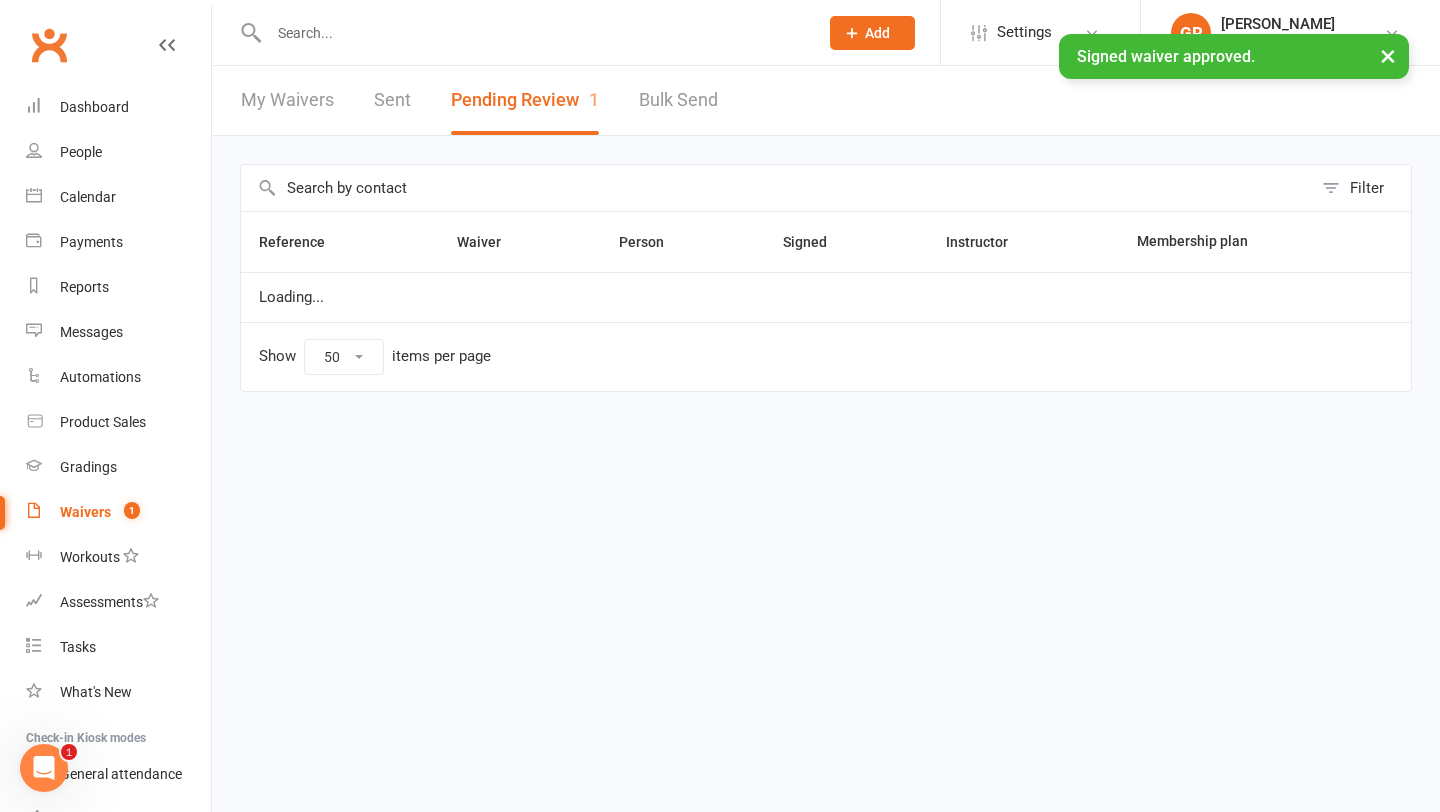scroll, scrollTop: 0, scrollLeft: 0, axis: both 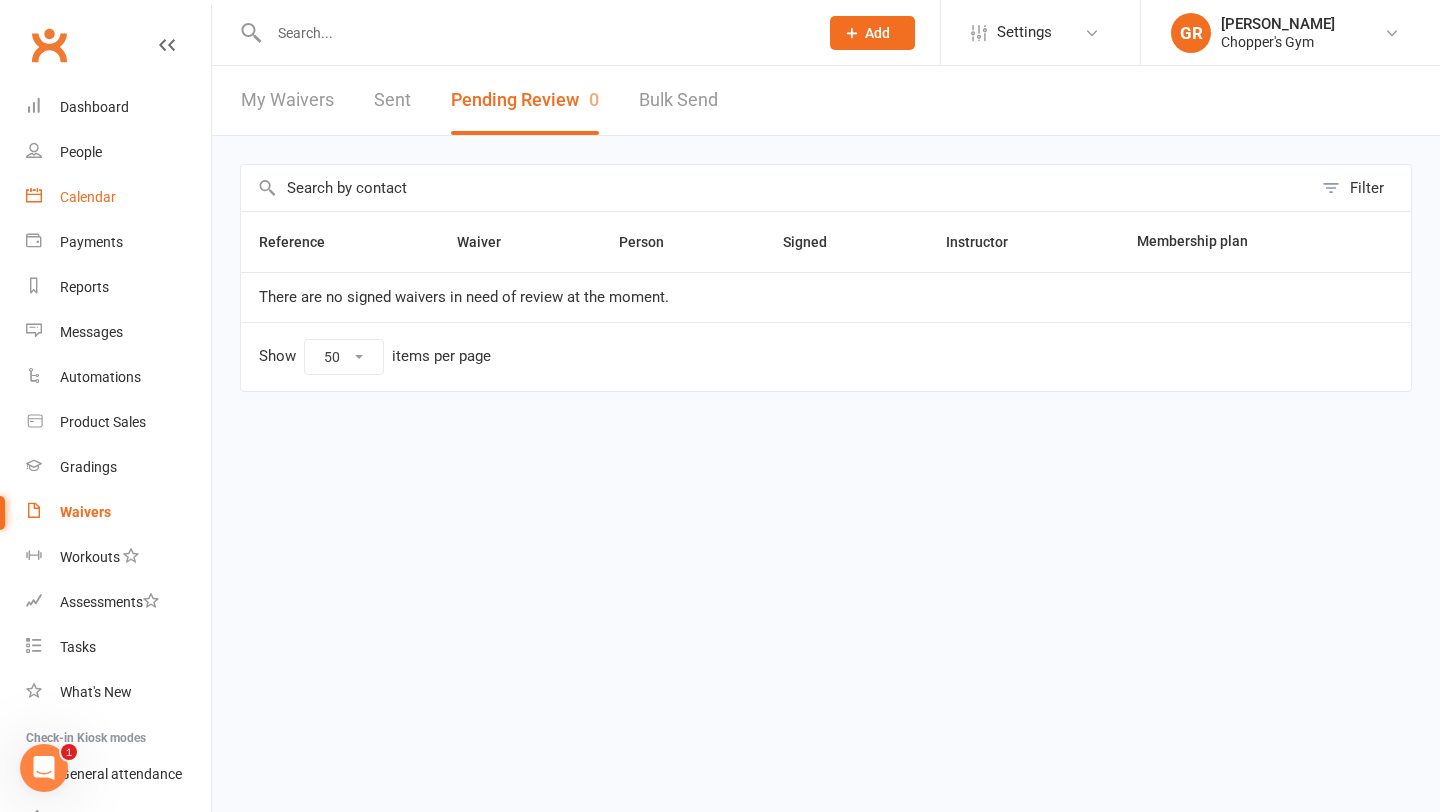 click on "Calendar" at bounding box center [88, 197] 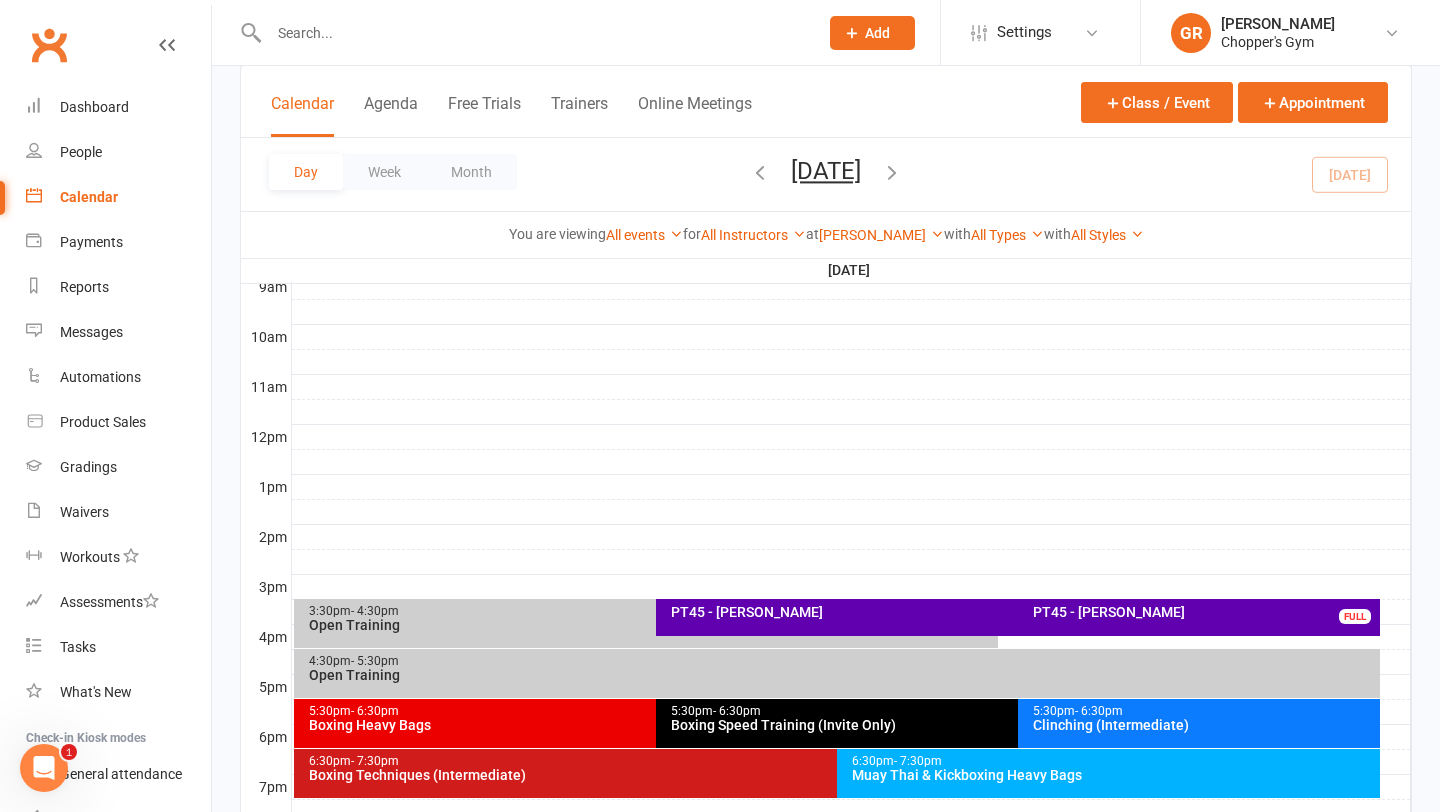 scroll, scrollTop: 852, scrollLeft: 0, axis: vertical 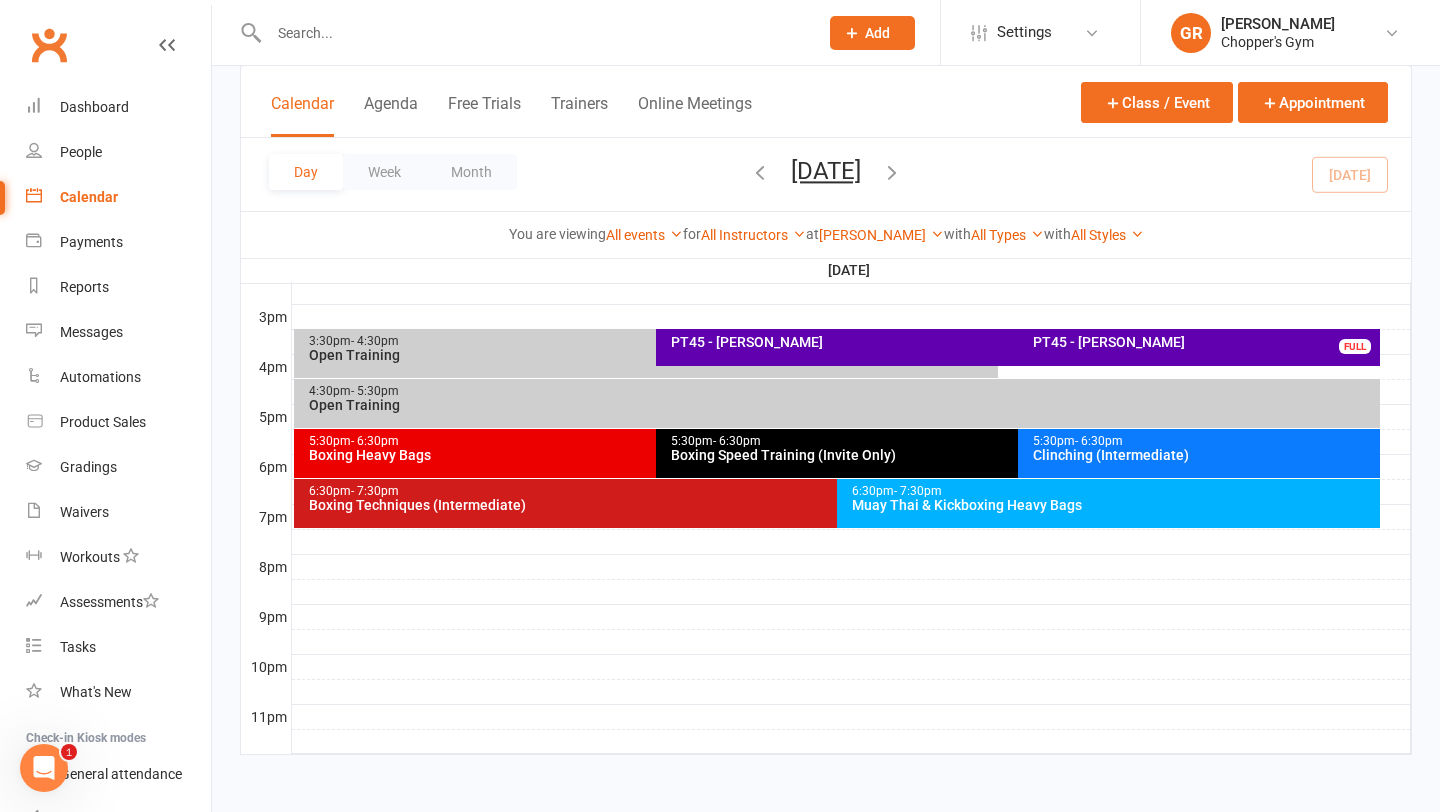 click on "Clinching (Intermediate)" at bounding box center [1204, 455] 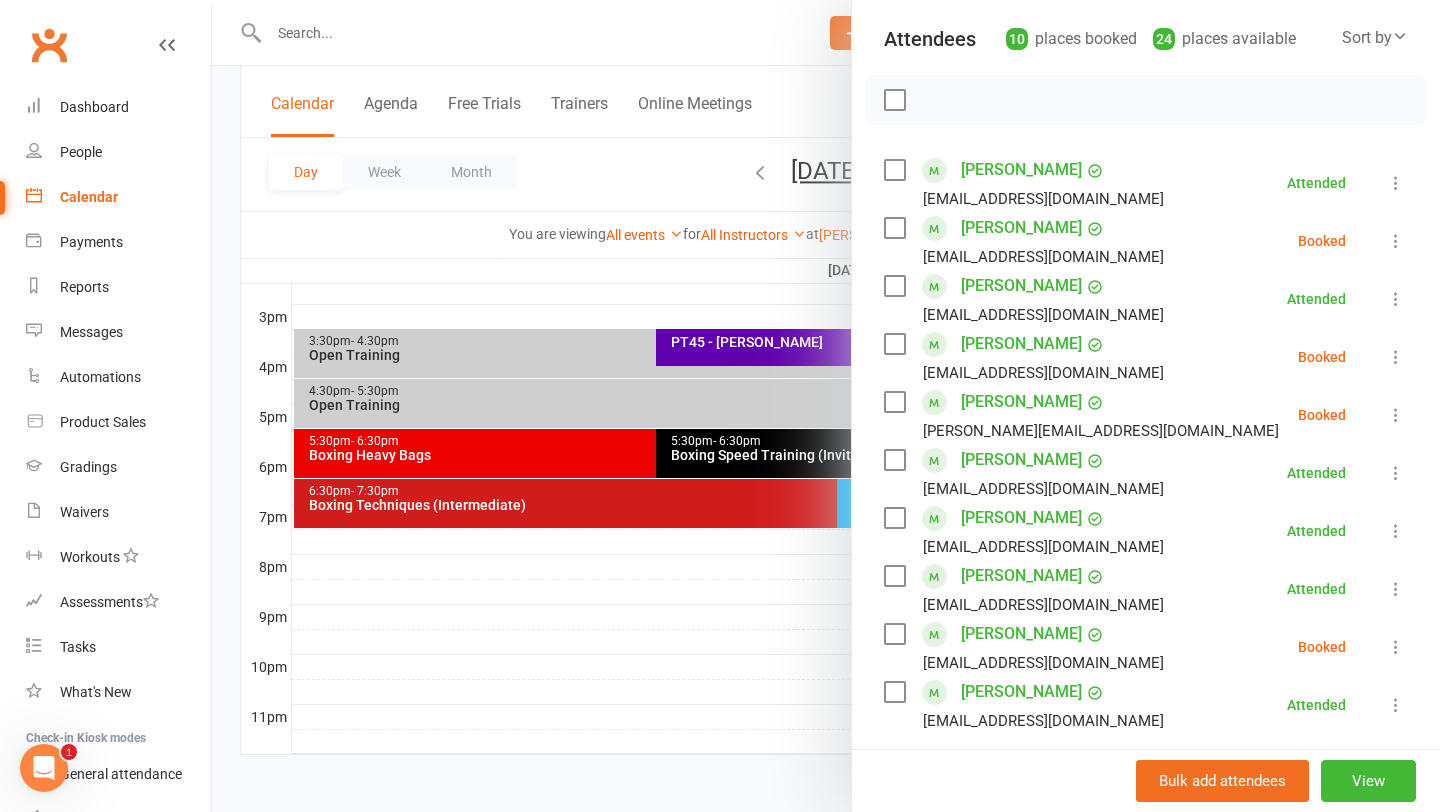 scroll, scrollTop: 225, scrollLeft: 0, axis: vertical 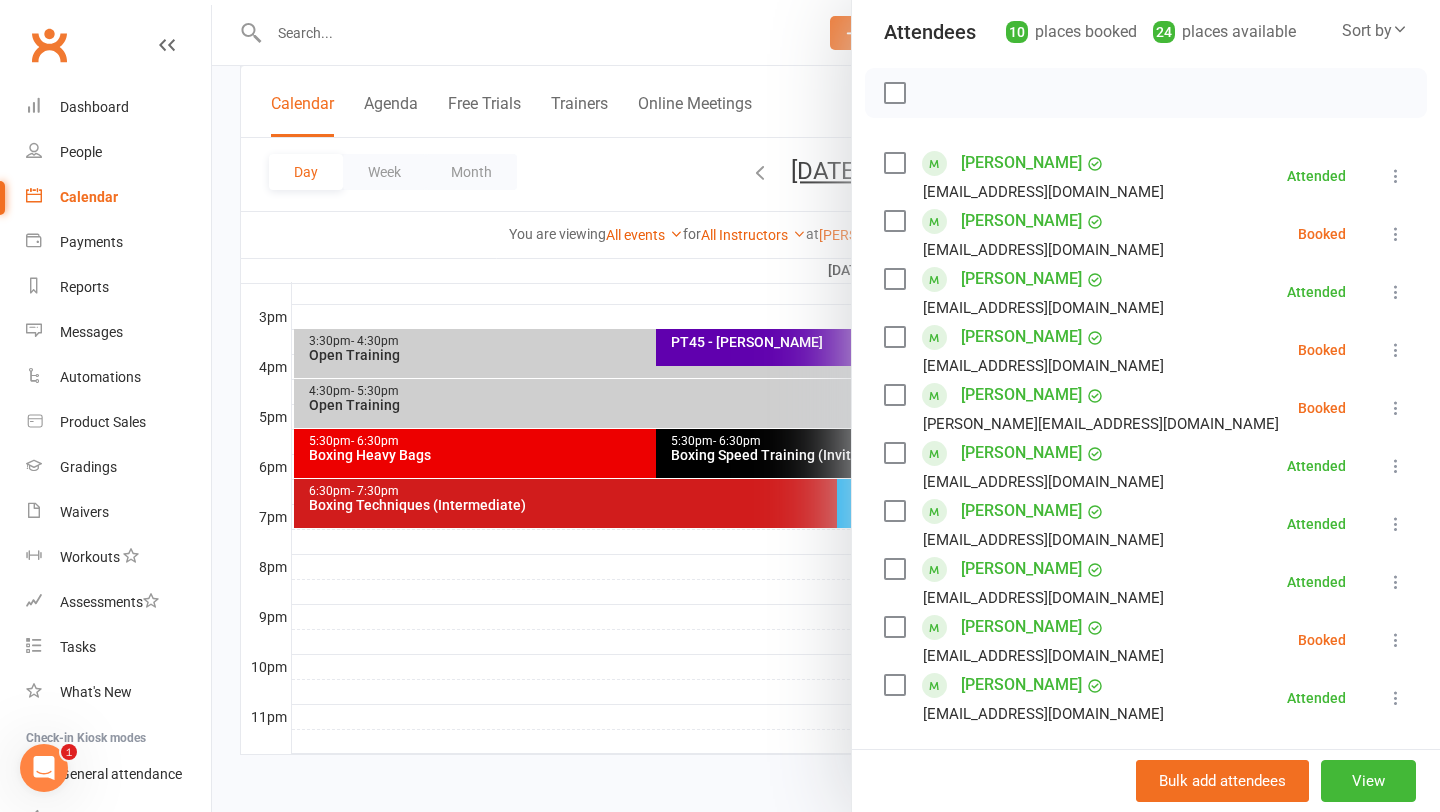 click at bounding box center (1396, 640) 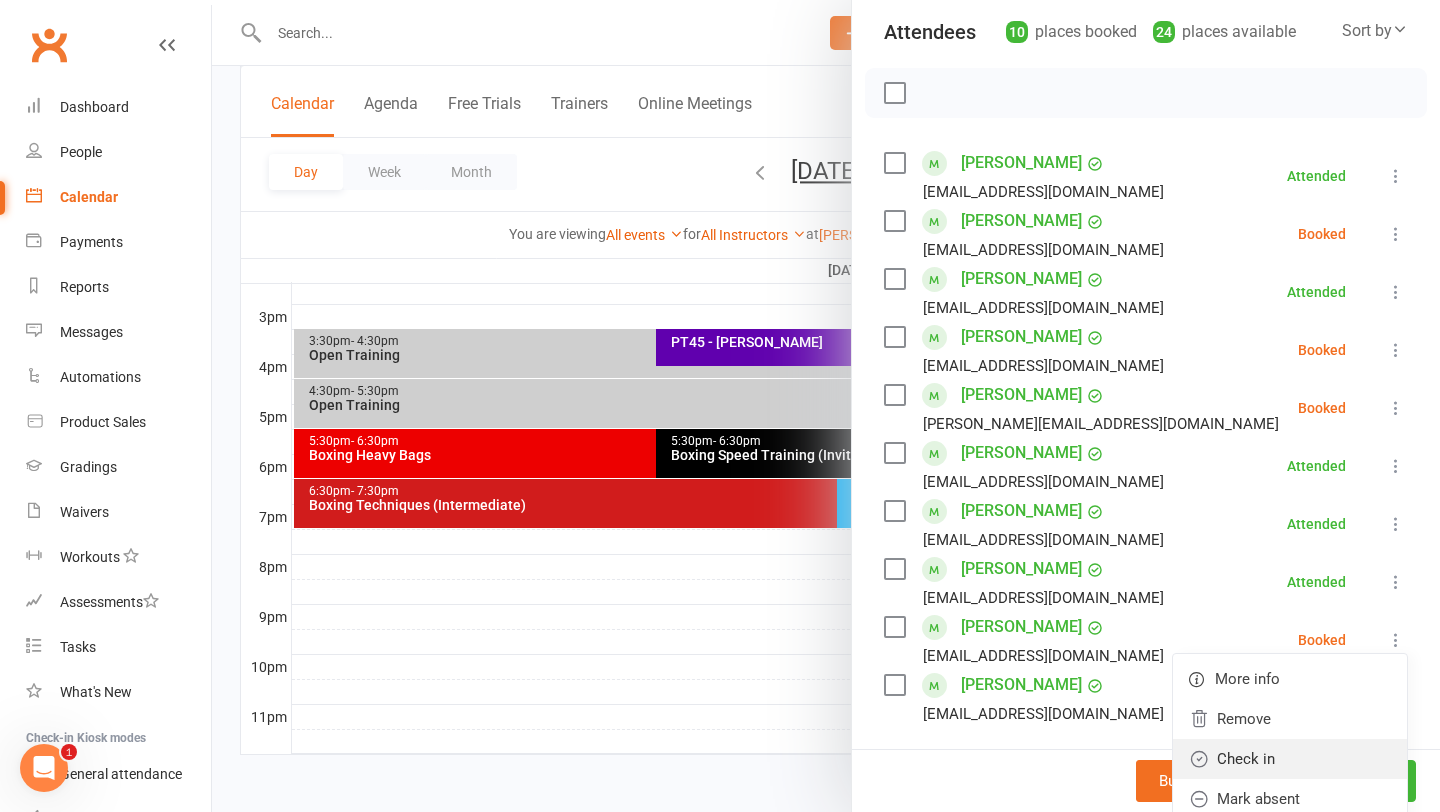 click on "Check in" at bounding box center (1290, 759) 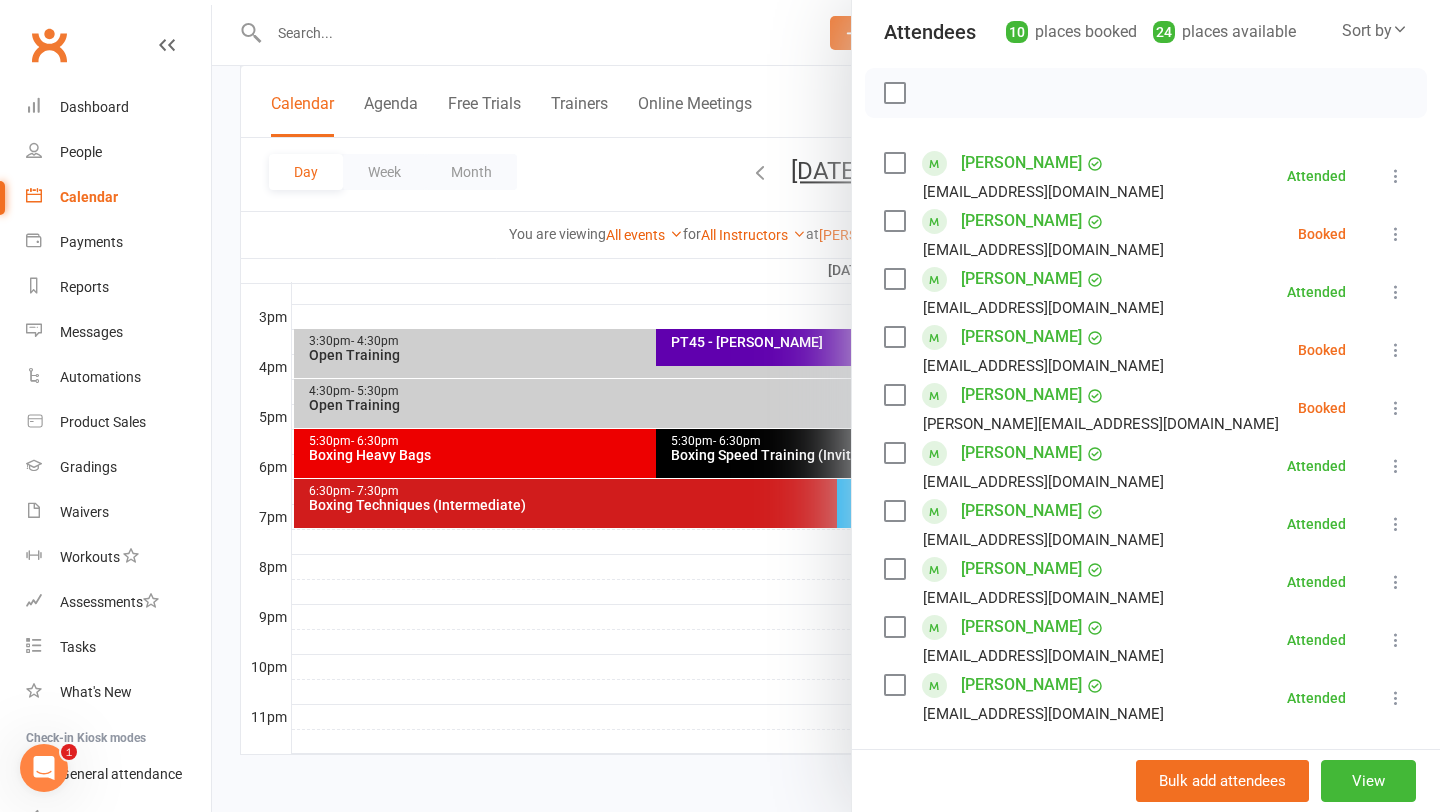 click at bounding box center [826, 406] 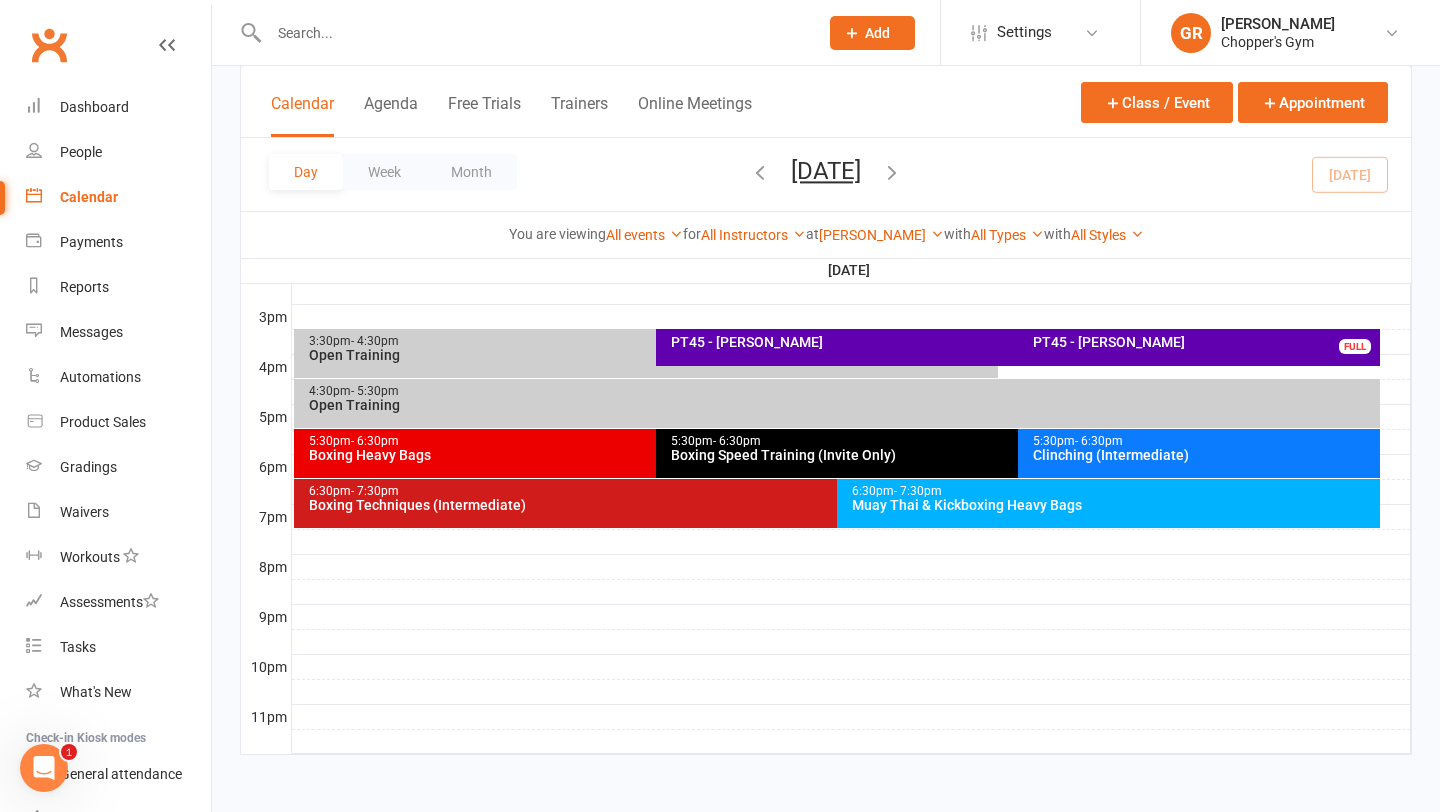 click on "Boxing Heavy Bags" at bounding box center [651, 455] 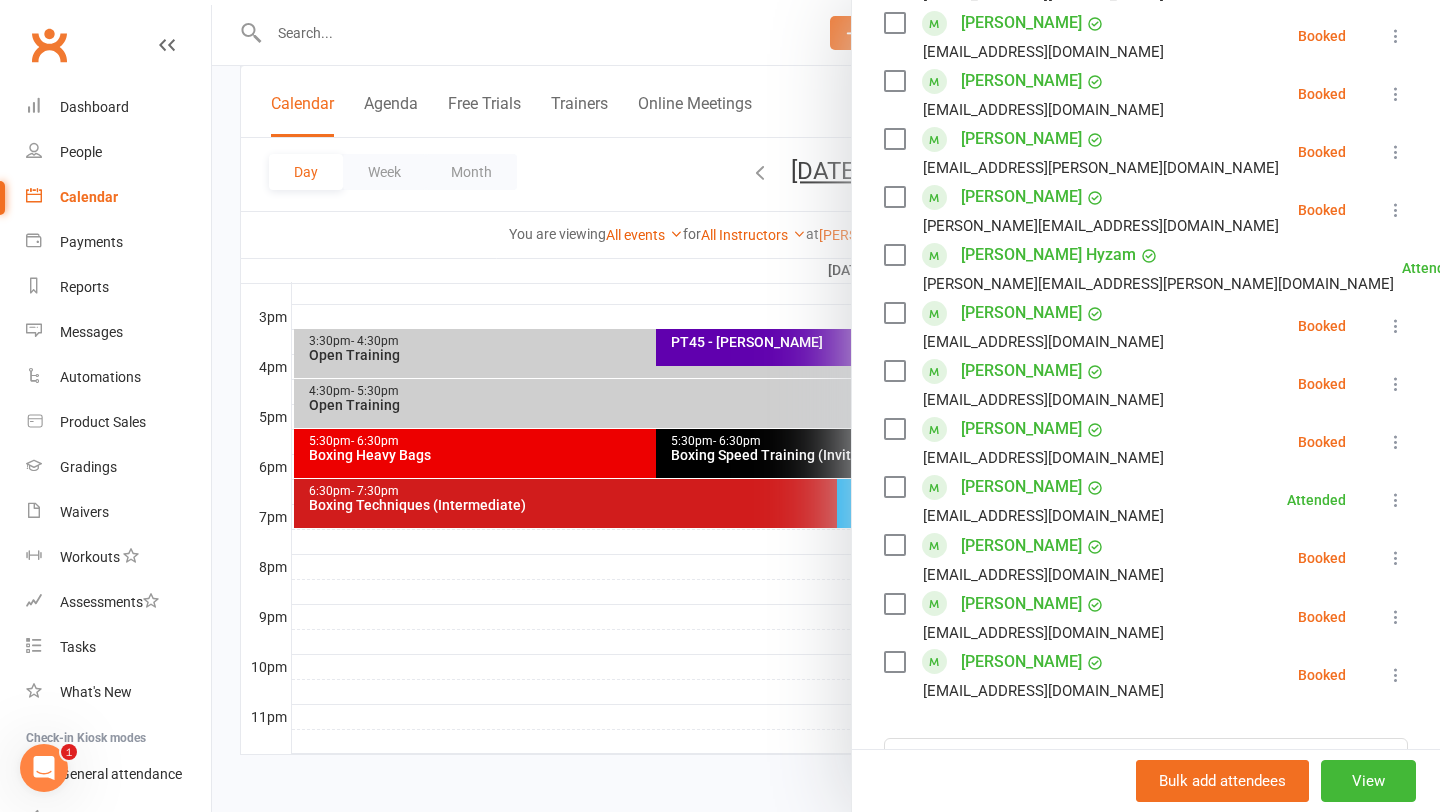 scroll, scrollTop: 711, scrollLeft: 0, axis: vertical 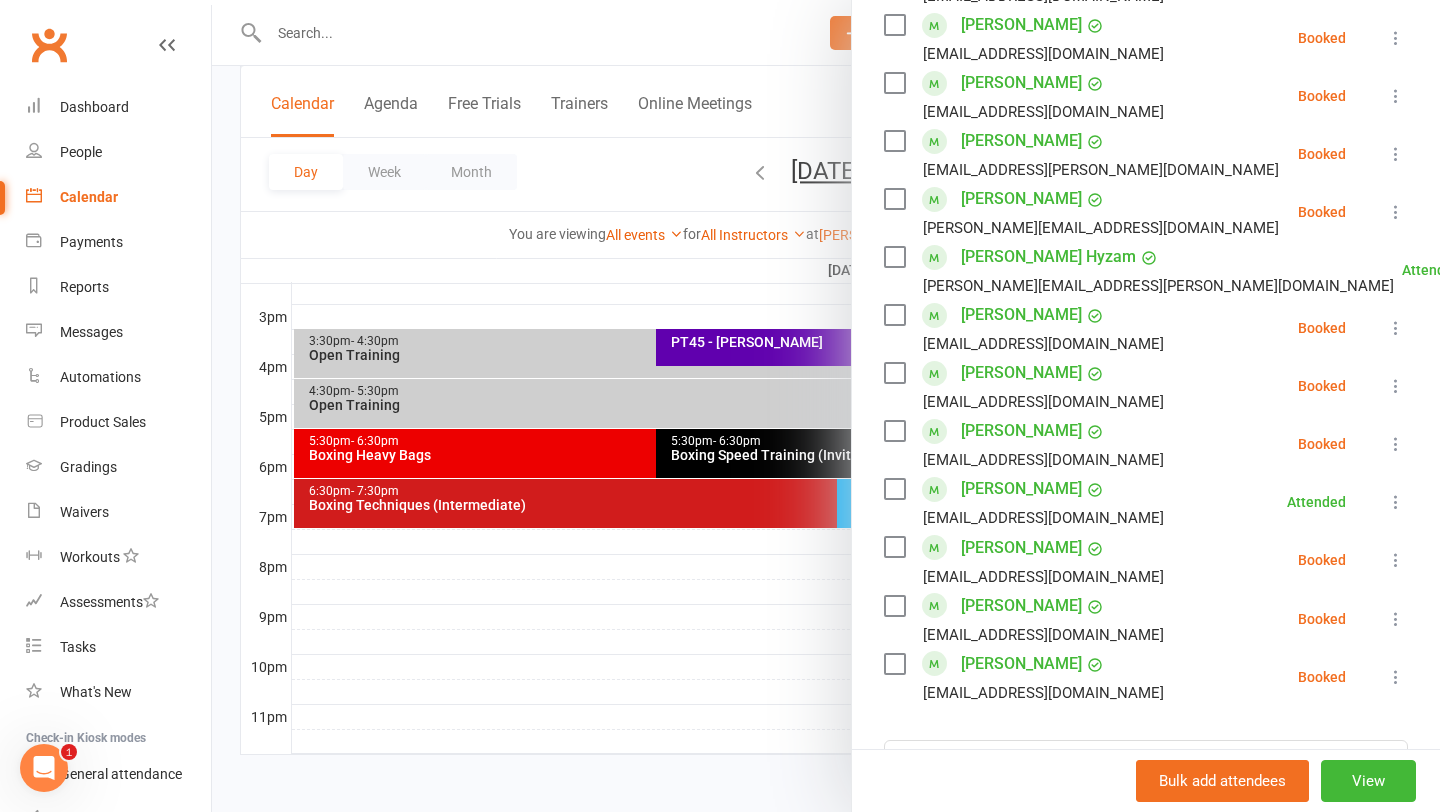 click at bounding box center (1396, 386) 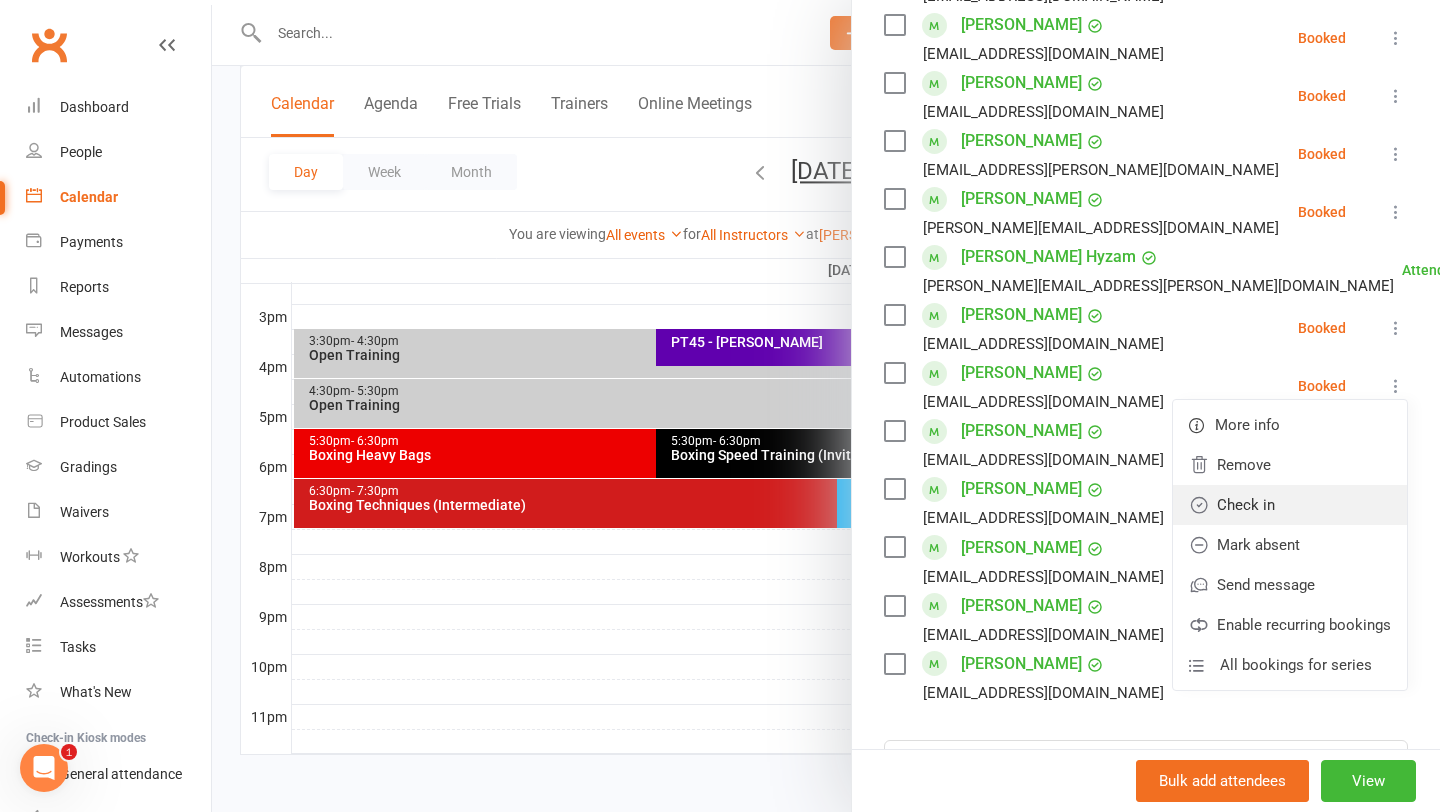 click on "Check in" at bounding box center [1290, 505] 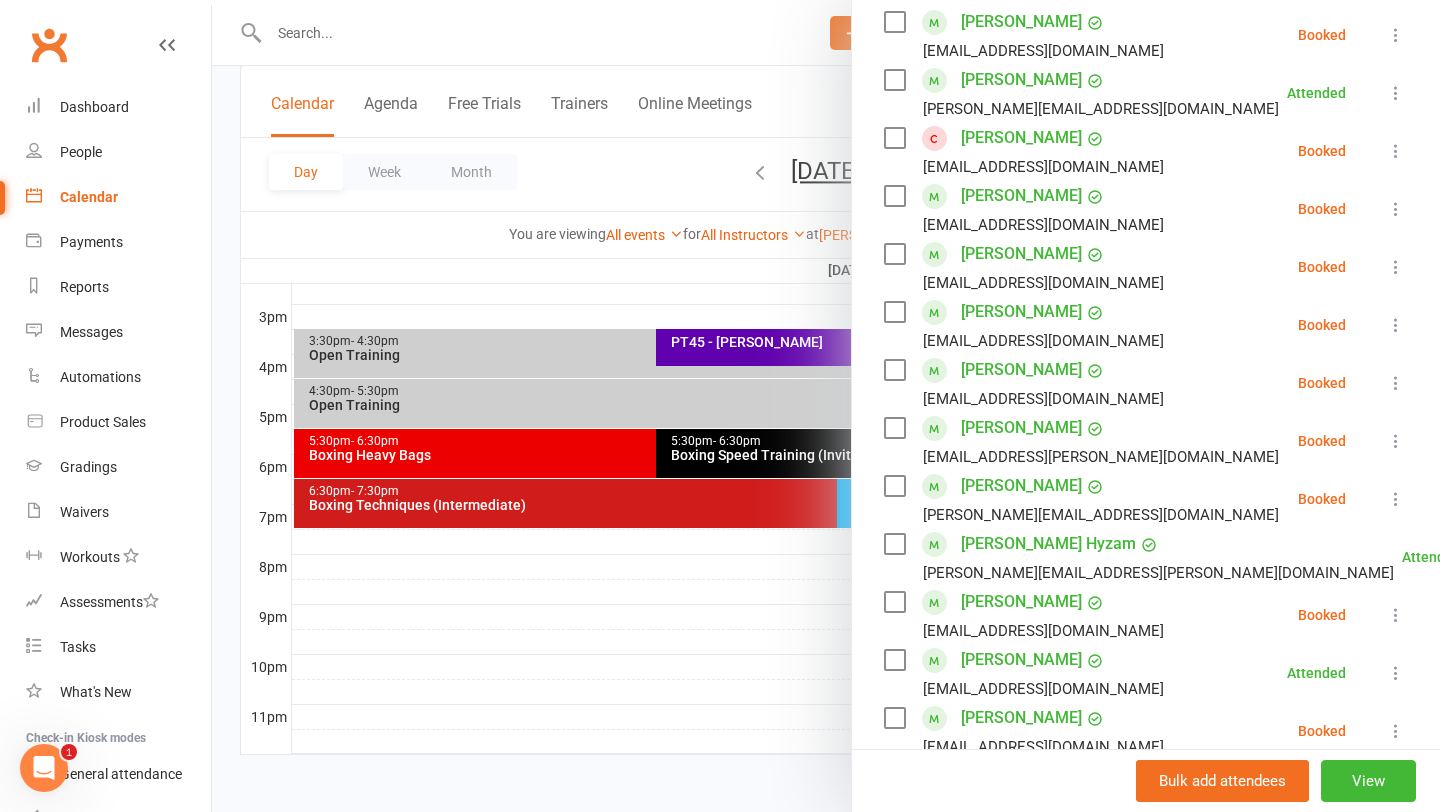 scroll, scrollTop: 592, scrollLeft: 0, axis: vertical 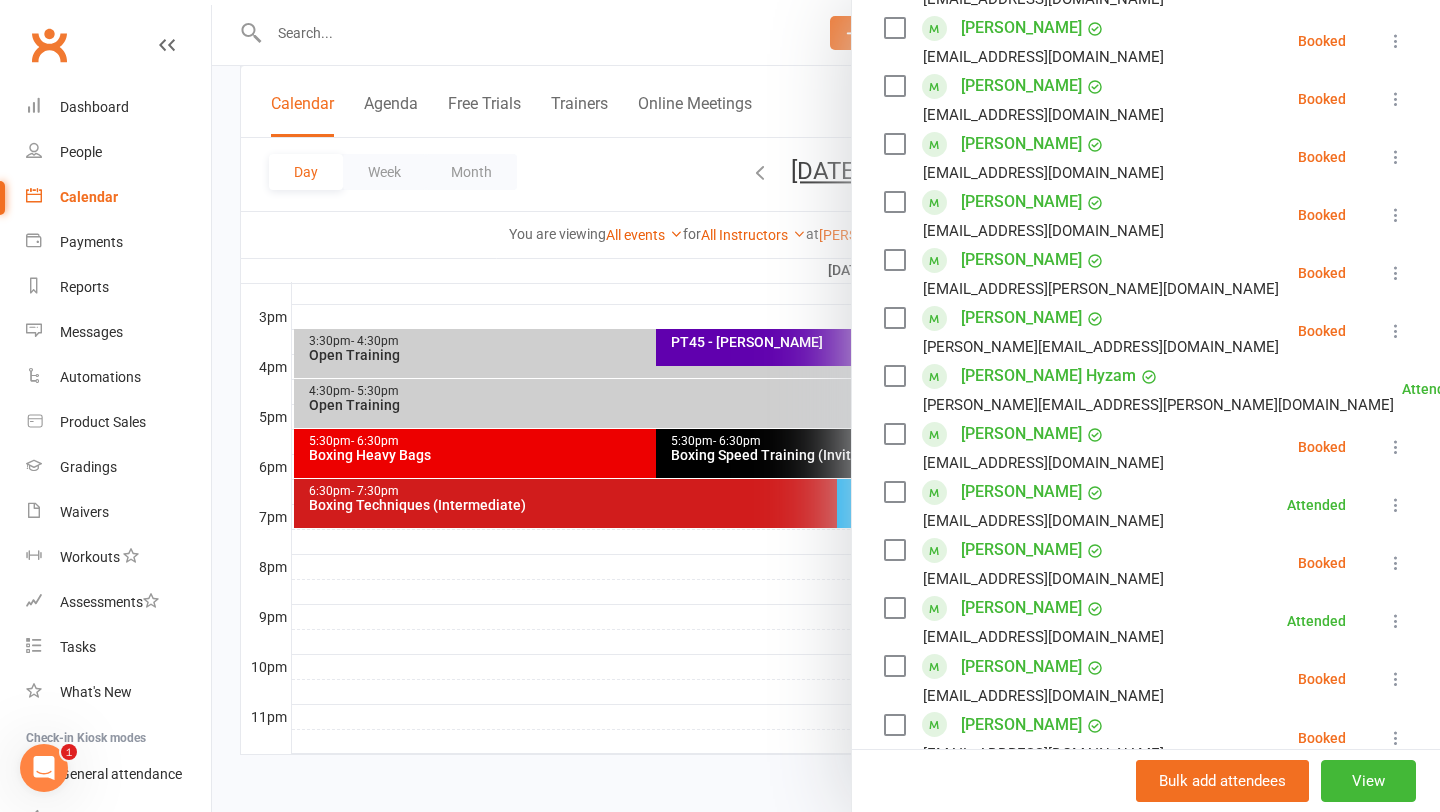 click at bounding box center (1396, 447) 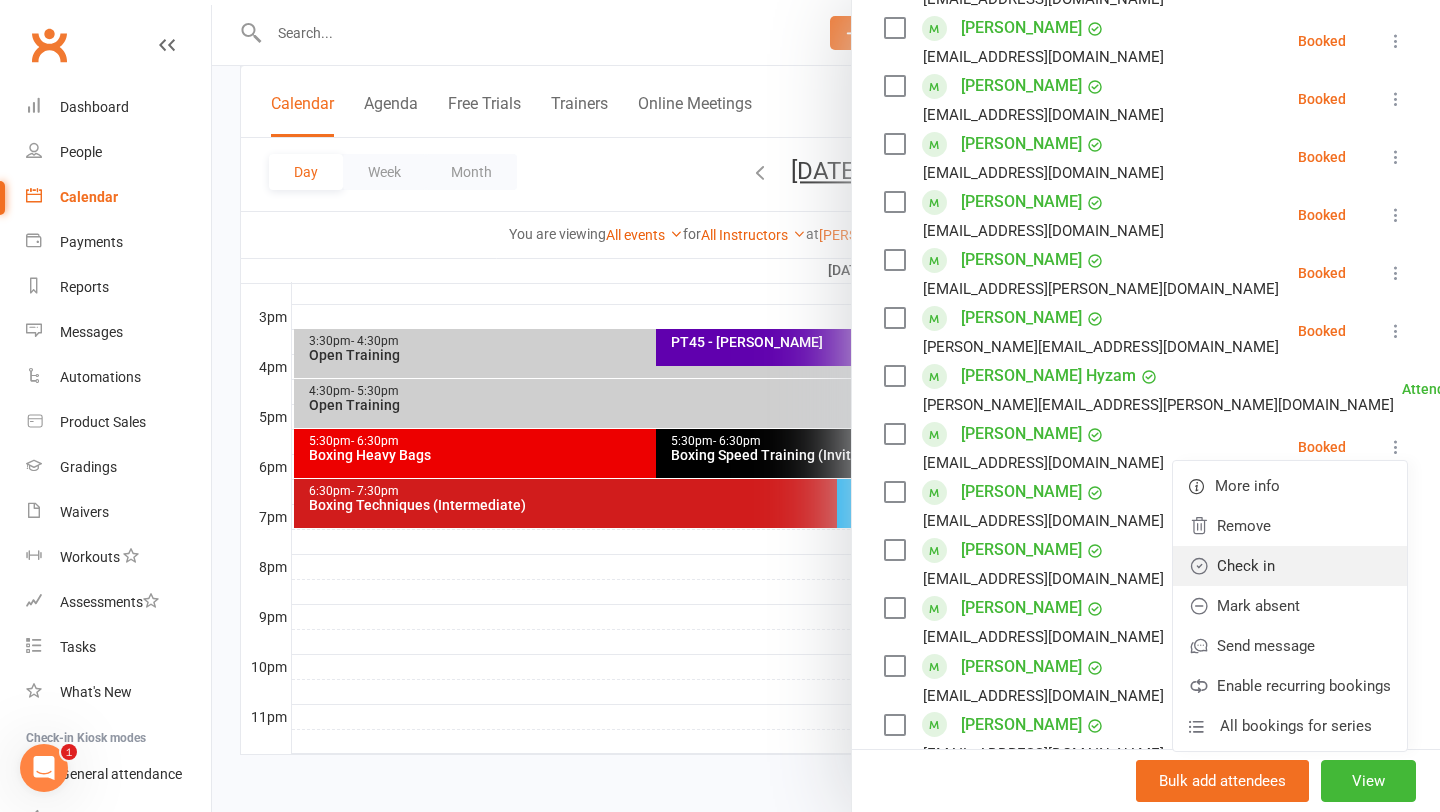 click on "Check in" at bounding box center [1290, 566] 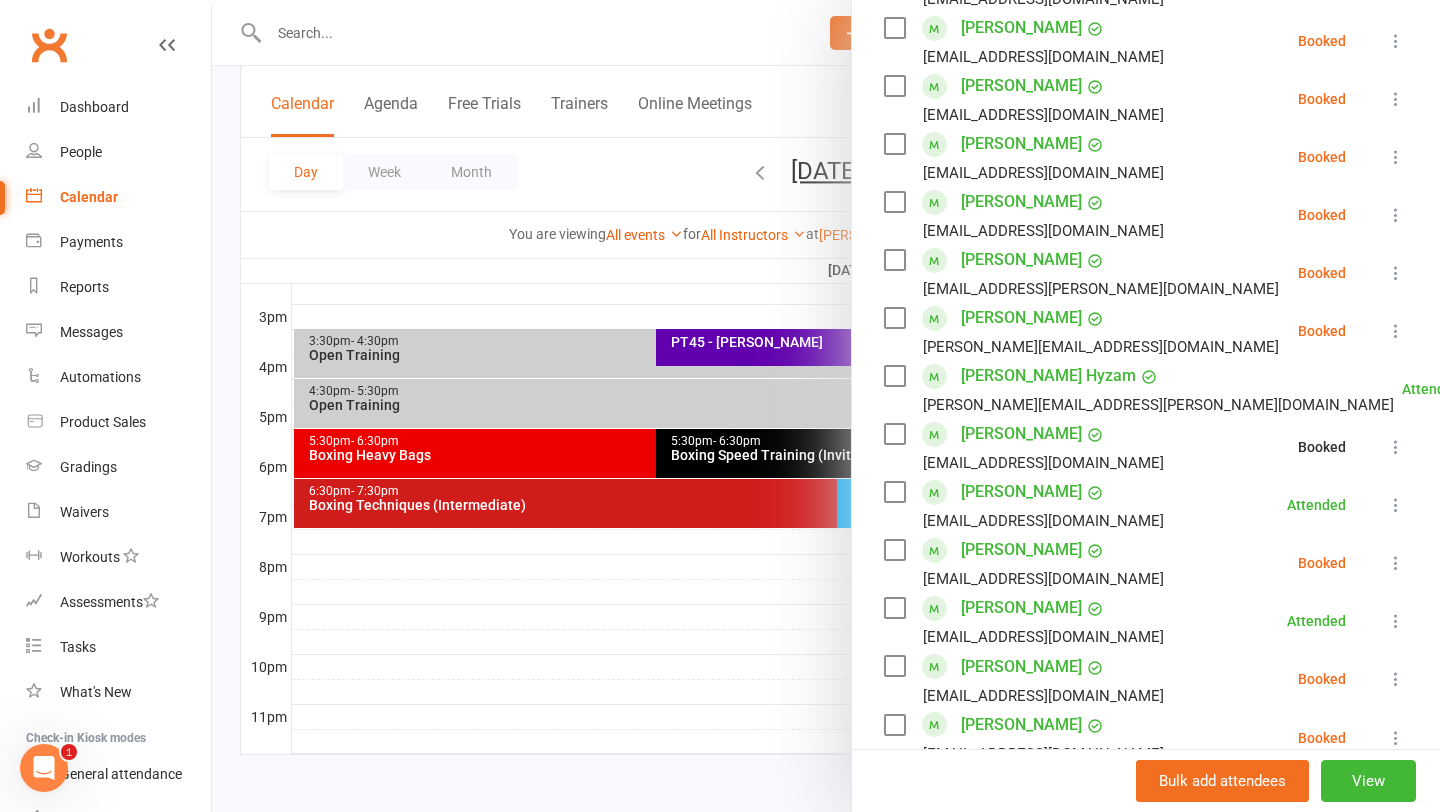 click at bounding box center (826, 406) 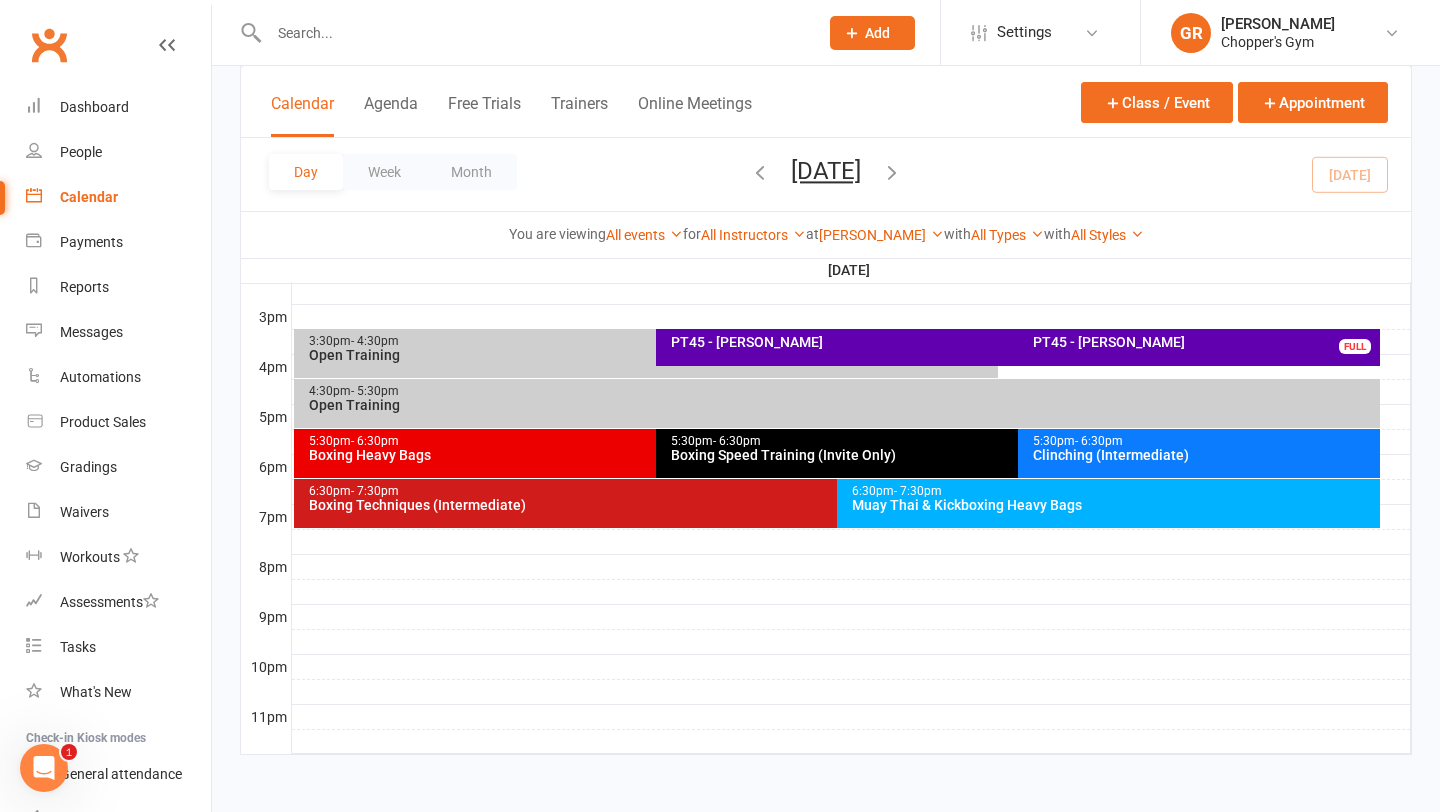 click on "Clinching (Intermediate)" at bounding box center [1204, 455] 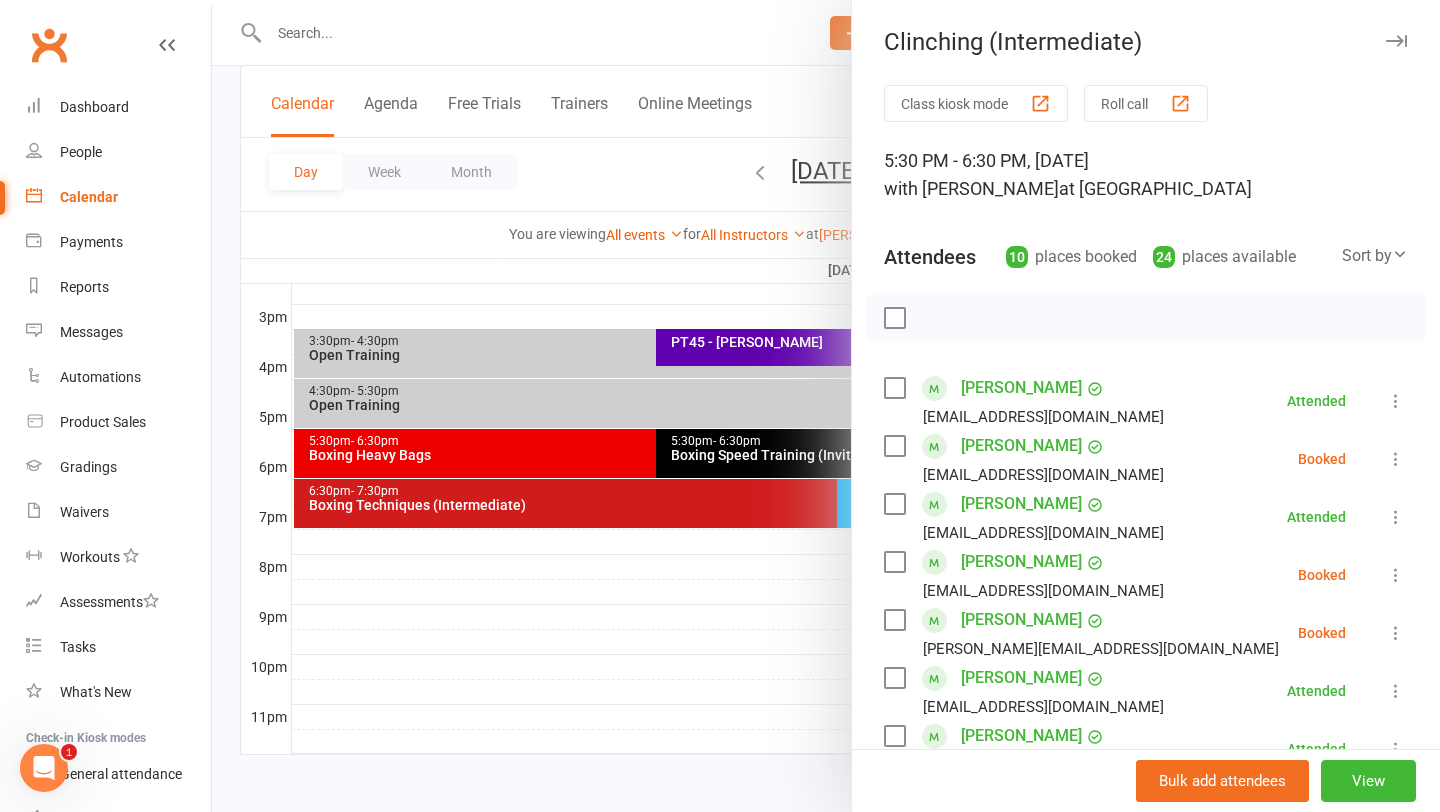 click at bounding box center (1396, 459) 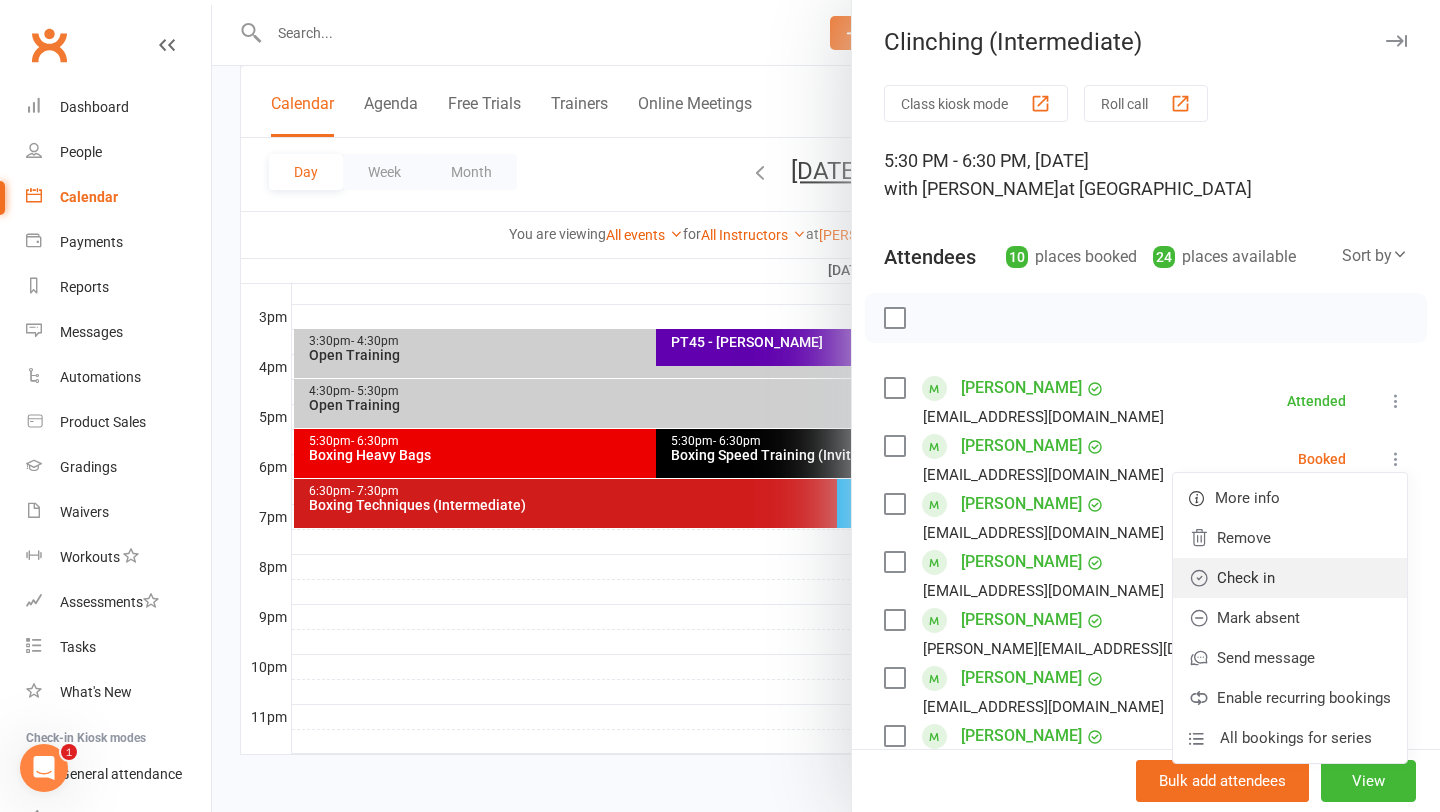 click on "Check in" at bounding box center [1290, 578] 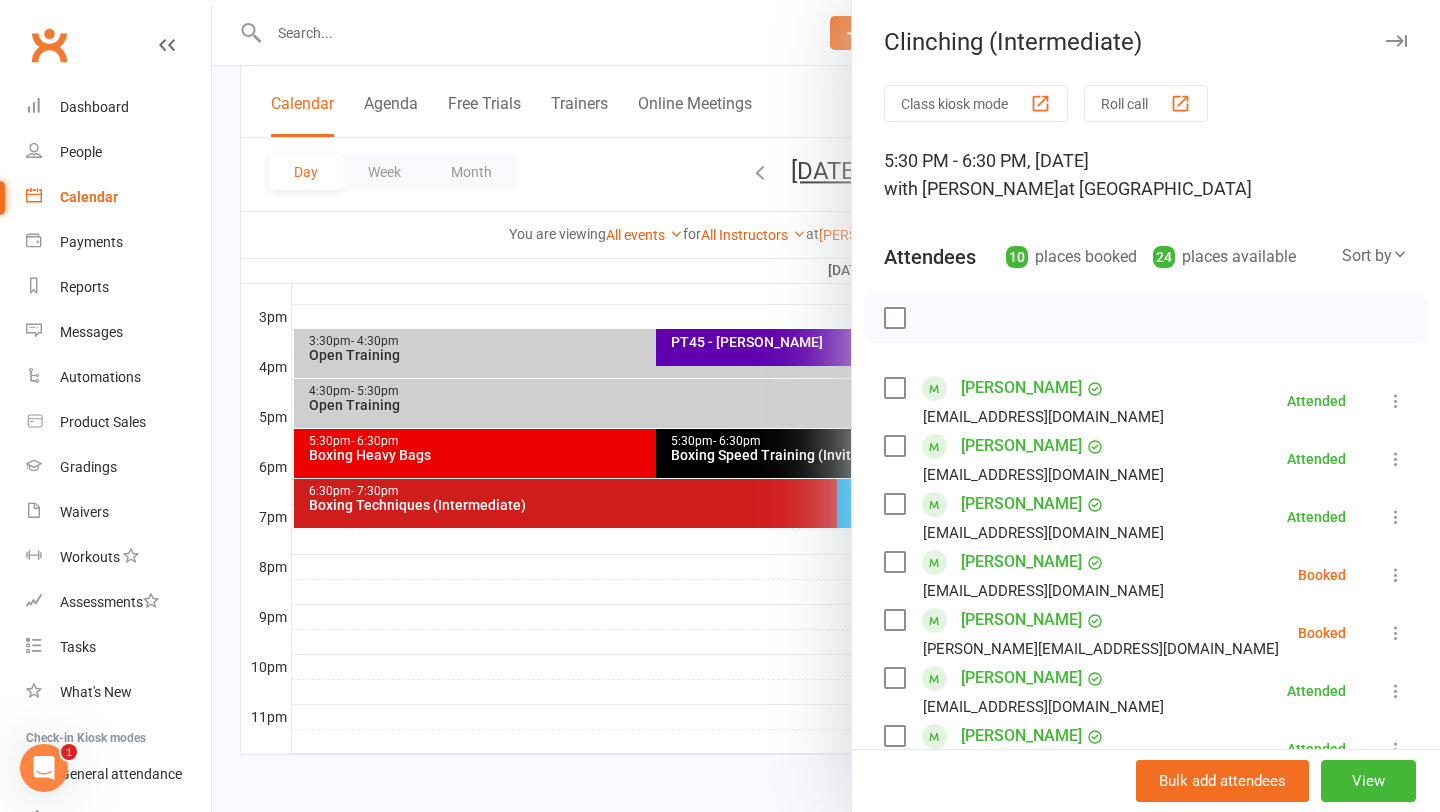 click at bounding box center (826, 406) 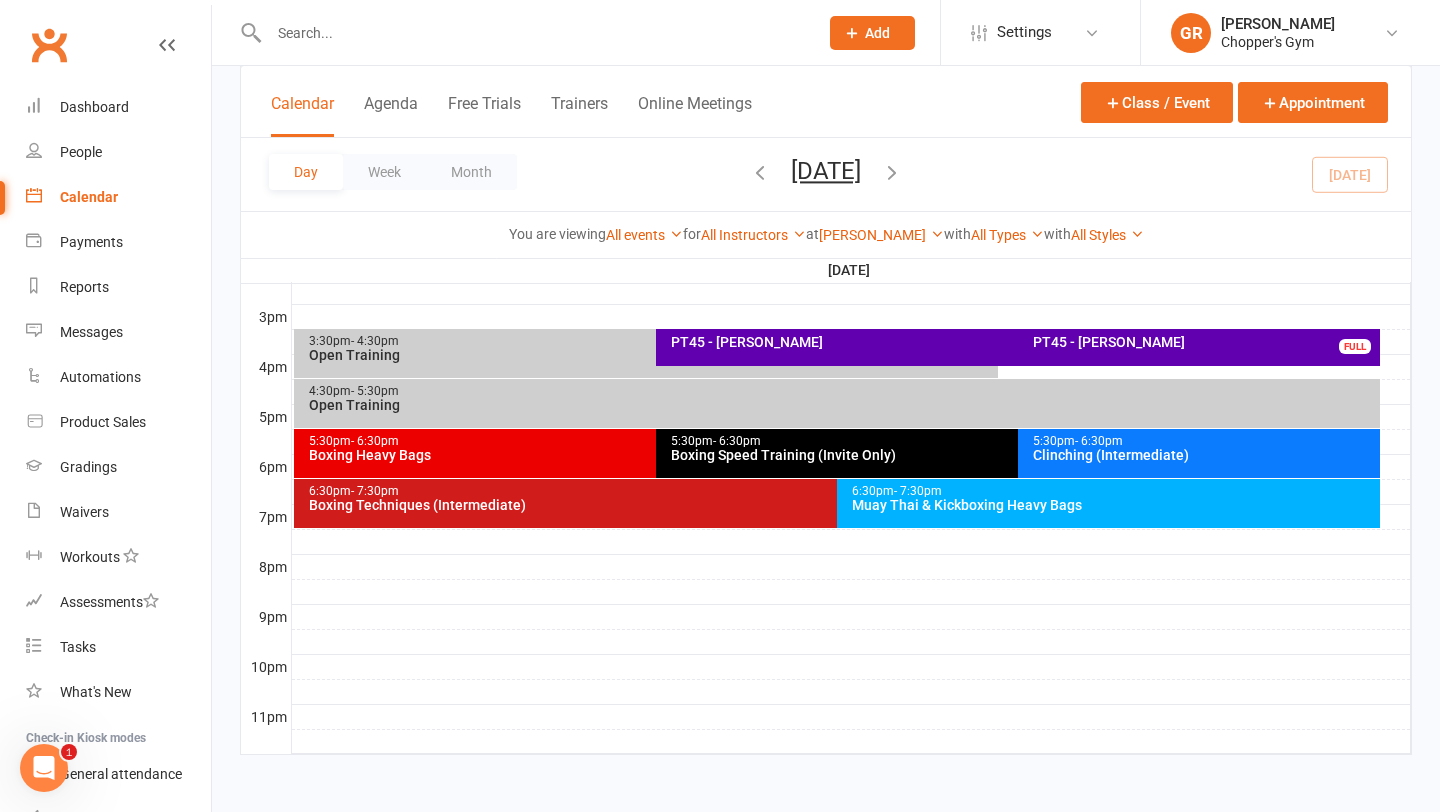 click on "Boxing Heavy Bags" at bounding box center (651, 455) 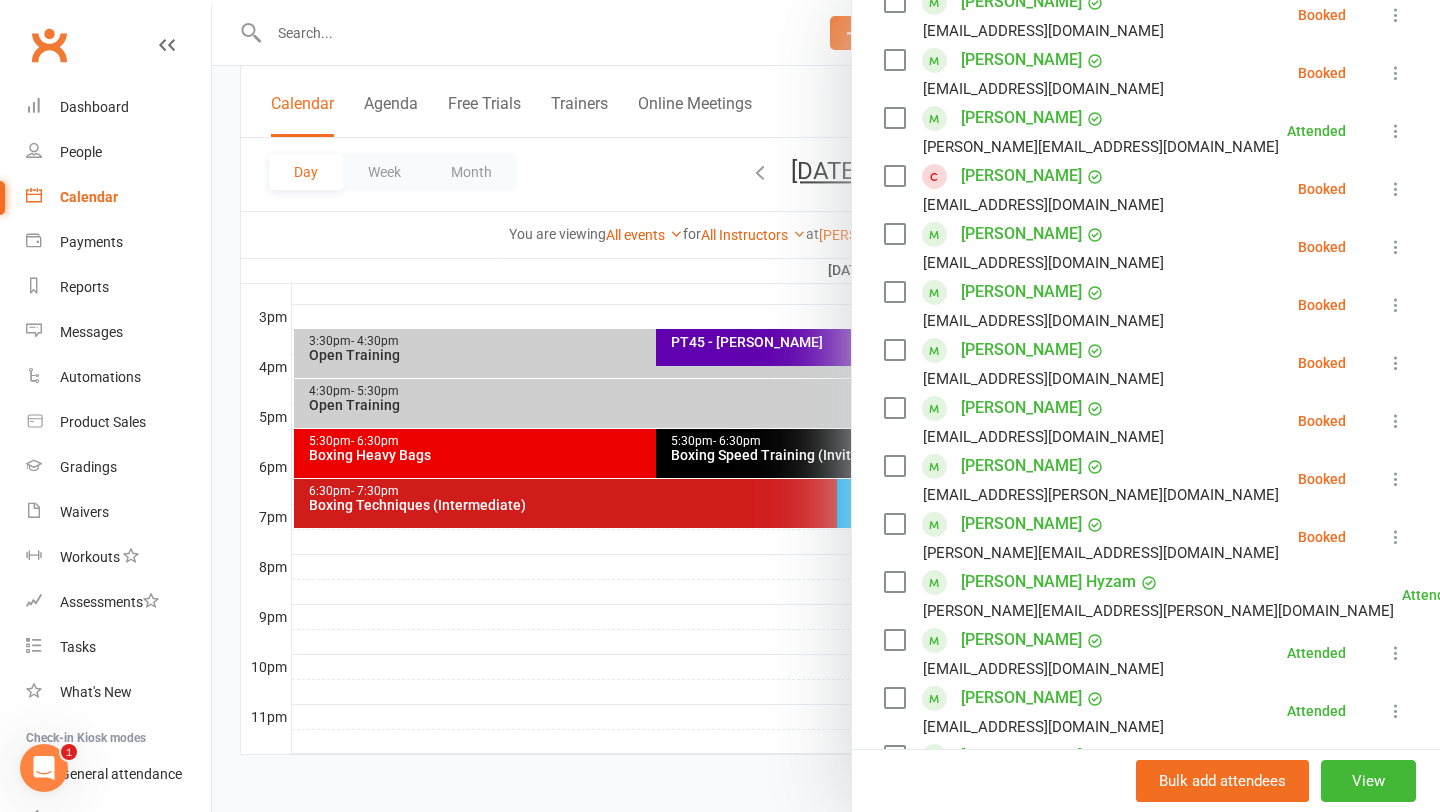 scroll, scrollTop: 607, scrollLeft: 0, axis: vertical 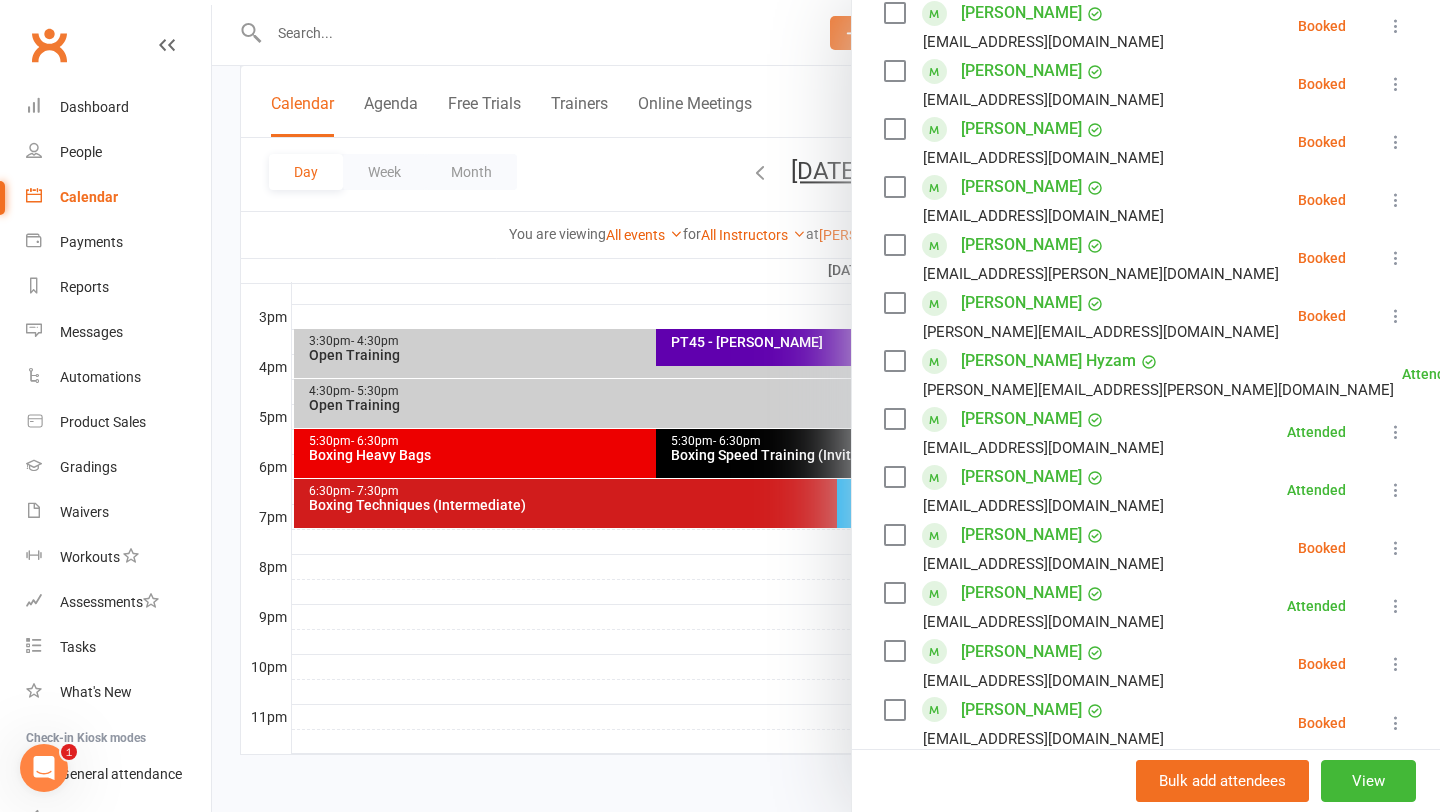 click at bounding box center [1396, 142] 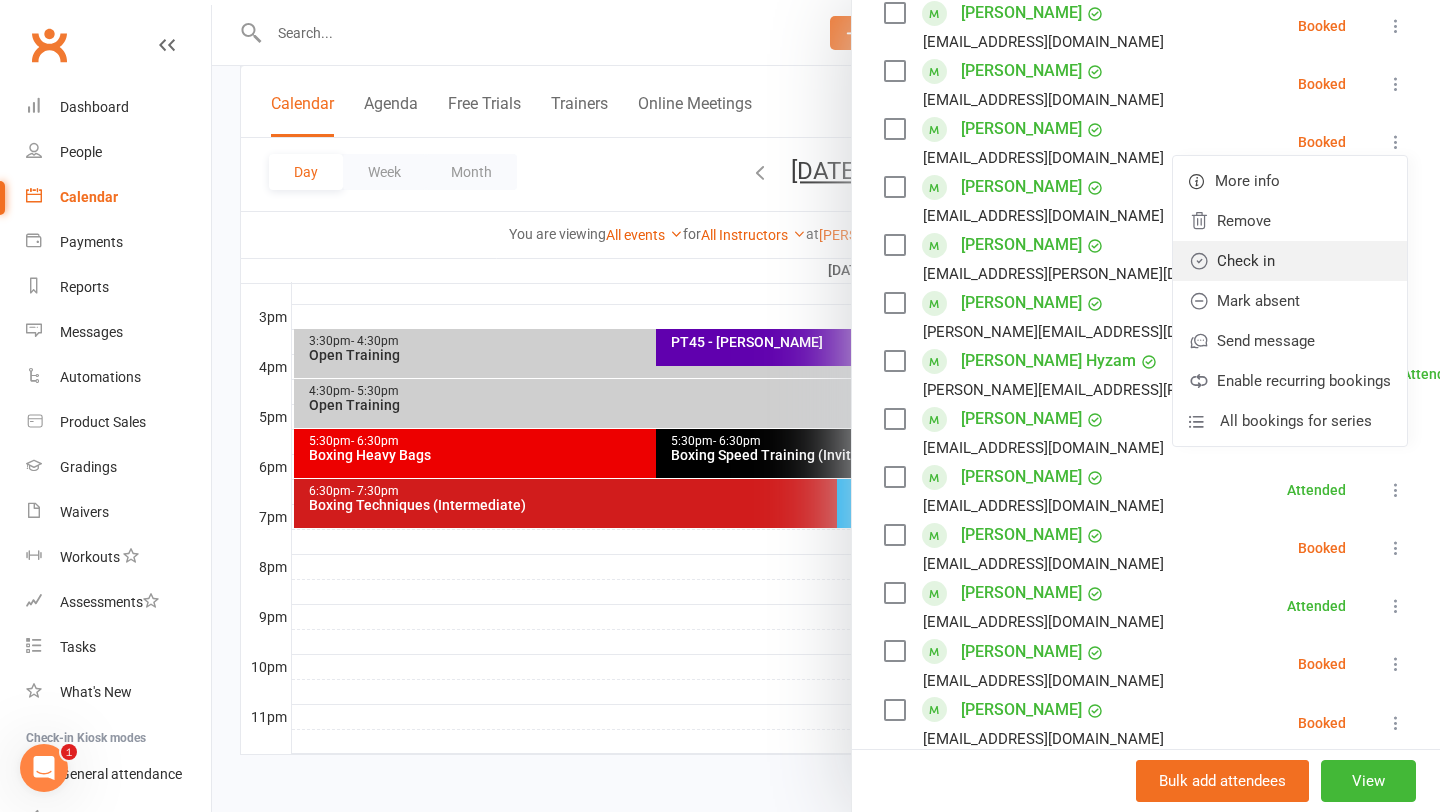 click on "Check in" at bounding box center [1290, 261] 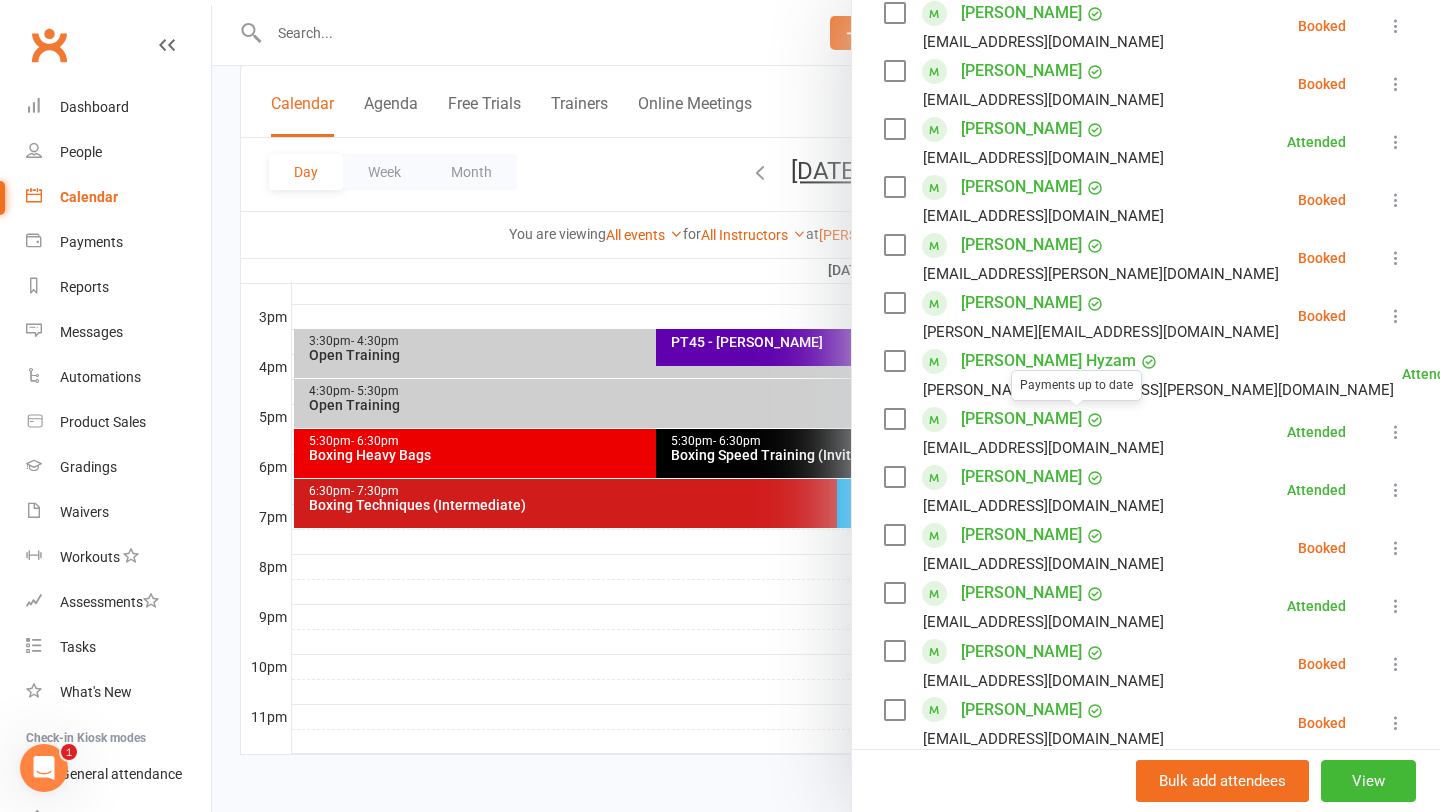 click at bounding box center (826, 406) 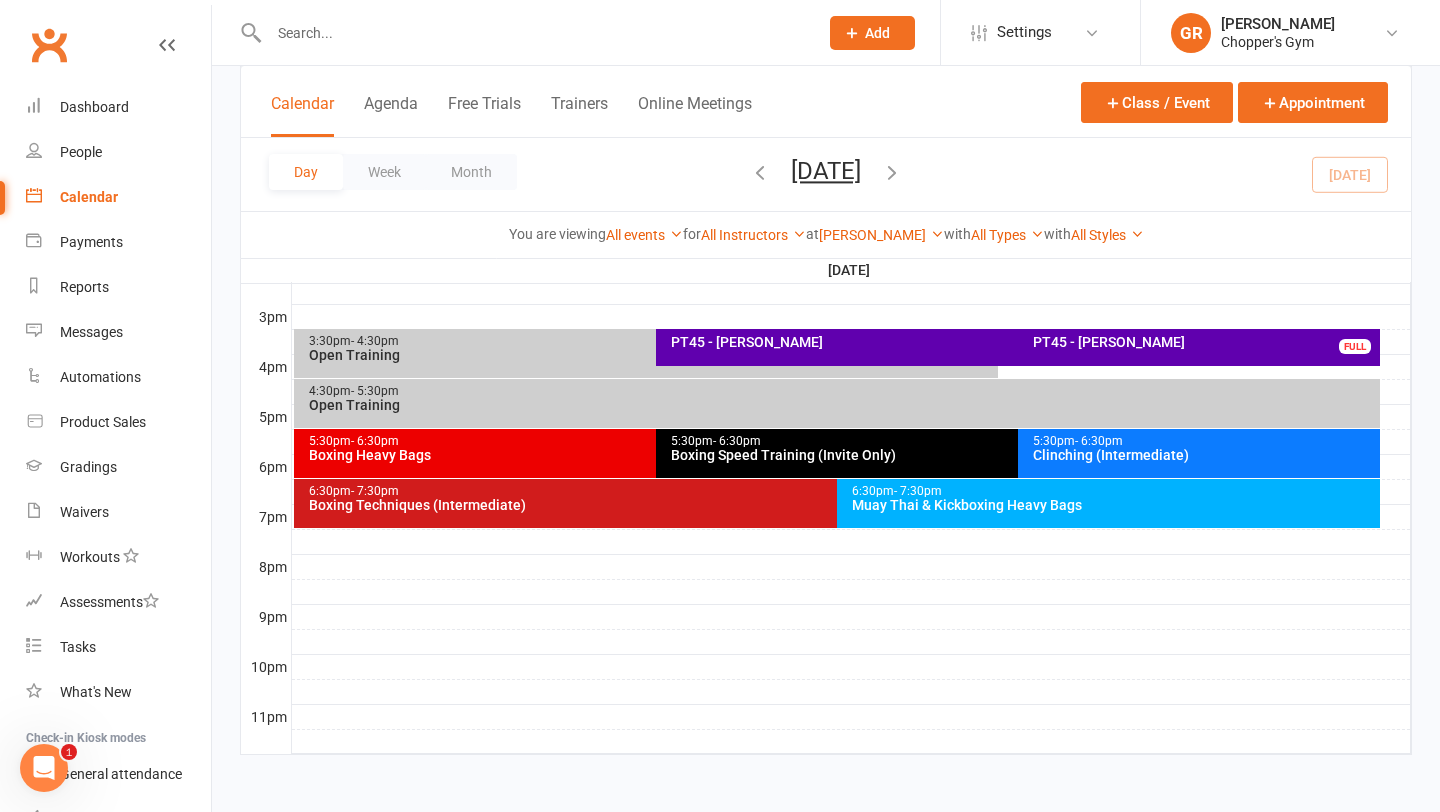 click on "Boxing Speed Training (Invite Only)" at bounding box center (1013, 455) 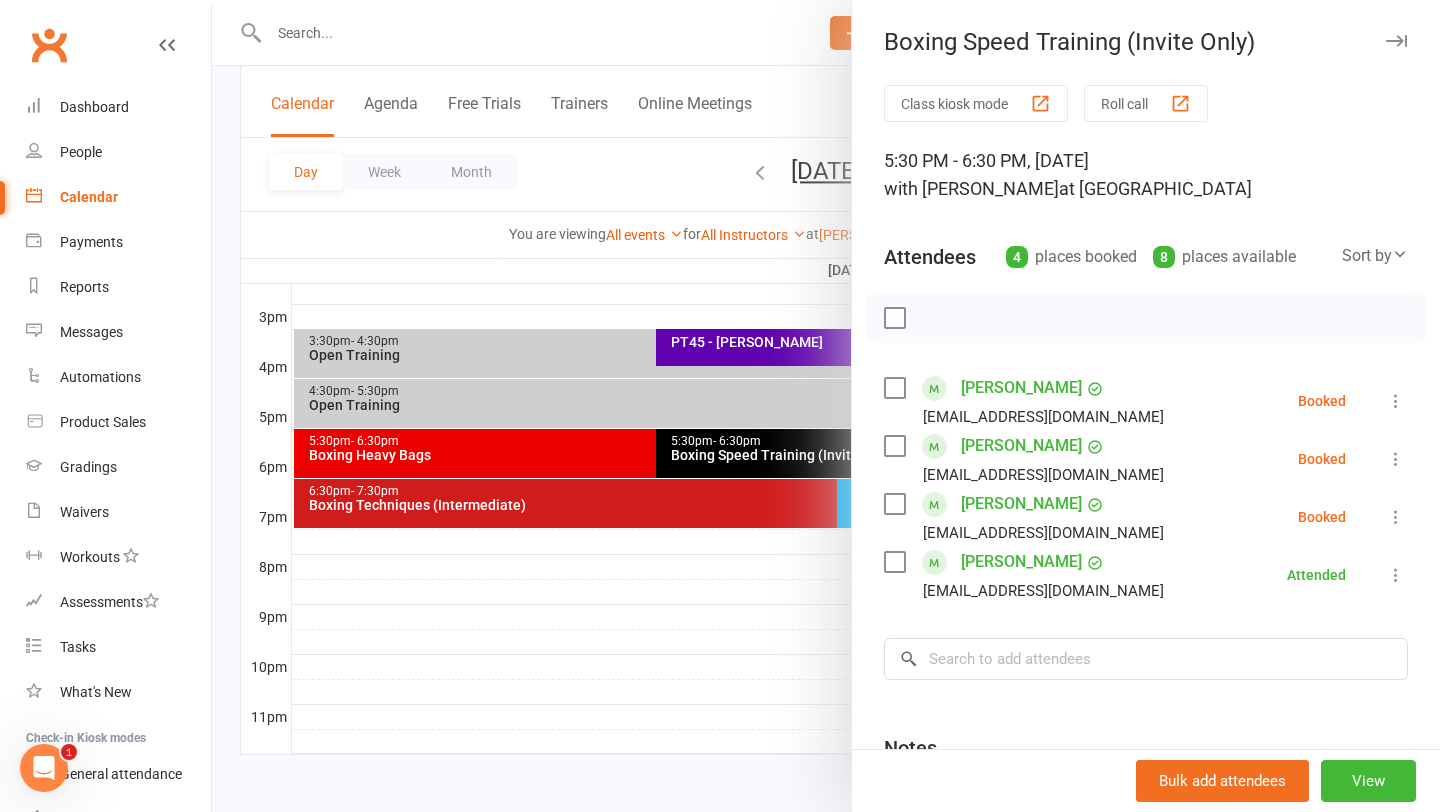 click at bounding box center (1396, 459) 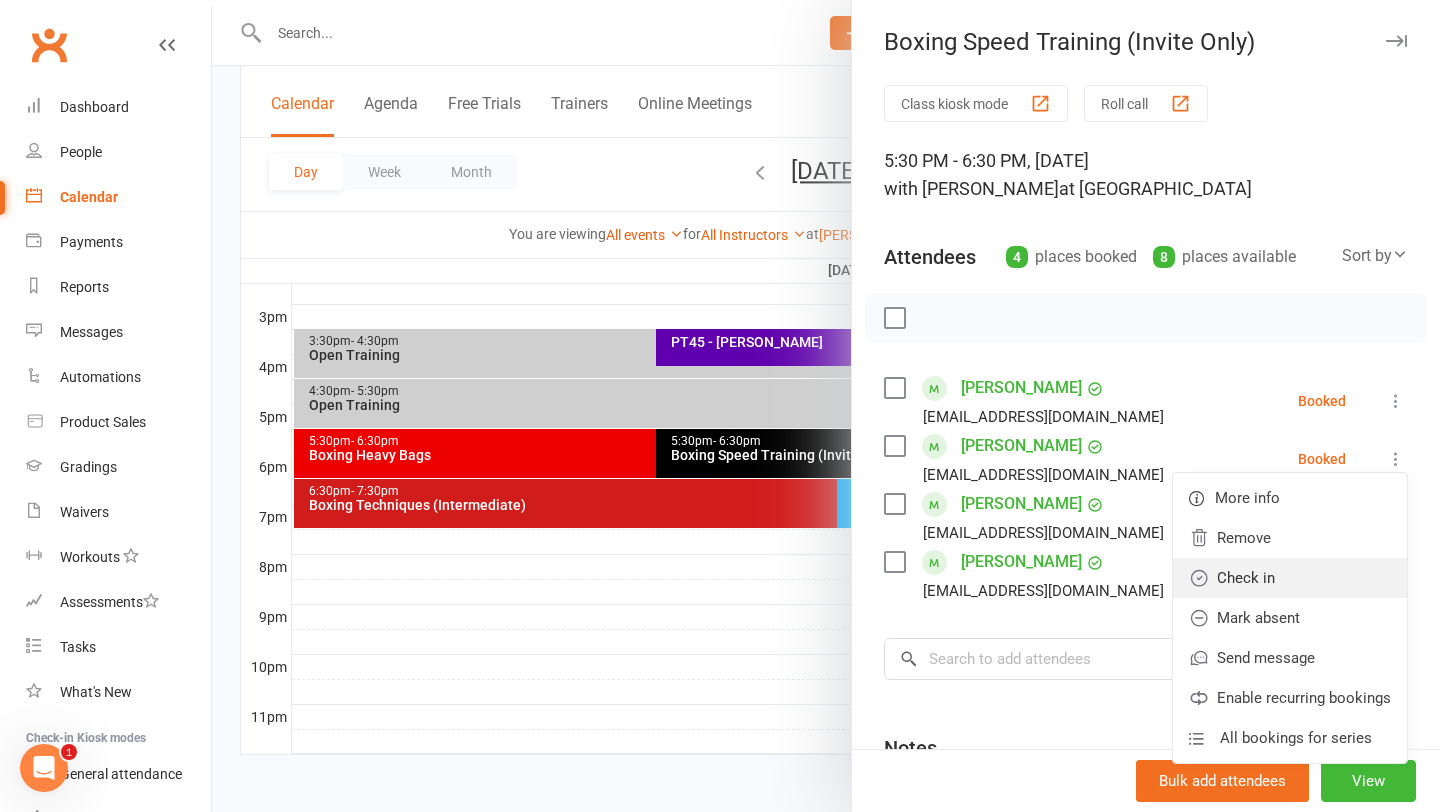 click on "Check in" at bounding box center [1290, 578] 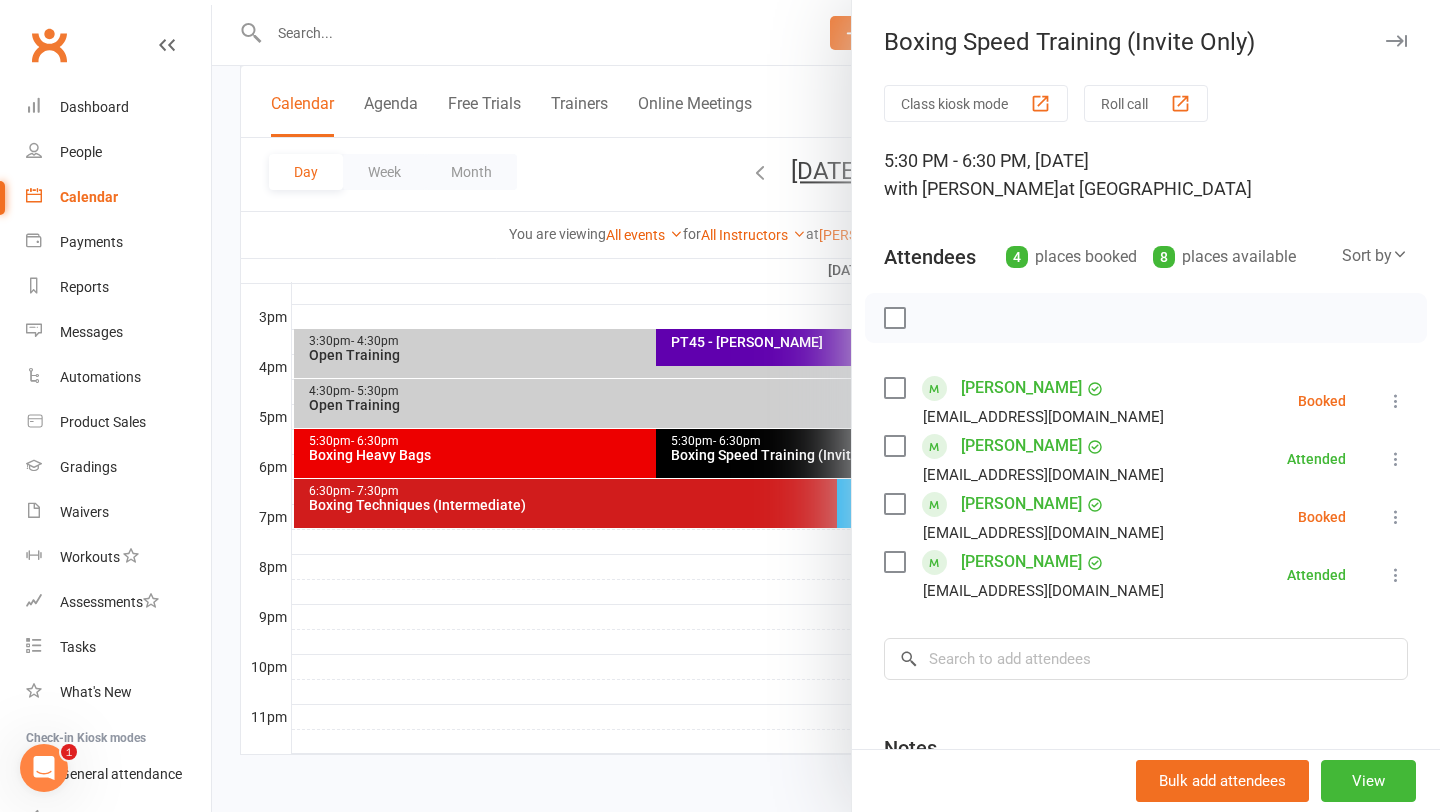 click at bounding box center (826, 406) 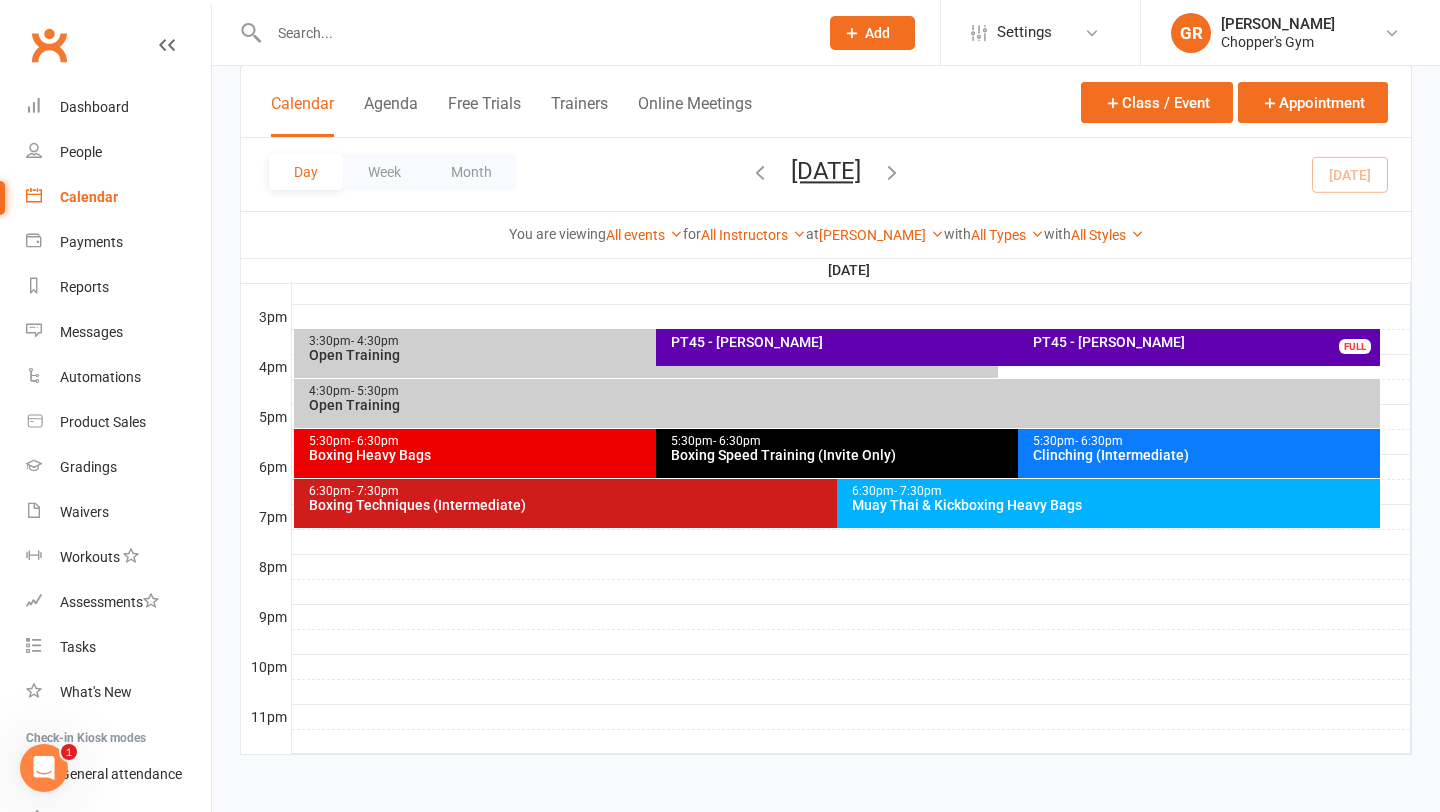 click on "5:30pm  - 6:30pm" at bounding box center [651, 441] 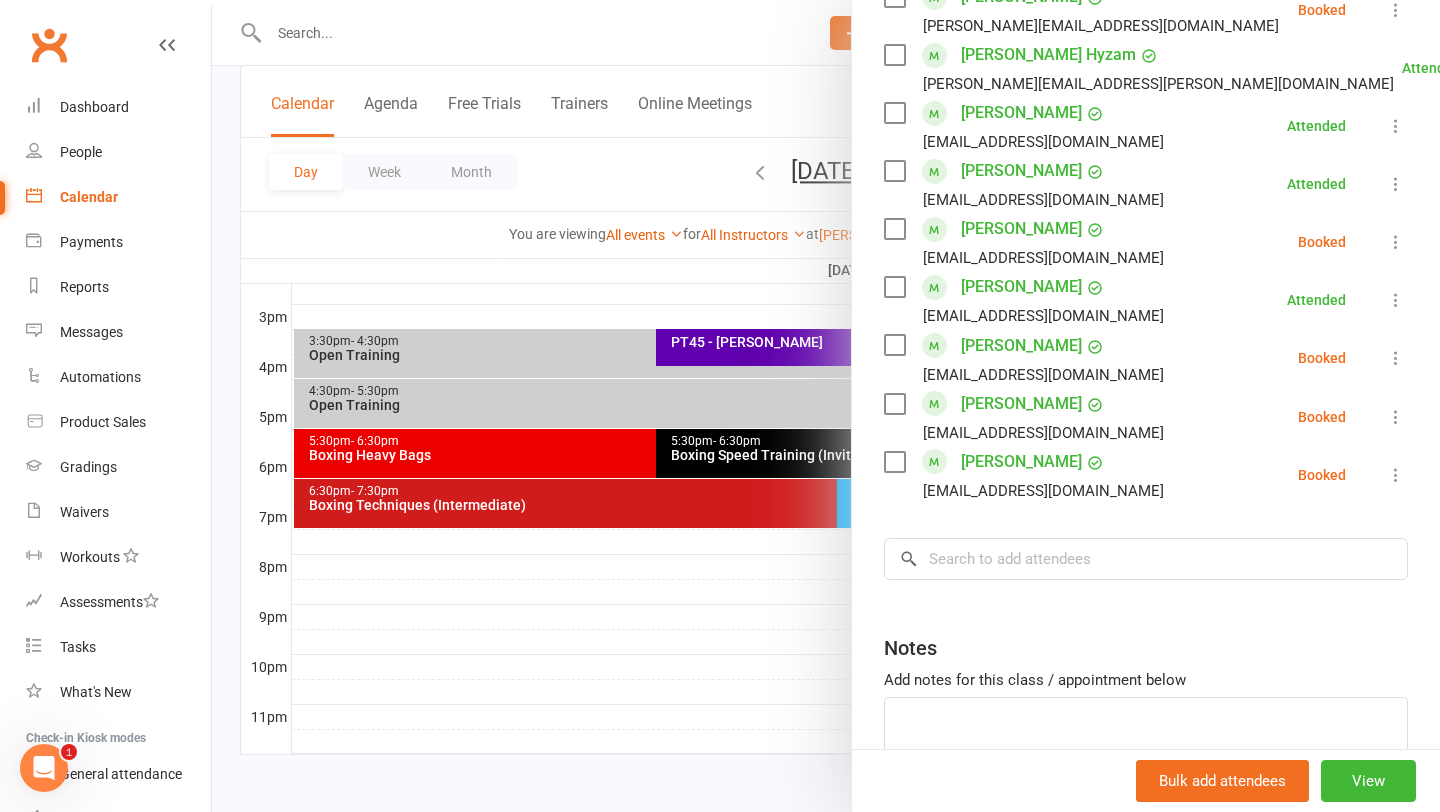 scroll, scrollTop: 852, scrollLeft: 0, axis: vertical 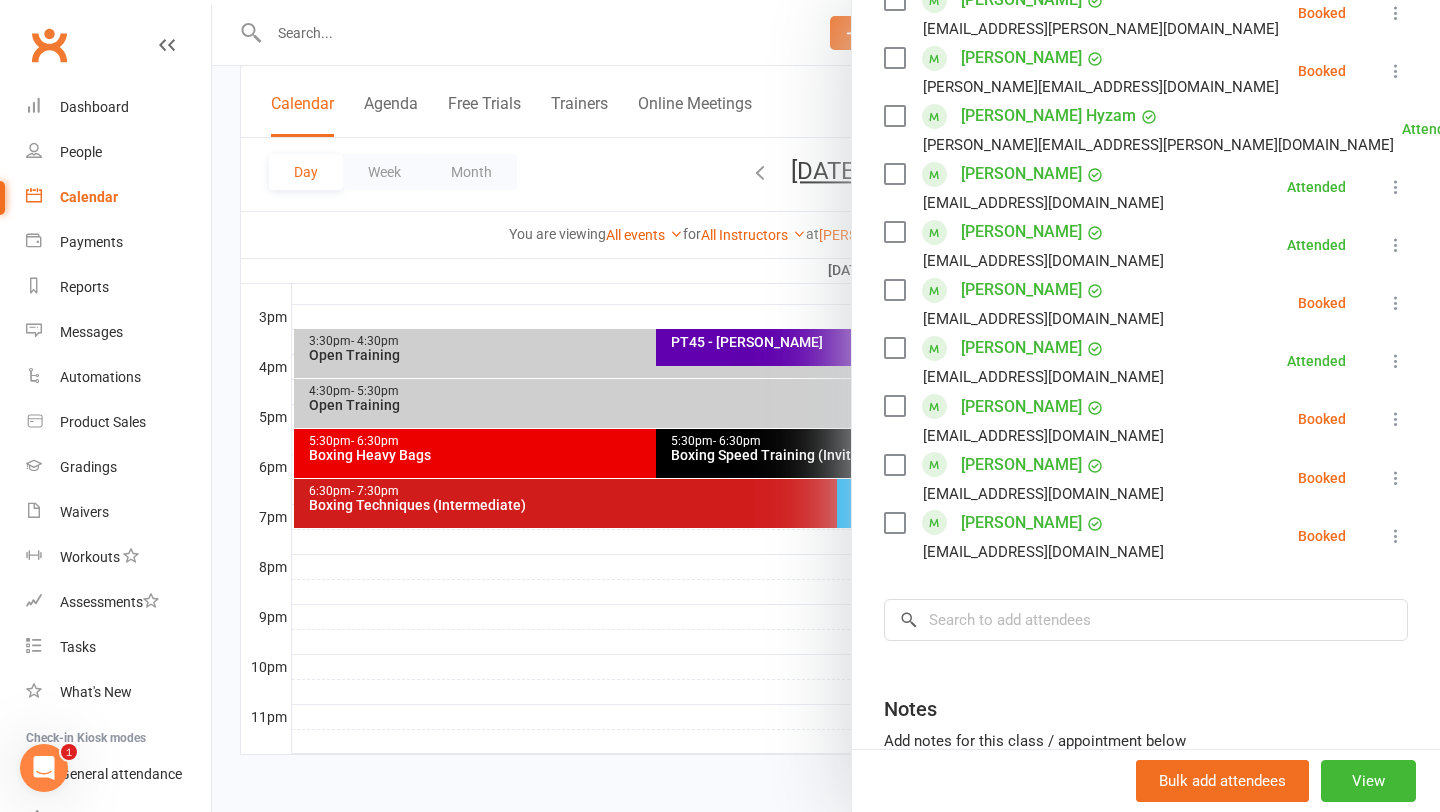 click at bounding box center (1396, 478) 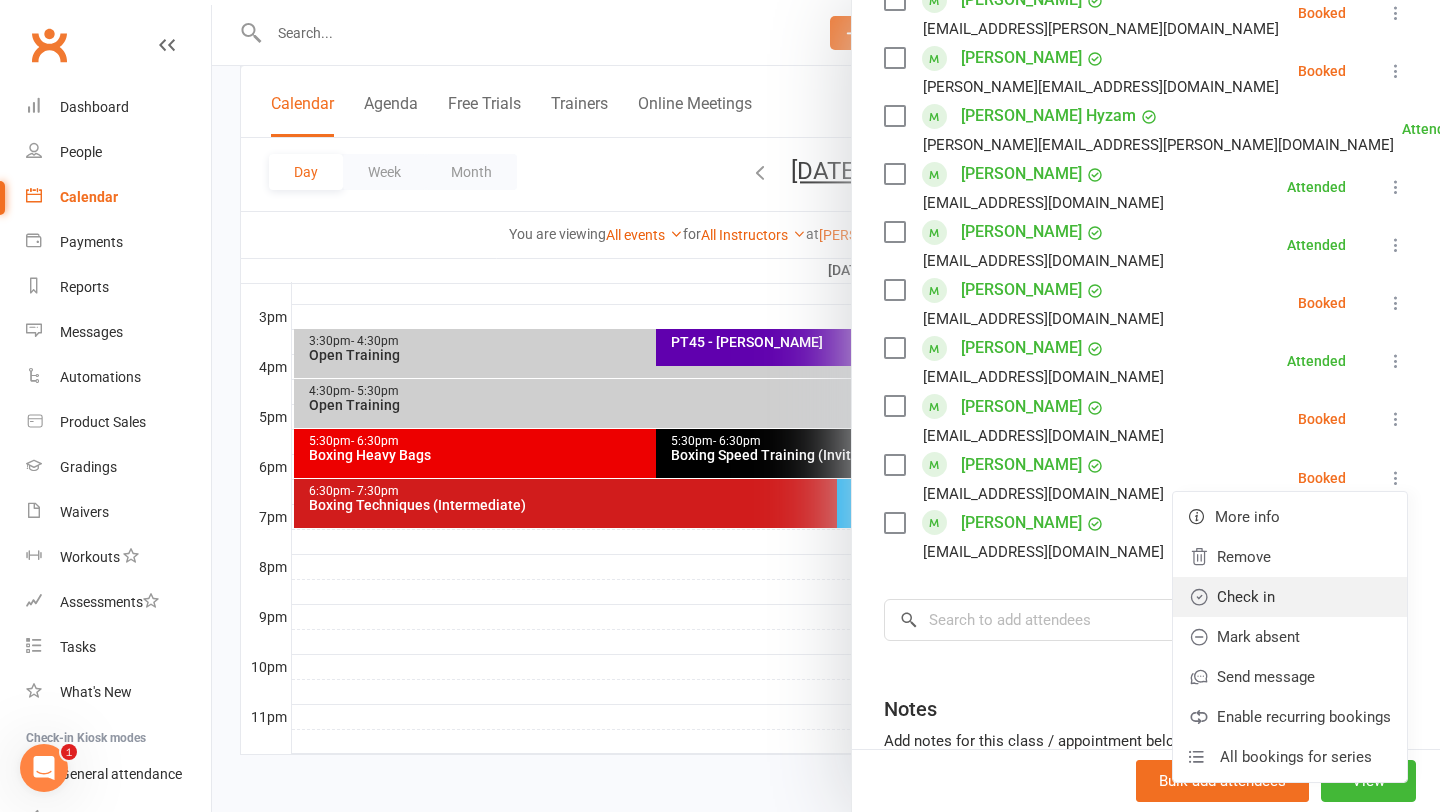 click on "Check in" at bounding box center (1290, 597) 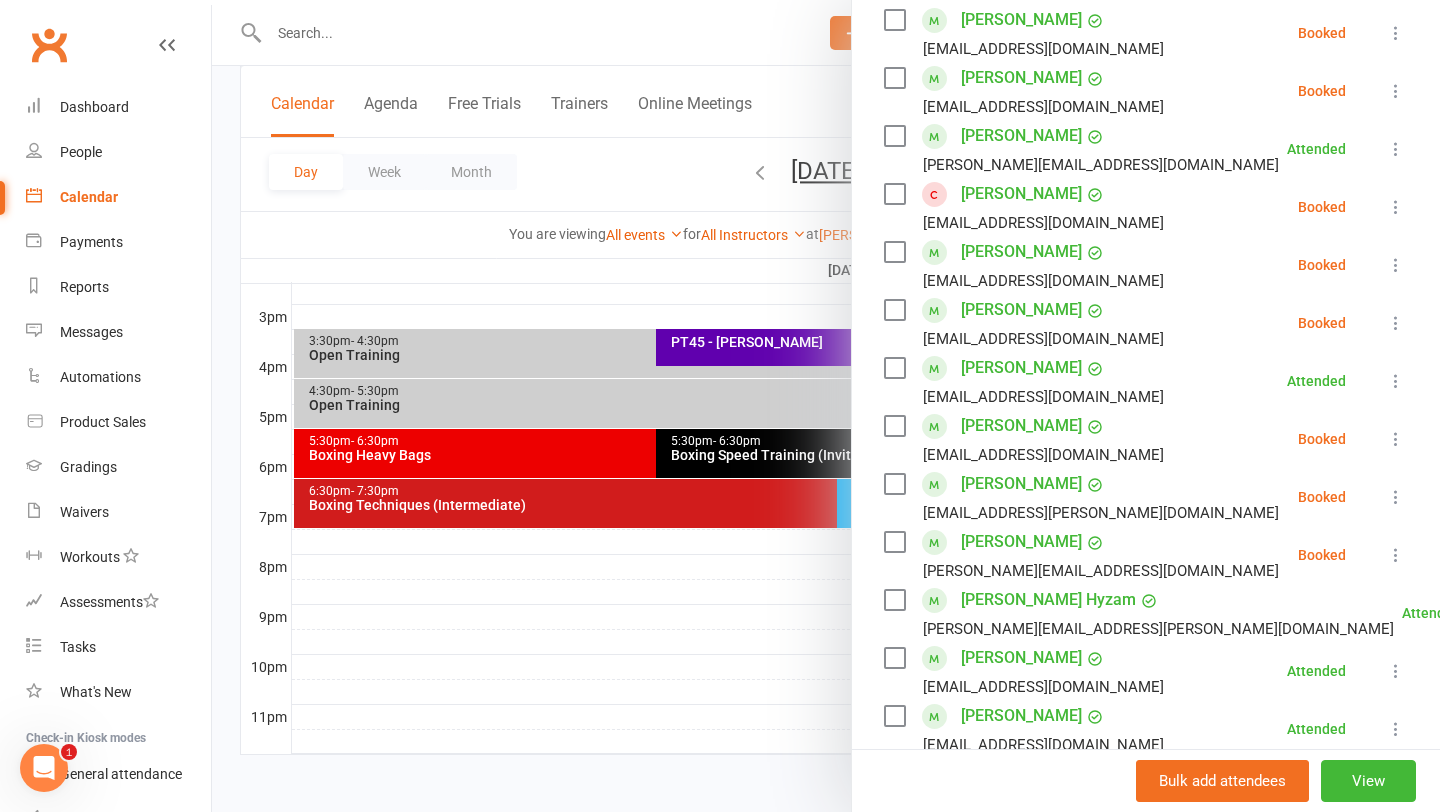 scroll, scrollTop: 343, scrollLeft: 0, axis: vertical 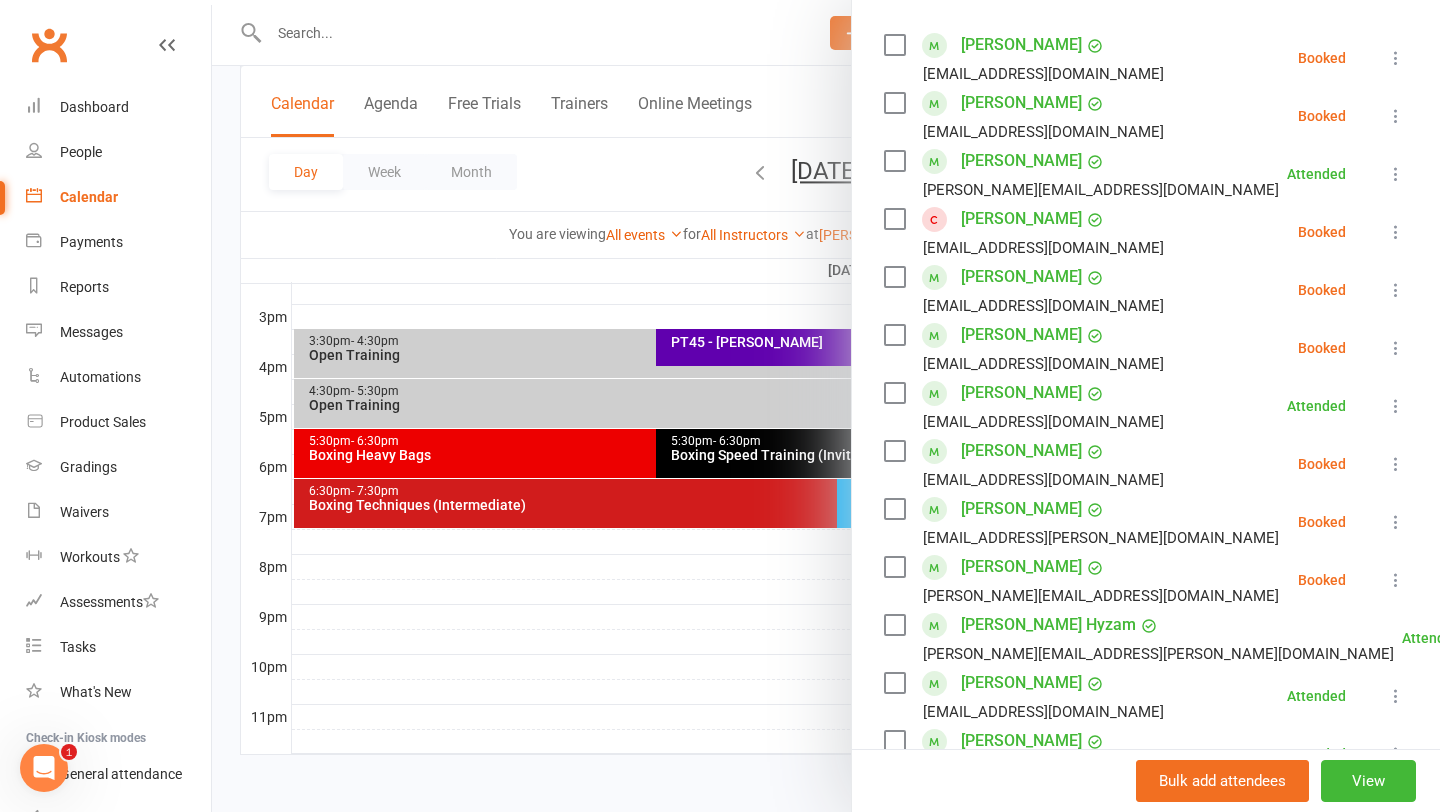 click at bounding box center [1396, 58] 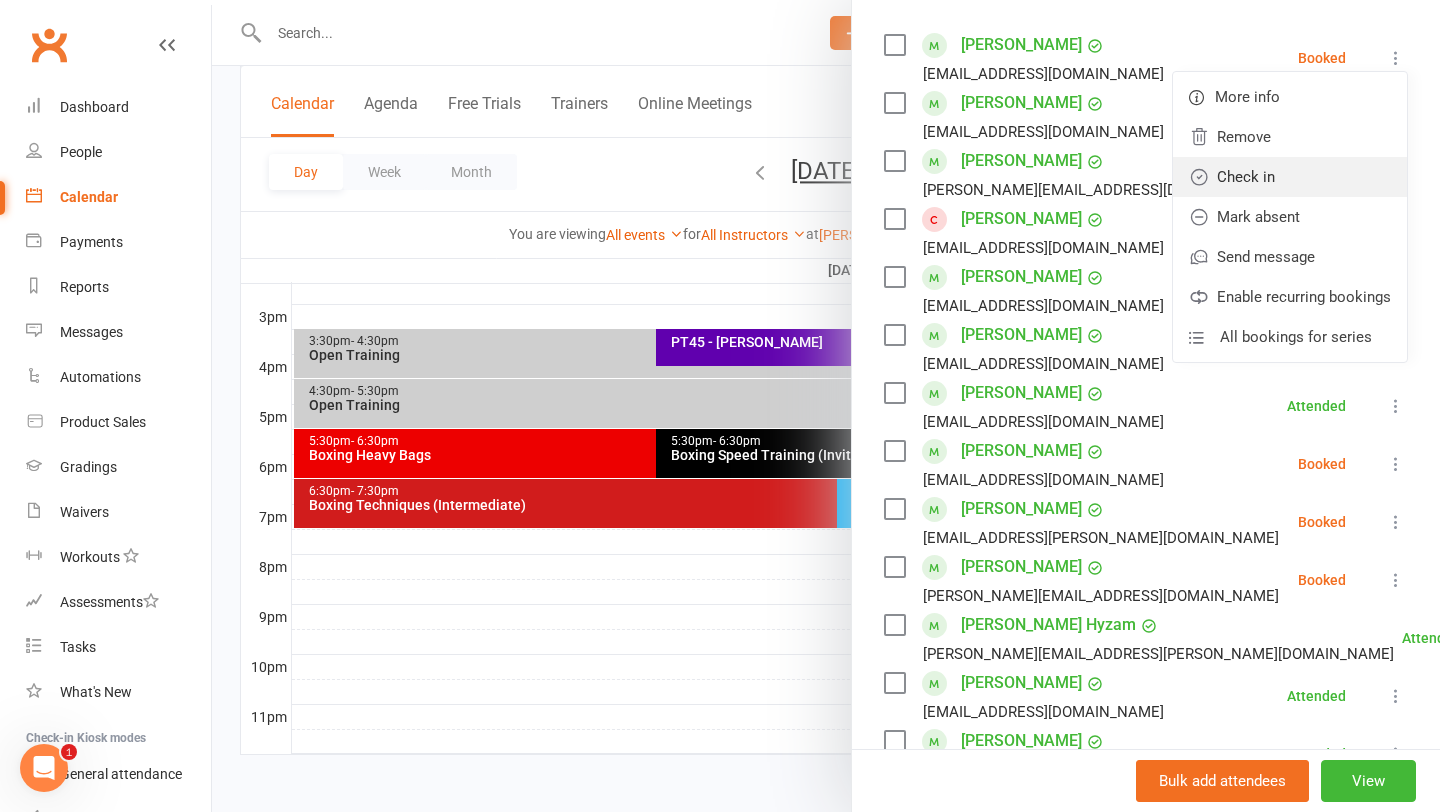 click on "Check in" at bounding box center (1290, 177) 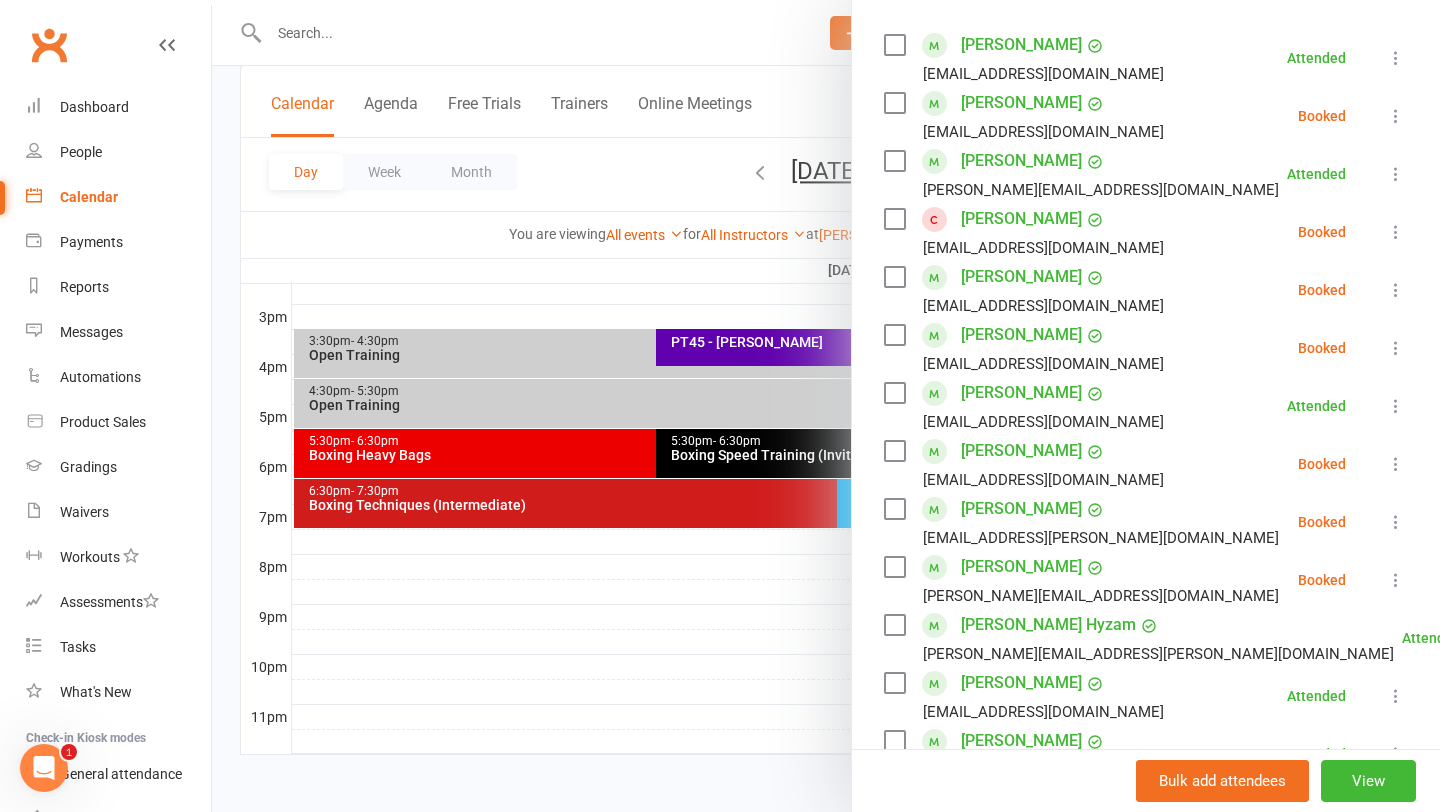 click at bounding box center [1396, 290] 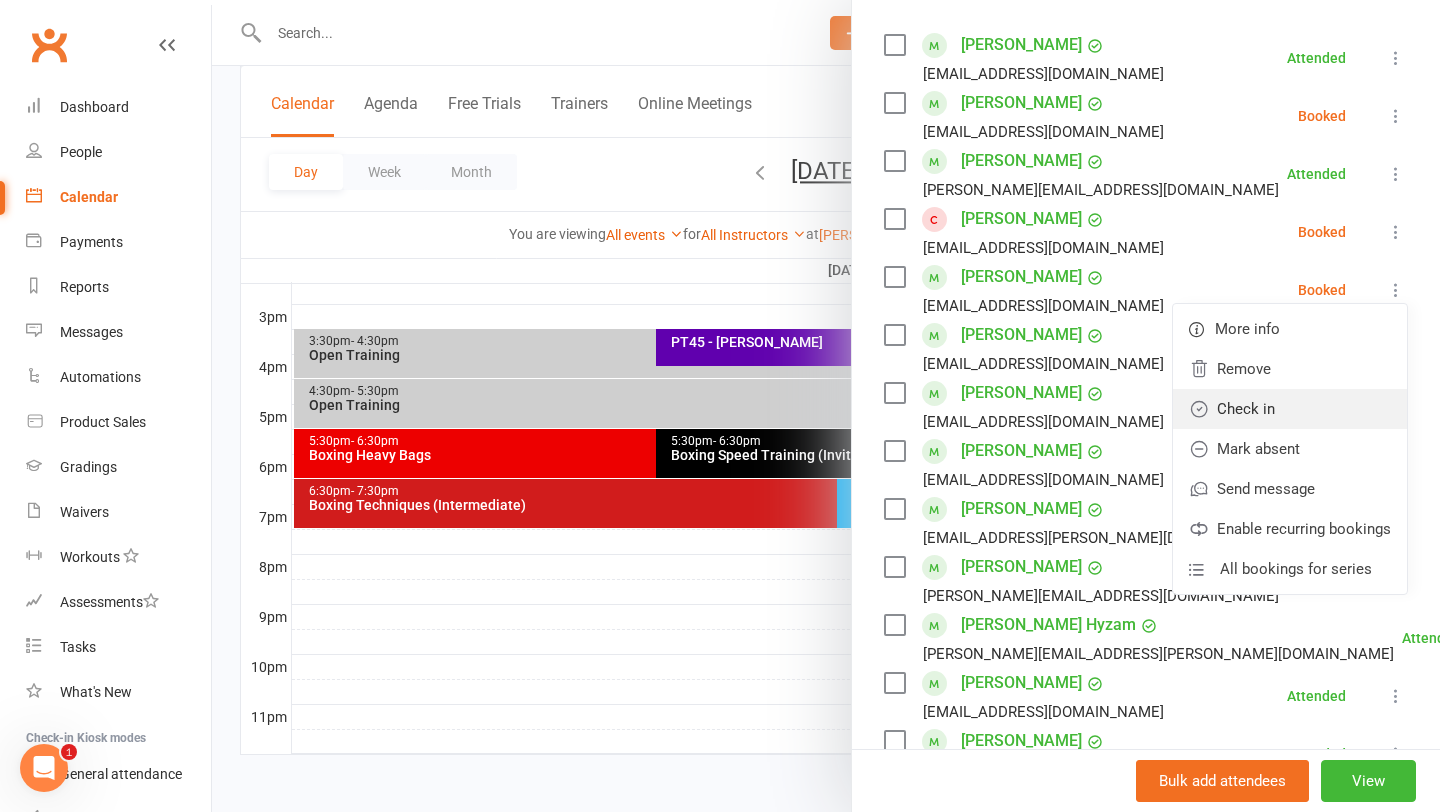click on "Check in" at bounding box center [1290, 409] 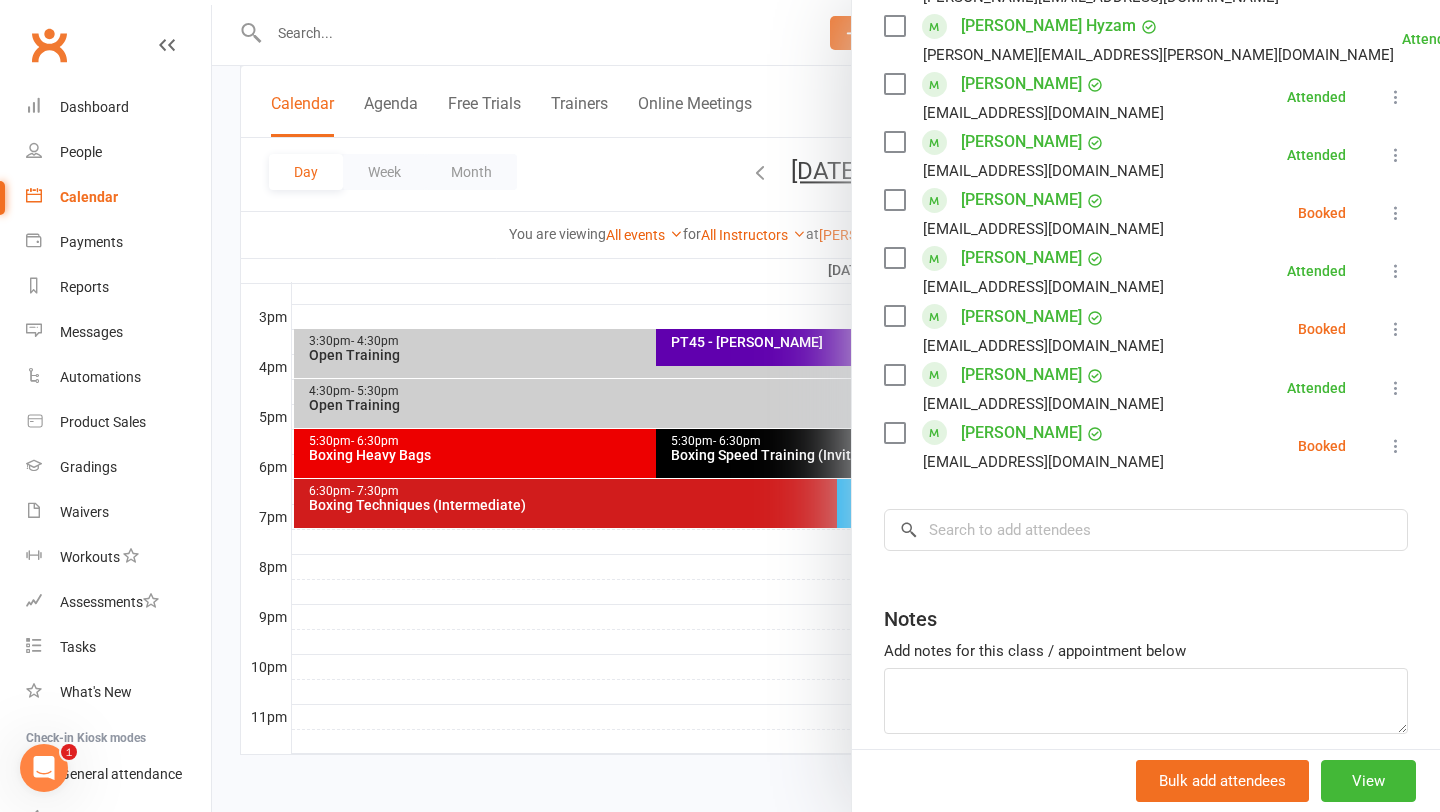 scroll, scrollTop: 1026, scrollLeft: 0, axis: vertical 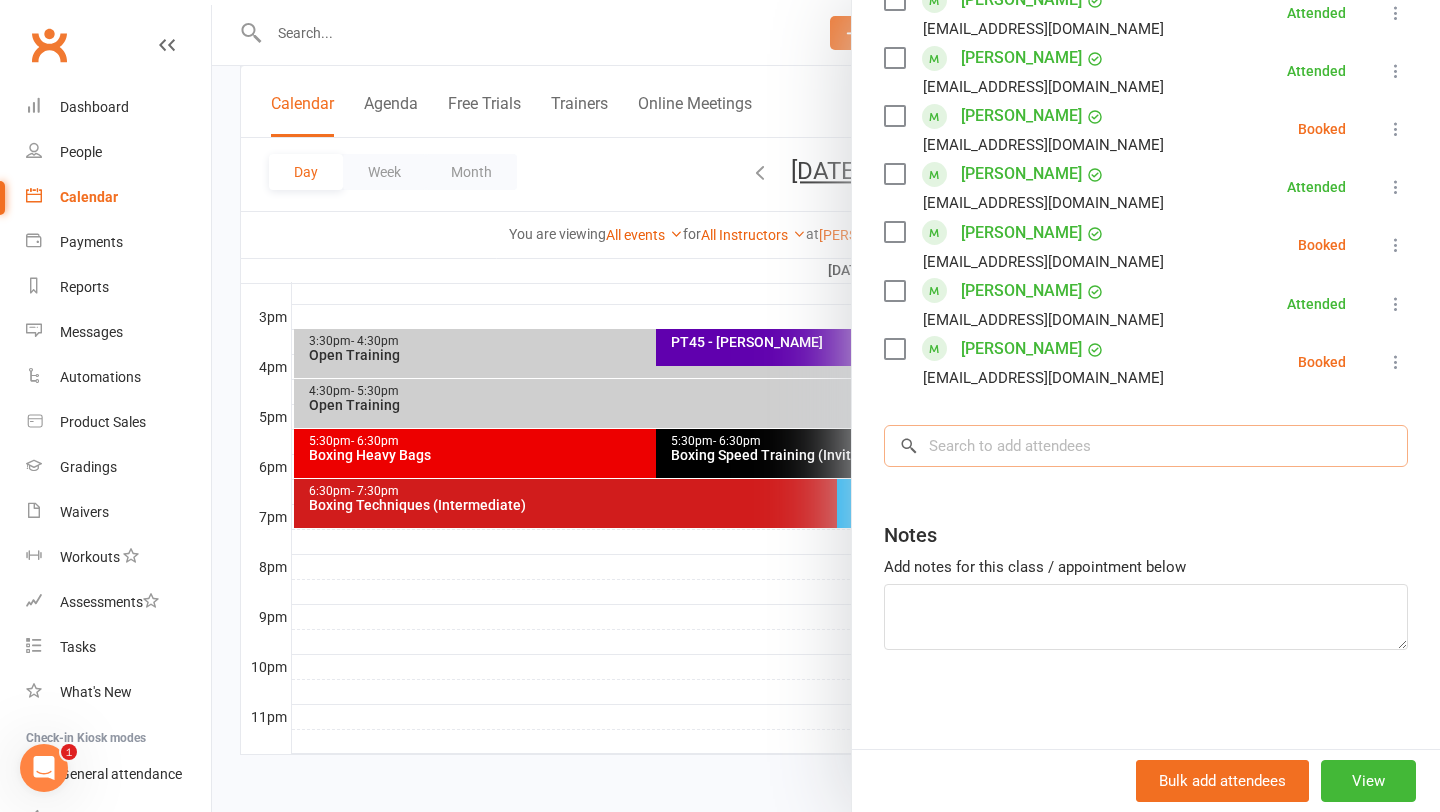click at bounding box center (1146, 446) 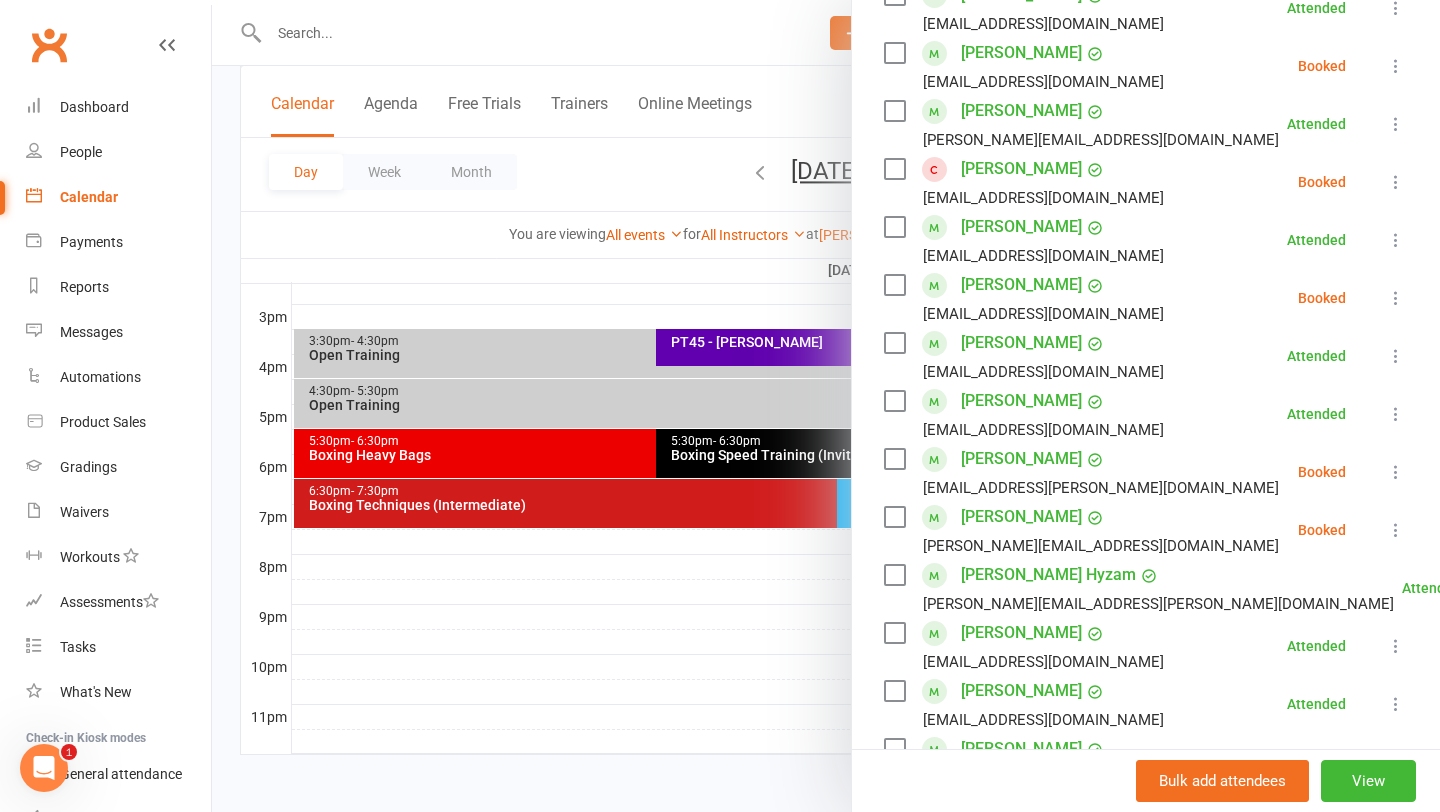 scroll, scrollTop: 396, scrollLeft: 0, axis: vertical 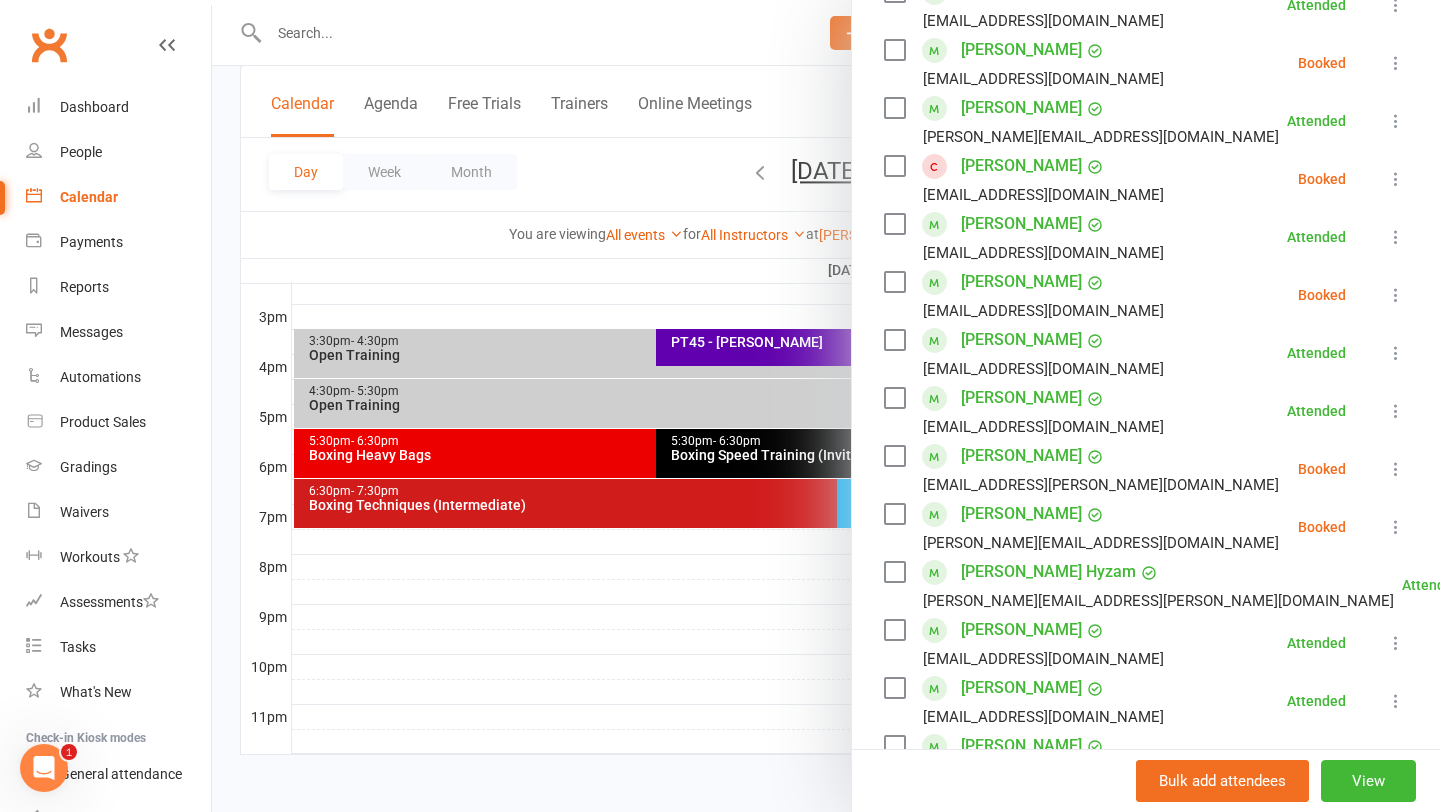 click at bounding box center [1396, 179] 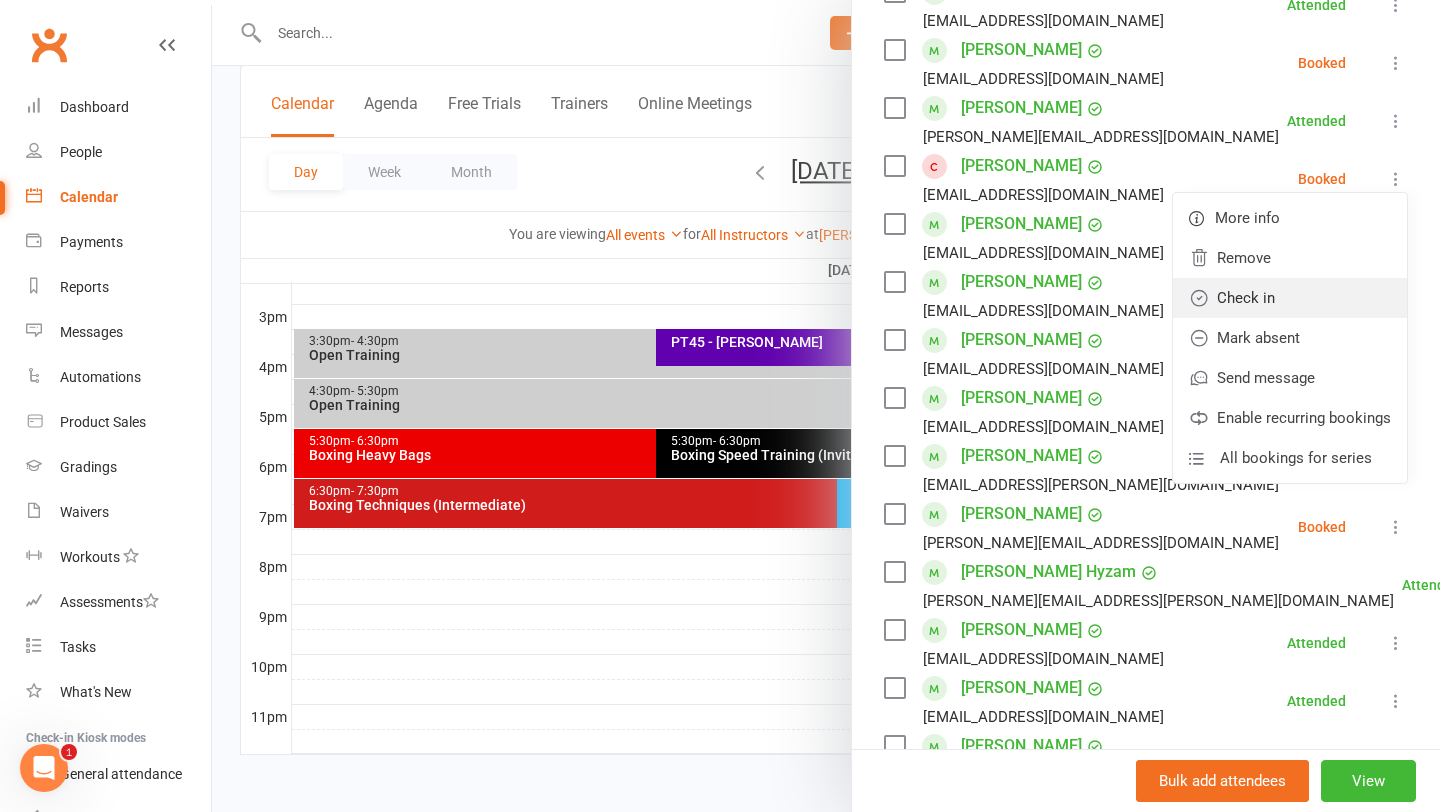click on "Check in" at bounding box center (1290, 298) 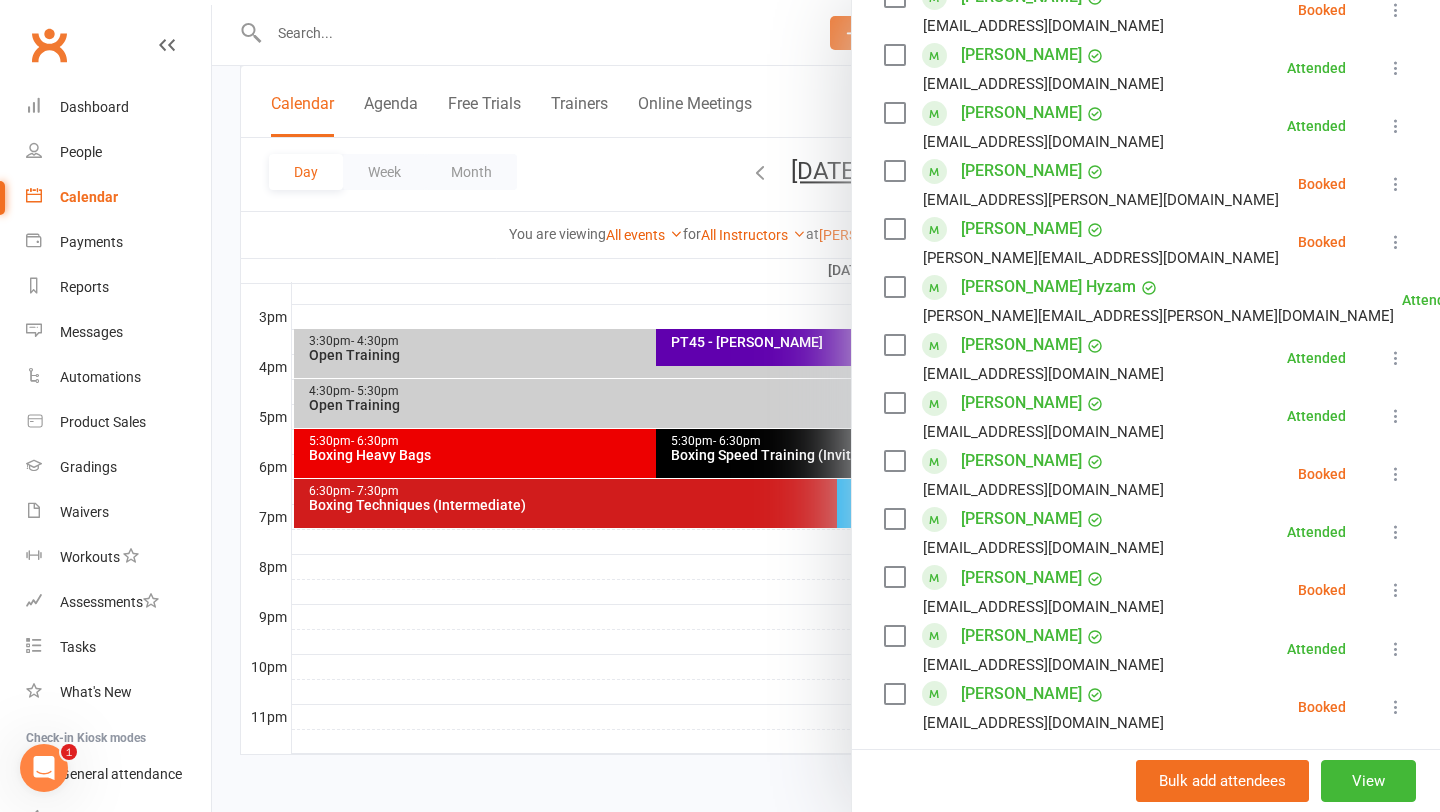 scroll, scrollTop: 678, scrollLeft: 0, axis: vertical 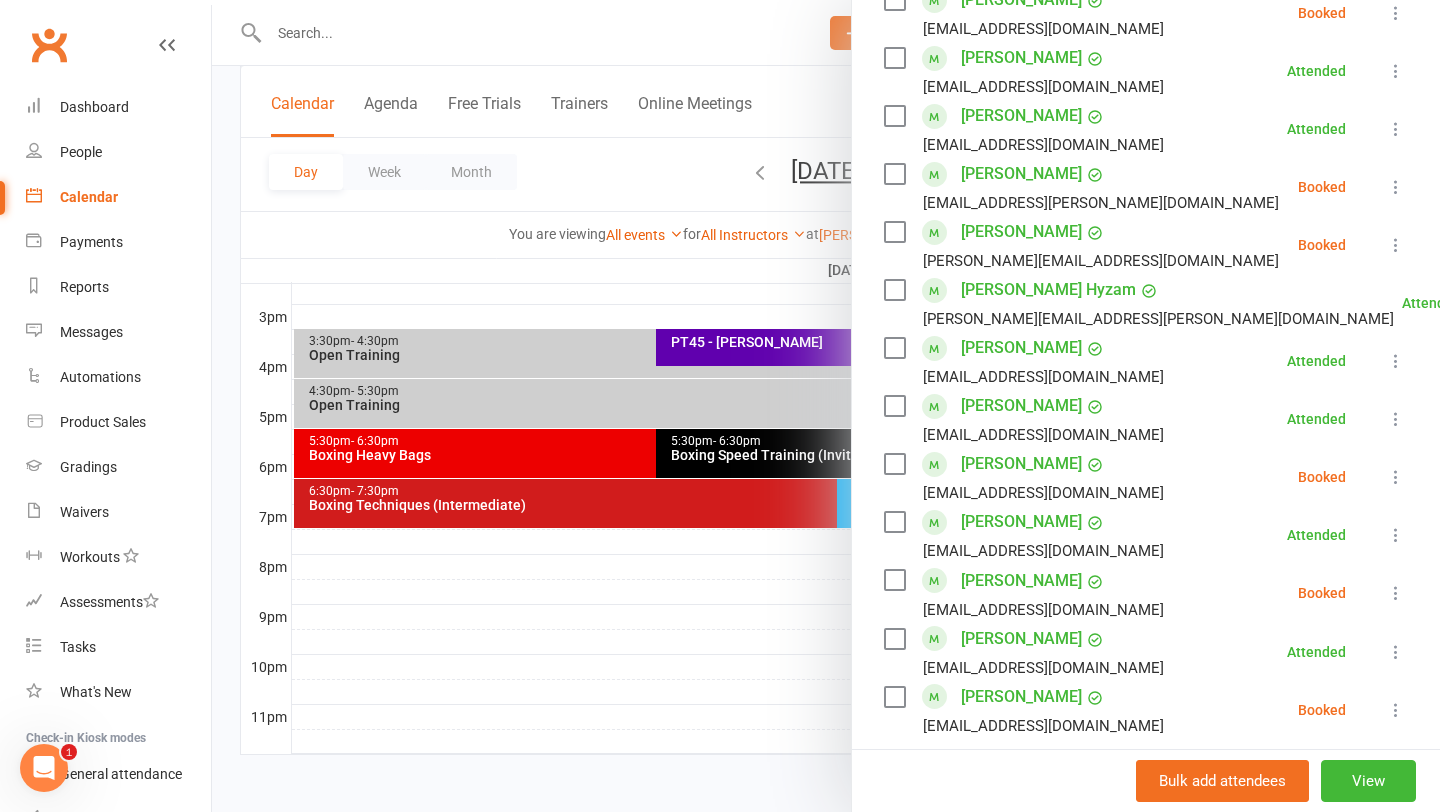 click at bounding box center (826, 406) 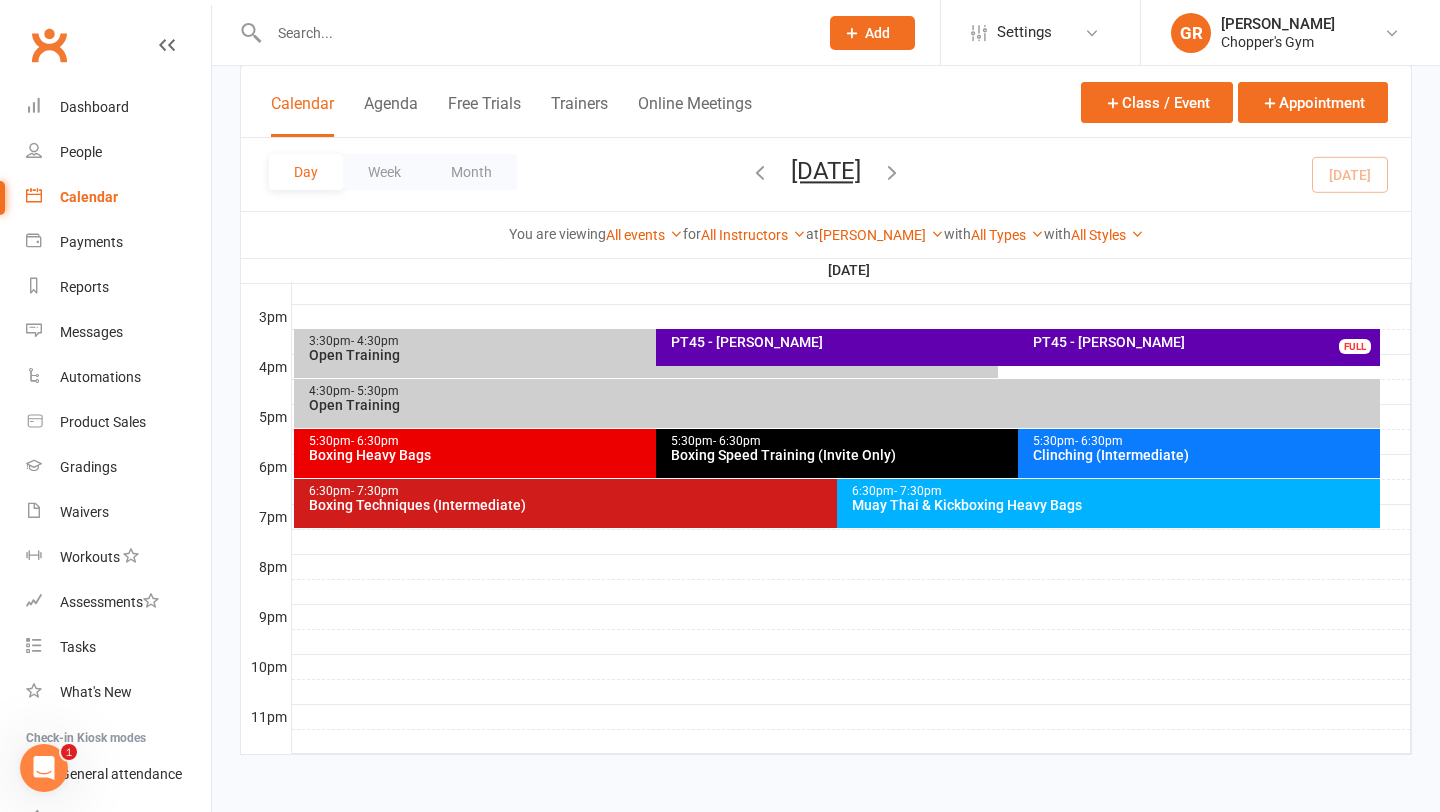click on "Clinching (Intermediate)" at bounding box center (1204, 455) 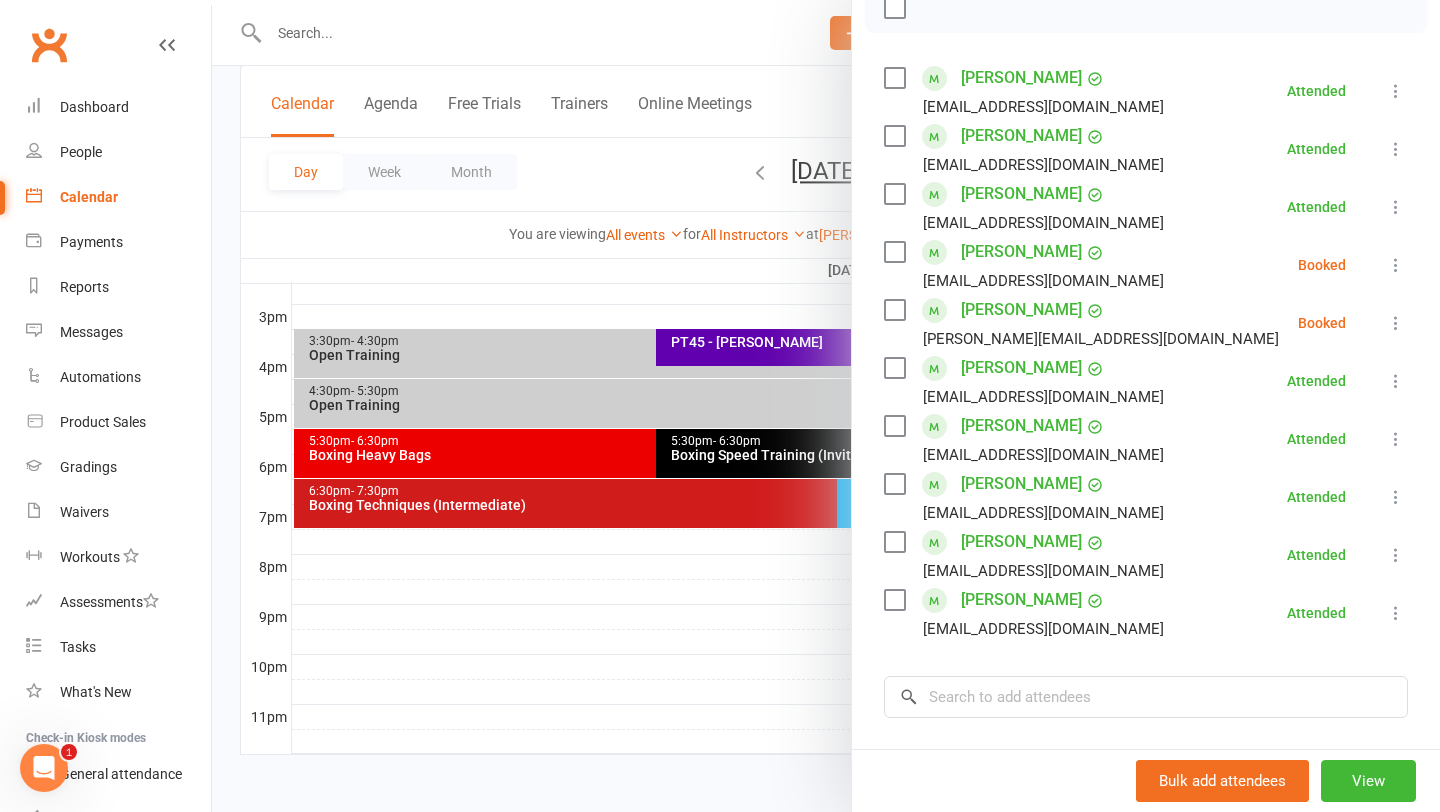 scroll, scrollTop: 384, scrollLeft: 0, axis: vertical 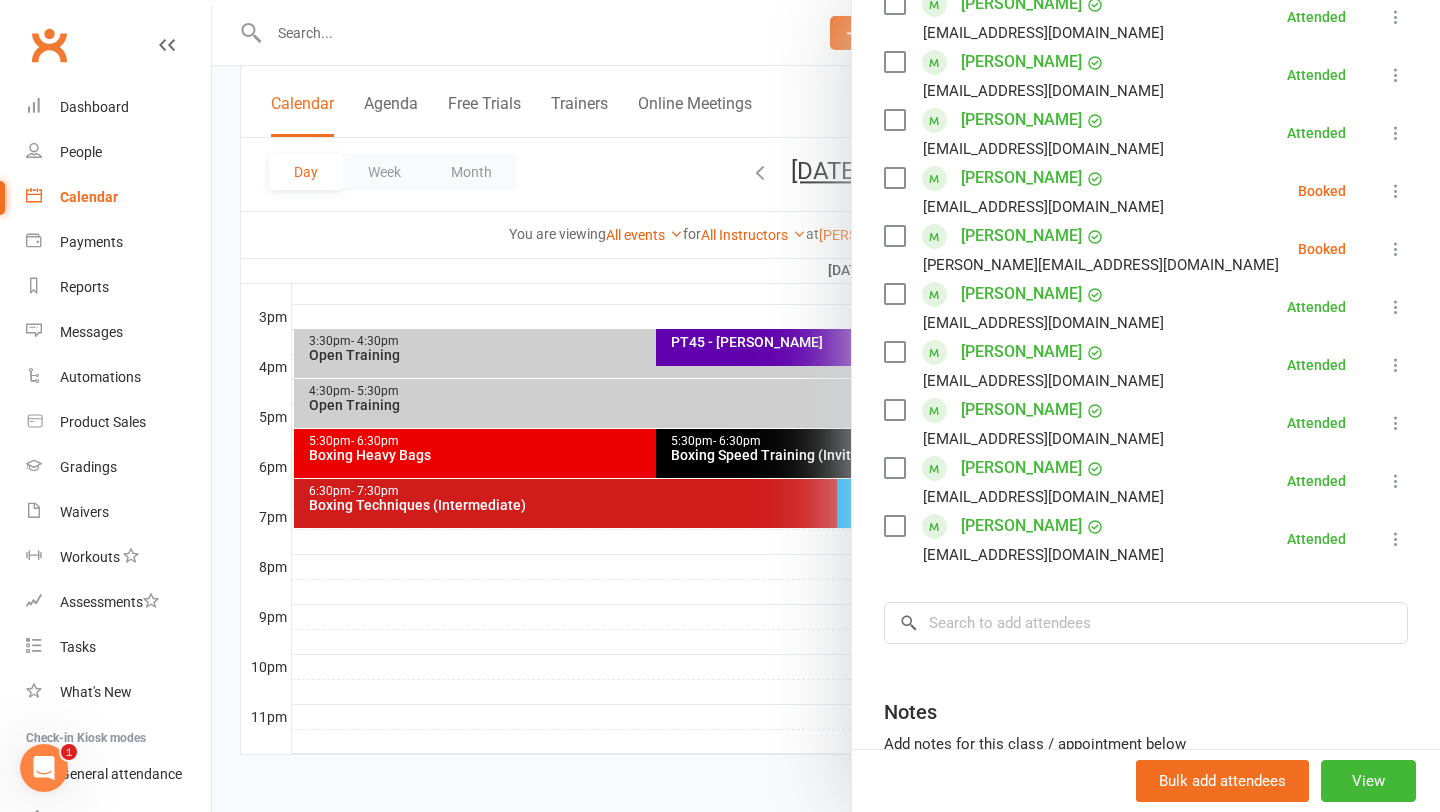 click at bounding box center [826, 406] 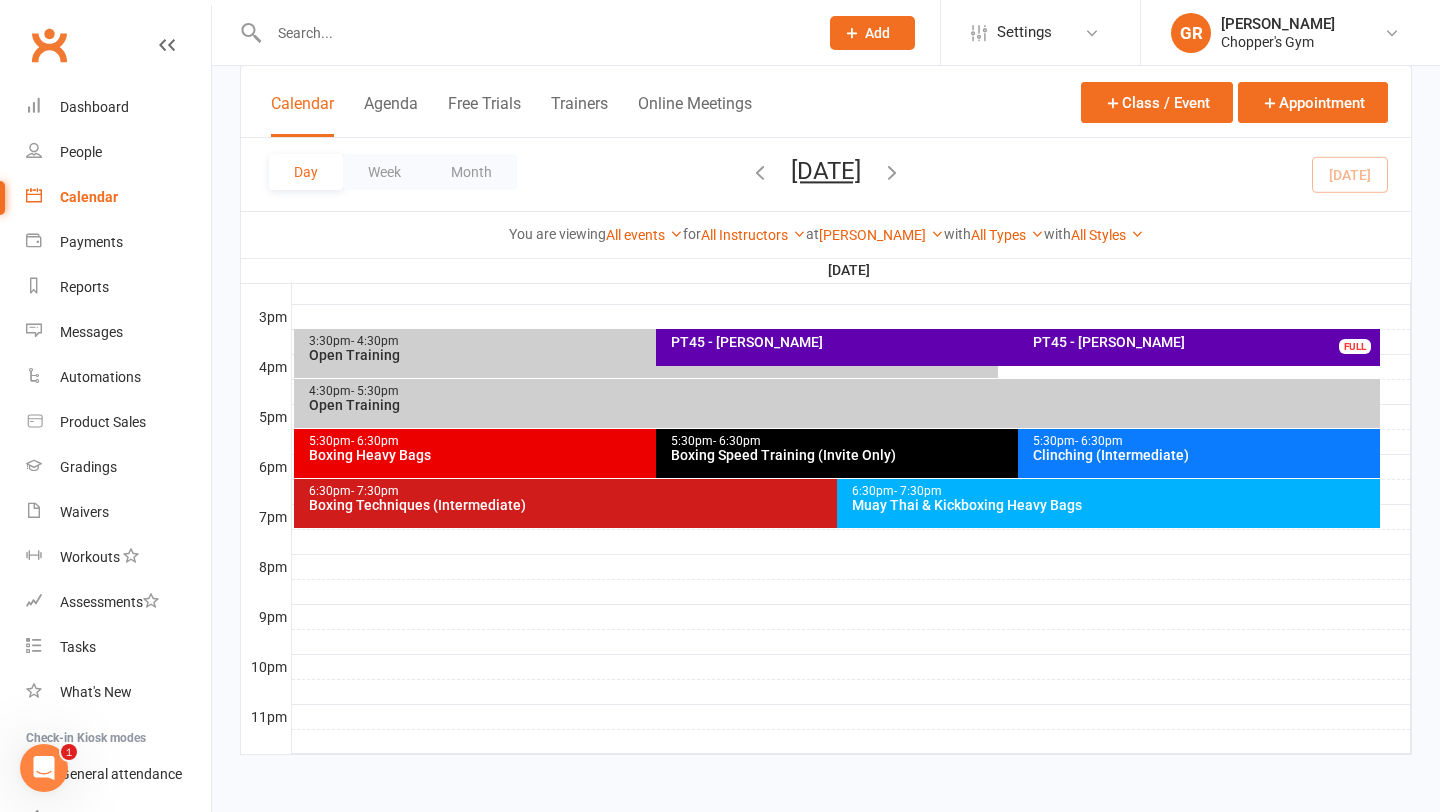 click on "Boxing Speed Training (Invite Only)" at bounding box center [1013, 455] 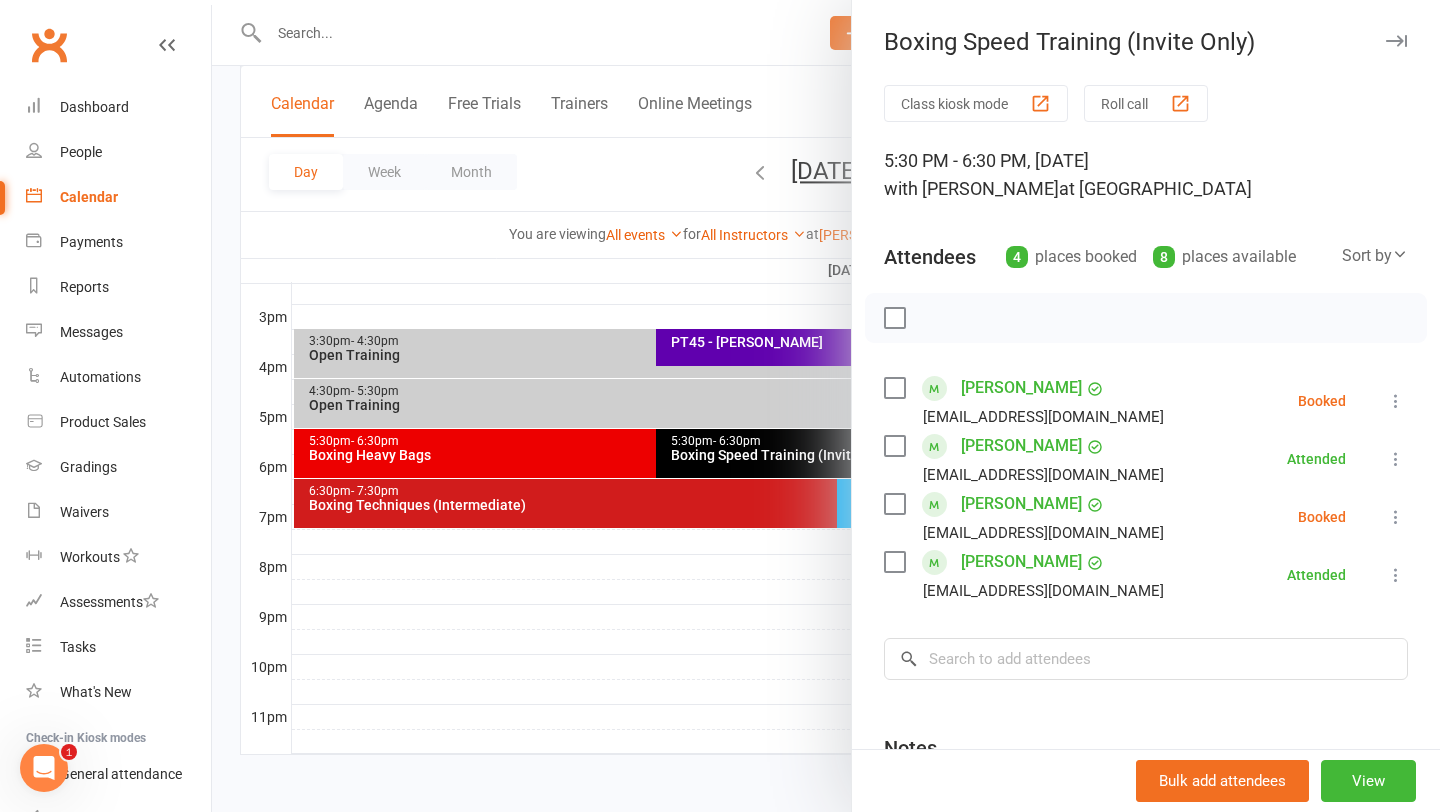 click at bounding box center (1396, 517) 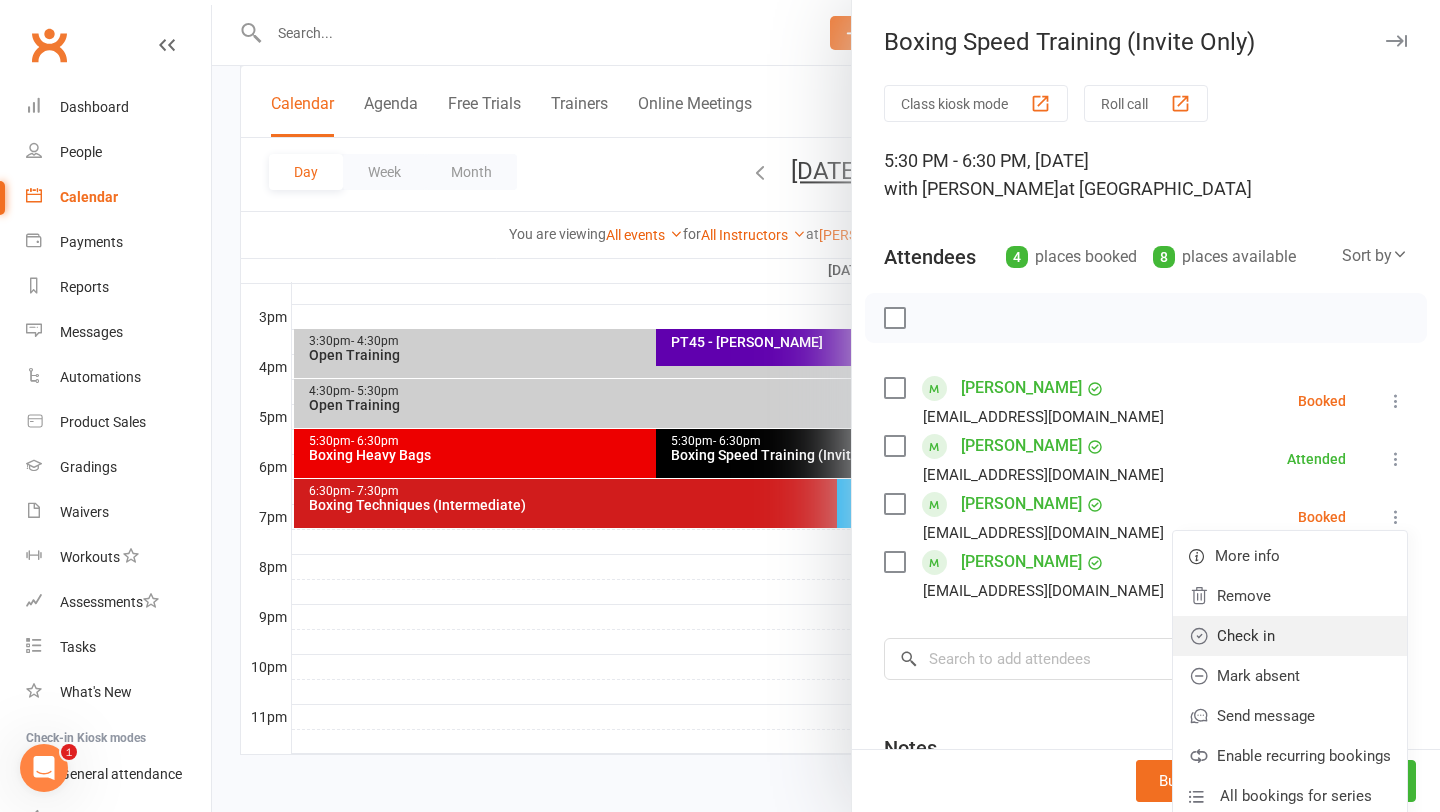 click on "Check in" at bounding box center (1290, 636) 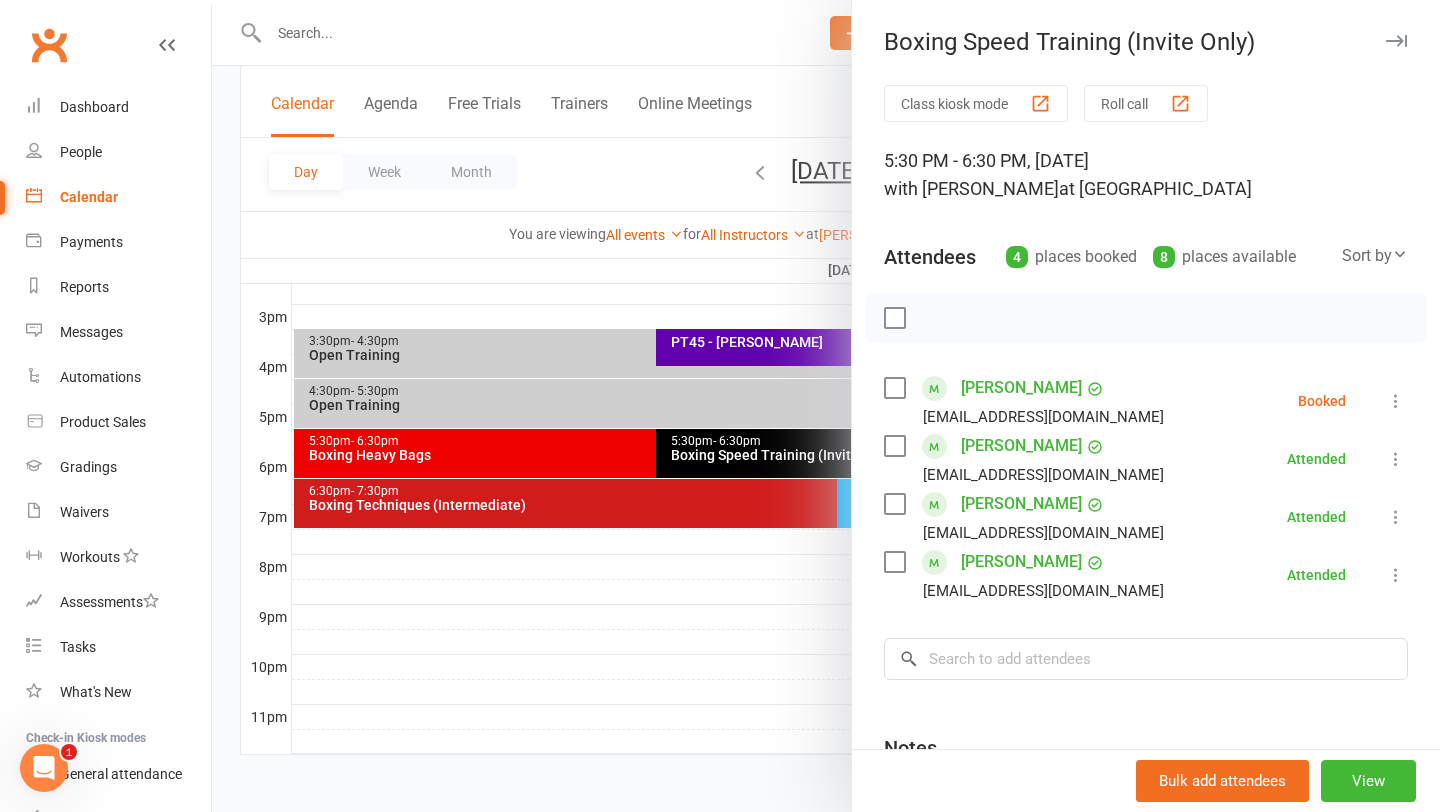 click at bounding box center (826, 406) 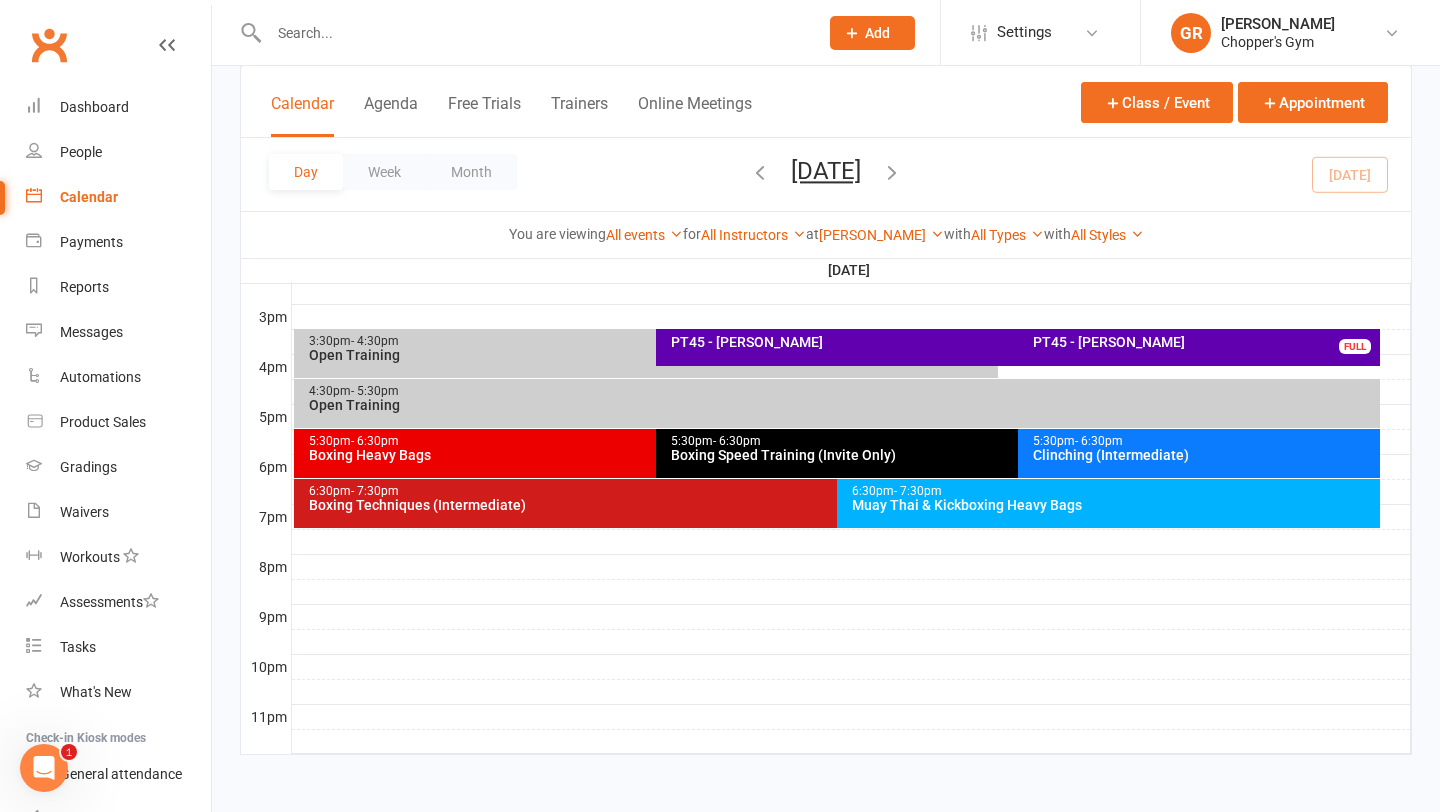 click on "Clinching (Intermediate)" at bounding box center [1204, 455] 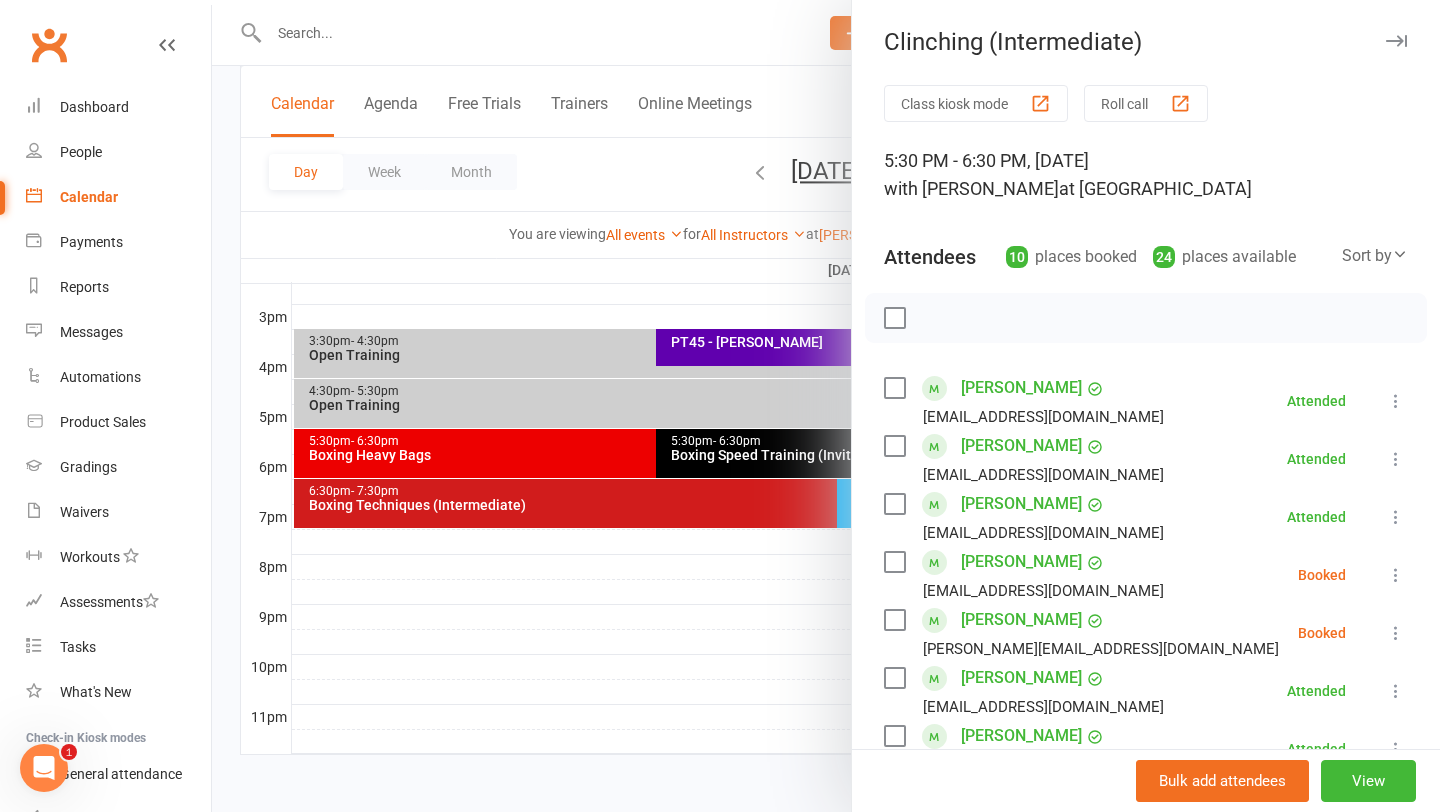click at bounding box center [1396, 633] 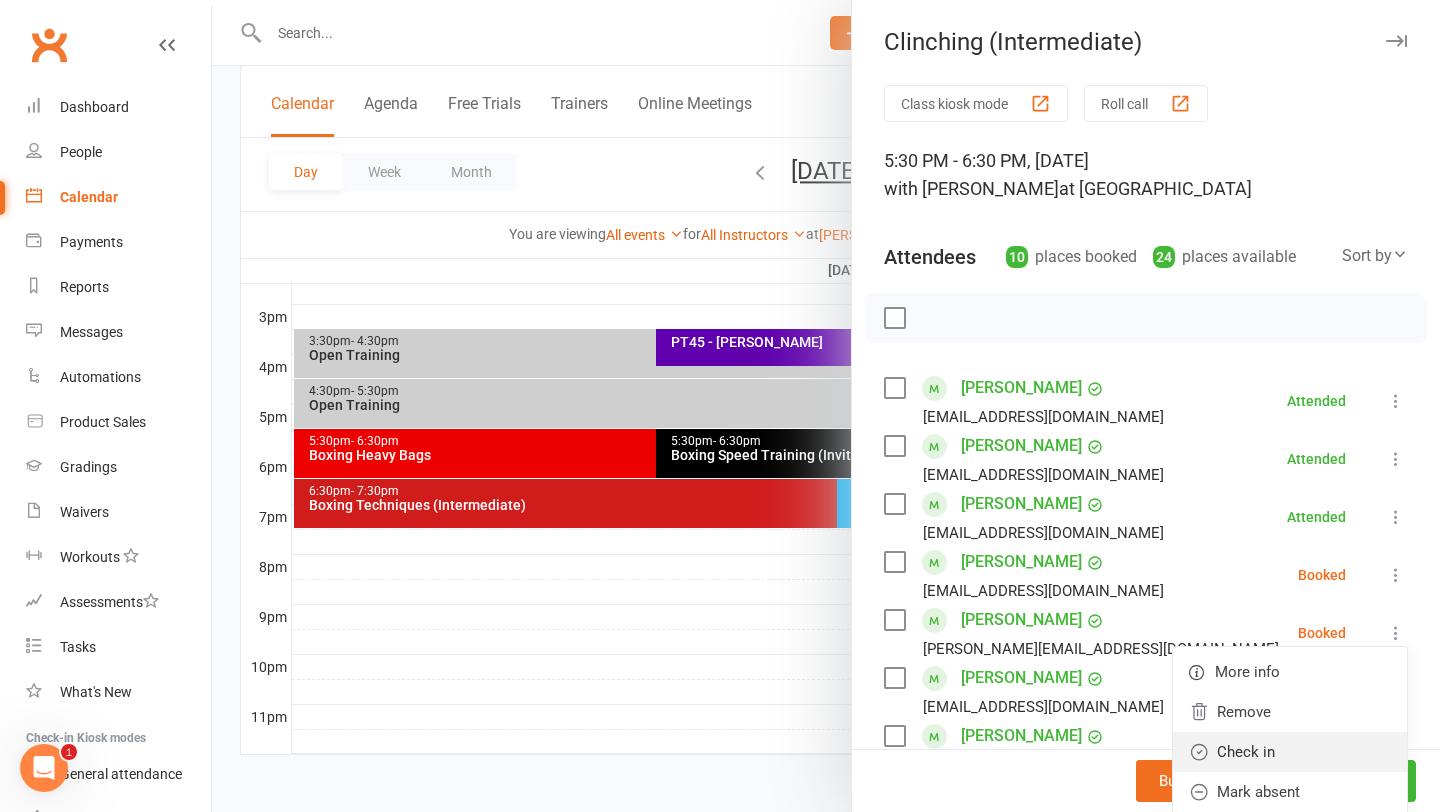 click on "Check in" at bounding box center (1290, 752) 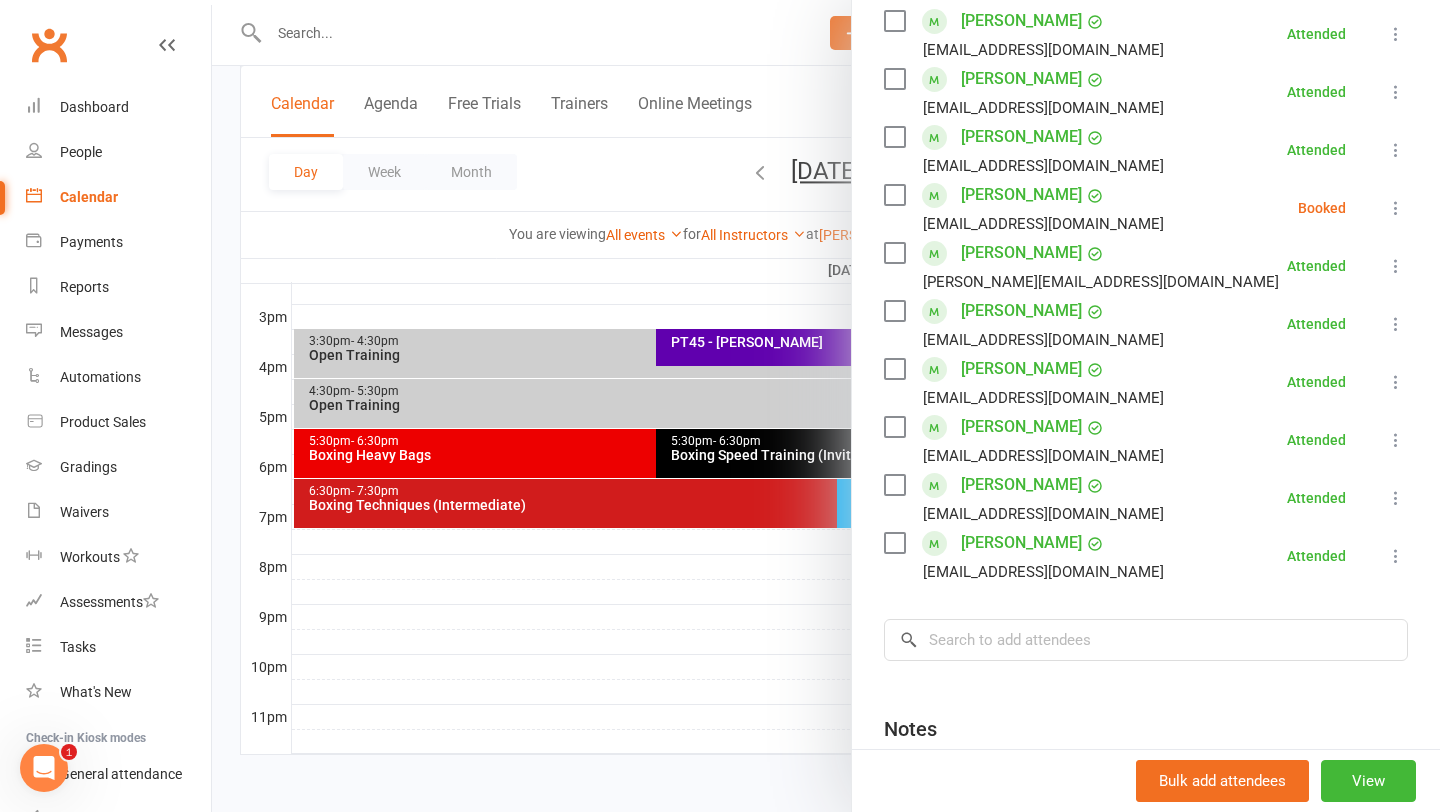 scroll, scrollTop: 531, scrollLeft: 0, axis: vertical 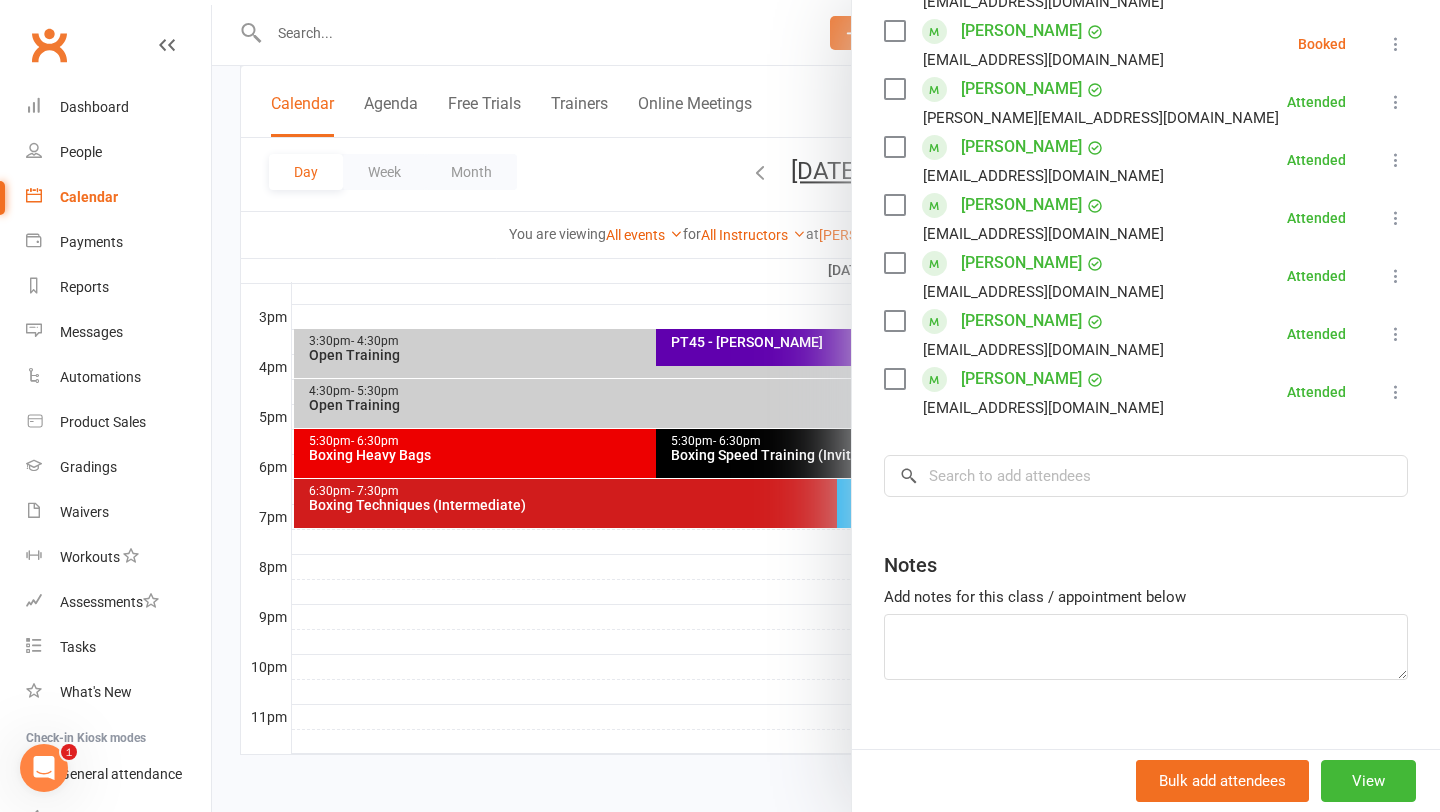click at bounding box center [826, 406] 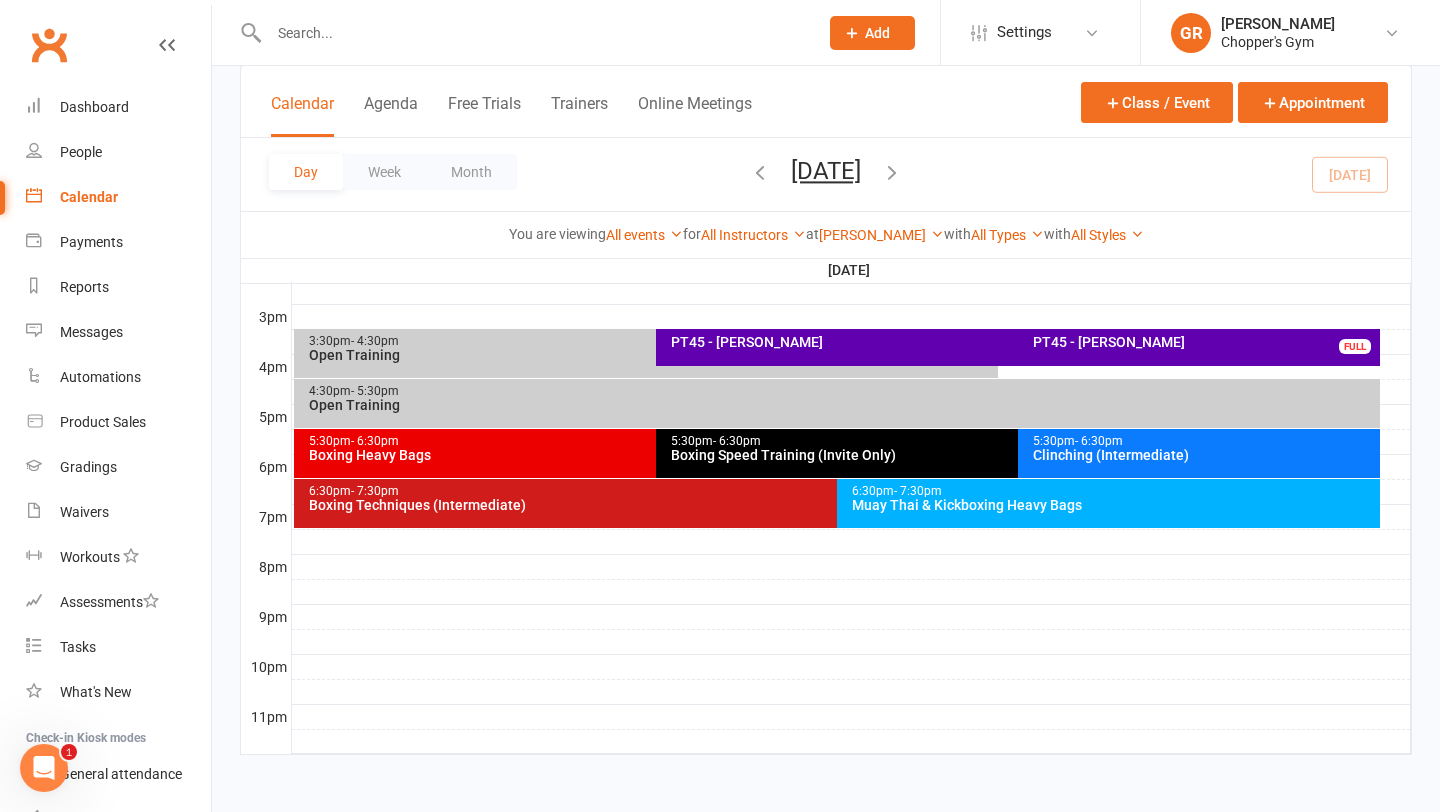 click on "5:30pm  - 6:30pm" at bounding box center [1013, 441] 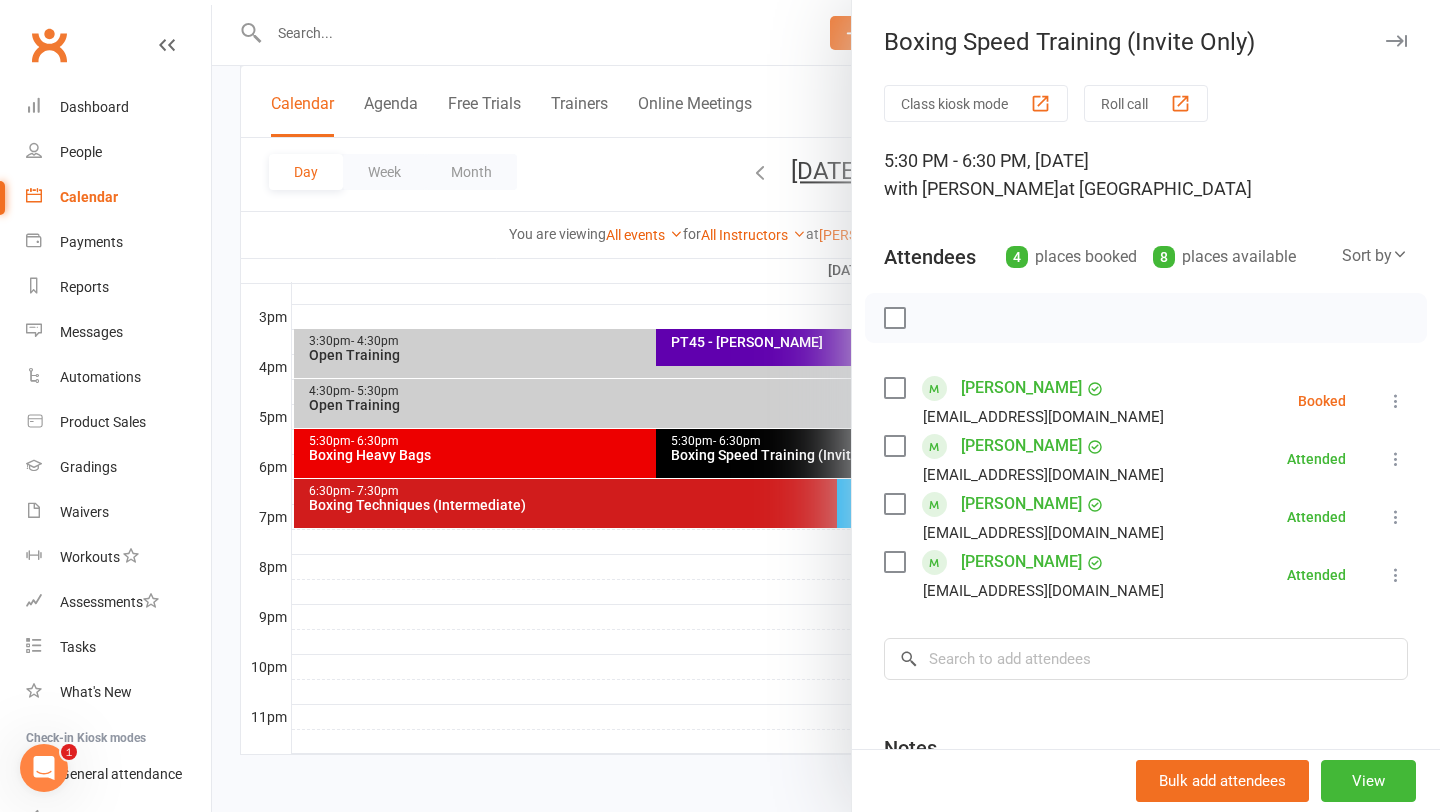 click at bounding box center (1396, 401) 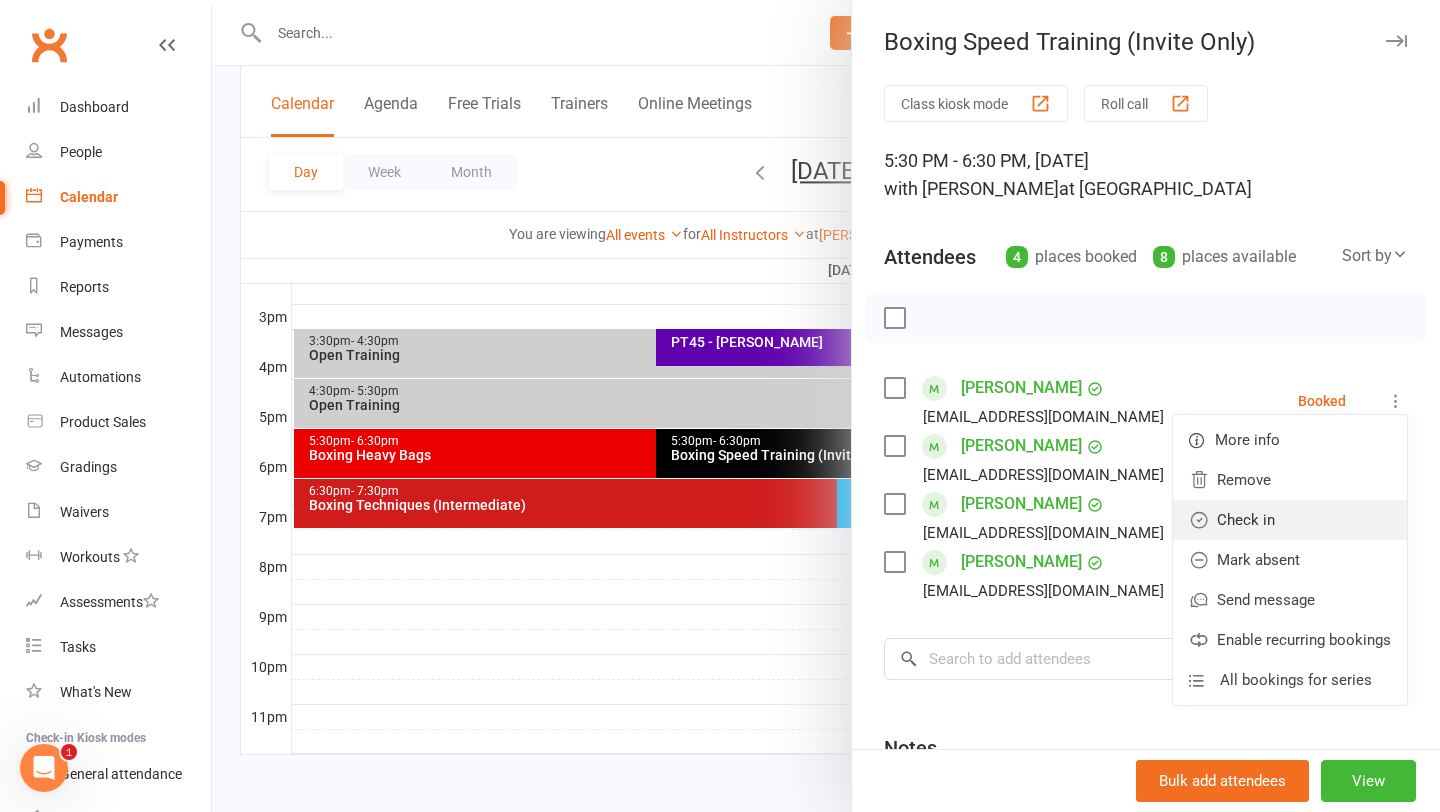 click on "Check in" at bounding box center [1290, 520] 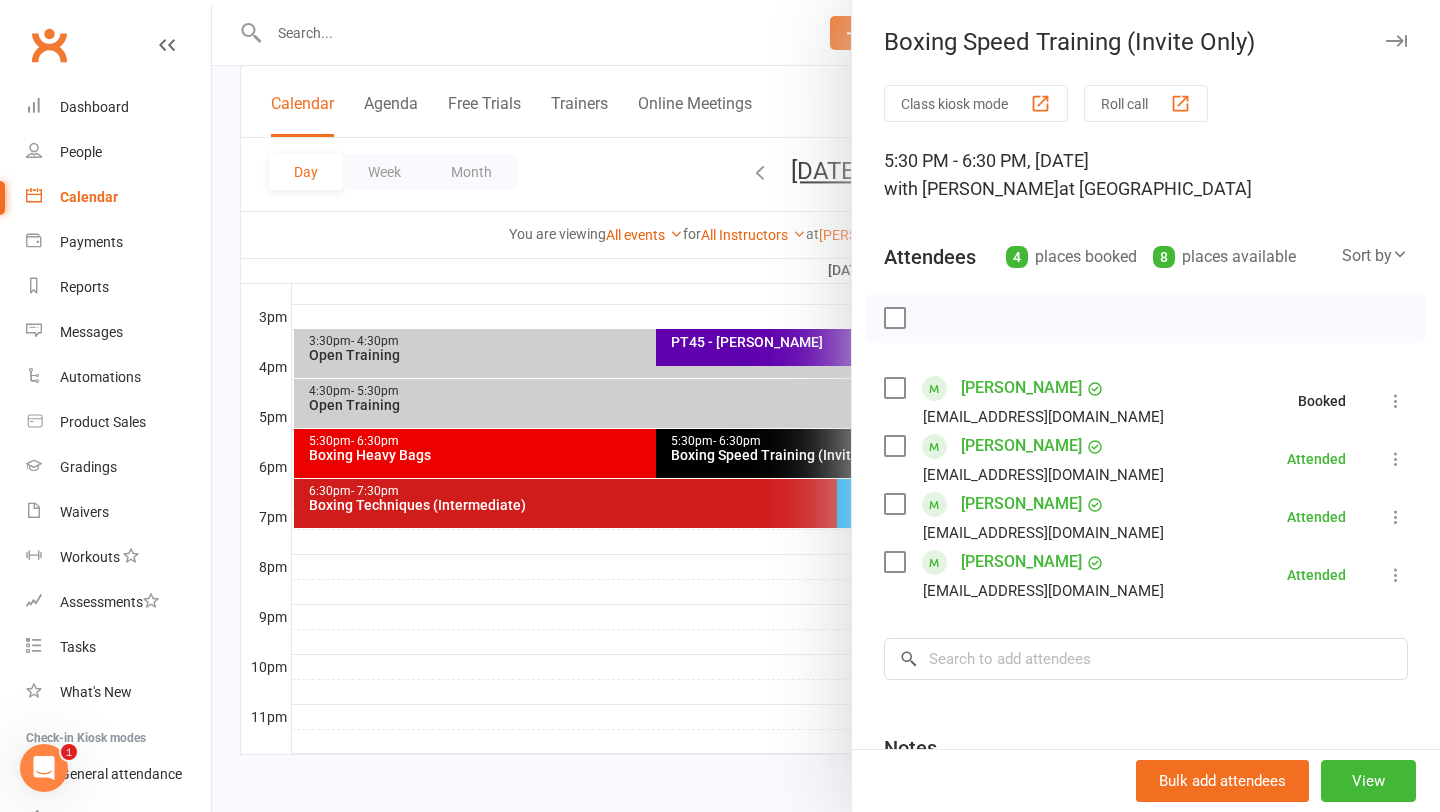 click at bounding box center [826, 406] 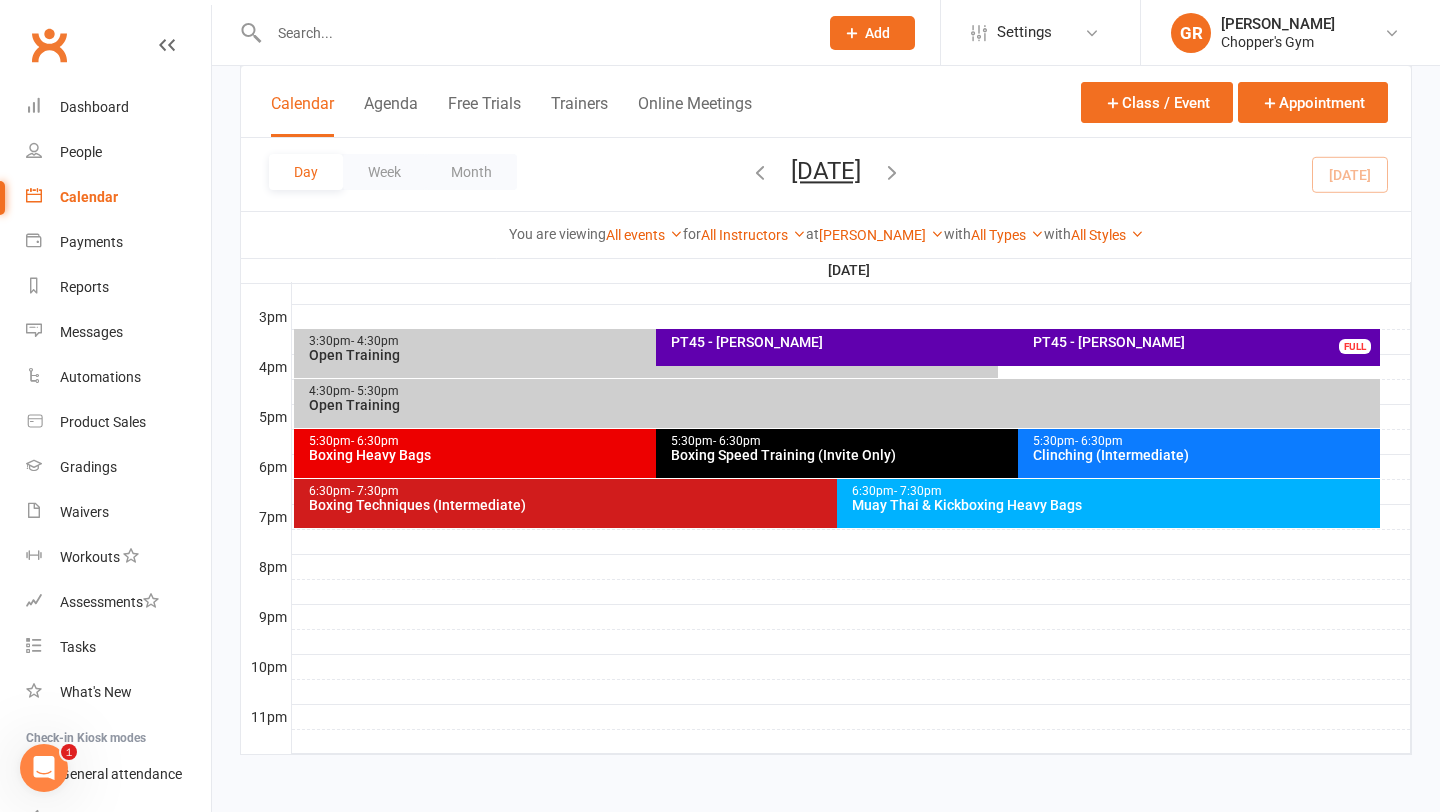 click on "Boxing Heavy Bags" at bounding box center (651, 455) 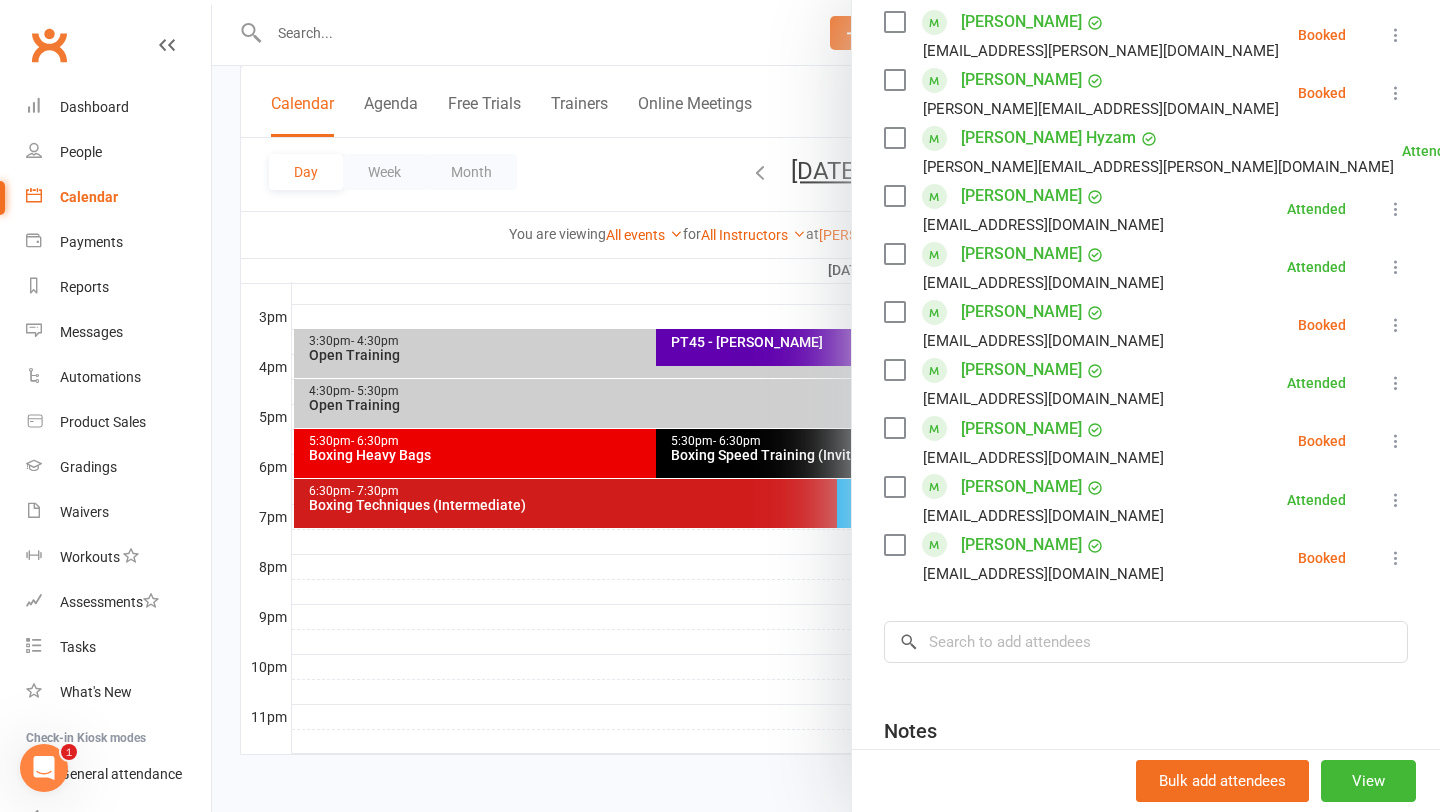 scroll, scrollTop: 829, scrollLeft: 0, axis: vertical 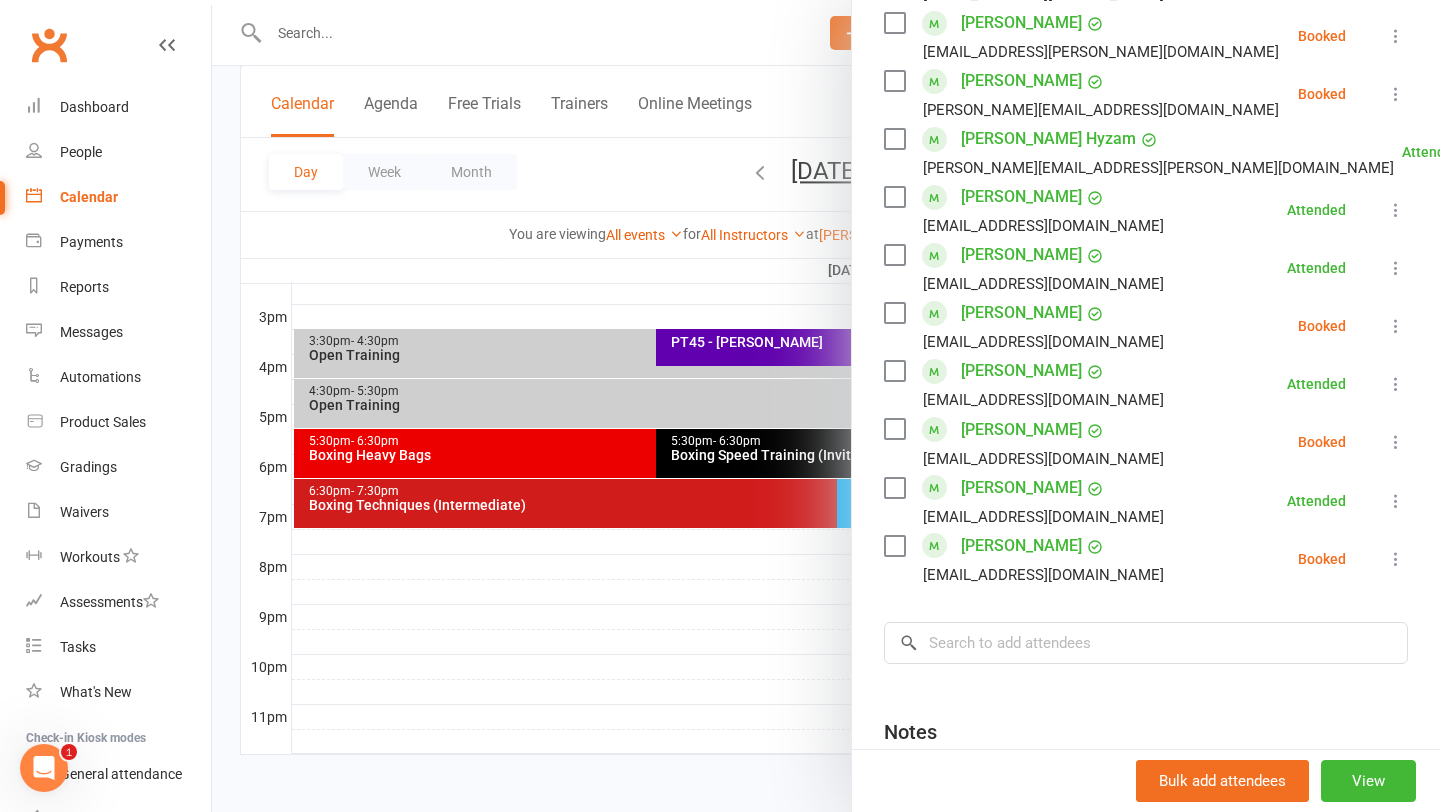 click at bounding box center (1396, 559) 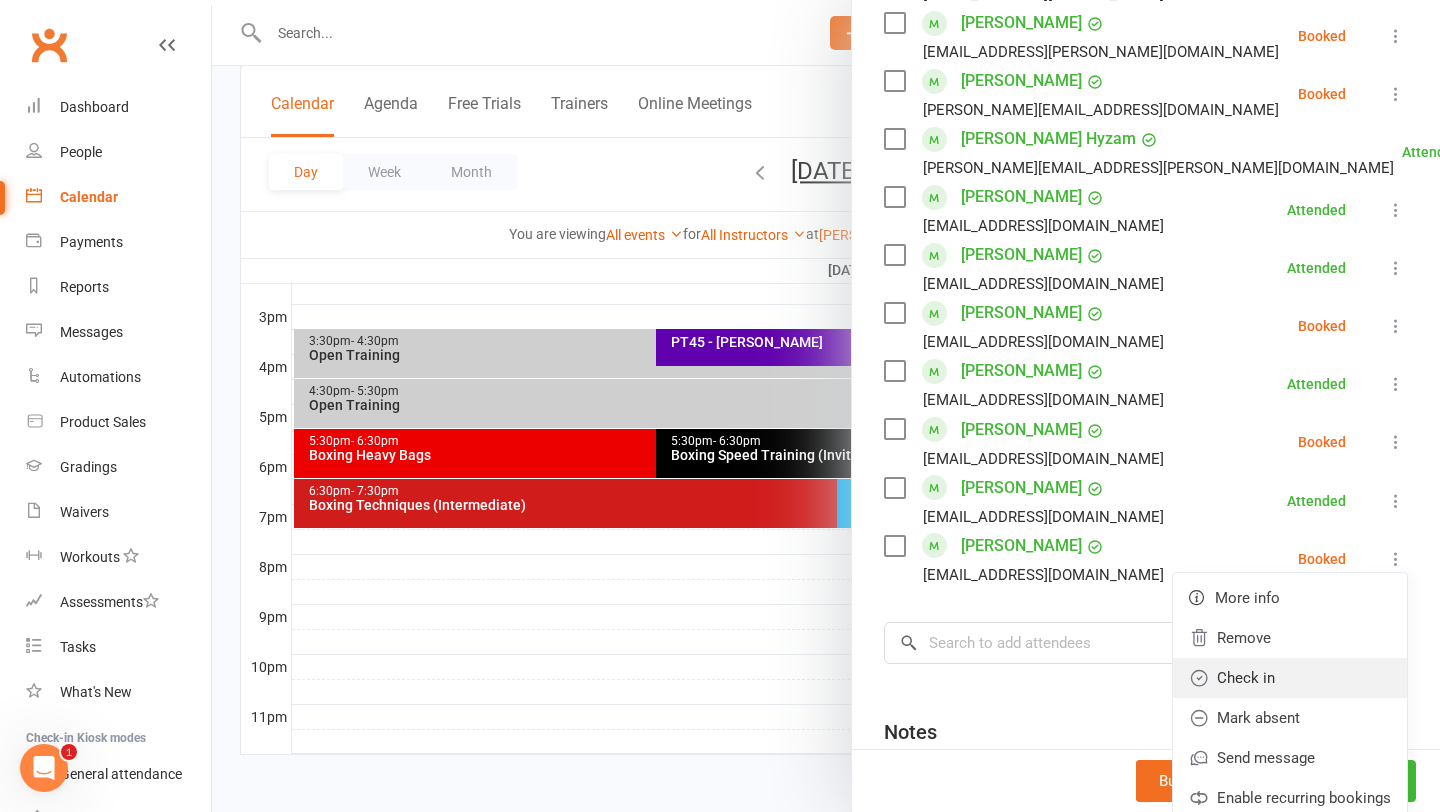 click on "Check in" at bounding box center (1290, 678) 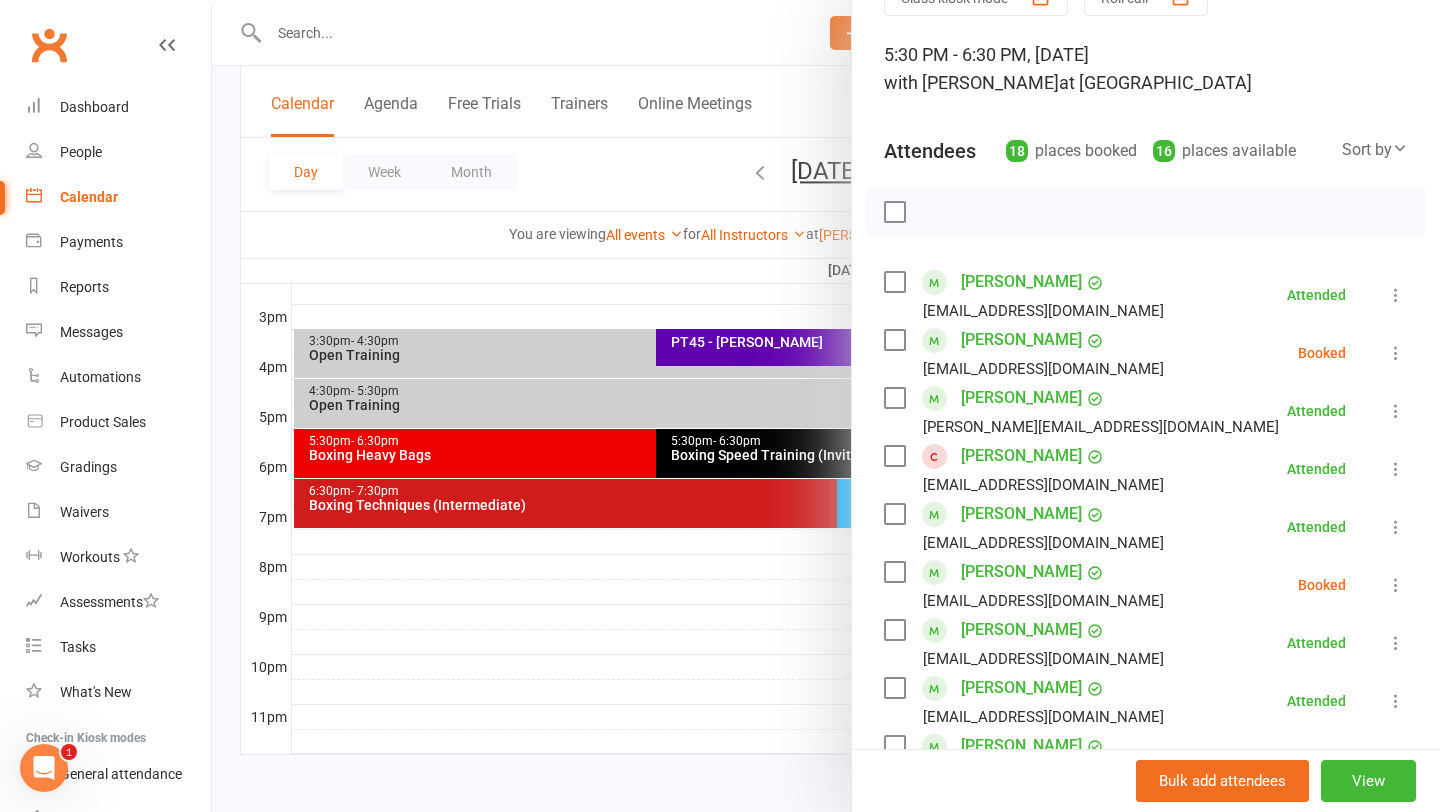 scroll, scrollTop: 103, scrollLeft: 0, axis: vertical 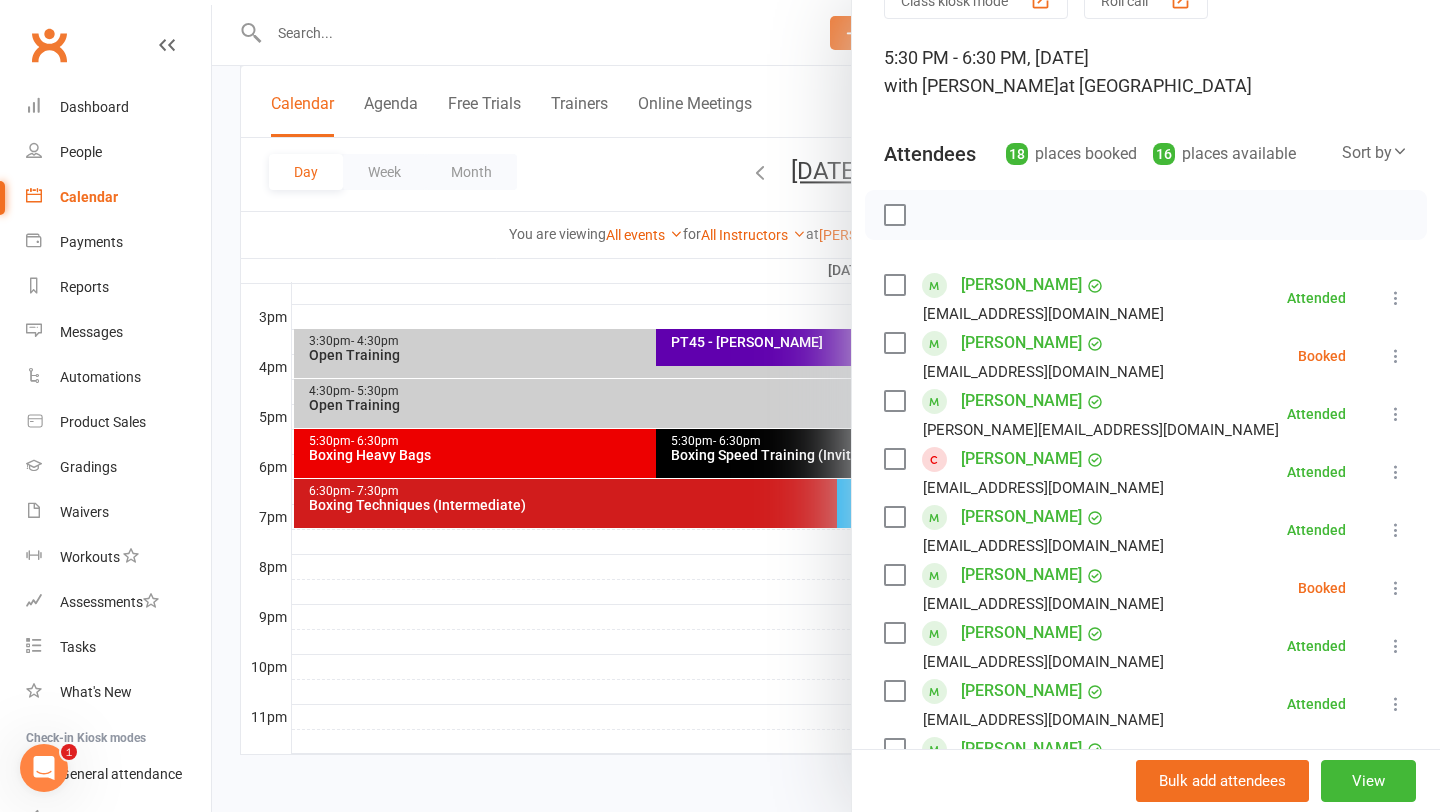 click at bounding box center (1396, 356) 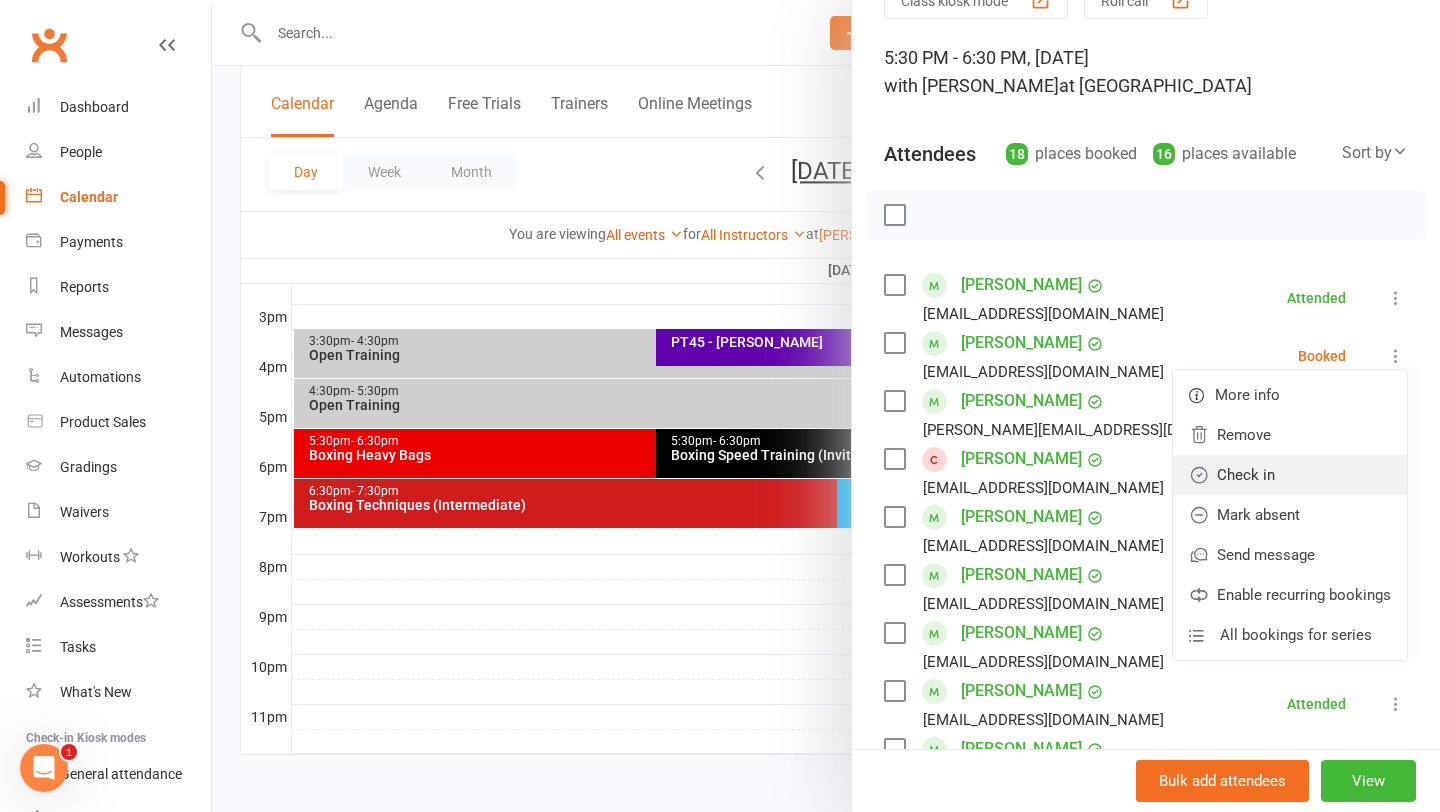 click on "Check in" at bounding box center [1290, 475] 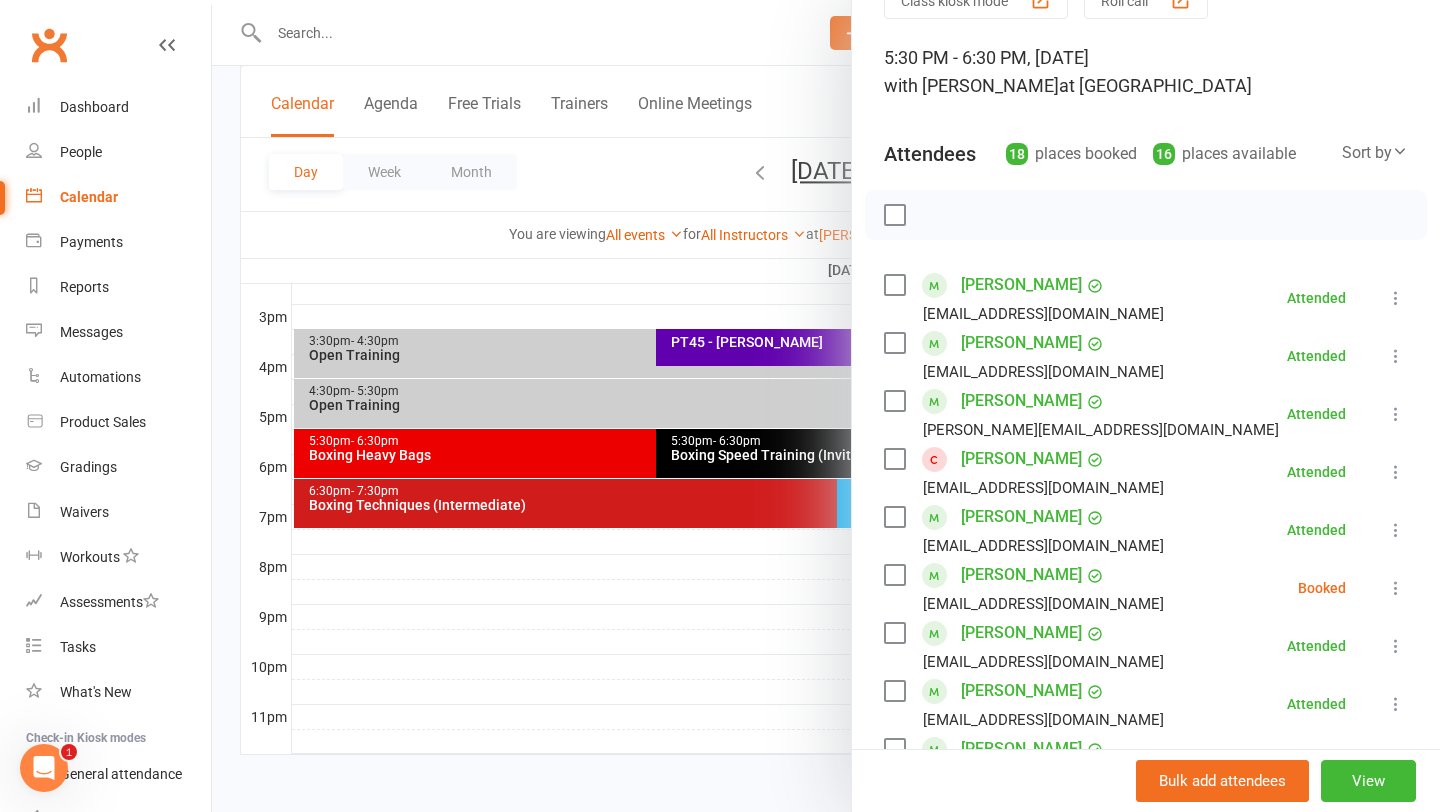 click on "Evan Buckley  ezbuckley@gmail.com Booked More info  Remove  Check in  Mark absent  Send message  Enable recurring bookings  All bookings for series" at bounding box center [1146, 588] 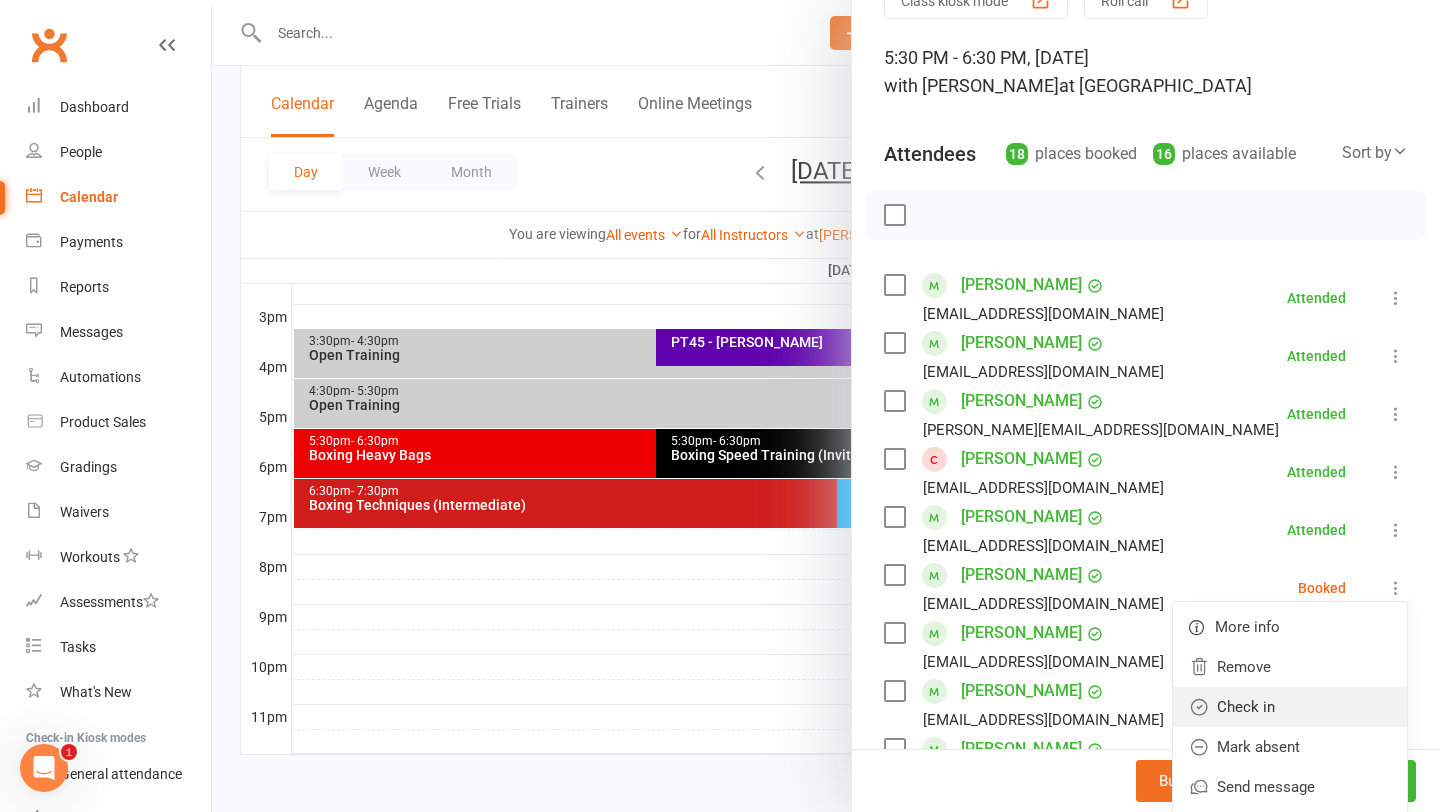 click on "Check in" at bounding box center (1290, 707) 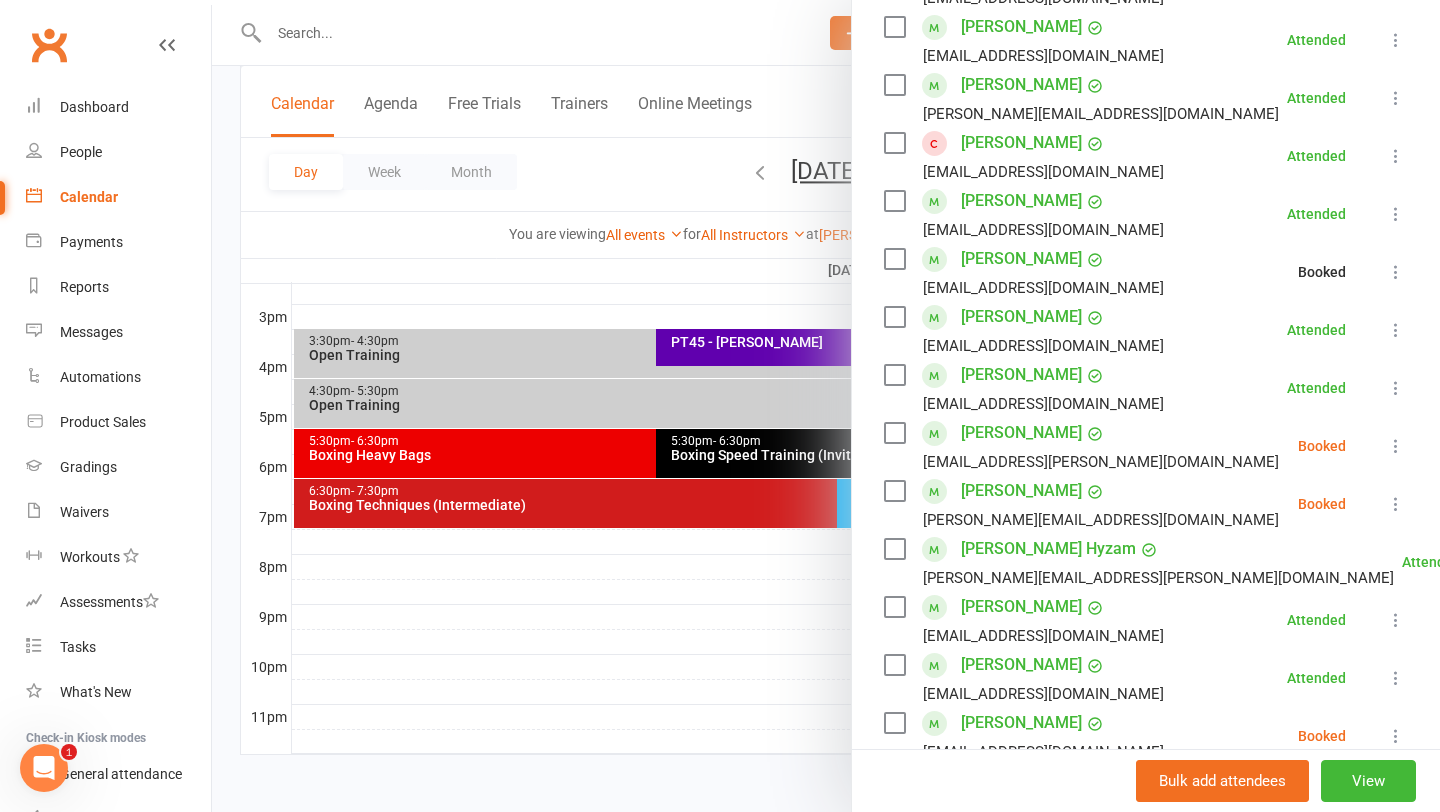 scroll, scrollTop: 418, scrollLeft: 0, axis: vertical 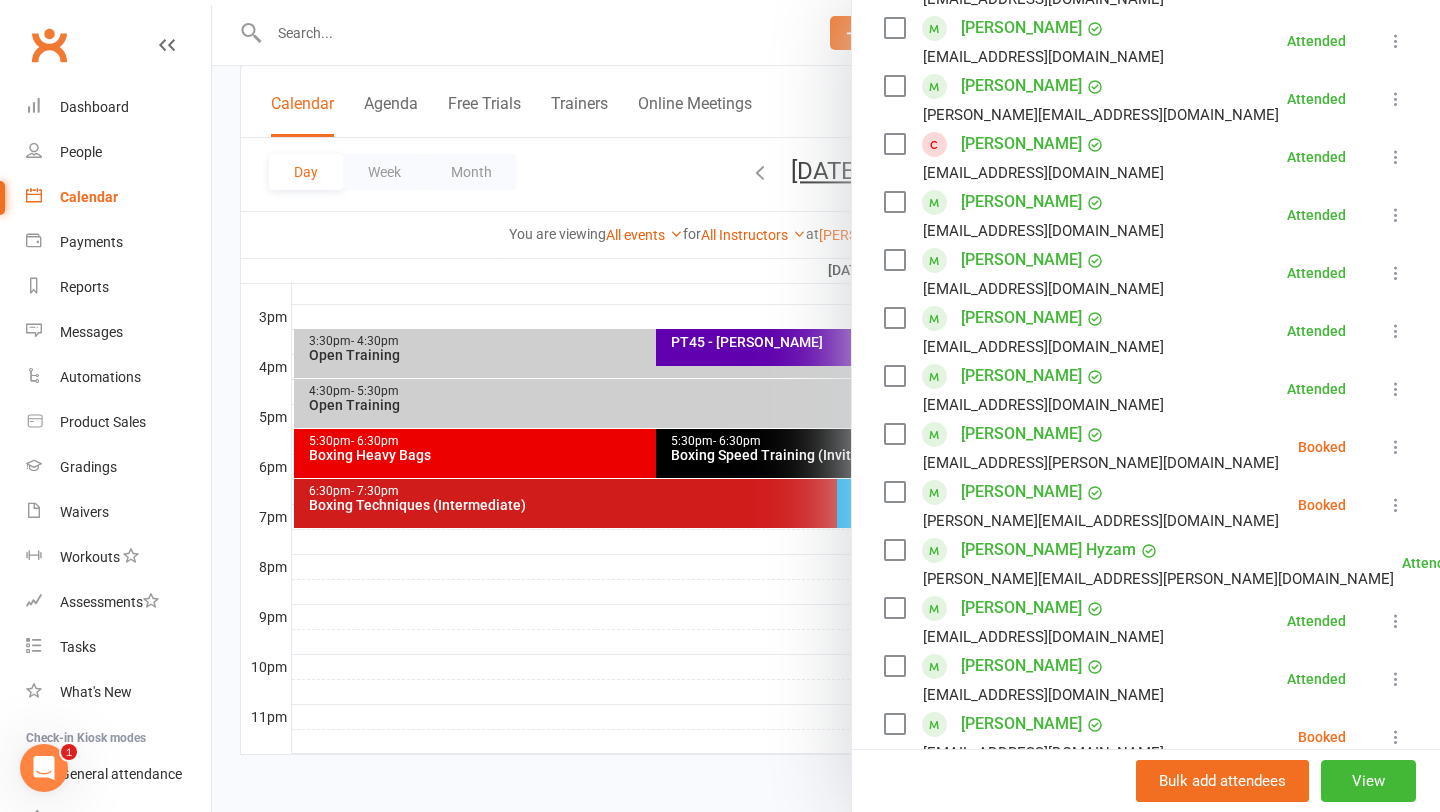 click at bounding box center (1396, 447) 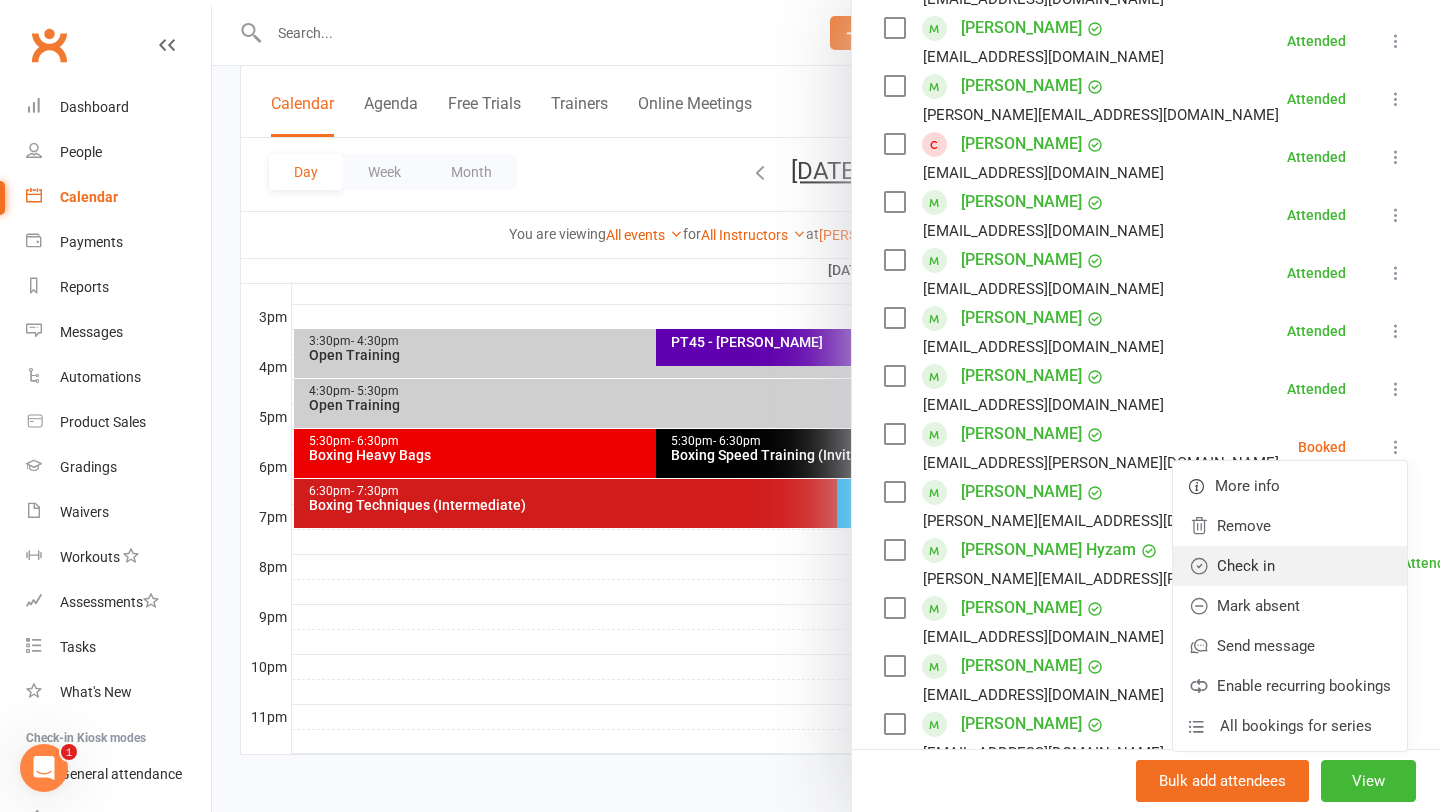click on "Check in" at bounding box center [1290, 566] 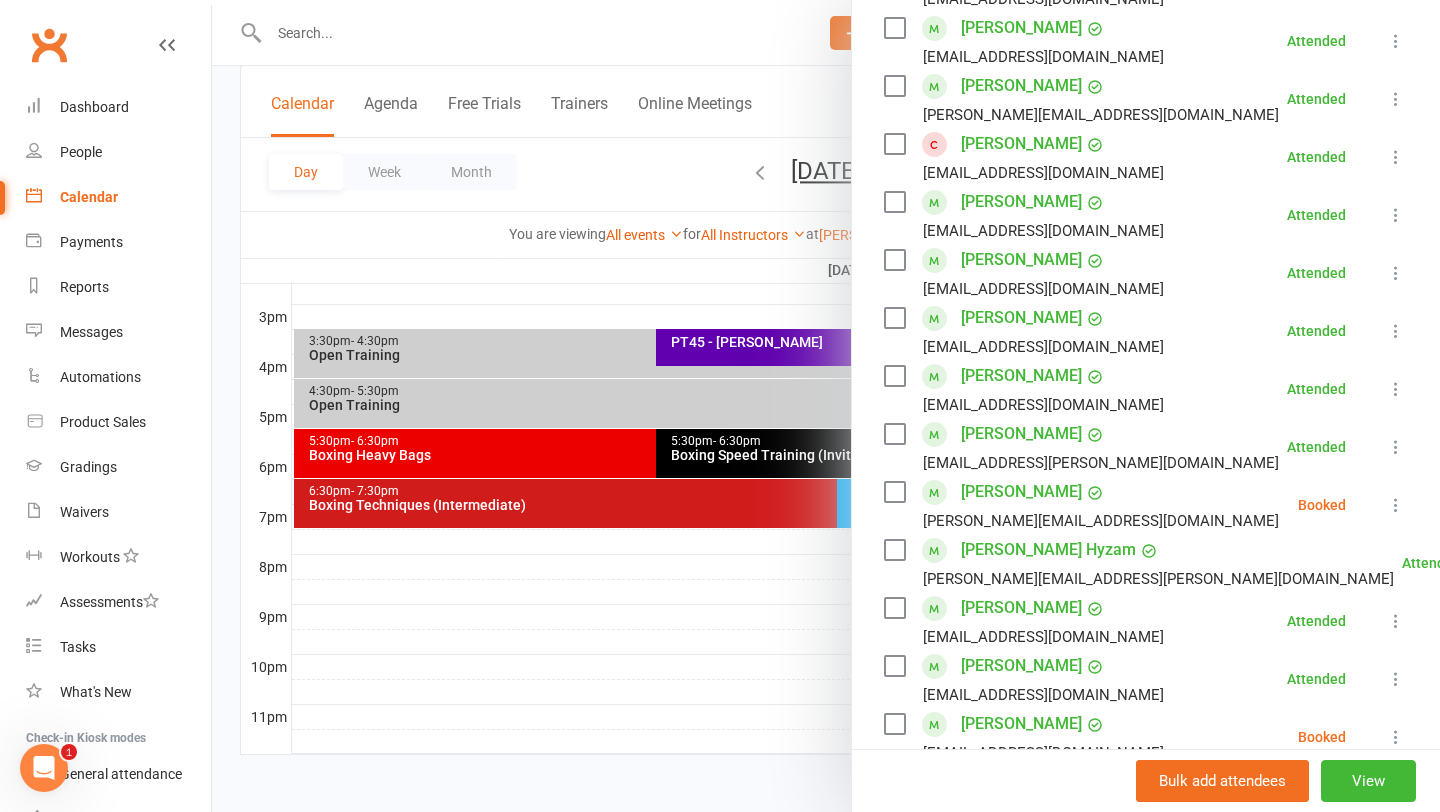 click at bounding box center [1396, 505] 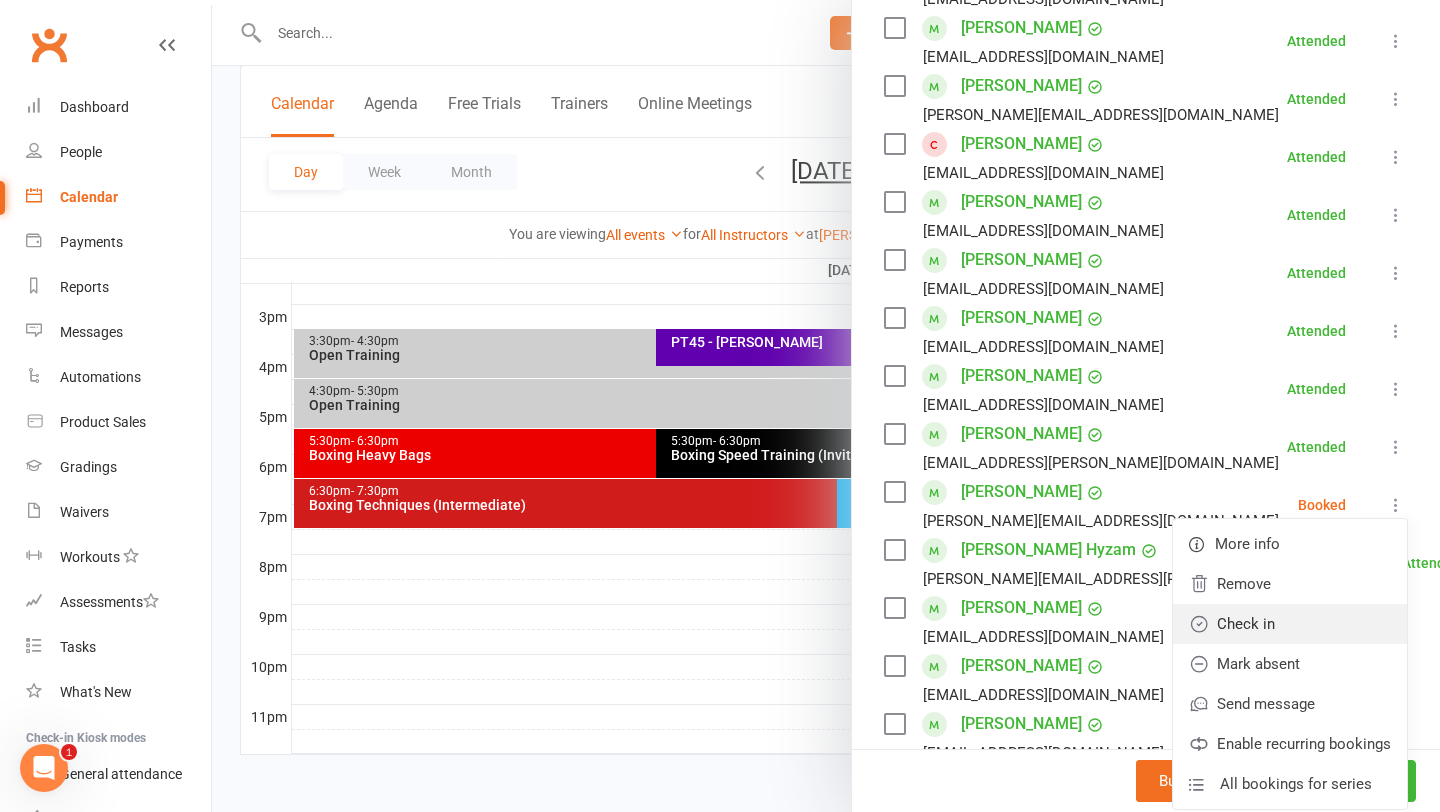 click on "Check in" at bounding box center [1290, 624] 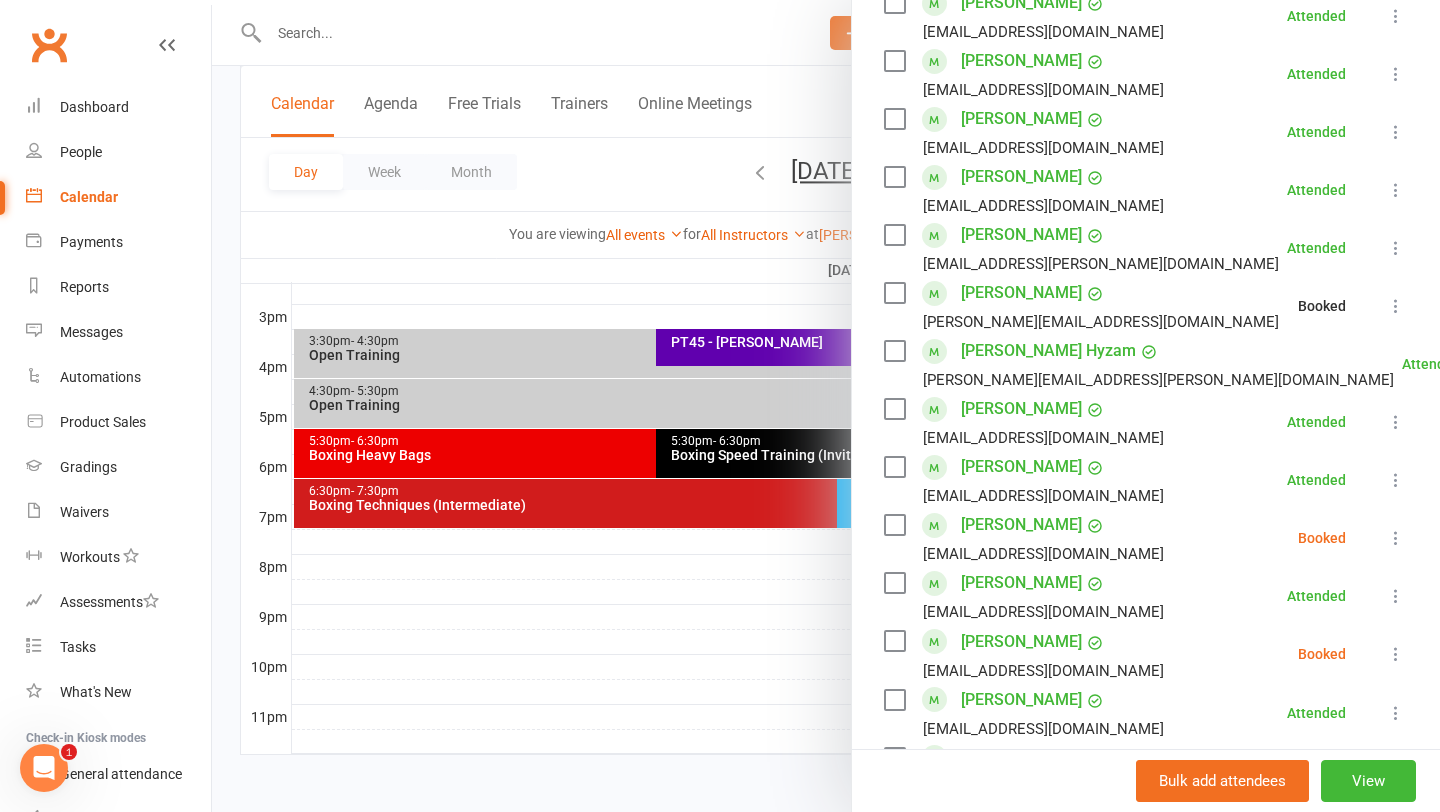 scroll, scrollTop: 619, scrollLeft: 0, axis: vertical 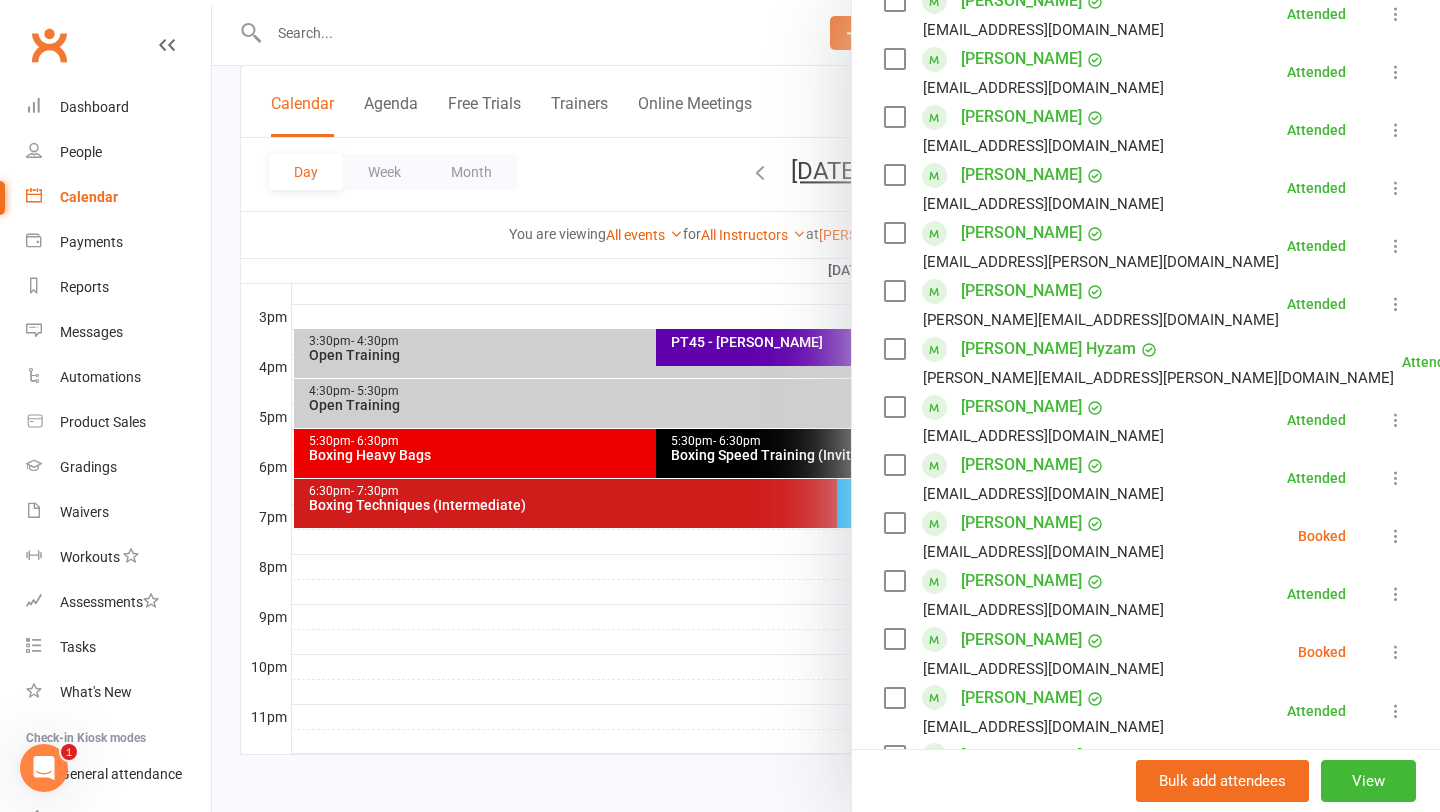 click at bounding box center [1396, 536] 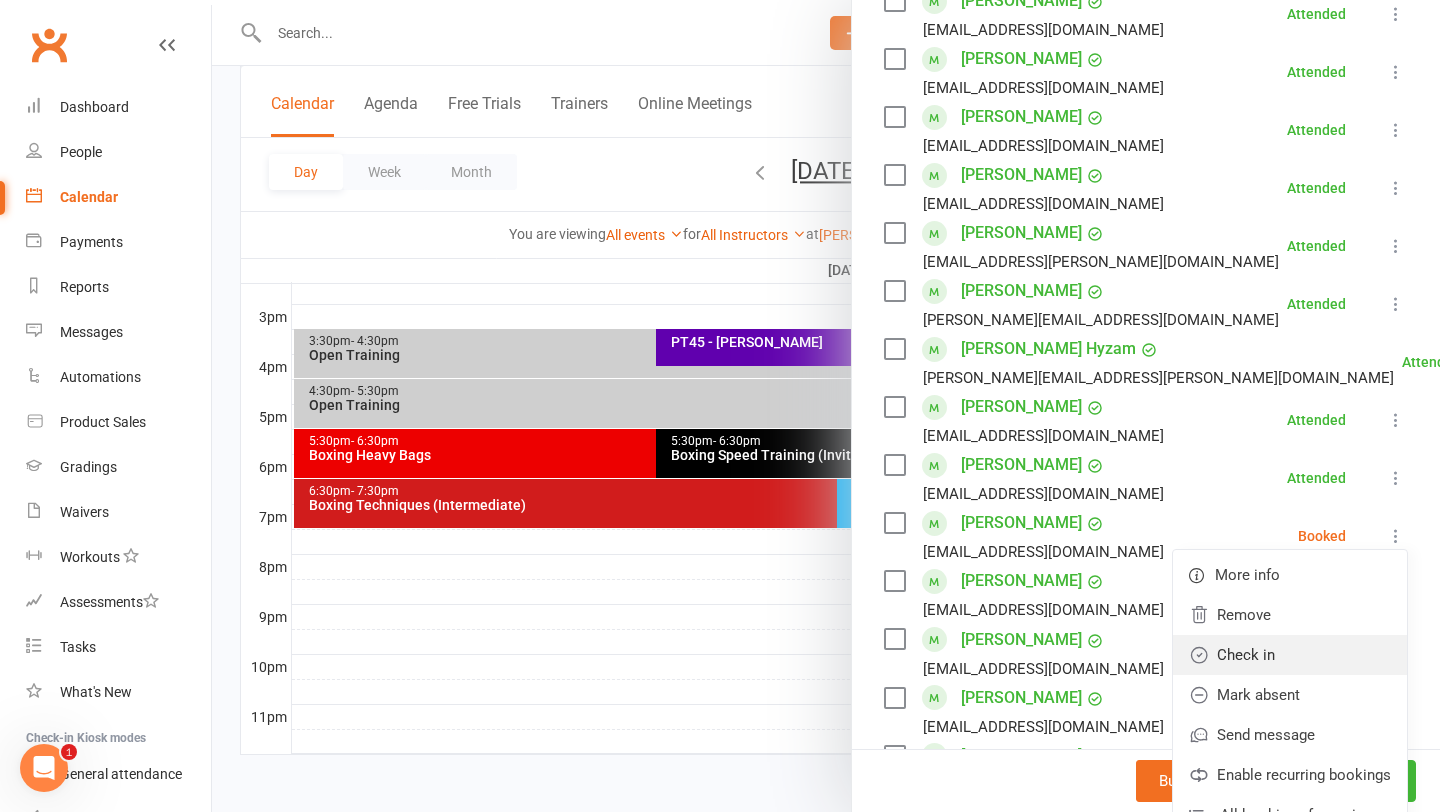 click on "Check in" at bounding box center (1290, 655) 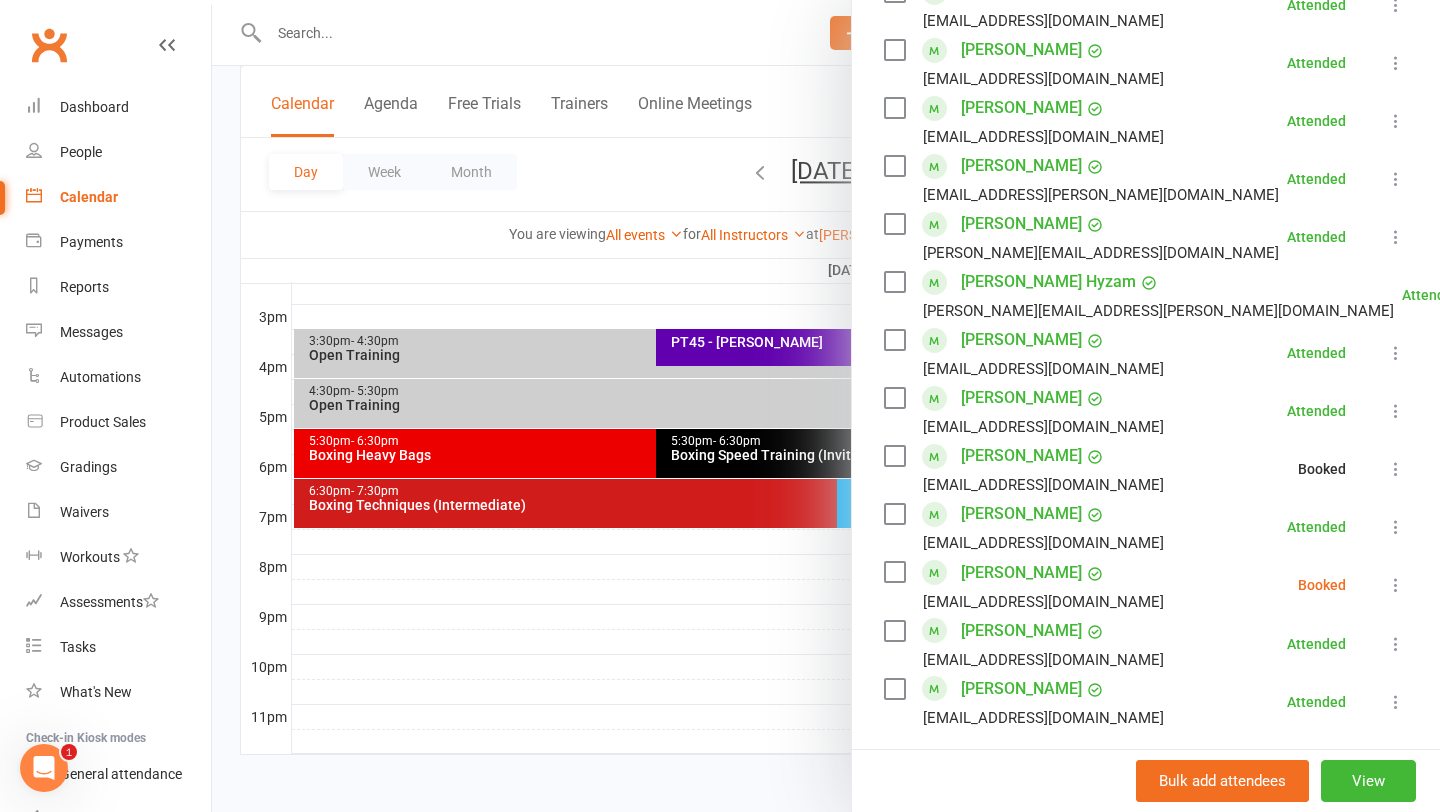 scroll, scrollTop: 687, scrollLeft: 0, axis: vertical 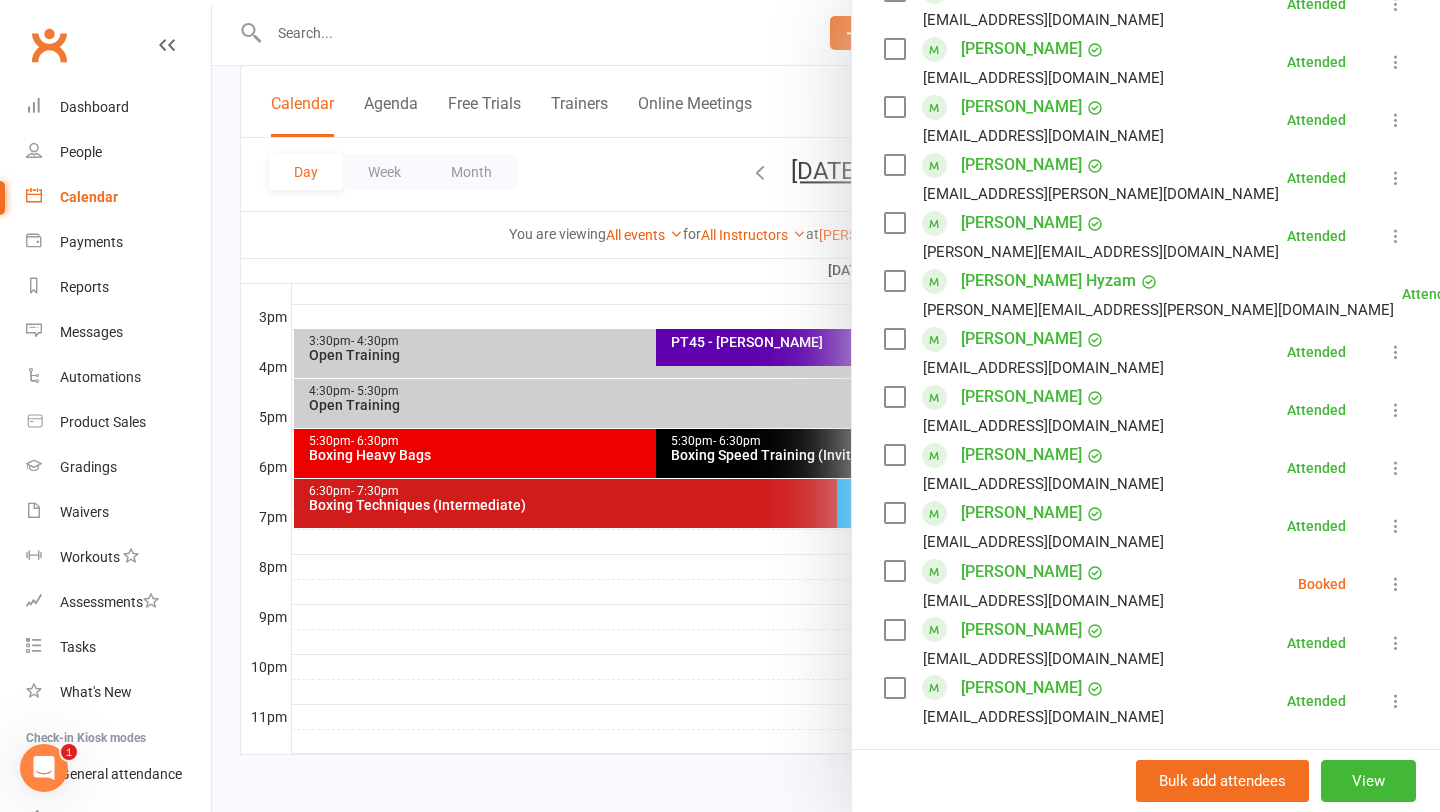click at bounding box center (1396, 584) 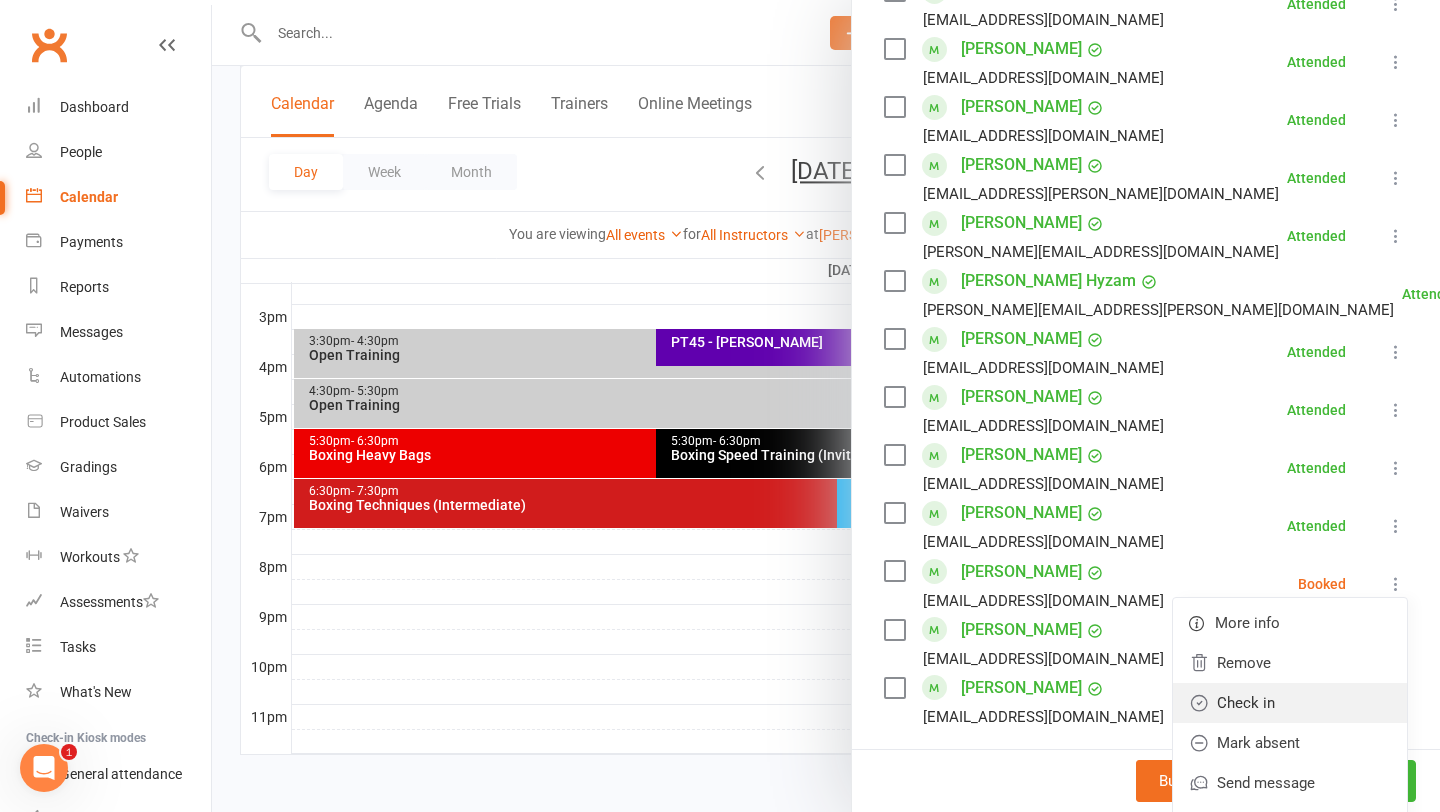 click on "Check in" at bounding box center [1290, 703] 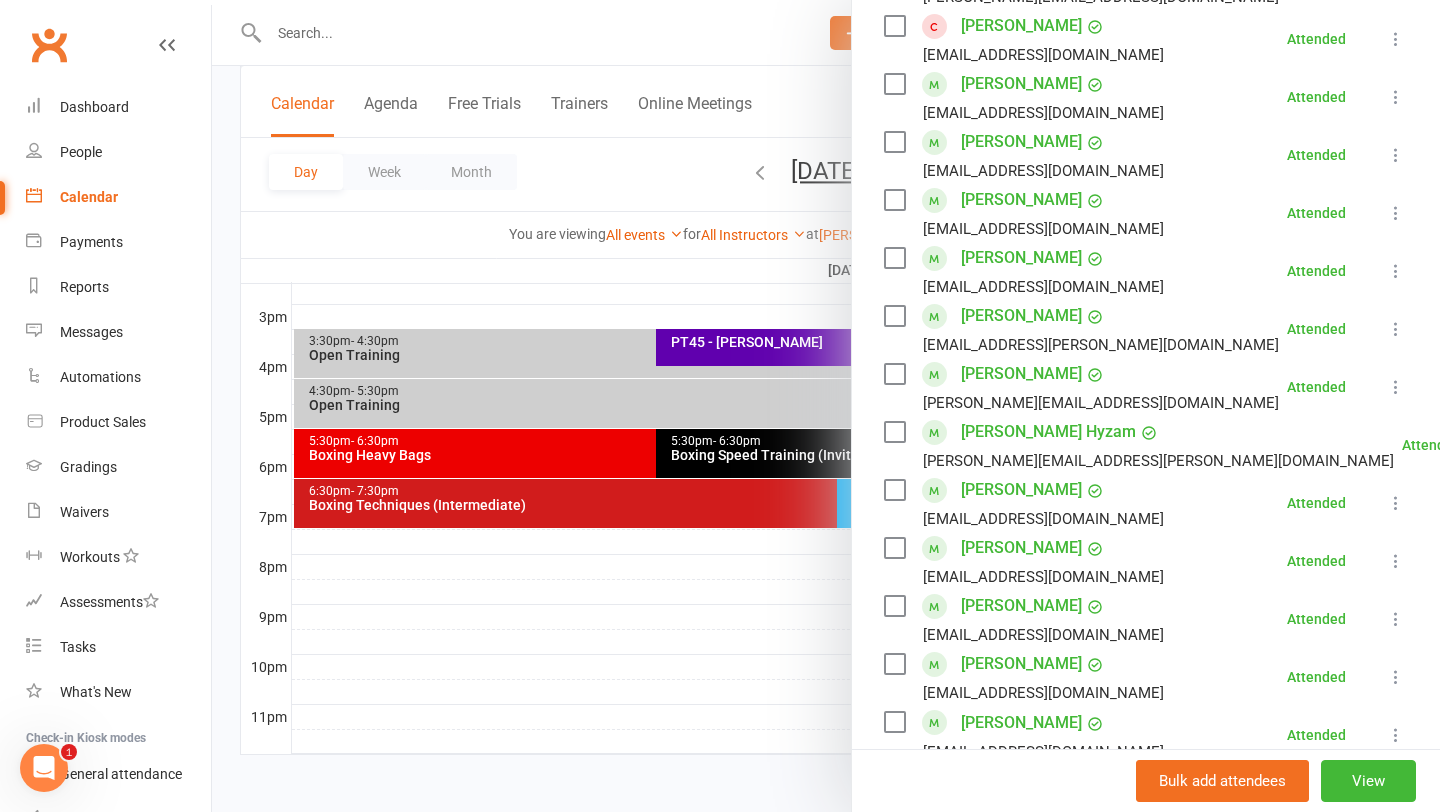 scroll, scrollTop: 0, scrollLeft: 0, axis: both 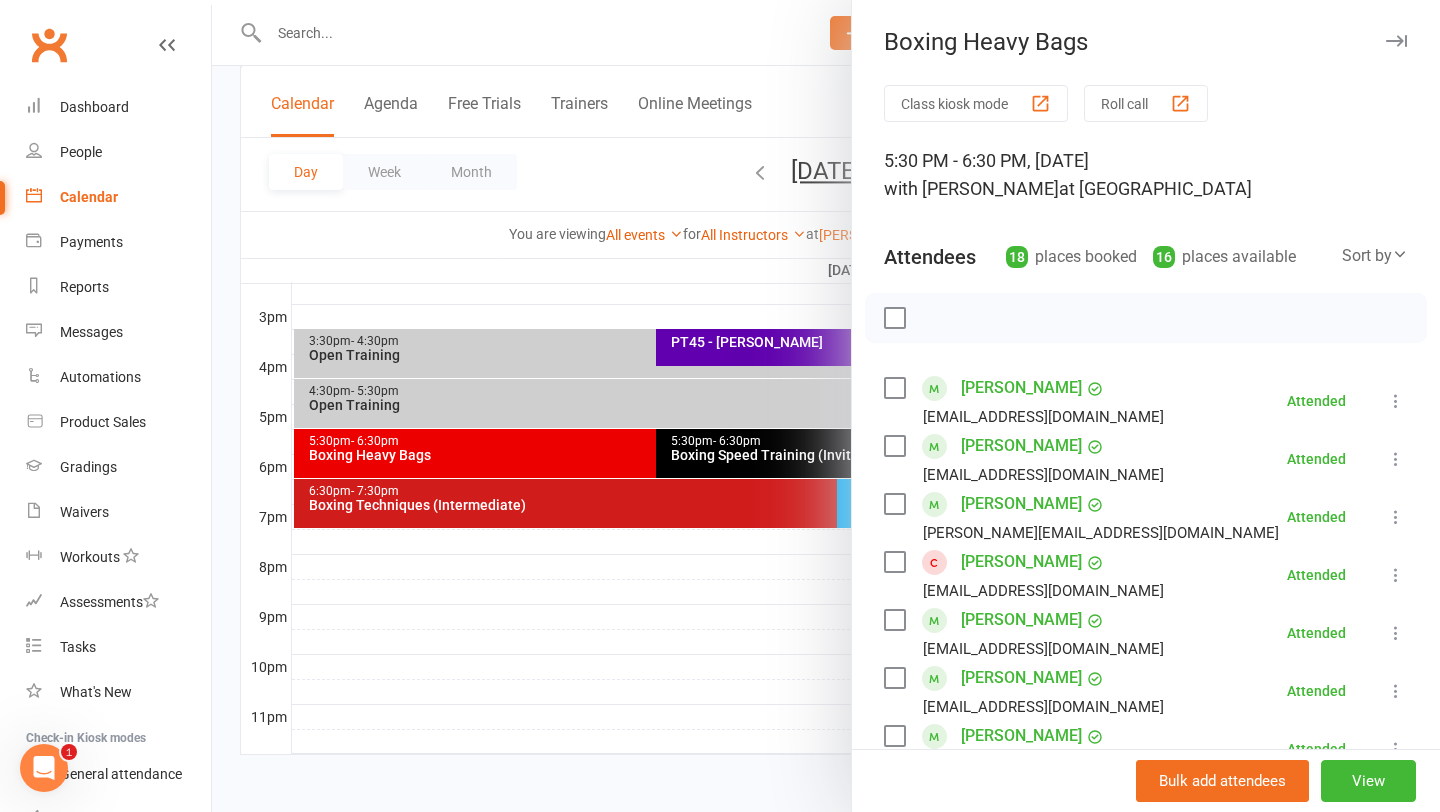 click at bounding box center [826, 406] 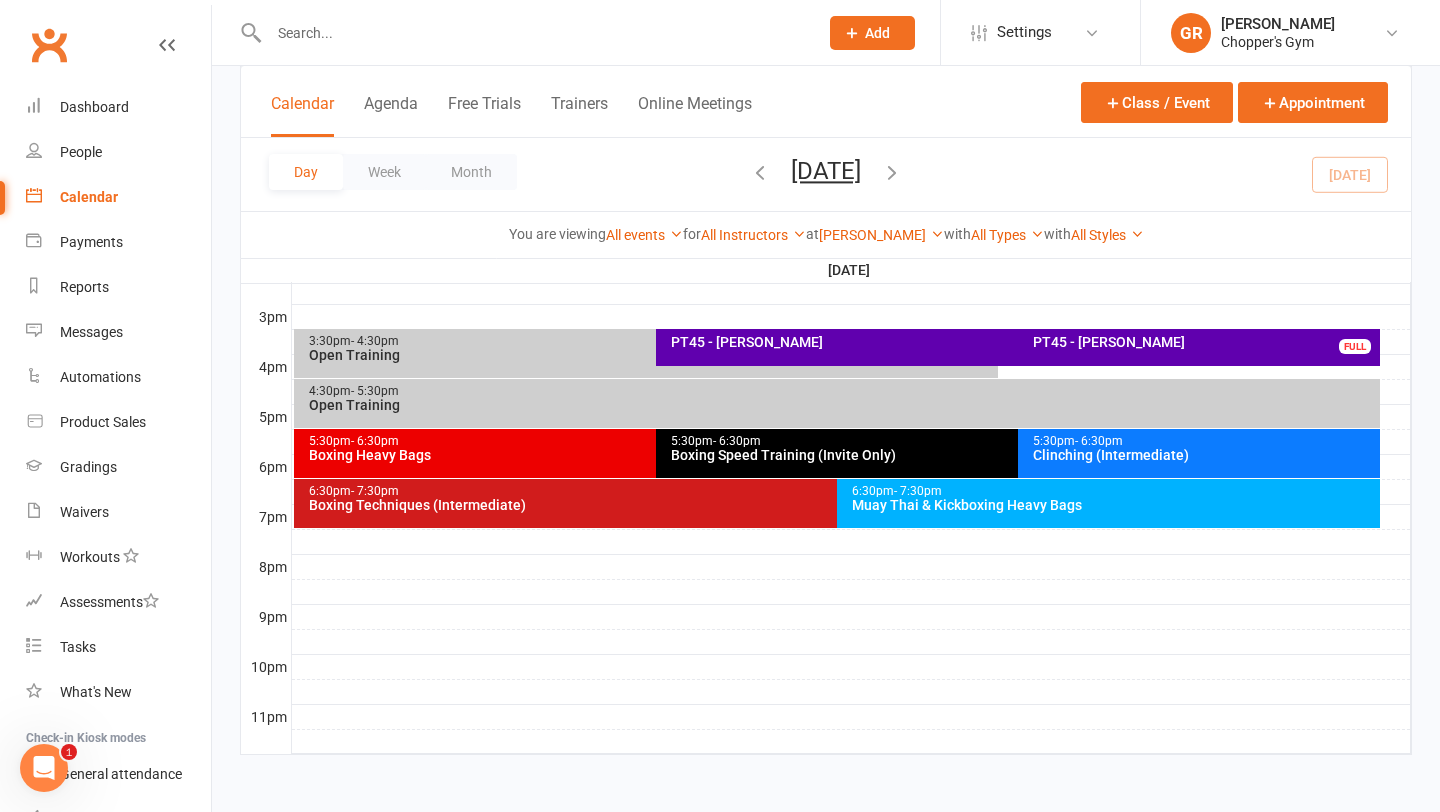 click on "Boxing Techniques (Intermediate)" at bounding box center [832, 505] 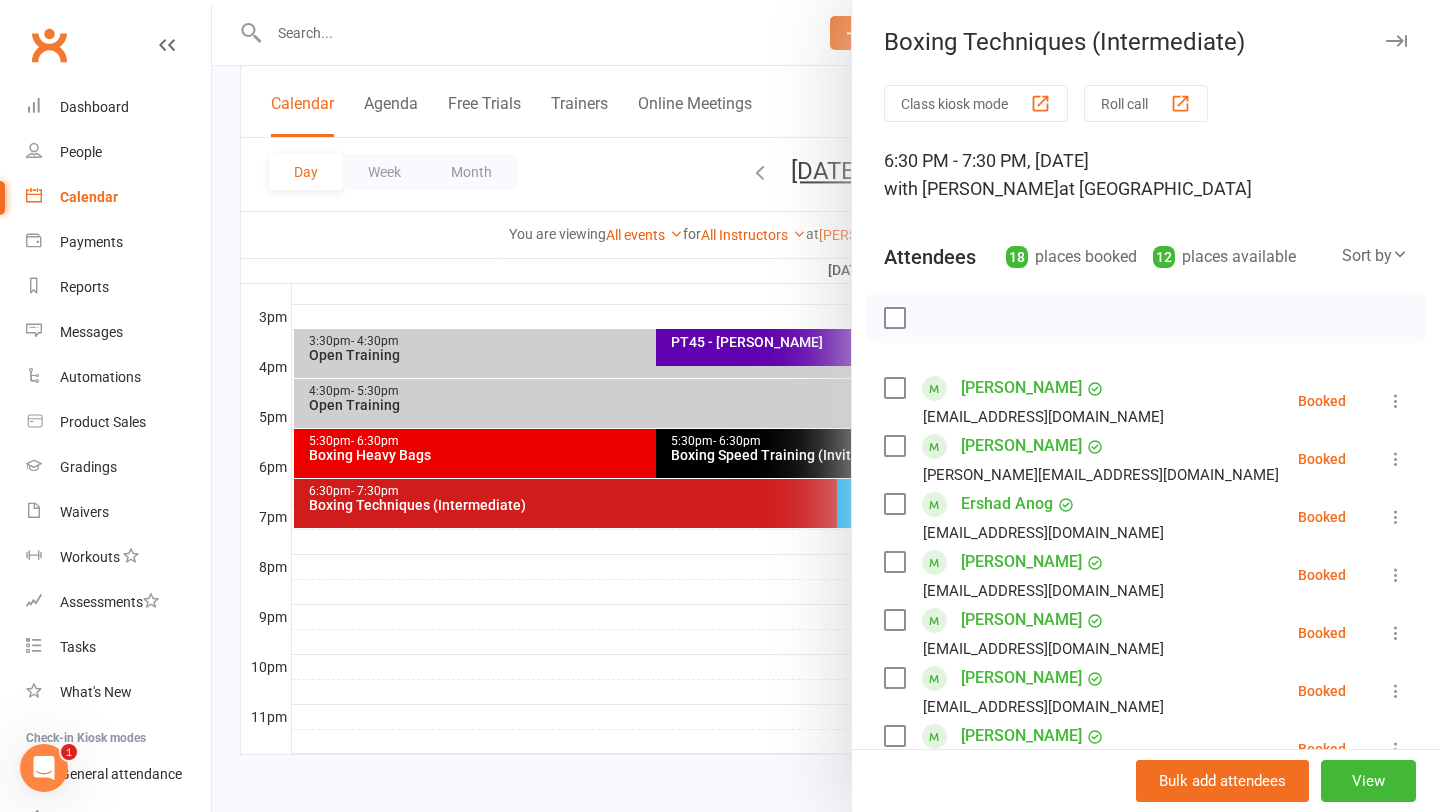 click at bounding box center [894, 388] 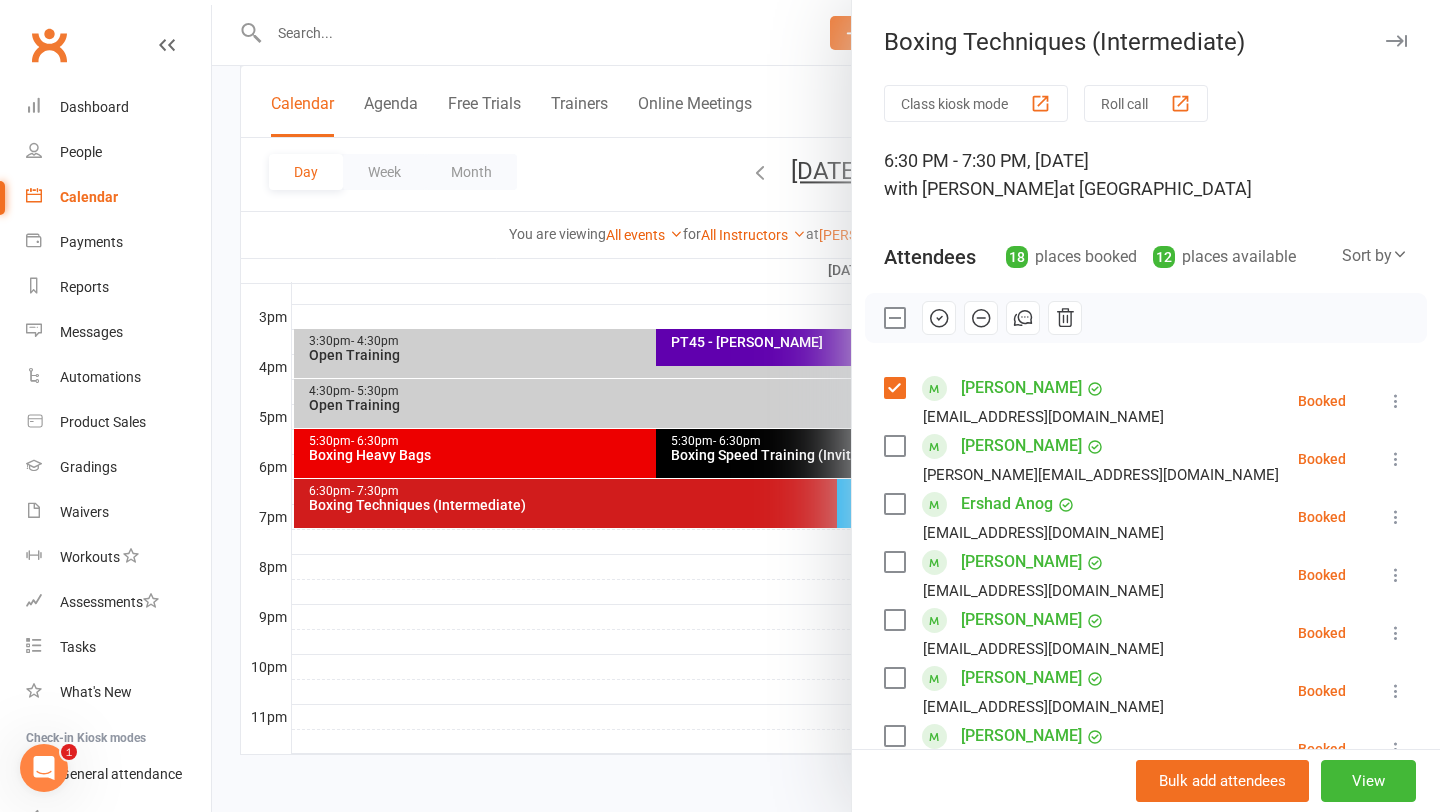 click at bounding box center (894, 562) 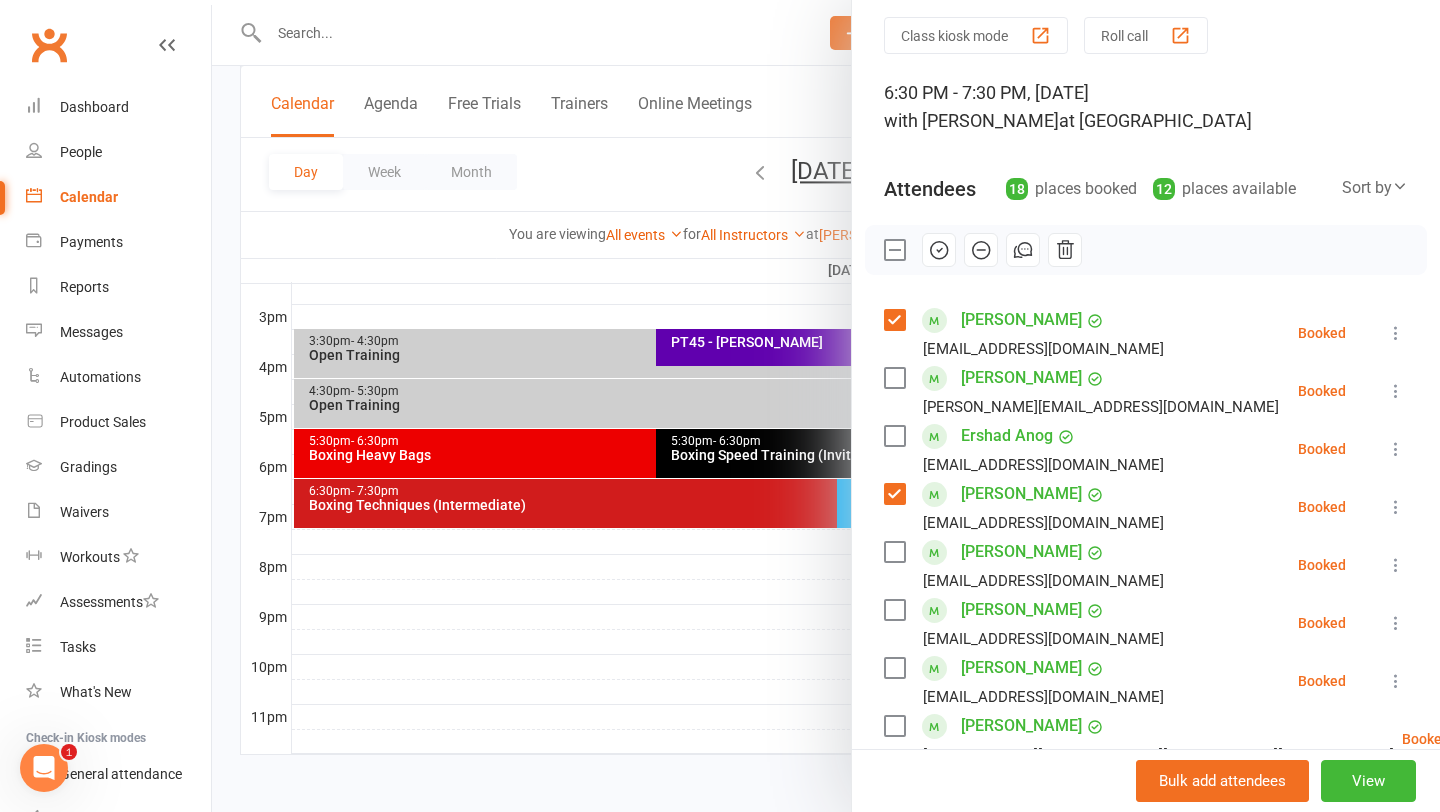 scroll, scrollTop: 87, scrollLeft: 0, axis: vertical 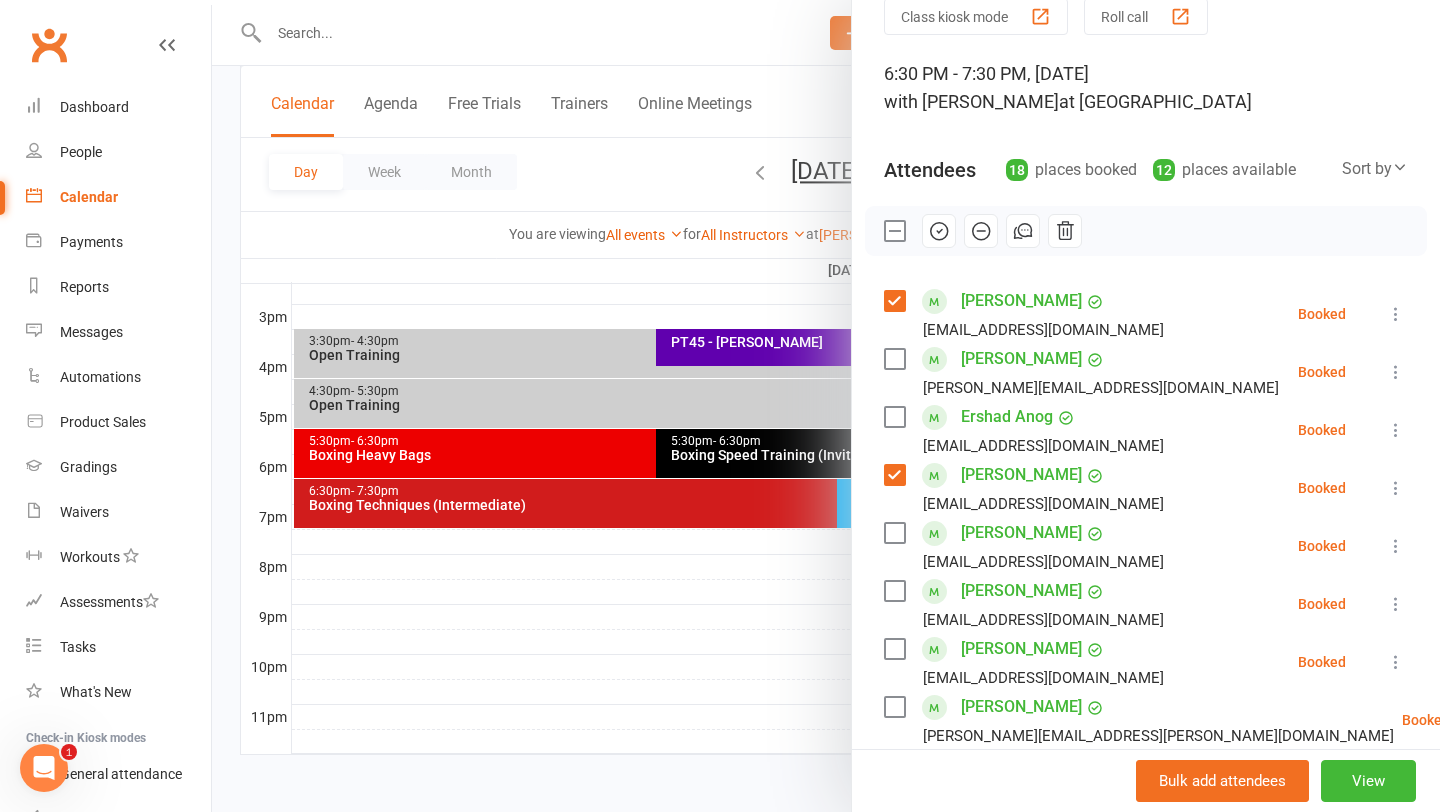 click on "Harrison Upton  harrisonupton@hotmail.com" at bounding box center (1028, 546) 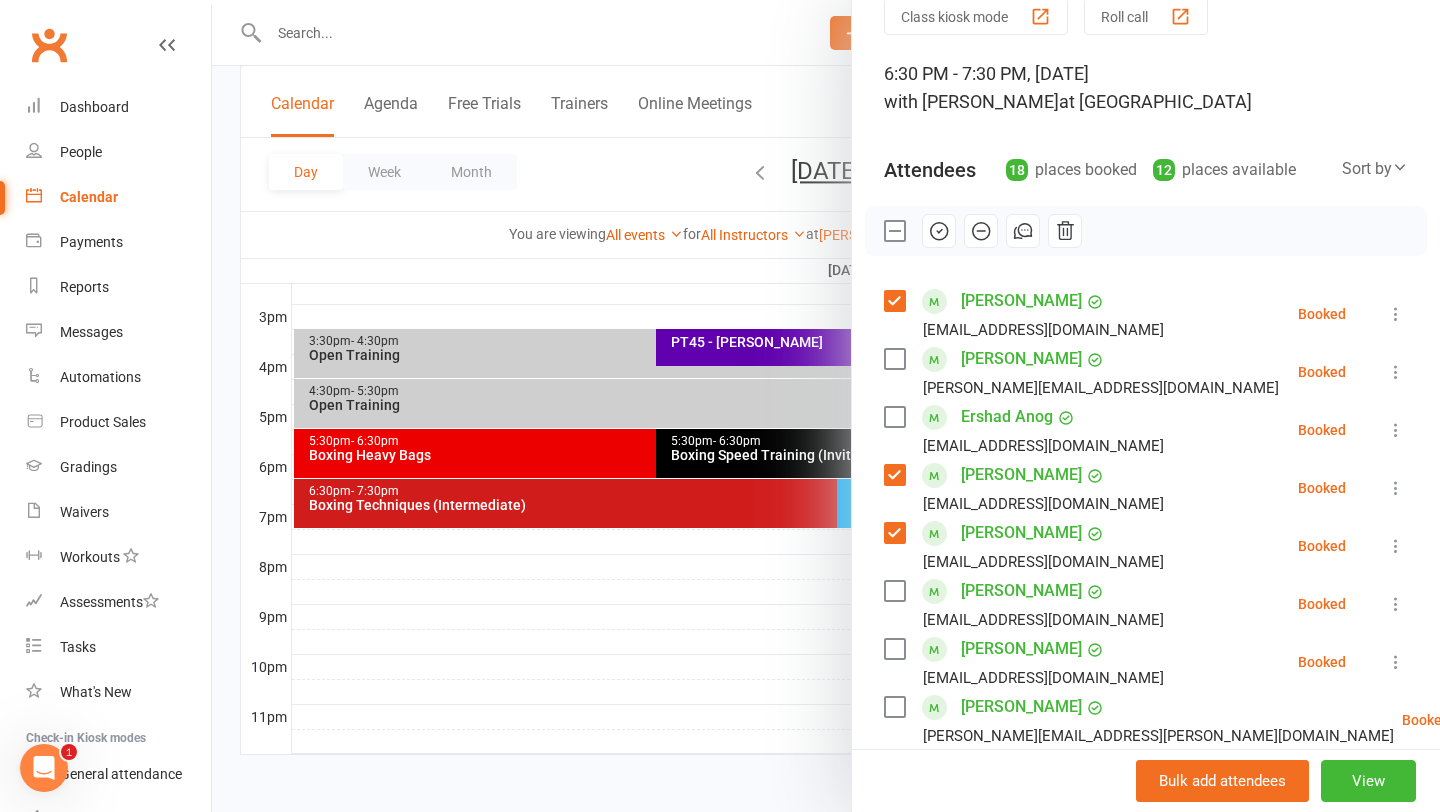 click at bounding box center (894, 591) 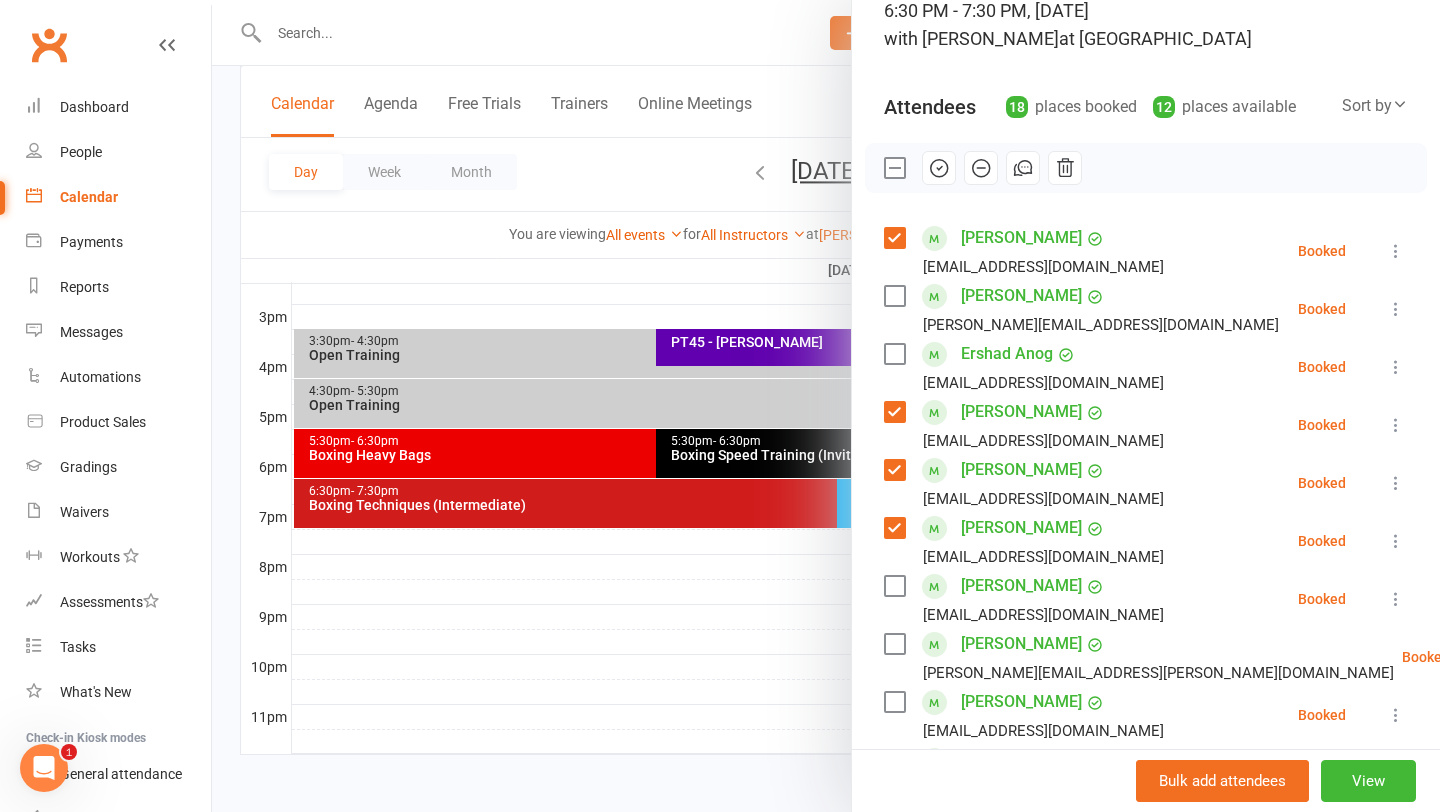 scroll, scrollTop: 163, scrollLeft: 0, axis: vertical 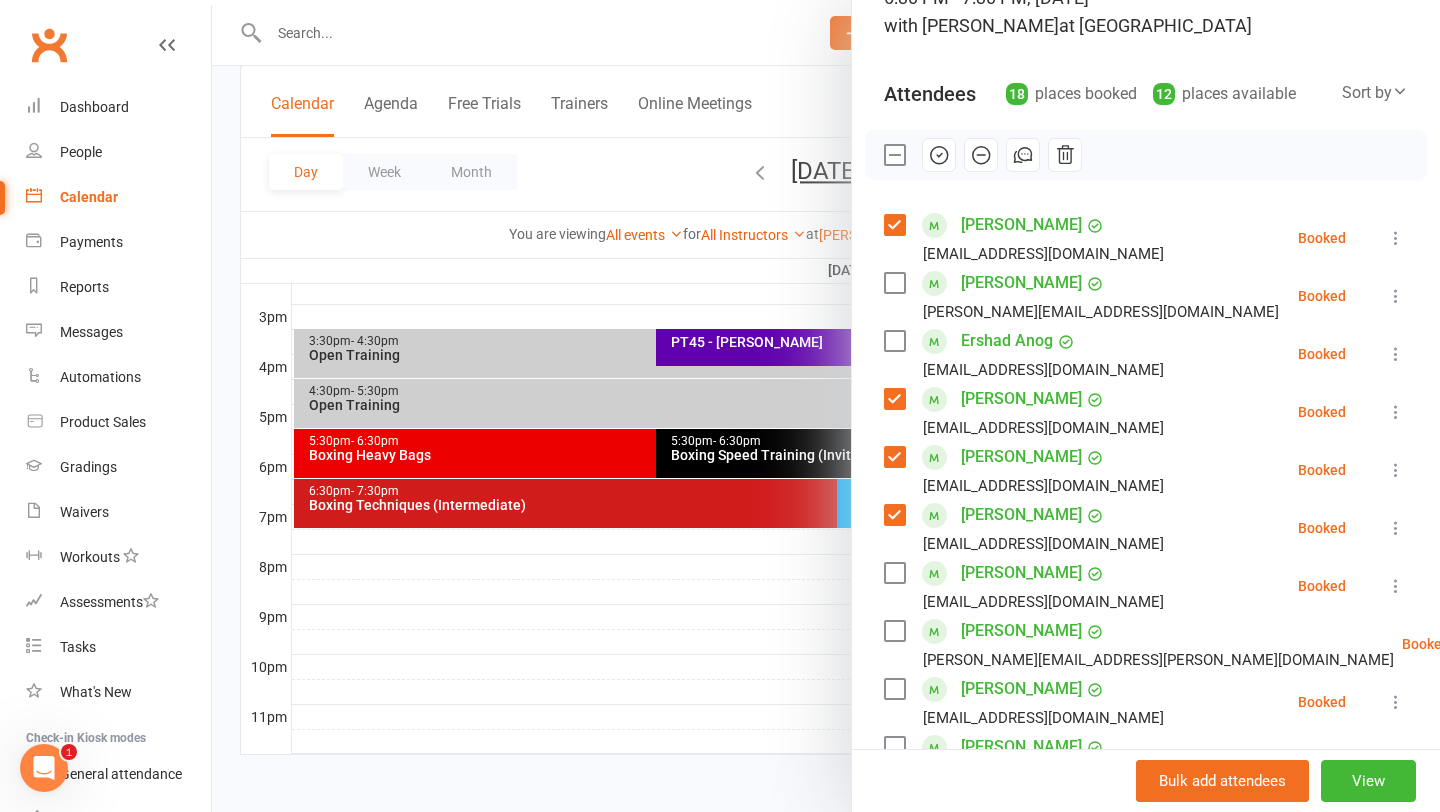 click at bounding box center (894, 573) 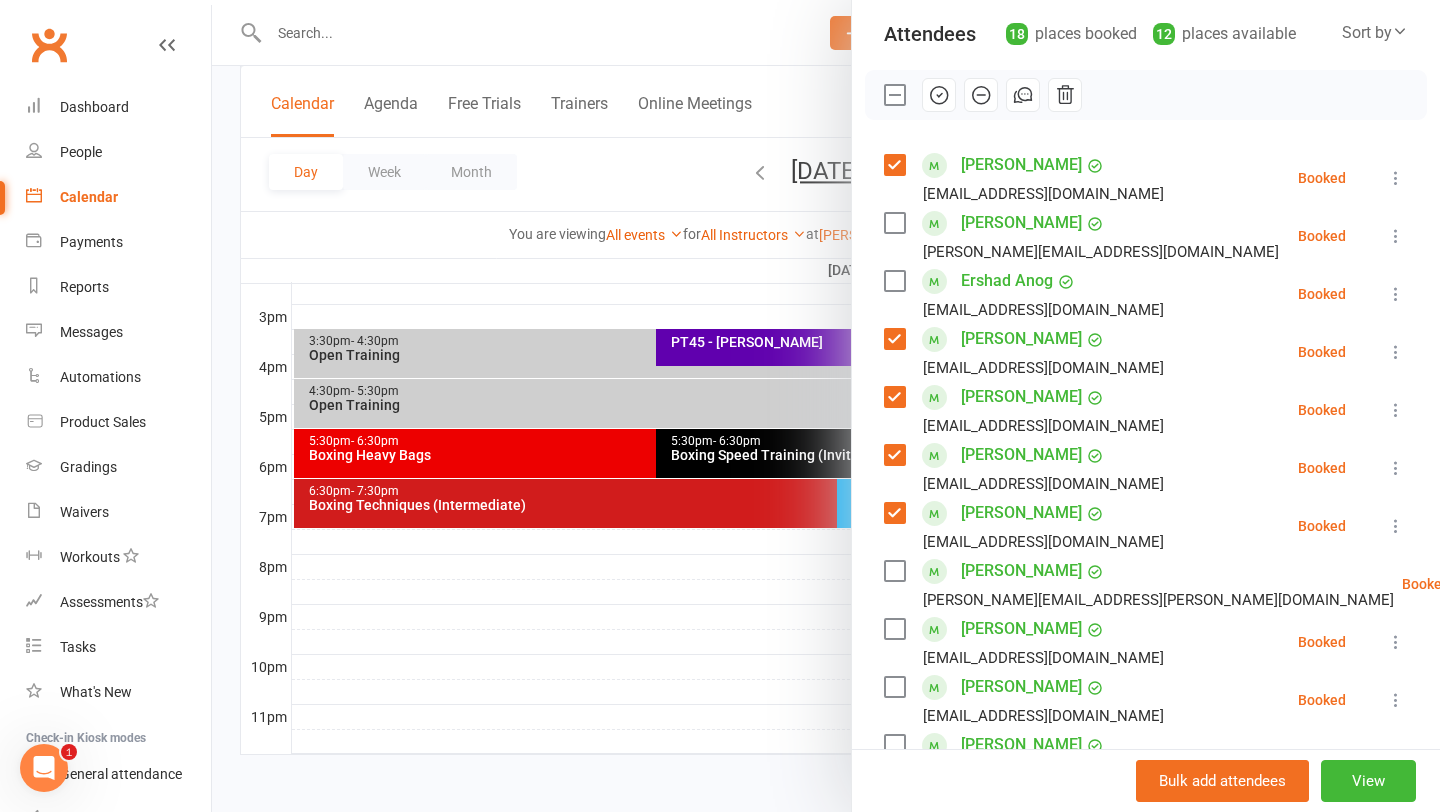 click at bounding box center (894, 629) 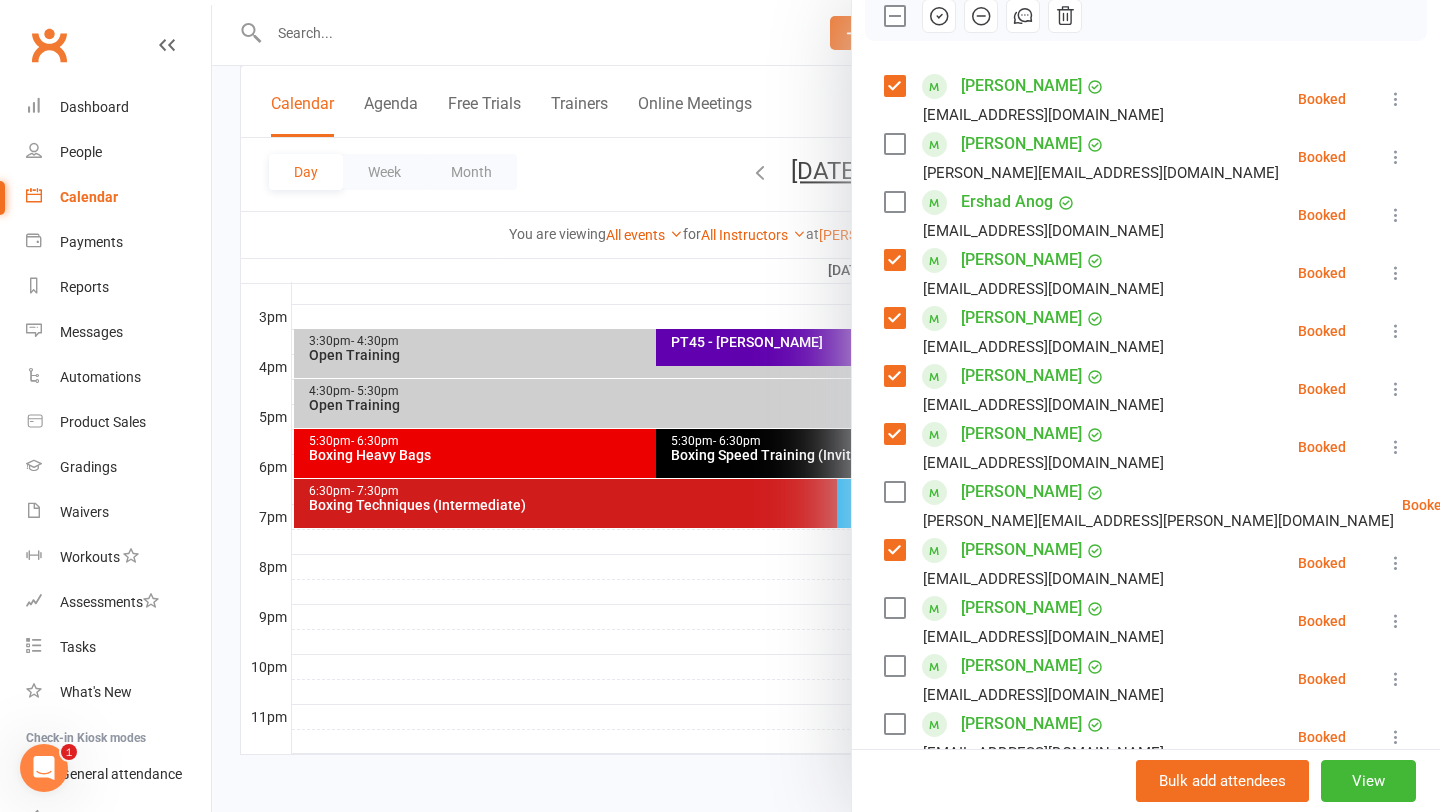 scroll, scrollTop: 301, scrollLeft: 0, axis: vertical 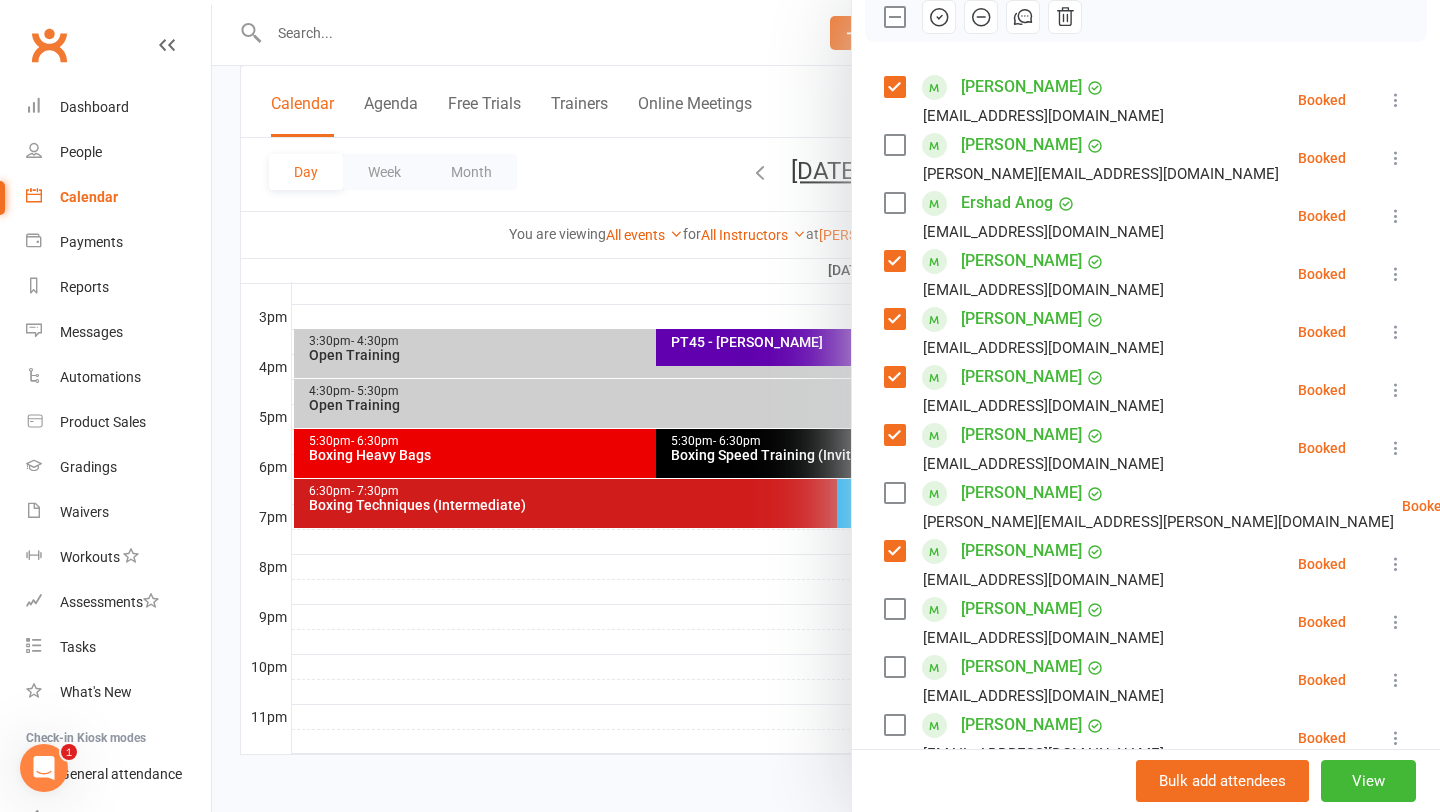 click at bounding box center (894, 609) 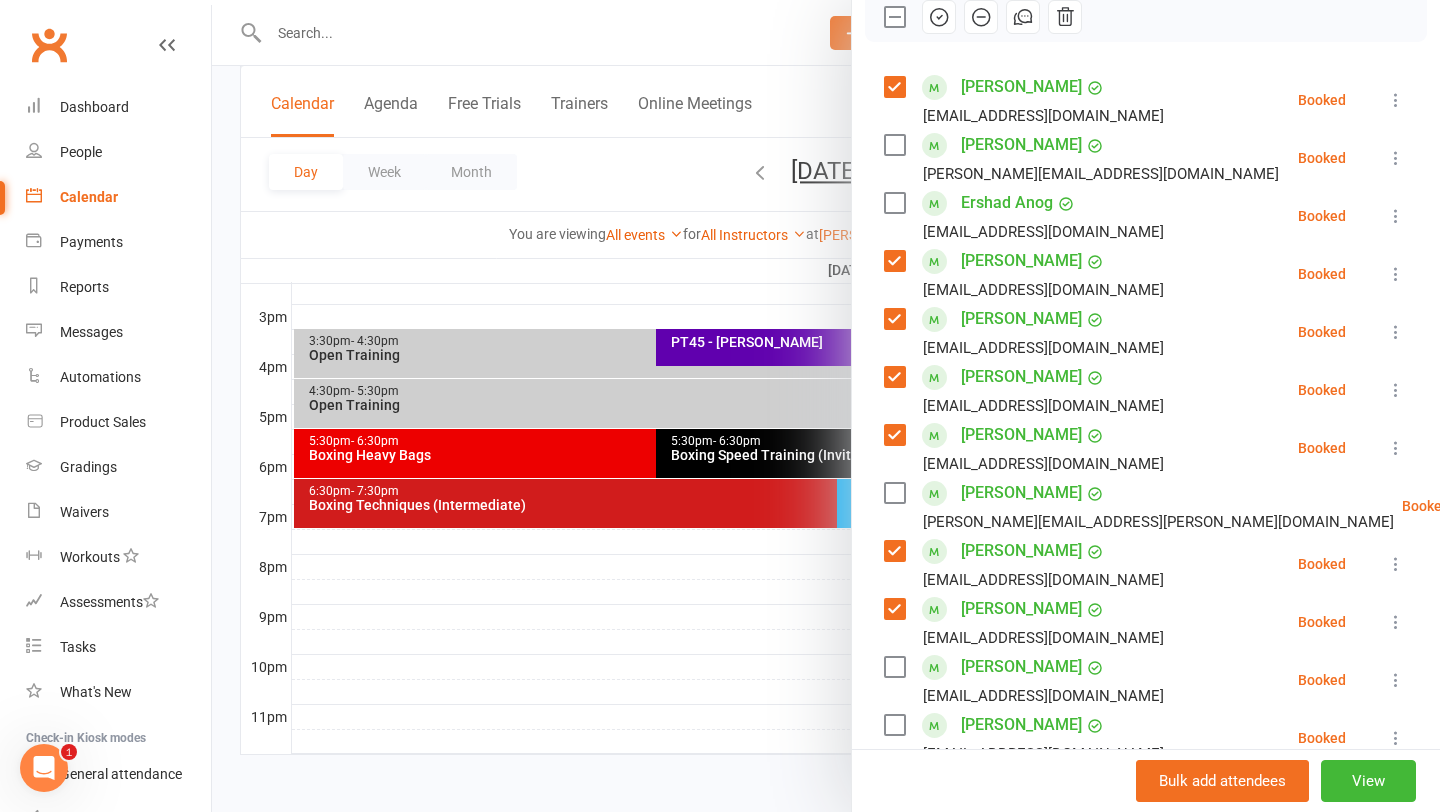 click at bounding box center [894, 667] 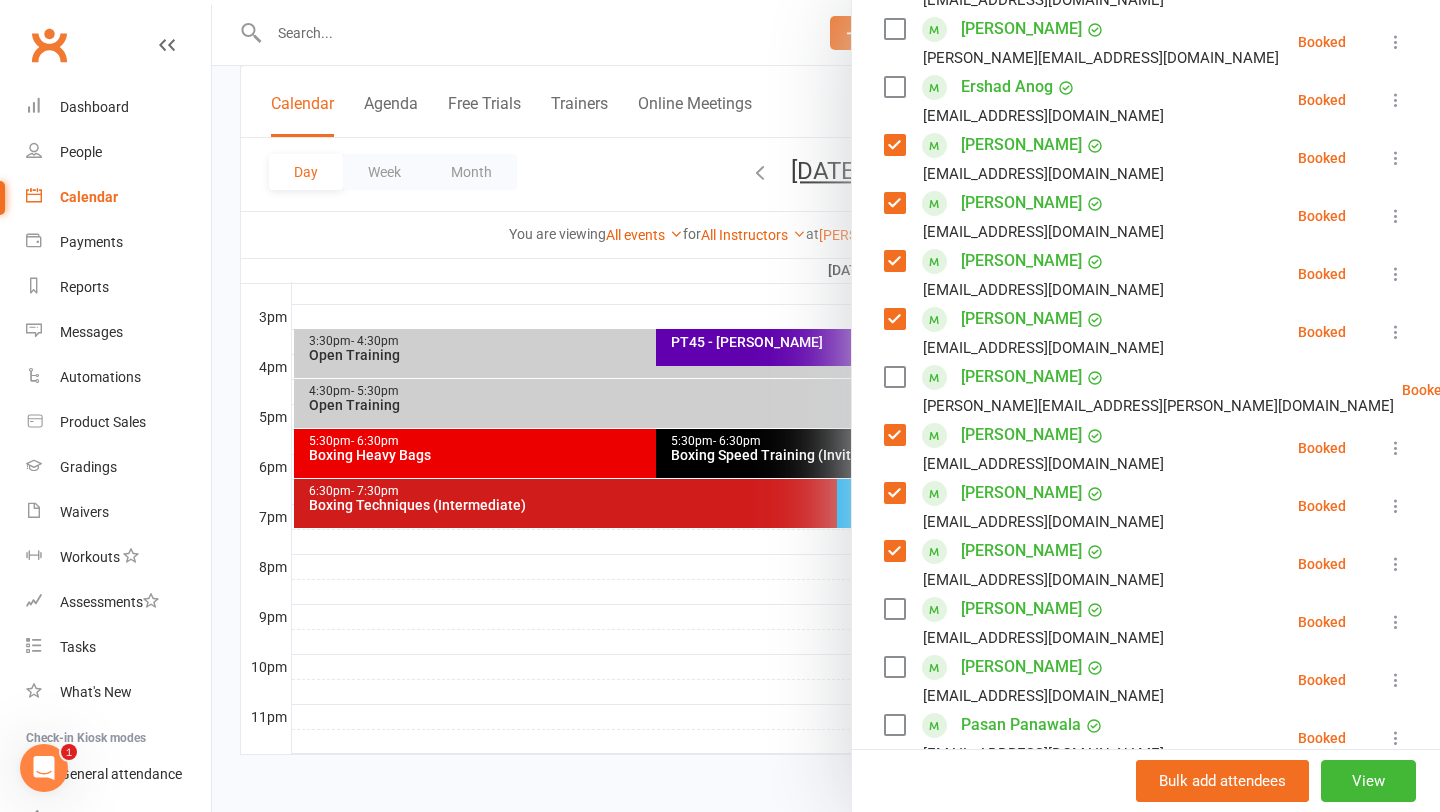 scroll, scrollTop: 435, scrollLeft: 0, axis: vertical 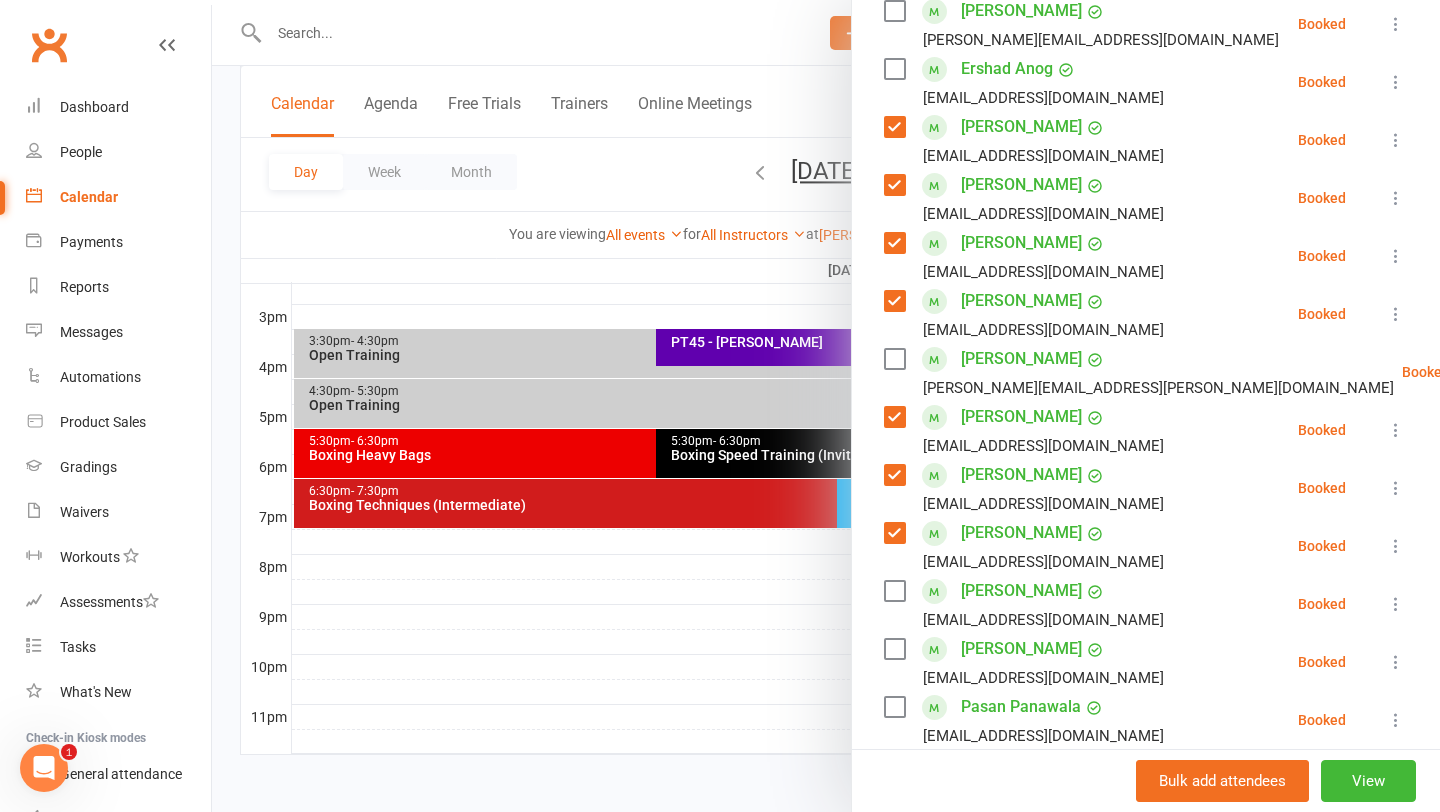 click at bounding box center (894, 591) 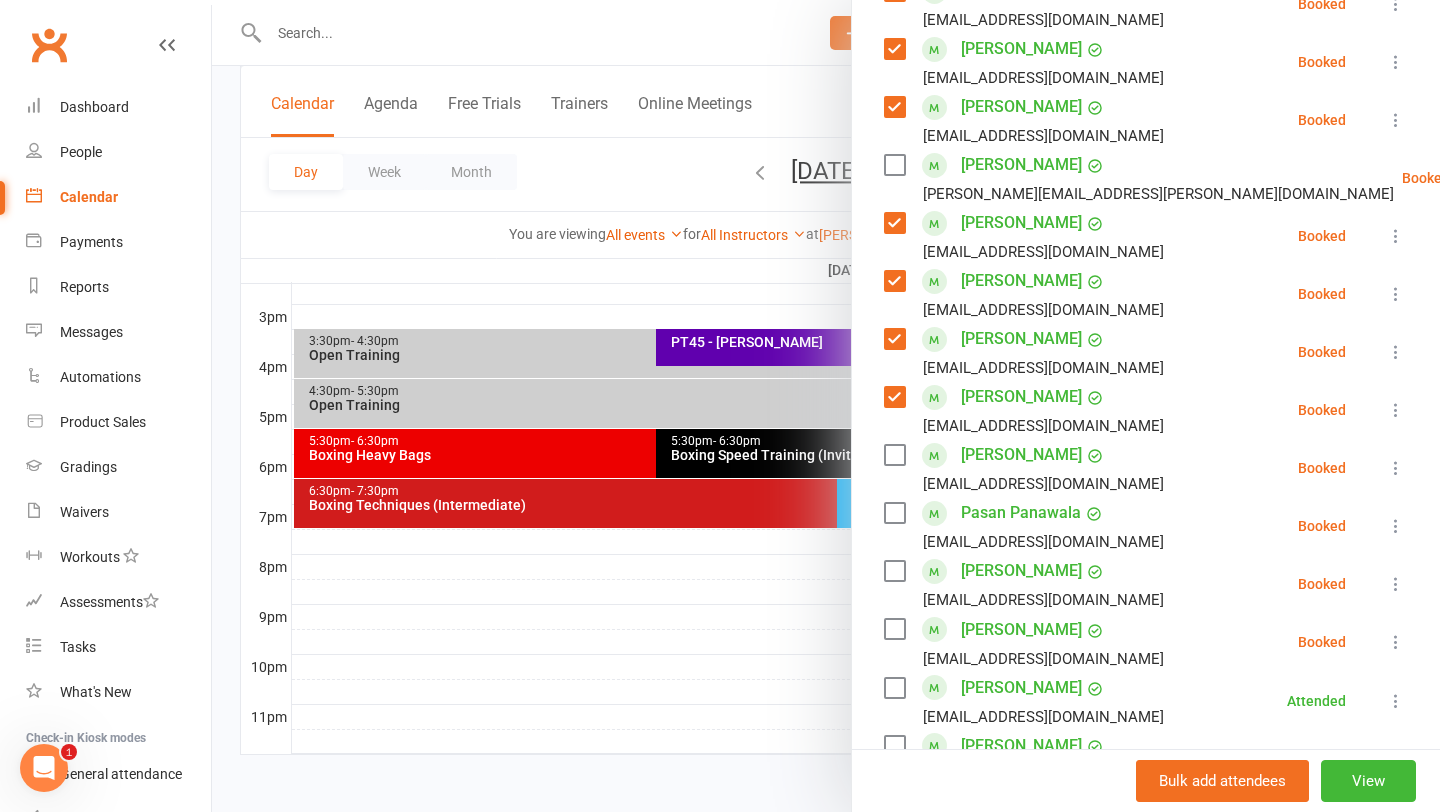 scroll, scrollTop: 635, scrollLeft: 0, axis: vertical 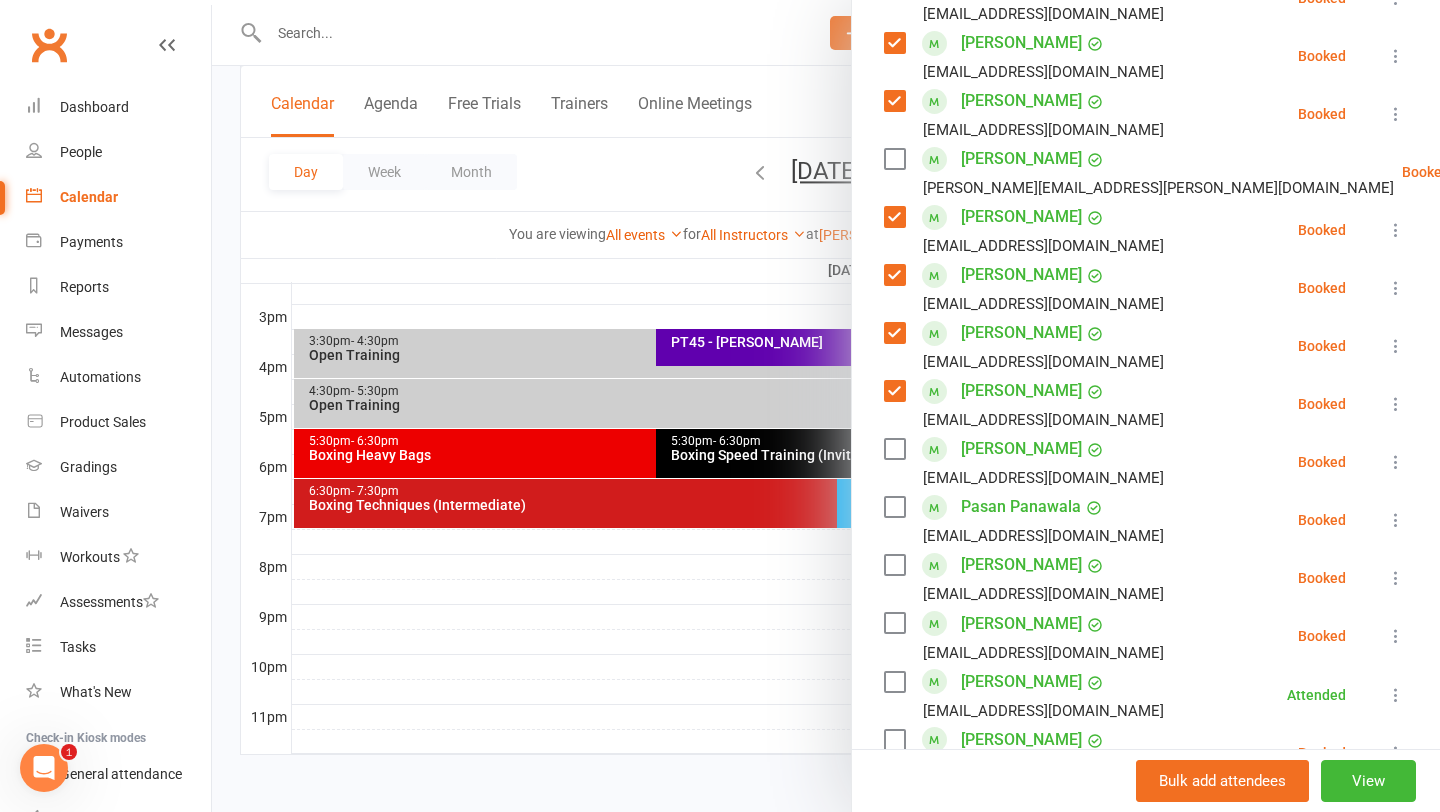 click at bounding box center [894, 623] 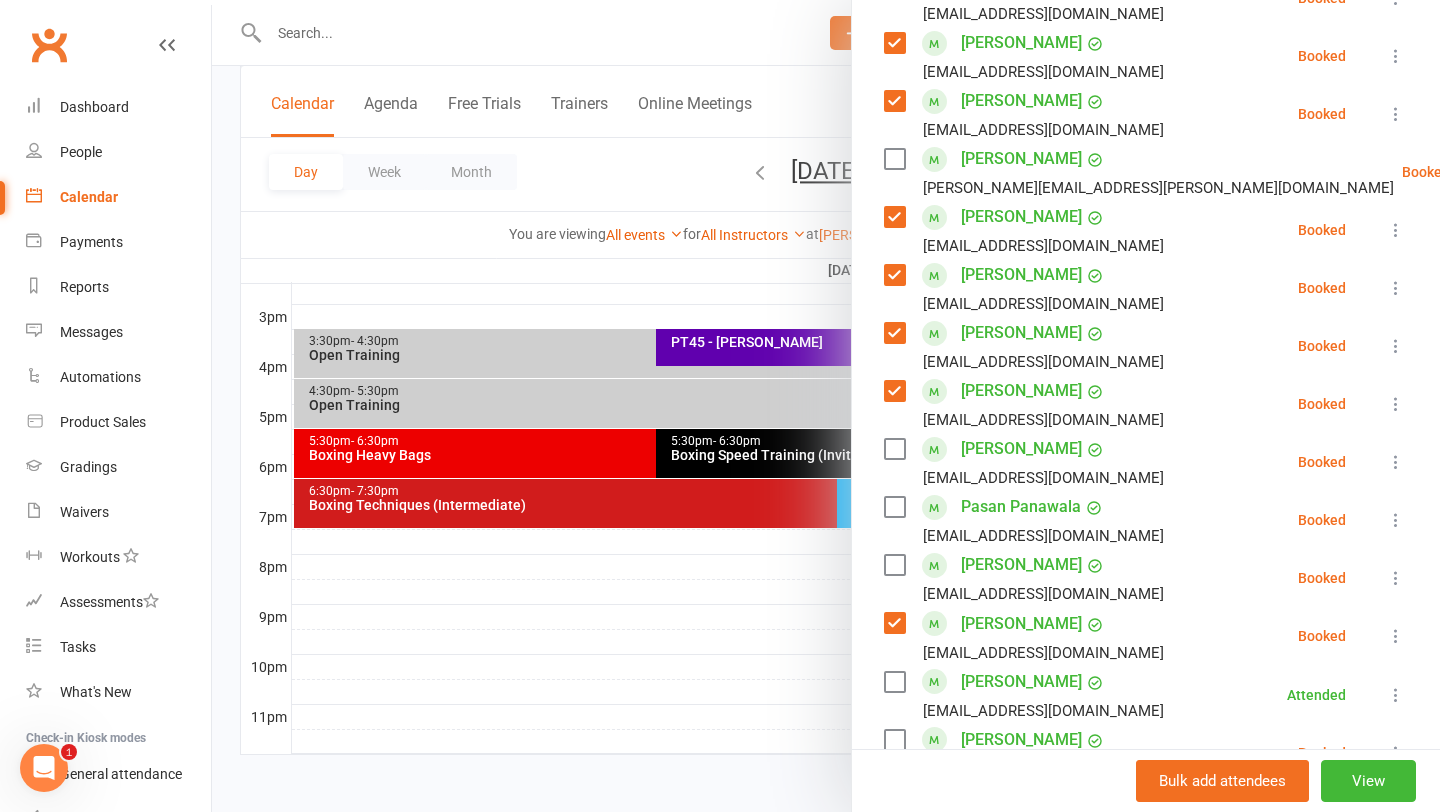 click at bounding box center [894, 682] 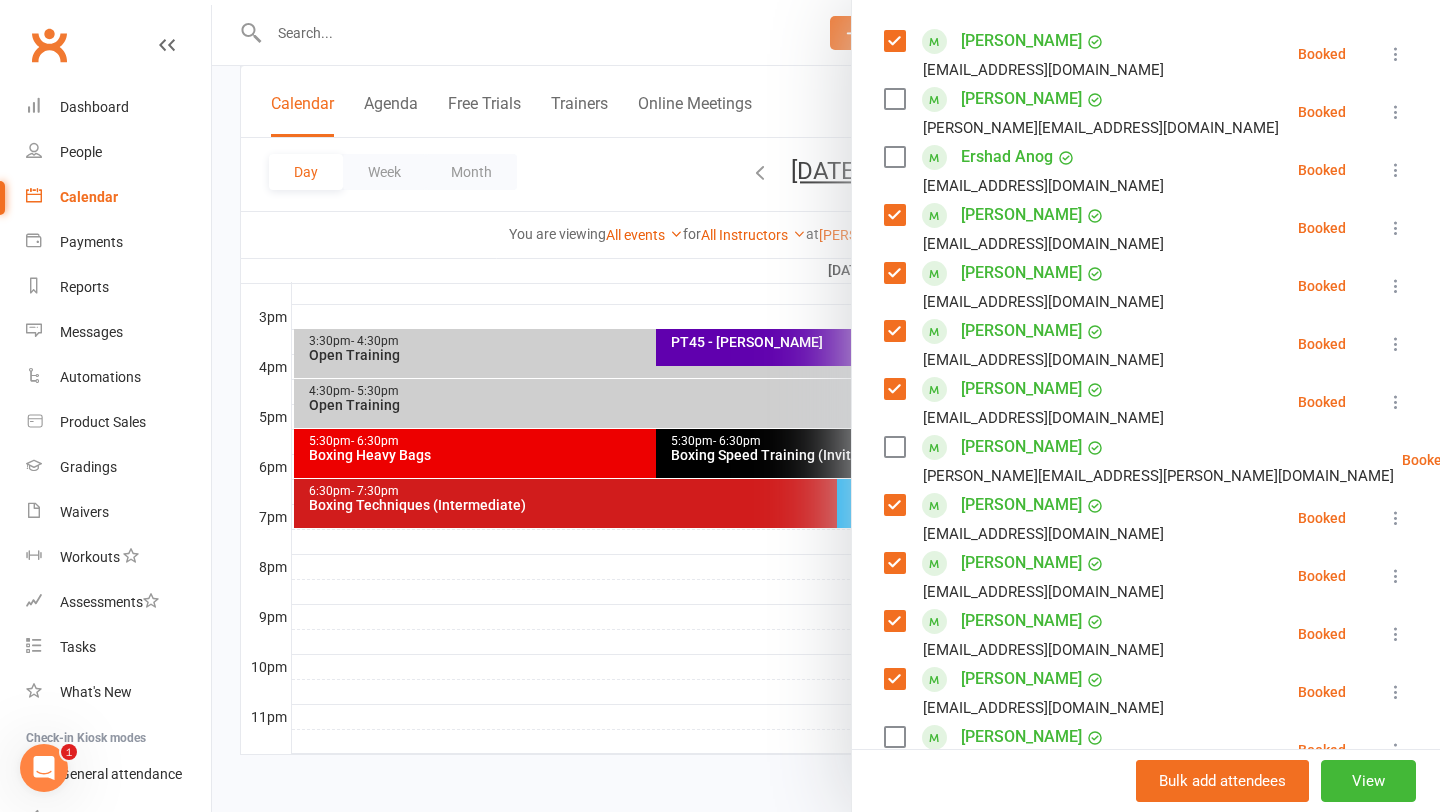 scroll, scrollTop: 0, scrollLeft: 0, axis: both 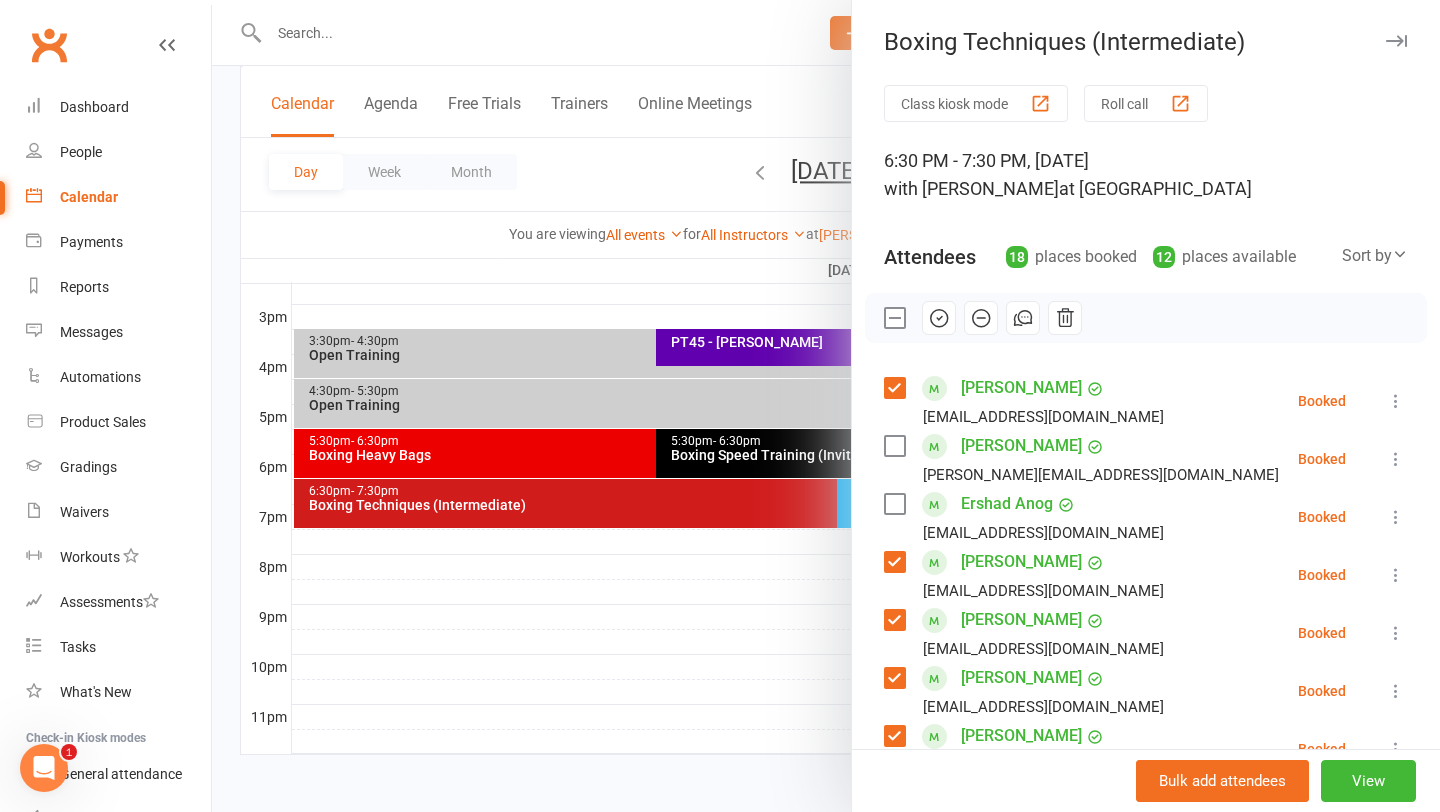click 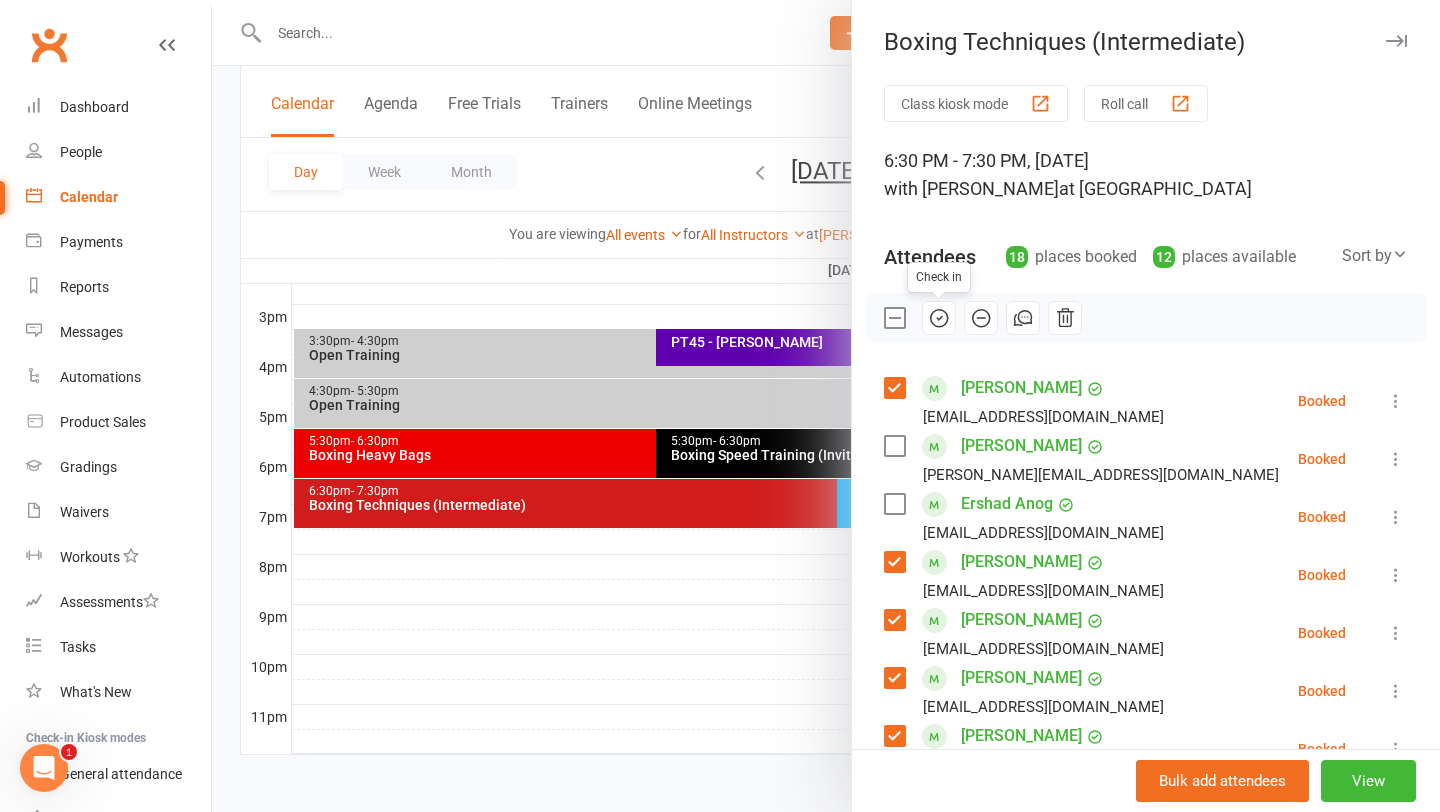 click at bounding box center (826, 406) 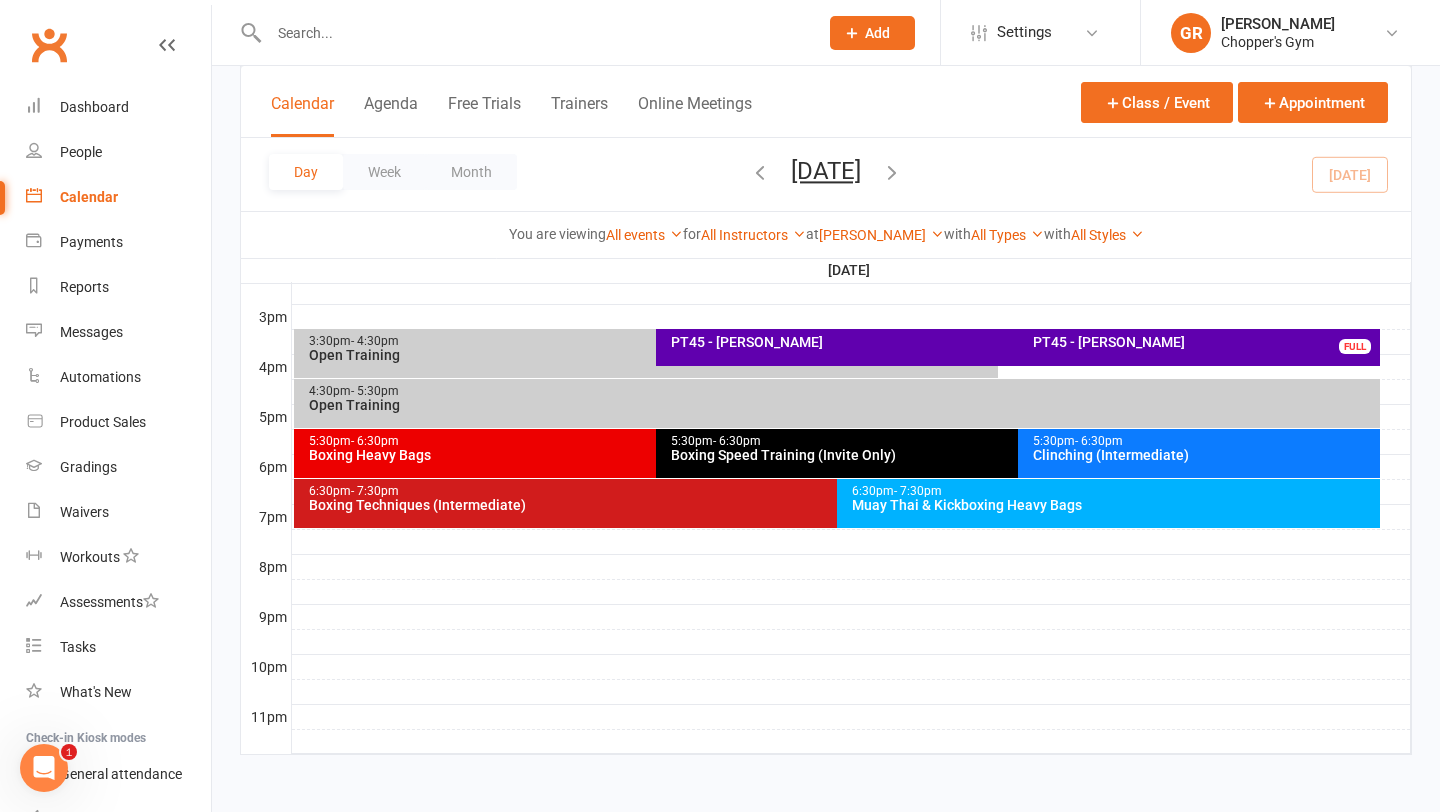 click on "Muay Thai & Kickboxing Heavy Bags" at bounding box center [1113, 505] 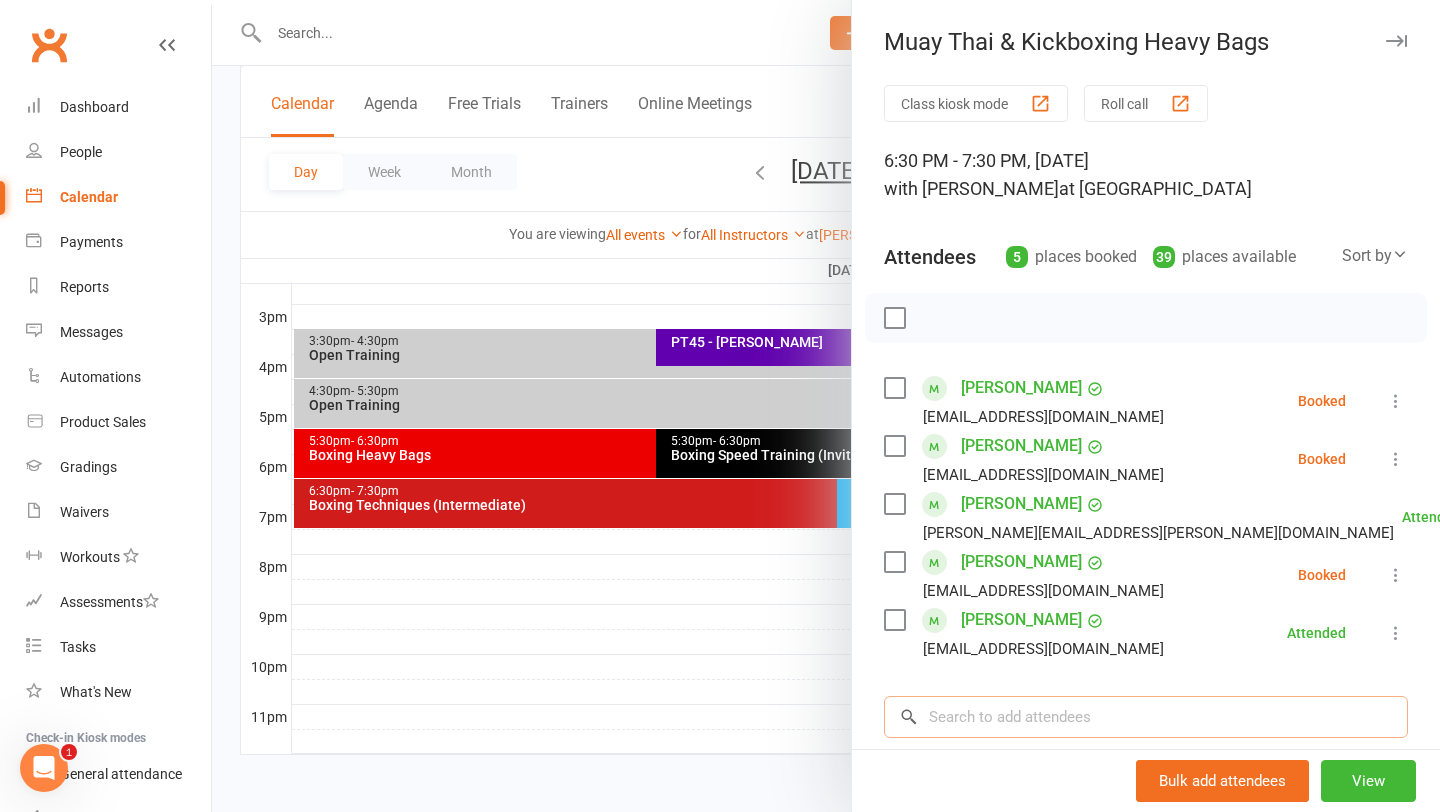 click at bounding box center (1146, 717) 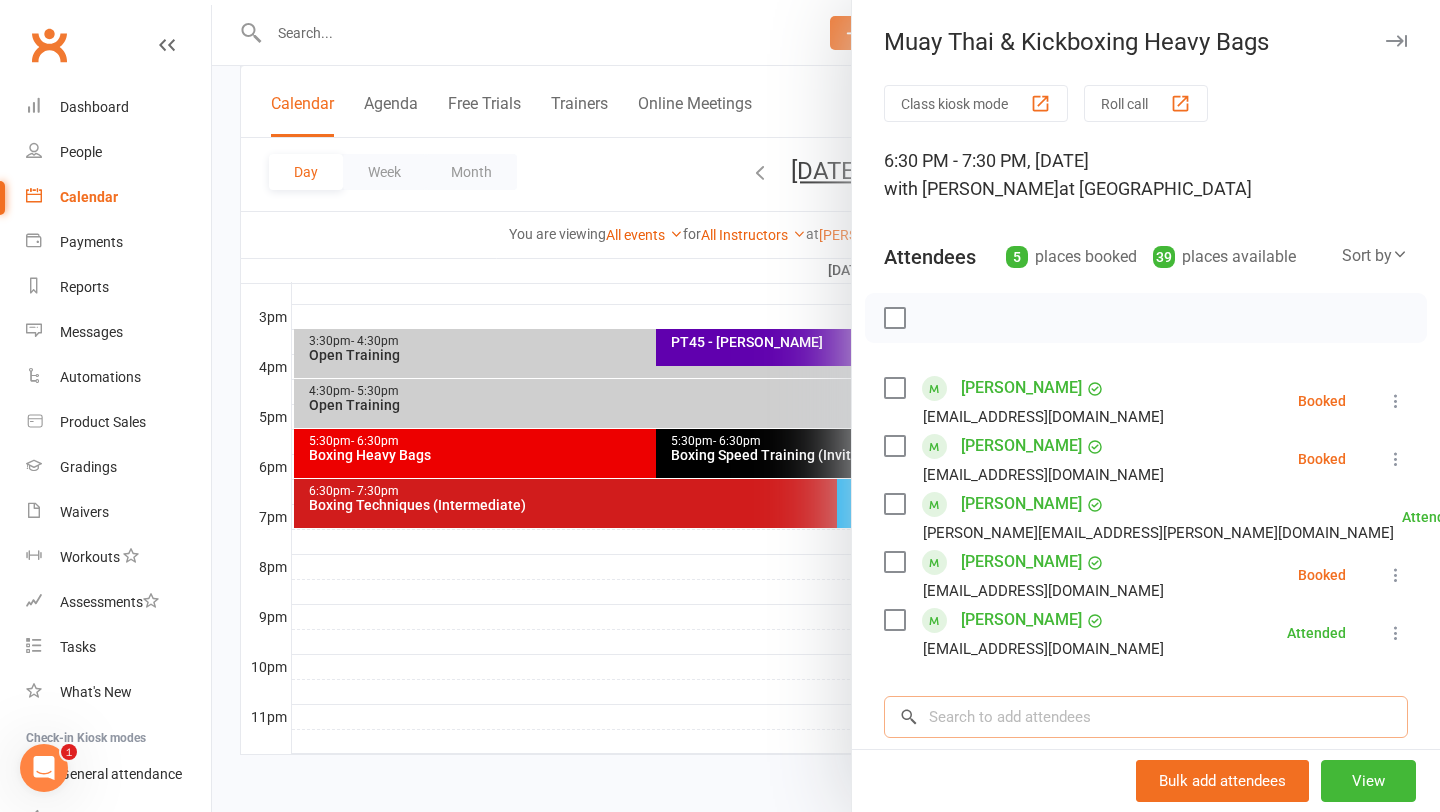 type on "M" 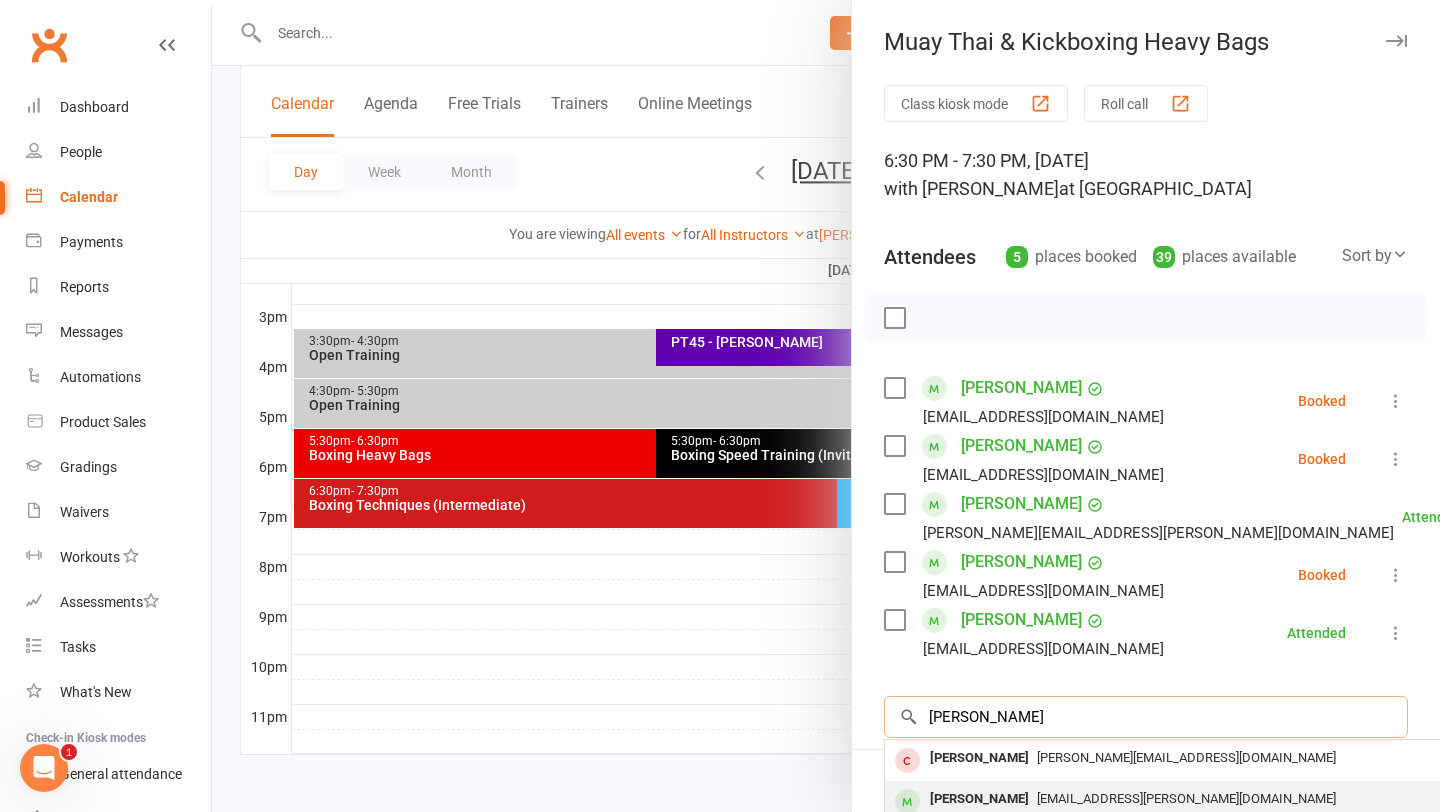 type on "ANDREW h" 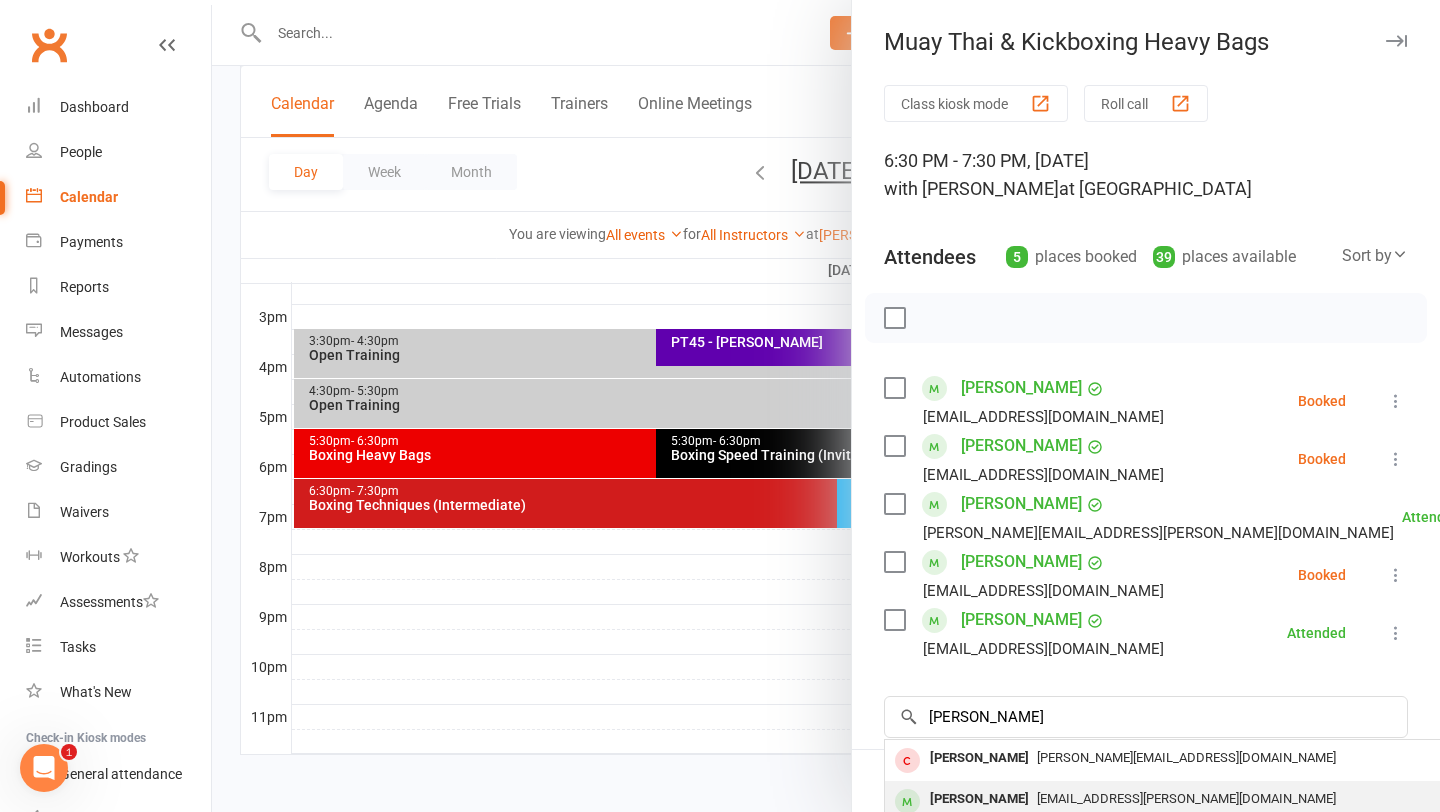 click on "hidayat.andrew@gmail.com" at bounding box center (1184, 799) 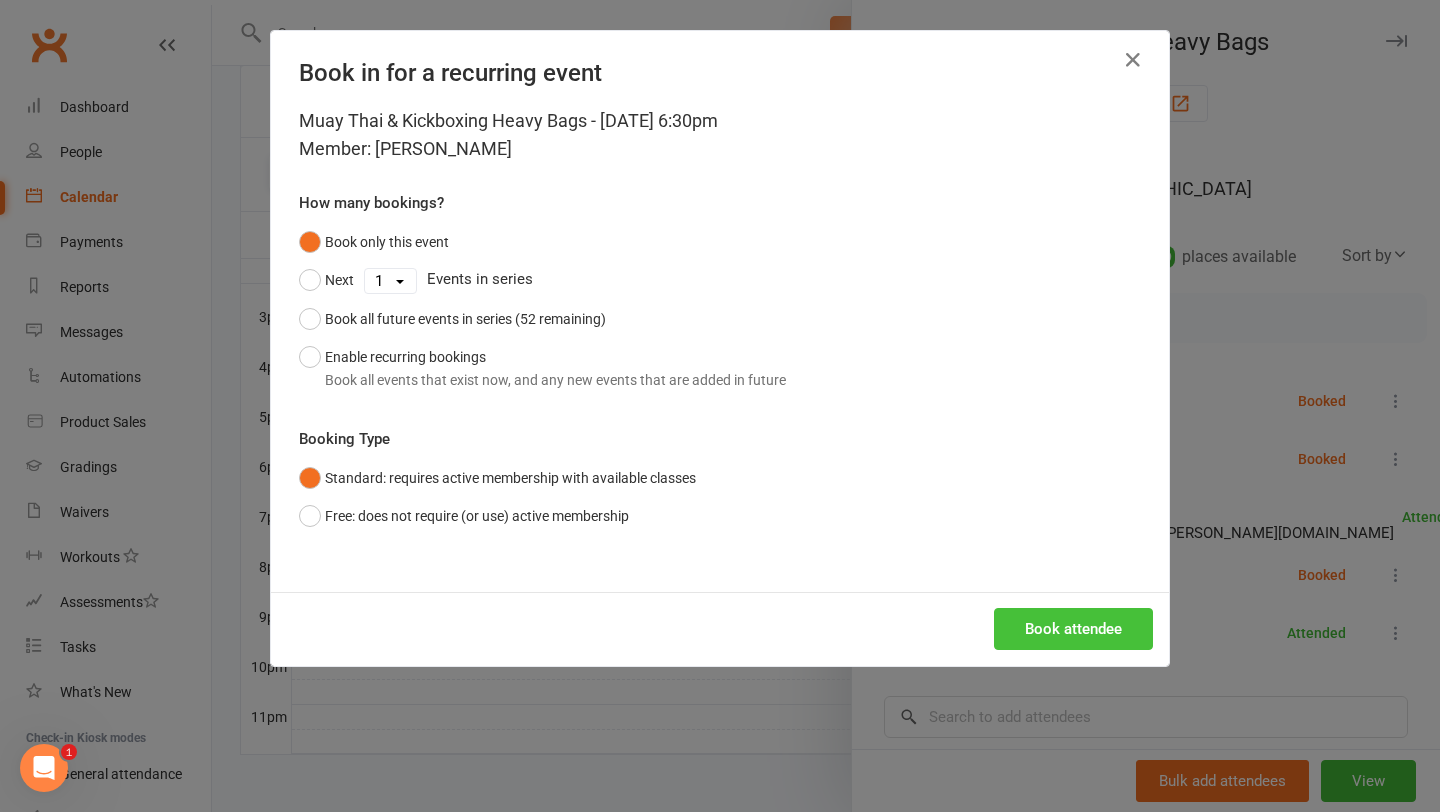 click on "Book attendee" at bounding box center [1073, 629] 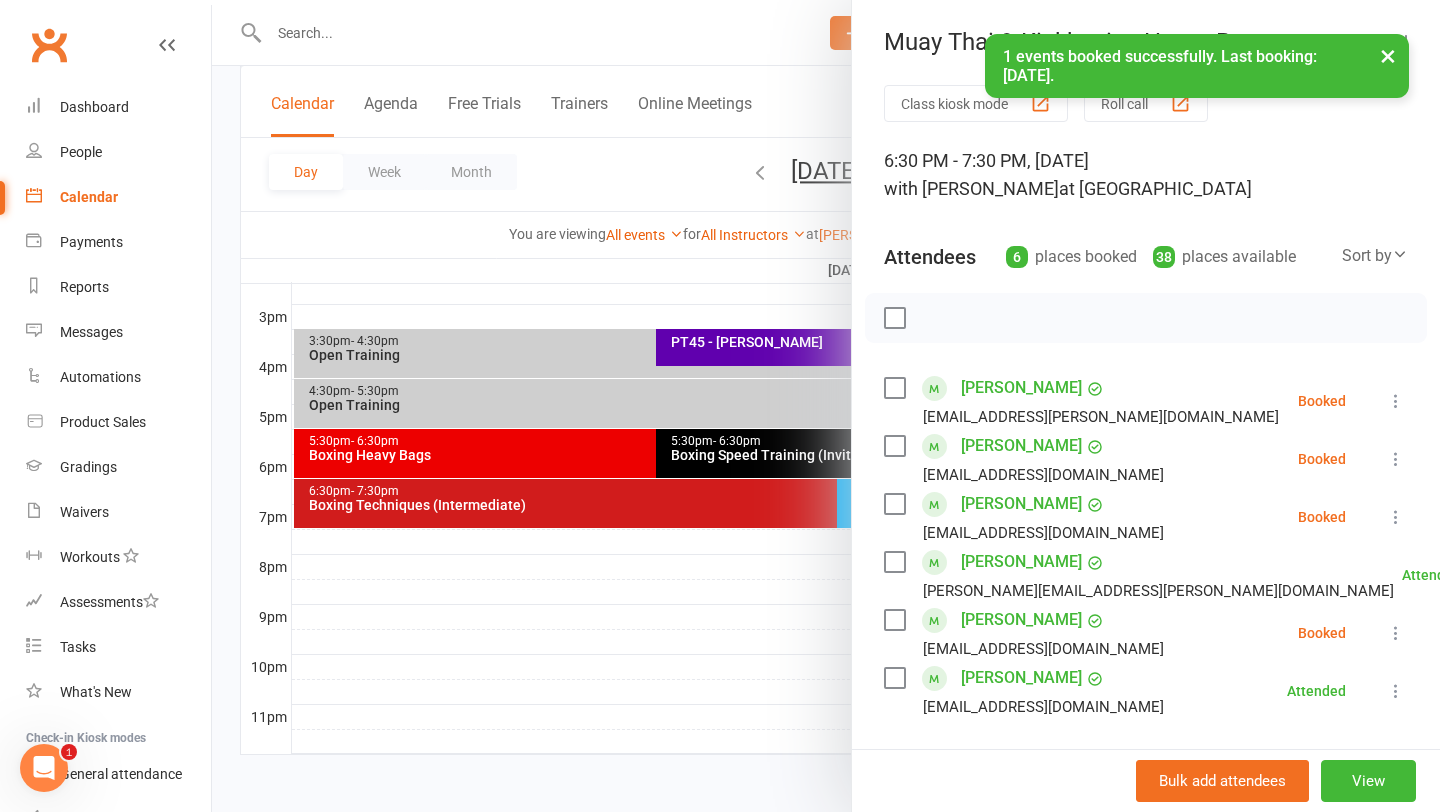 click at bounding box center (1396, 401) 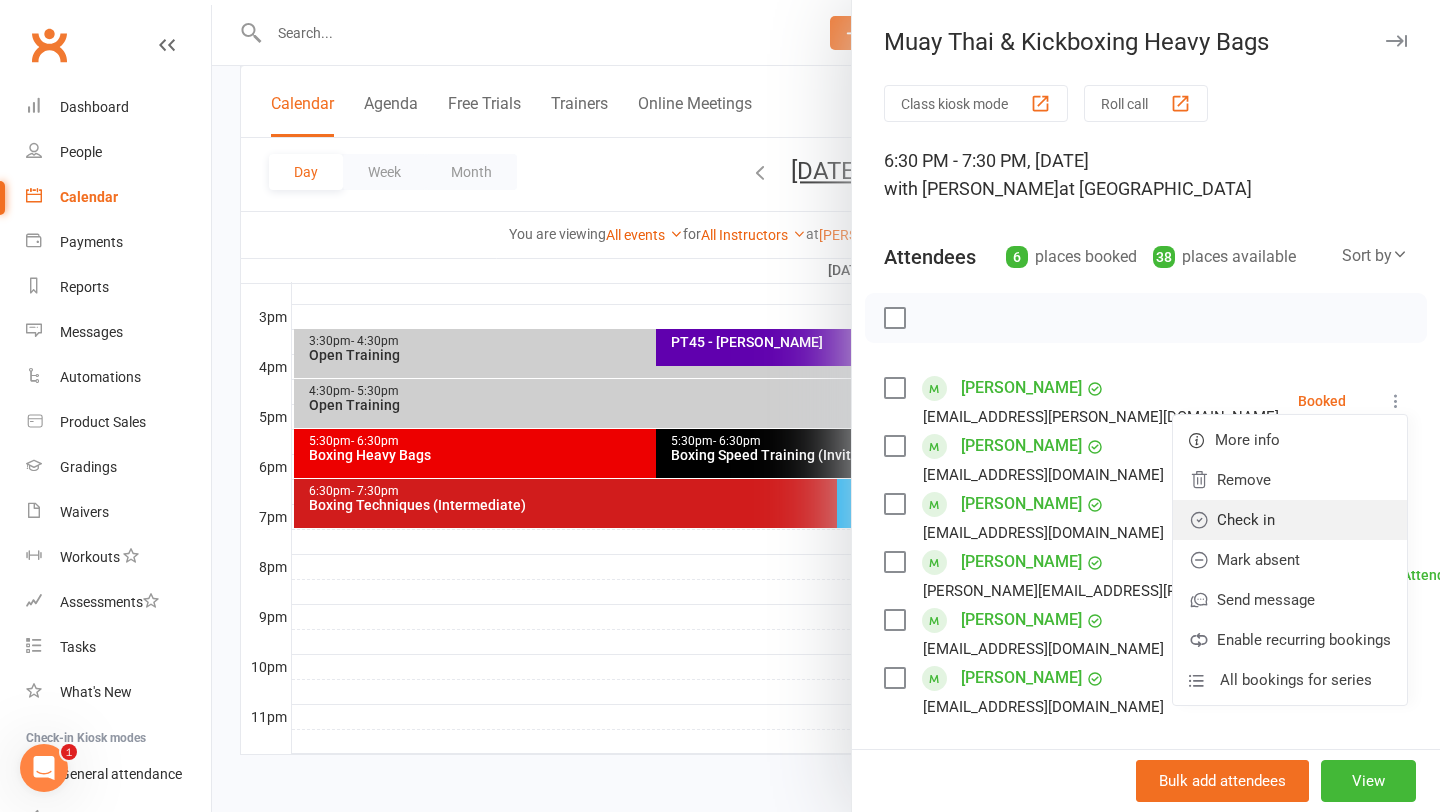 click on "Check in" at bounding box center (1290, 520) 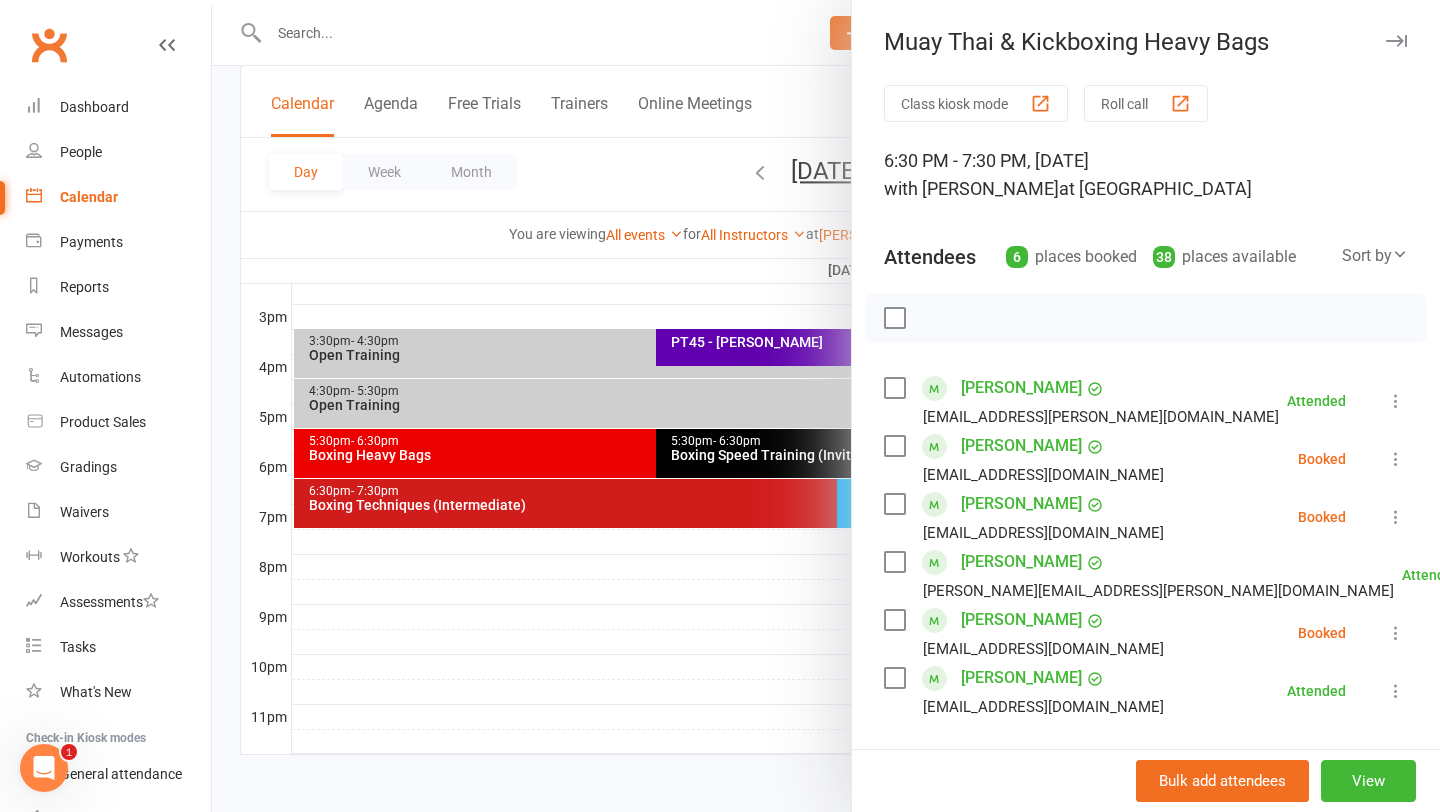 click at bounding box center (826, 406) 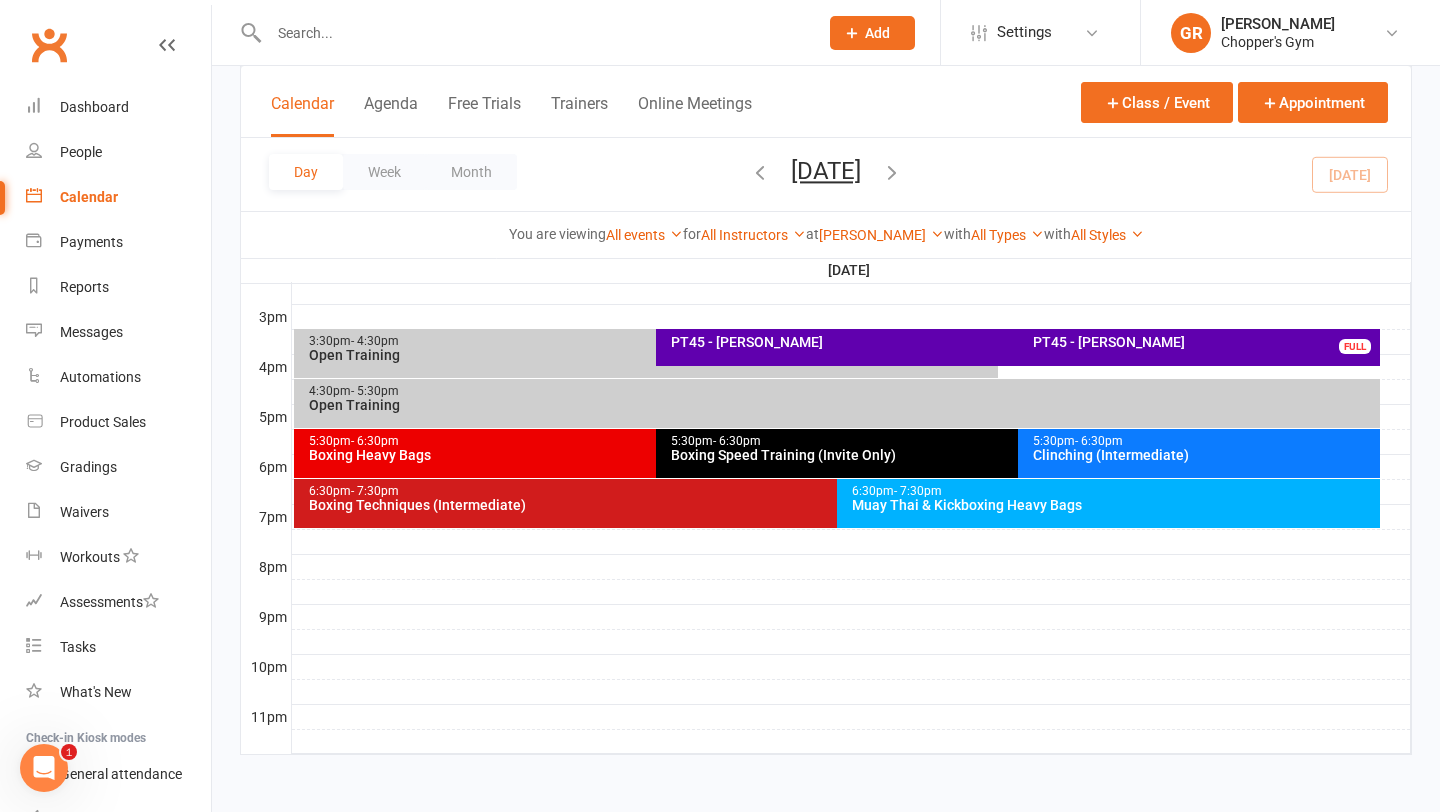 click on "Boxing Techniques (Intermediate)" at bounding box center (832, 505) 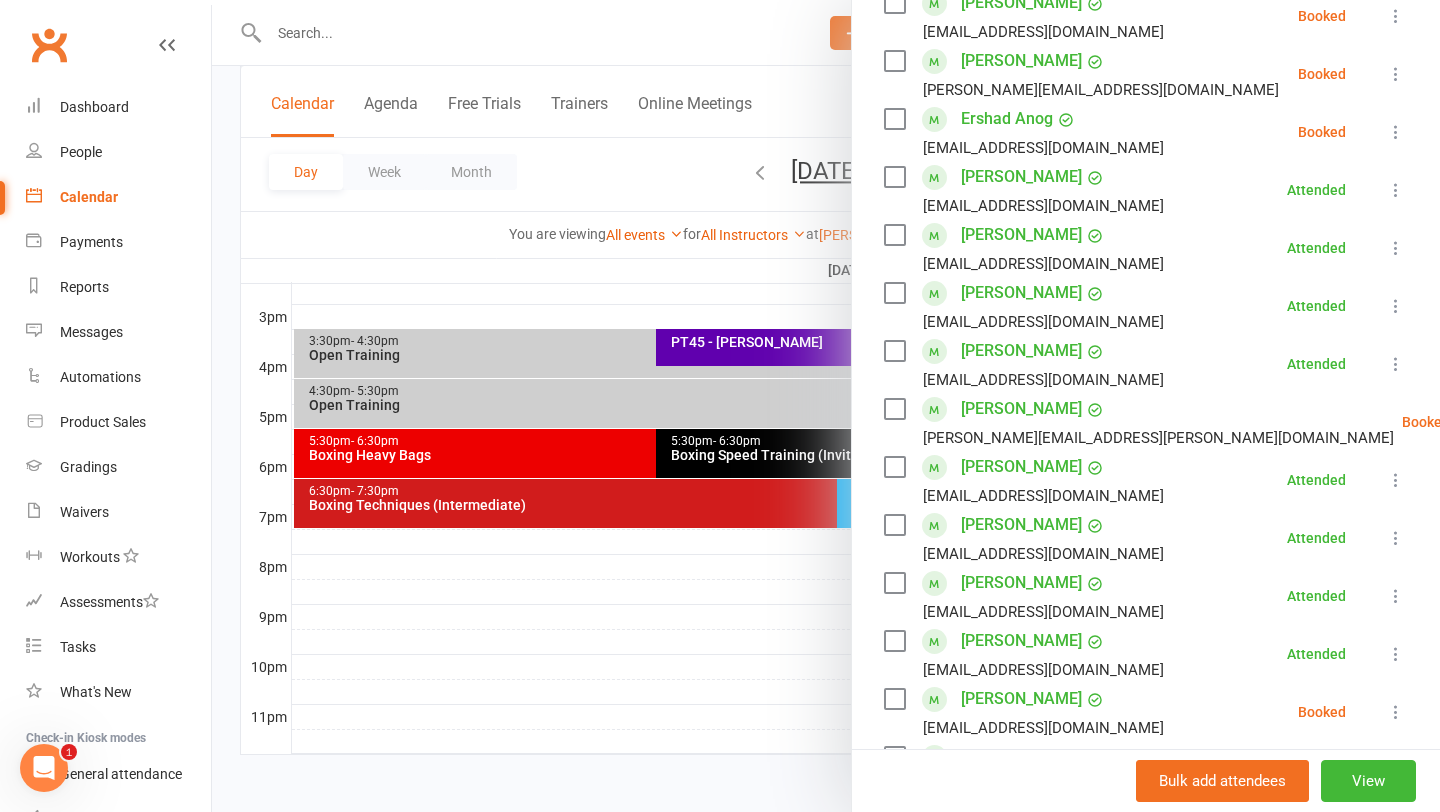scroll, scrollTop: 444, scrollLeft: 0, axis: vertical 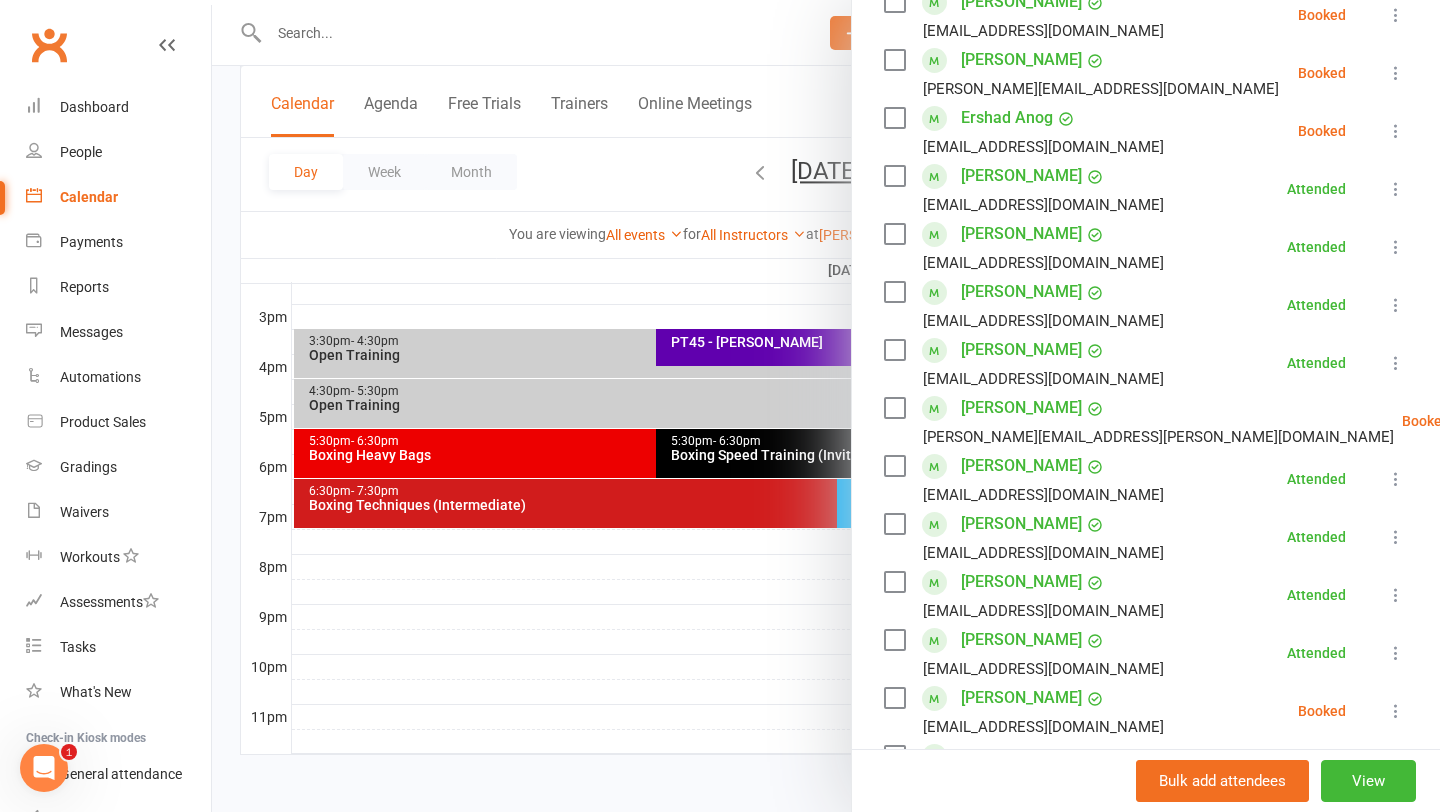 click at bounding box center (1396, 131) 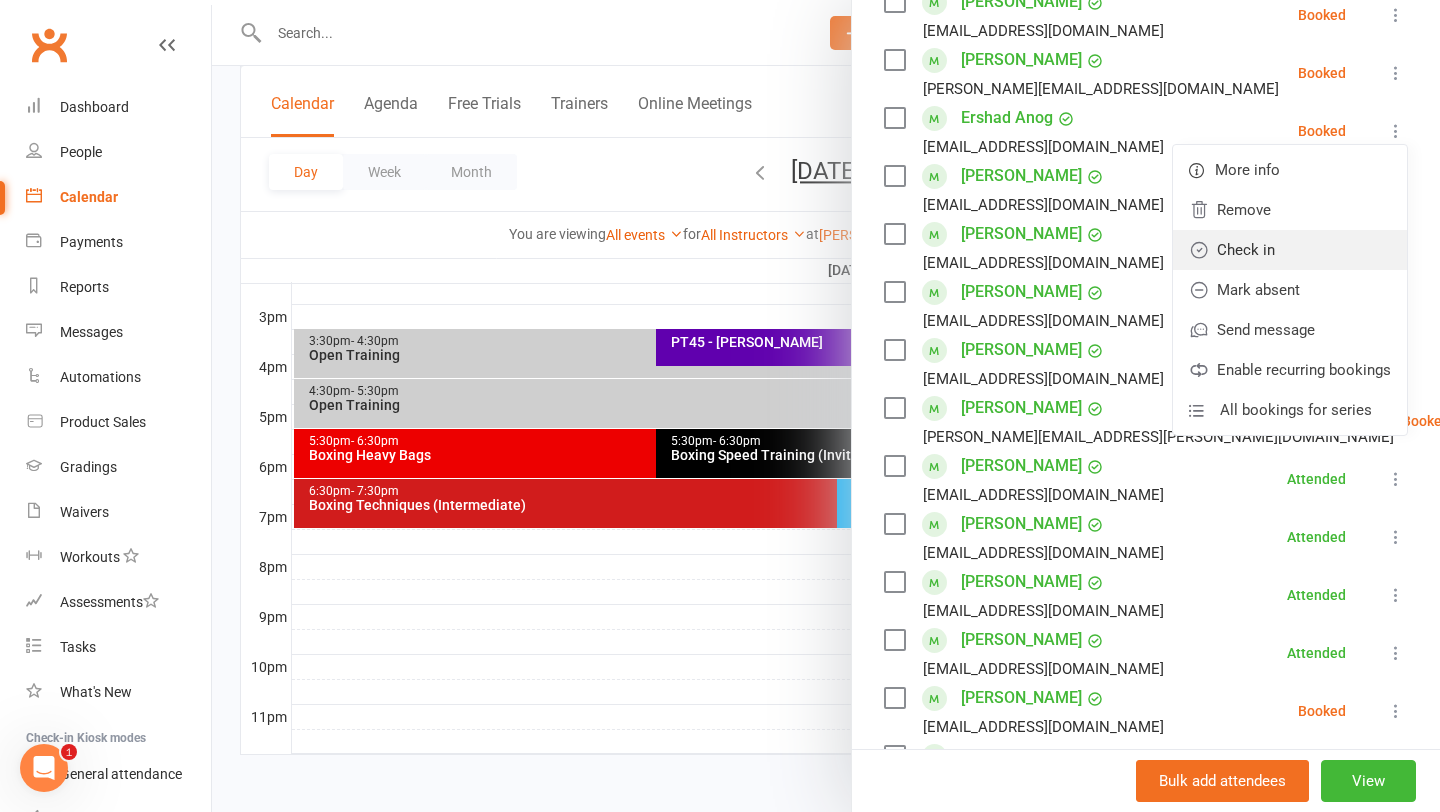 click on "Check in" at bounding box center (1290, 250) 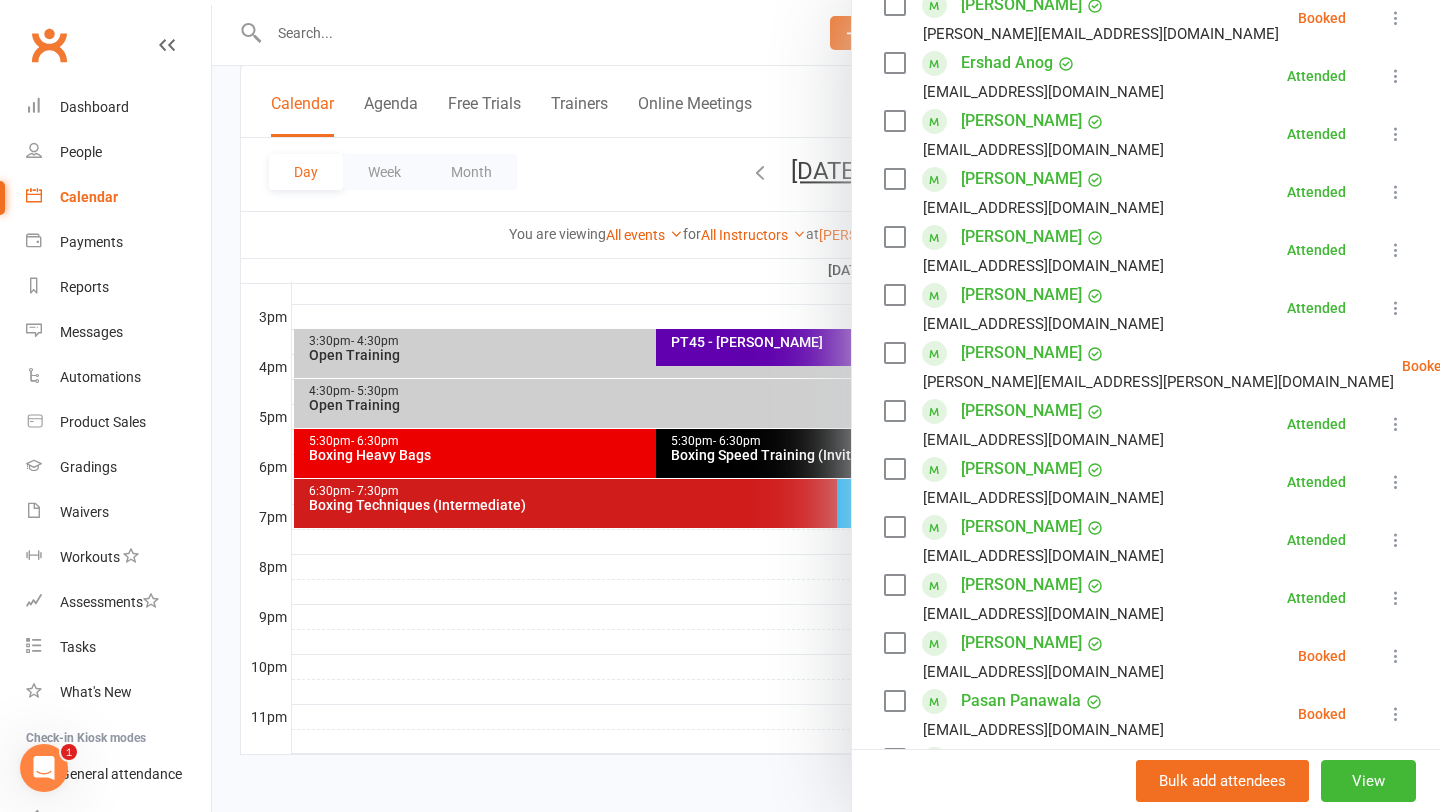 scroll, scrollTop: 498, scrollLeft: 0, axis: vertical 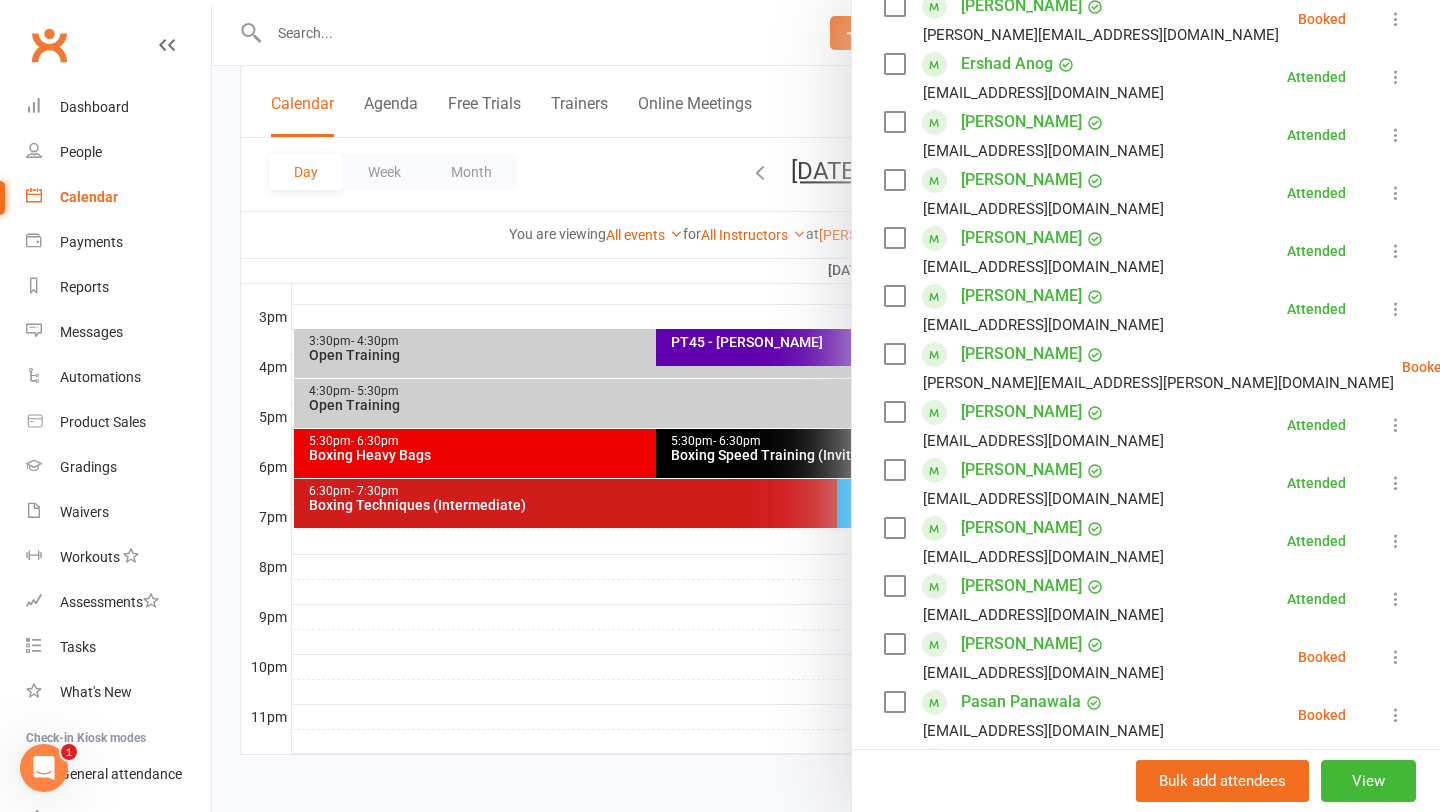 click at bounding box center [1500, 367] 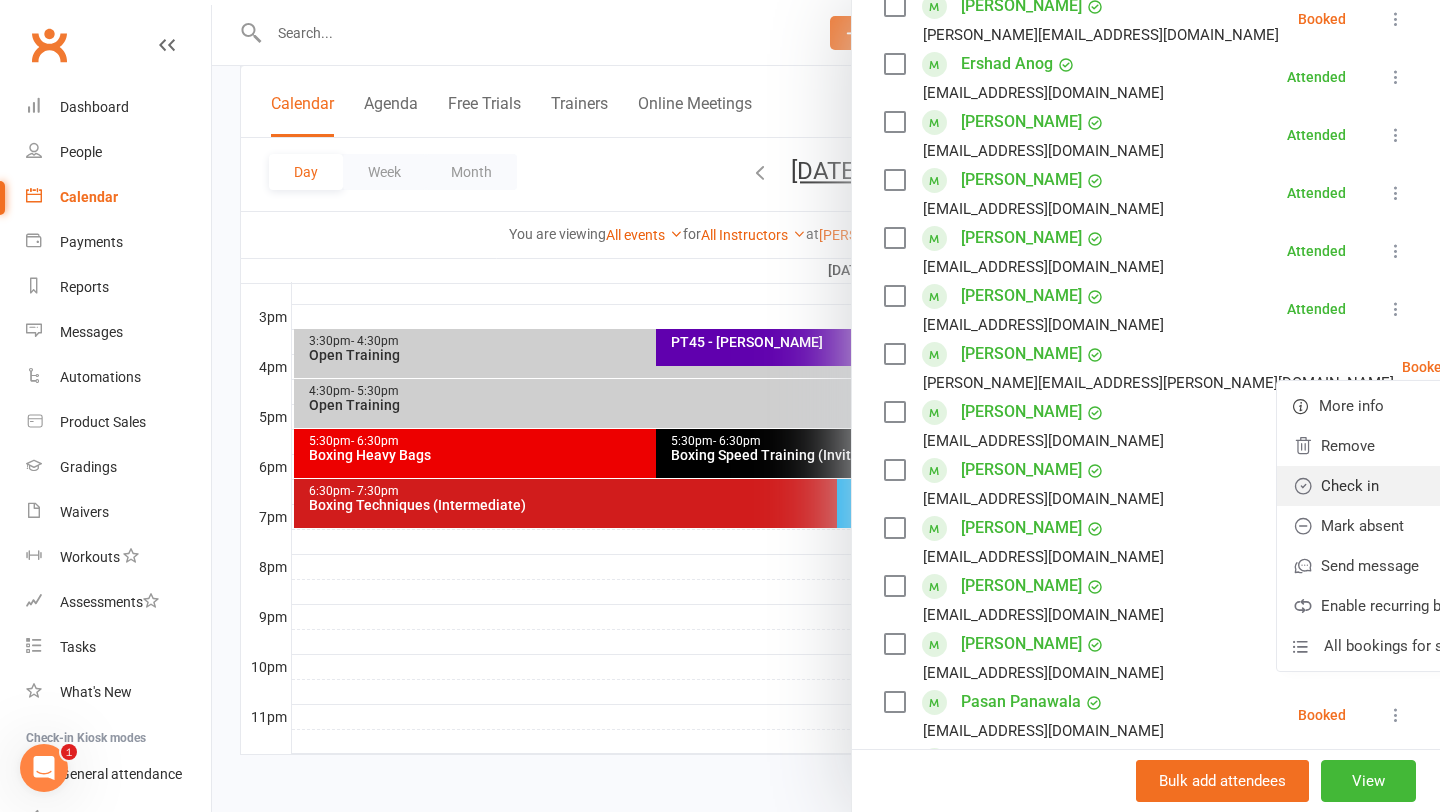 click on "Check in" at bounding box center [1394, 486] 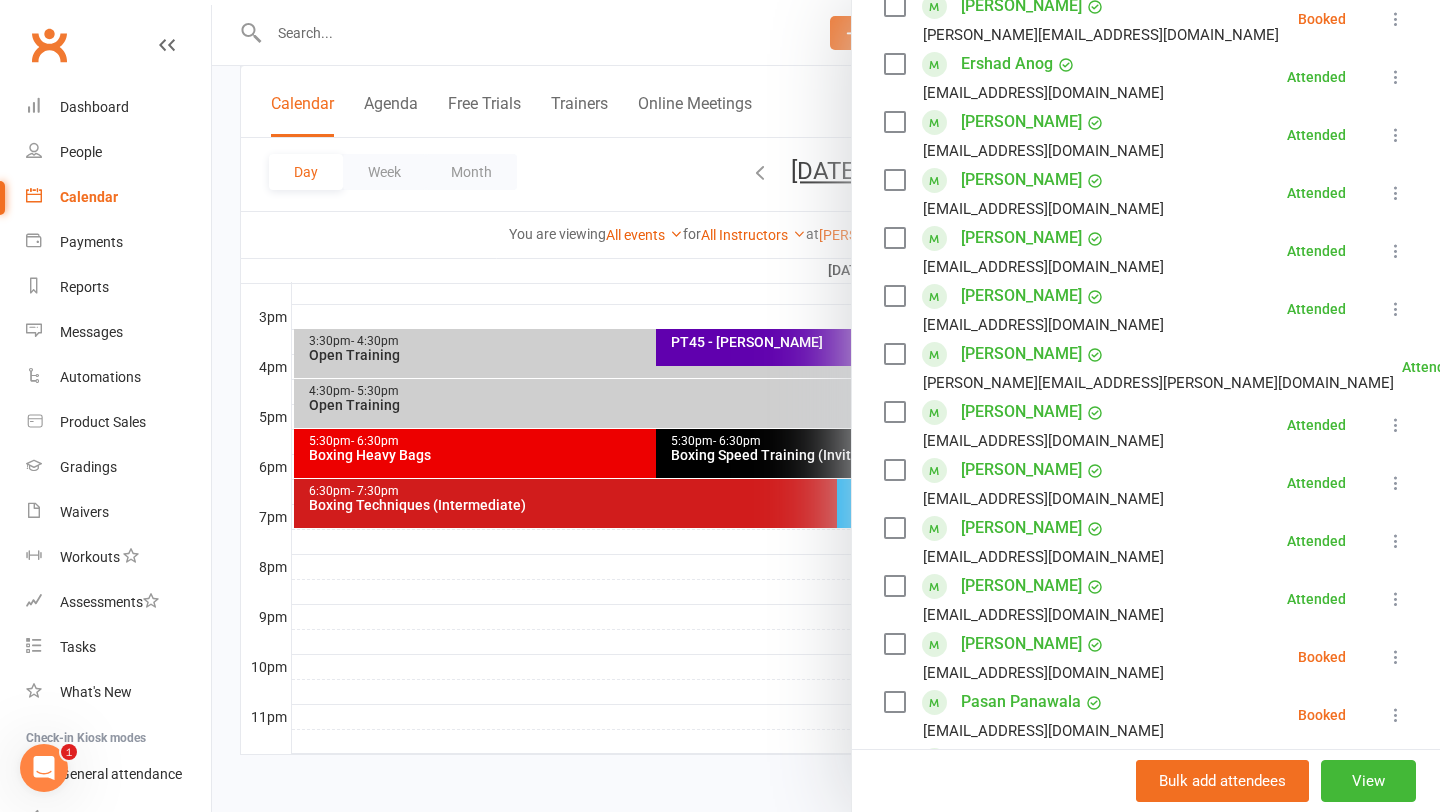 click at bounding box center [826, 406] 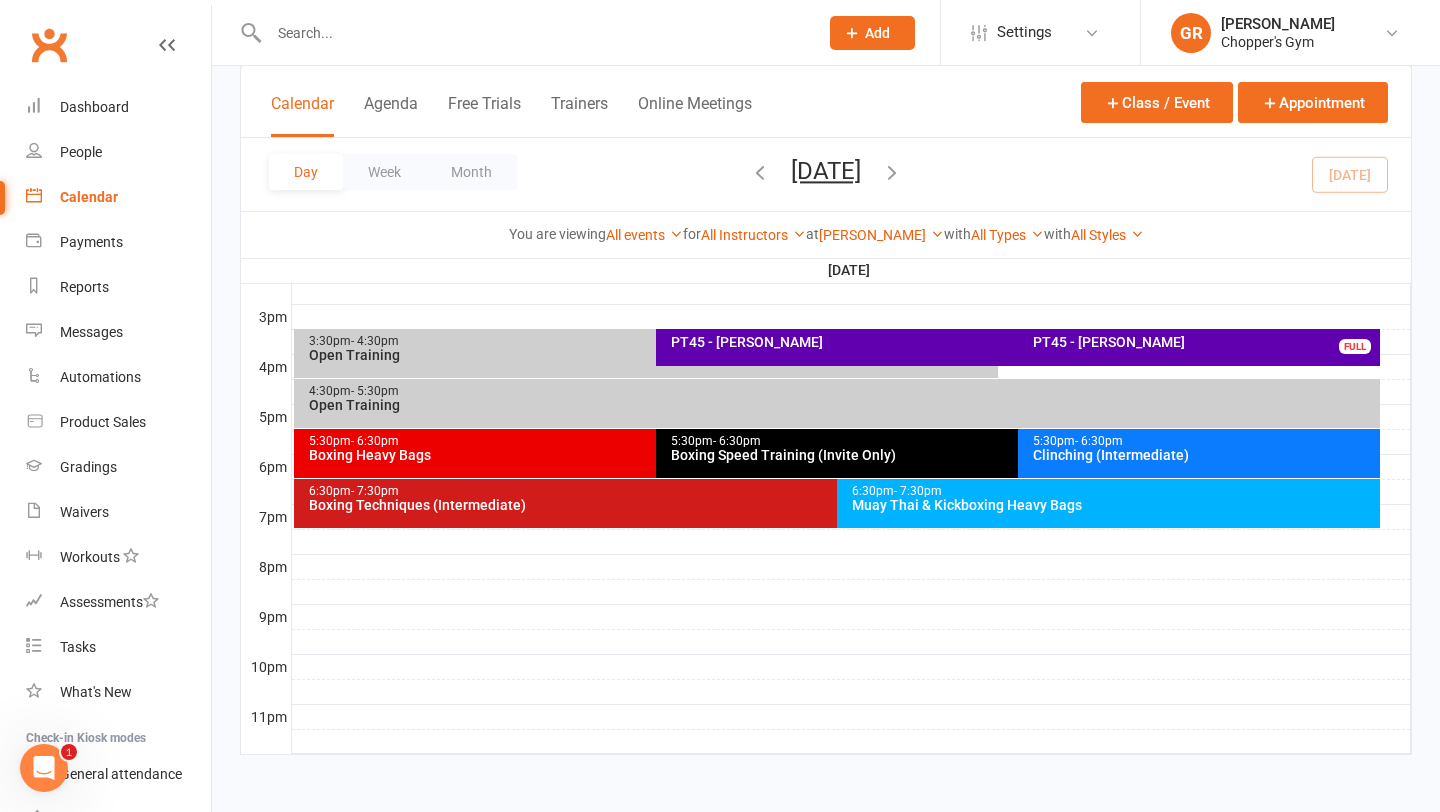 click at bounding box center (533, 33) 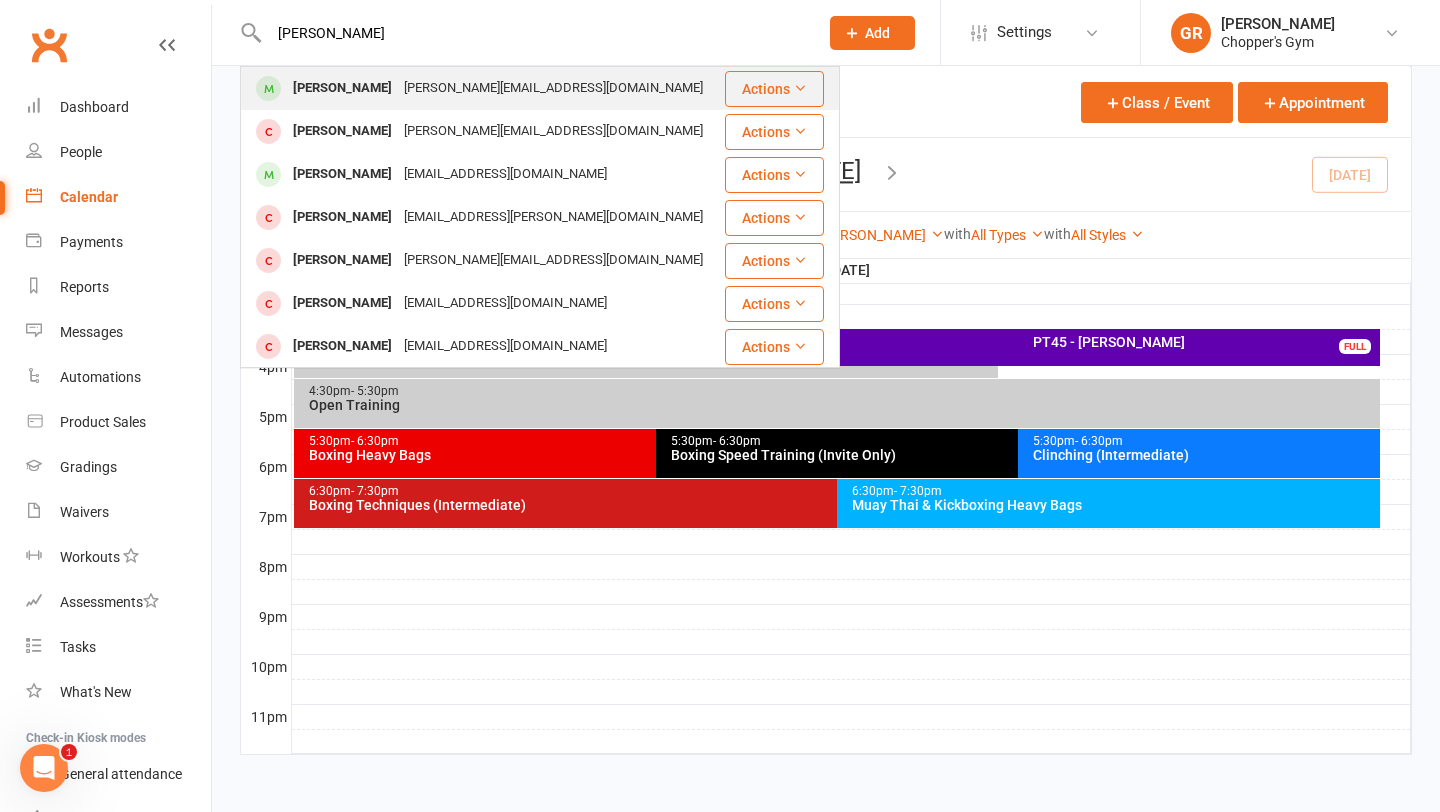 type on "alex nik" 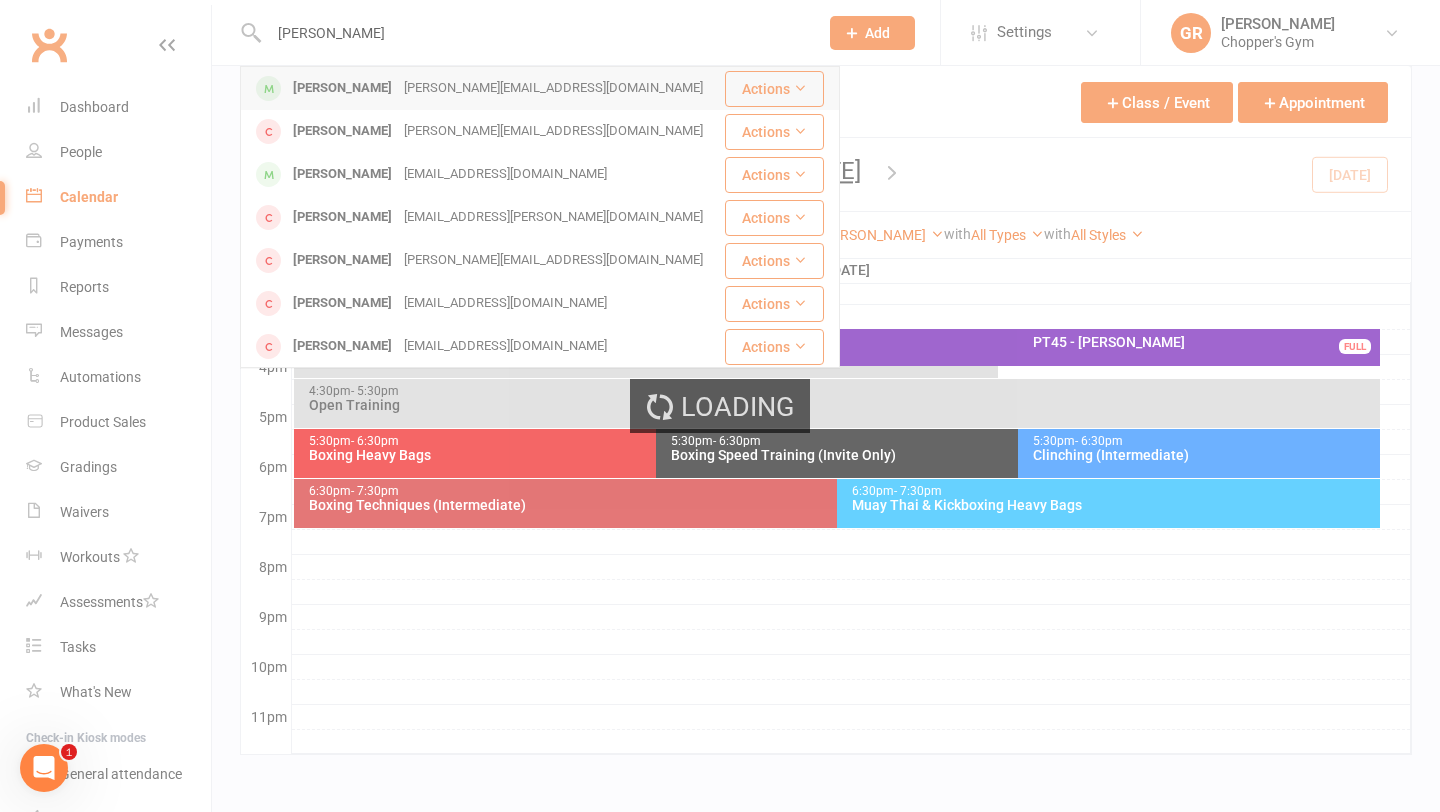 type 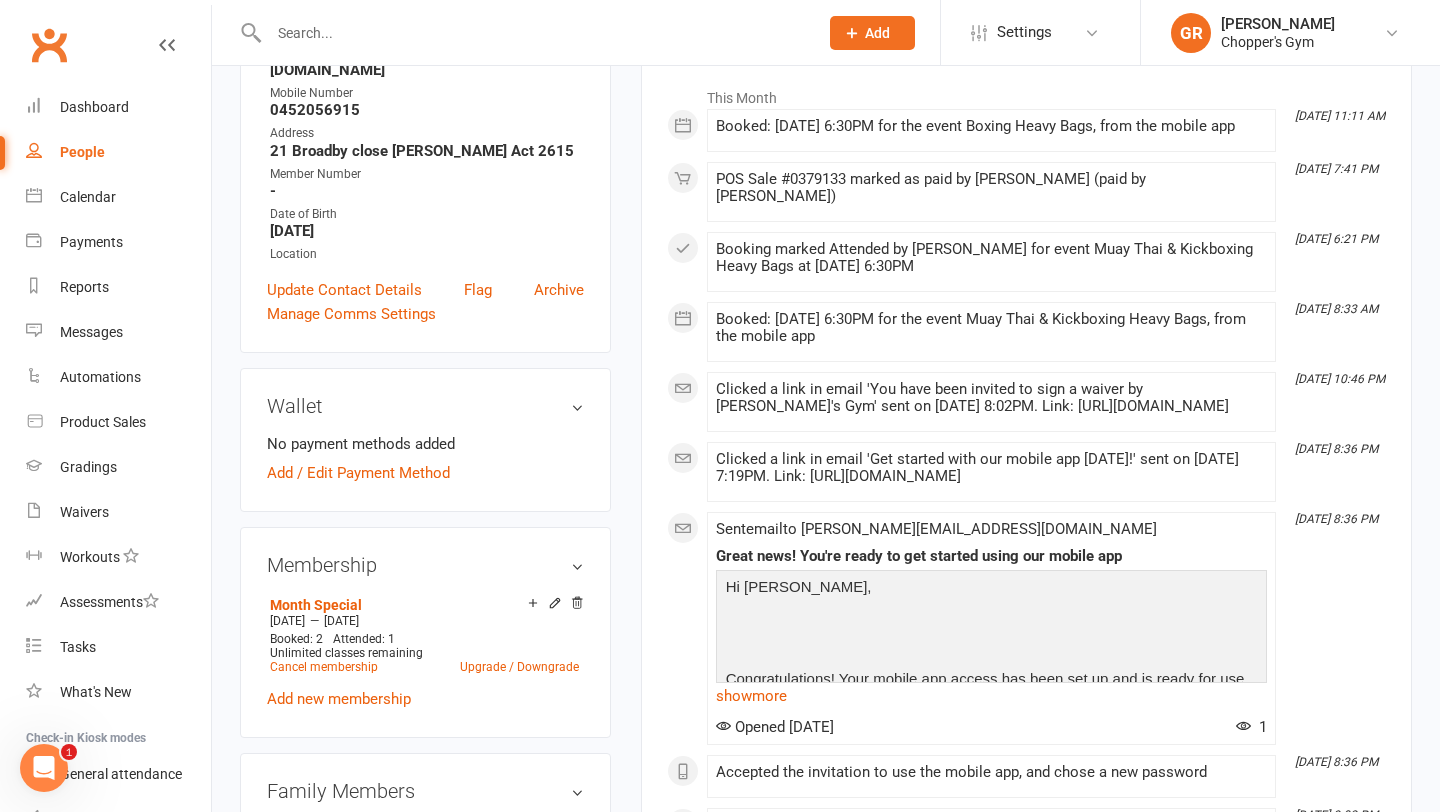scroll, scrollTop: 0, scrollLeft: 0, axis: both 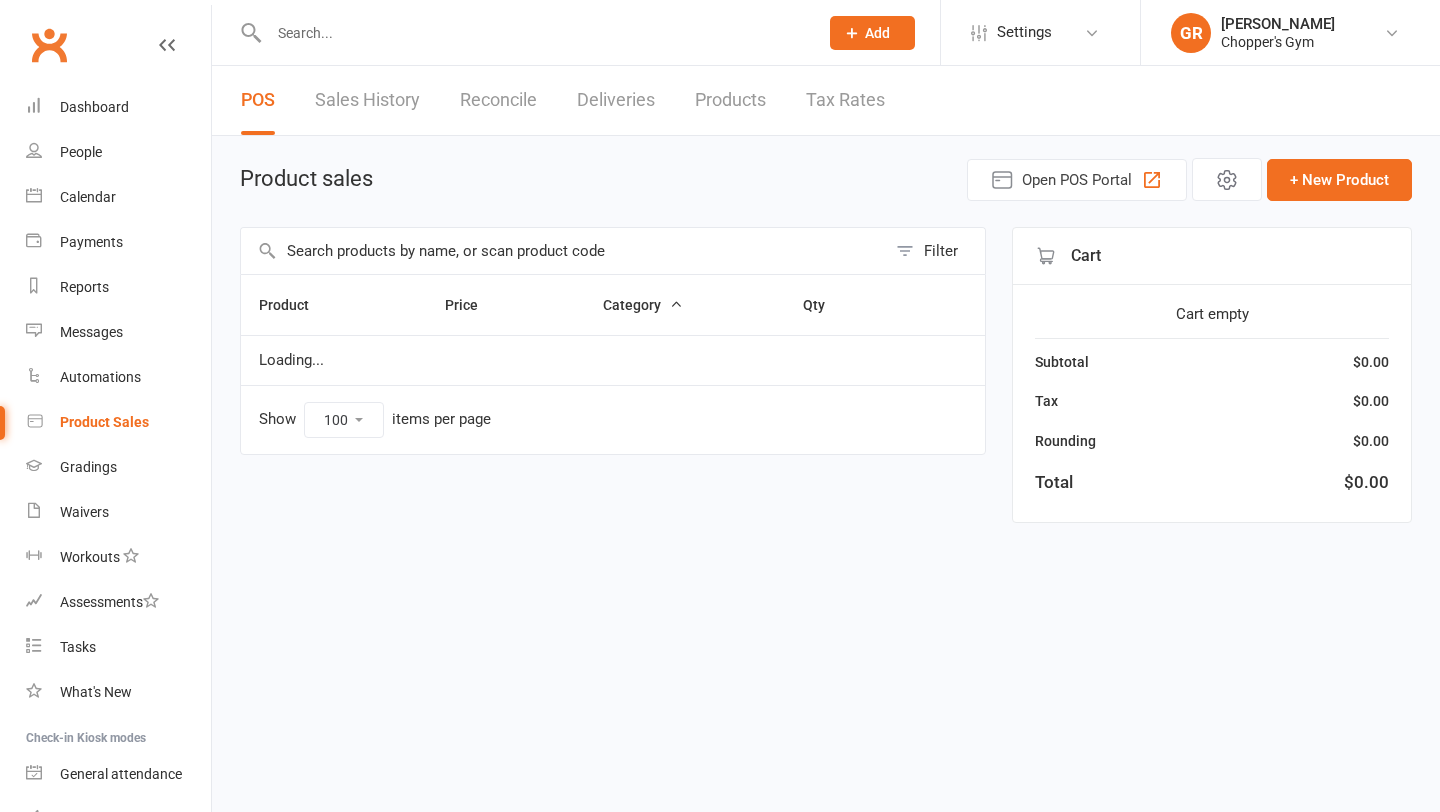 select on "100" 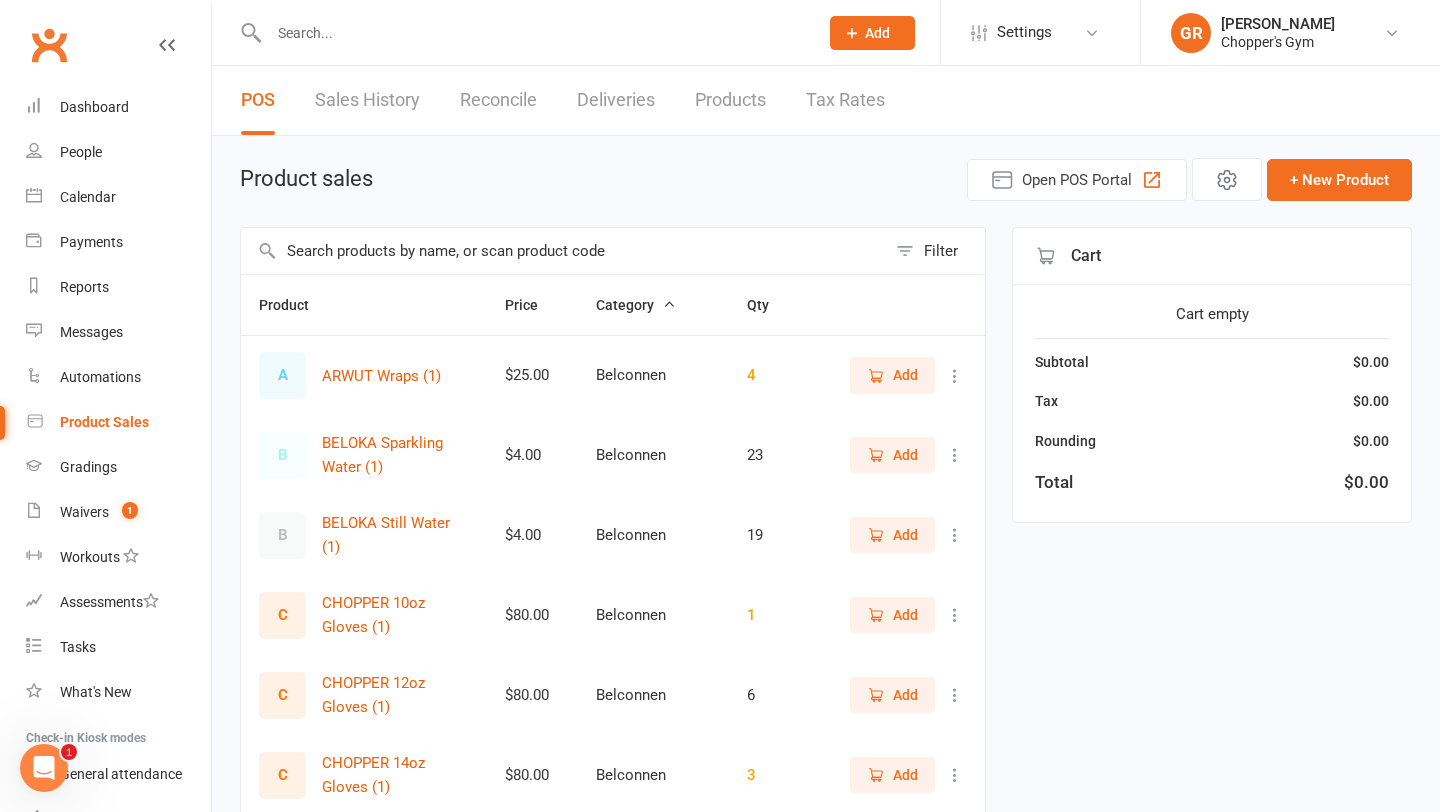 scroll, scrollTop: 0, scrollLeft: 0, axis: both 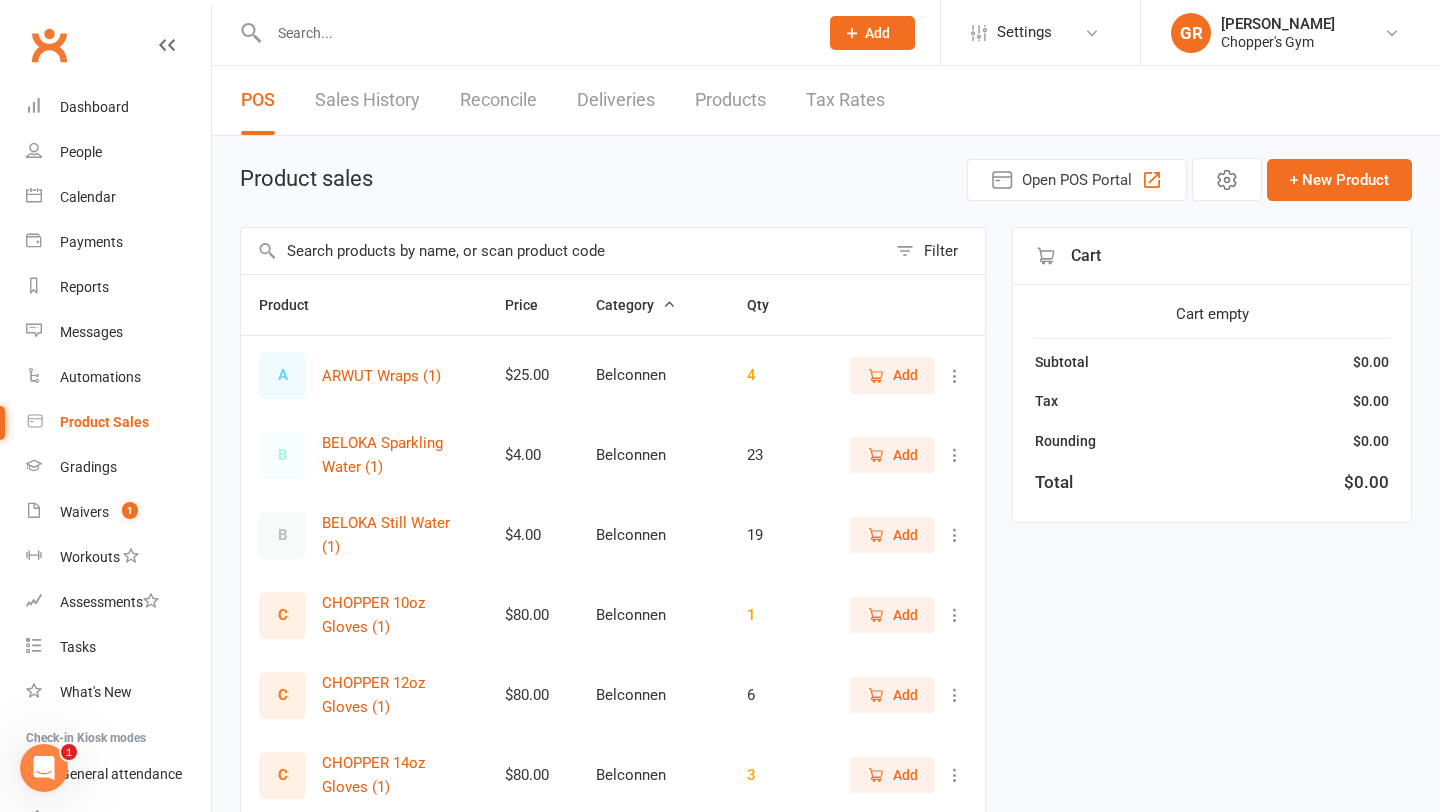 click at bounding box center [563, 251] 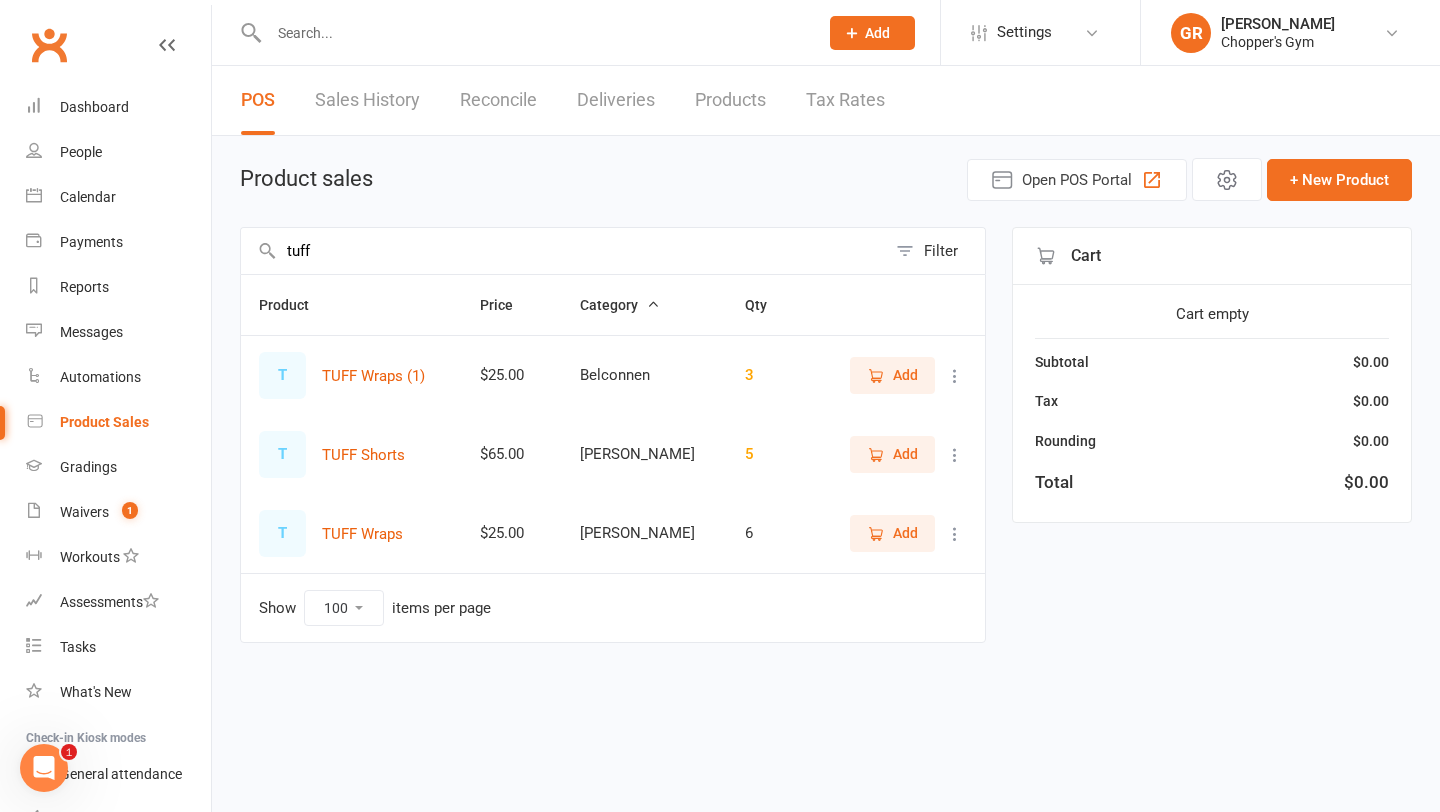 type on "tuff" 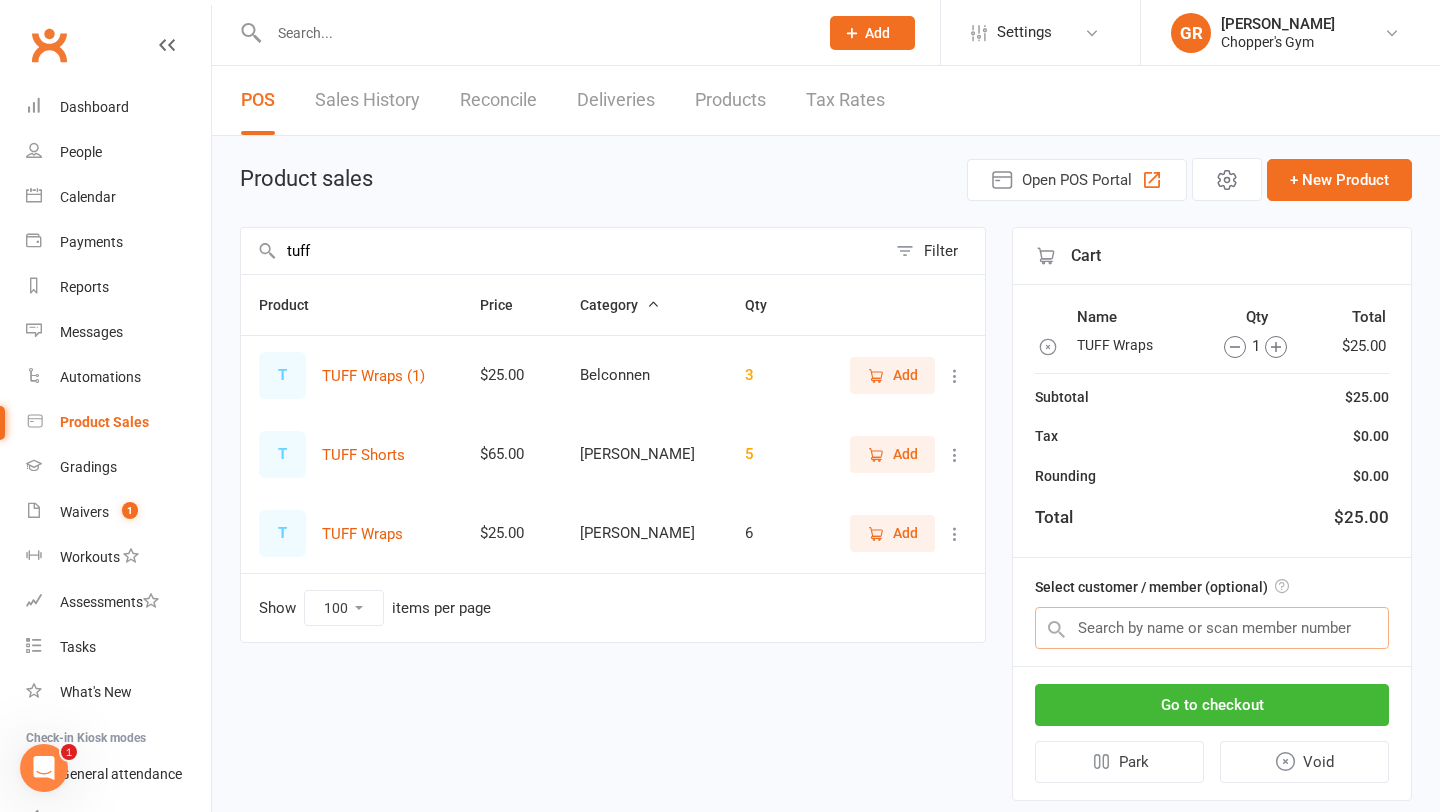 click at bounding box center (1212, 628) 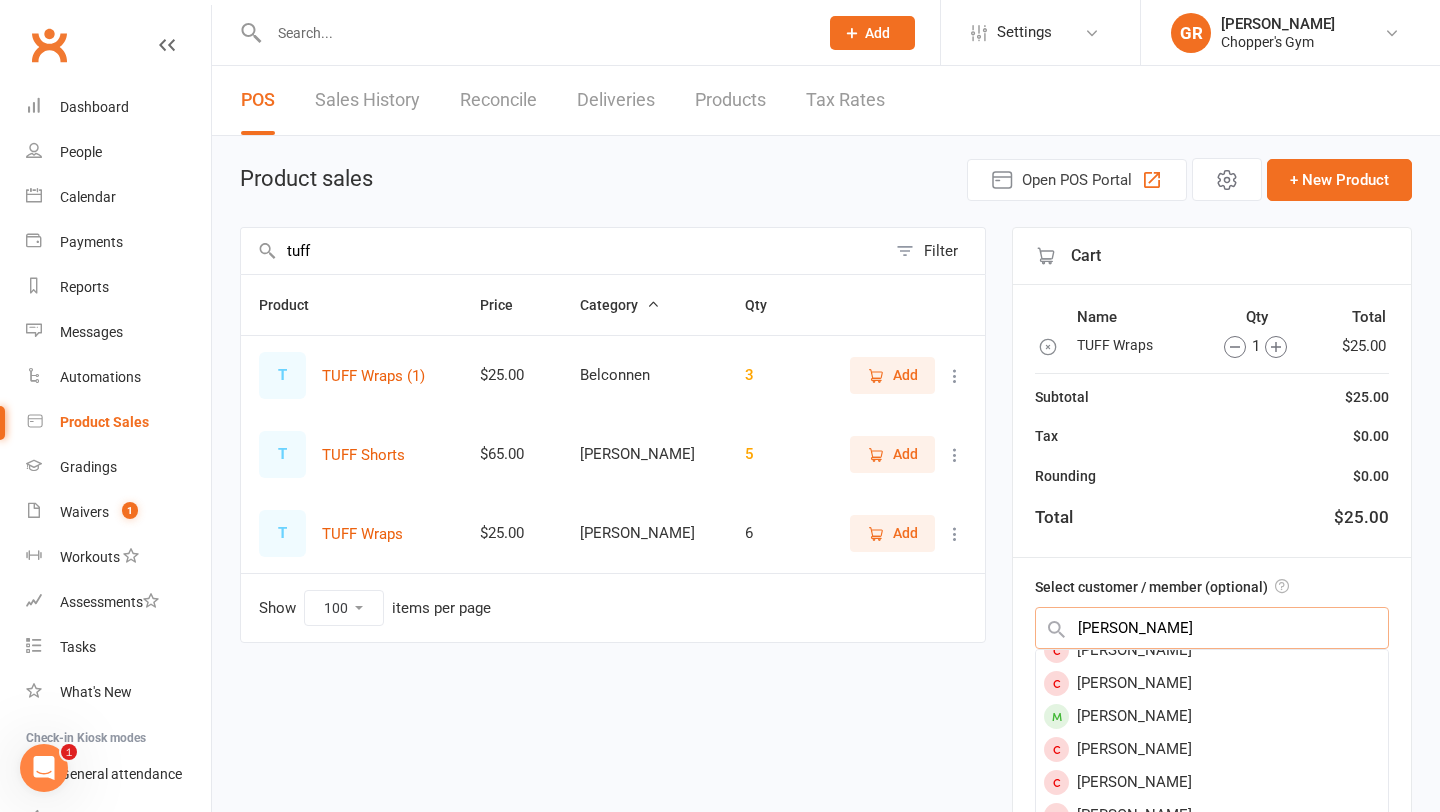 scroll, scrollTop: 132, scrollLeft: 0, axis: vertical 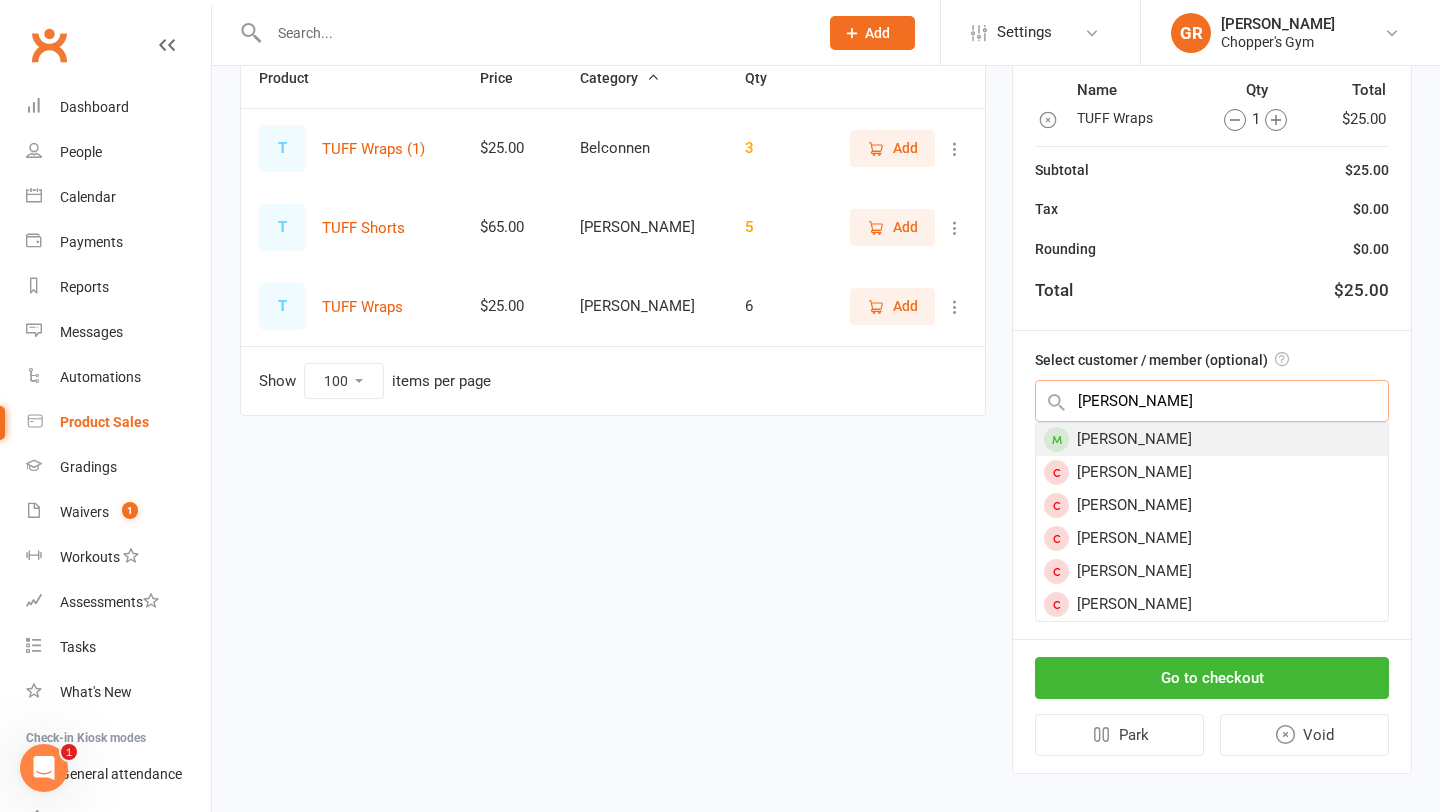 type on "chris flood" 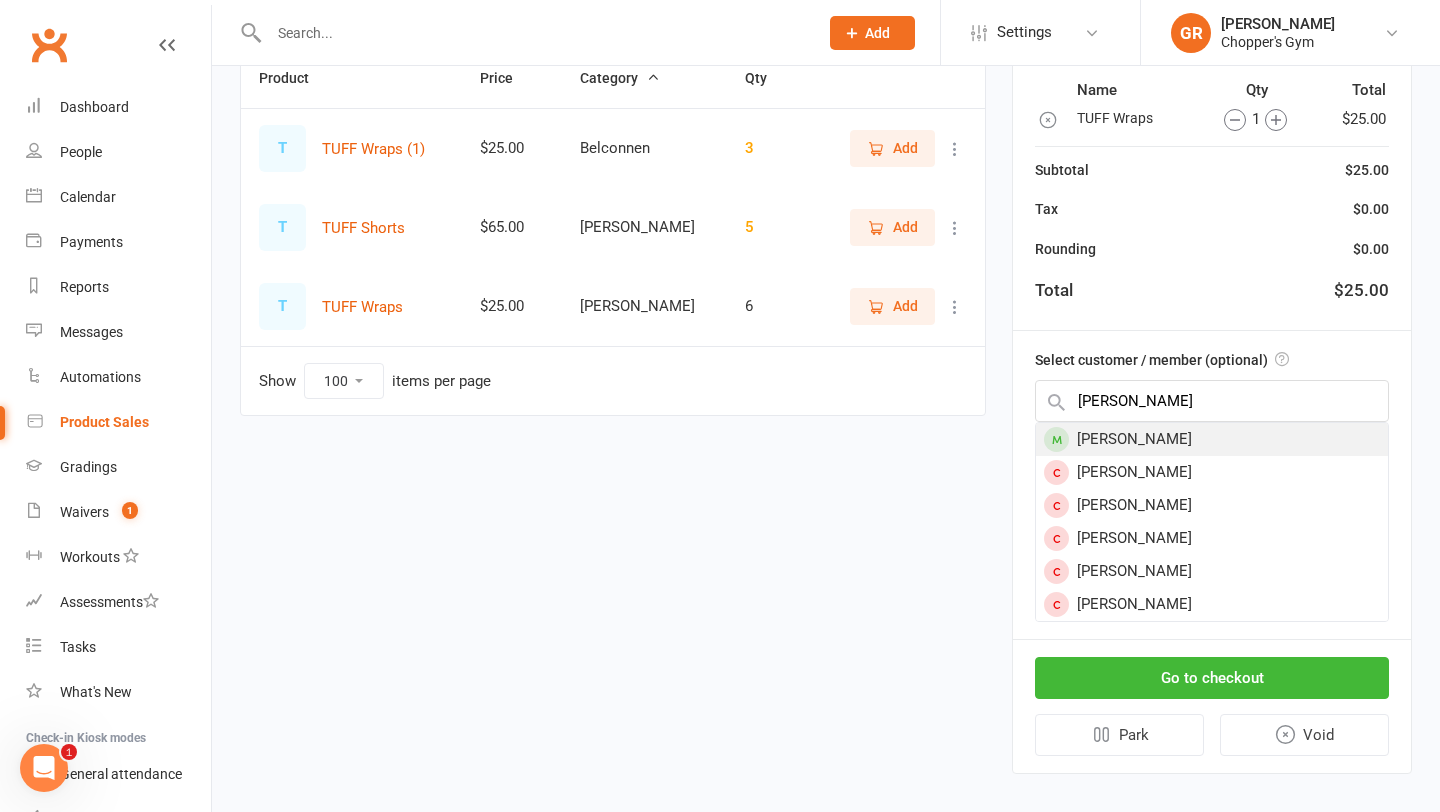 click on "[PERSON_NAME]" at bounding box center (1212, 439) 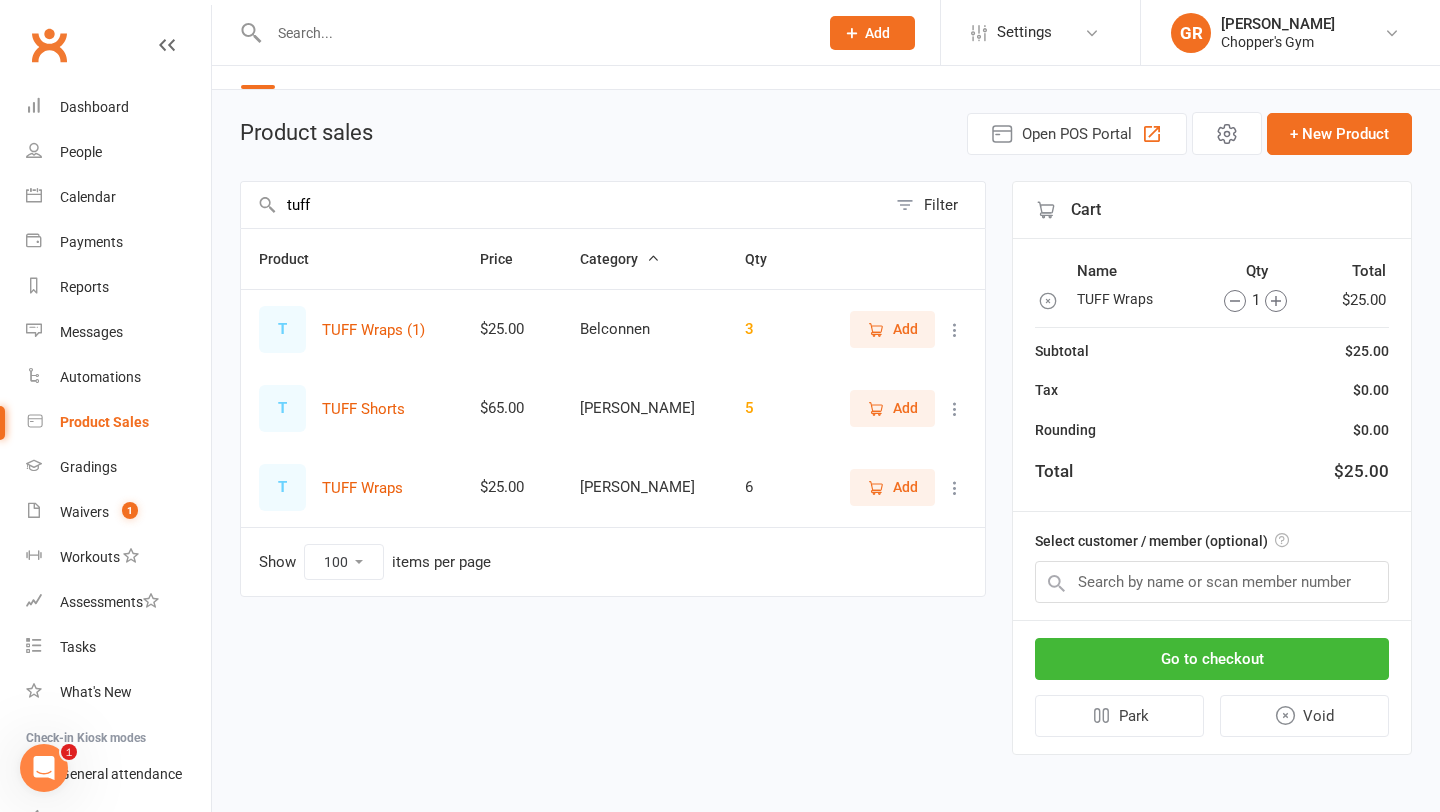 scroll, scrollTop: 40, scrollLeft: 0, axis: vertical 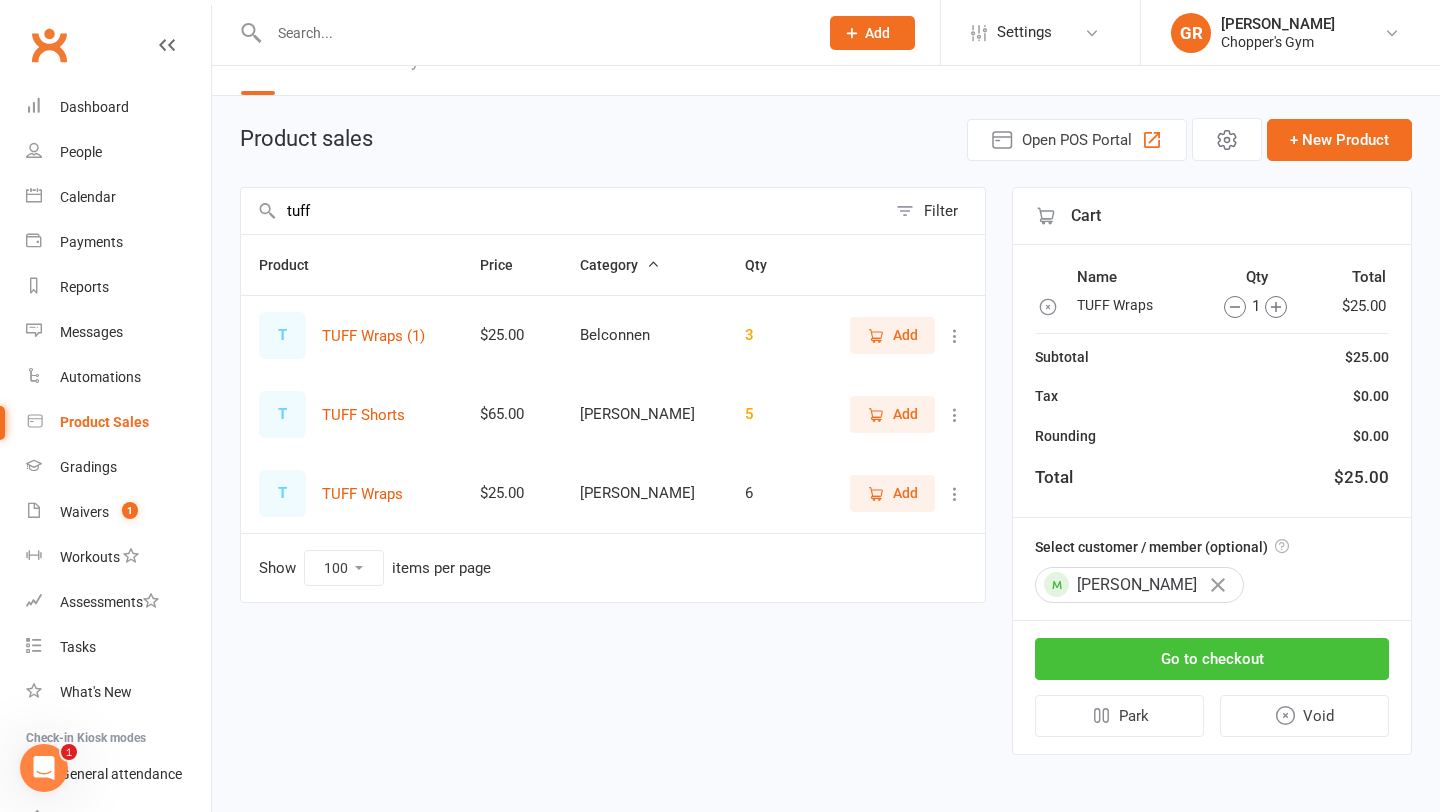 click on "Go to checkout" at bounding box center [1212, 659] 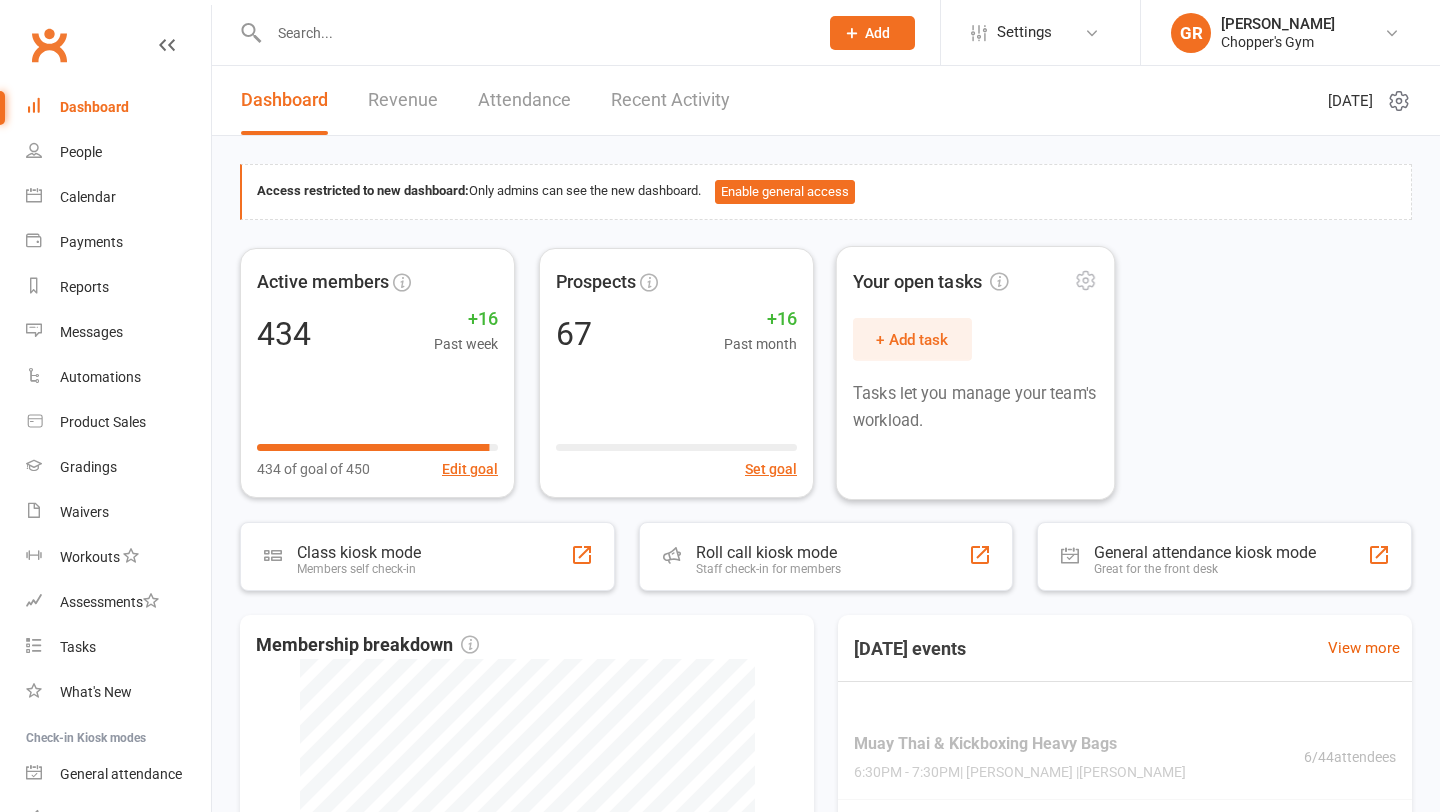 scroll, scrollTop: 0, scrollLeft: 0, axis: both 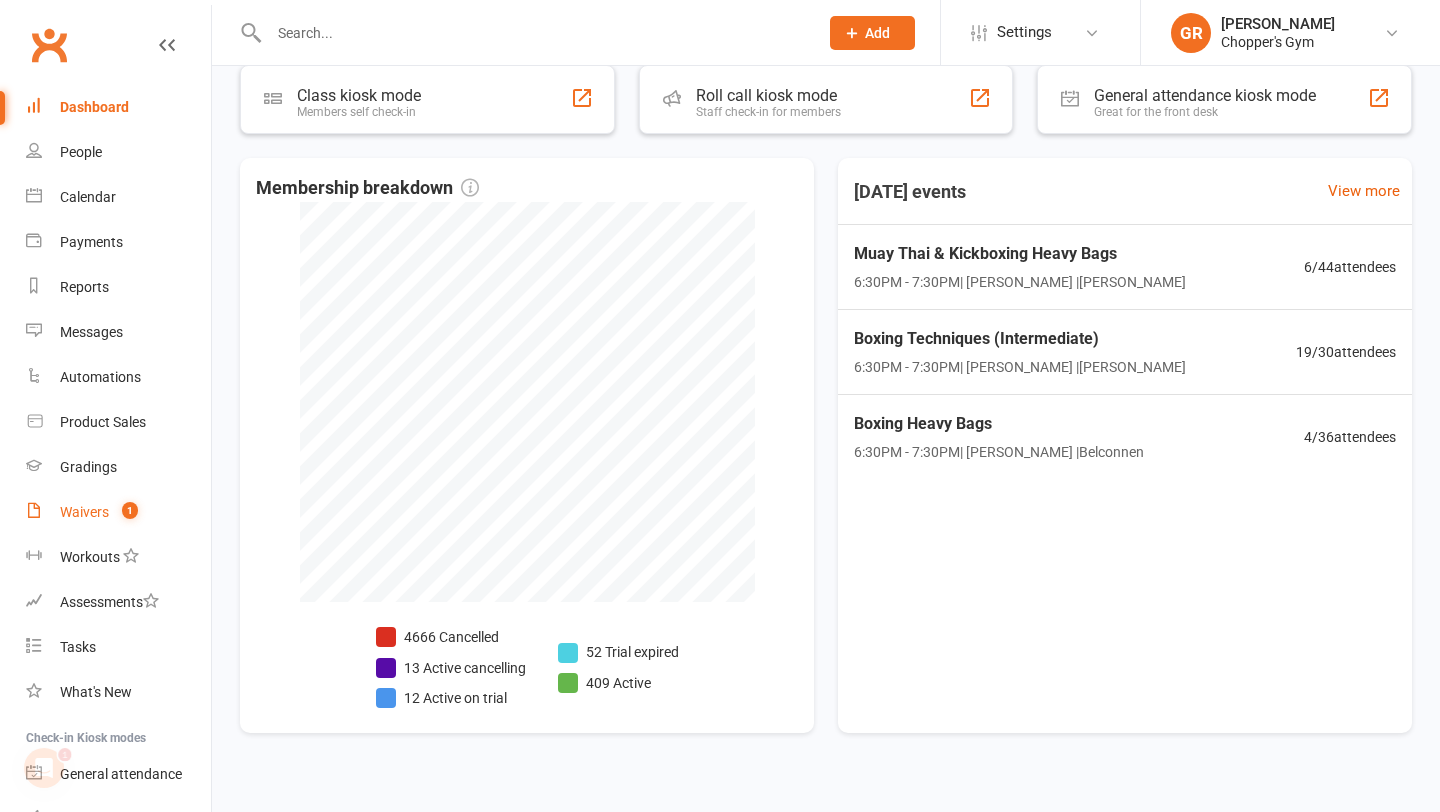 click on "Waivers   1" at bounding box center (118, 512) 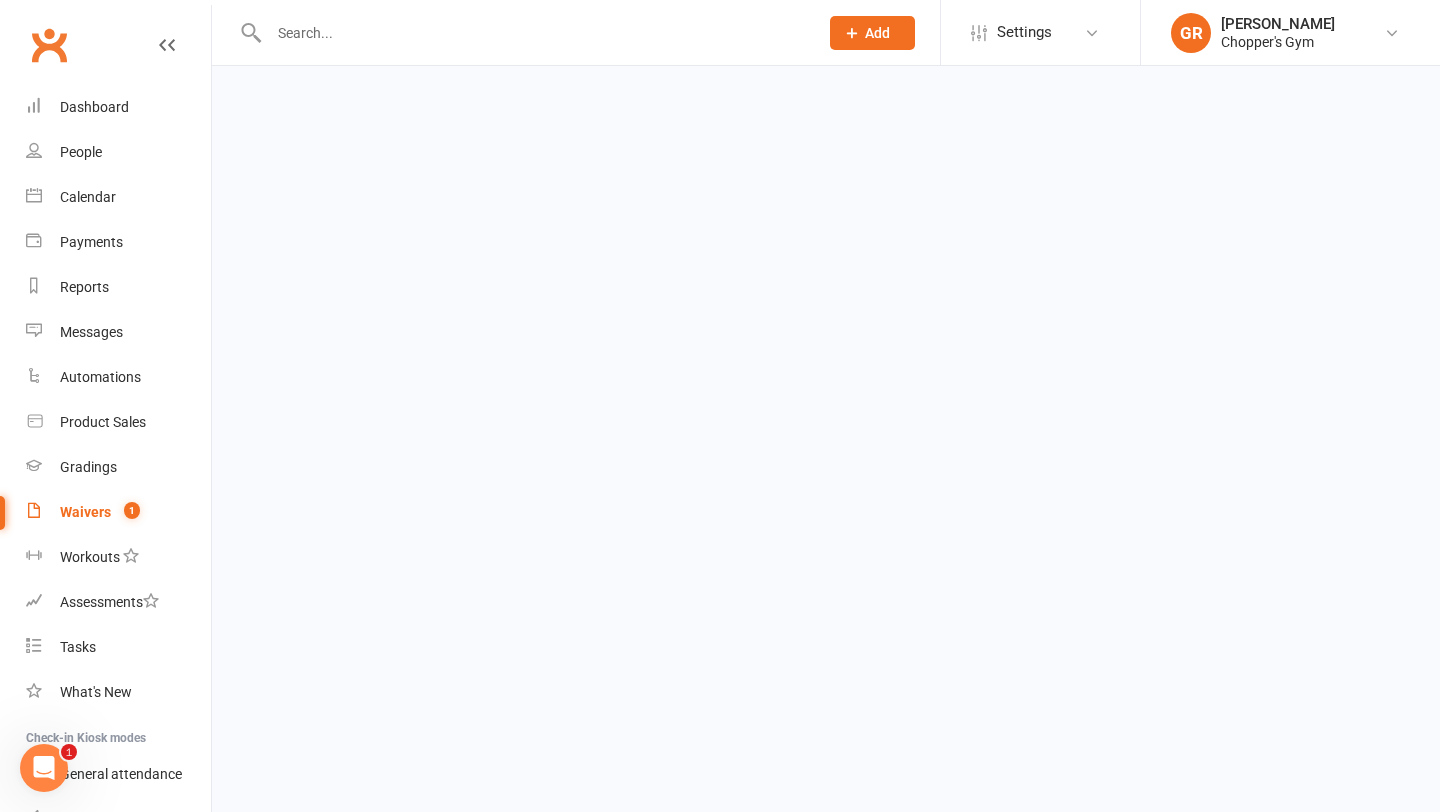 scroll, scrollTop: 0, scrollLeft: 0, axis: both 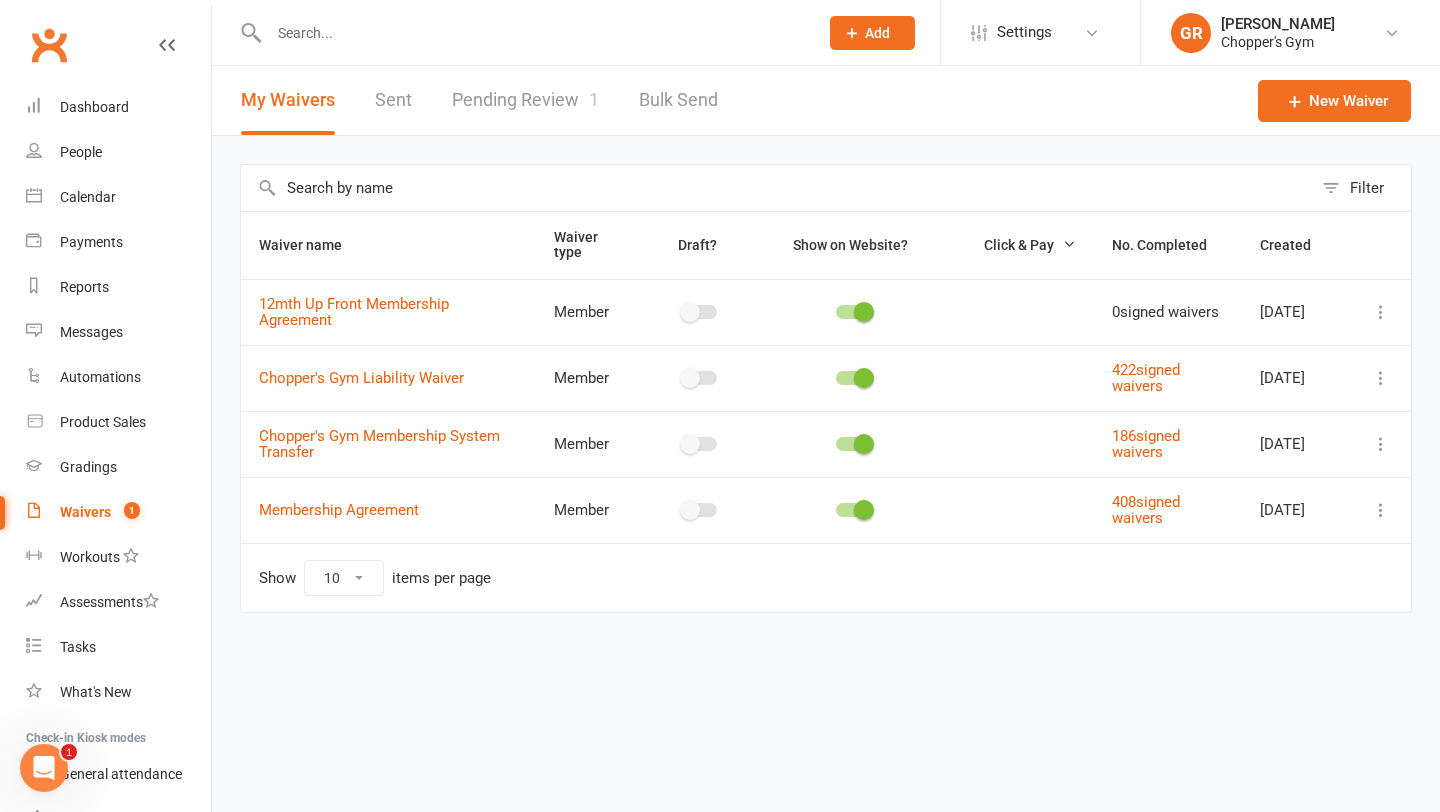 click on "Pending Review 1" at bounding box center [525, 100] 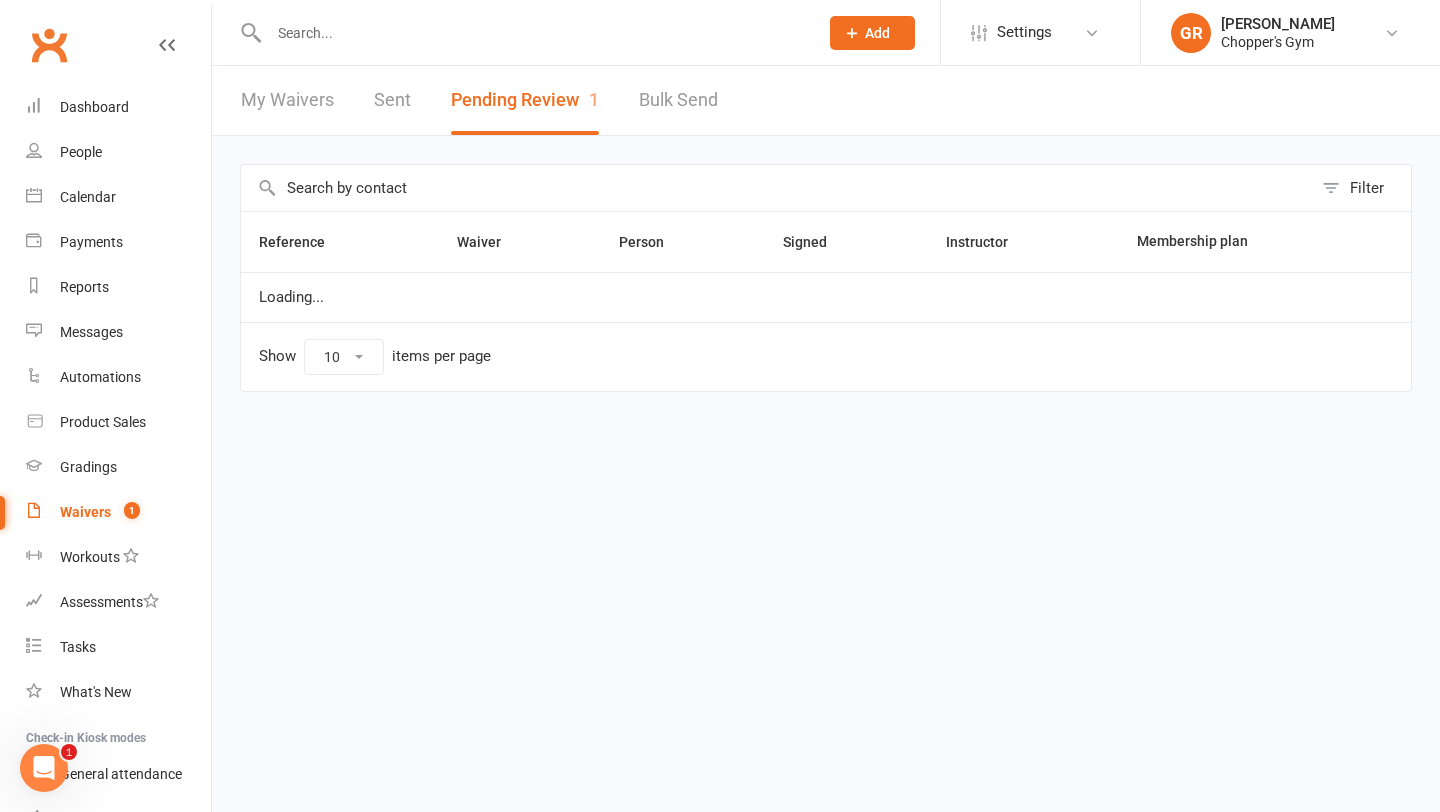 select on "50" 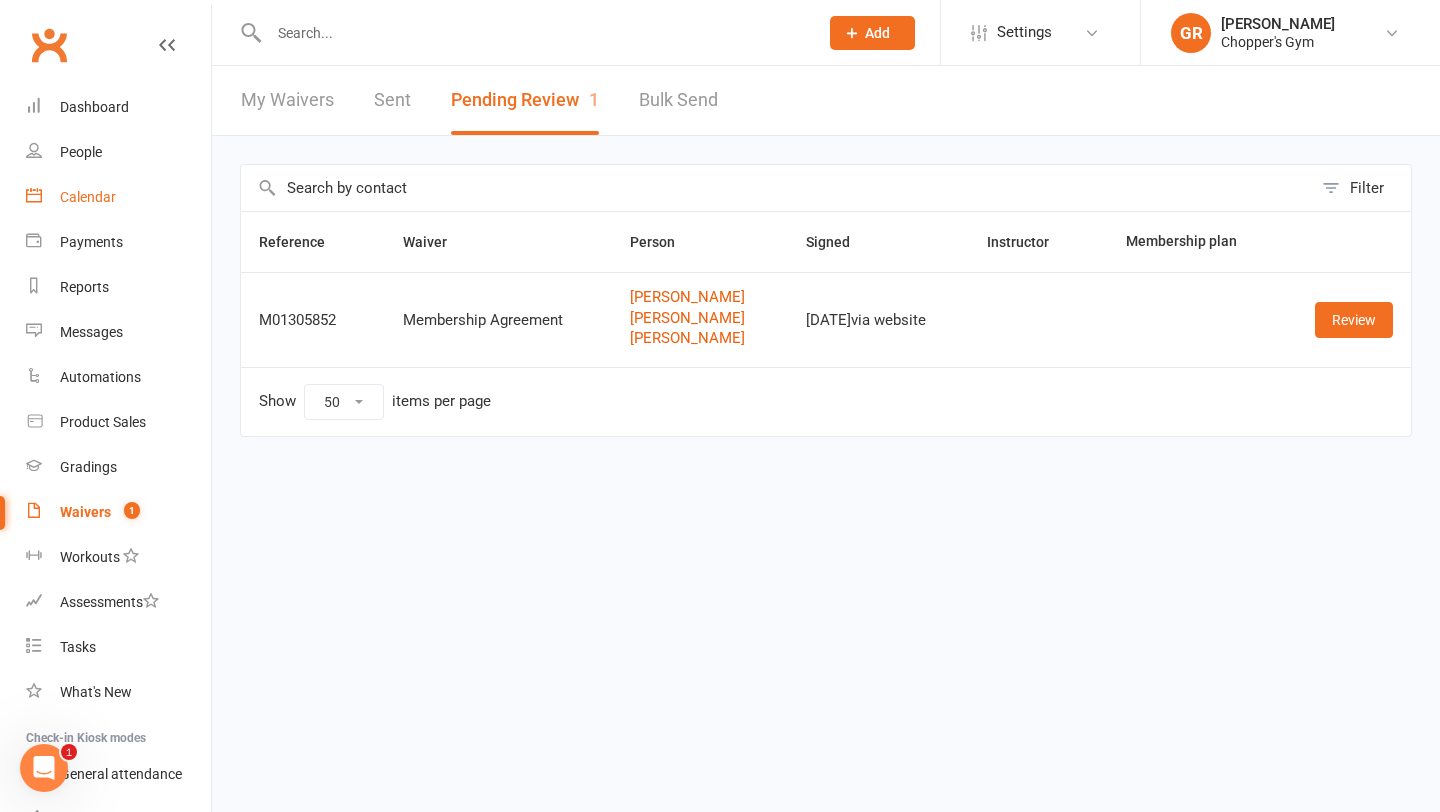 click on "Calendar" at bounding box center (88, 197) 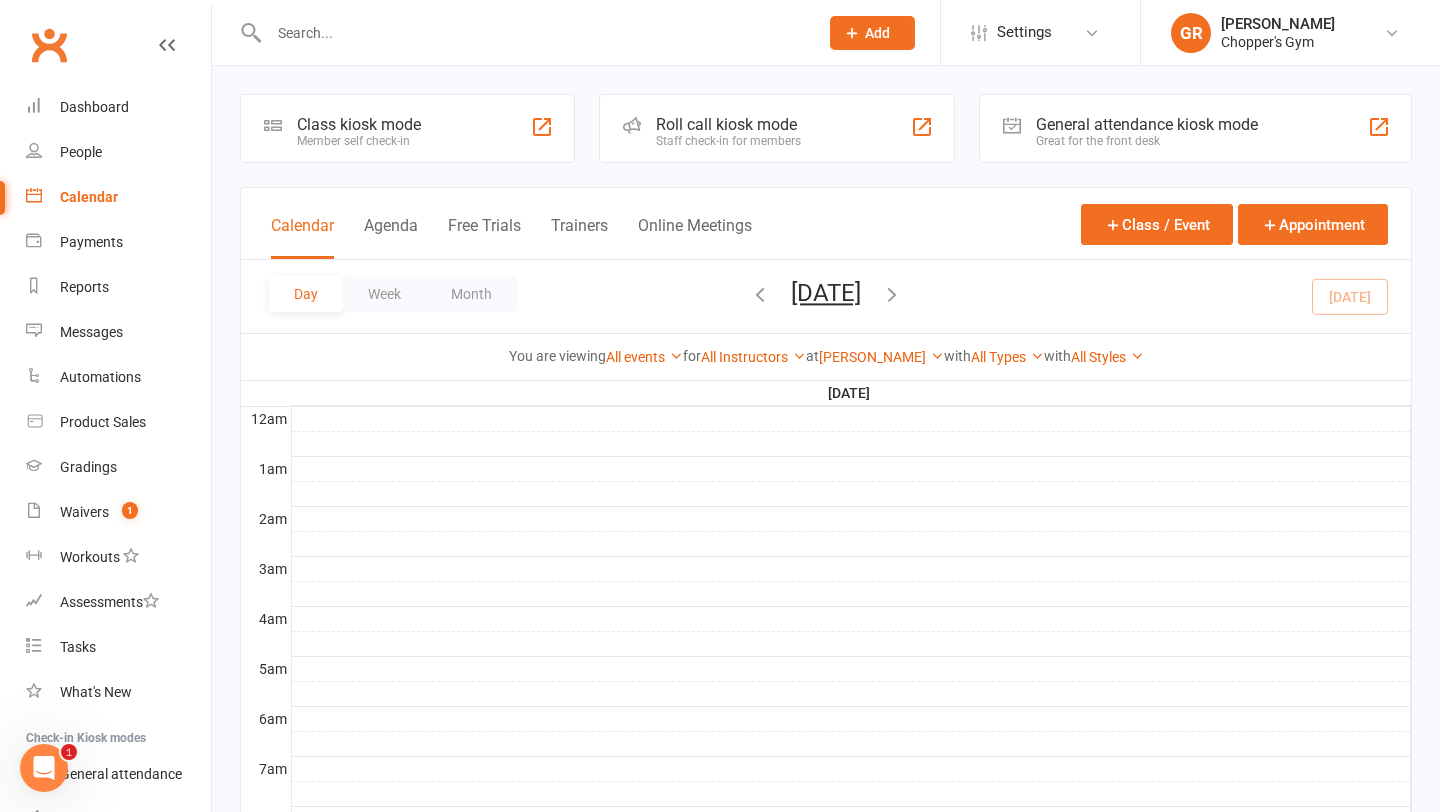 scroll, scrollTop: 852, scrollLeft: 0, axis: vertical 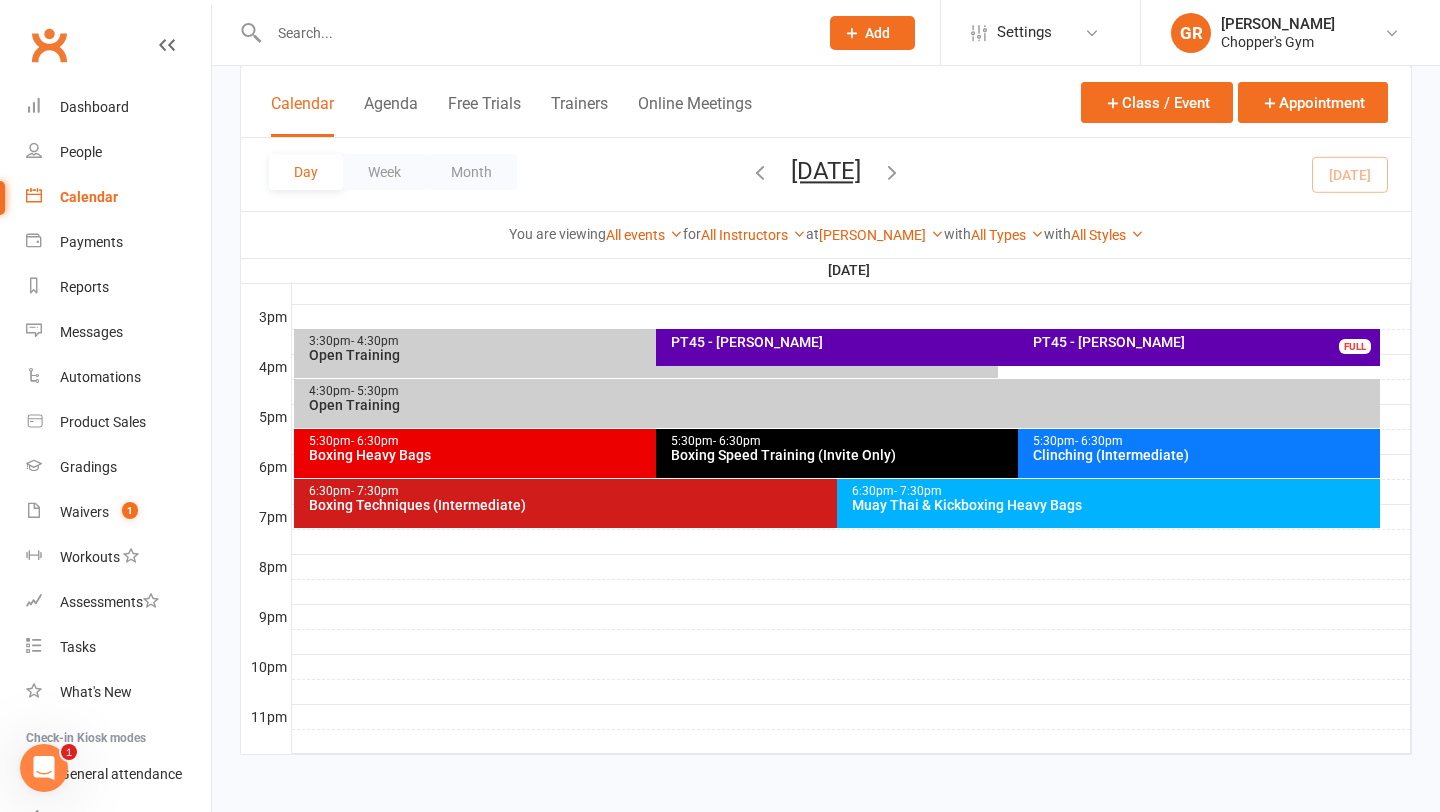 click on "5:30pm  - 6:30pm" at bounding box center (651, 441) 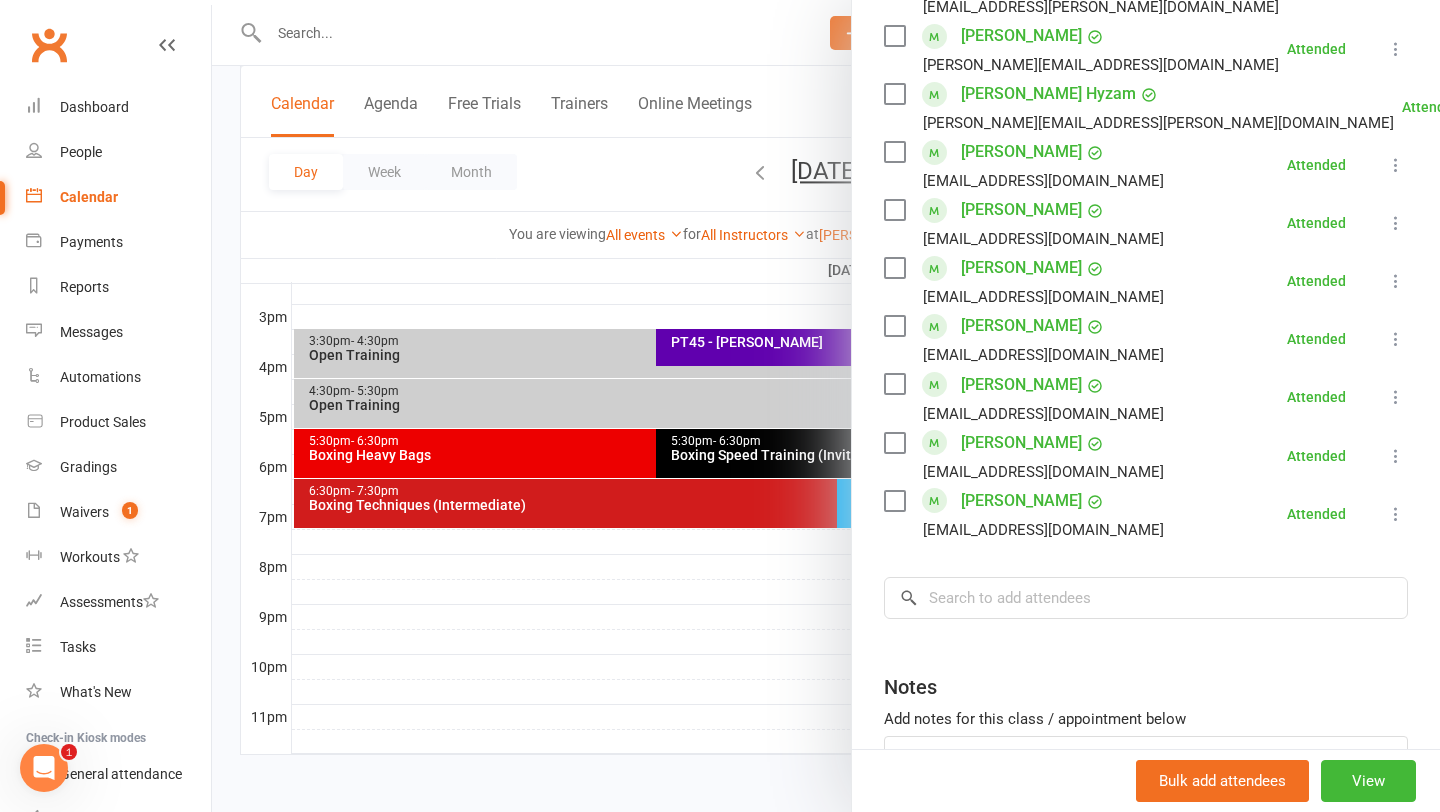 scroll, scrollTop: 1026, scrollLeft: 0, axis: vertical 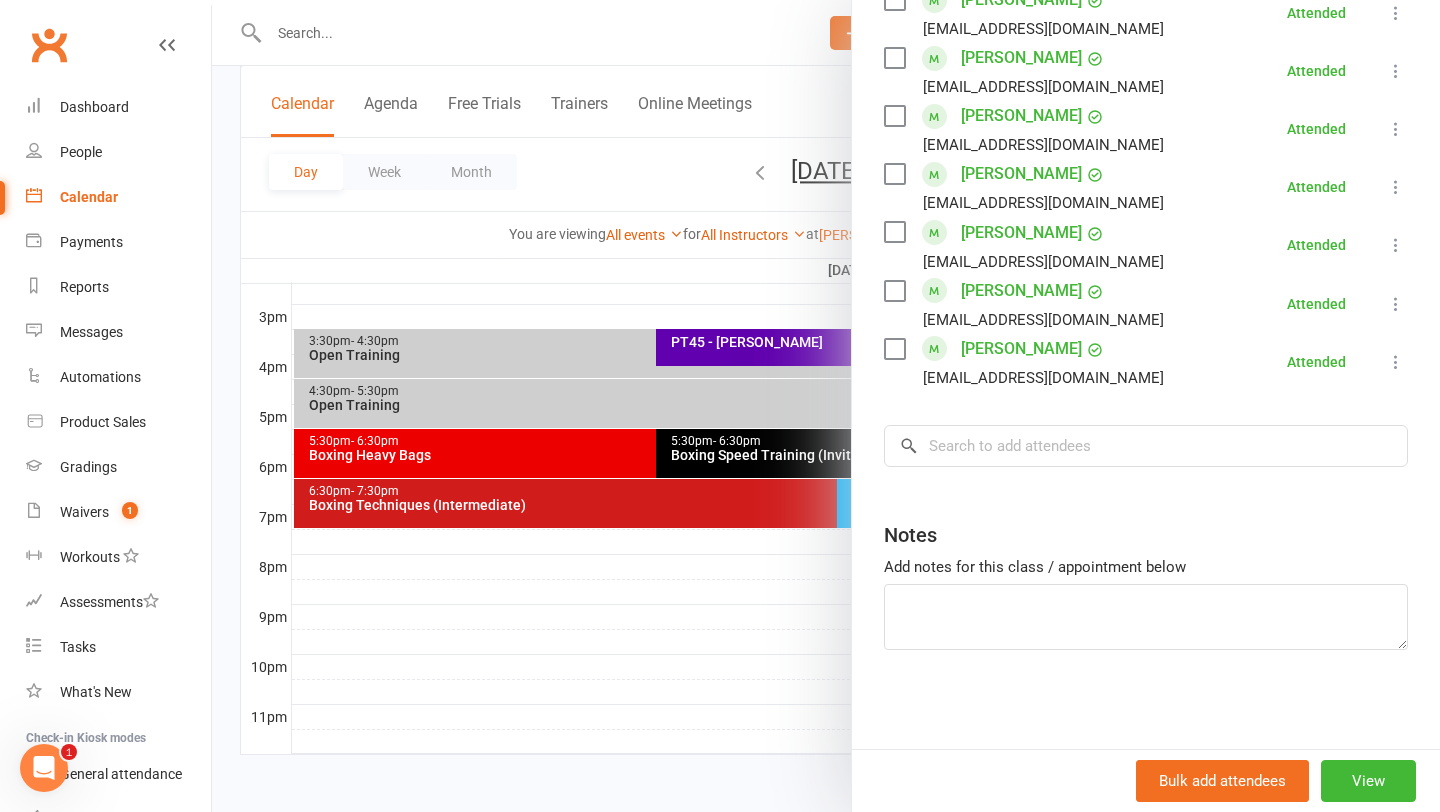 click at bounding box center [826, 406] 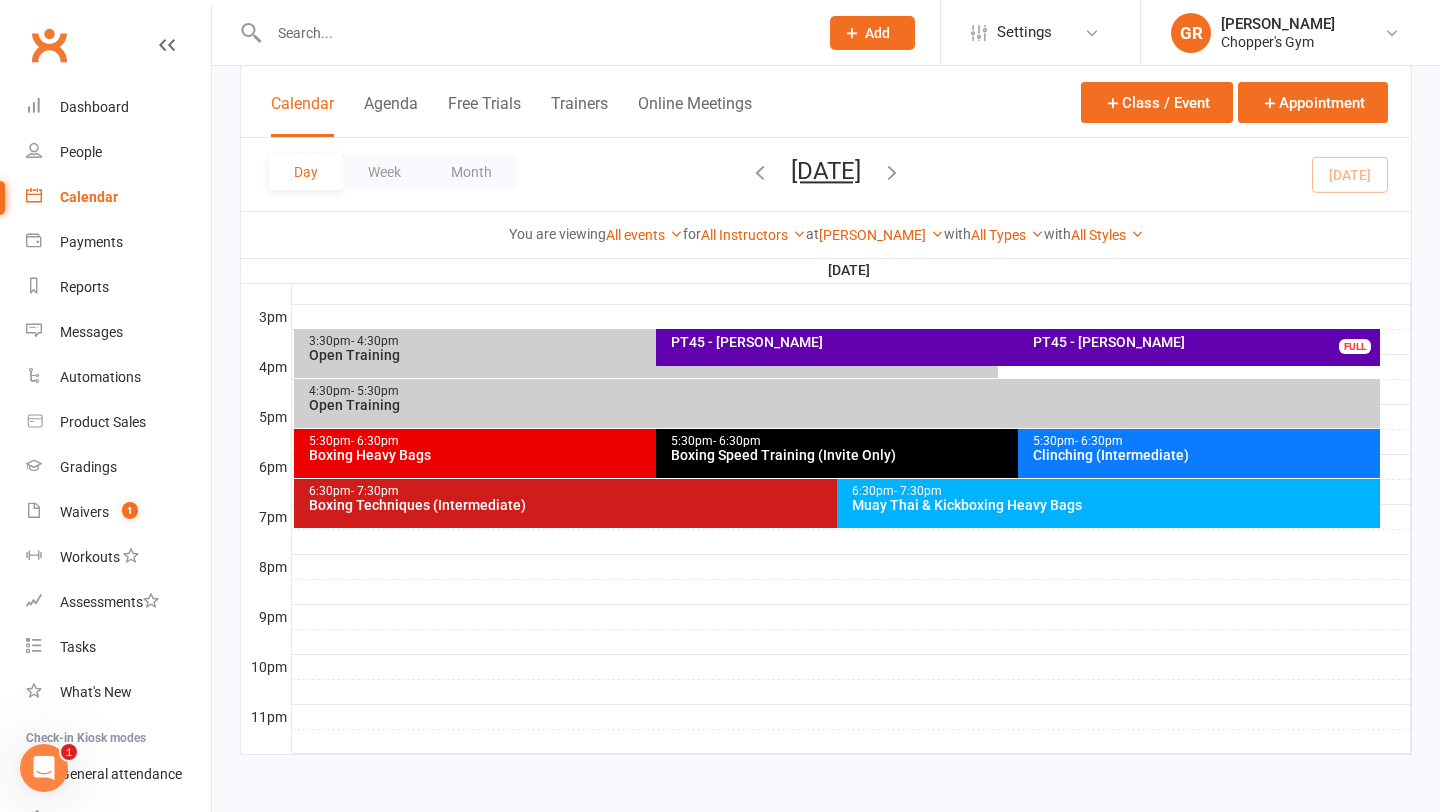 click on "Boxing Techniques (Intermediate)" at bounding box center [832, 505] 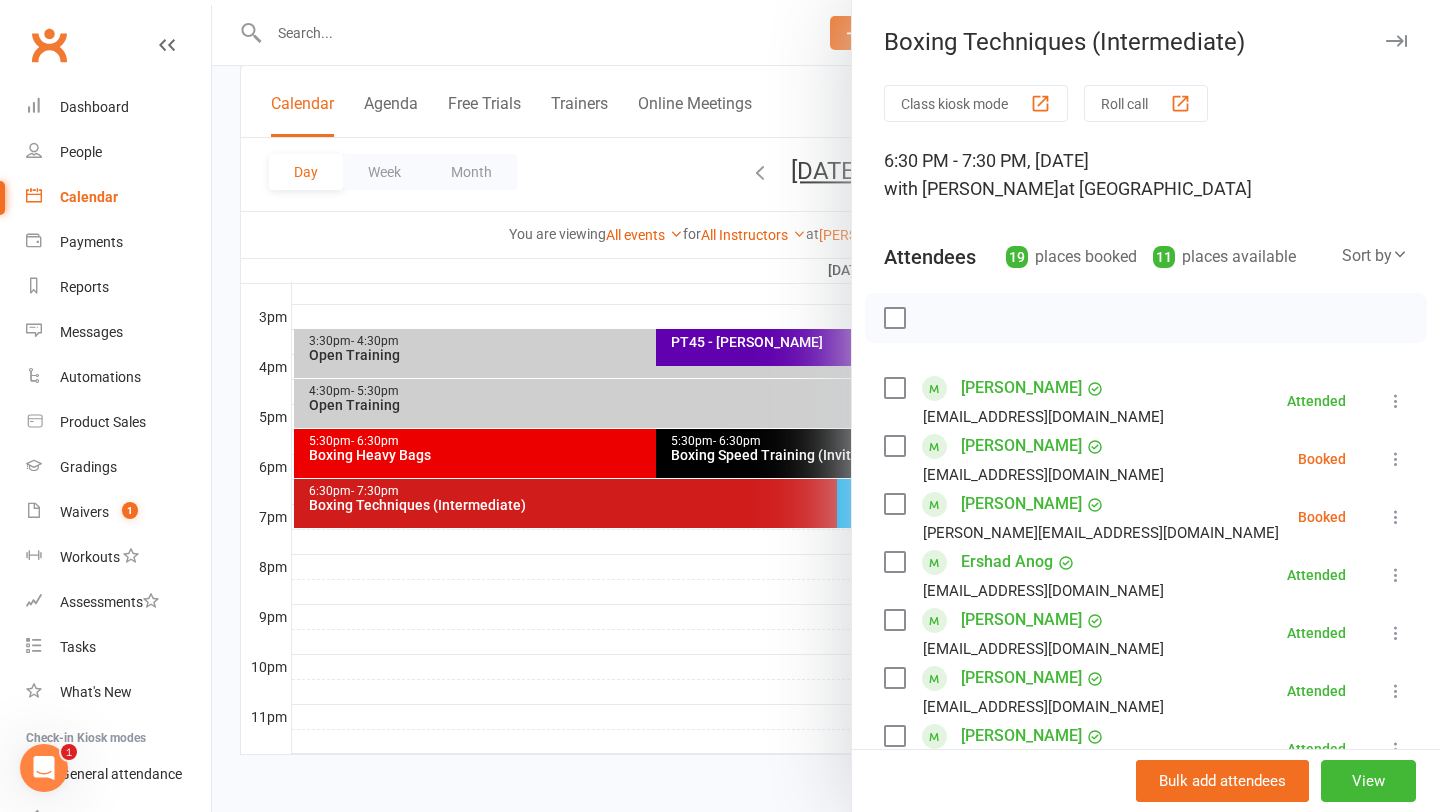 click at bounding box center (1396, 459) 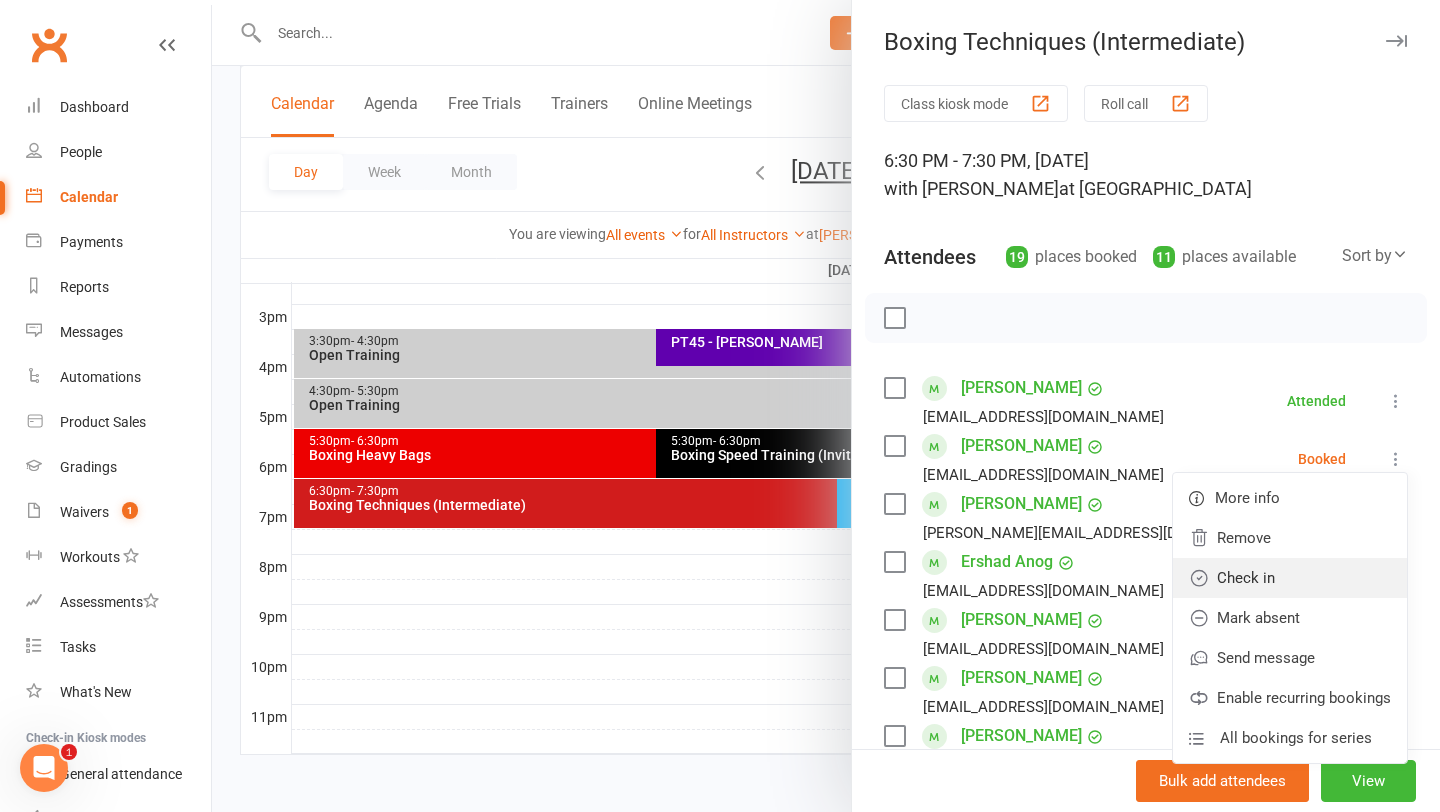 click on "Check in" at bounding box center [1290, 578] 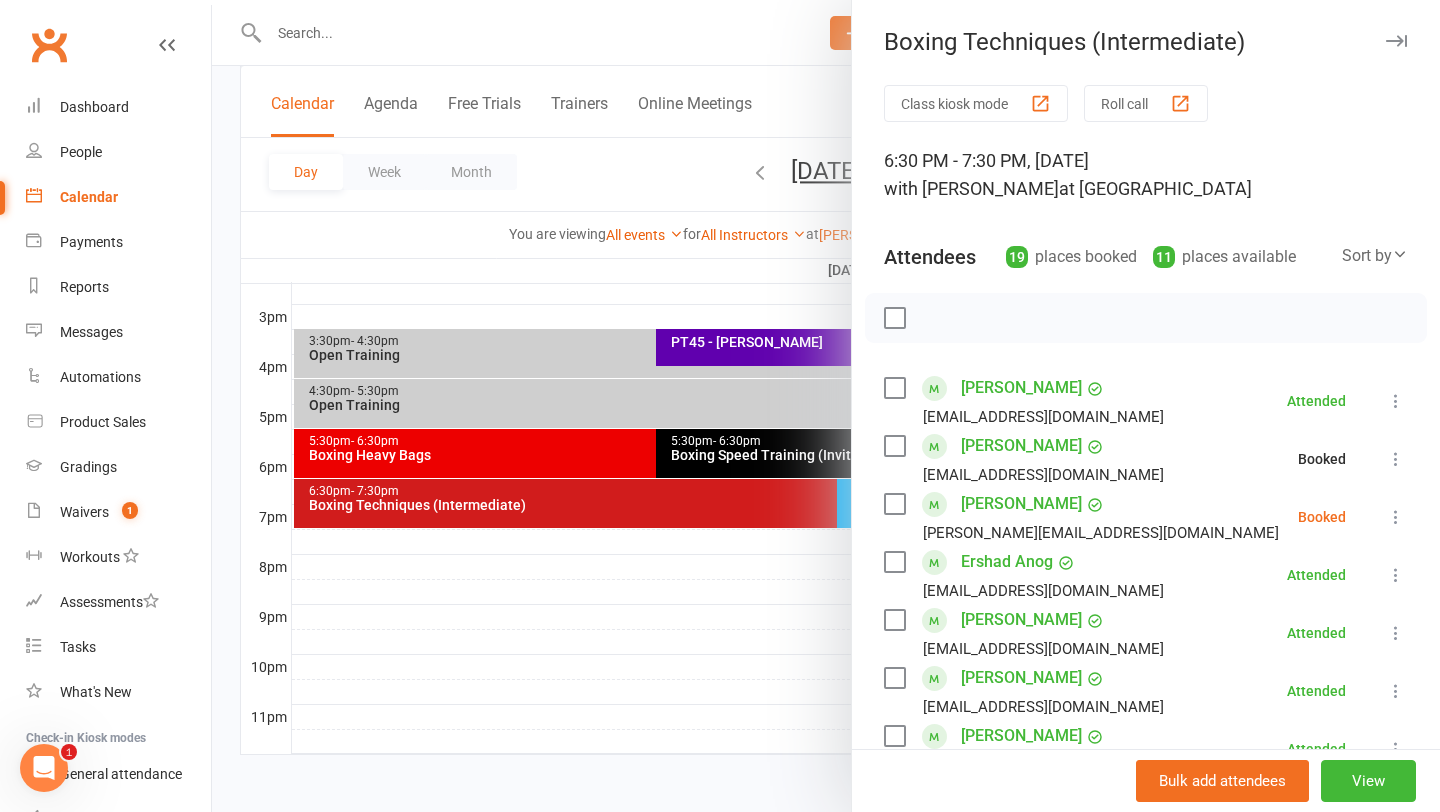 click at bounding box center (1396, 517) 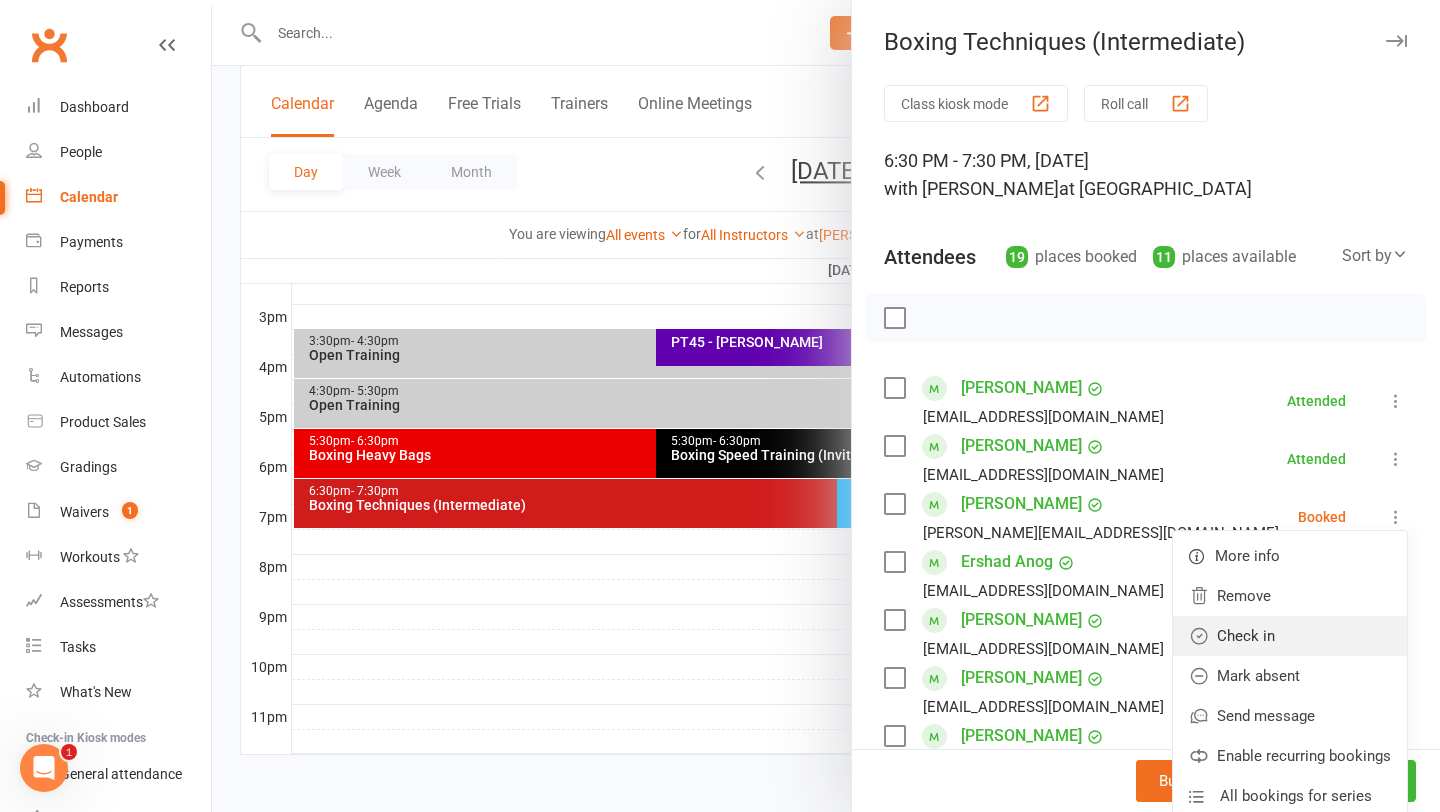 click on "Check in" at bounding box center (1290, 636) 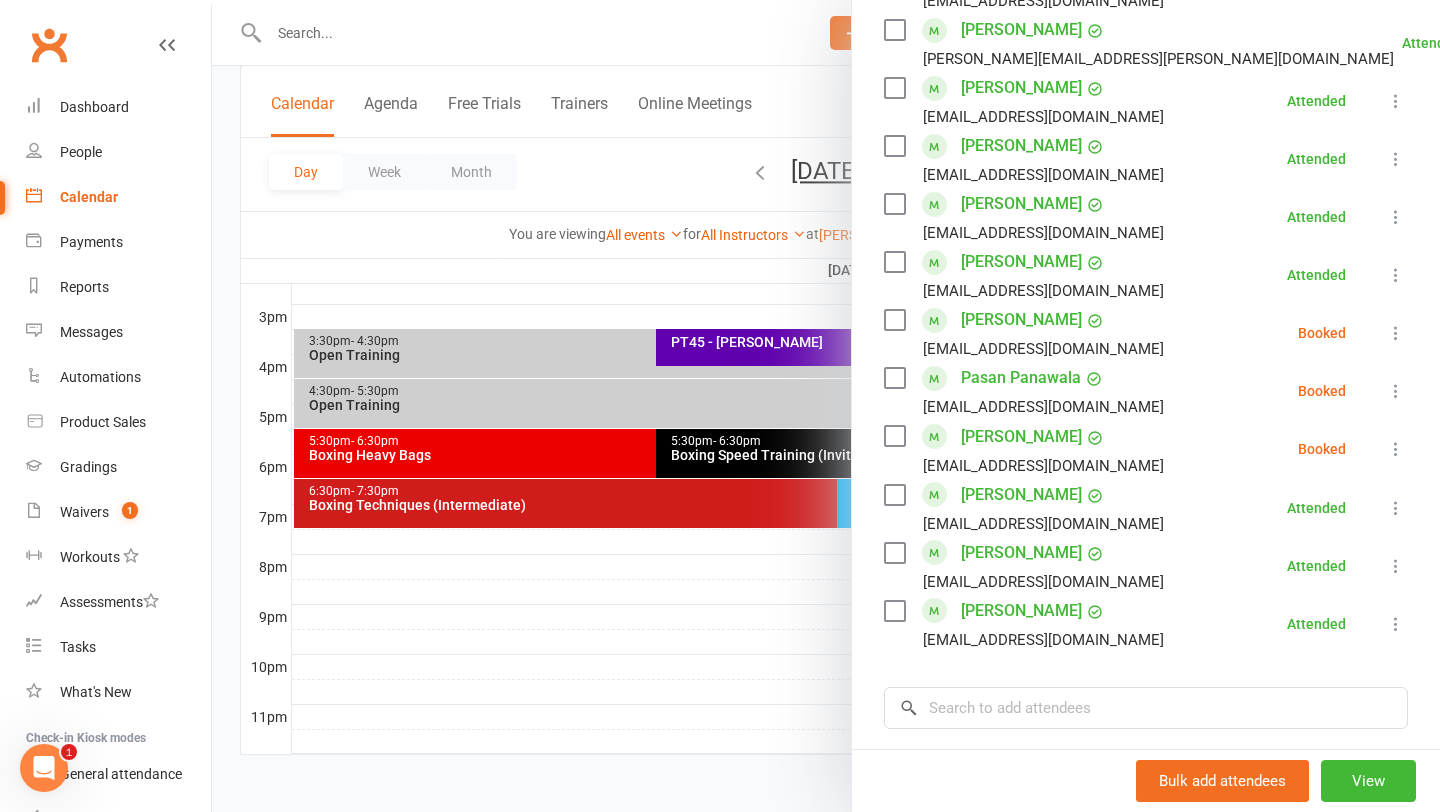 scroll, scrollTop: 830, scrollLeft: 0, axis: vertical 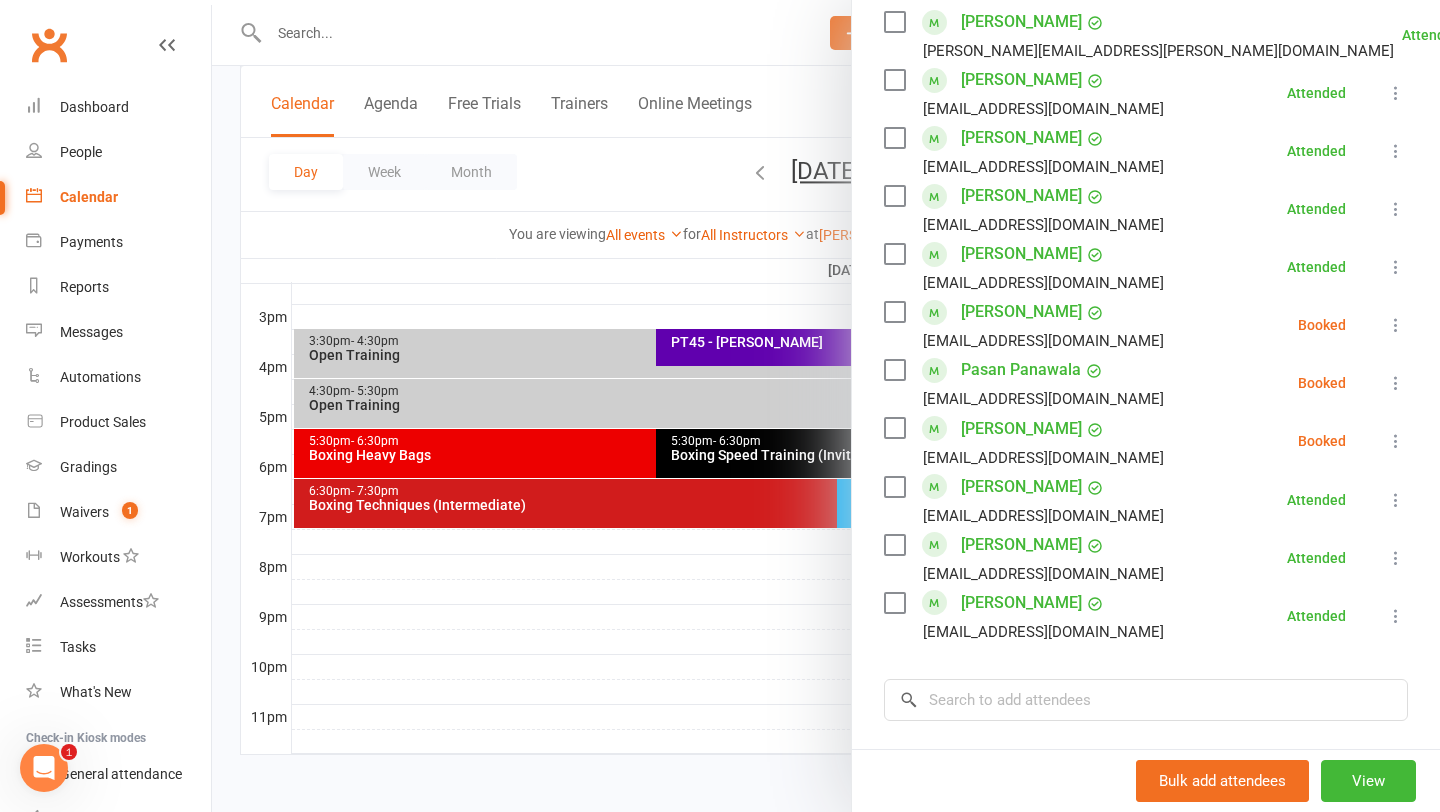 click at bounding box center (1396, 325) 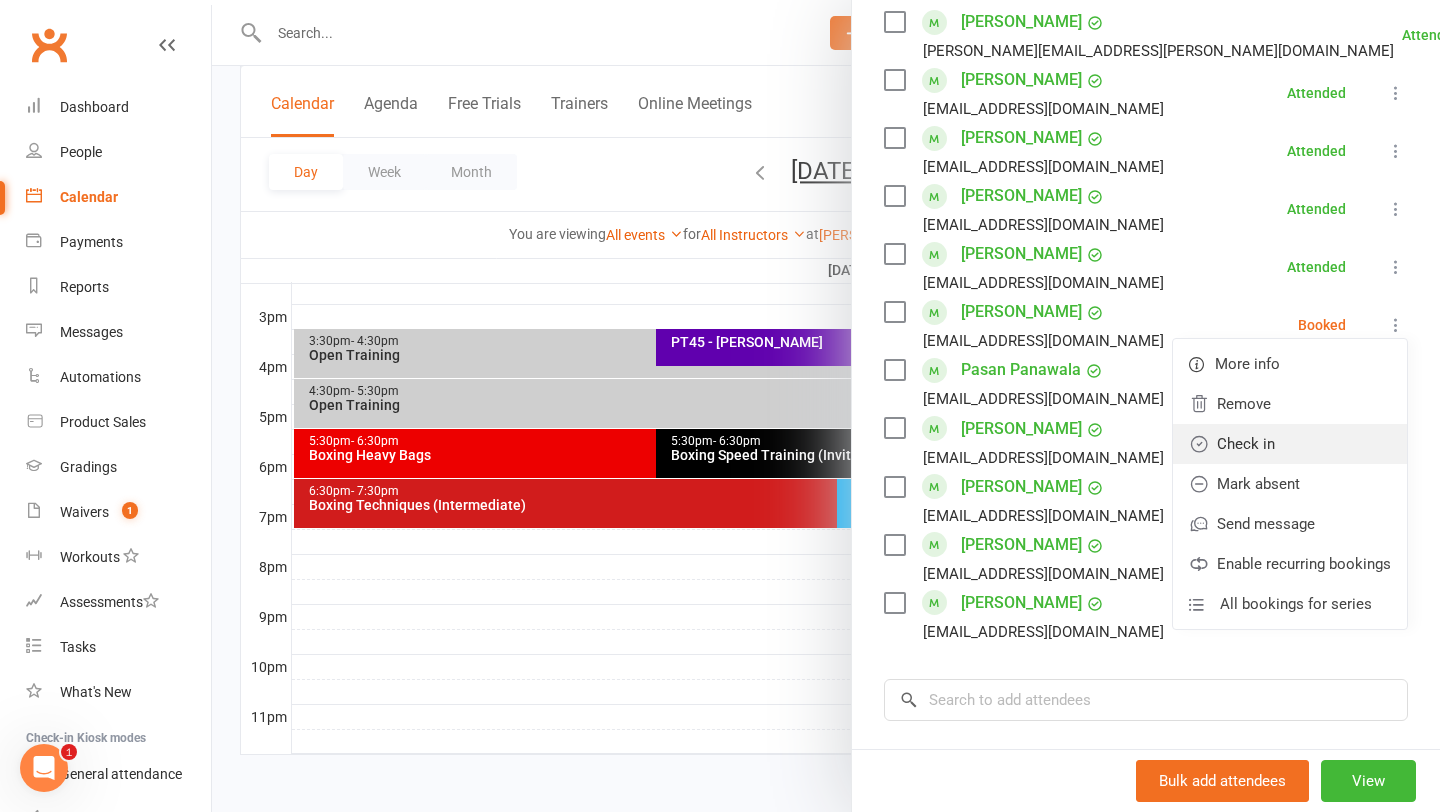 click on "Check in" at bounding box center (1290, 444) 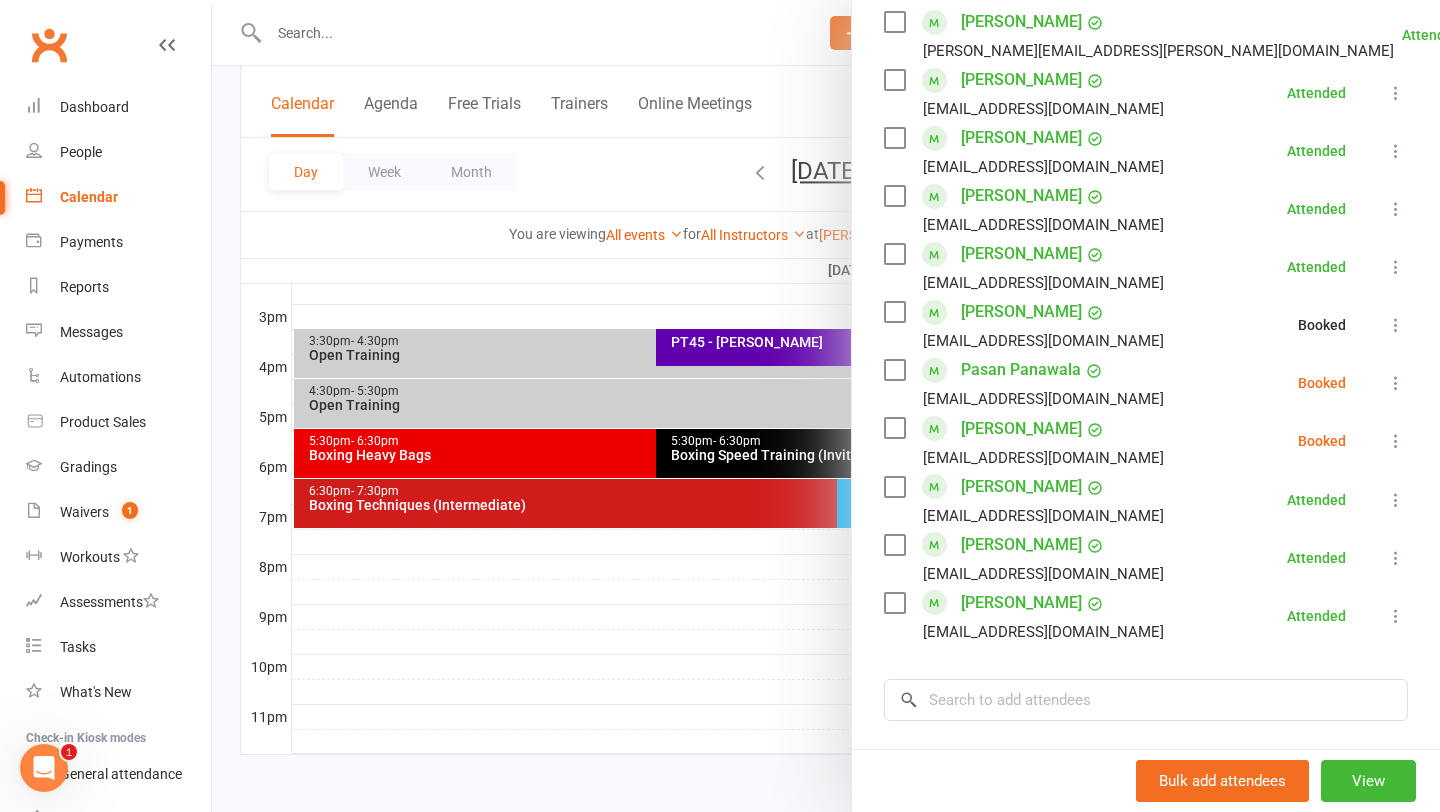 click at bounding box center (1396, 383) 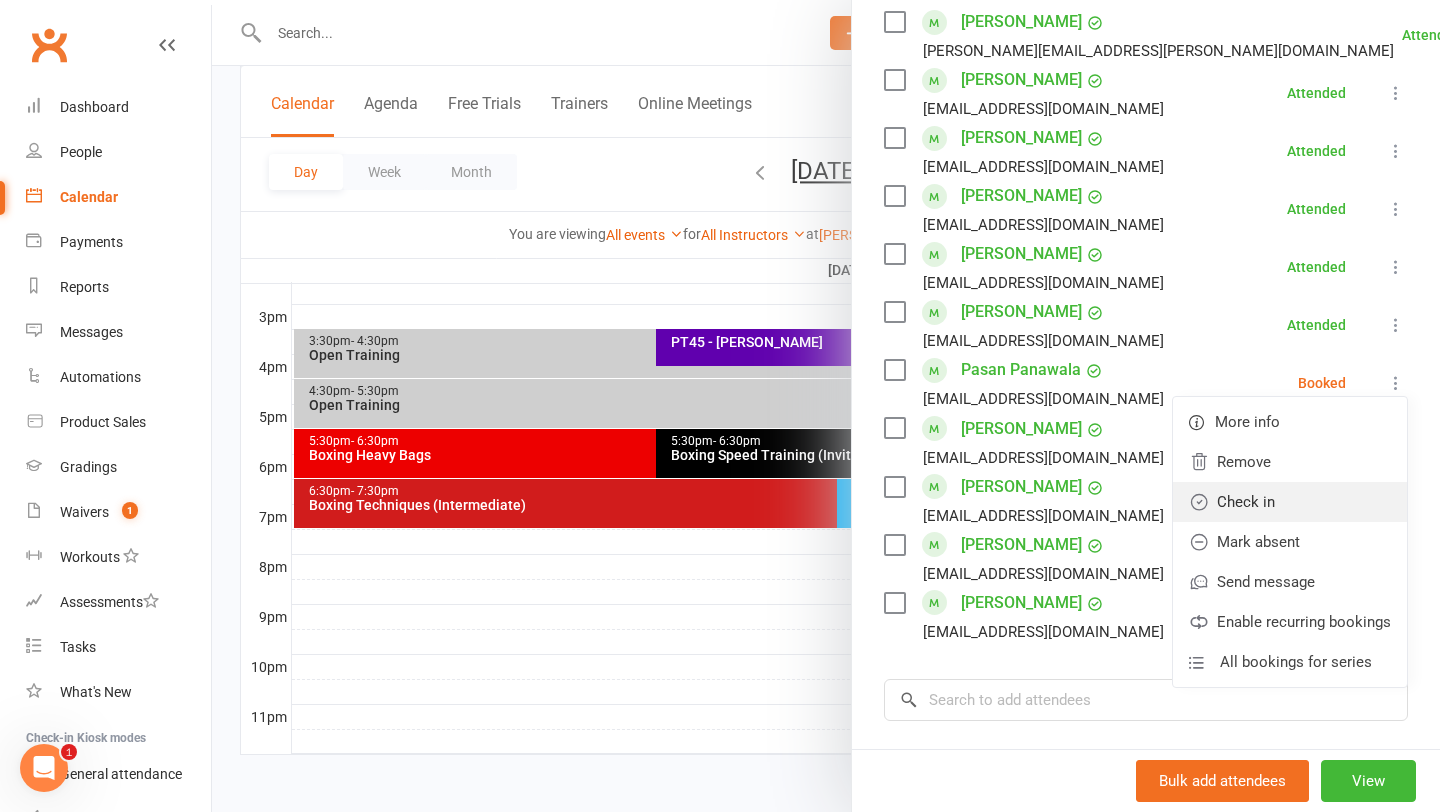 click on "Check in" at bounding box center (1290, 502) 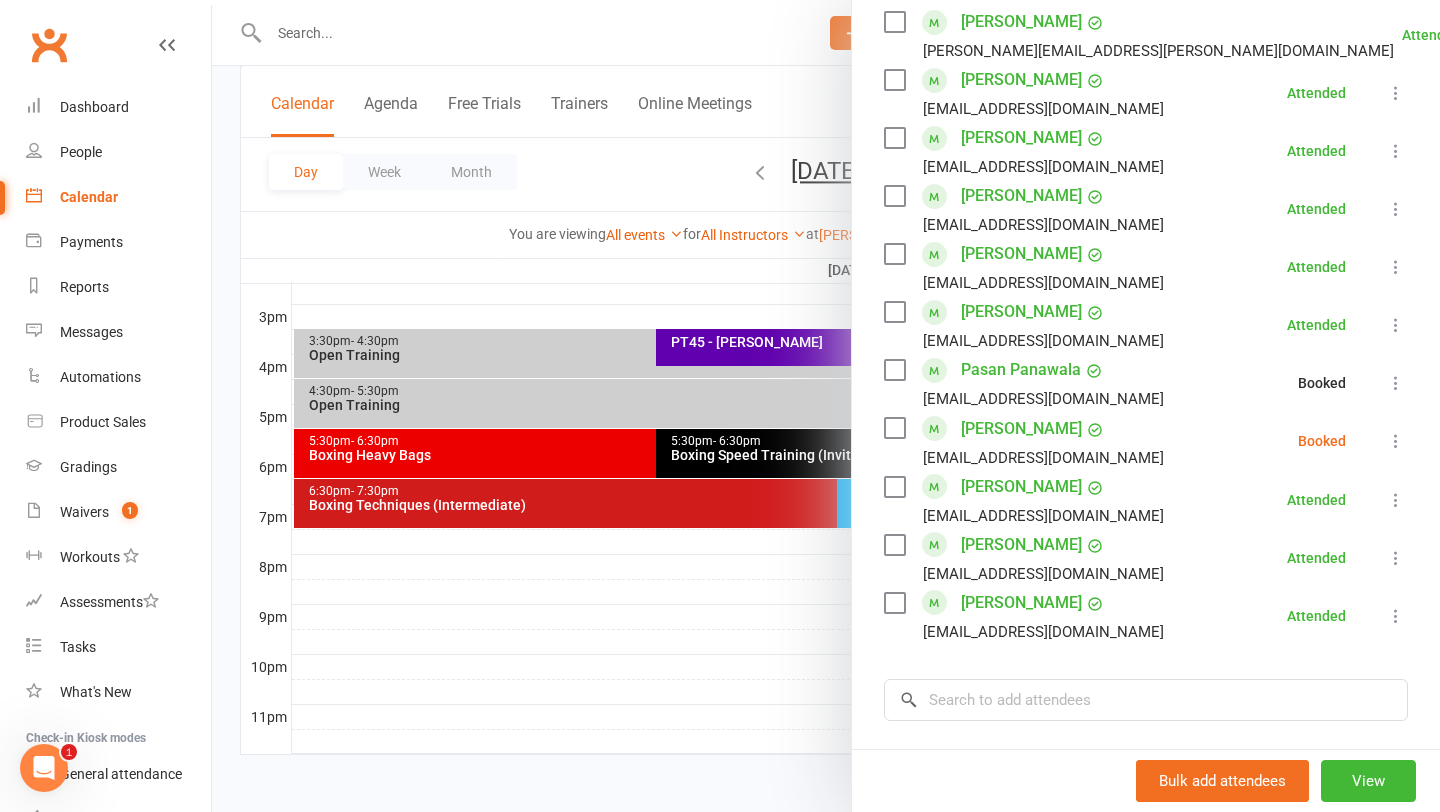 click at bounding box center (1396, 441) 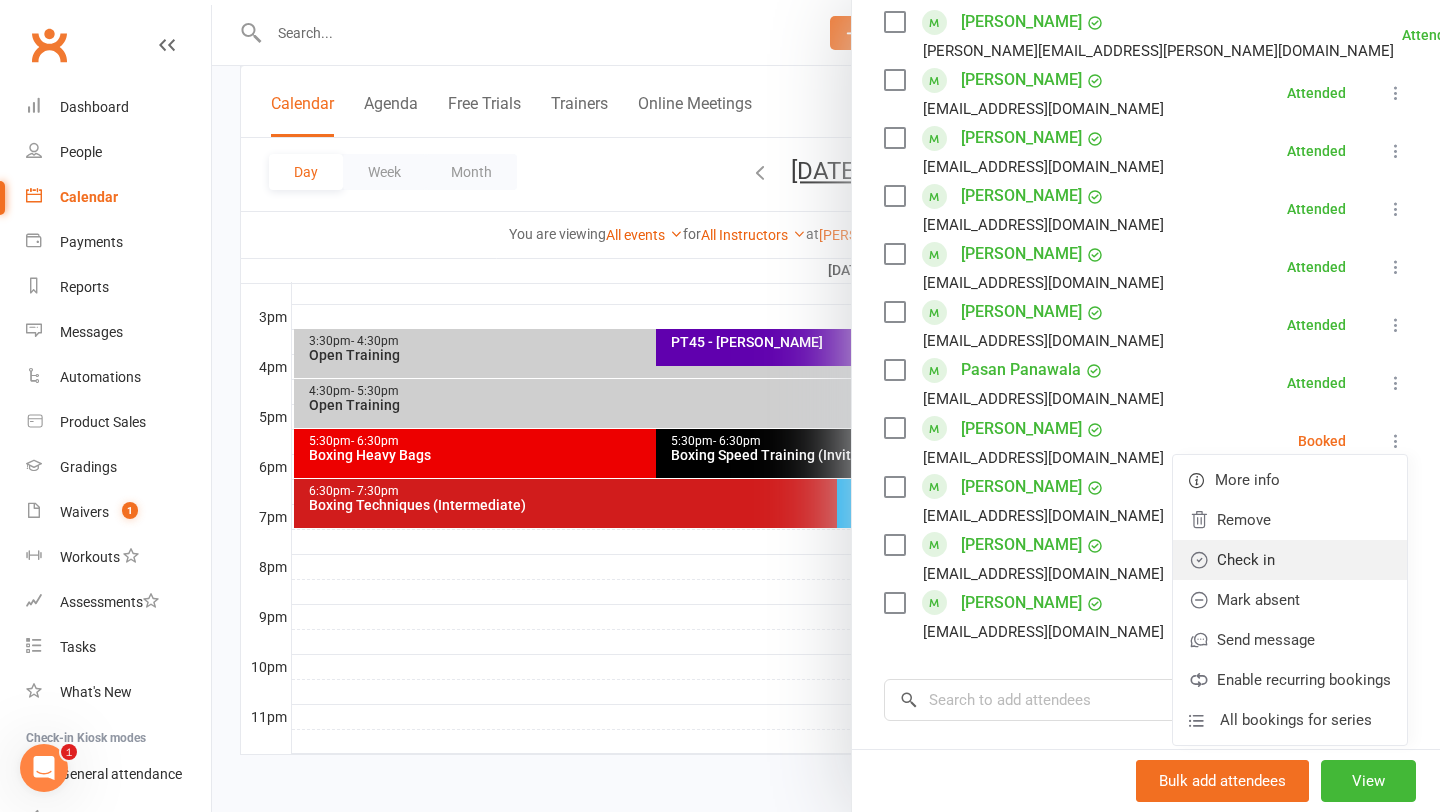 click on "Check in" at bounding box center [1290, 560] 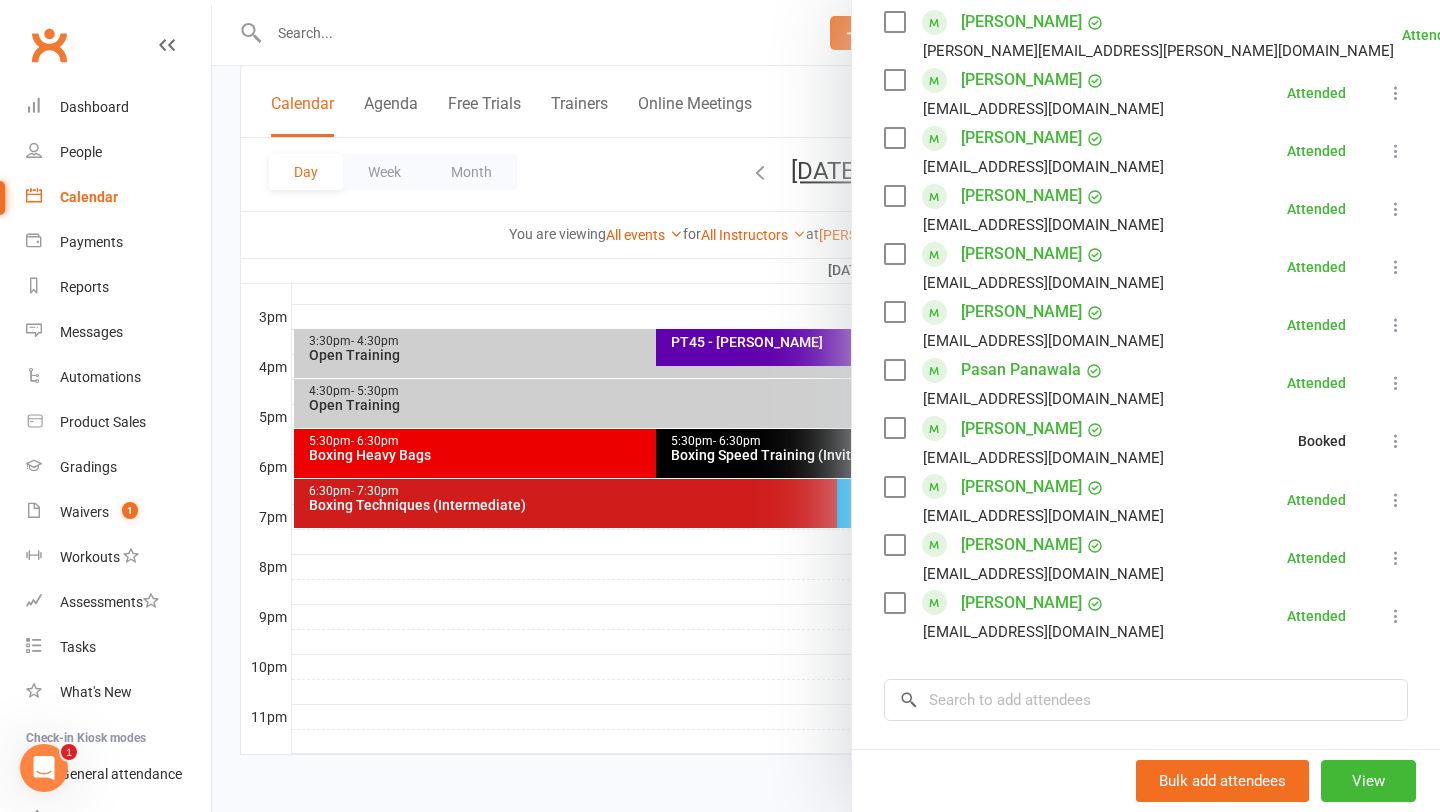 click at bounding box center [826, 406] 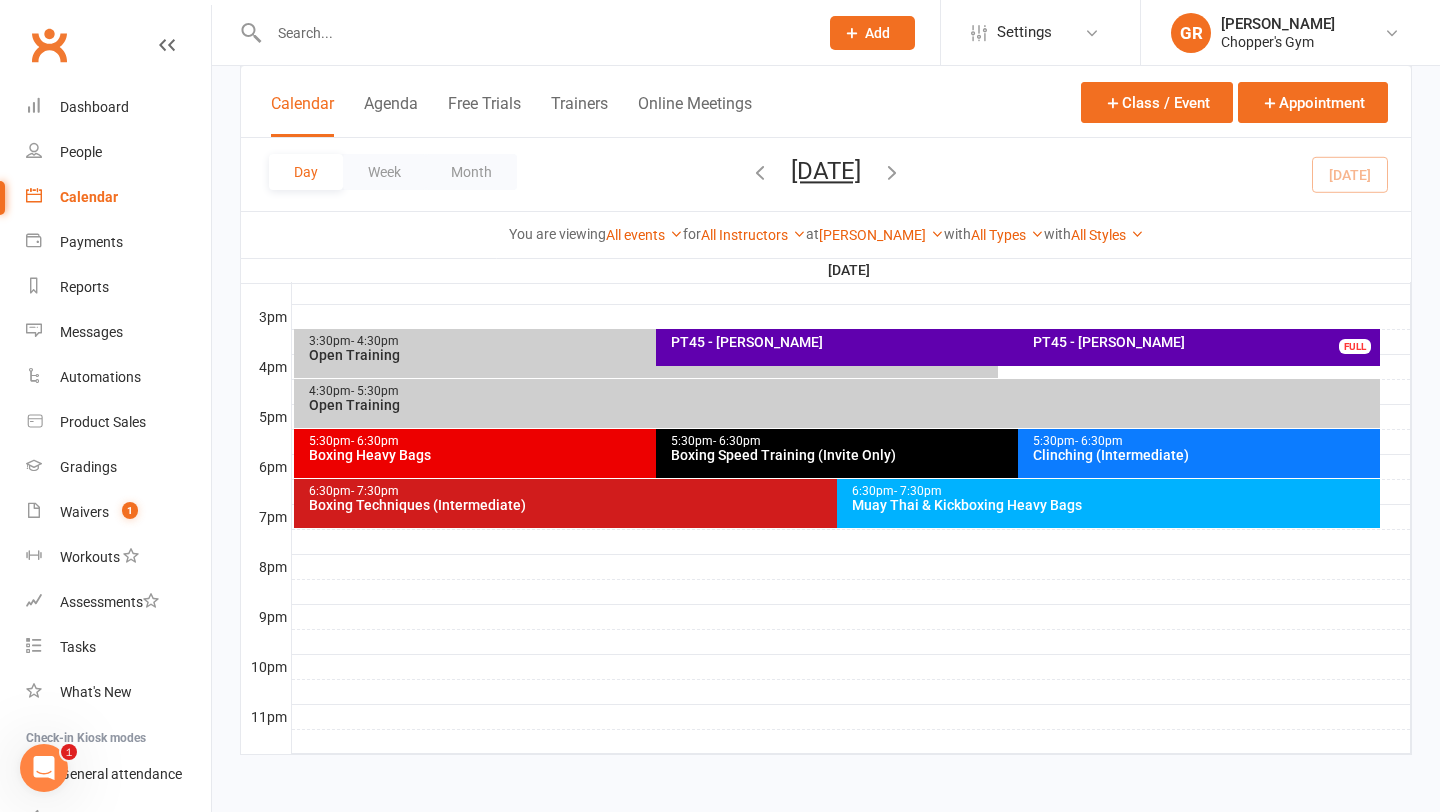 click on "Muay Thai & Kickboxing Heavy Bags" at bounding box center [1113, 505] 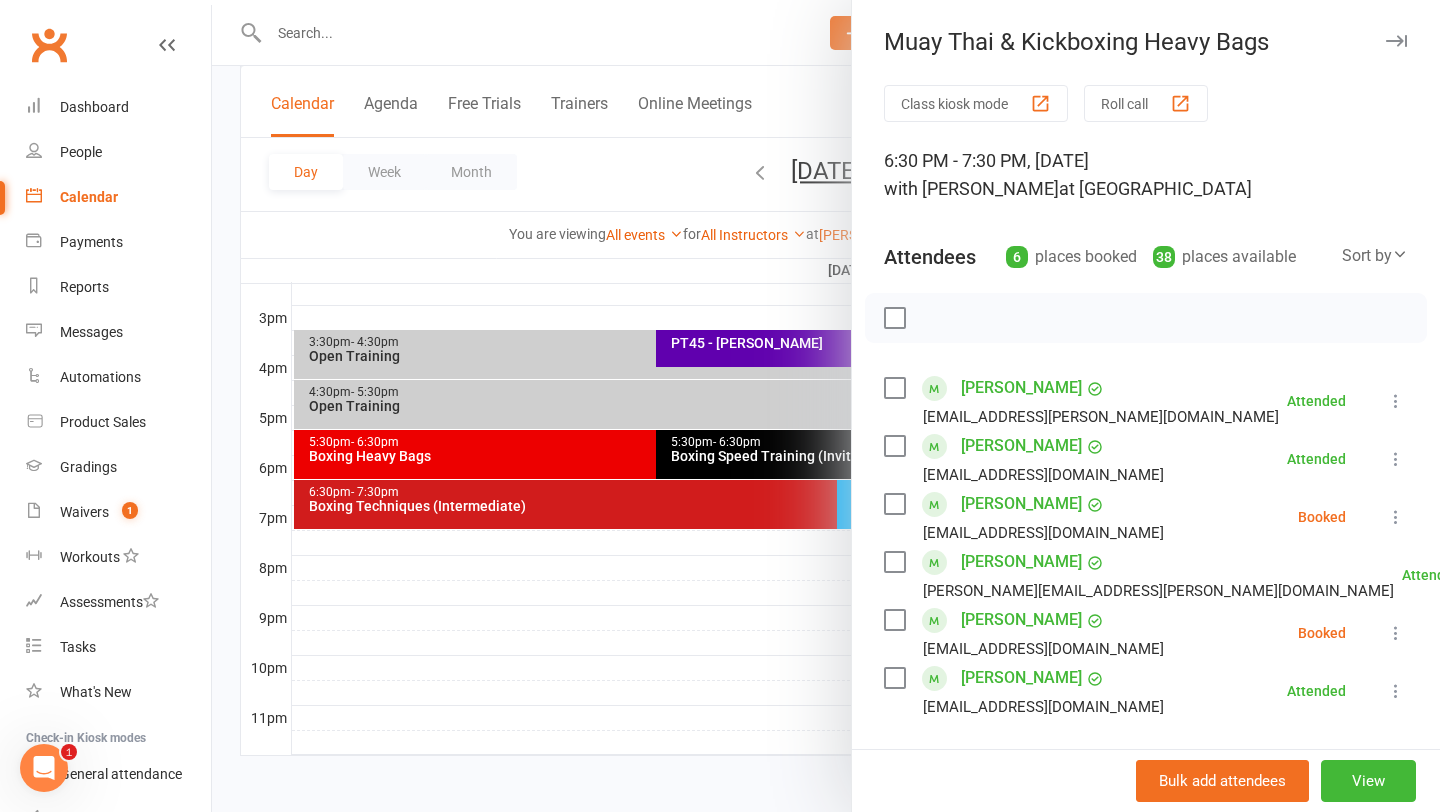 scroll, scrollTop: 852, scrollLeft: 0, axis: vertical 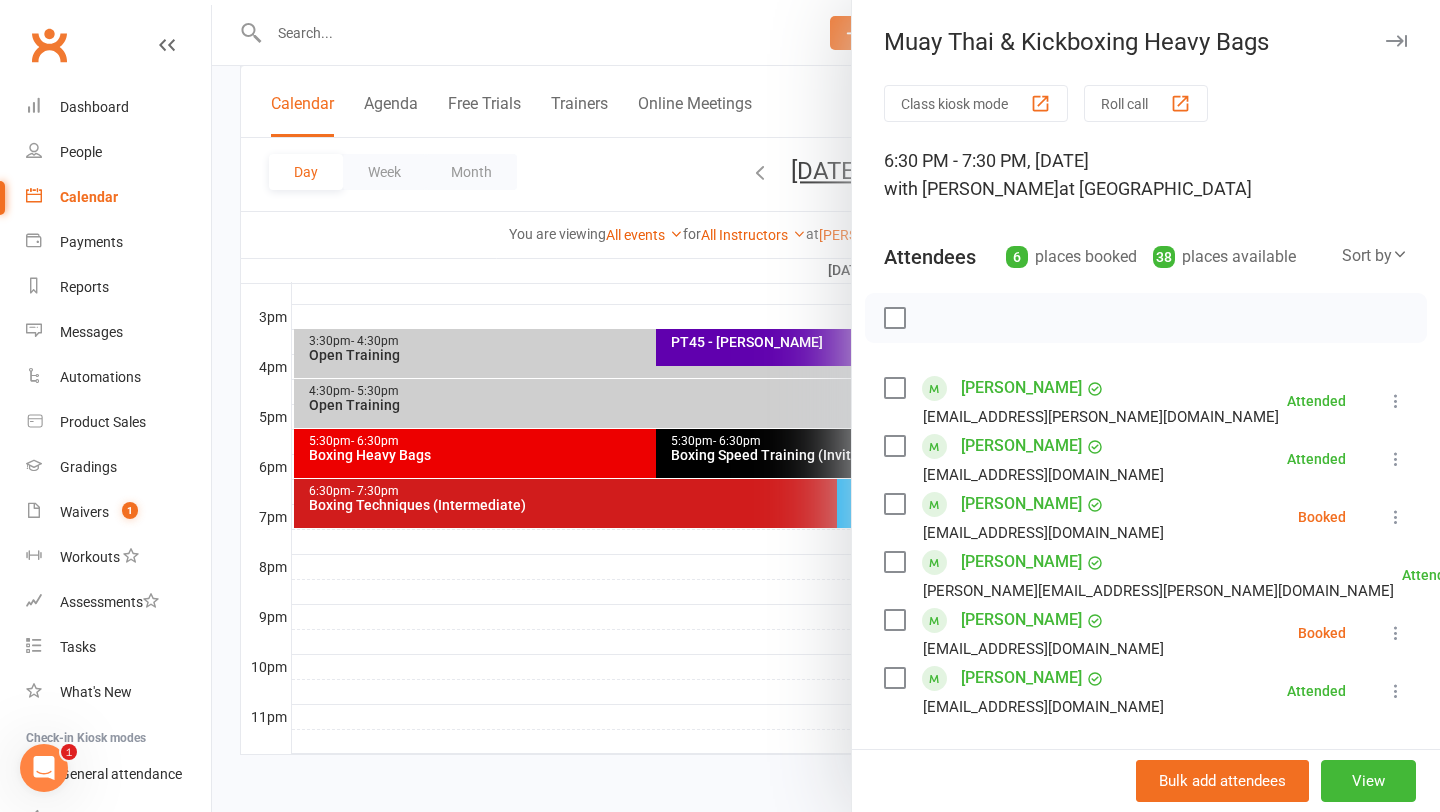 click at bounding box center [1396, 633] 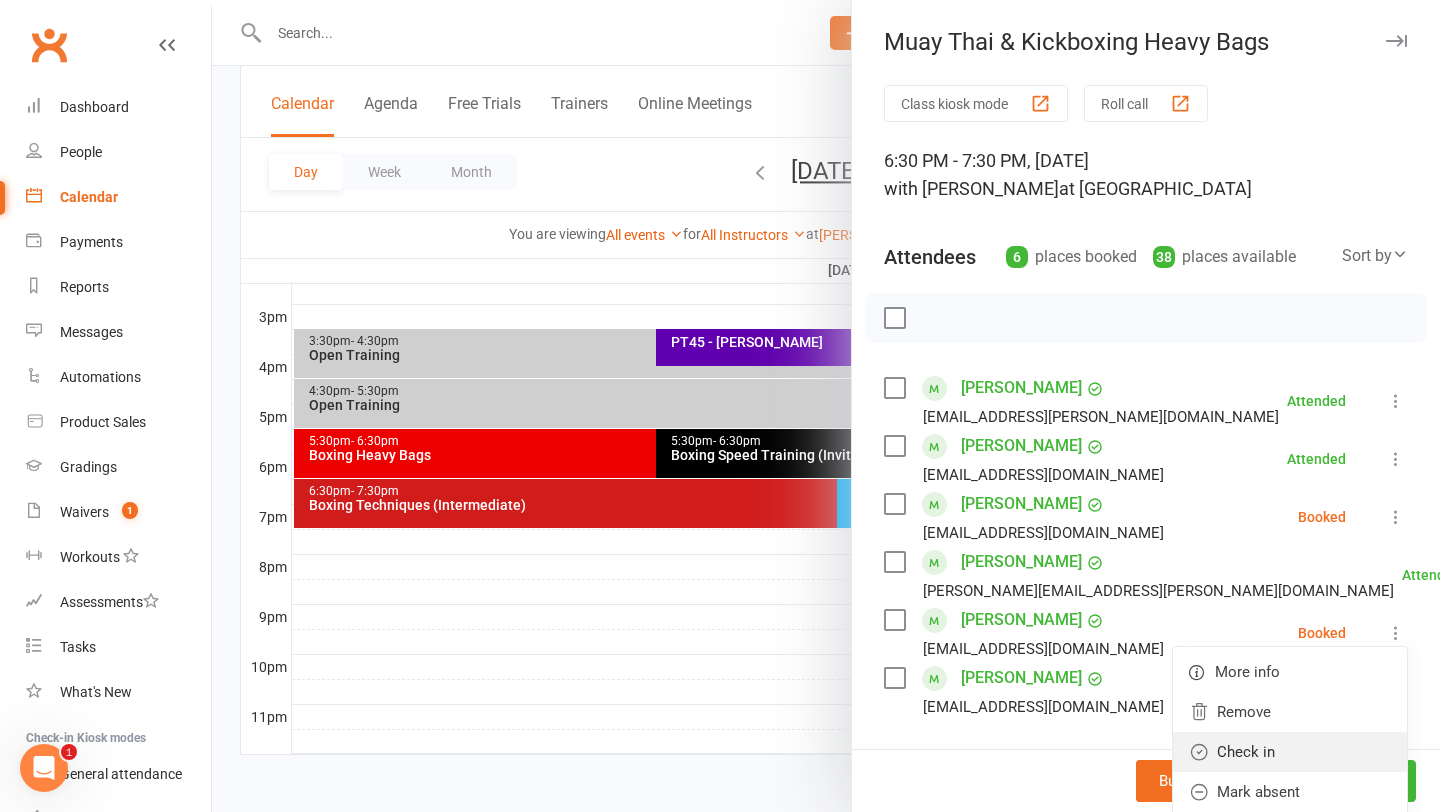 click on "Check in" at bounding box center (1290, 752) 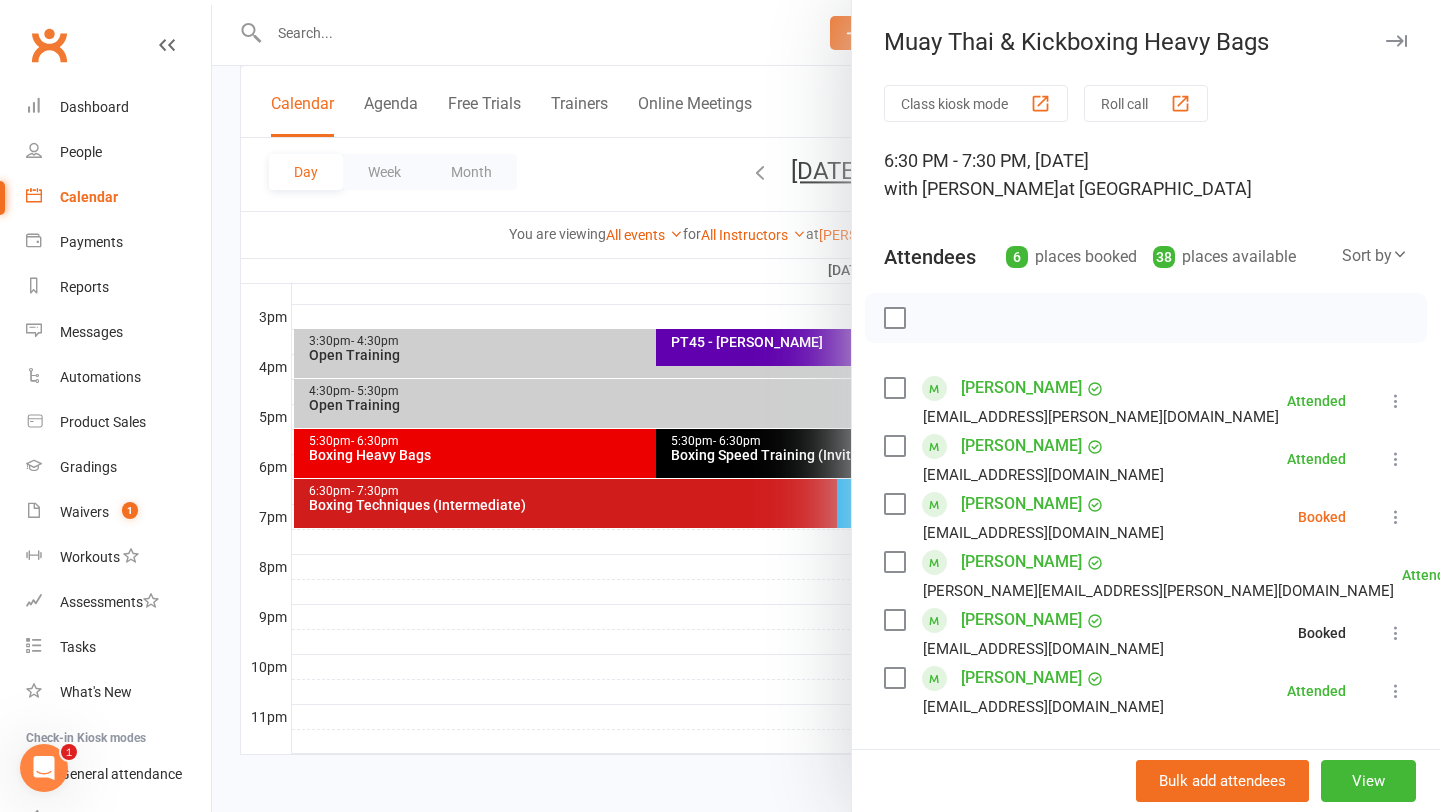 click at bounding box center (1396, 517) 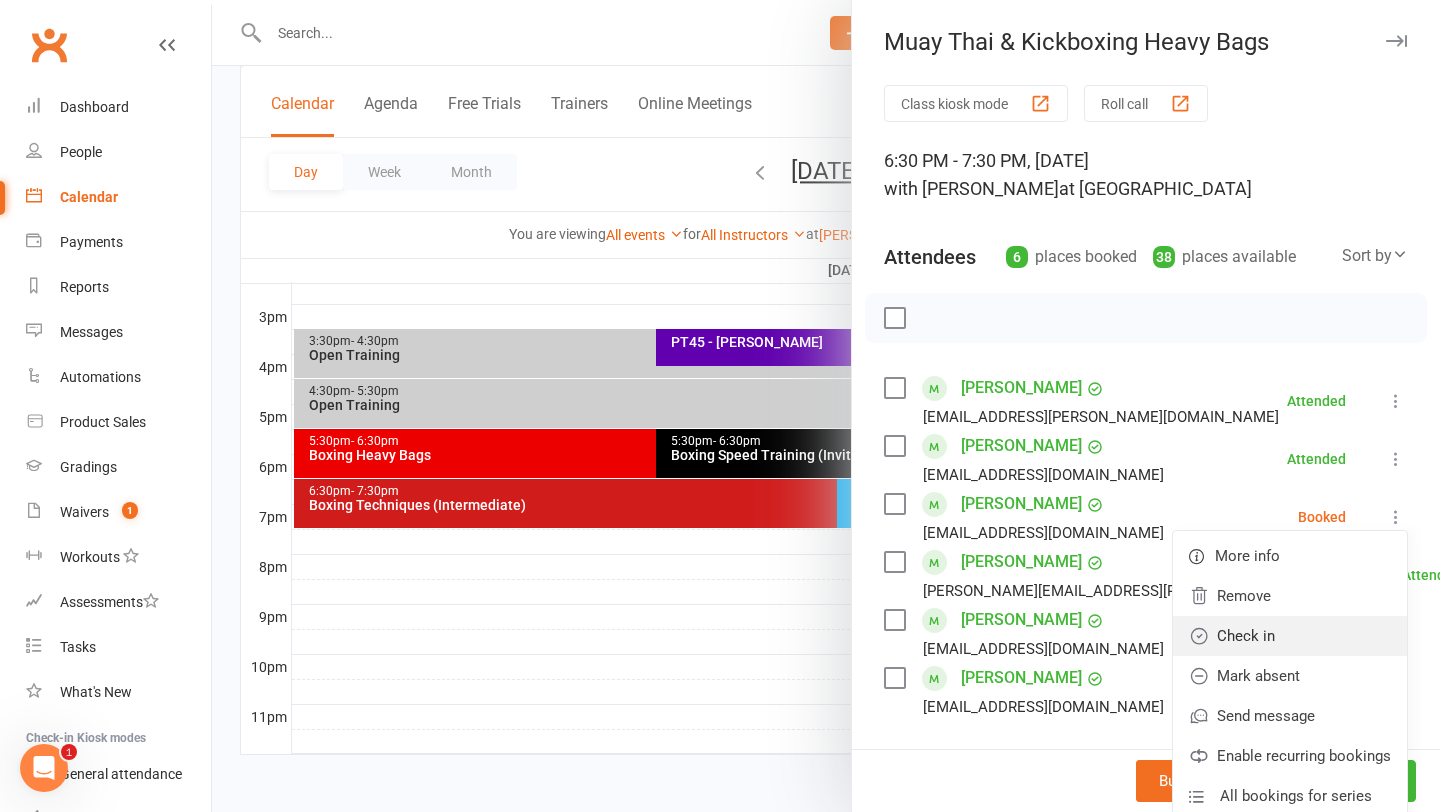 click on "Check in" at bounding box center [1290, 636] 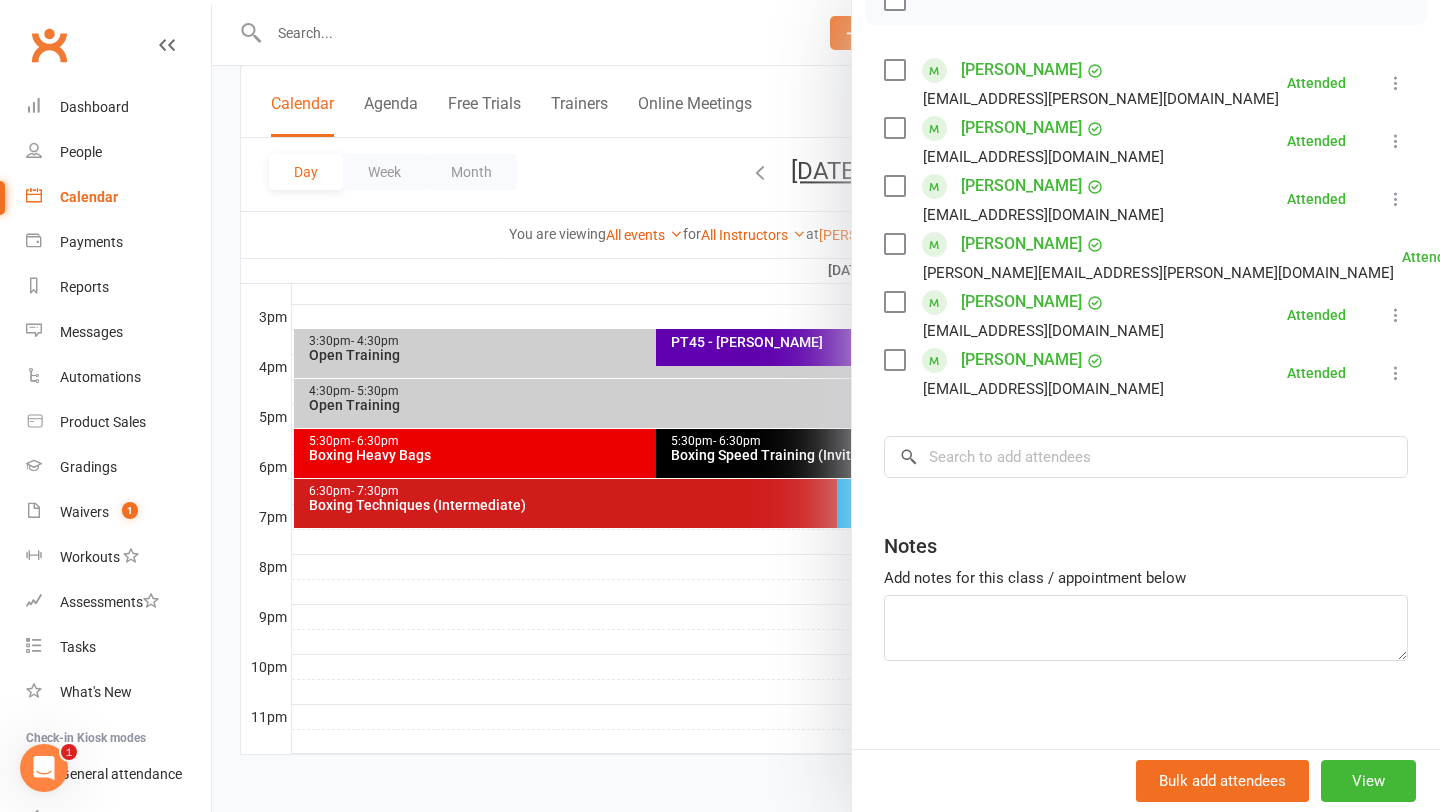 scroll, scrollTop: 330, scrollLeft: 0, axis: vertical 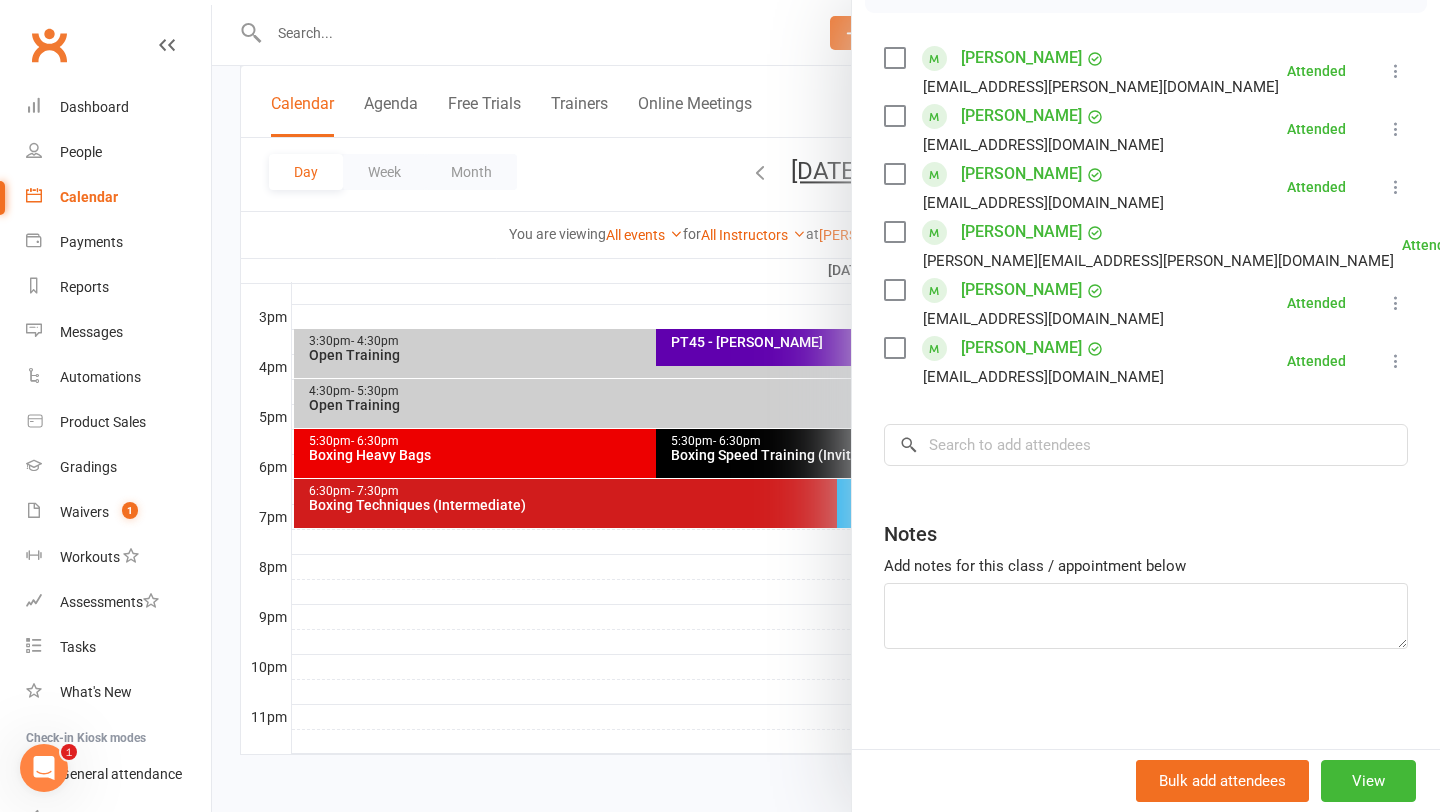 click at bounding box center (826, 406) 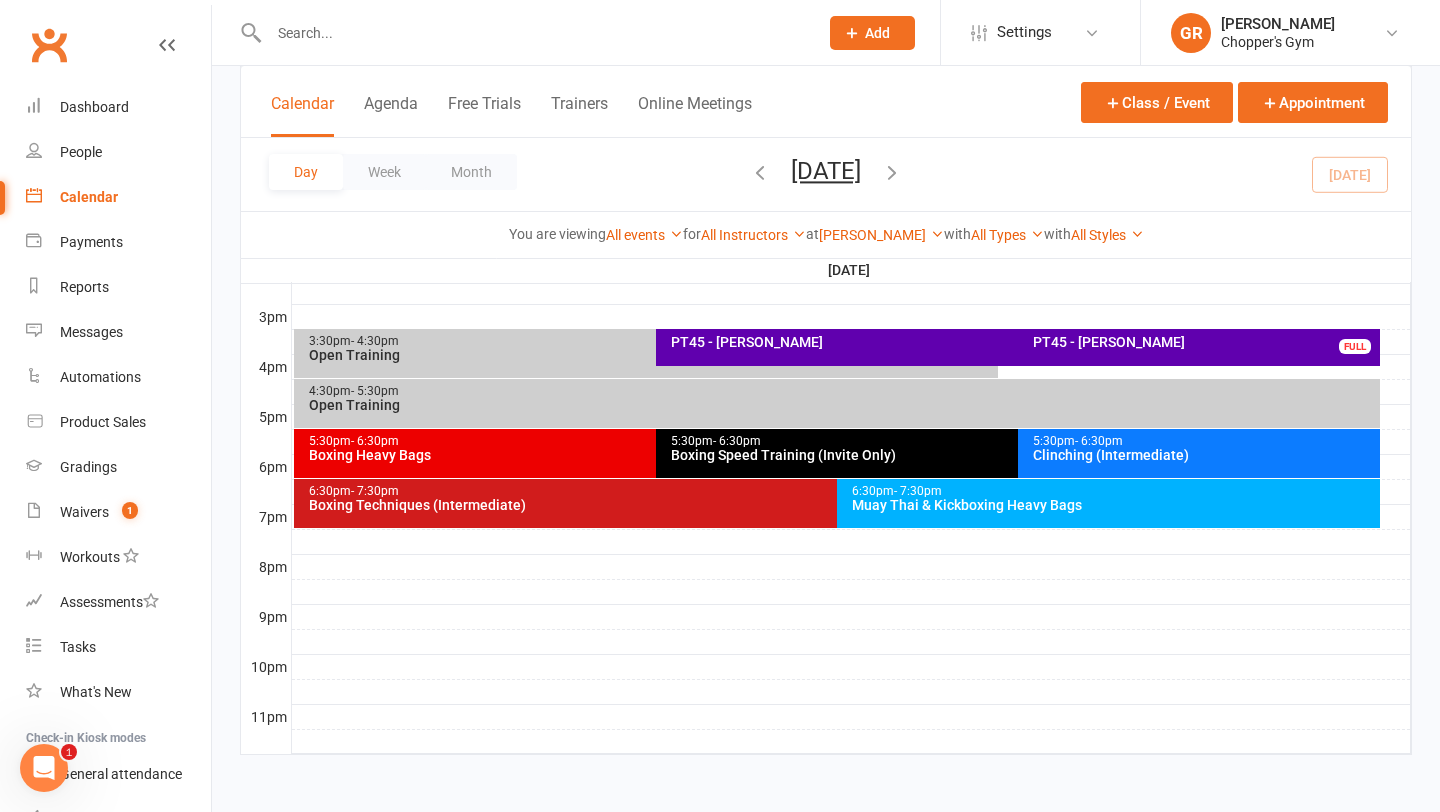 click at bounding box center [533, 33] 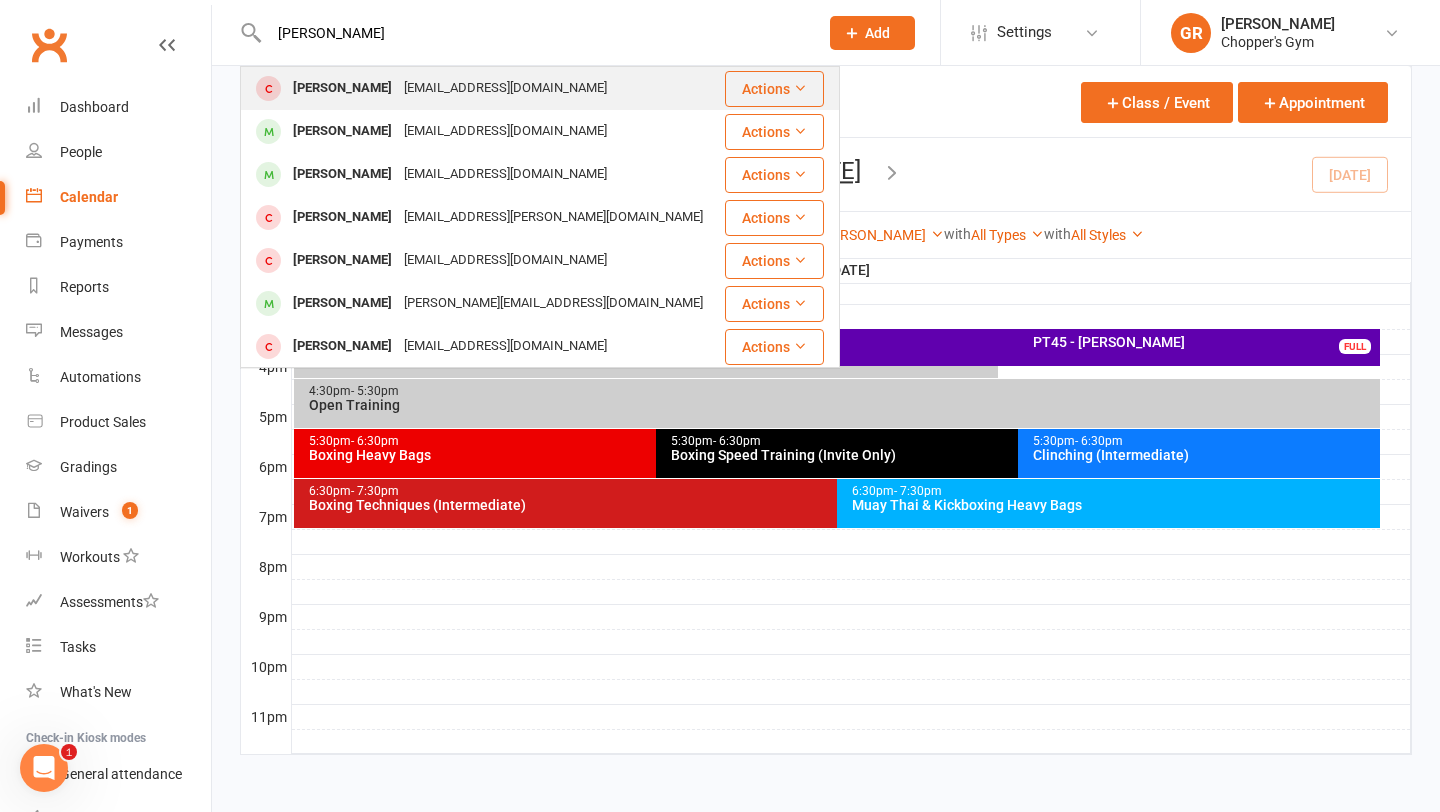 type on "Max mccard" 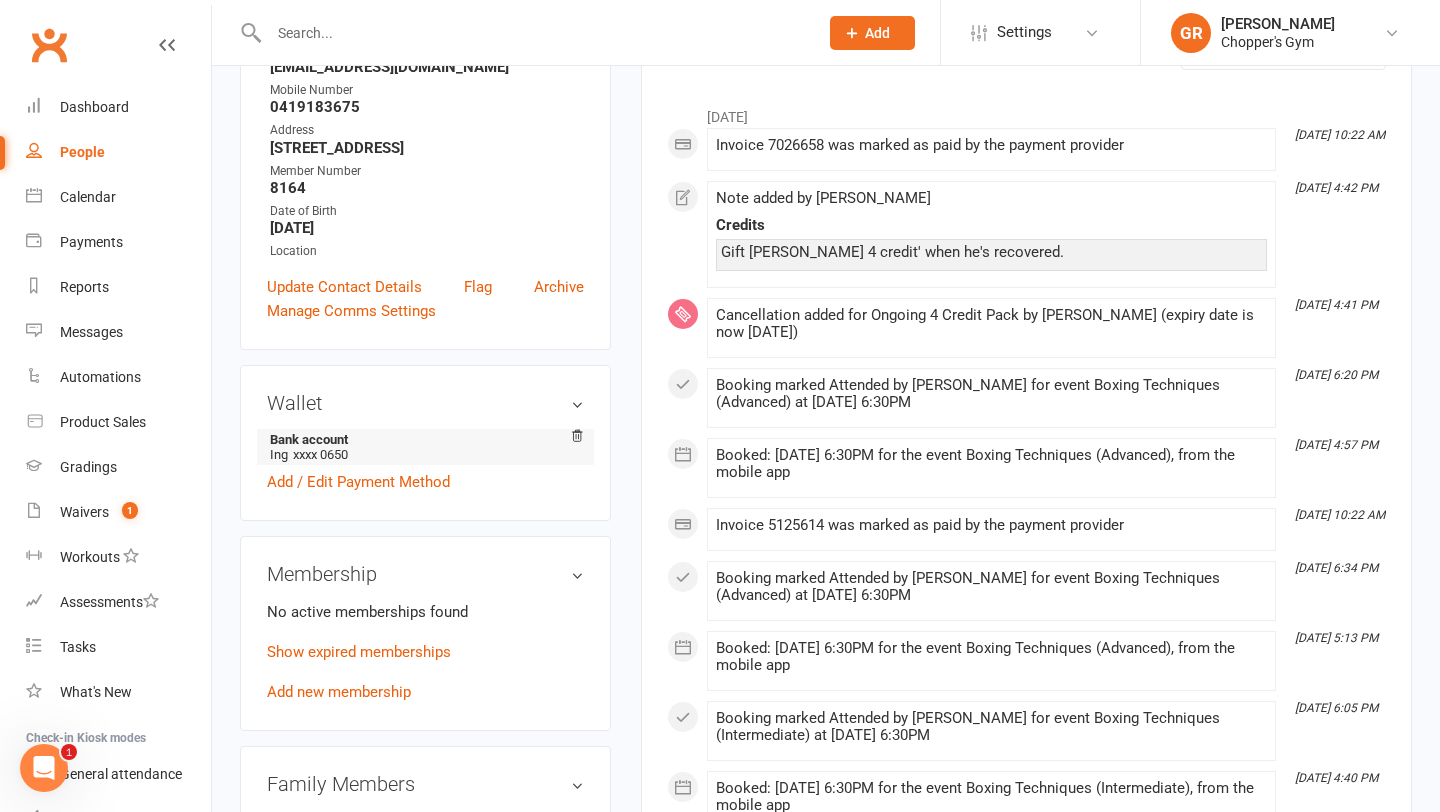 scroll, scrollTop: 302, scrollLeft: 0, axis: vertical 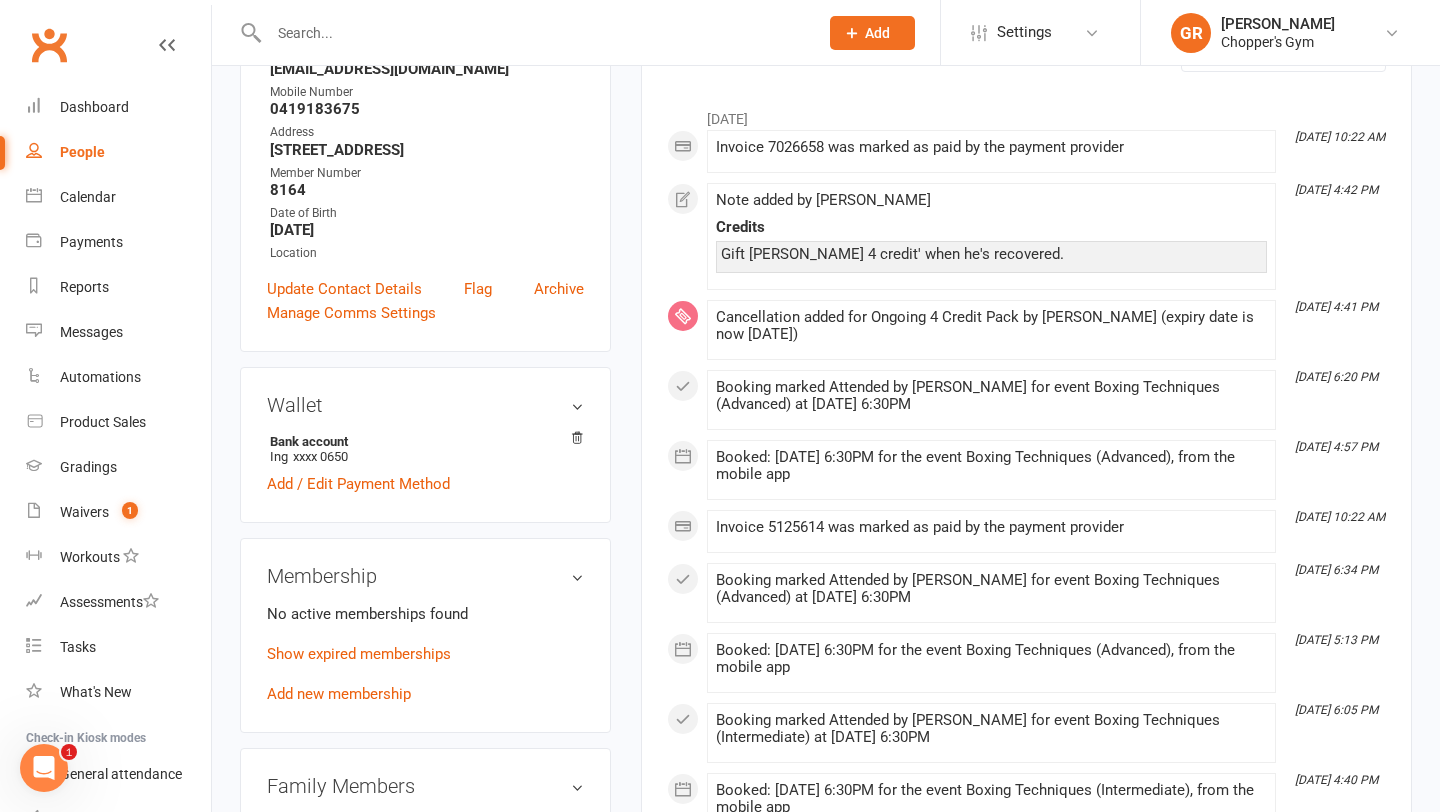 click at bounding box center (533, 33) 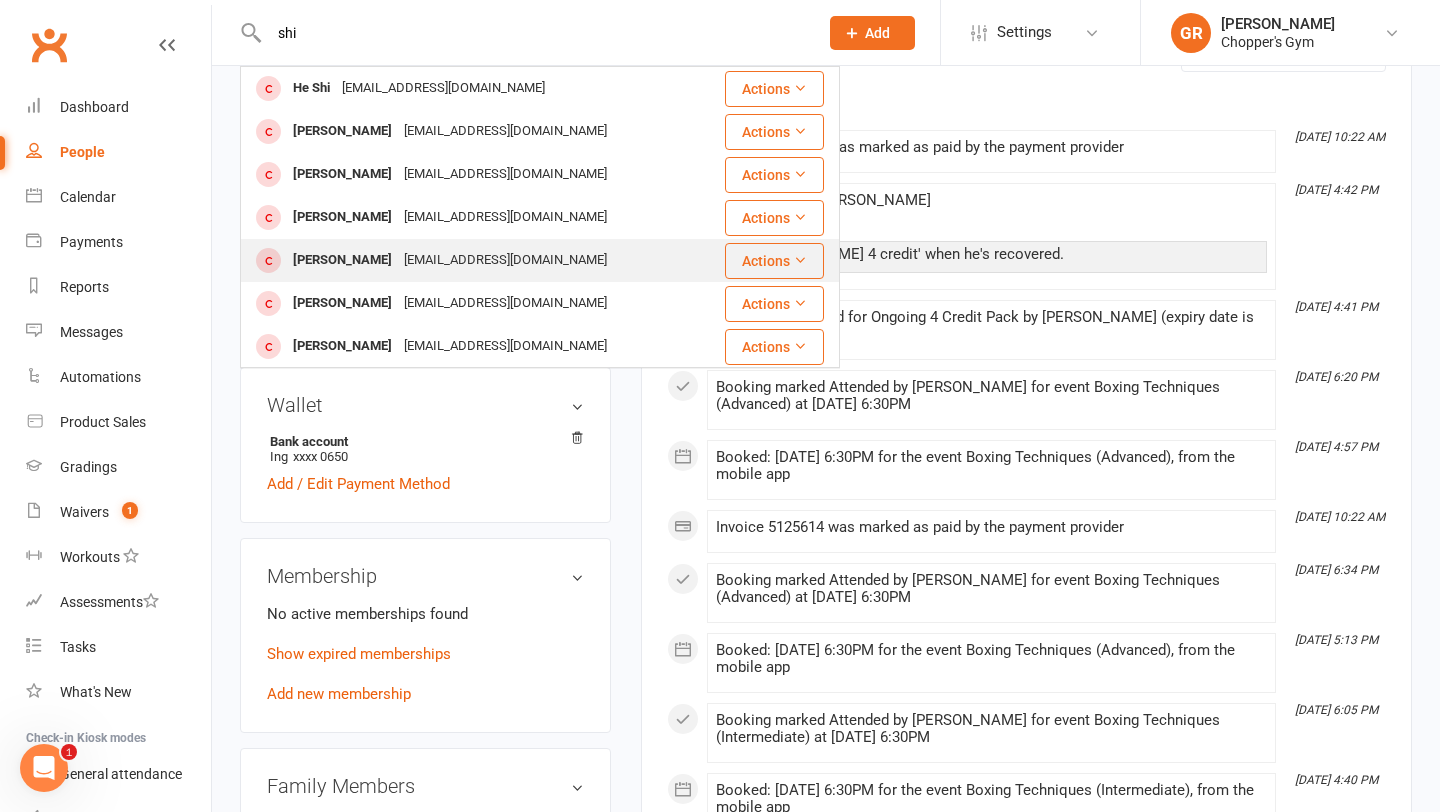 scroll, scrollTop: 0, scrollLeft: 0, axis: both 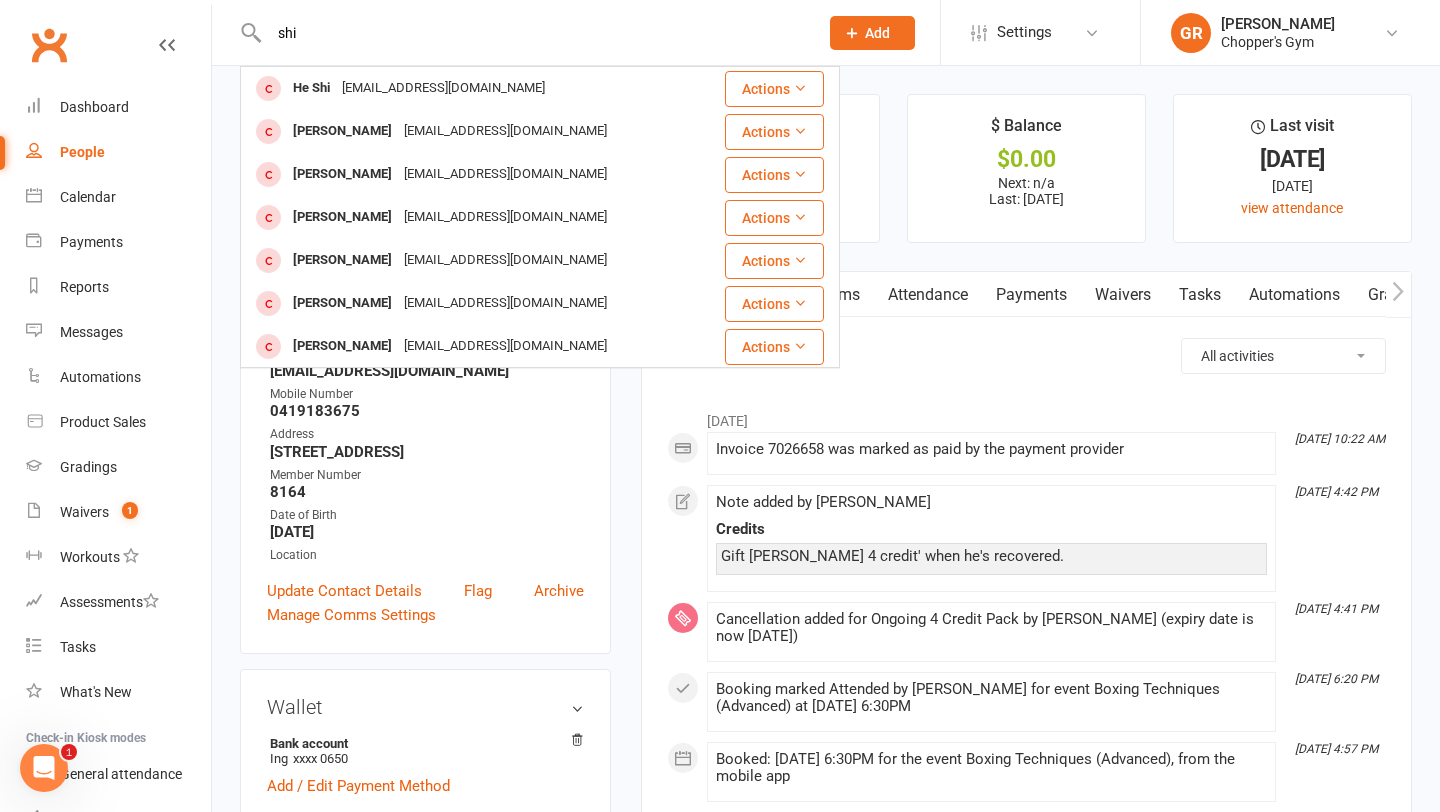 click on "shi He Shi shihe82@gmail.com Actions   Ying Shi ying_shiman@hotmail.com Actions   Ricky Shi rickyshi71@icloud.com Actions   Rachel Shi yiquanshi@gmail.com Actions   Lei Shi leishistone7808@gmail.com Actions   Shilpa Dahal dahalshilpa@gmail.com Actions   Shihor Das shihordas86@gmail.com Actions   Meena Sunu meenakshi.sunu@gmail.com Actions   Shinanat Storen Shinanatstoren@gmail.com Actions   Emma Shirley emmashirley@live.com.au Actions   Daniel Shiner dshiner03@gmail.com Actions   Donghoon Shin donghoonshin.314@gmail.com Actions   Sachi Sharma-Burton sachi.sharmaburton@gmail.com Actions   Shiho Ikuta 1sh.pmypmy@gmail.com Actions   Shirley Wang wangxueyingshirley@gmail.com Actions   Ryojiro Shimizu kg308r@gmail.com Actions   Shivansh Vachaspati shivivach@gmail.com Actions   Shane Geisler shane@srgeisler.com Actions   Indy Shead indy.shead@icloud.com Actions   Shiyu Yi lindsayyi6607@outlook.com Actions" at bounding box center [522, 32] 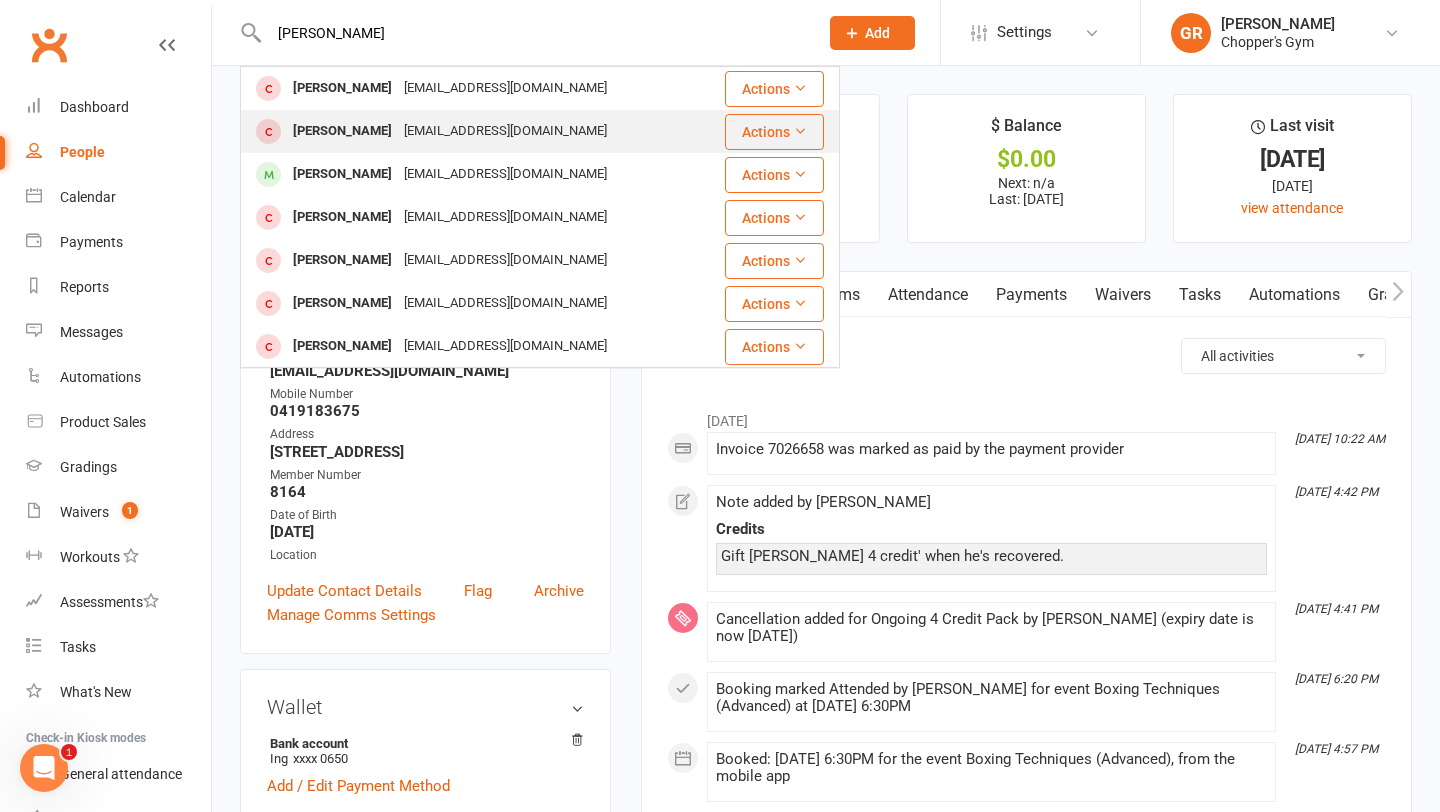 type on "tyler" 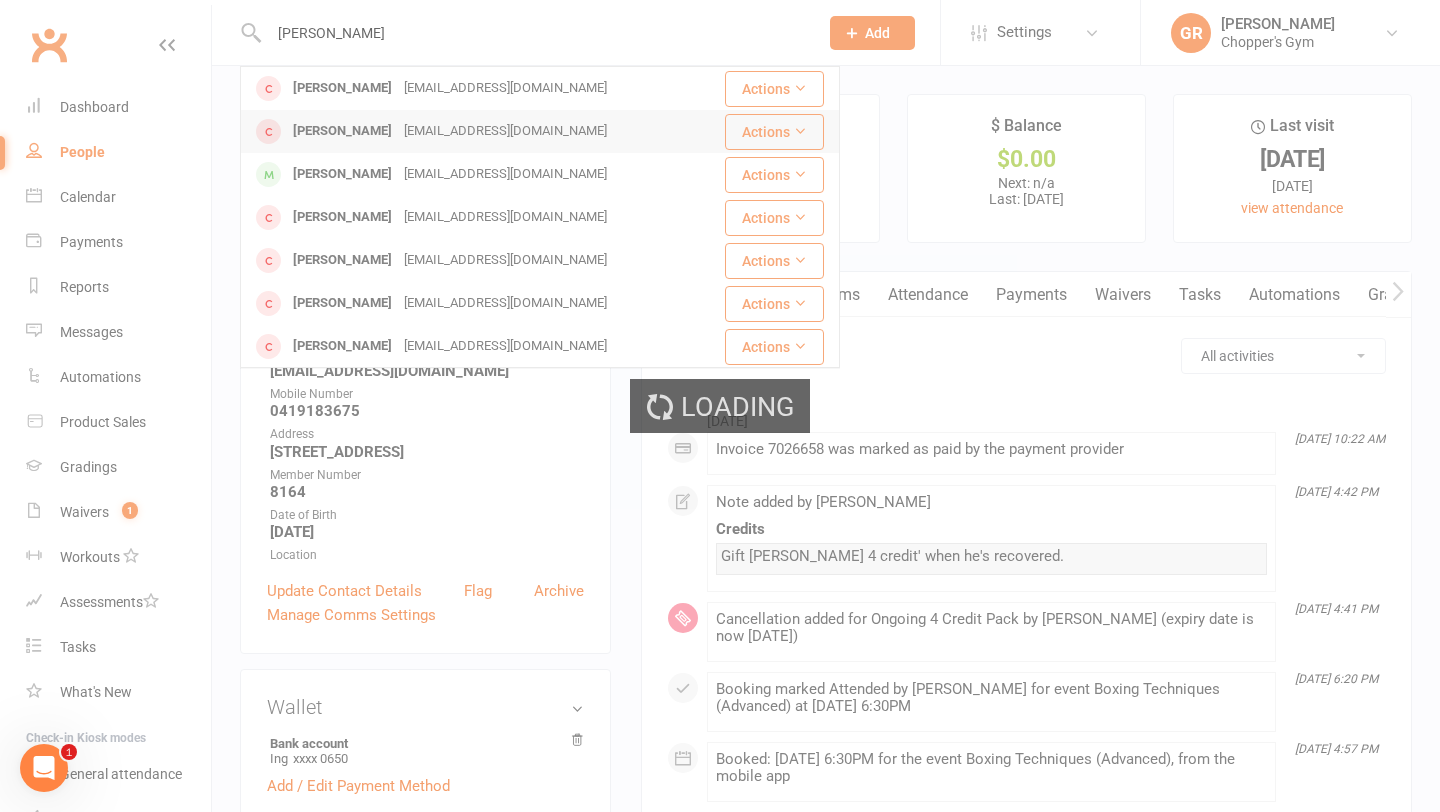 type 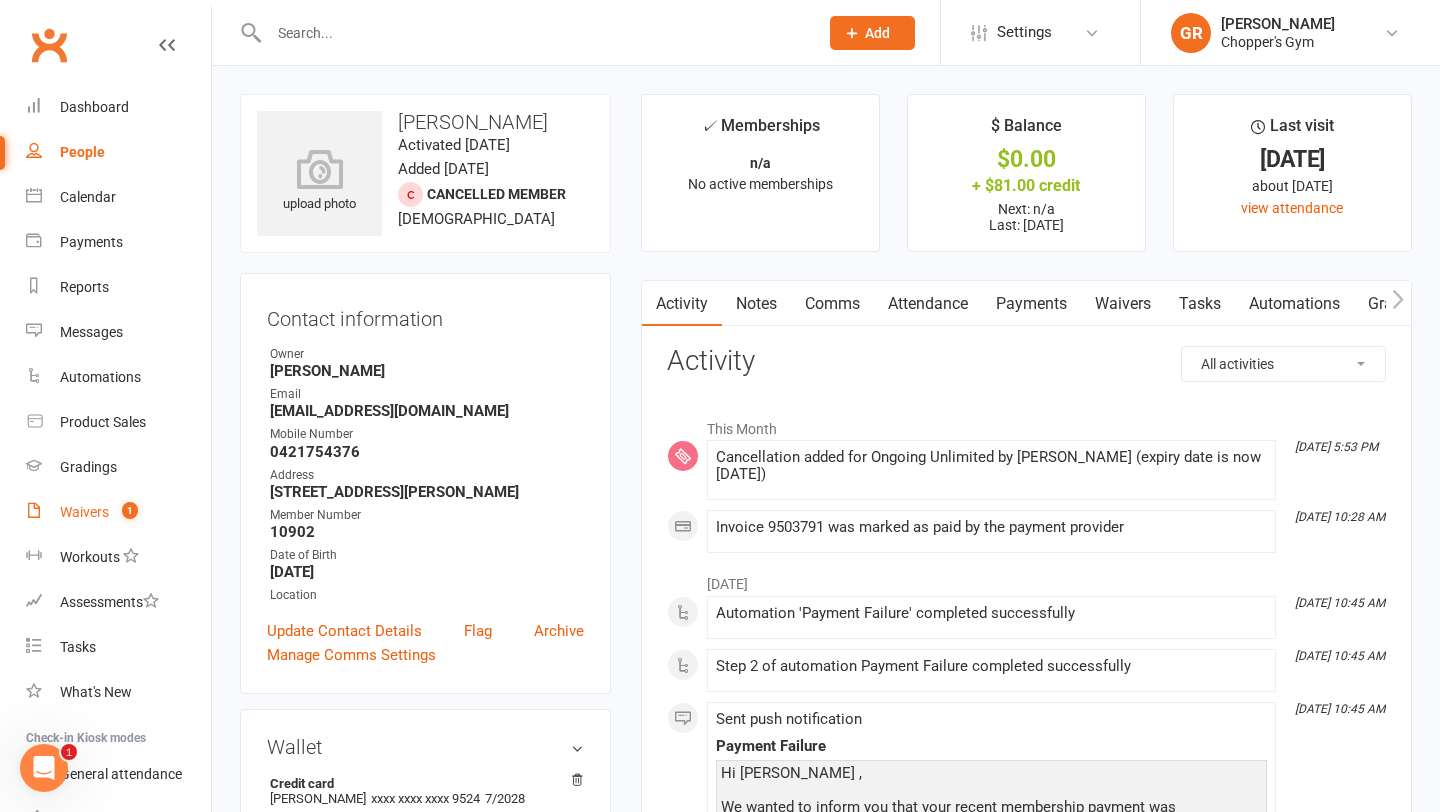 click on "Waivers" at bounding box center [84, 512] 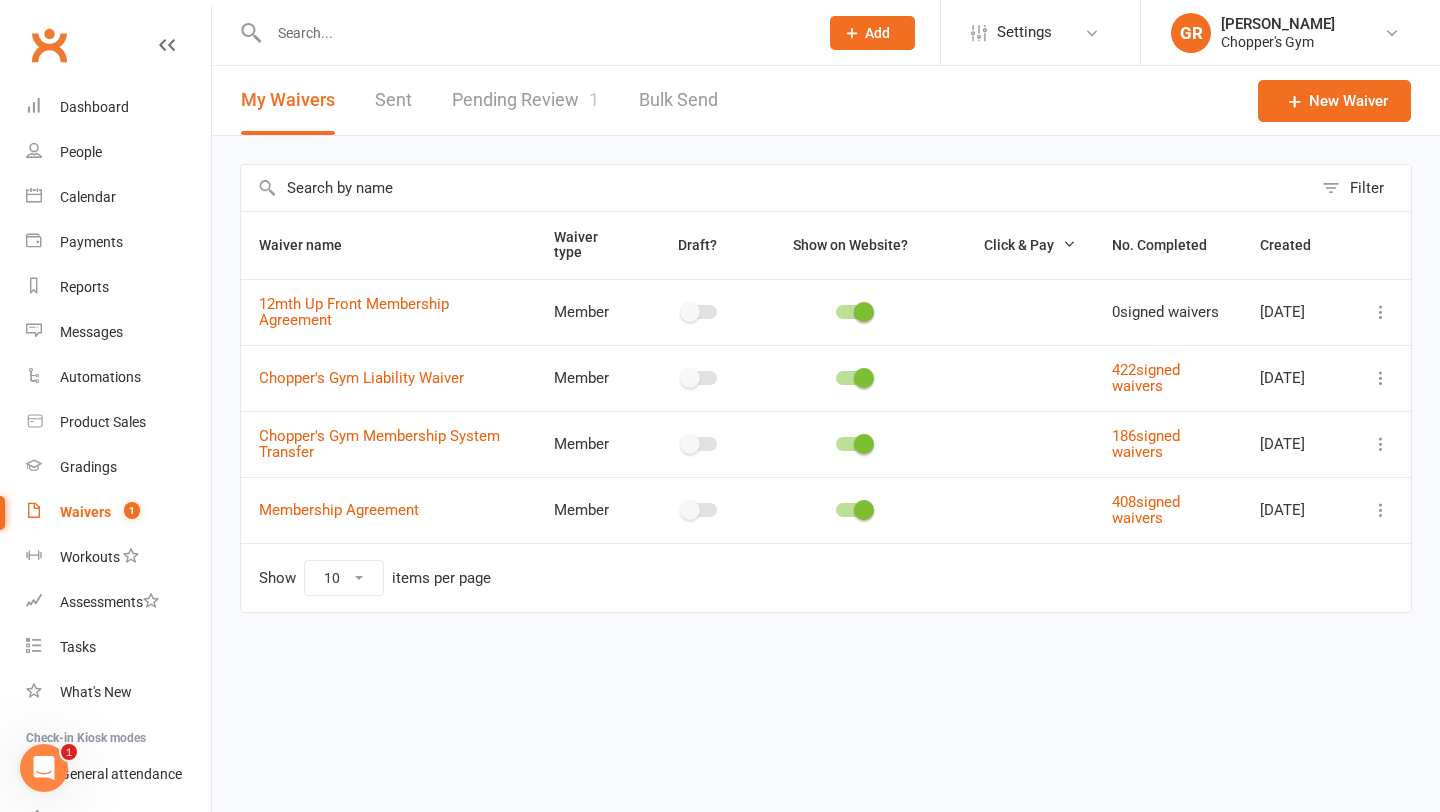 click on "Pending Review 1" at bounding box center (525, 100) 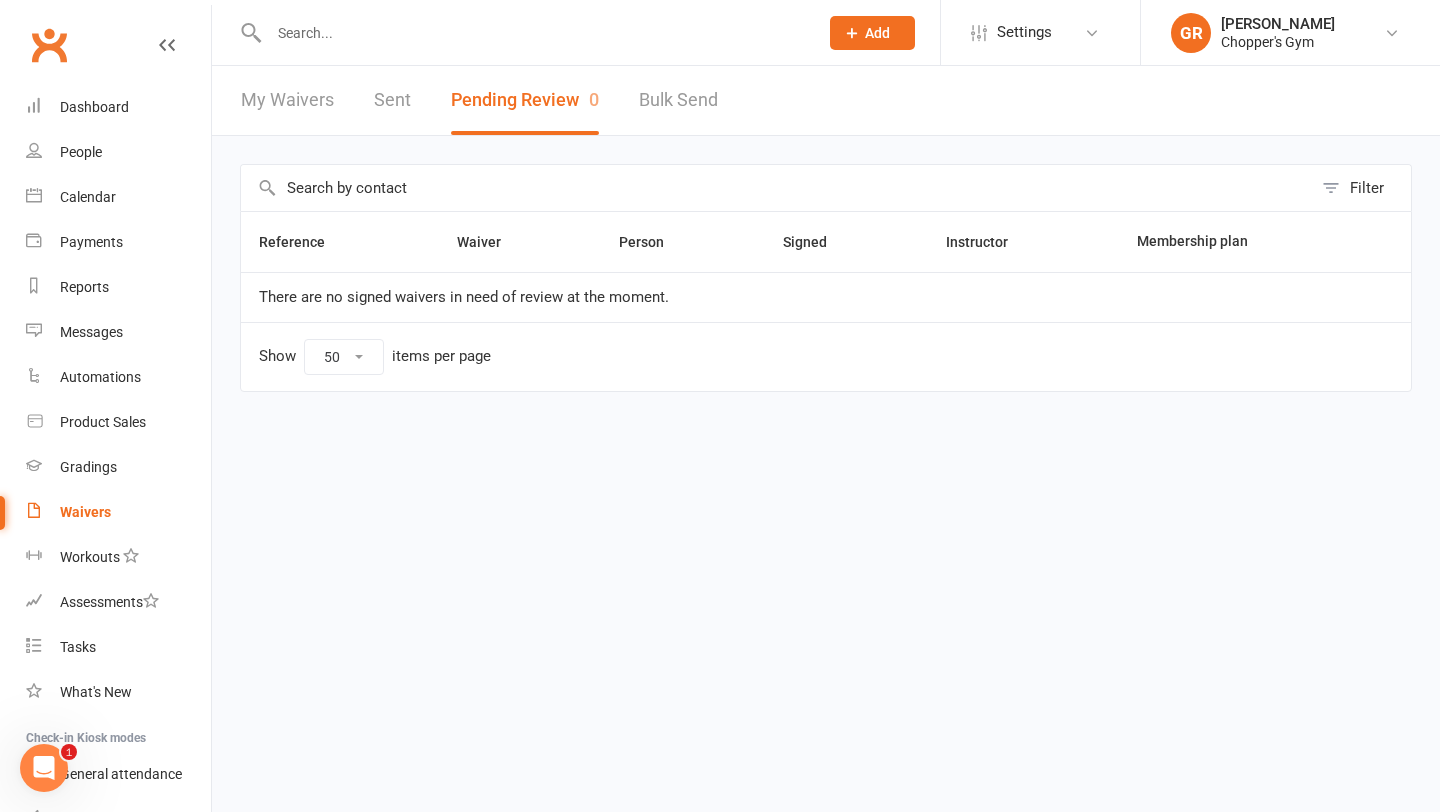 click at bounding box center [533, 33] 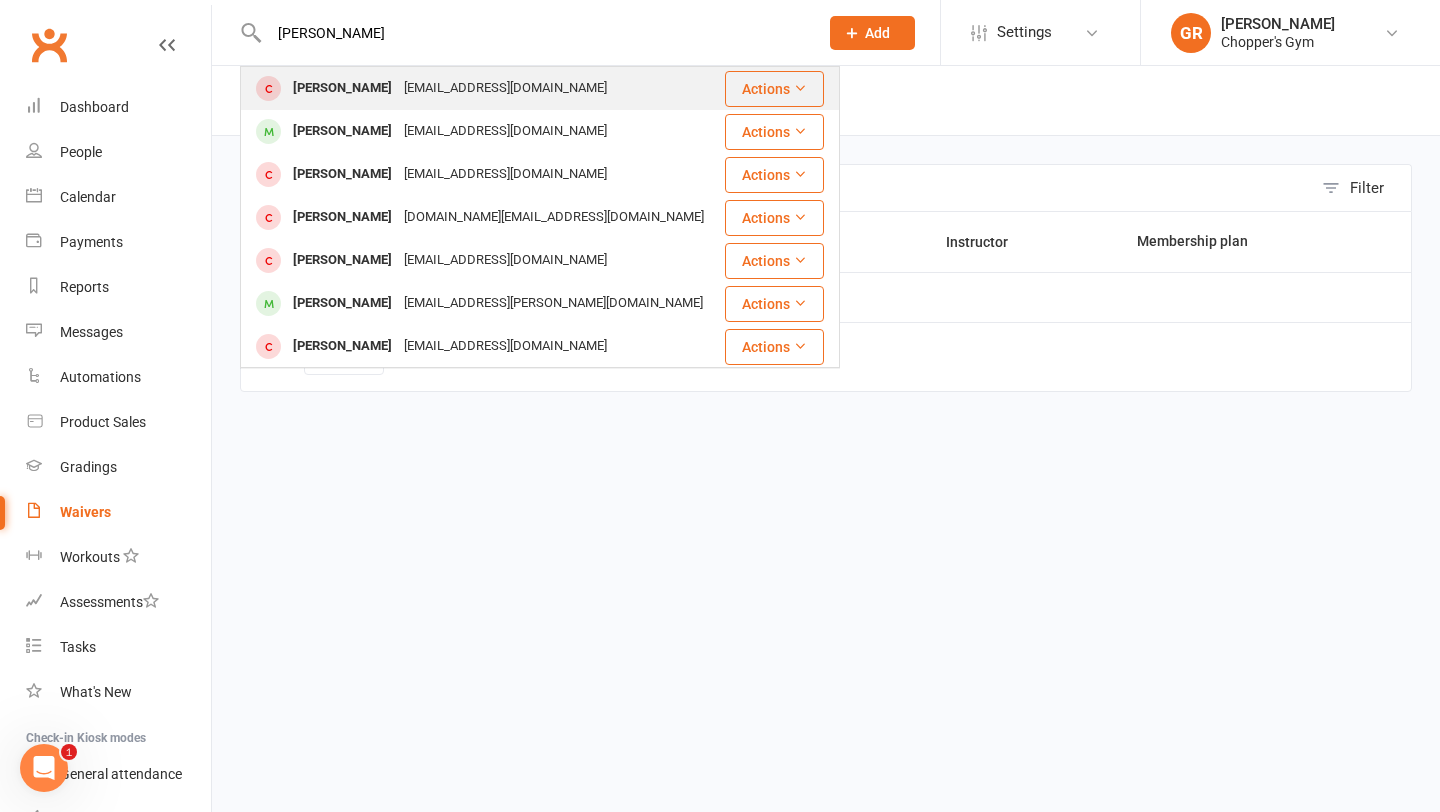 type on "[PERSON_NAME]" 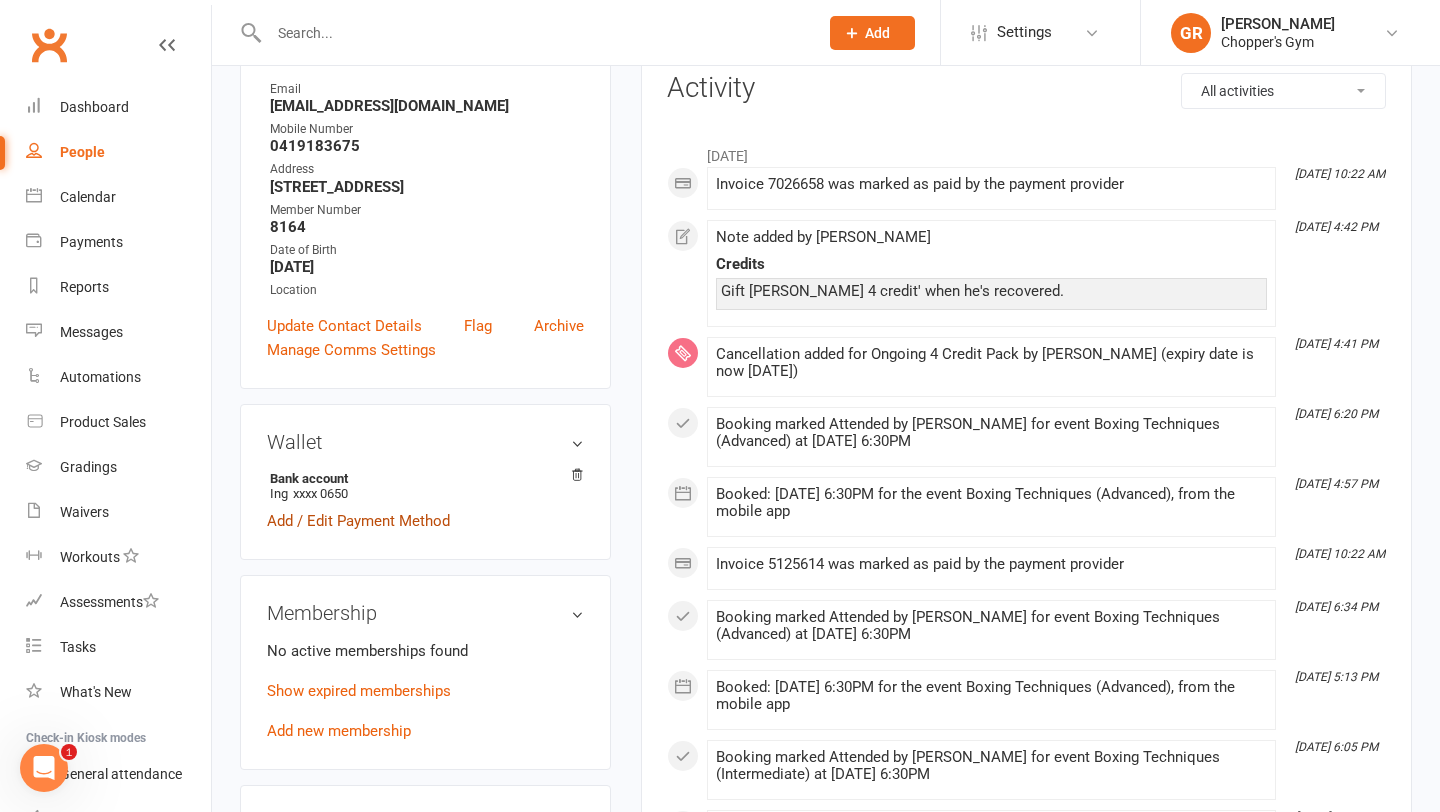 scroll, scrollTop: 264, scrollLeft: 0, axis: vertical 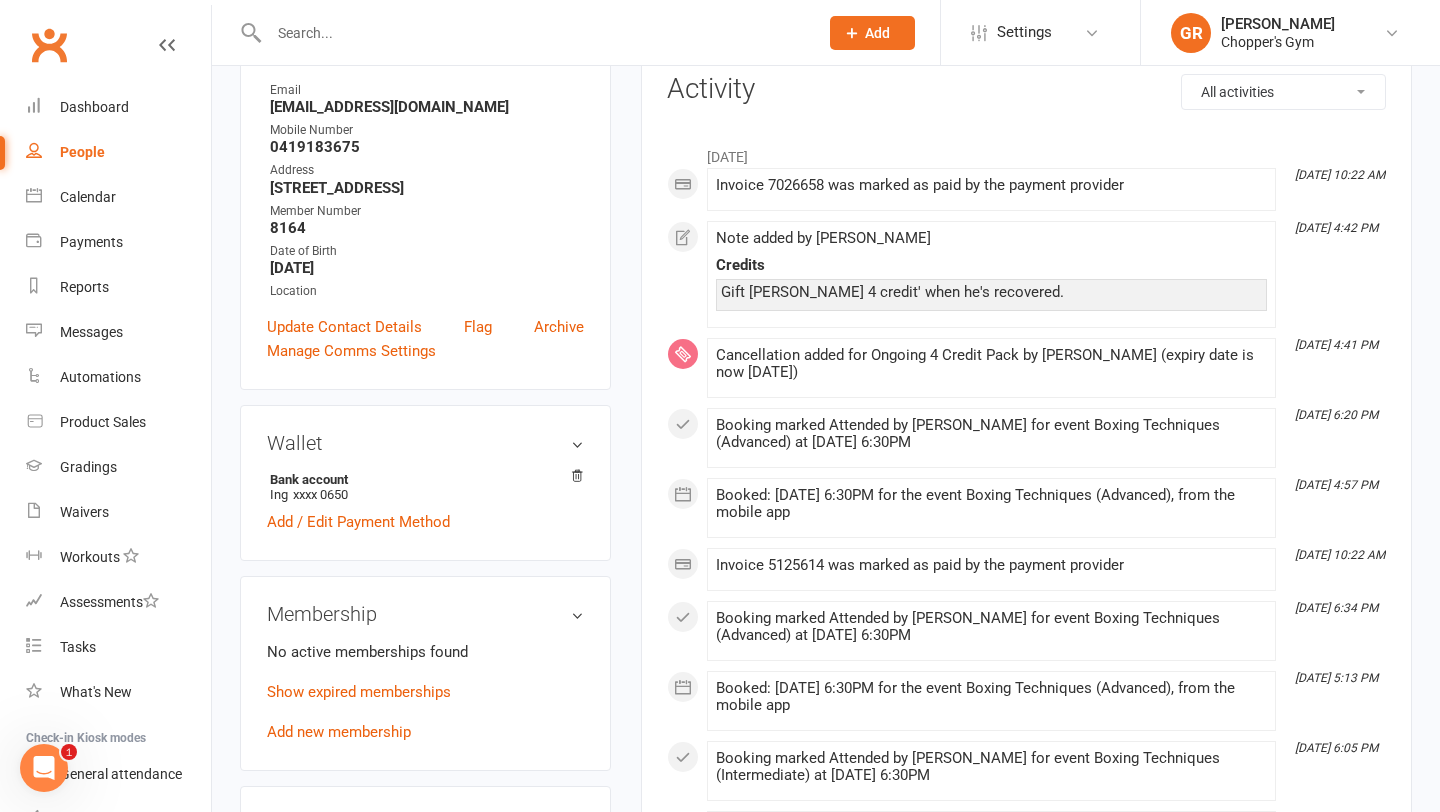 click on "Add new membership" at bounding box center [339, 732] 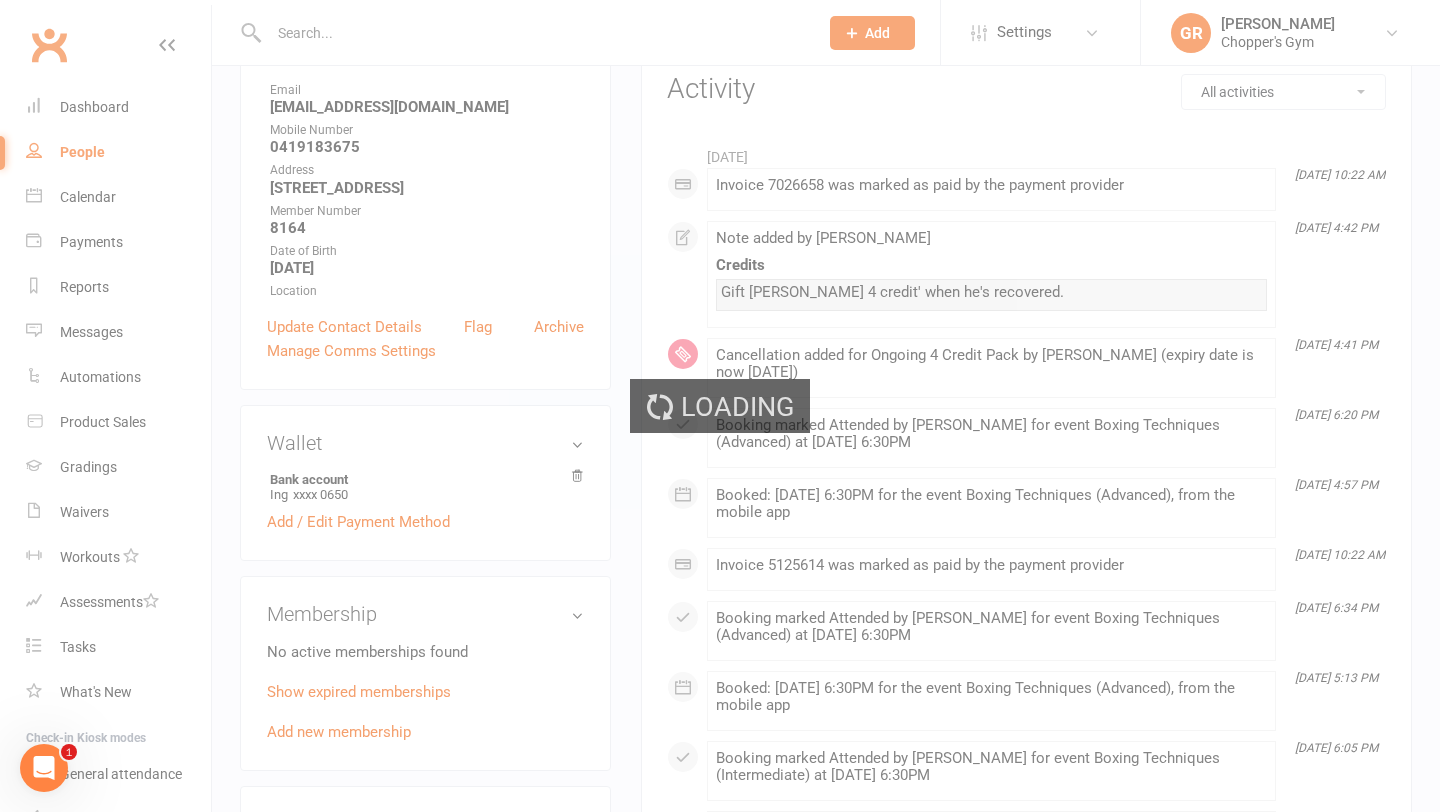 scroll, scrollTop: 0, scrollLeft: 0, axis: both 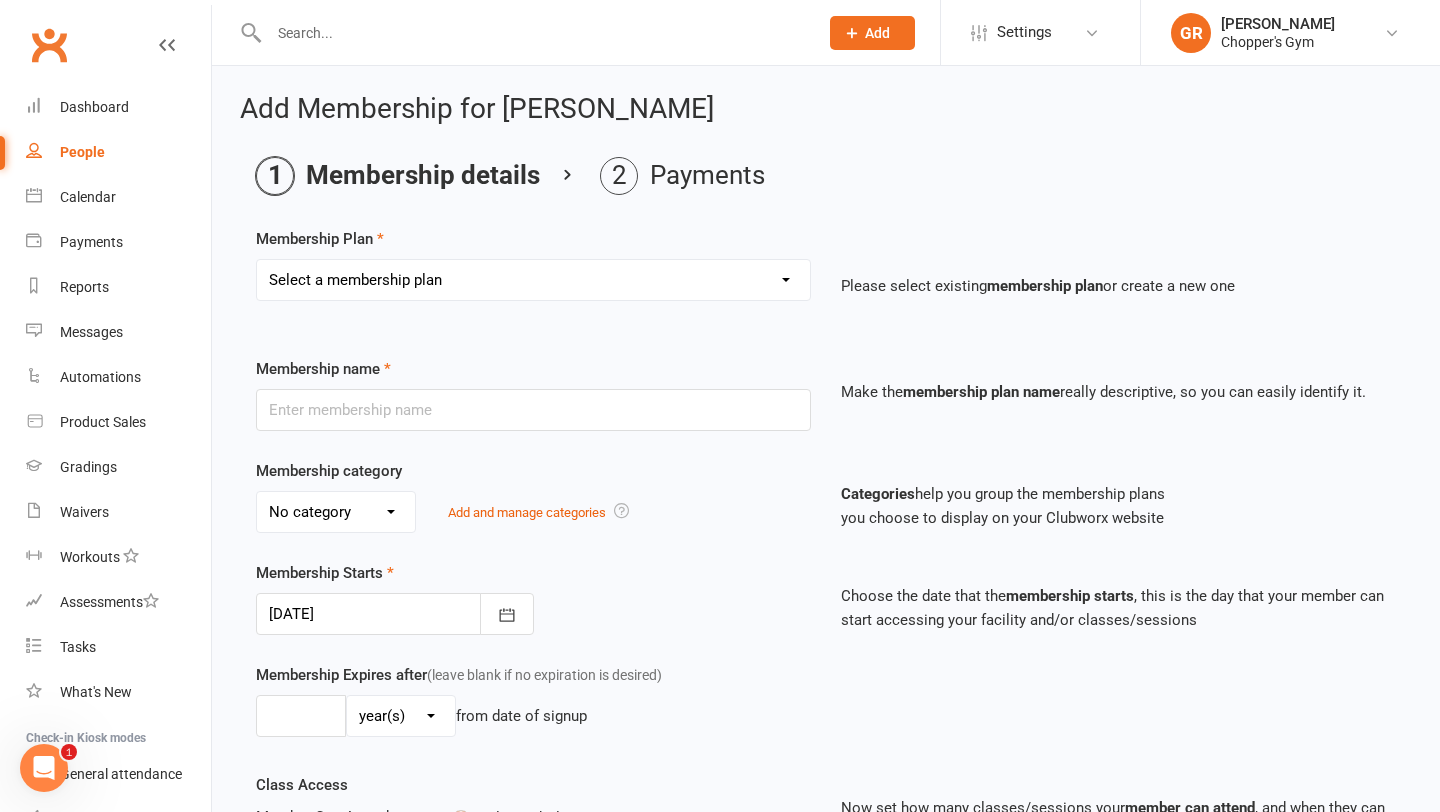 click on "Select a membership plan Create new Membership Plan Staff Membership Ongoing Unlimited Free Trial Ongoing 4 Credit Pack Ongoing 6 Credit Pack Casual Visit Unlimited Kids Training 1 per Week Kids Training Month Special 2 Week Unlimited Kid's Free Trial PT 10 Pack PT Single 1 Week Unlimited 1 per Week Kids Training Belconnen Unlimited Kids Training Belconnen 2 per Week Kids Training Belconnen" at bounding box center (533, 280) 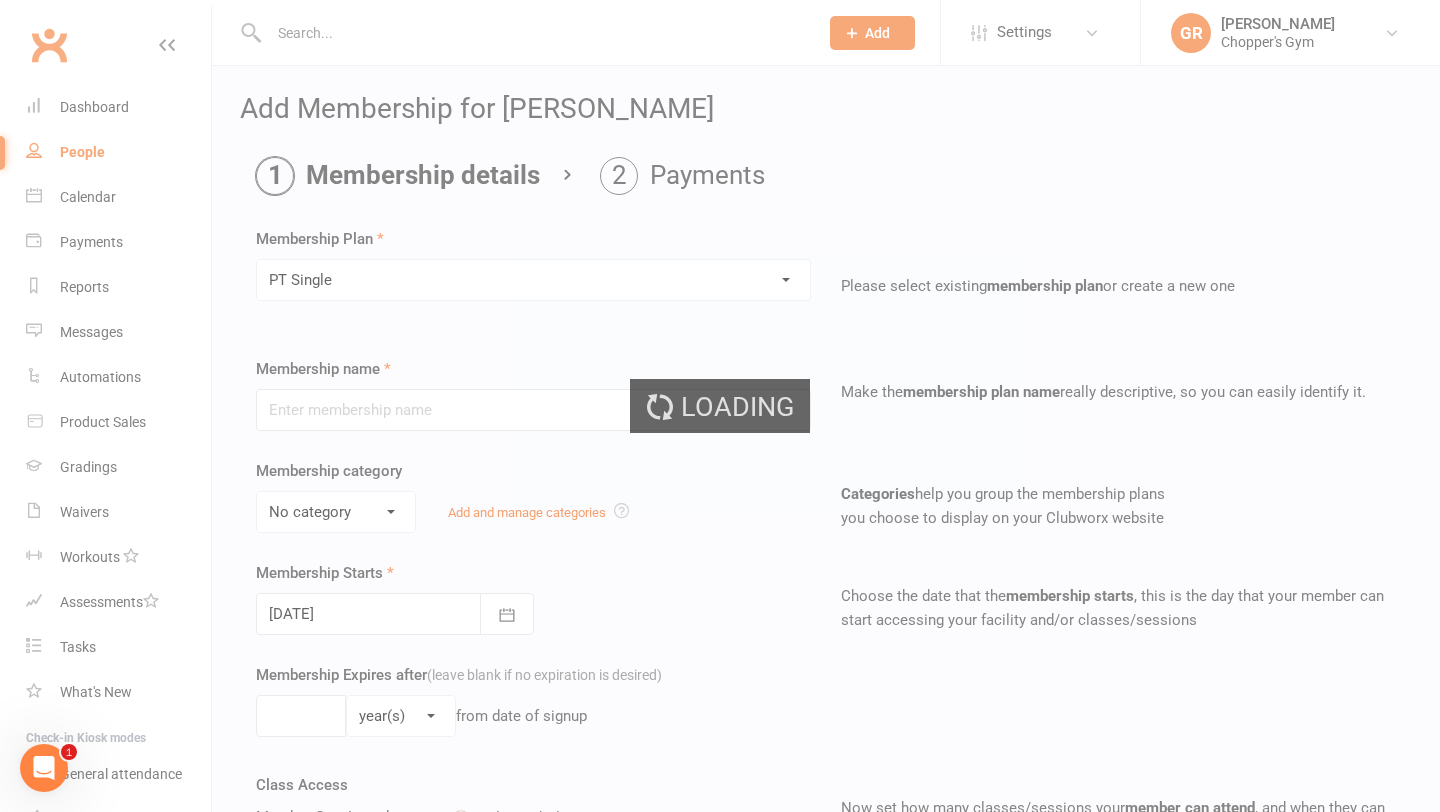 type on "PT Single" 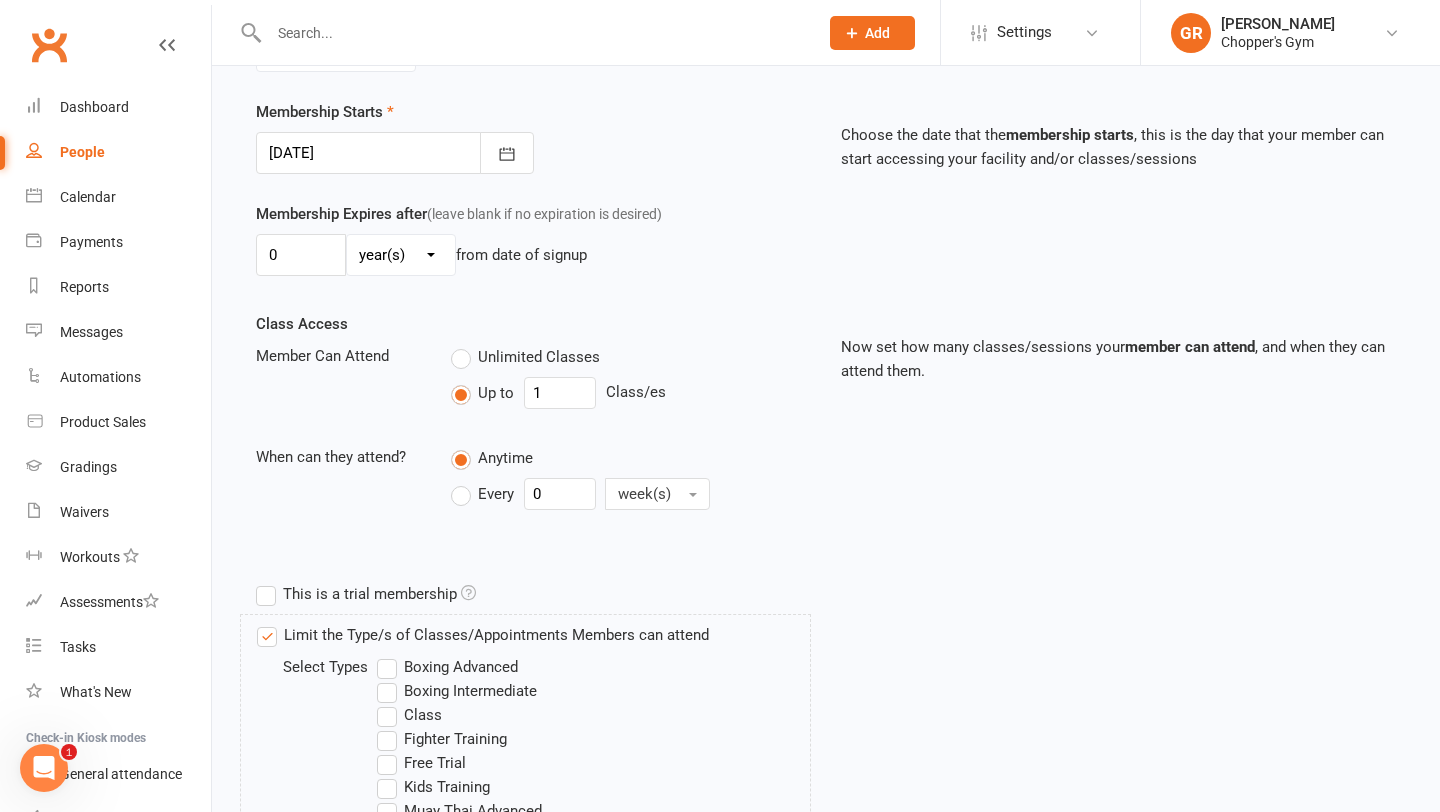 scroll, scrollTop: 890, scrollLeft: 0, axis: vertical 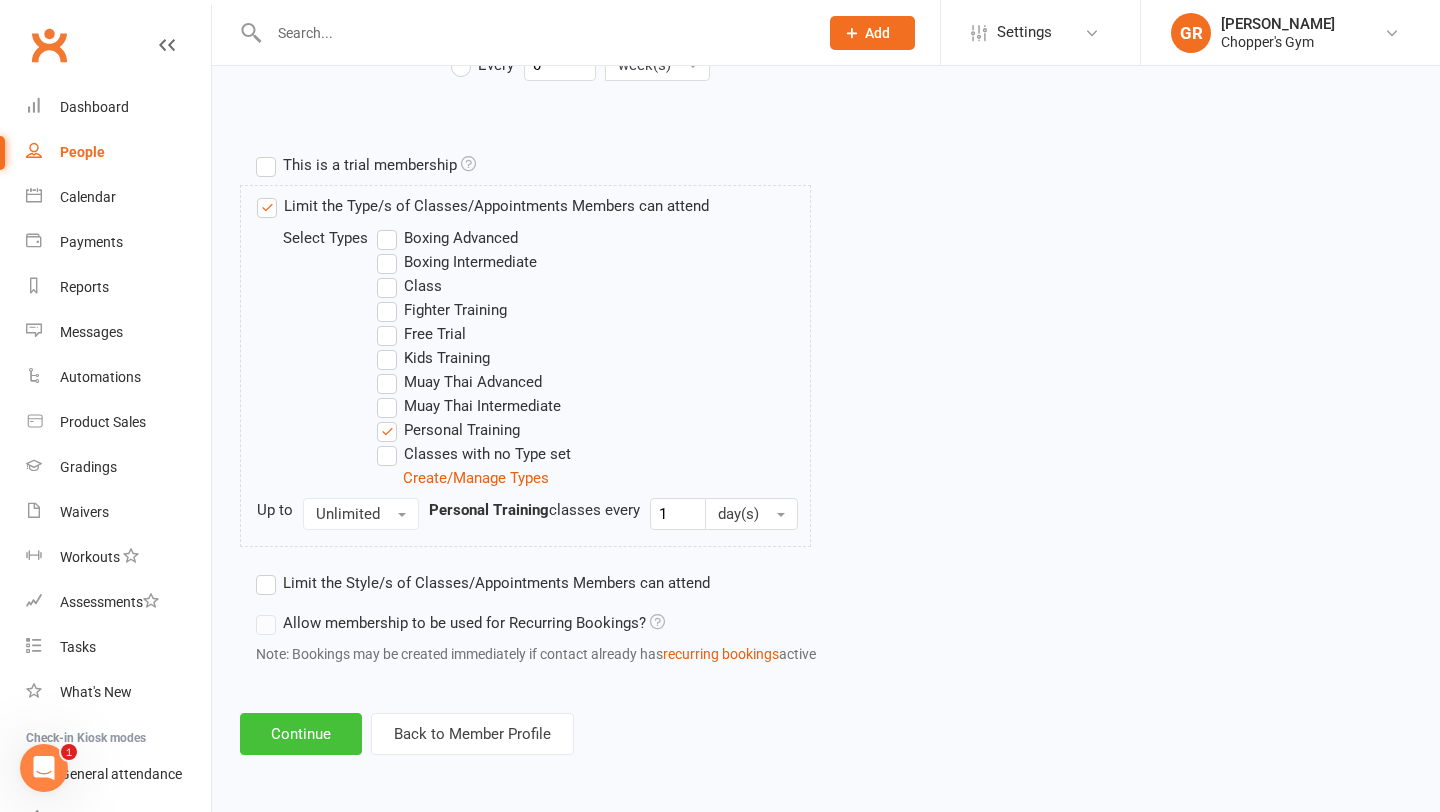 click on "Continue" at bounding box center (301, 734) 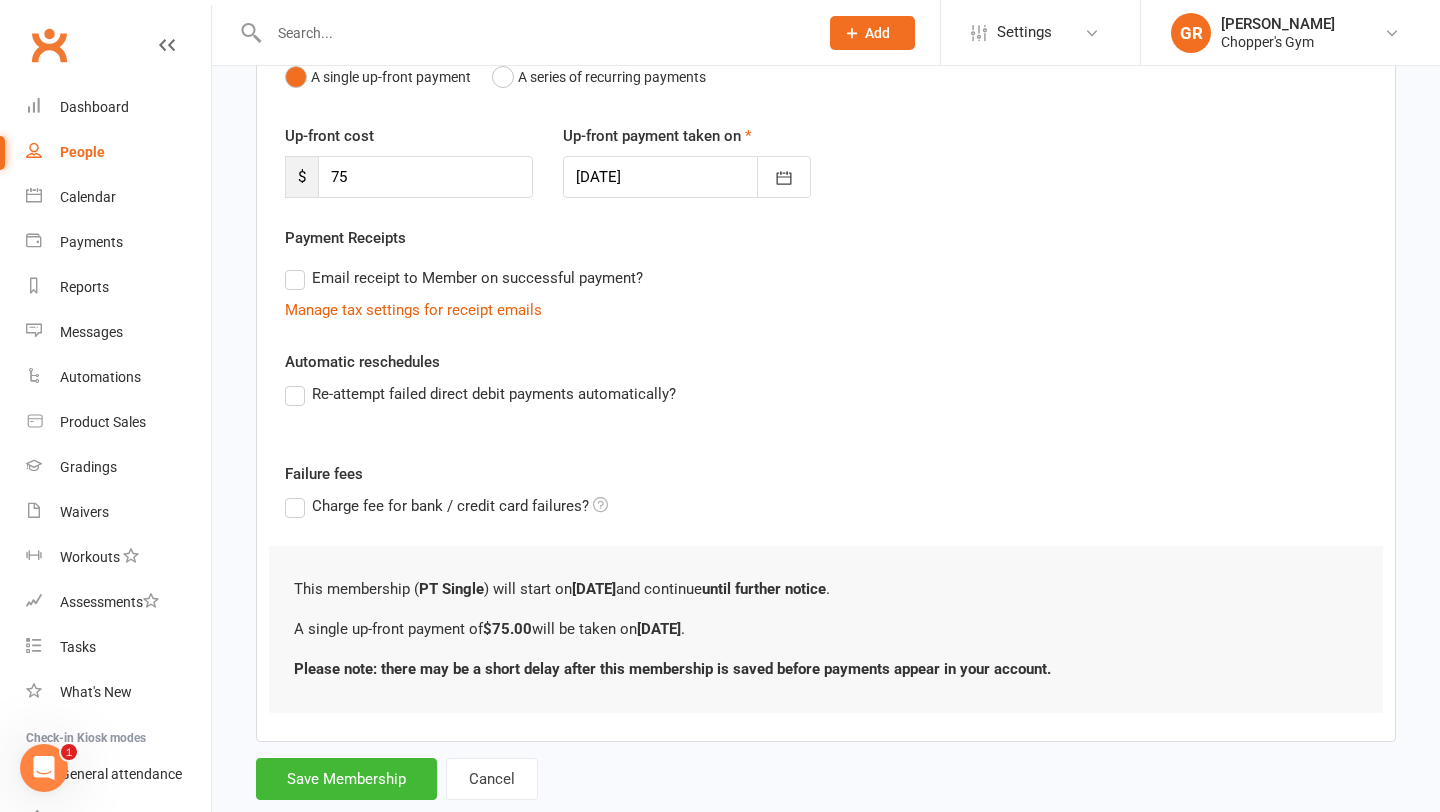 scroll, scrollTop: 277, scrollLeft: 0, axis: vertical 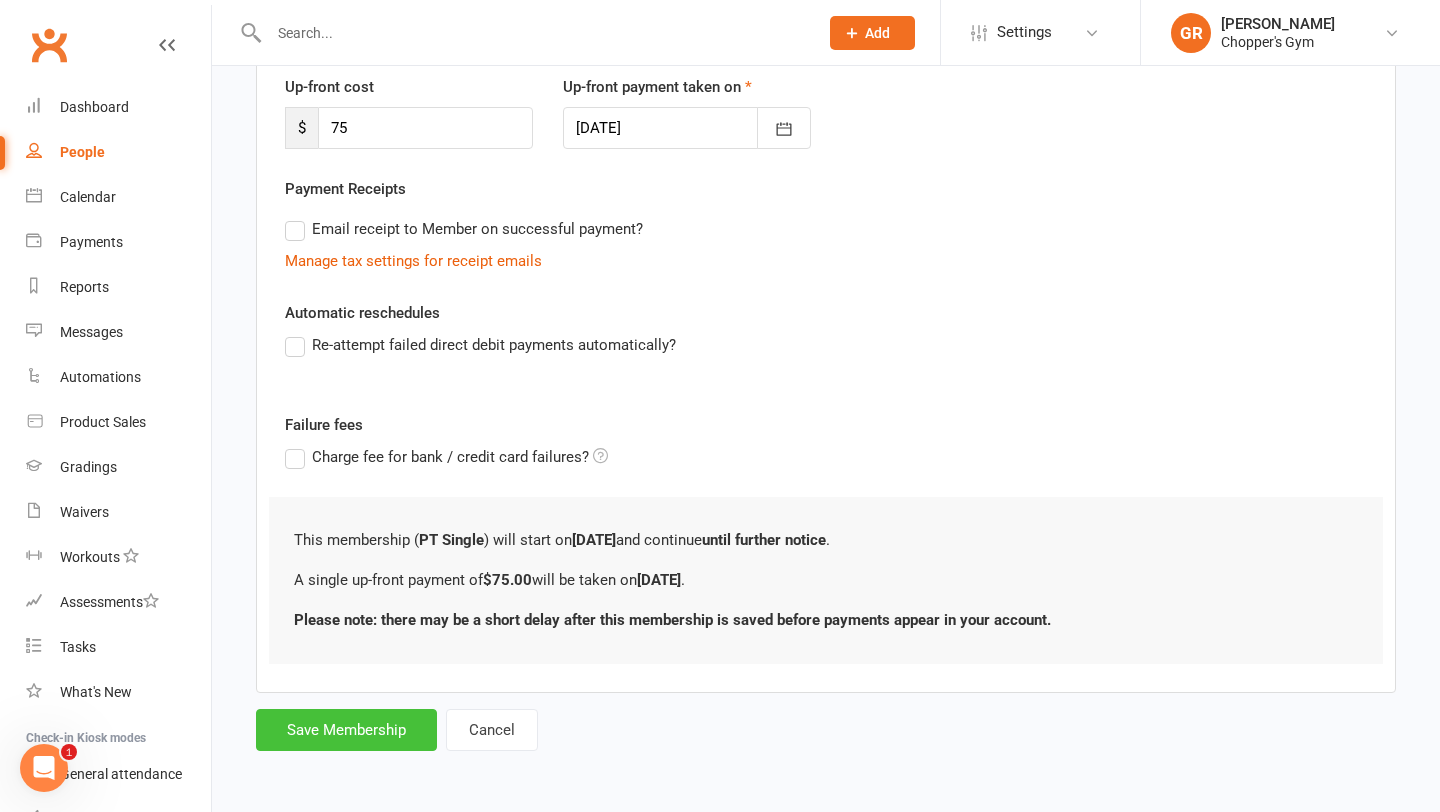 click on "Save Membership" at bounding box center (346, 730) 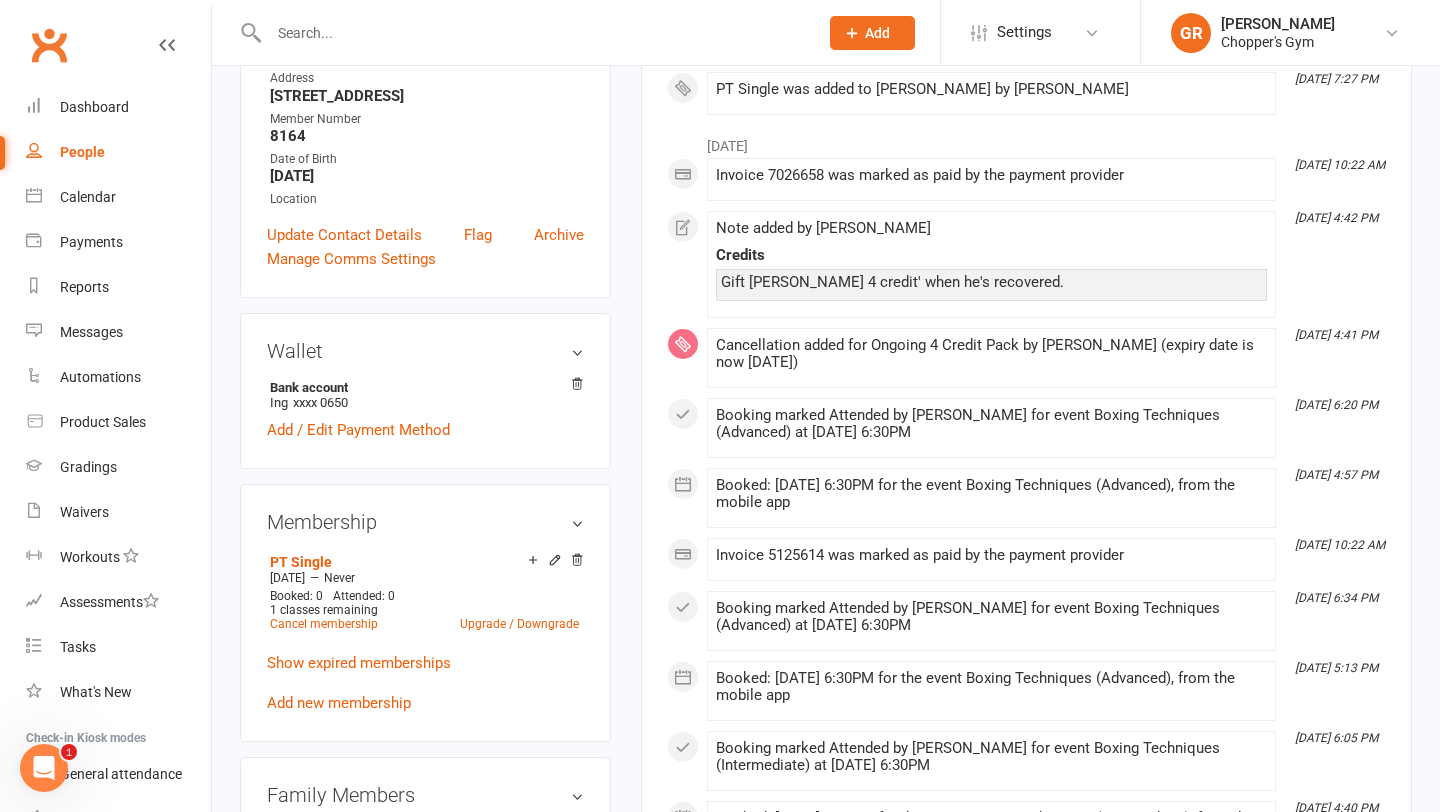 scroll, scrollTop: 0, scrollLeft: 0, axis: both 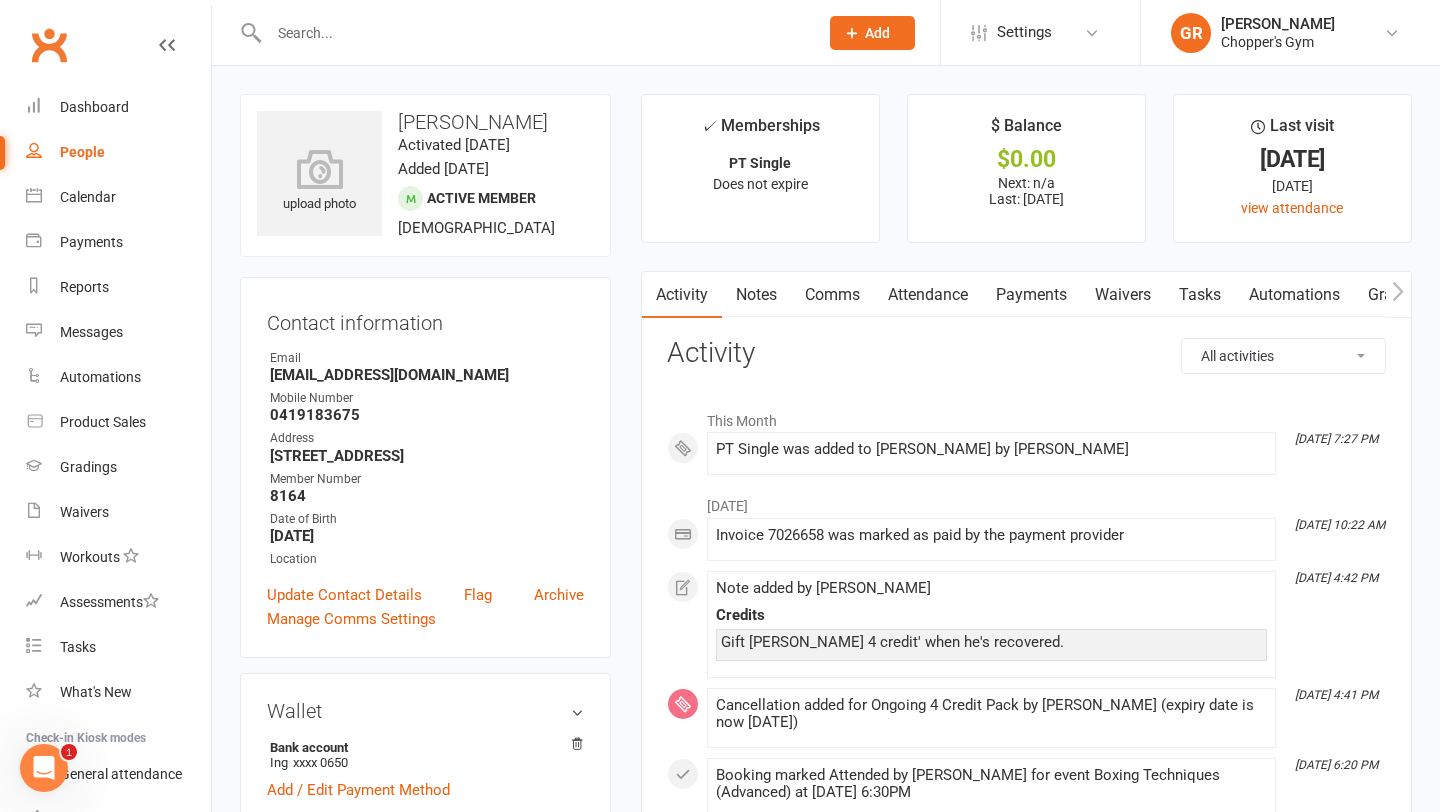 click on "Payments" at bounding box center [1031, 295] 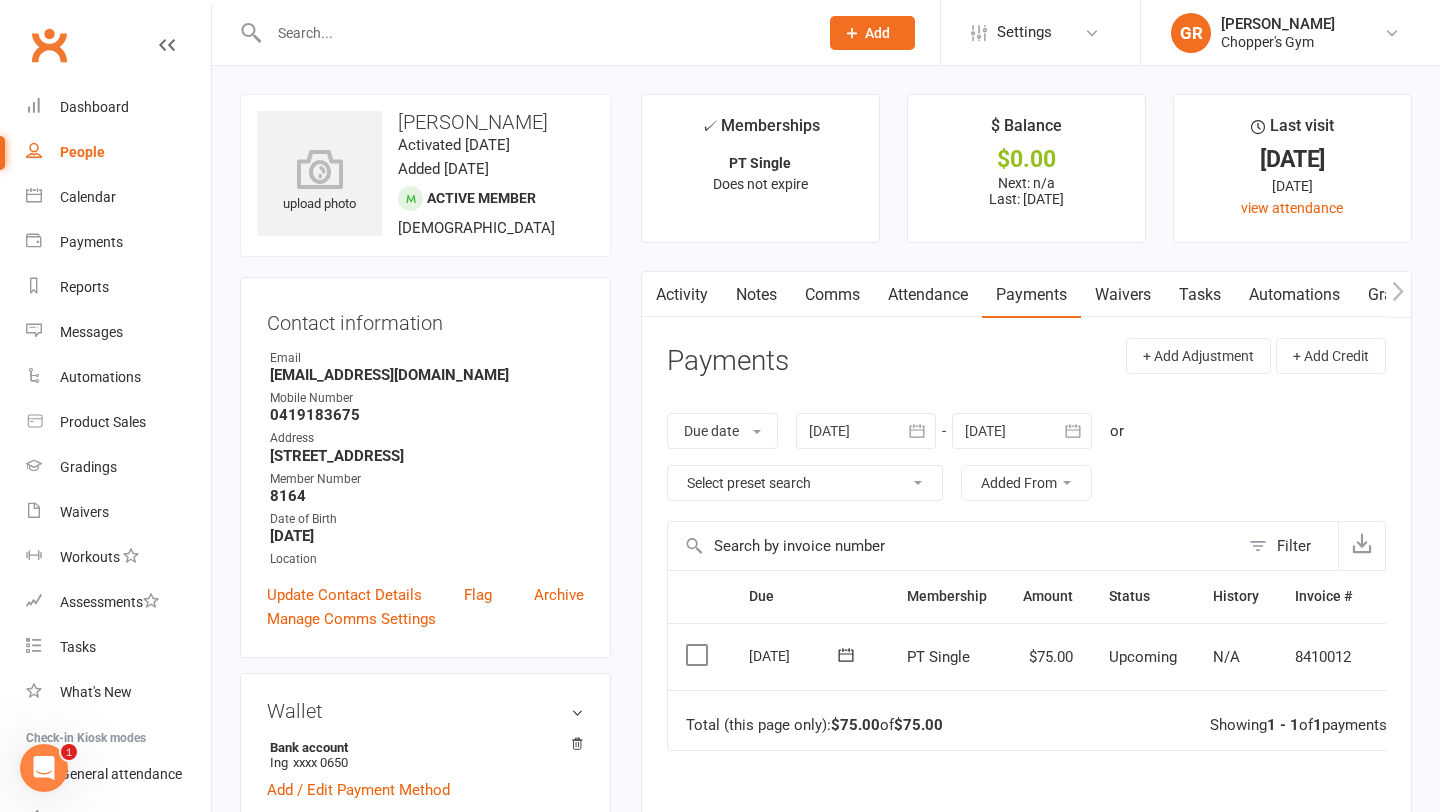 click at bounding box center [699, 655] 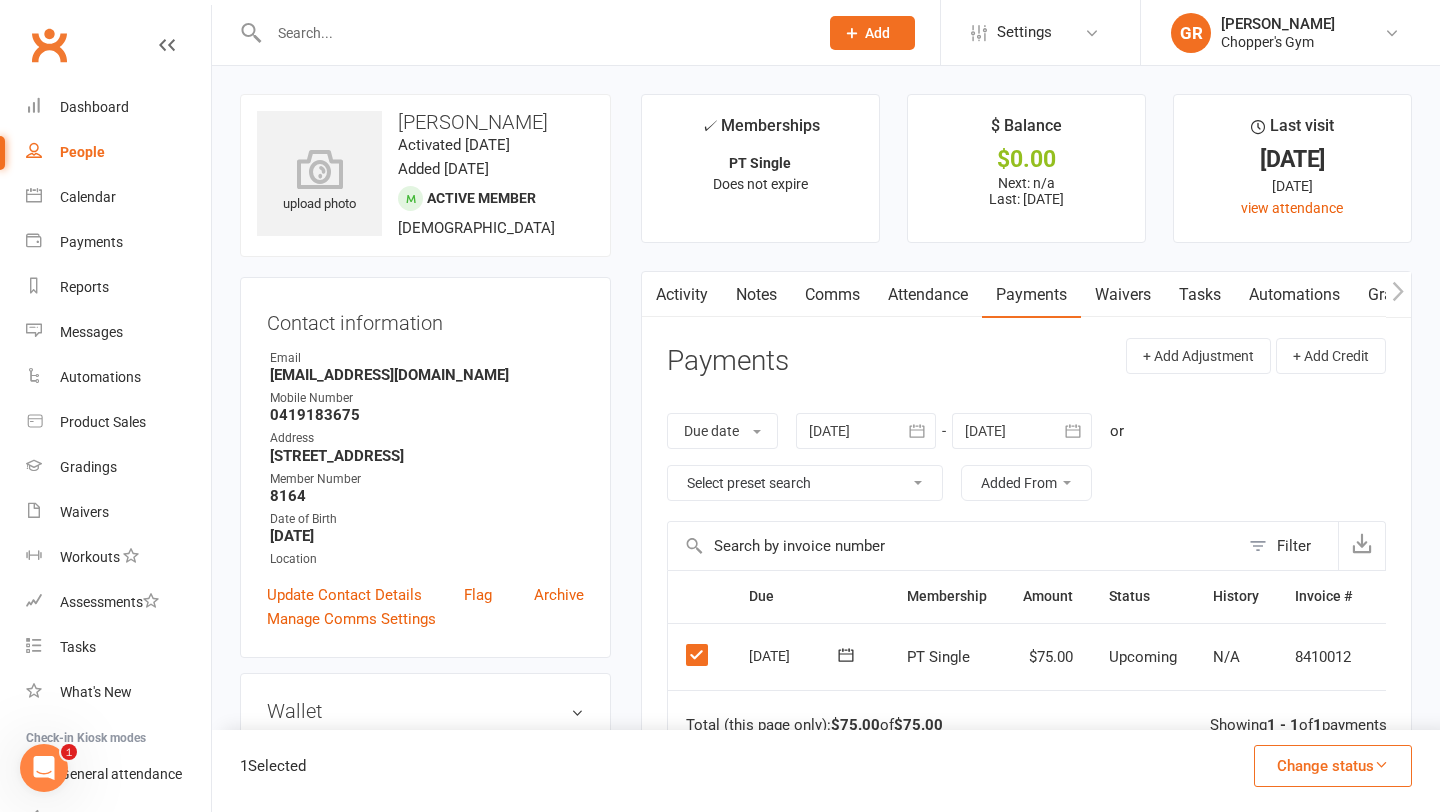 click on "Change status" at bounding box center [1333, 766] 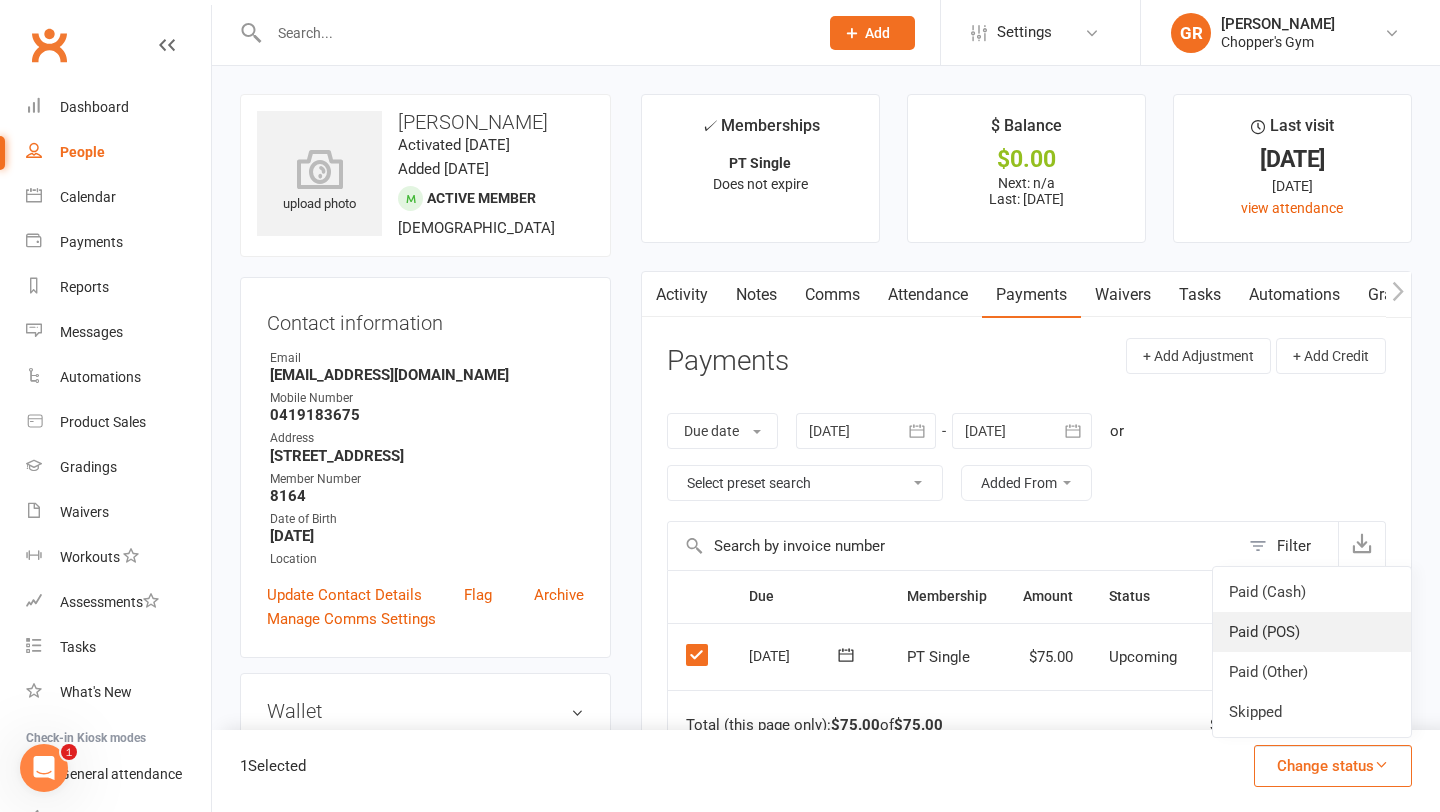 click on "Paid (POS)" at bounding box center (1312, 632) 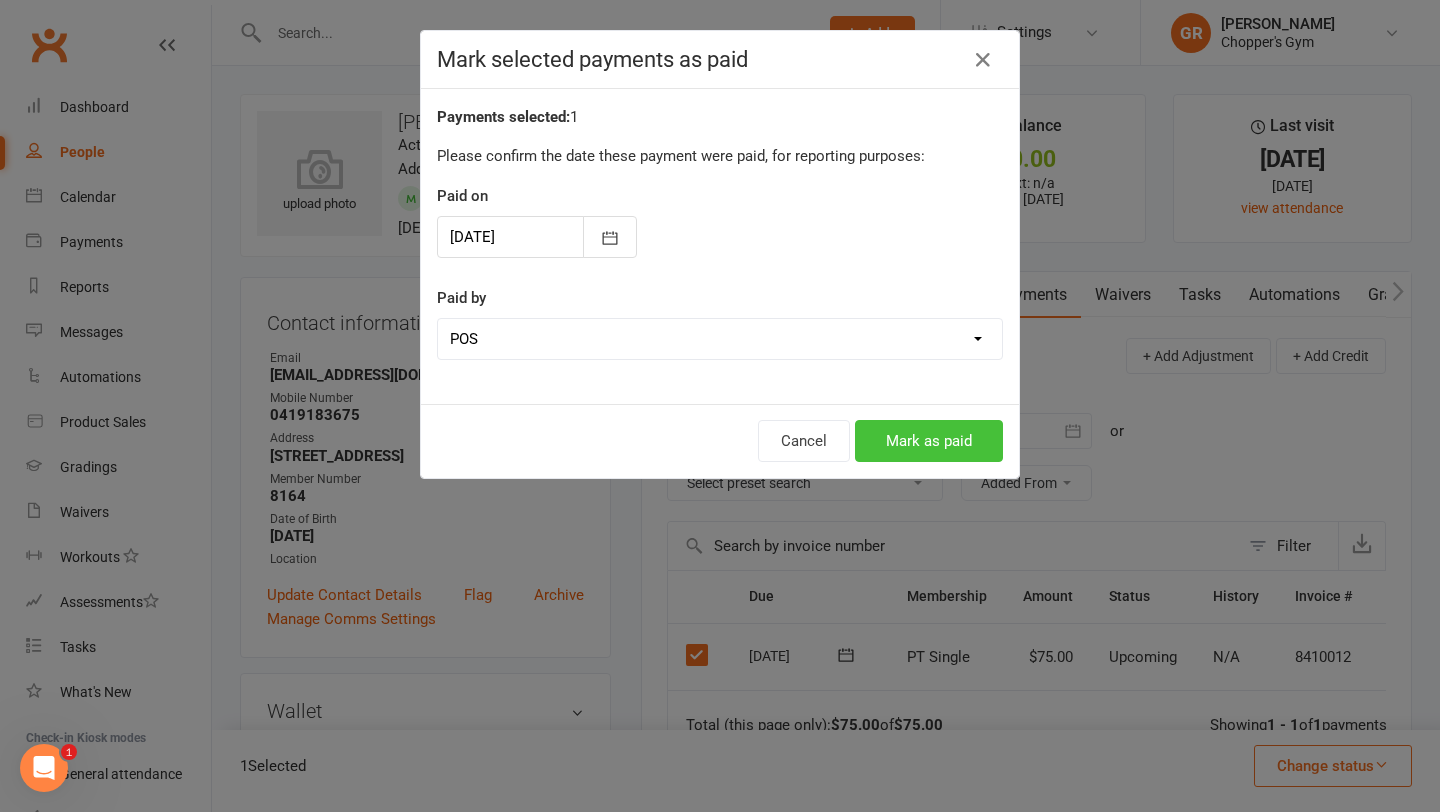 click on "Mark as paid" at bounding box center (929, 441) 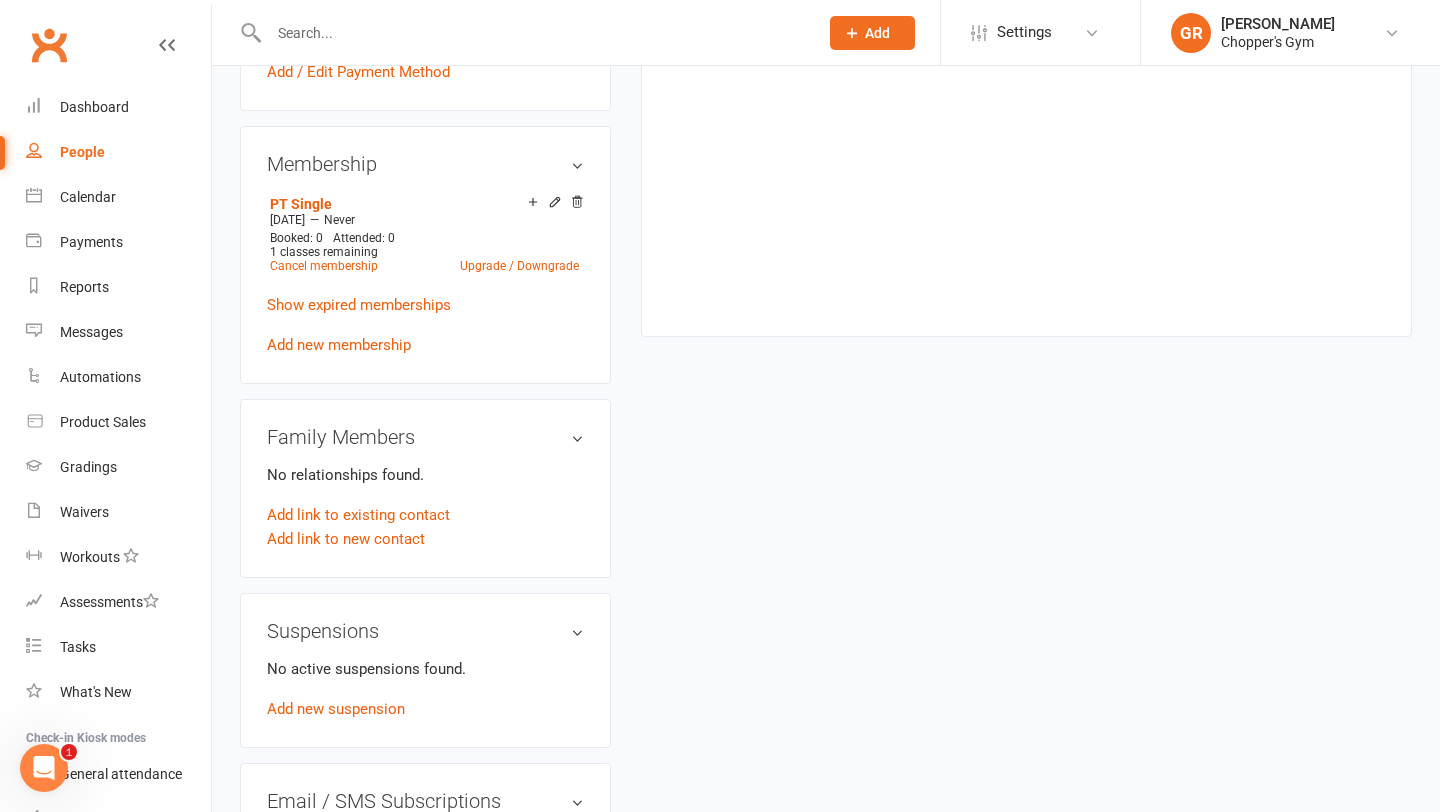 scroll, scrollTop: 712, scrollLeft: 0, axis: vertical 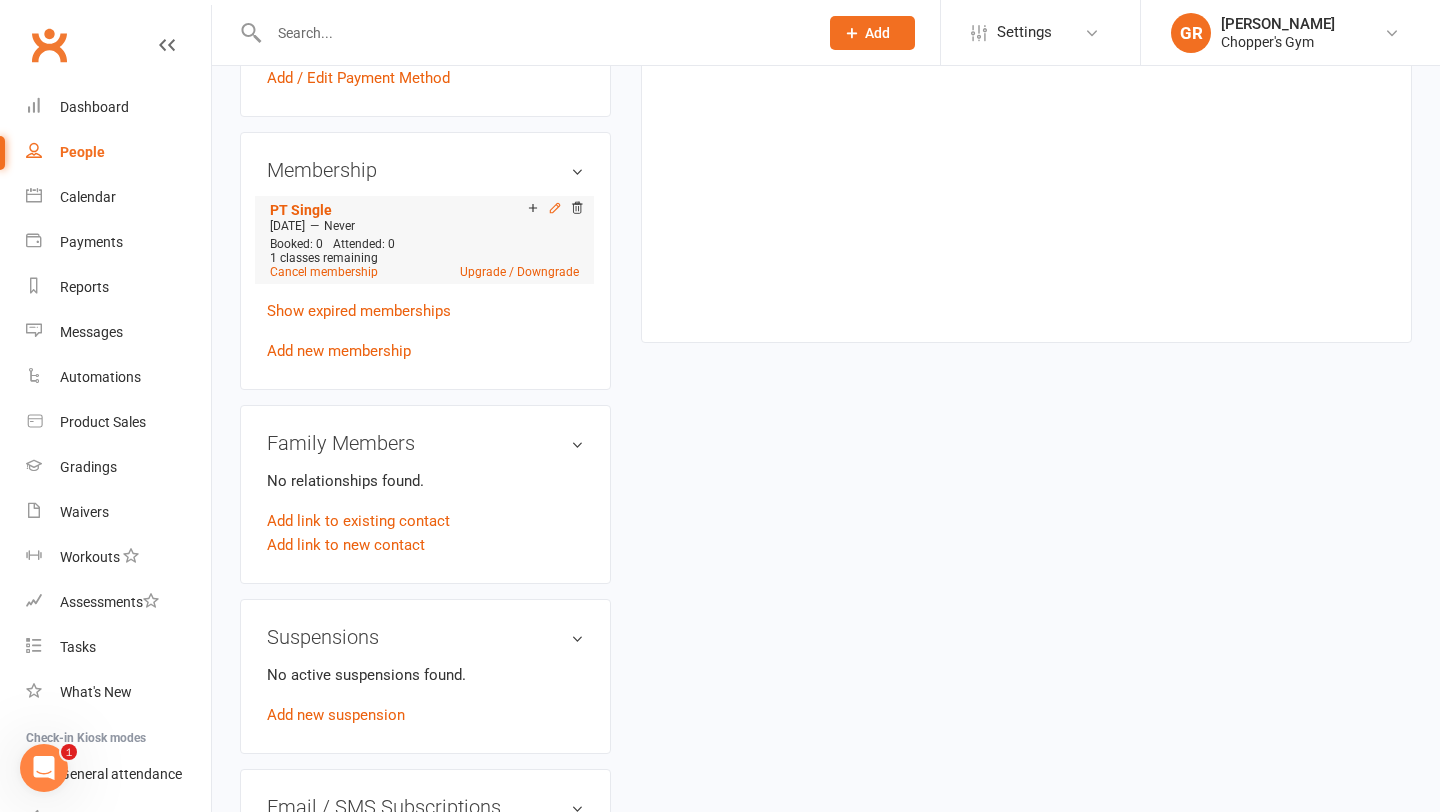 click 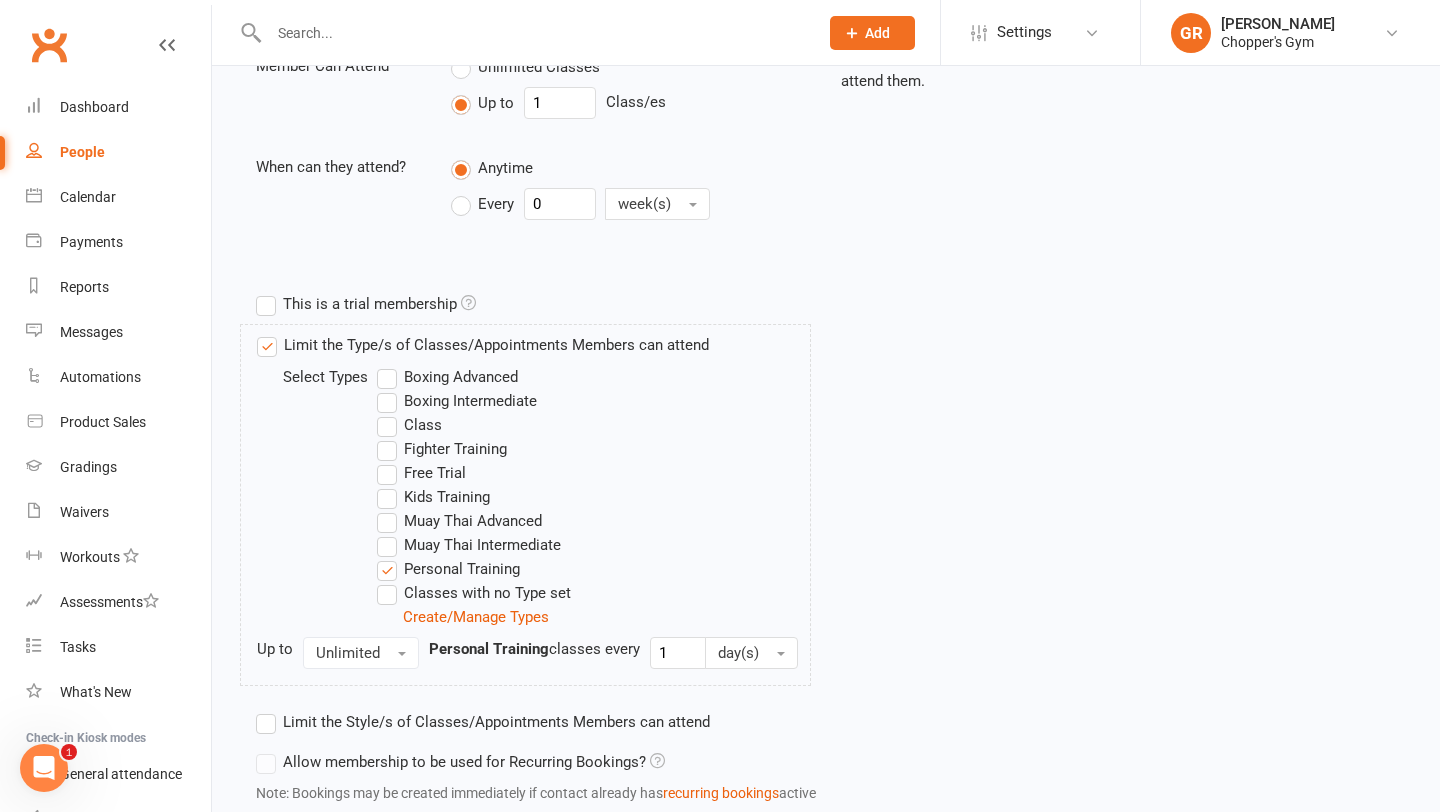 scroll, scrollTop: 978, scrollLeft: 0, axis: vertical 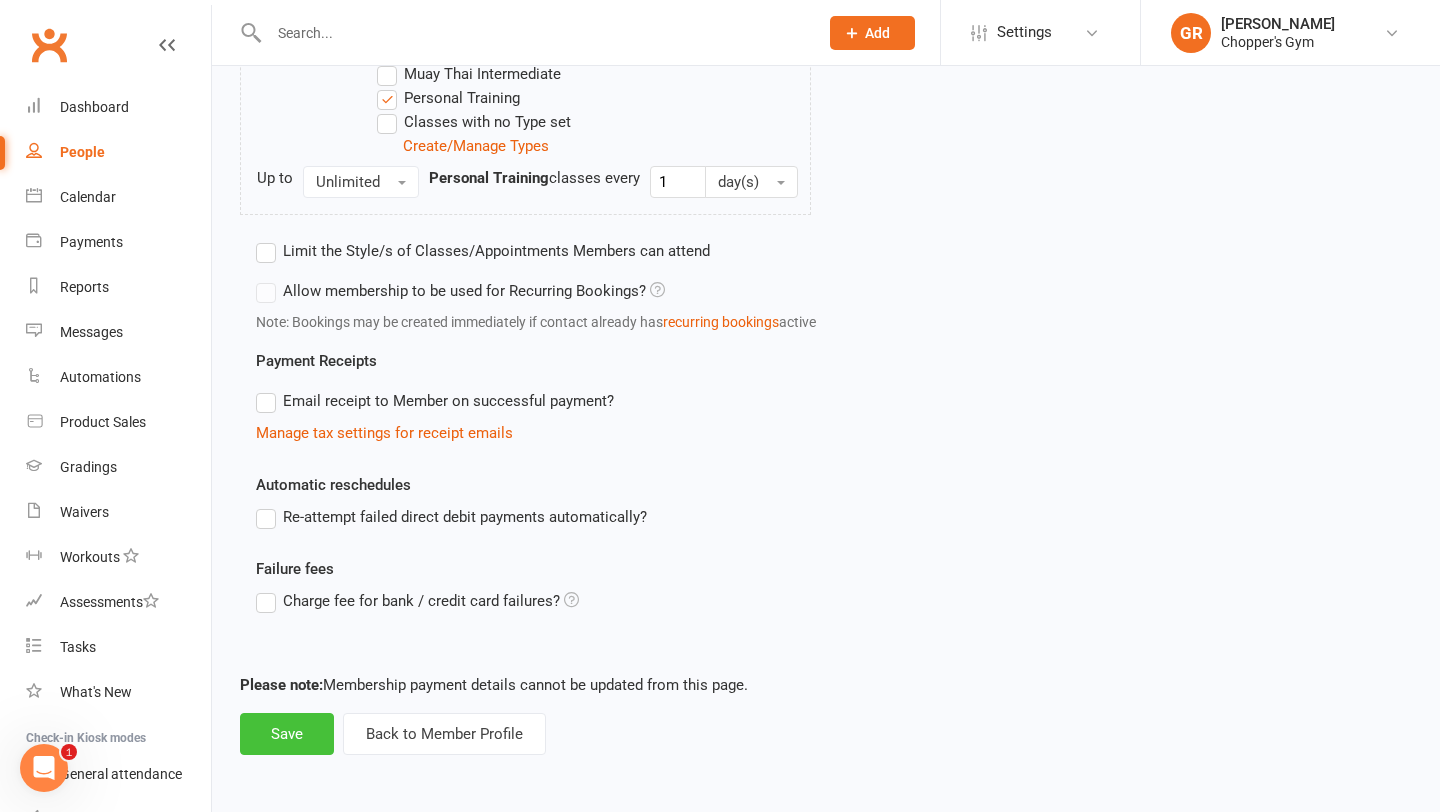 click on "Save" at bounding box center (287, 734) 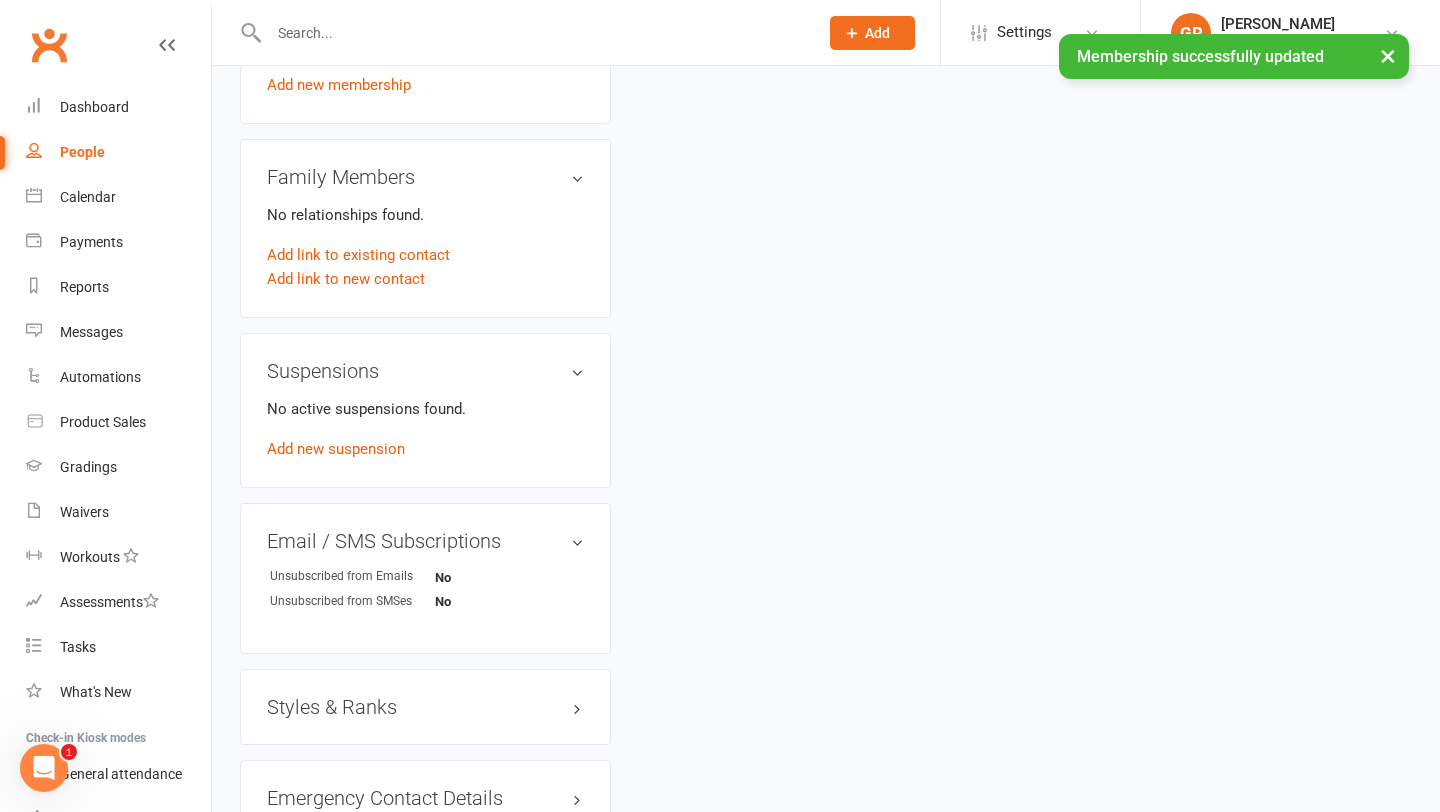 scroll, scrollTop: 0, scrollLeft: 0, axis: both 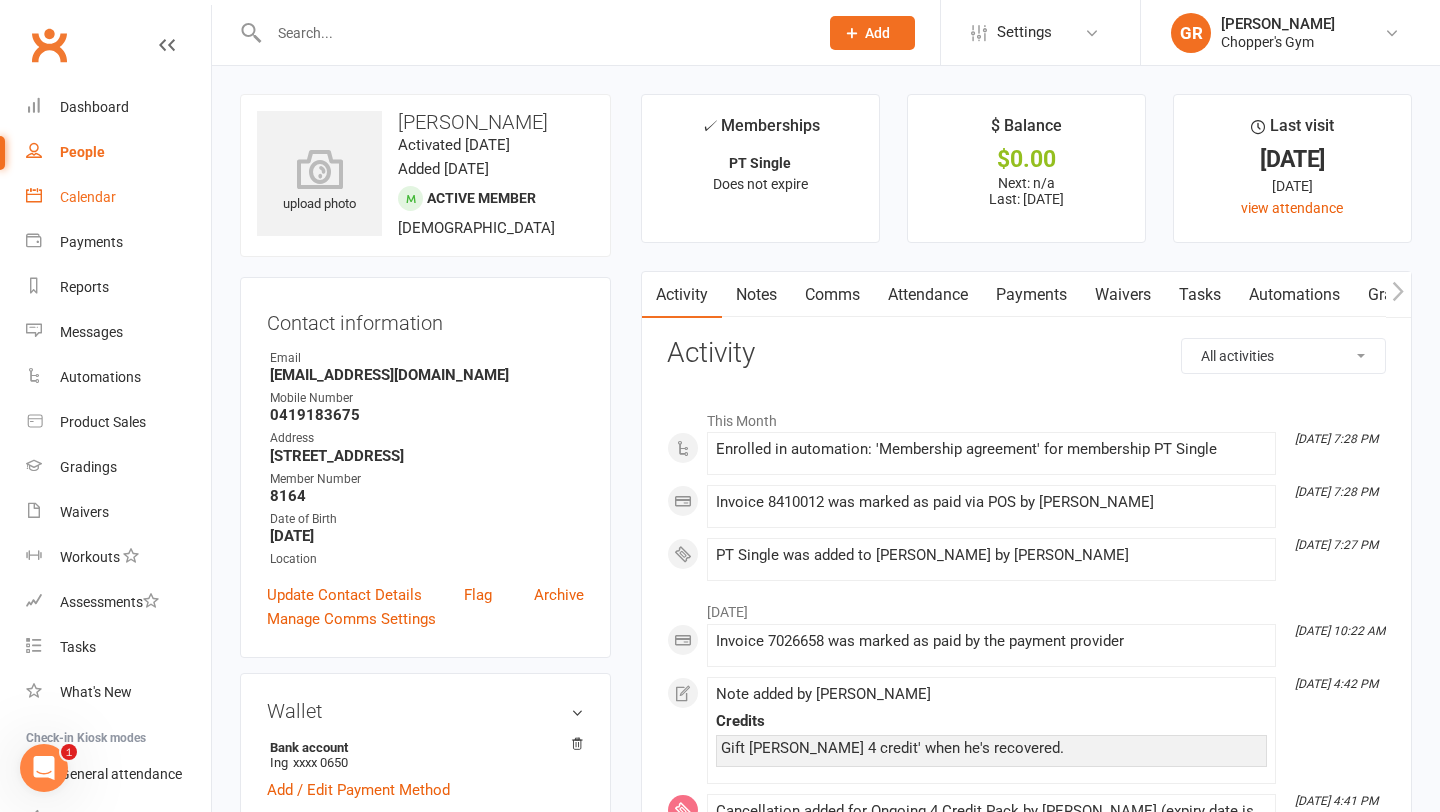 click on "Calendar" at bounding box center [88, 197] 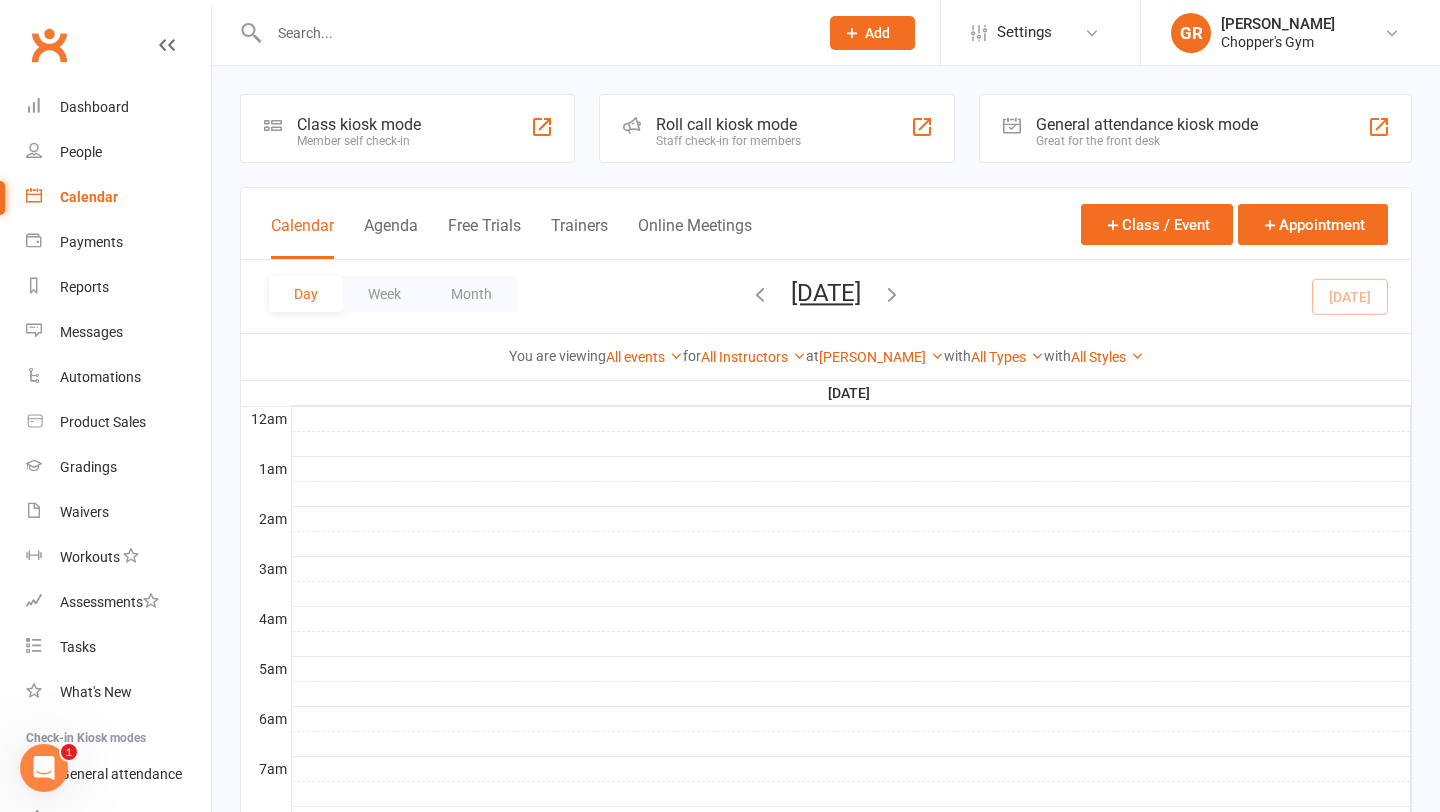 click at bounding box center [533, 33] 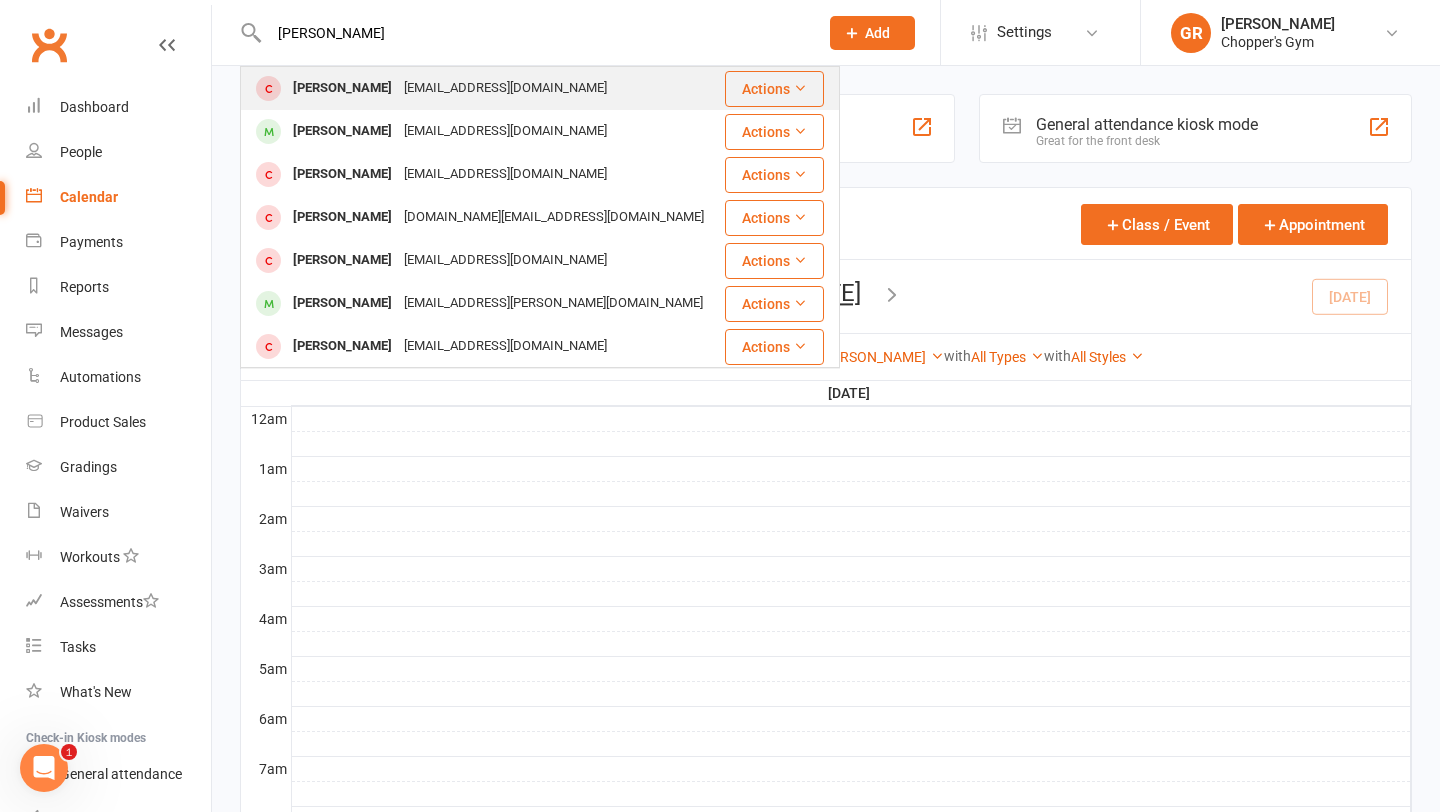 type on "[PERSON_NAME]" 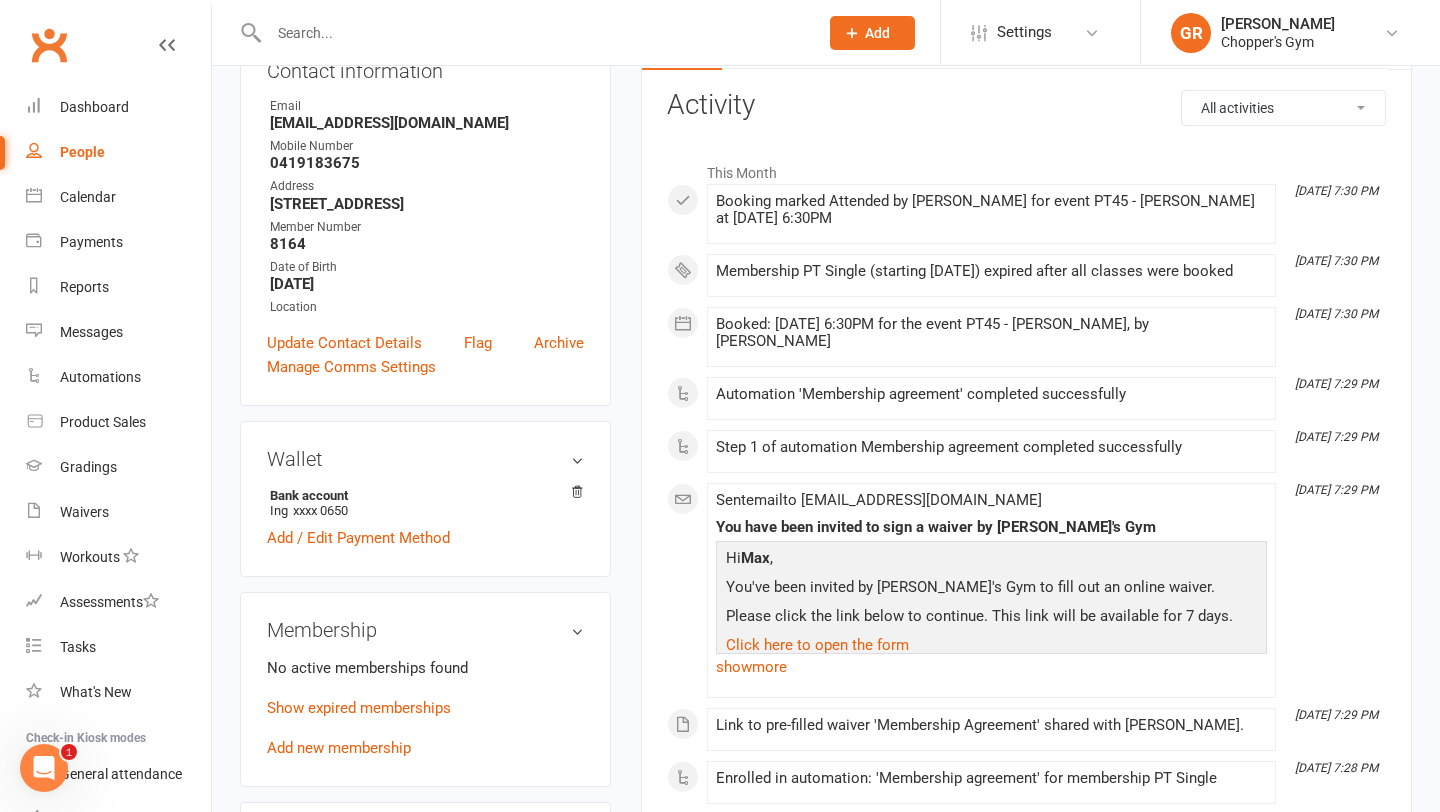 scroll, scrollTop: 0, scrollLeft: 0, axis: both 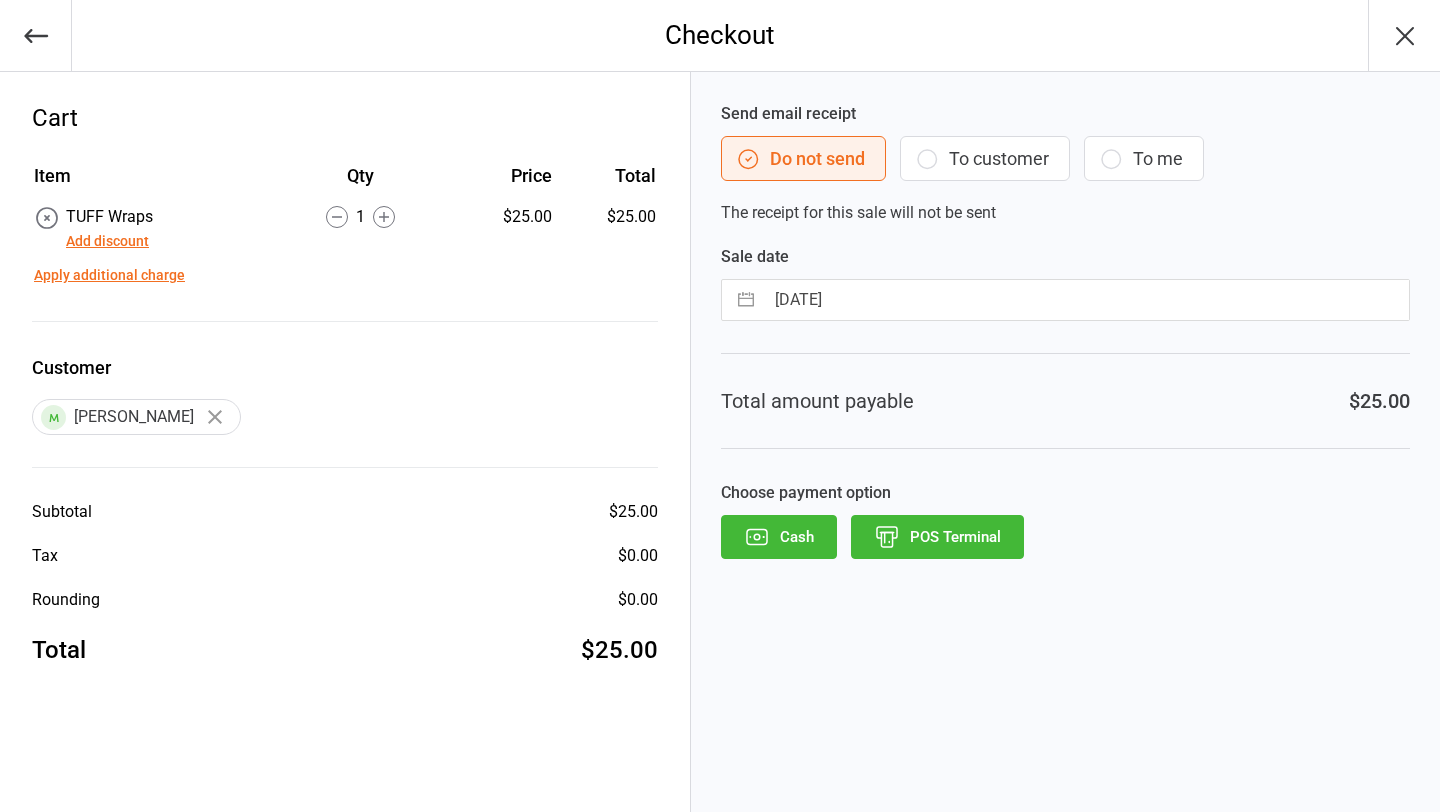 click on "POS Terminal" at bounding box center (937, 537) 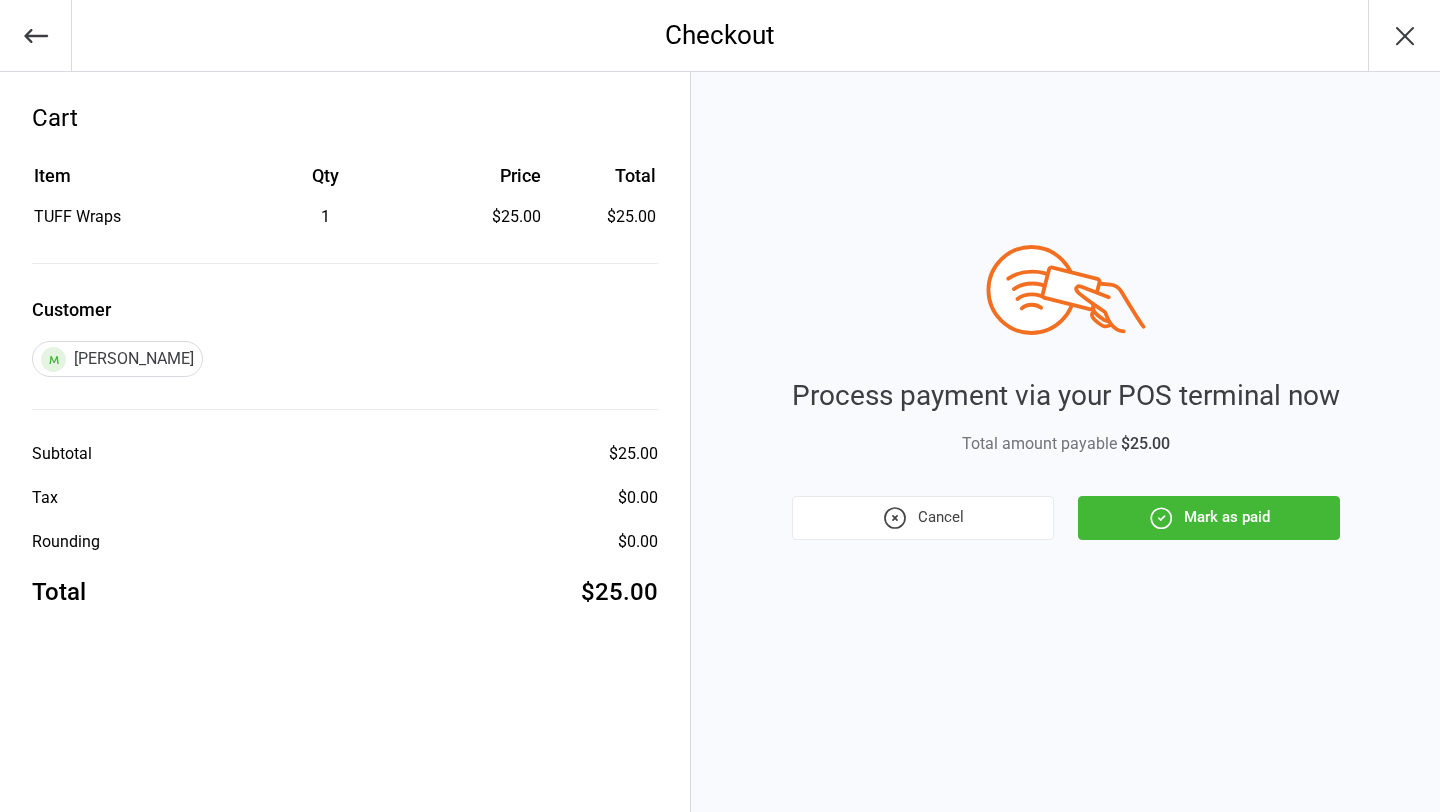 click on "Mark as paid" at bounding box center [1209, 518] 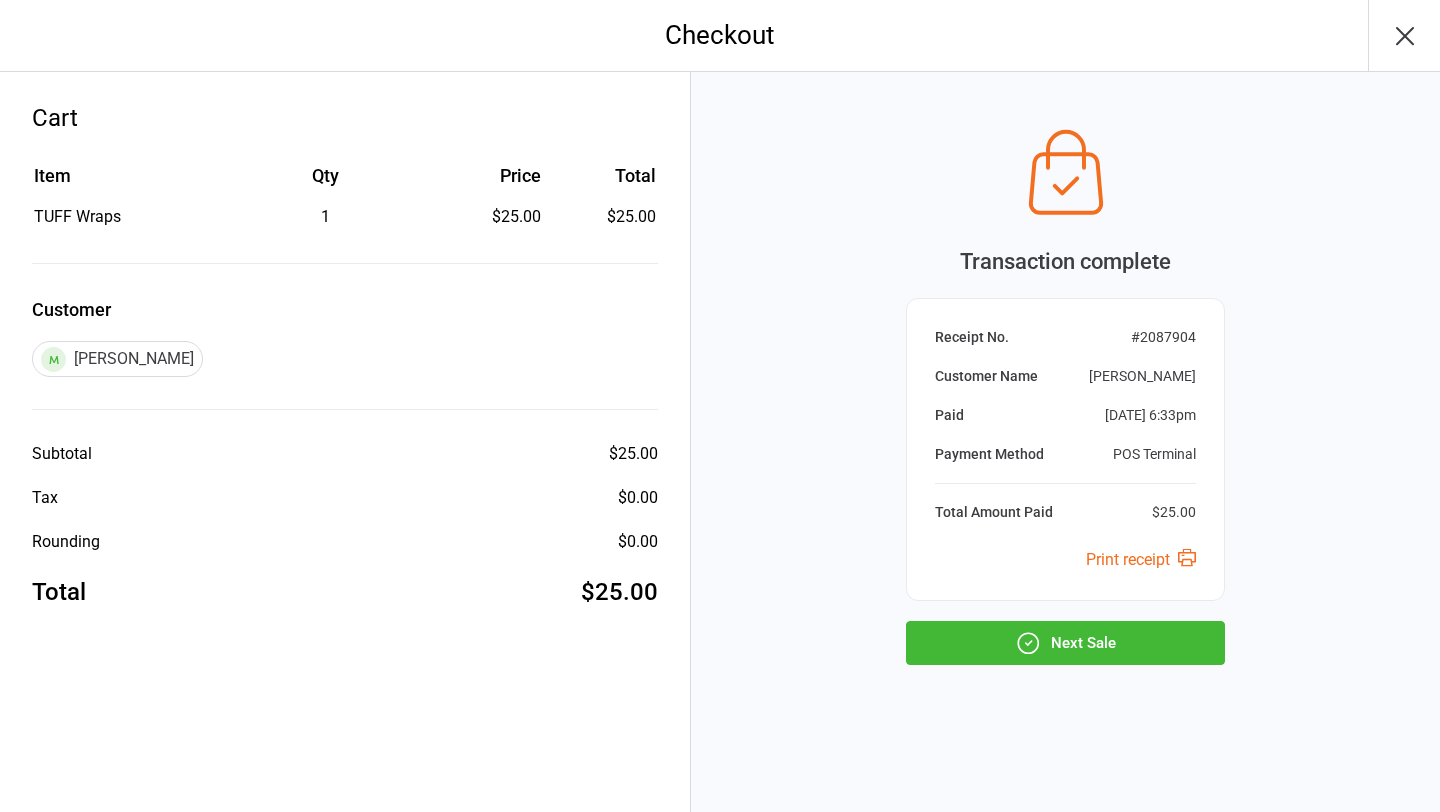 click on "Next Sale" at bounding box center (1065, 643) 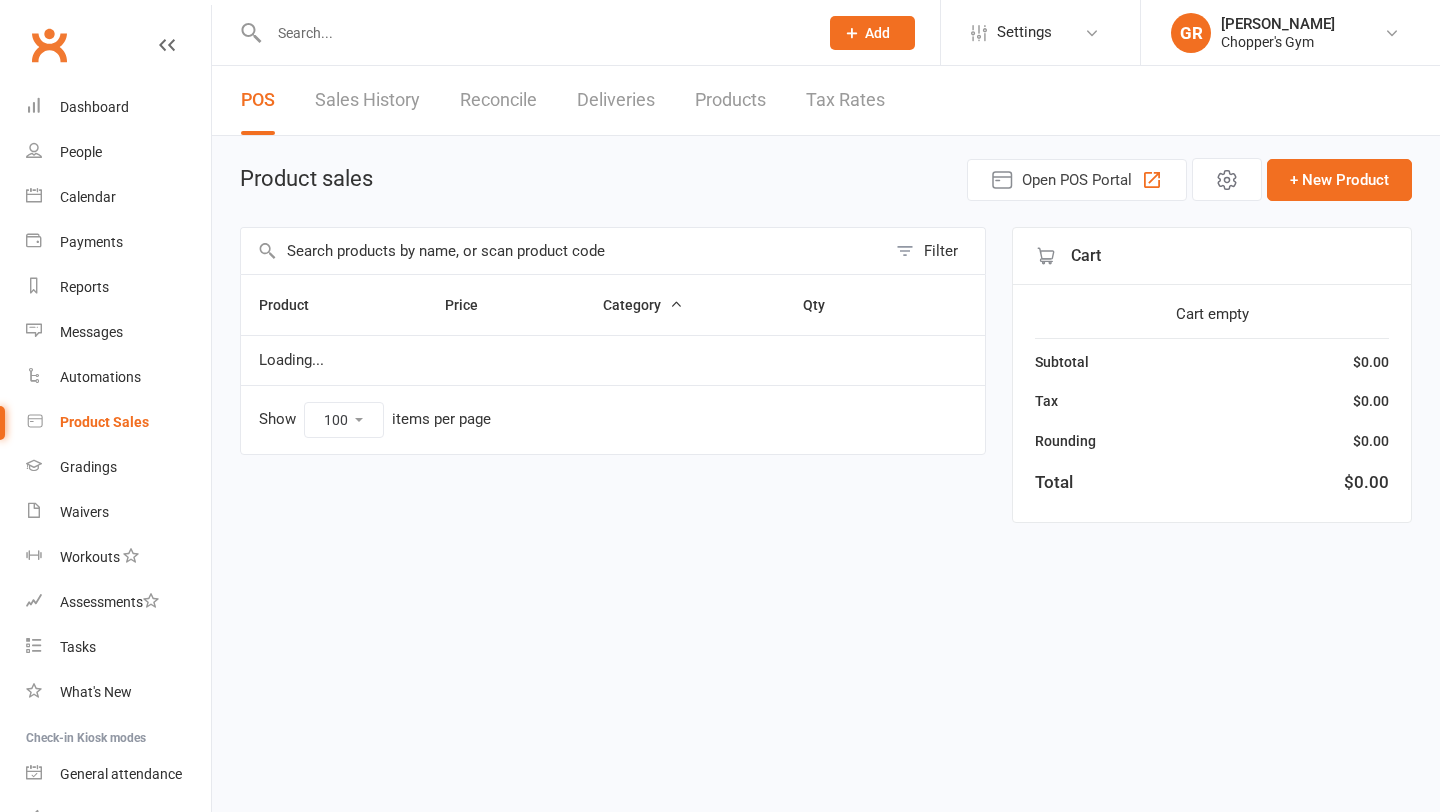 select on "100" 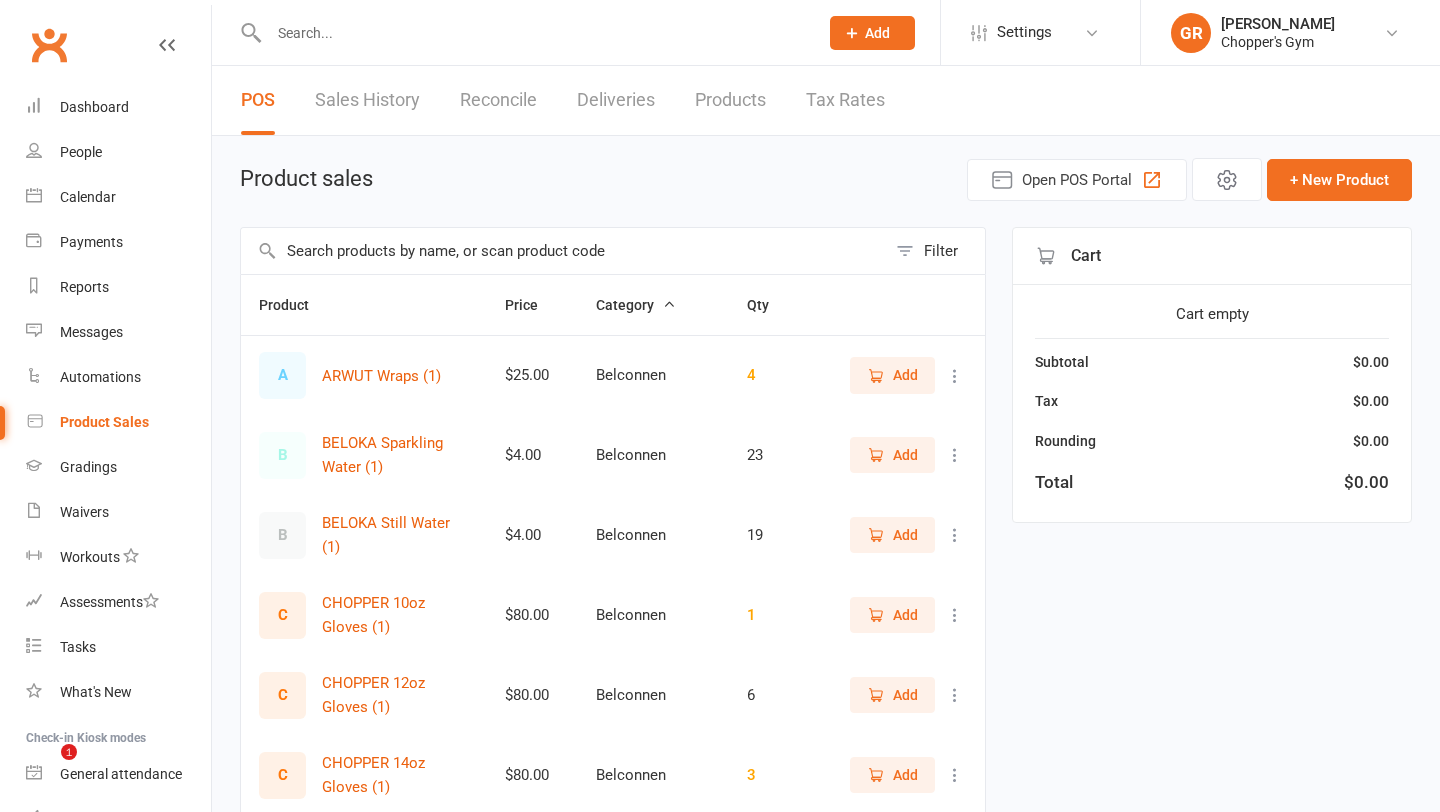 scroll, scrollTop: 0, scrollLeft: 0, axis: both 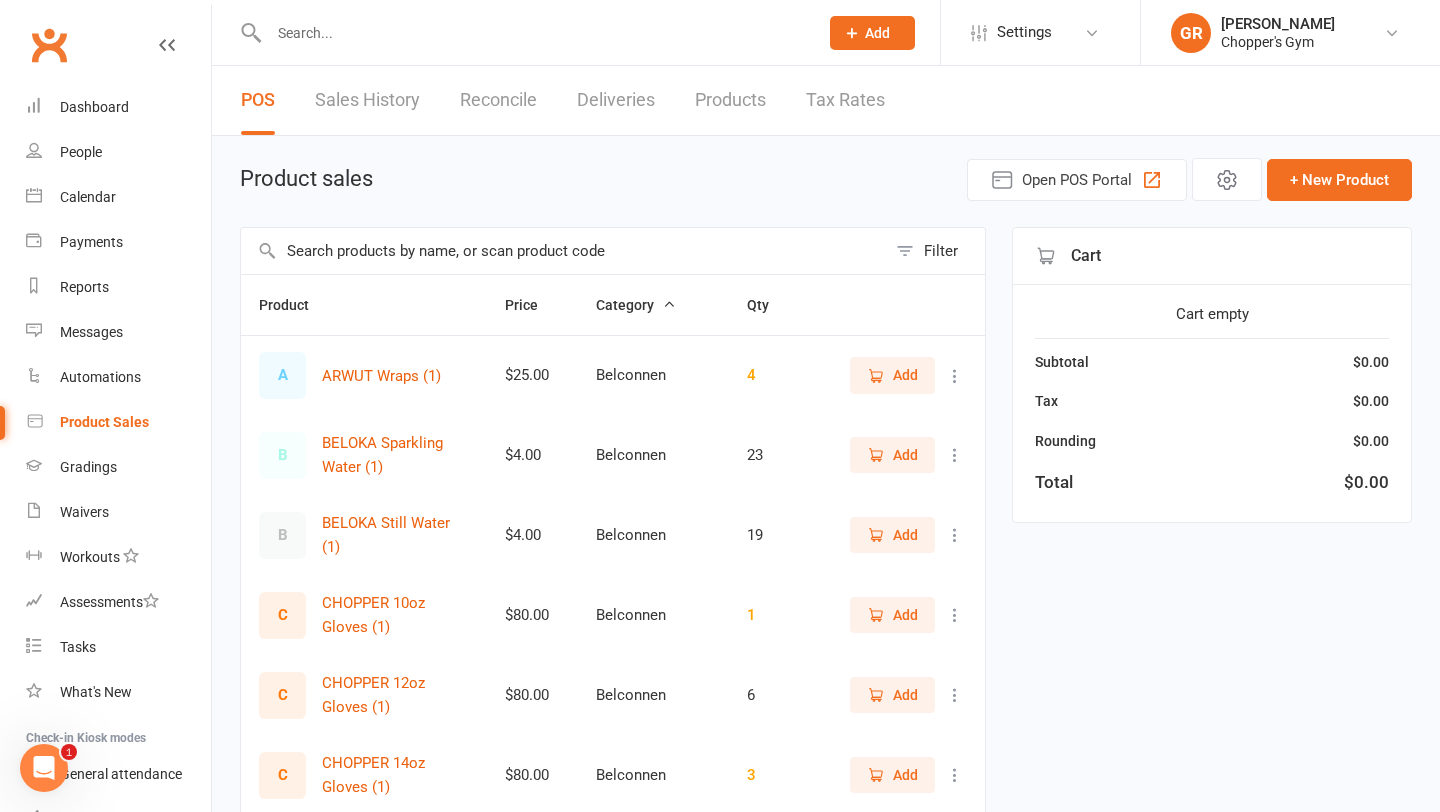 click at bounding box center (533, 33) 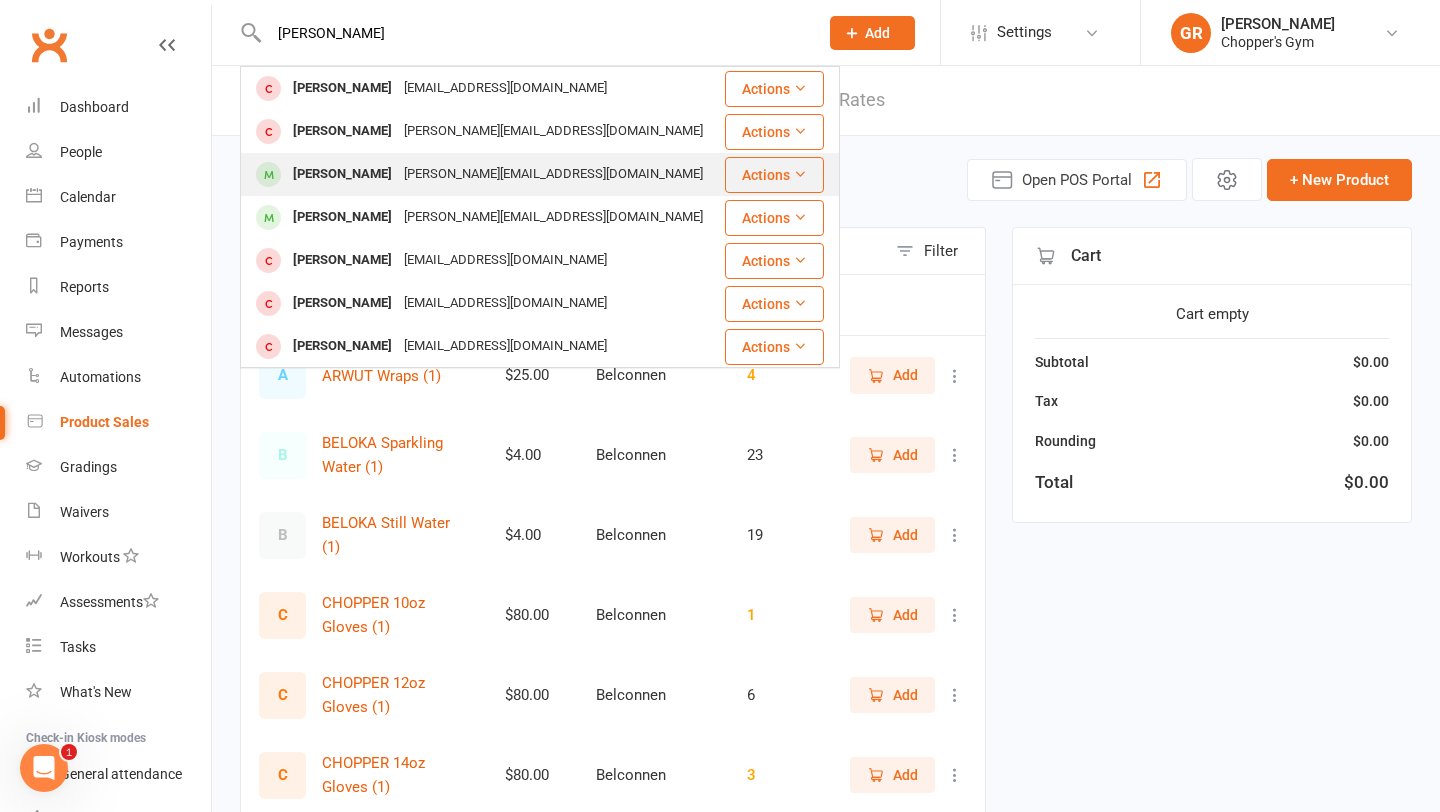 type on "[PERSON_NAME]" 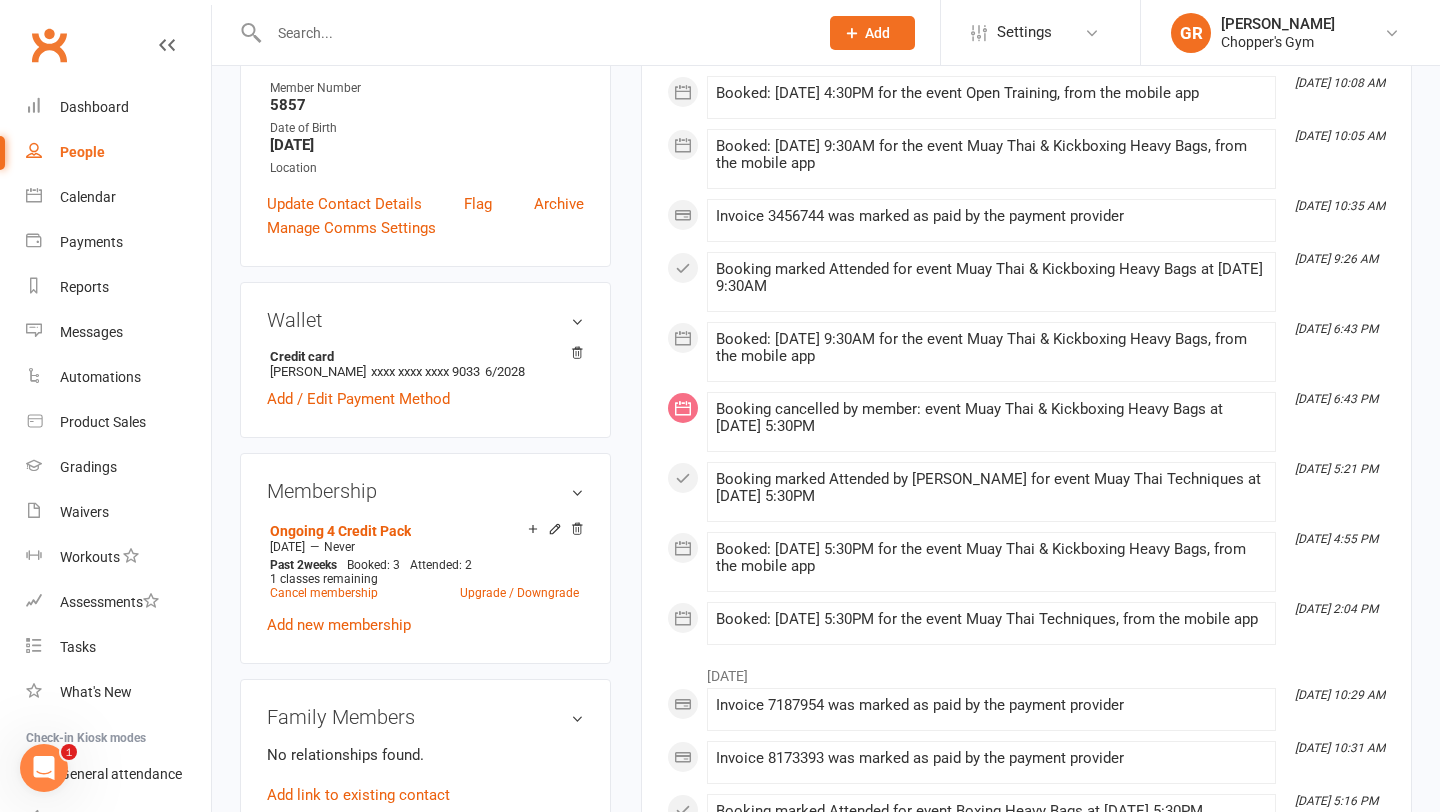 scroll, scrollTop: 406, scrollLeft: 0, axis: vertical 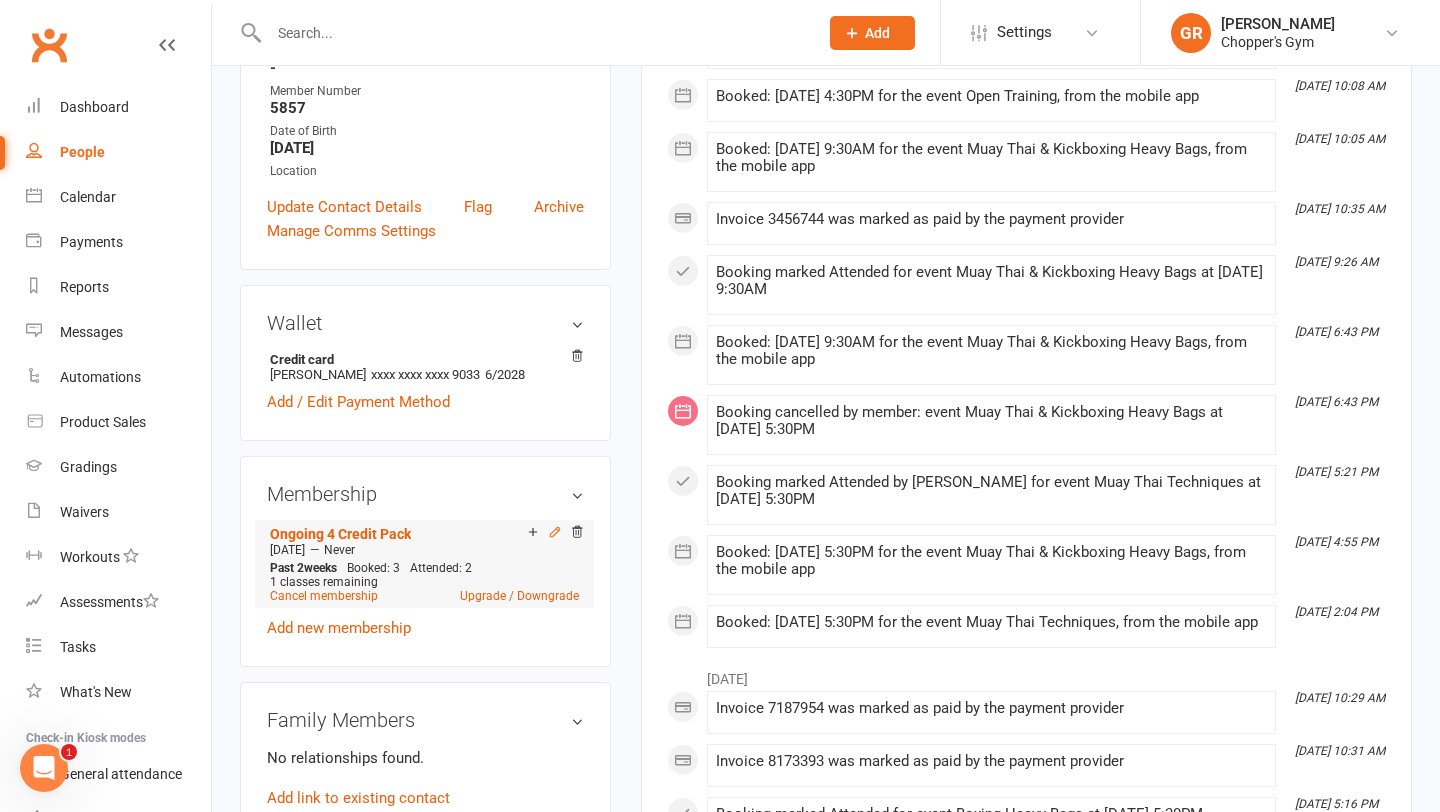 click 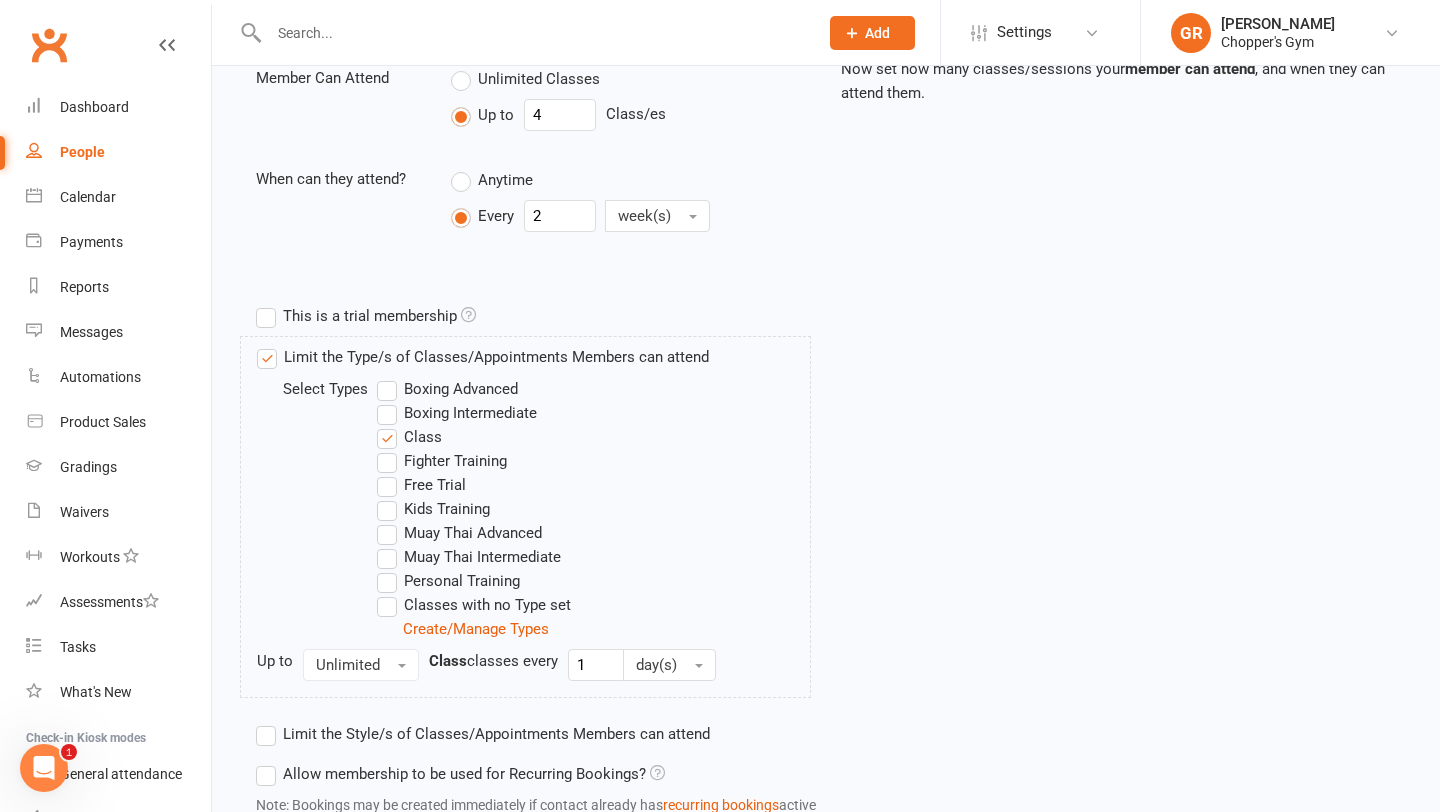scroll, scrollTop: 493, scrollLeft: 0, axis: vertical 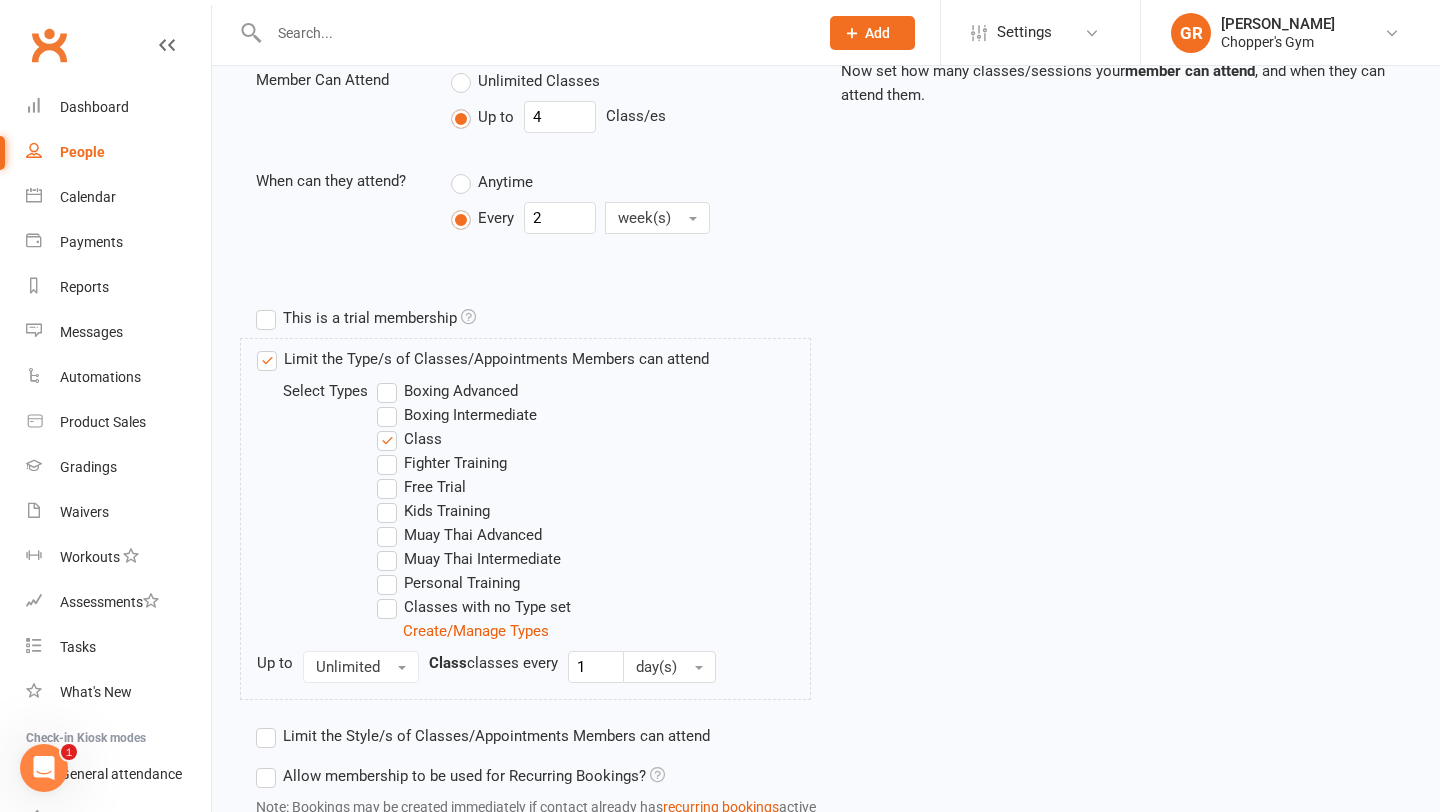 click on "Boxing Intermediate" at bounding box center [457, 415] 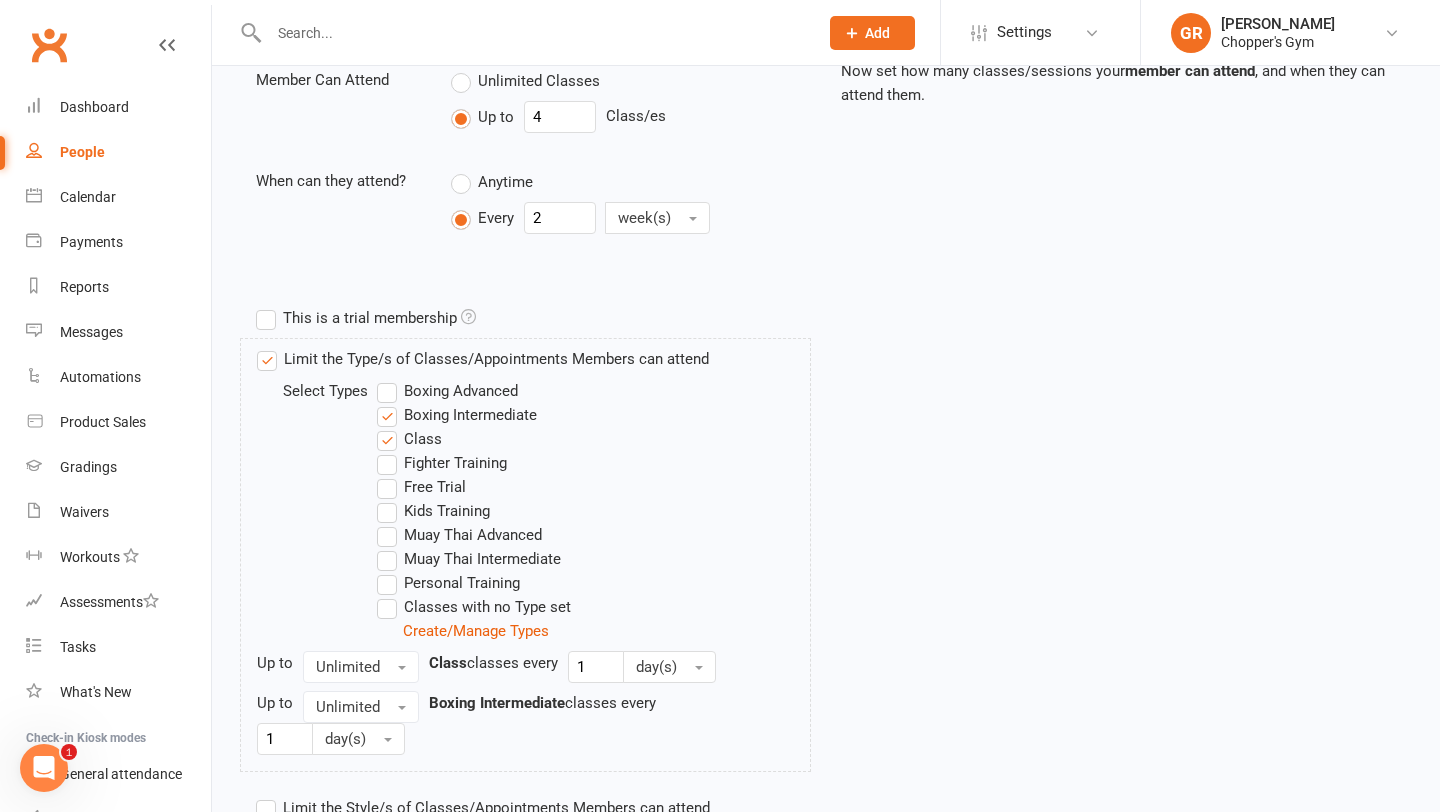click on "Muay Thai Intermediate" at bounding box center (469, 559) 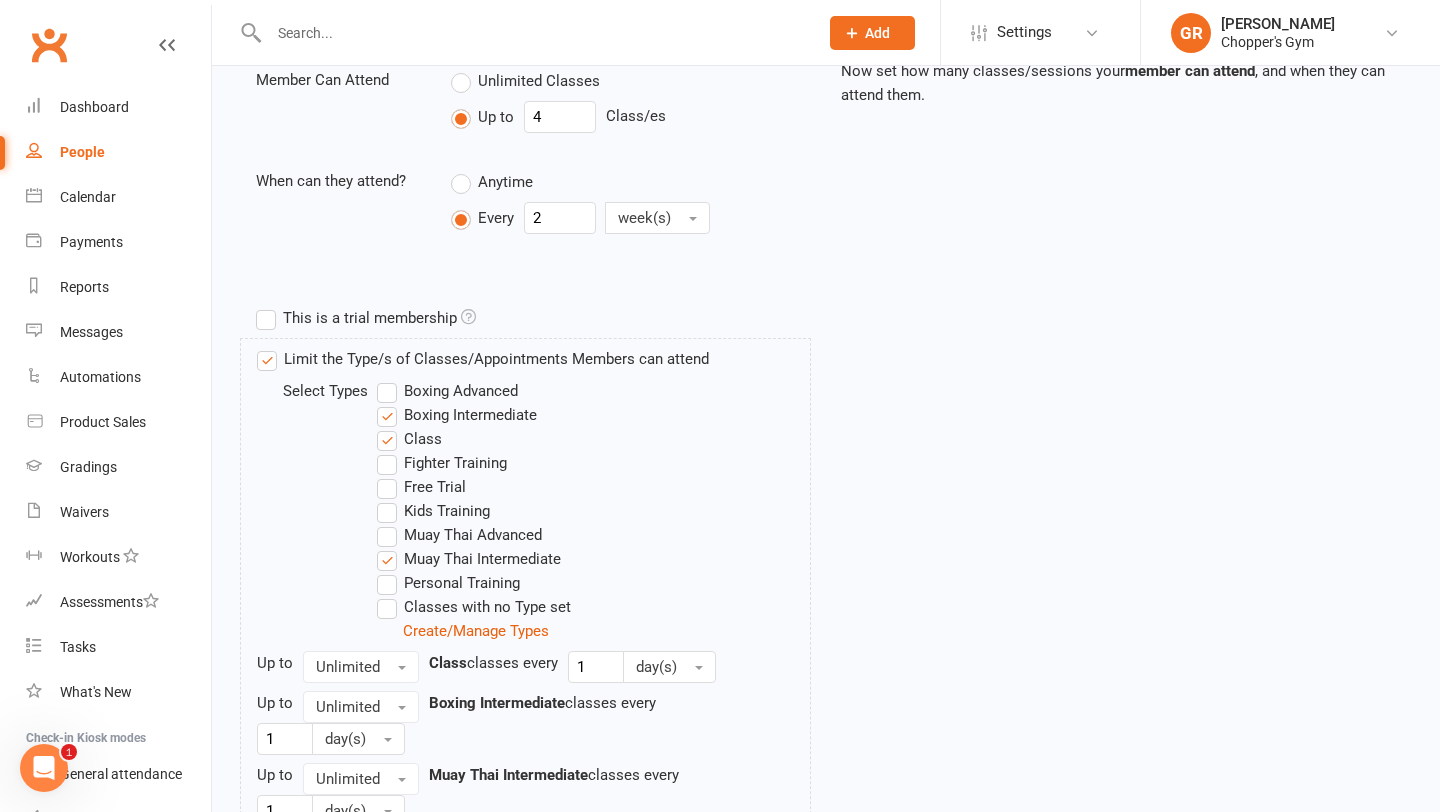 scroll, scrollTop: 1222, scrollLeft: 0, axis: vertical 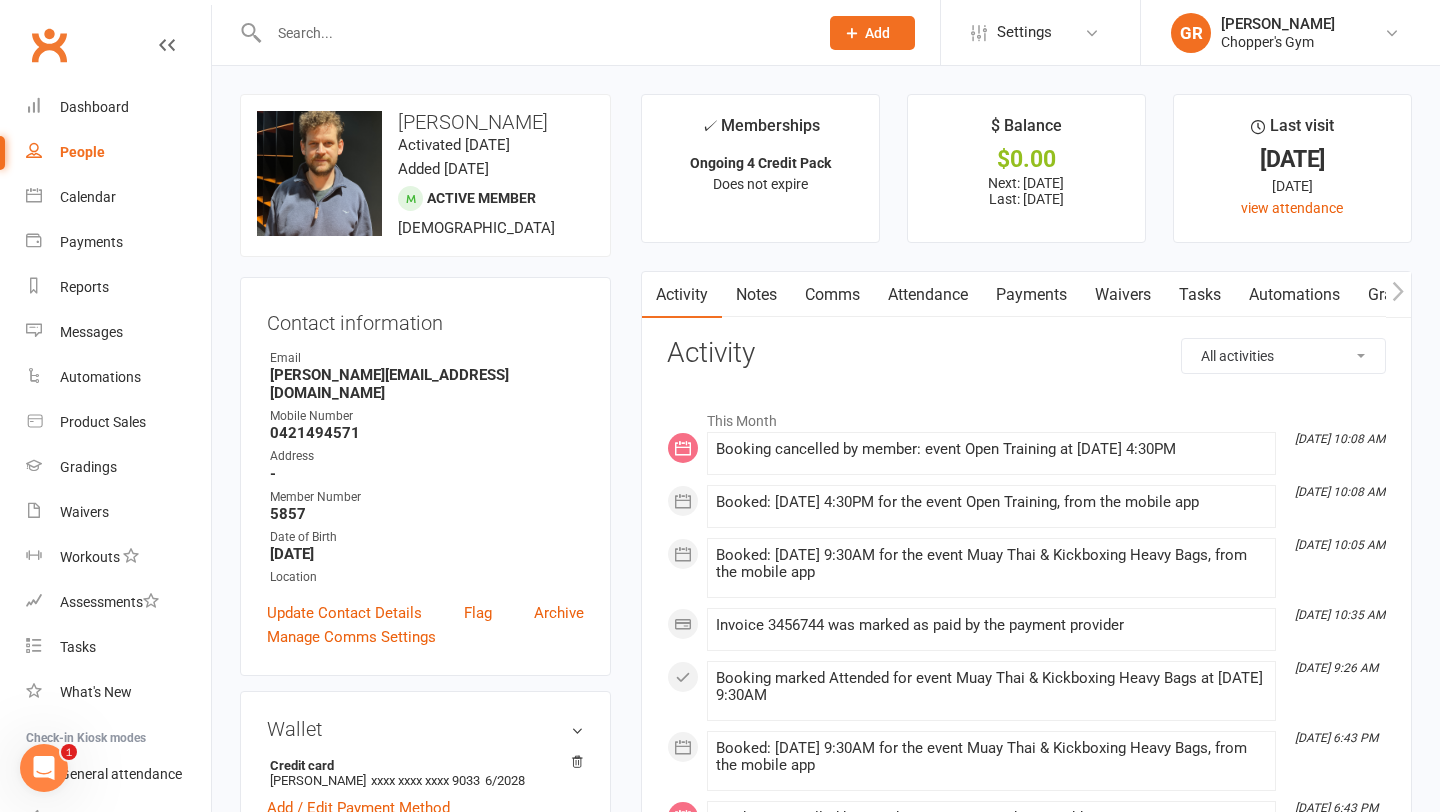 click at bounding box center [533, 33] 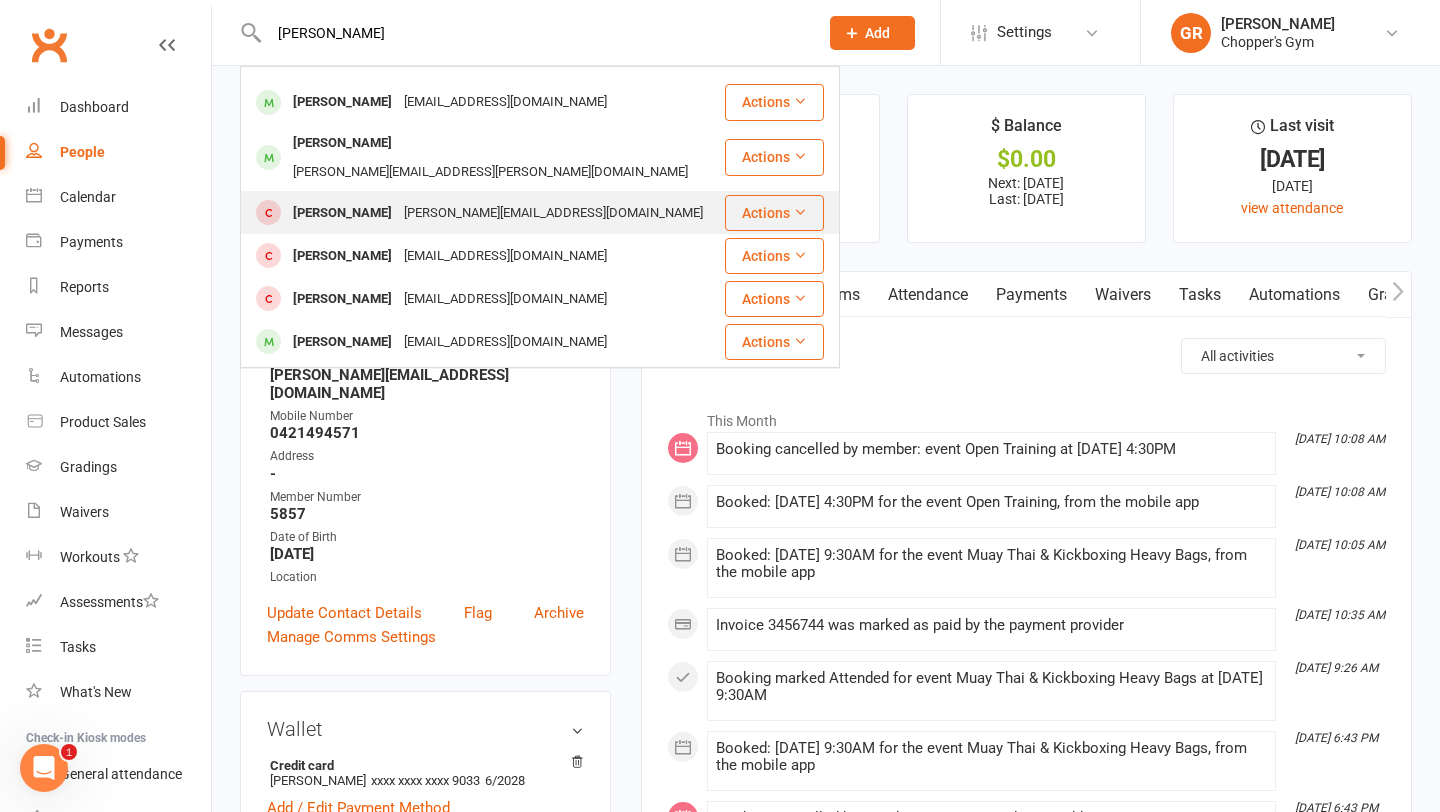 scroll, scrollTop: 66, scrollLeft: 0, axis: vertical 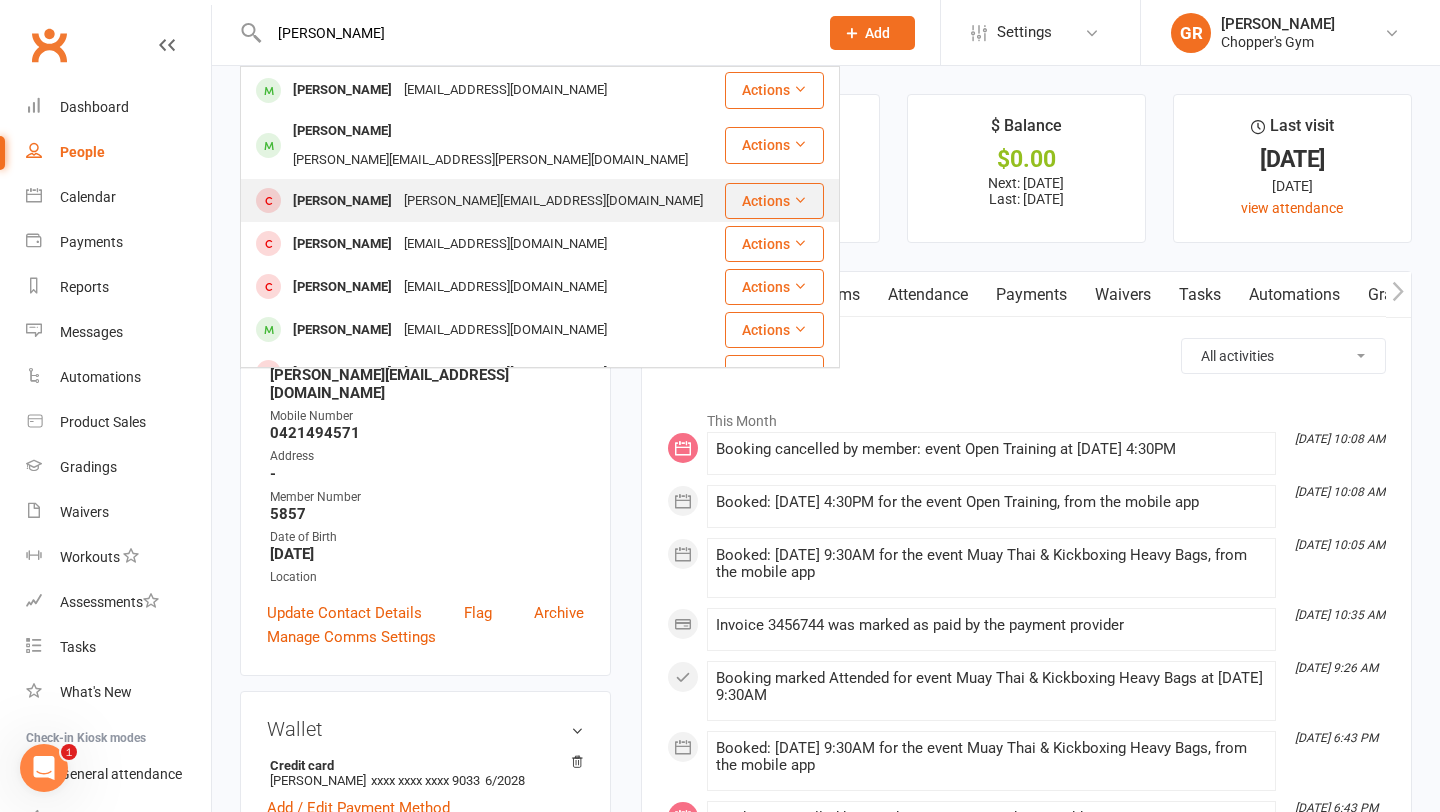 type on "[PERSON_NAME]" 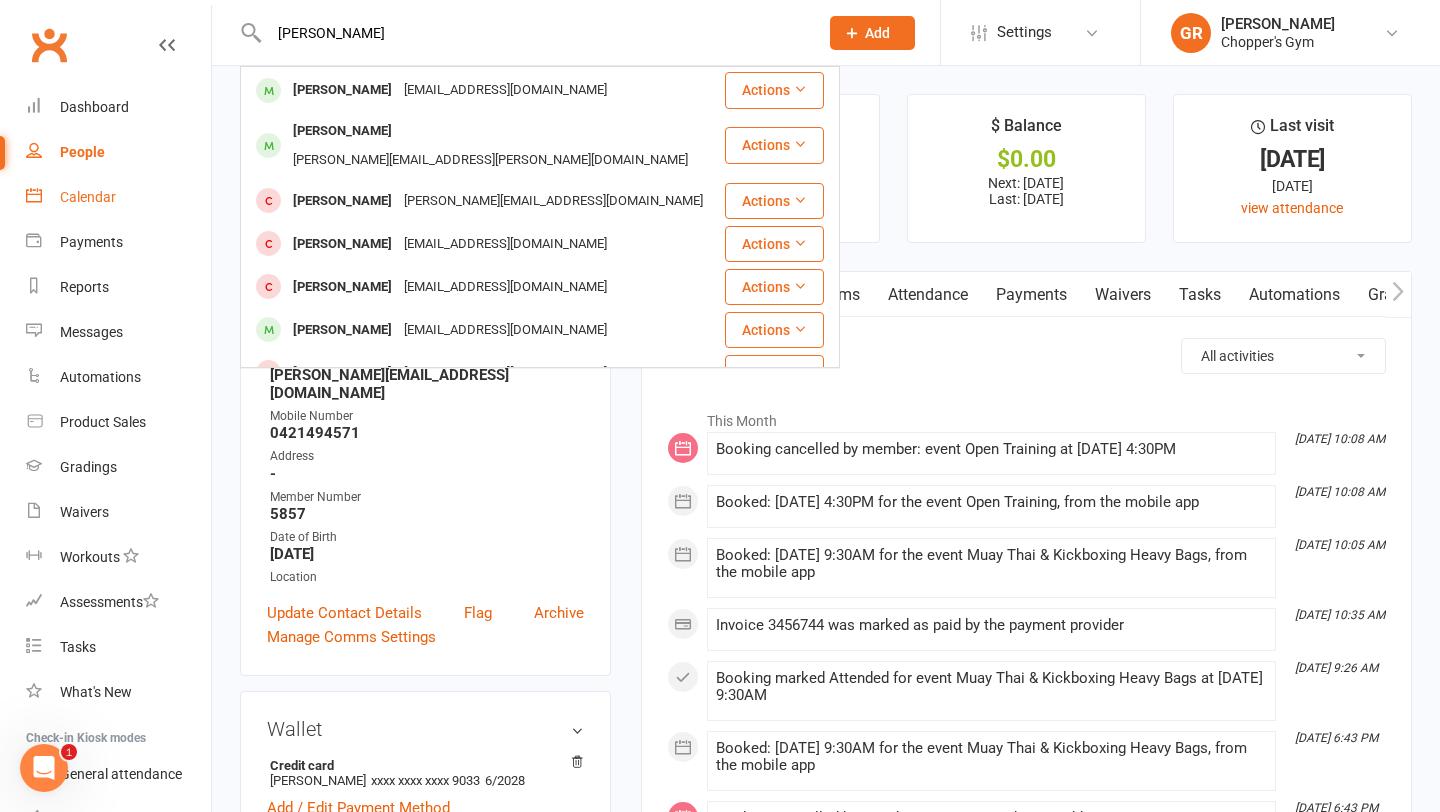 click on "Calendar" at bounding box center [118, 197] 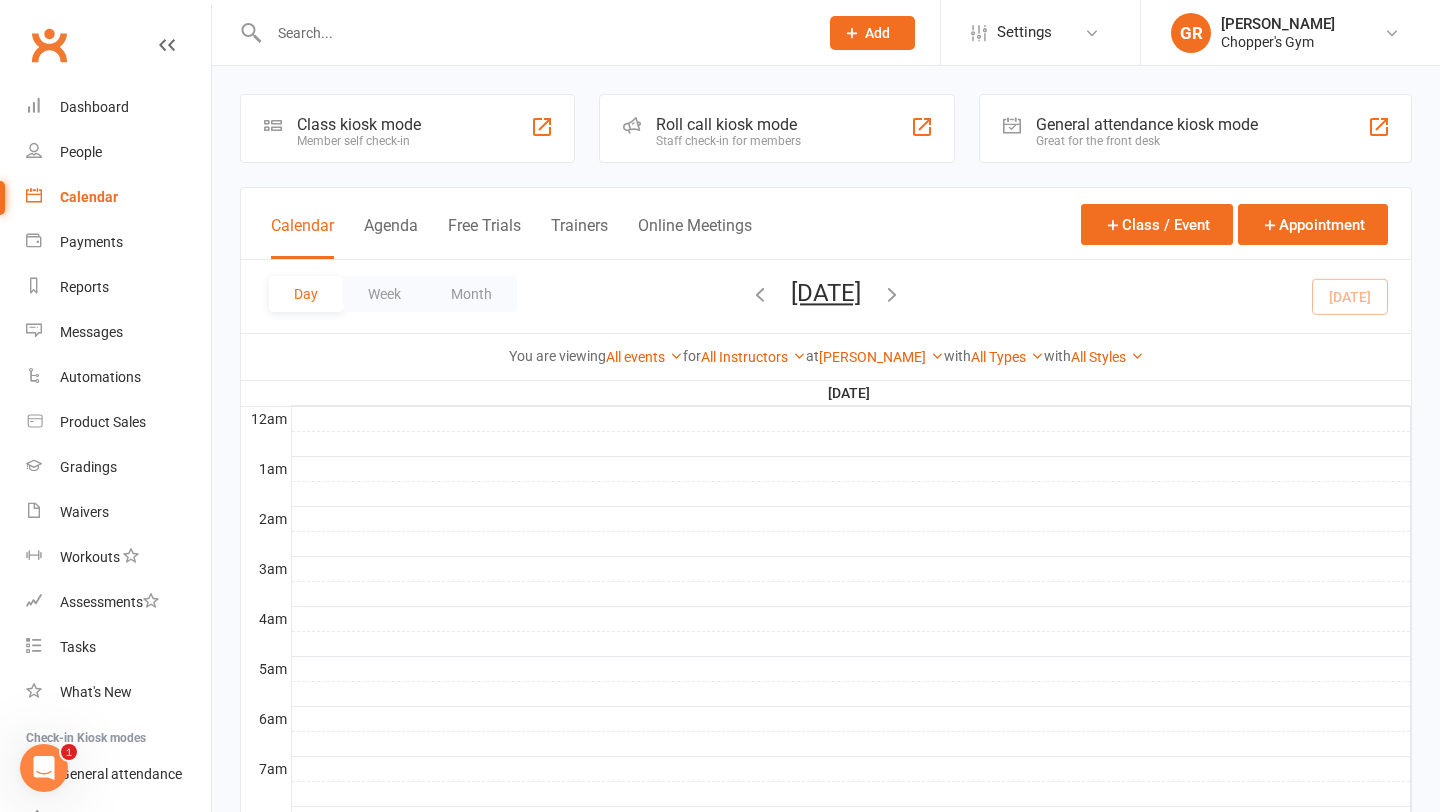 click on "[DATE]" at bounding box center [826, 293] 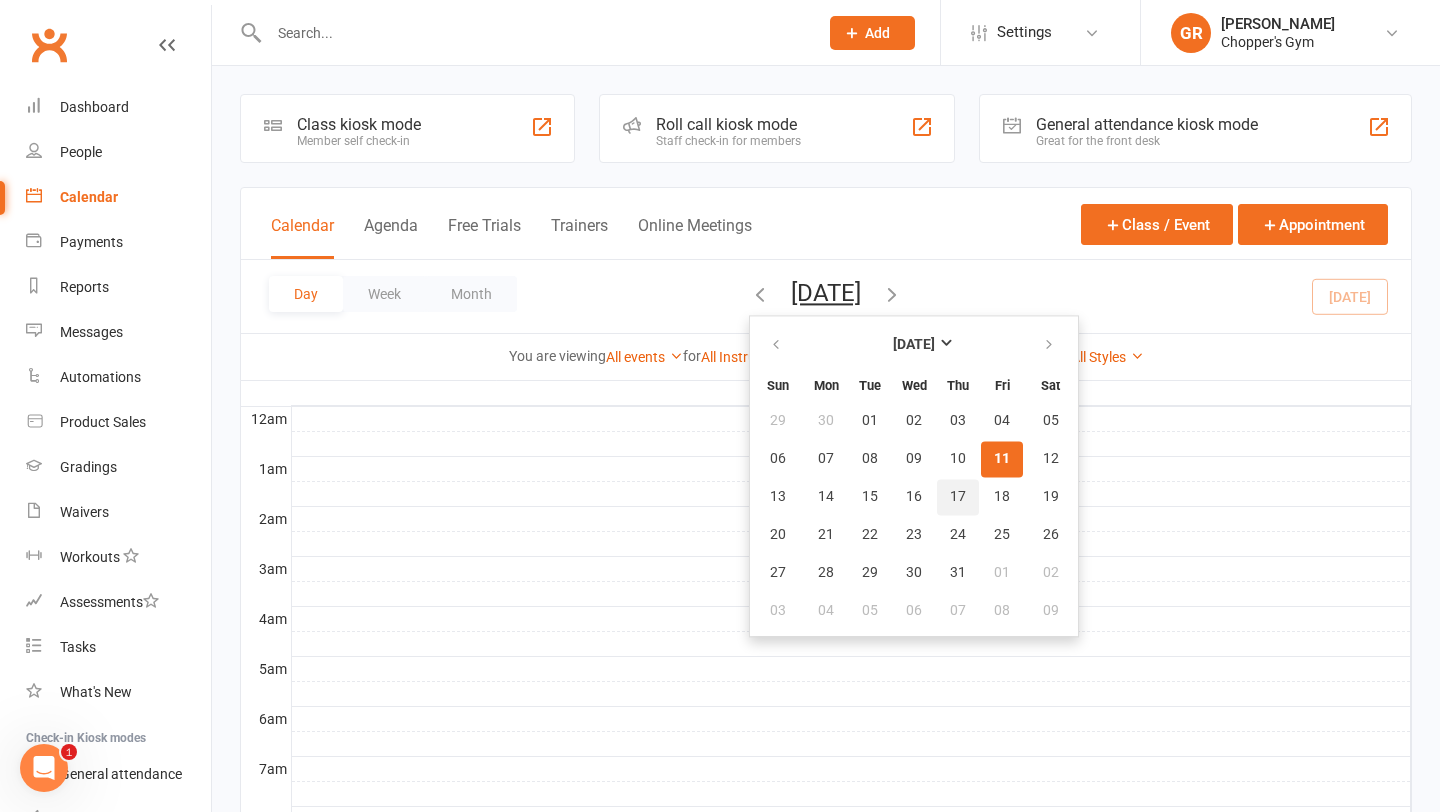 click on "17" at bounding box center [958, 497] 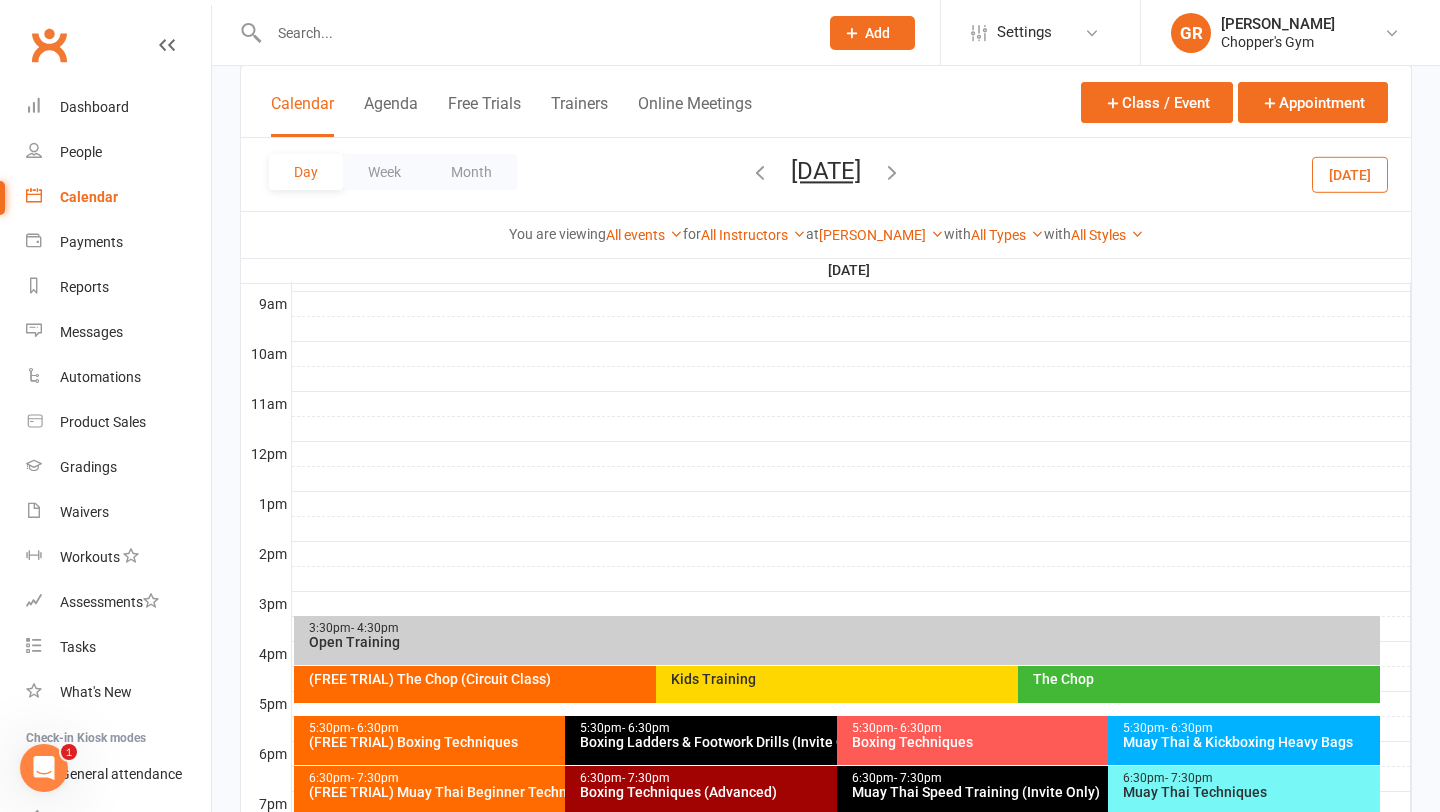 scroll, scrollTop: 838, scrollLeft: 0, axis: vertical 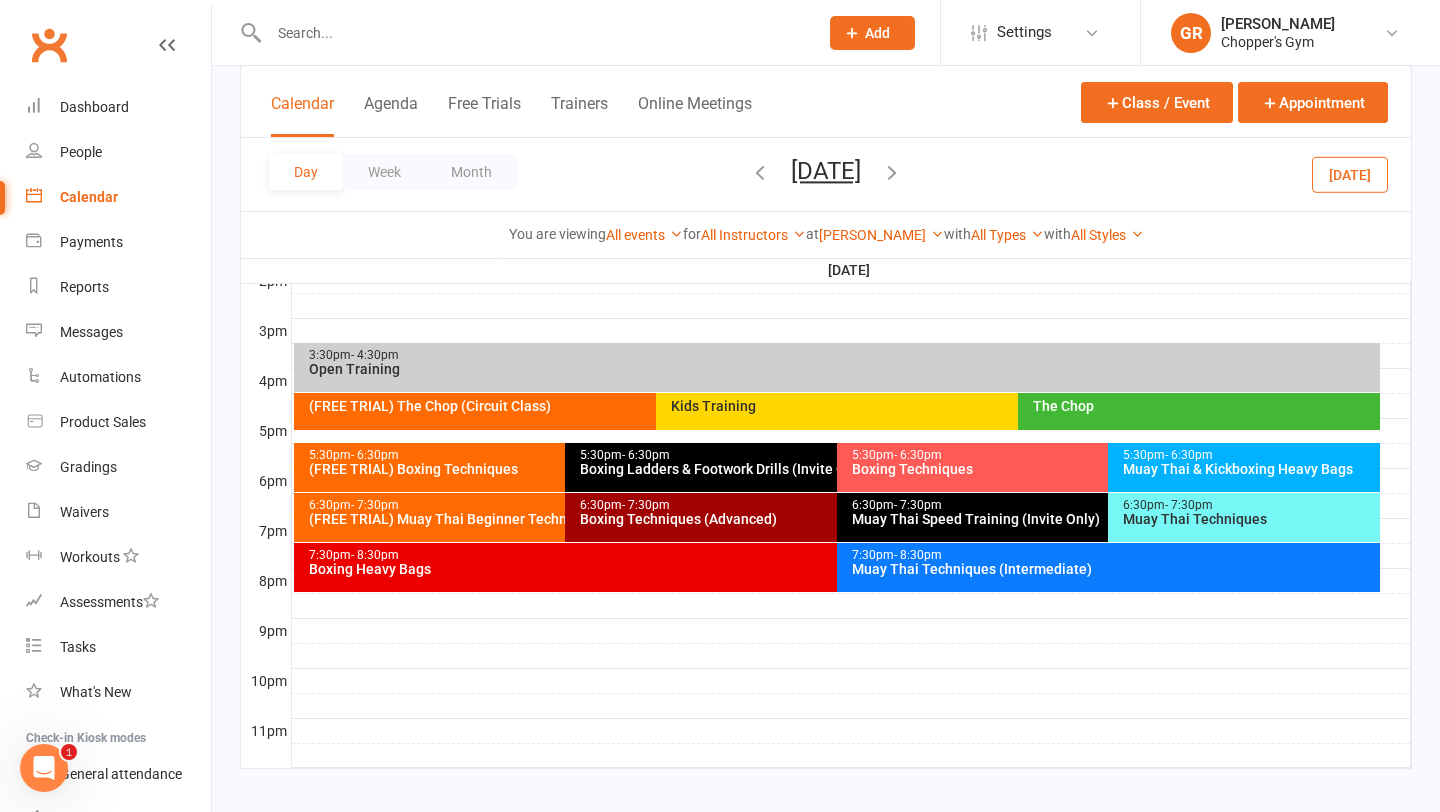 click on "[DATE]" at bounding box center (826, 171) 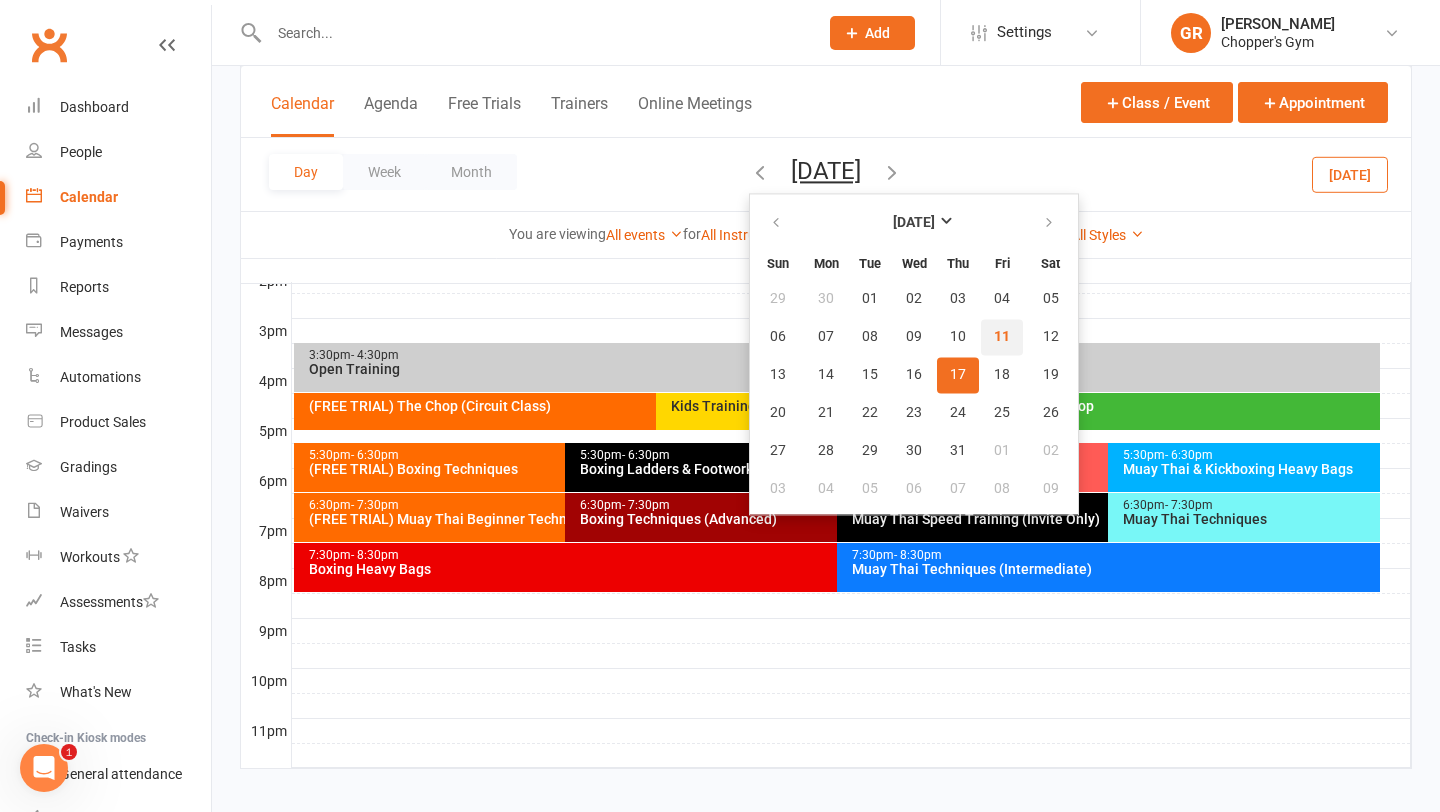 click on "11" at bounding box center [1002, 337] 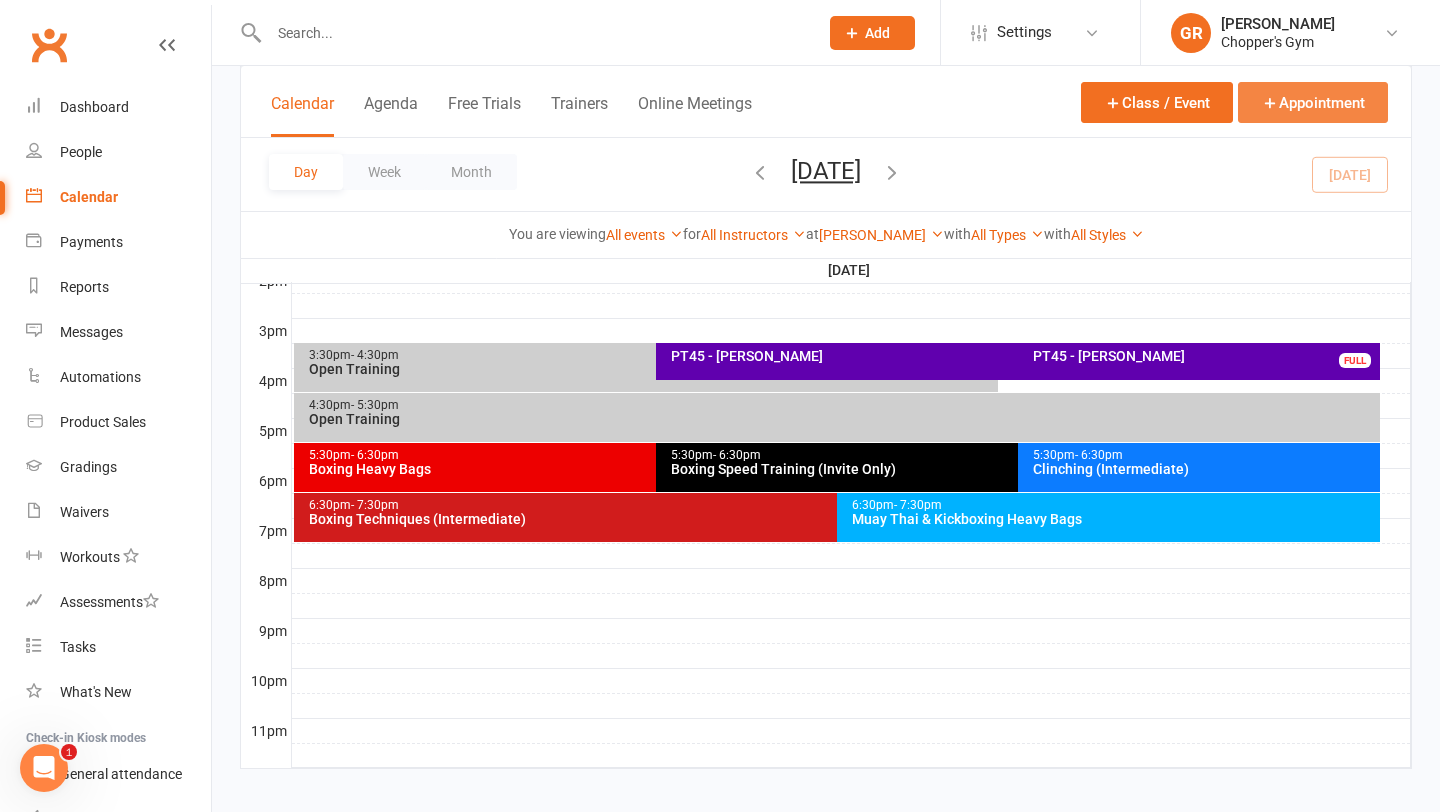 click on "Appointment" at bounding box center (1313, 102) 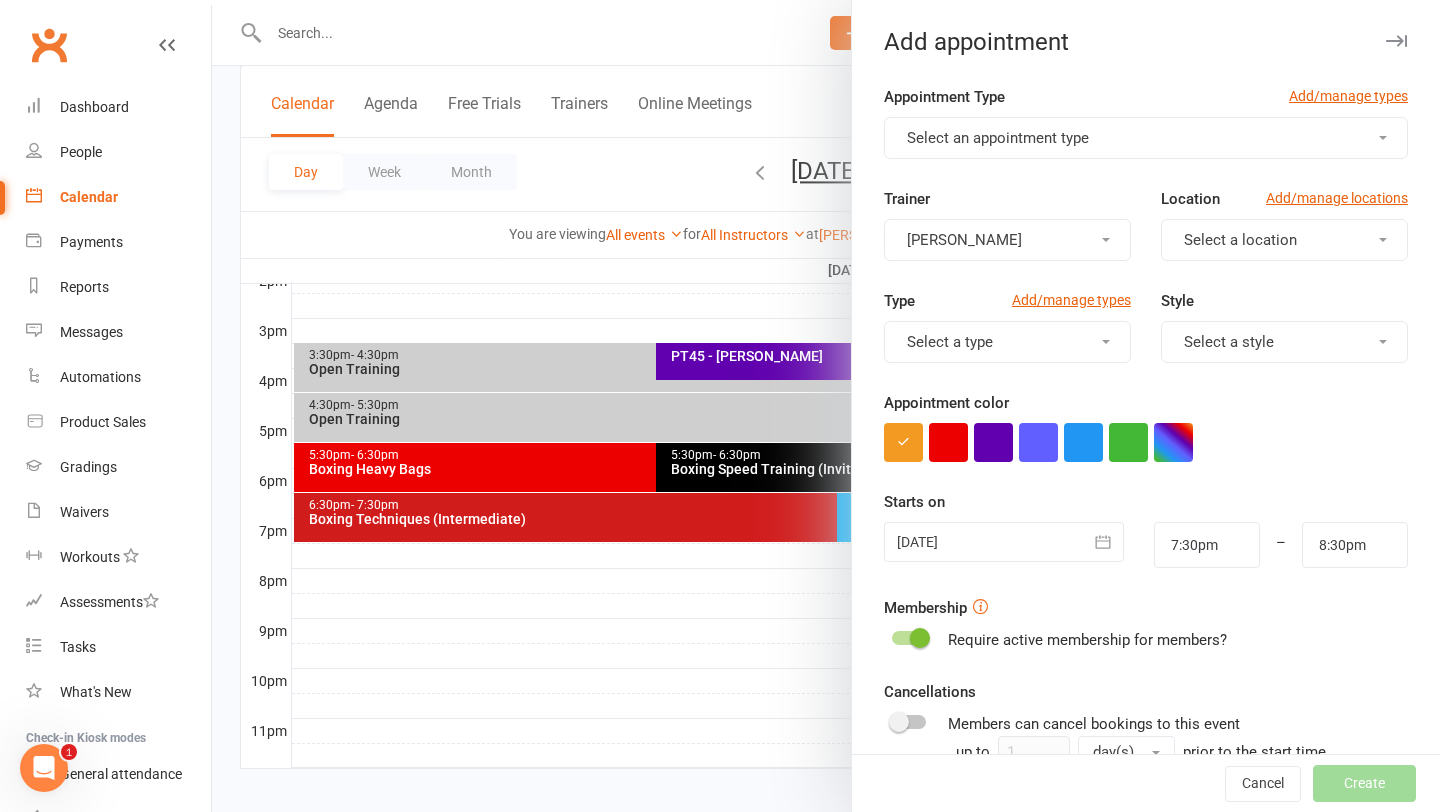 click on "Select an appointment type" at bounding box center [1146, 138] 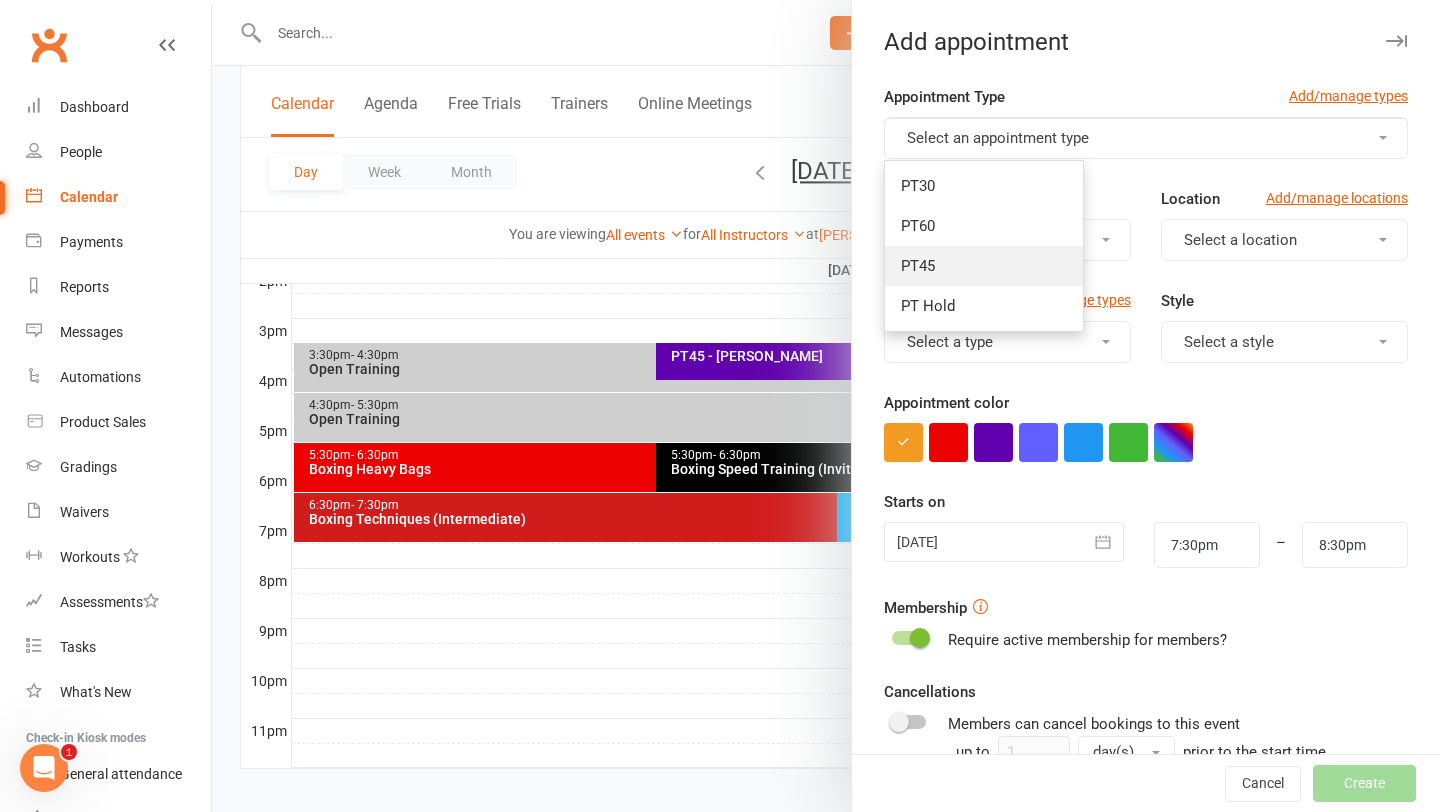 click on "PT45" at bounding box center [984, 266] 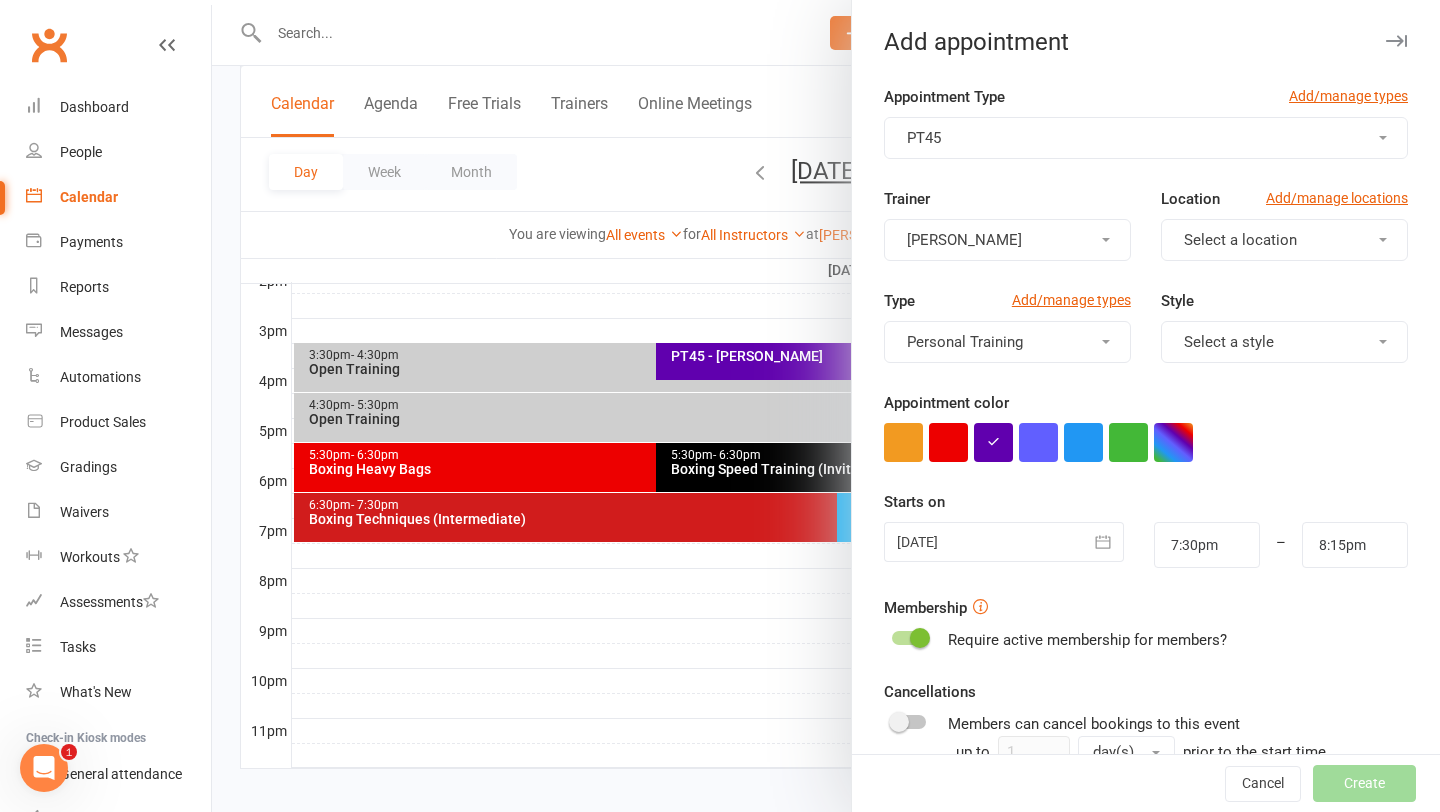 click on "Select a location" at bounding box center (1284, 240) 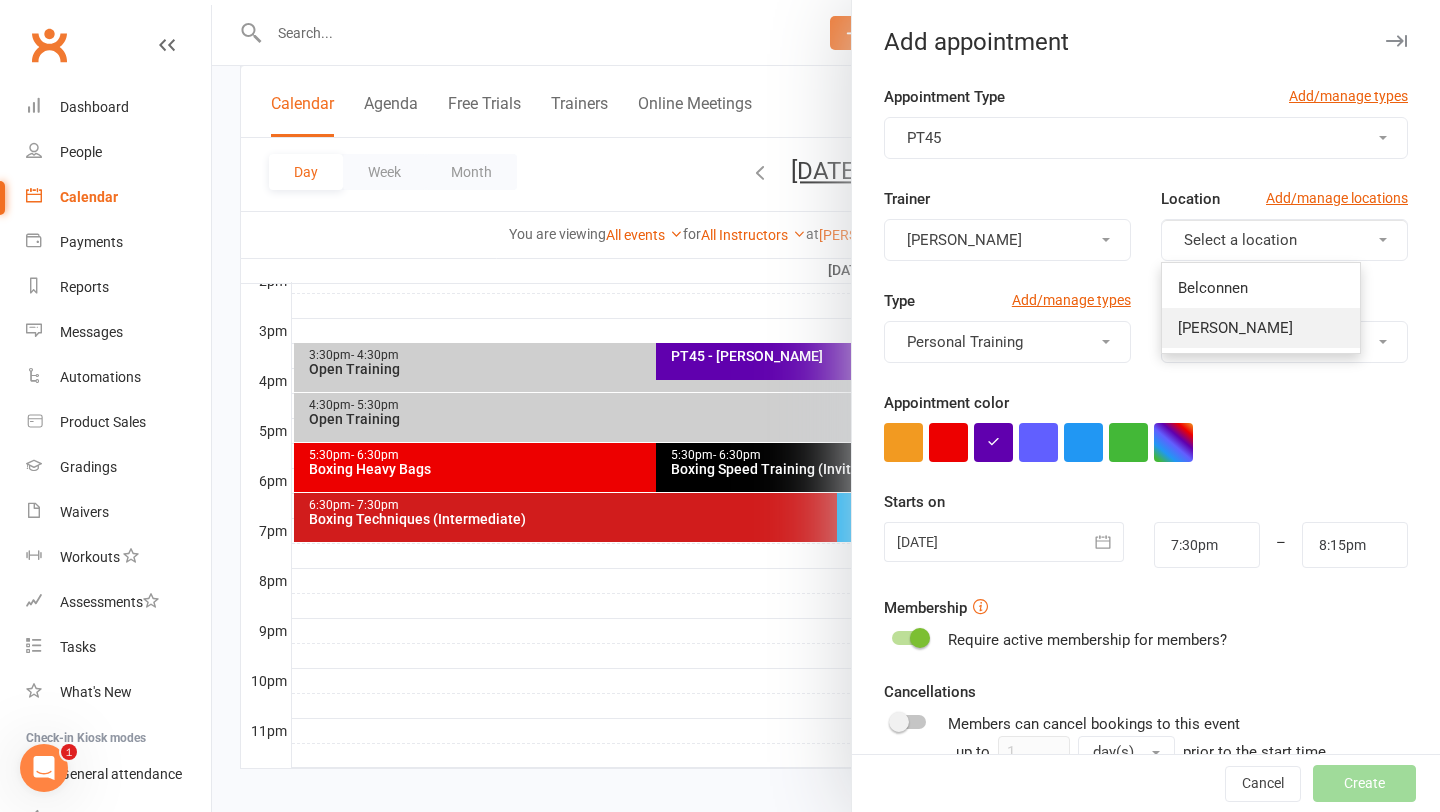 click on "[PERSON_NAME]" at bounding box center [1235, 328] 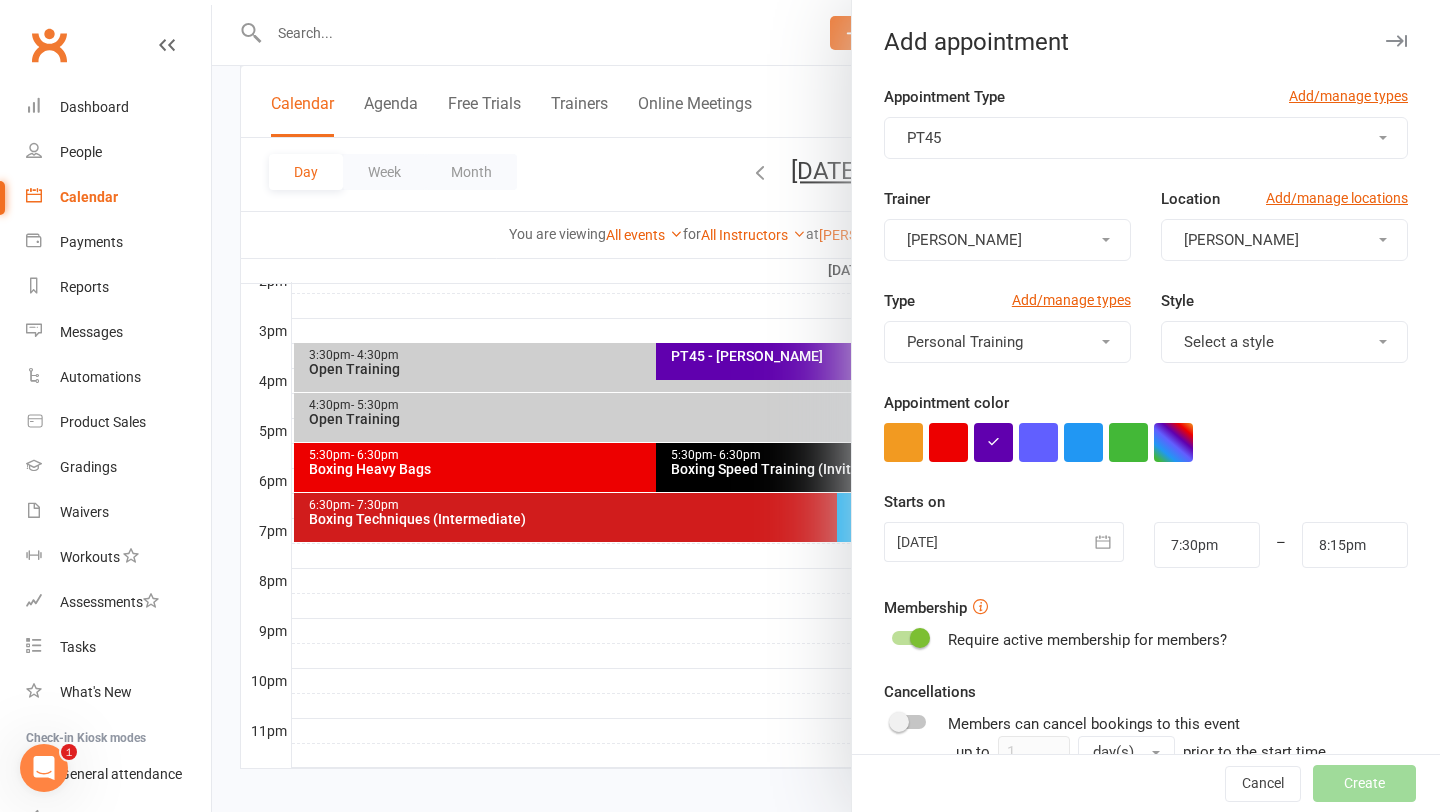 click on "[PERSON_NAME]" at bounding box center (1007, 240) 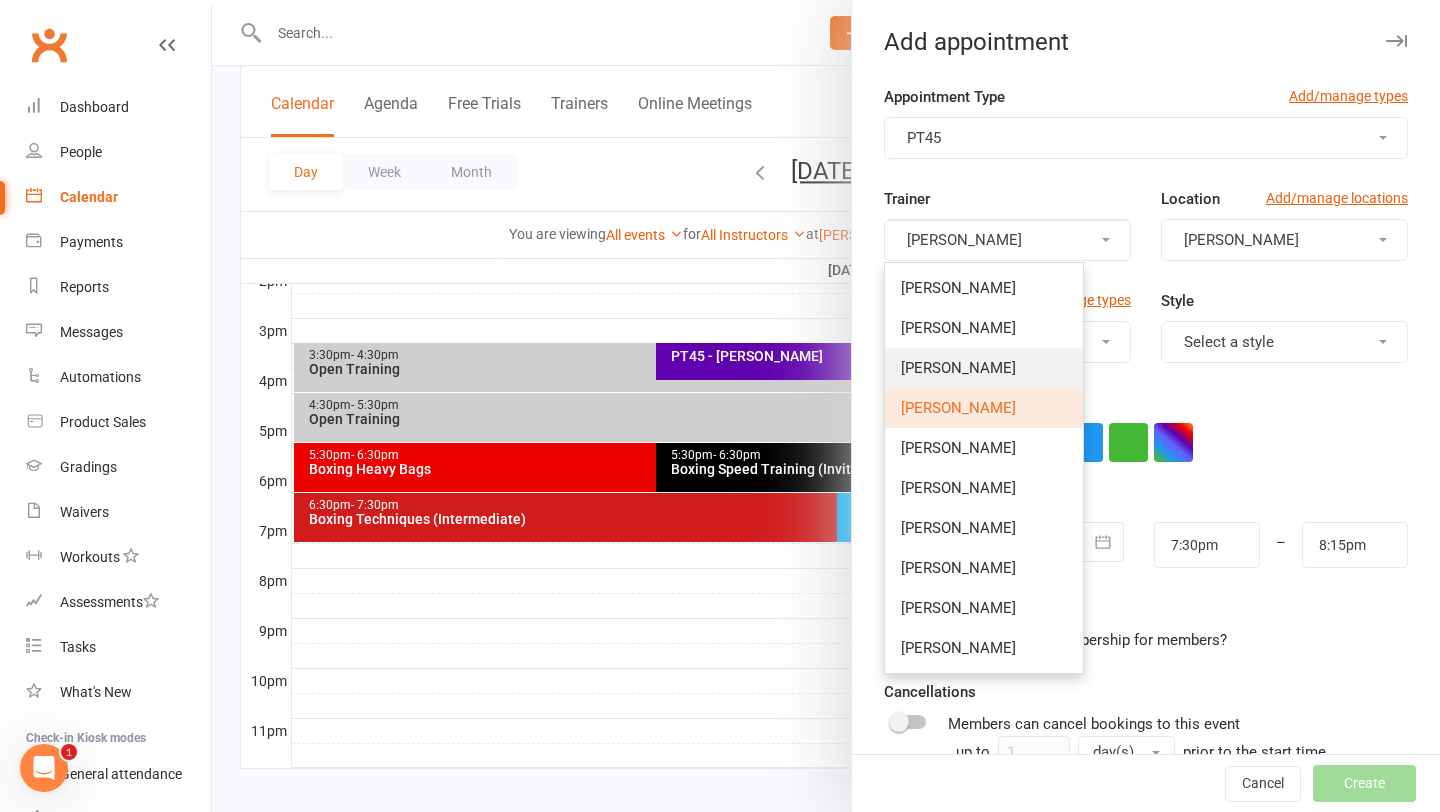 click on "[PERSON_NAME]" at bounding box center [958, 368] 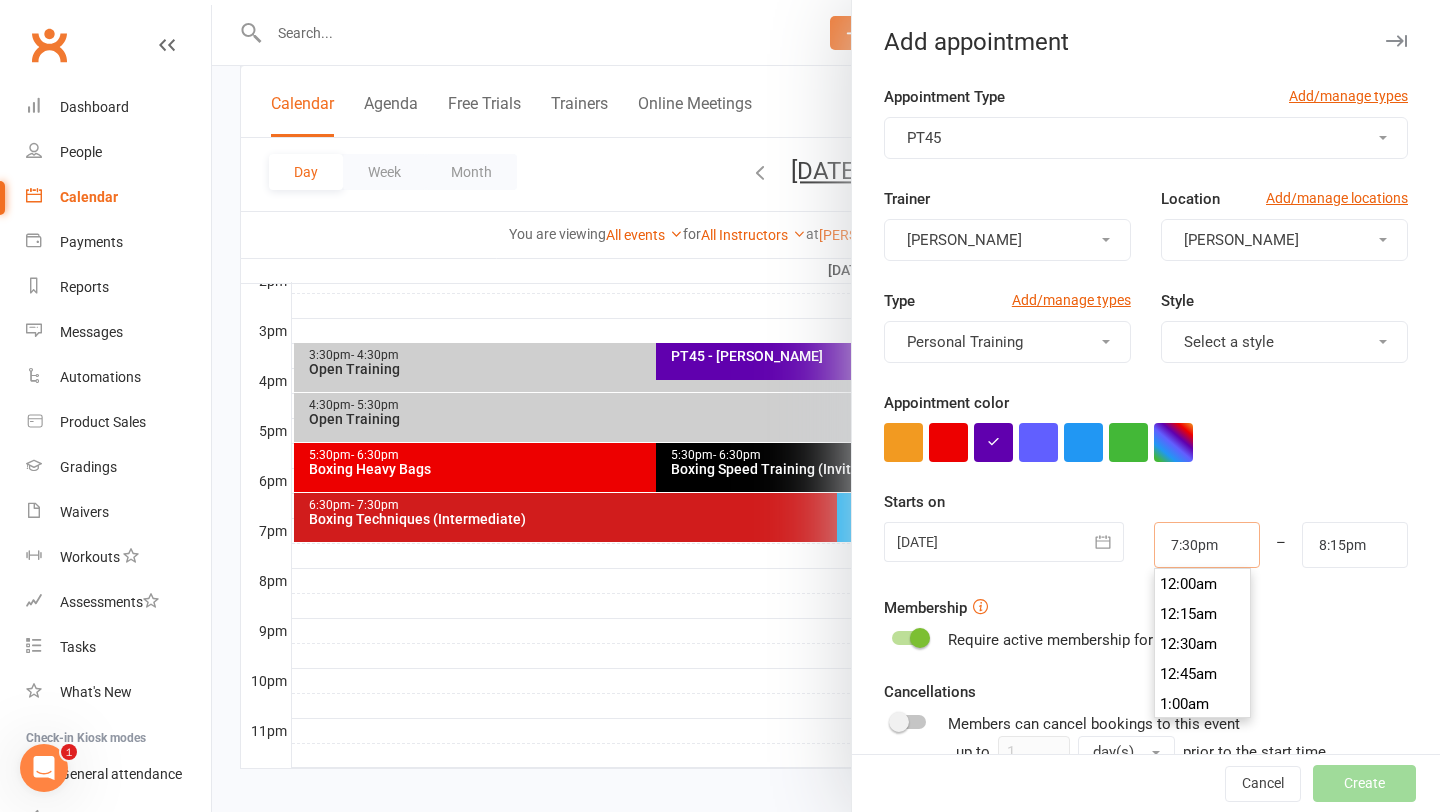 click on "7:30pm" at bounding box center (1207, 545) 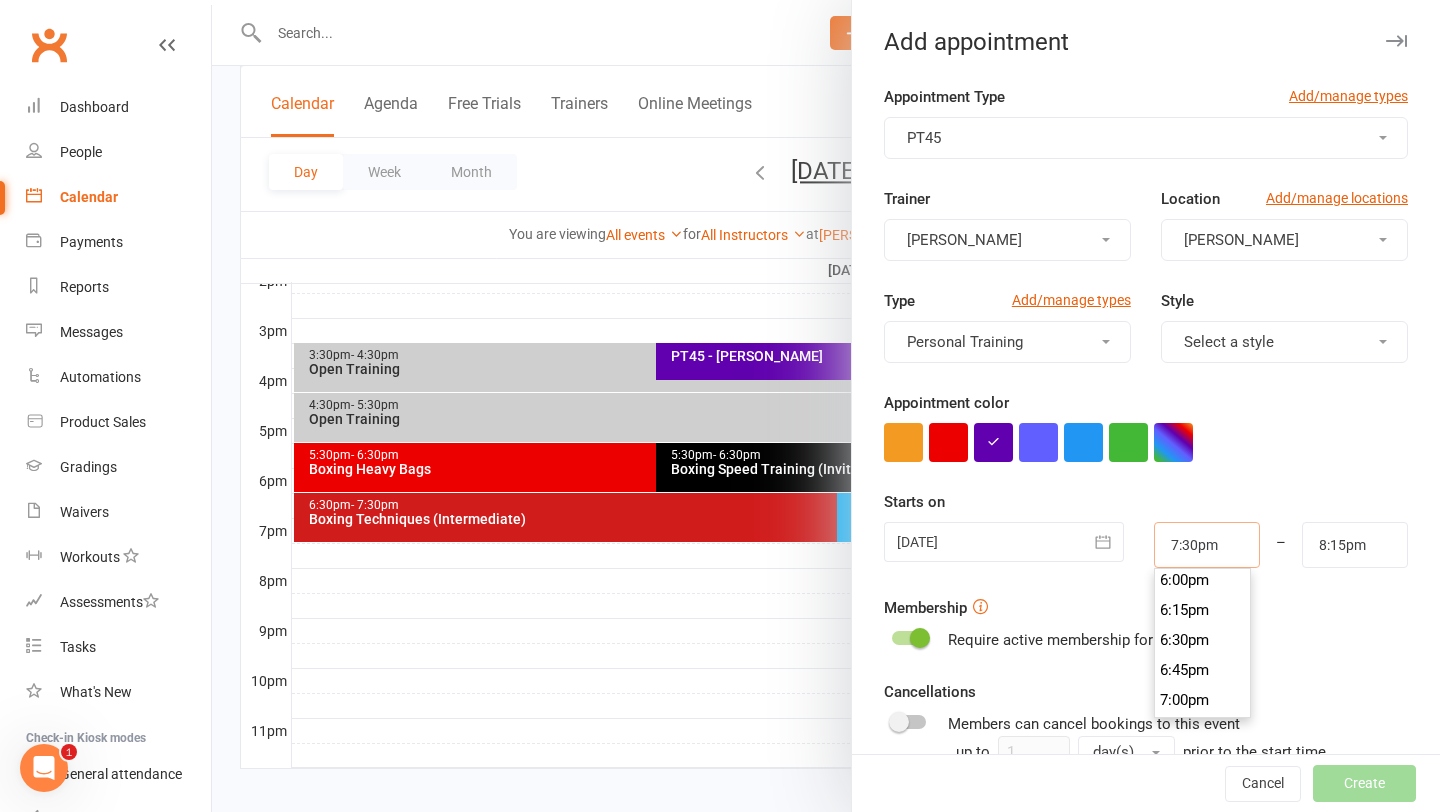 scroll, scrollTop: 2161, scrollLeft: 0, axis: vertical 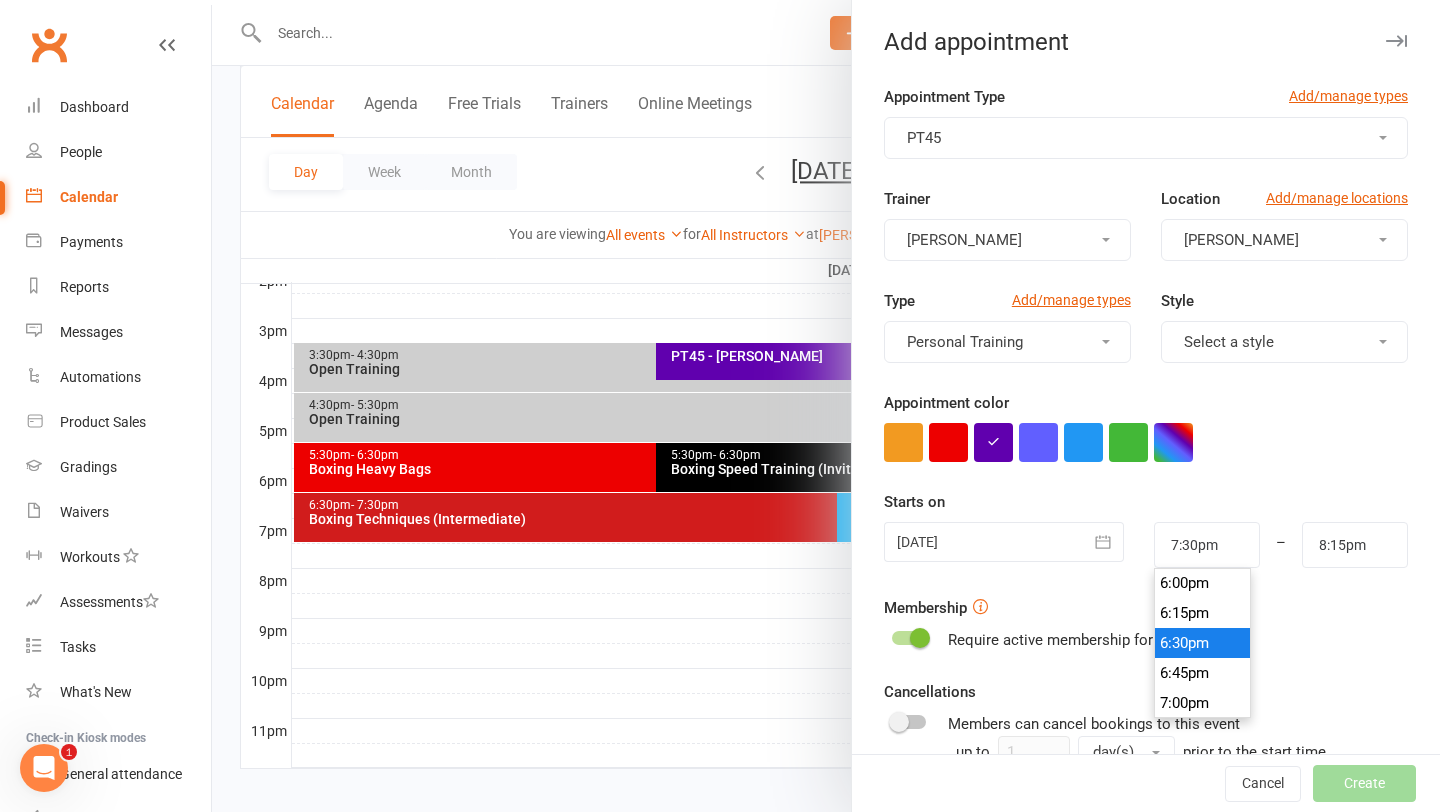 type on "6:30pm" 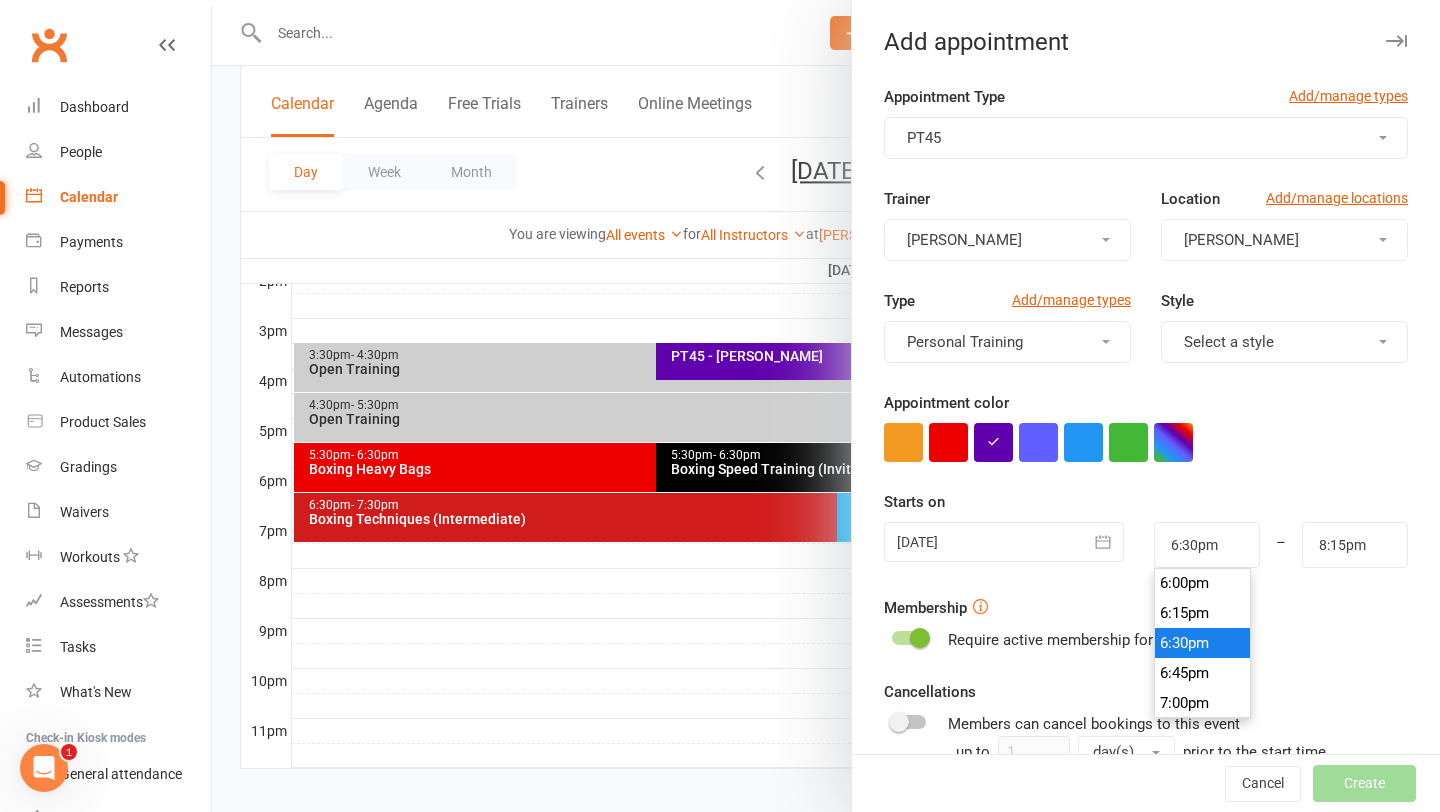 click on "6:30pm" at bounding box center [1203, 643] 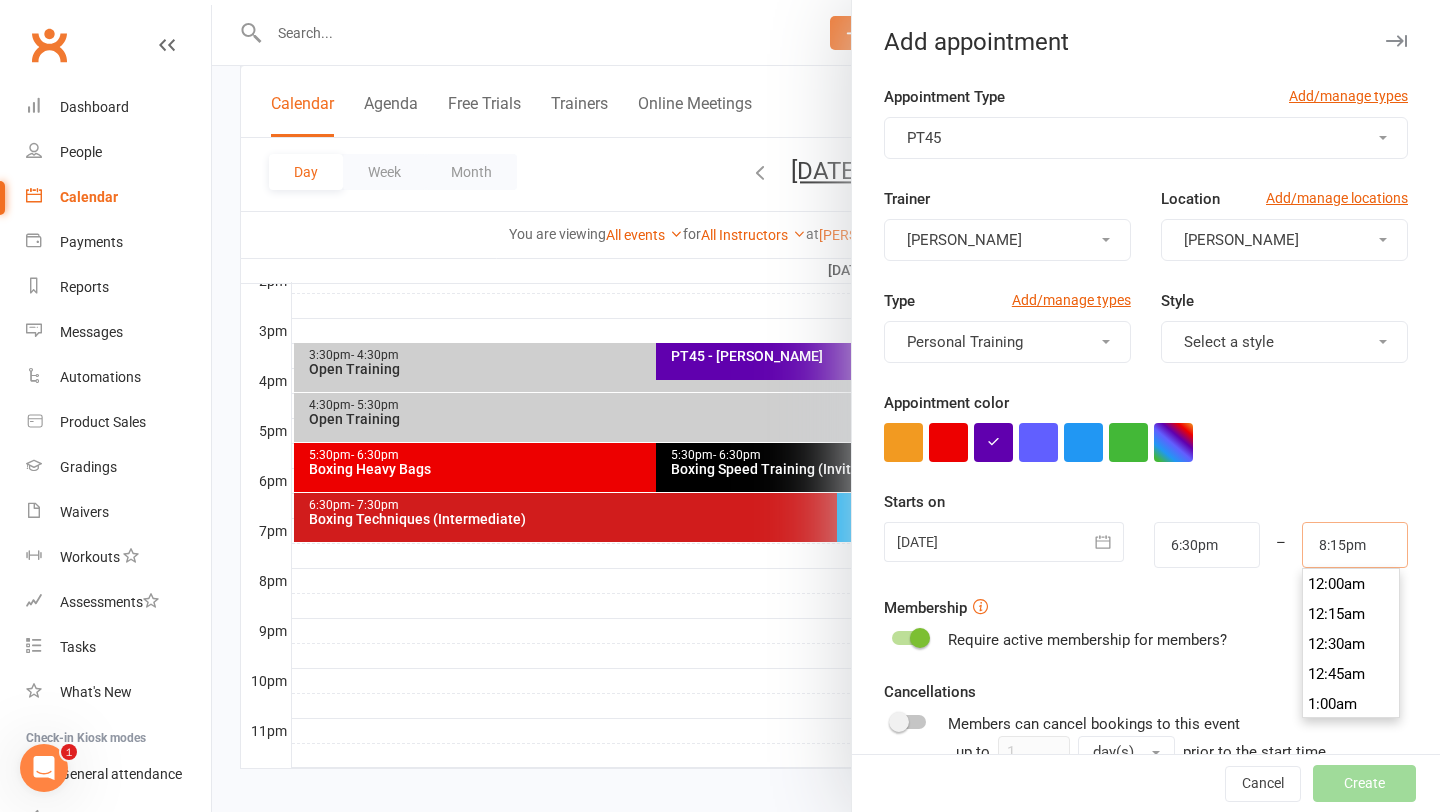 click on "8:15pm" at bounding box center (1355, 545) 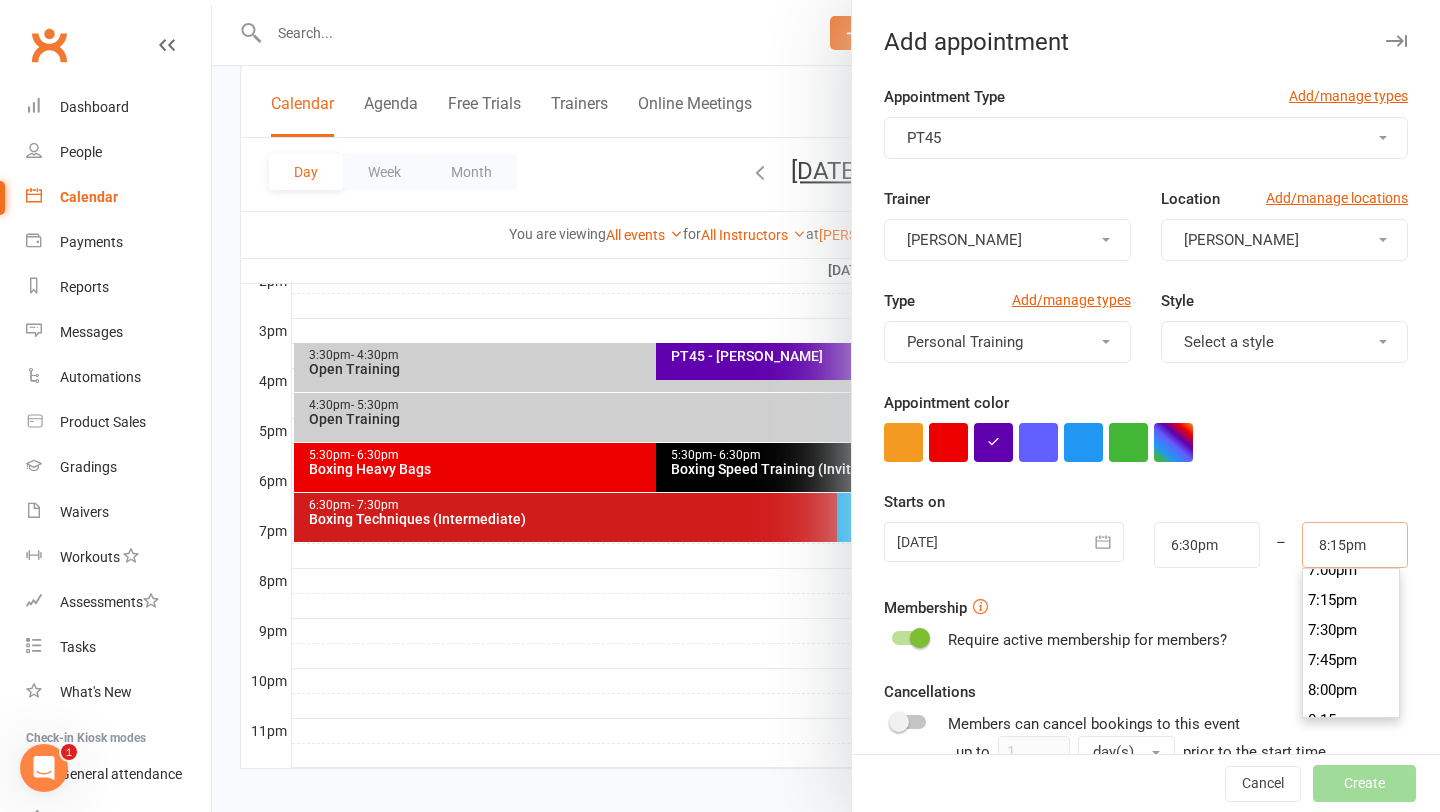 scroll, scrollTop: 2255, scrollLeft: 0, axis: vertical 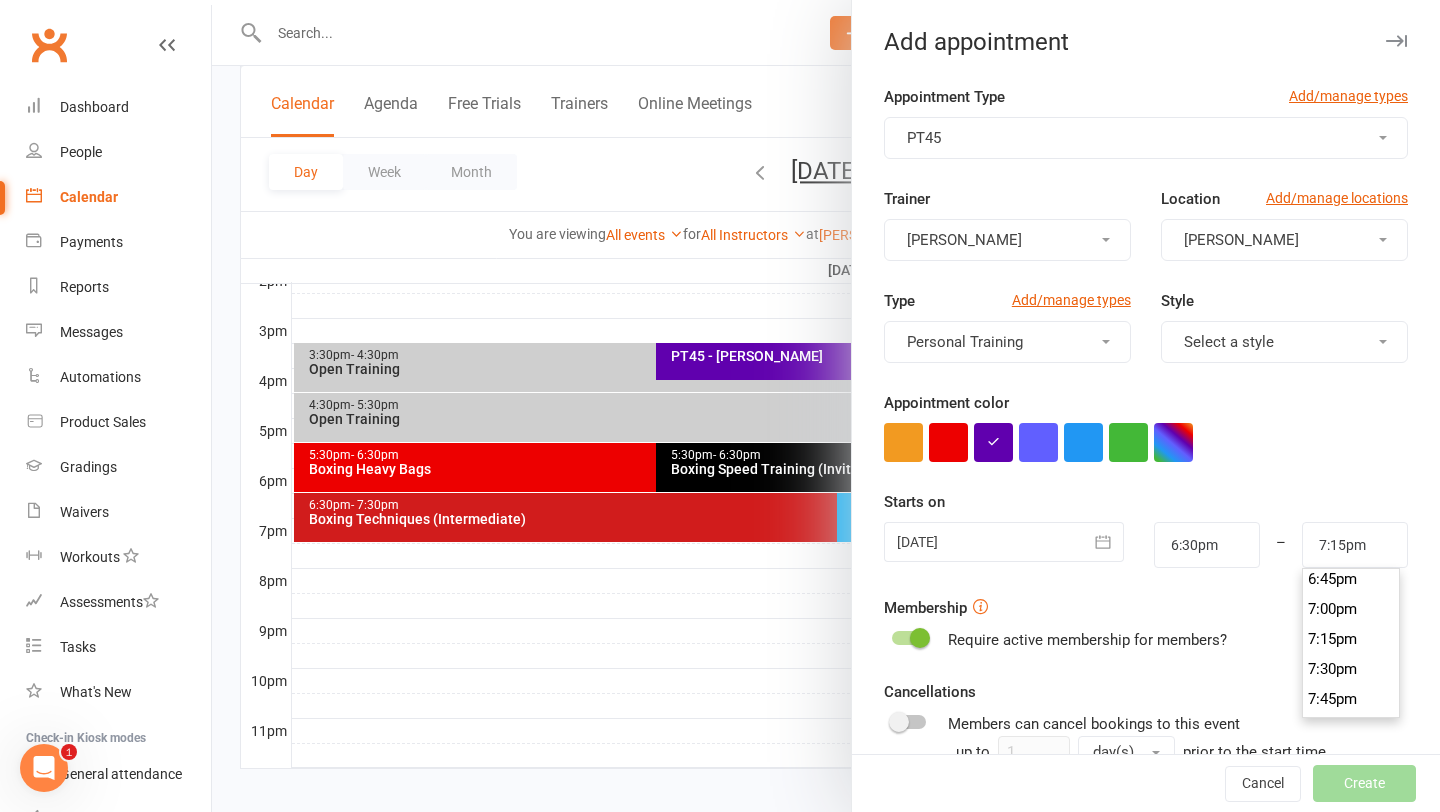 click on "7:15pm" at bounding box center (1351, 639) 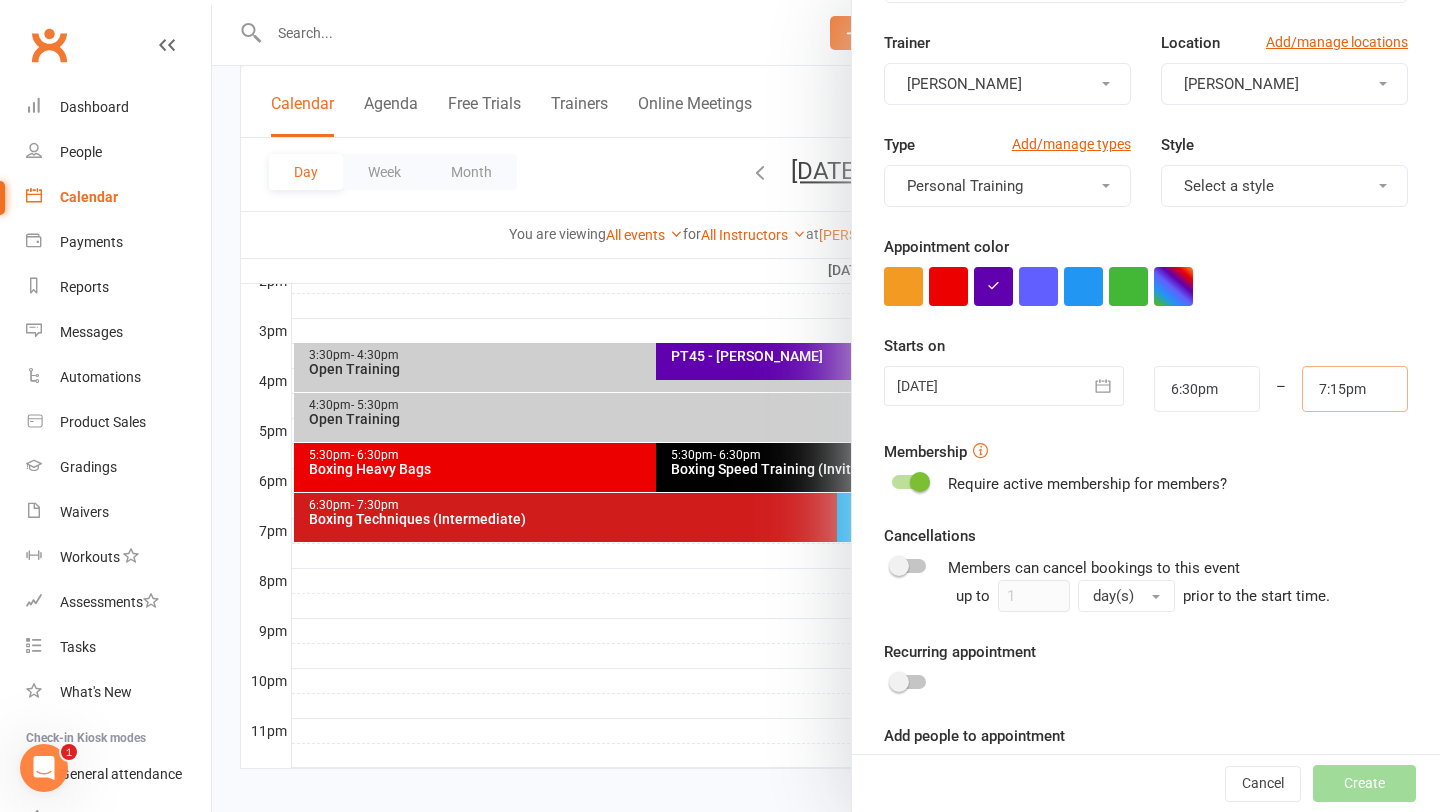 scroll, scrollTop: 228, scrollLeft: 0, axis: vertical 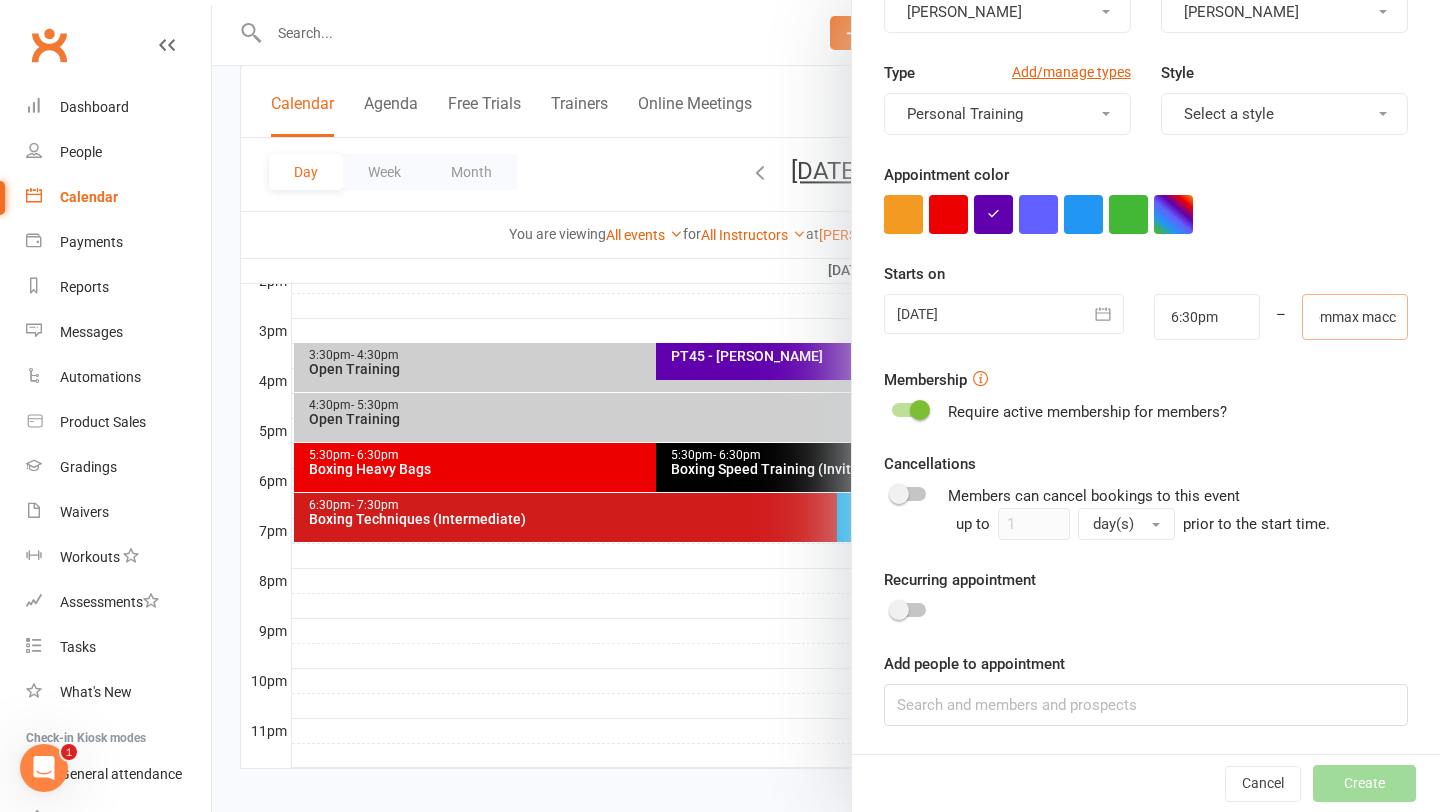 type on "7:15pmmax macc" 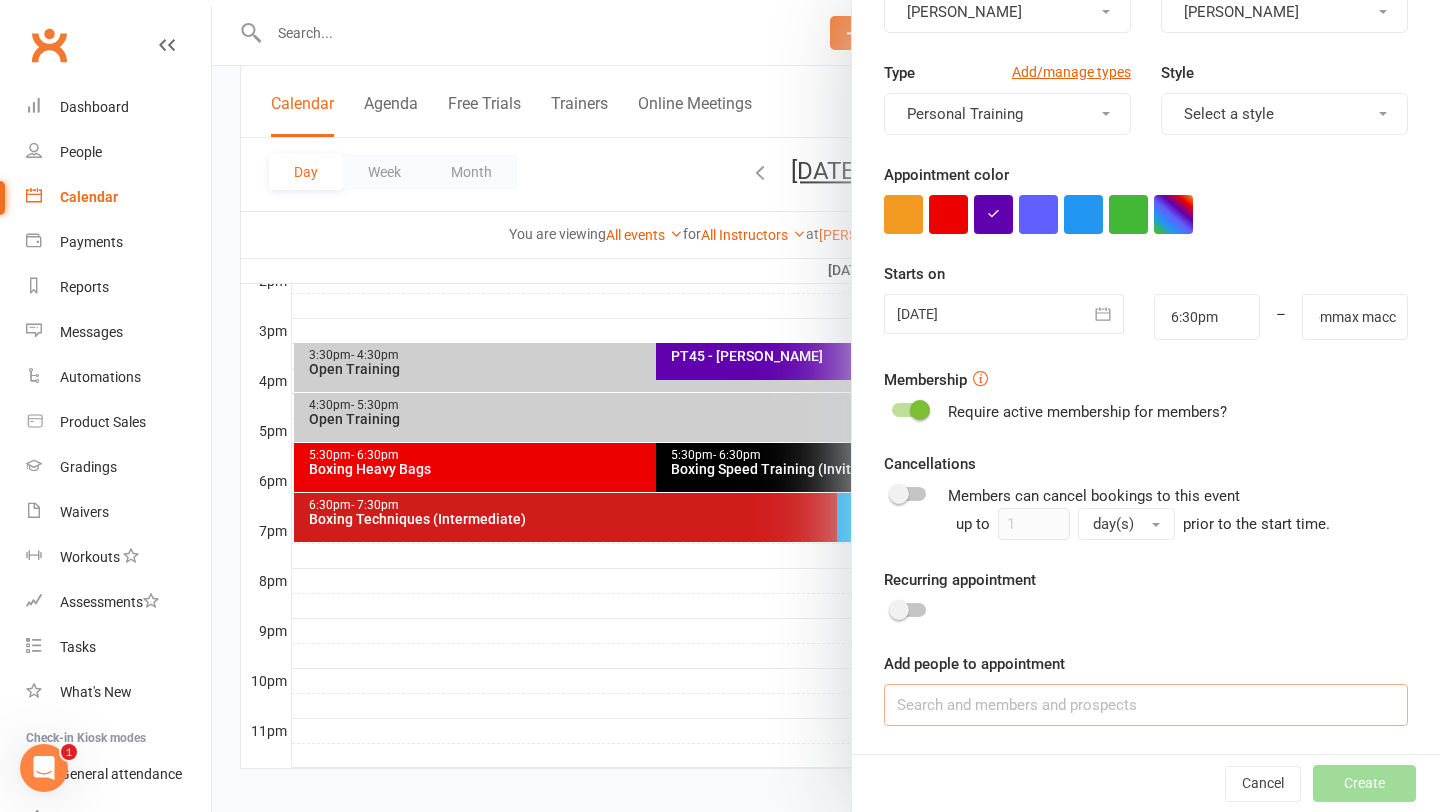 scroll, scrollTop: 0, scrollLeft: 0, axis: both 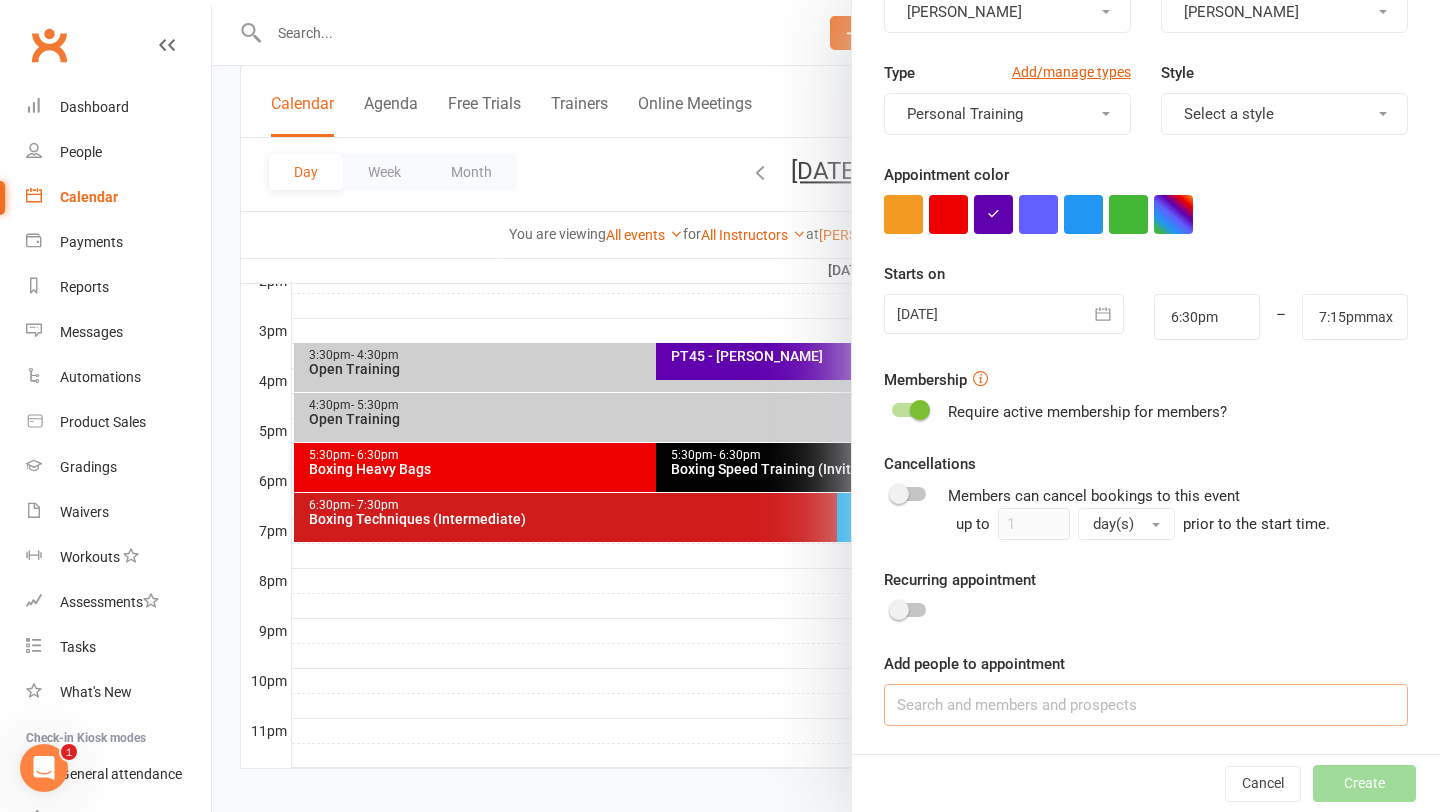 click at bounding box center [1146, 705] 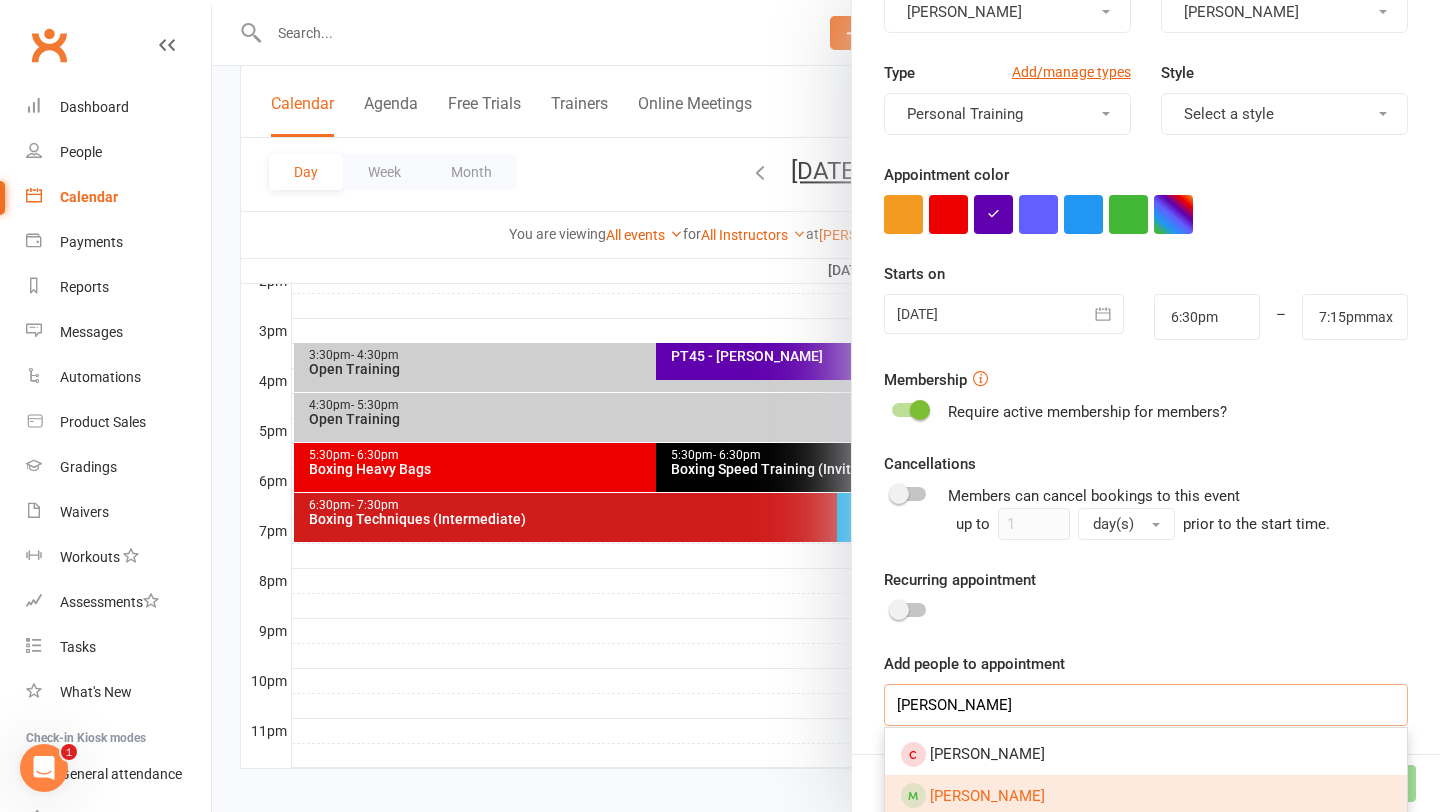 type on "[PERSON_NAME]" 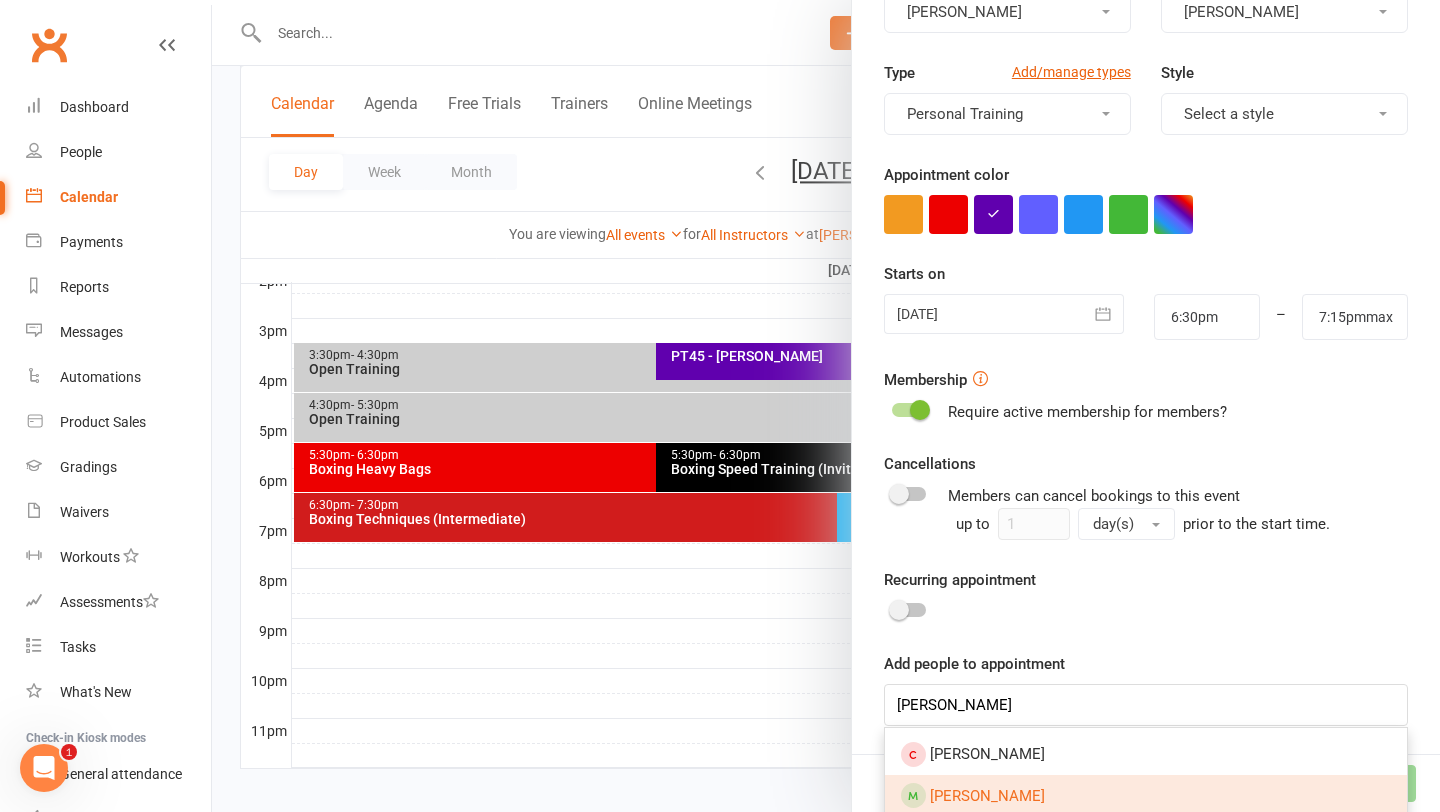 click on "[PERSON_NAME]" at bounding box center (1146, 796) 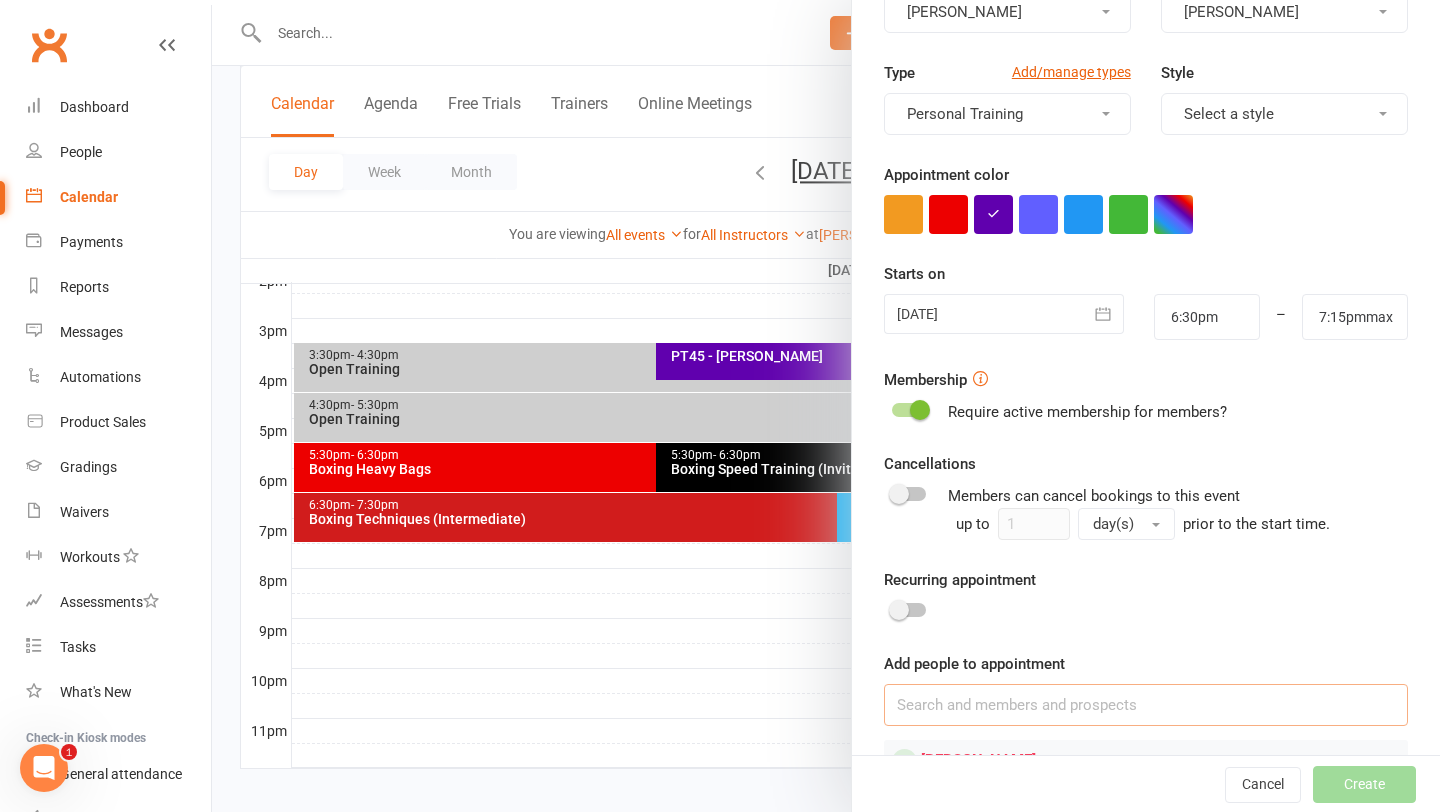 scroll, scrollTop: 307, scrollLeft: 0, axis: vertical 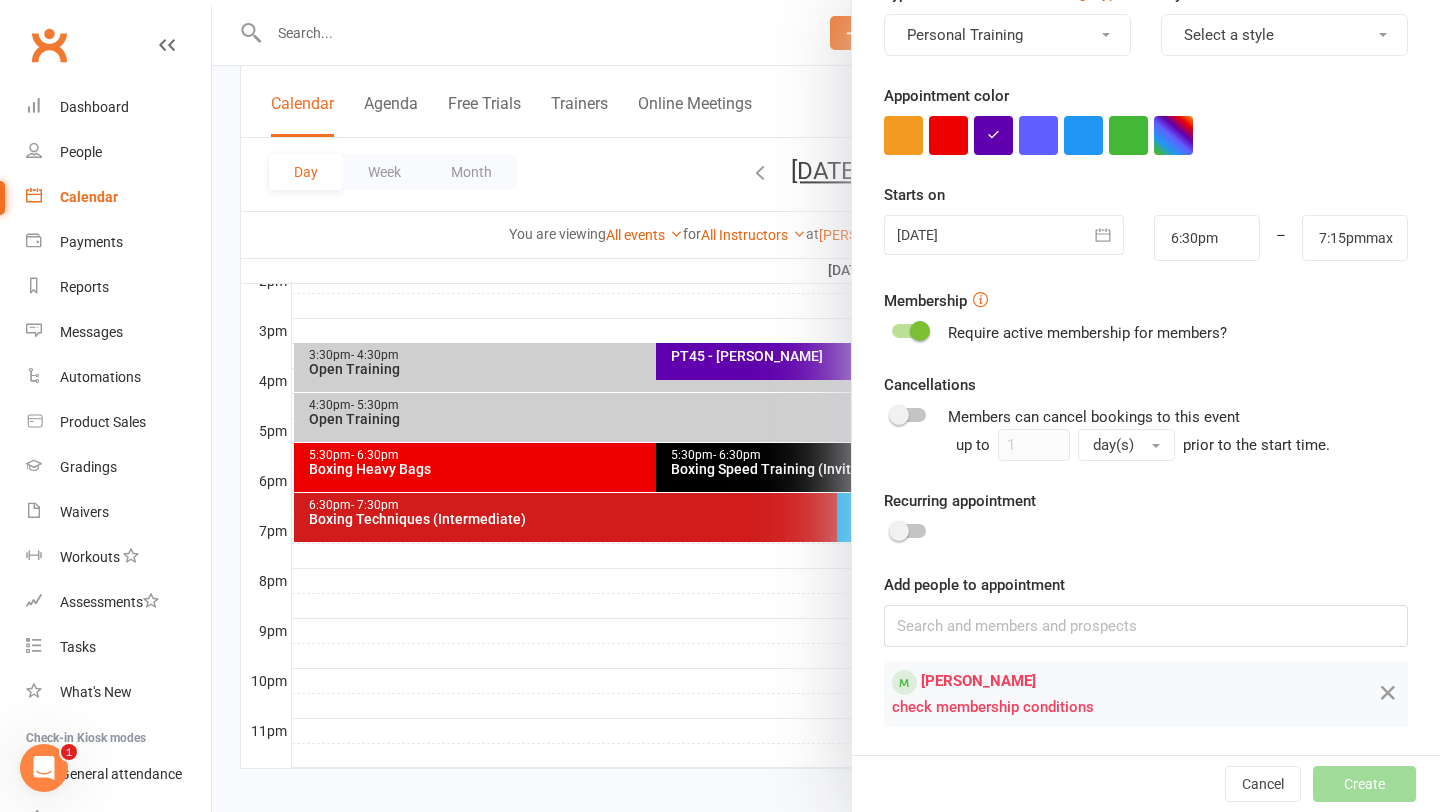 click on "Cancel Create" at bounding box center [1146, 783] 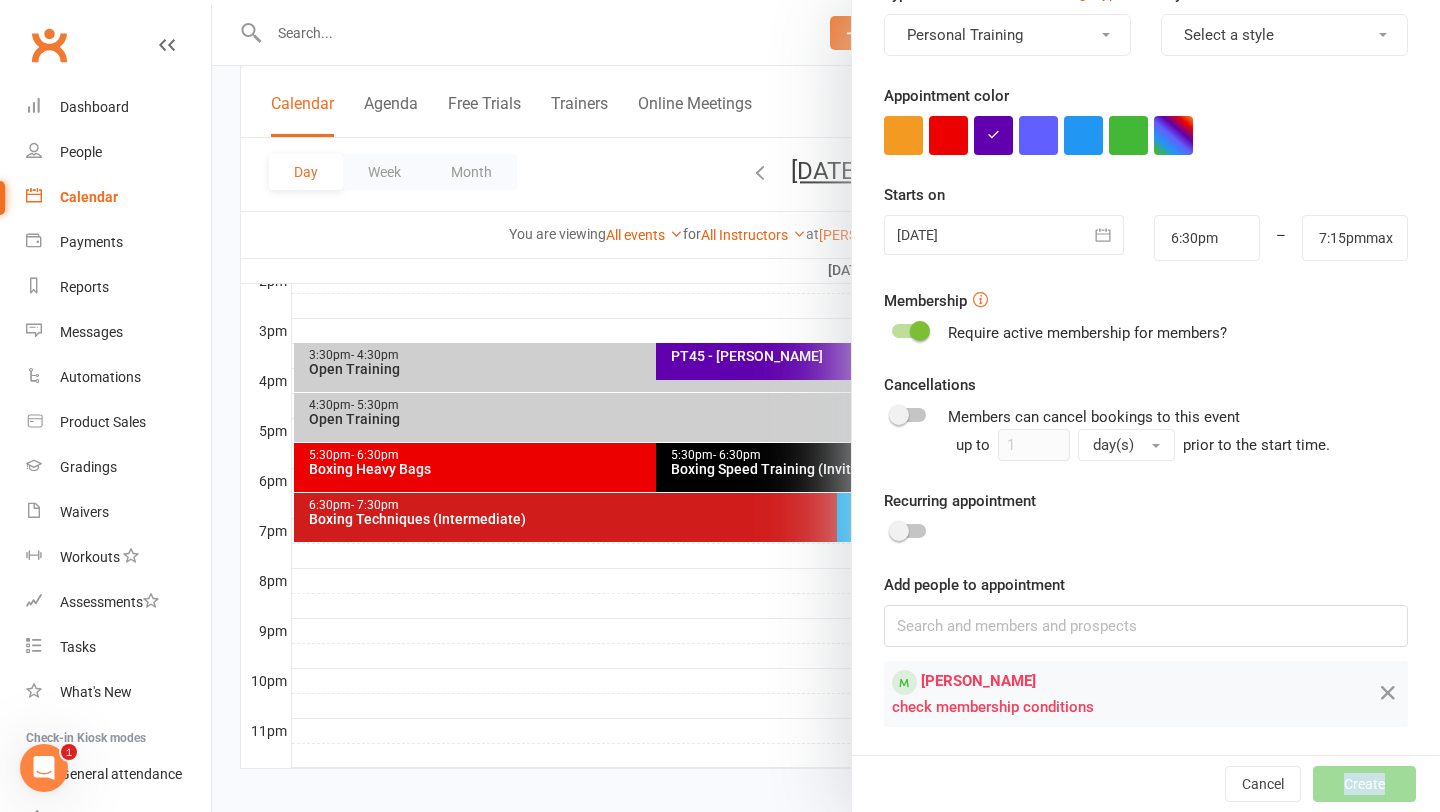 click on "Cancel Create" at bounding box center (1146, 783) 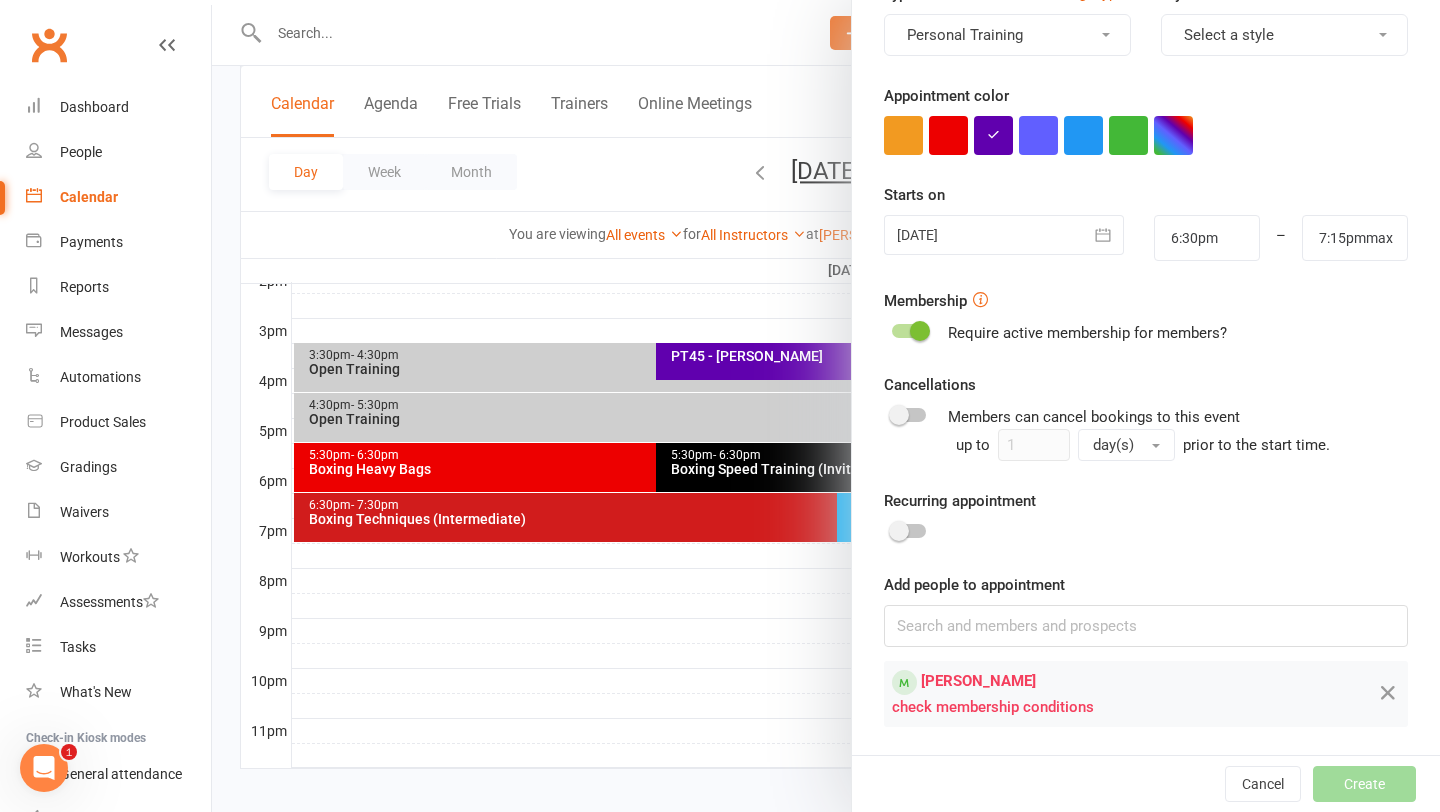click on "check membership conditions" at bounding box center (1108, 707) 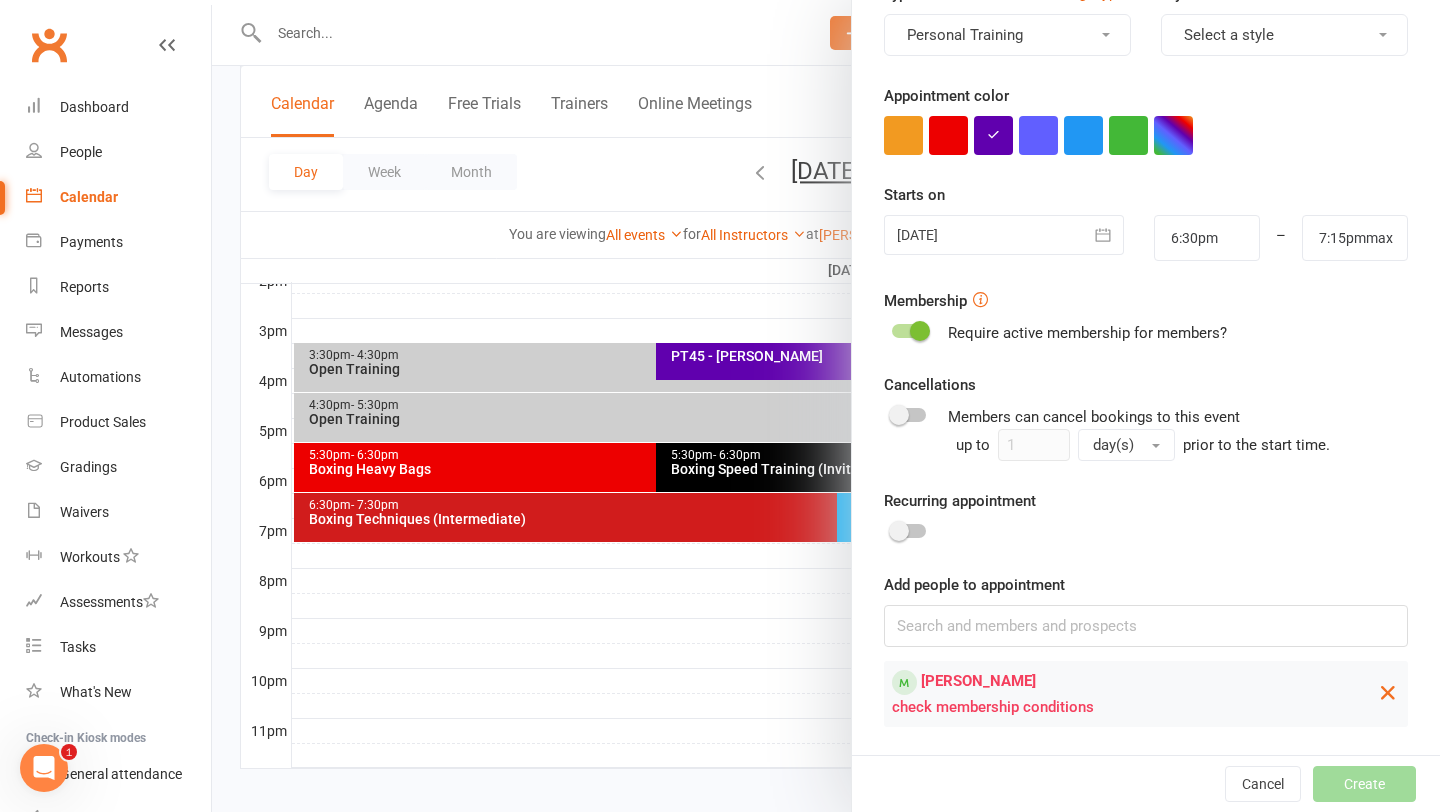 click at bounding box center [1388, 692] 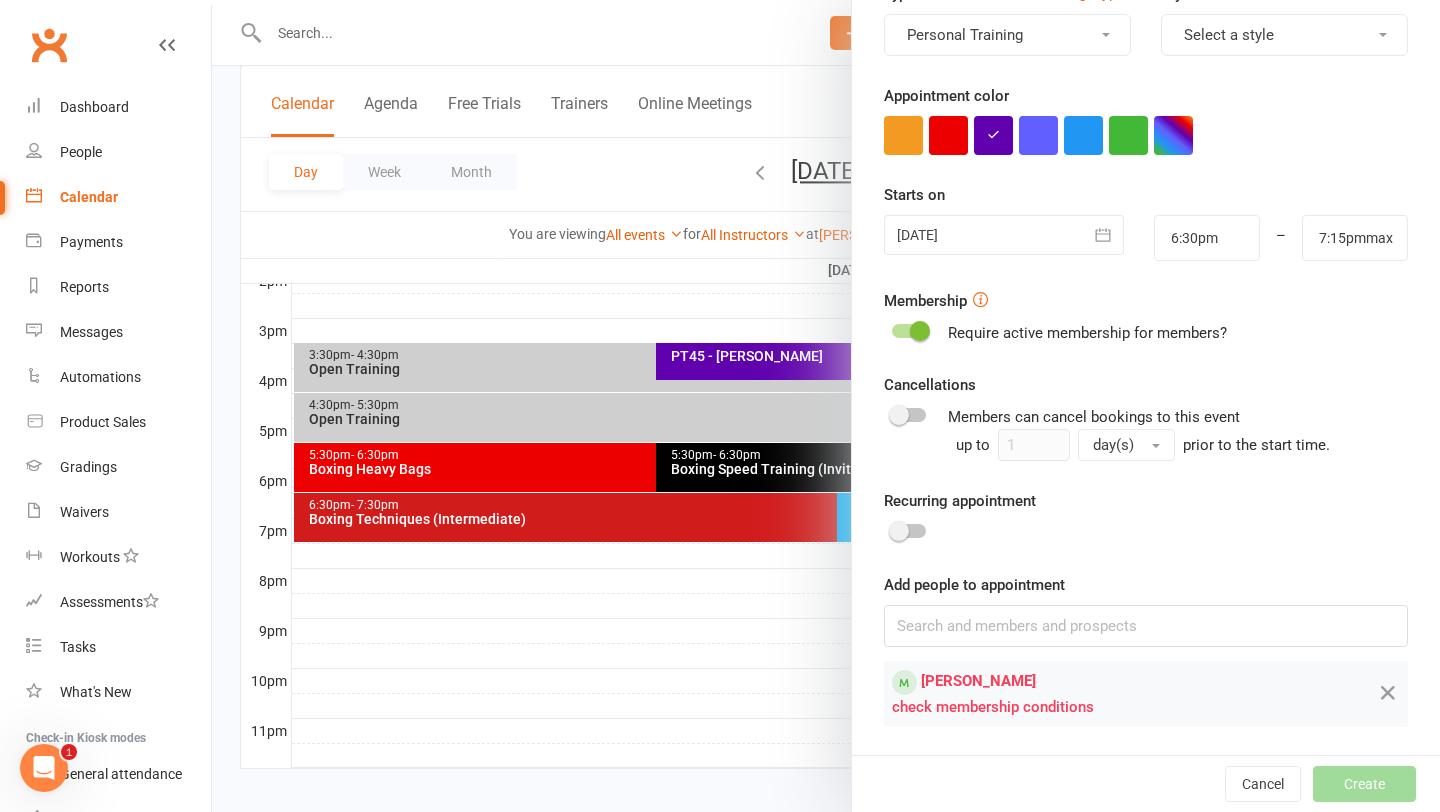 scroll, scrollTop: 228, scrollLeft: 0, axis: vertical 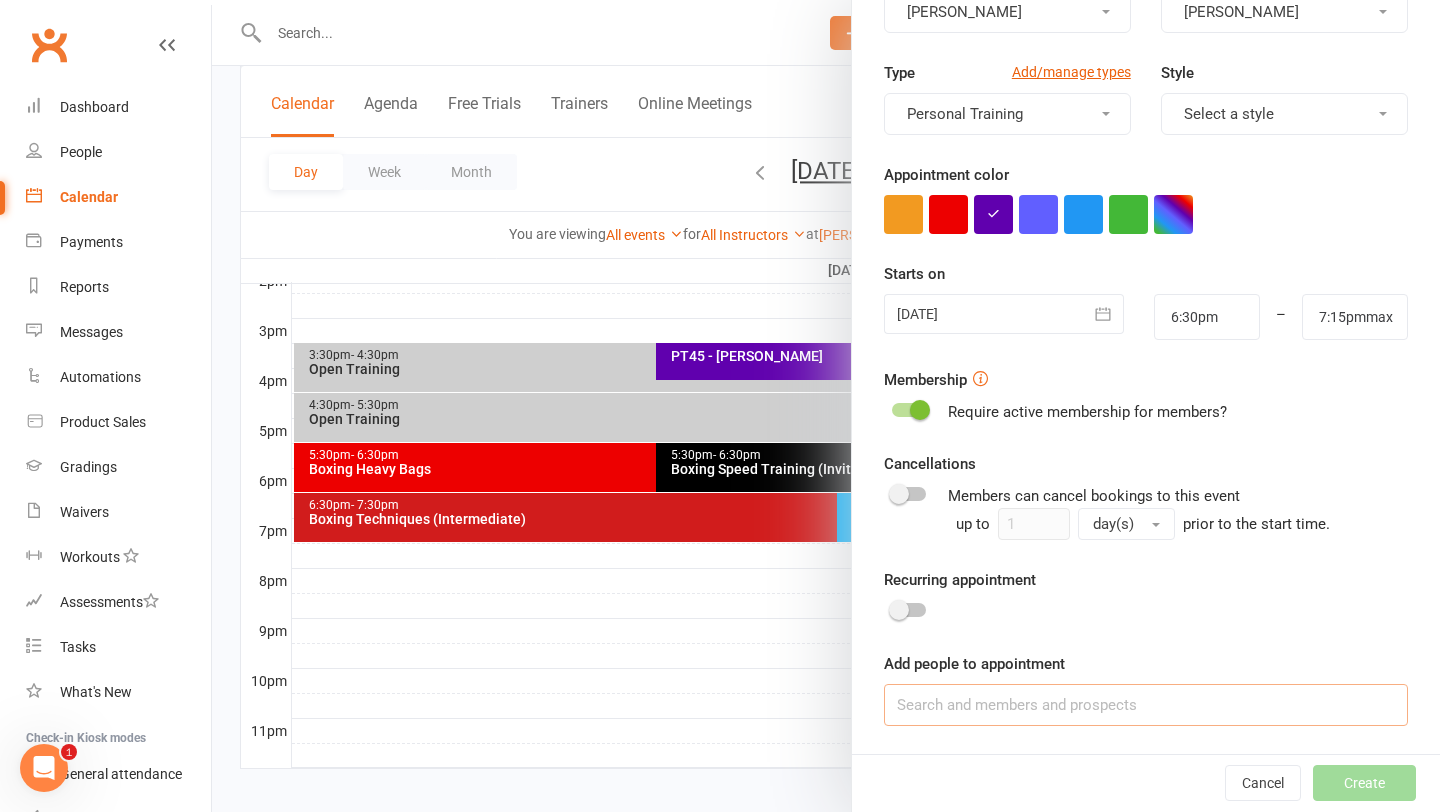click at bounding box center [1146, 705] 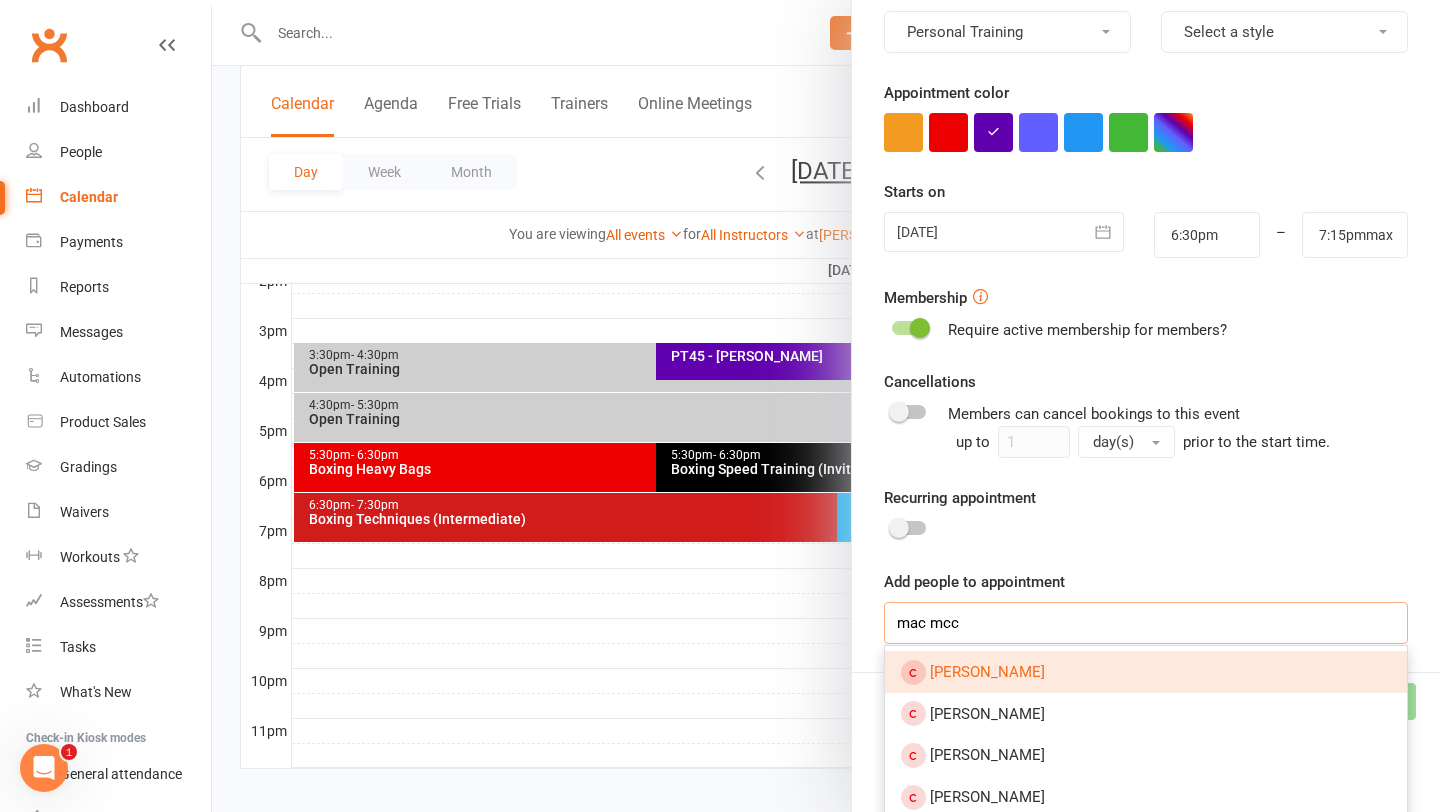 scroll, scrollTop: 309, scrollLeft: 0, axis: vertical 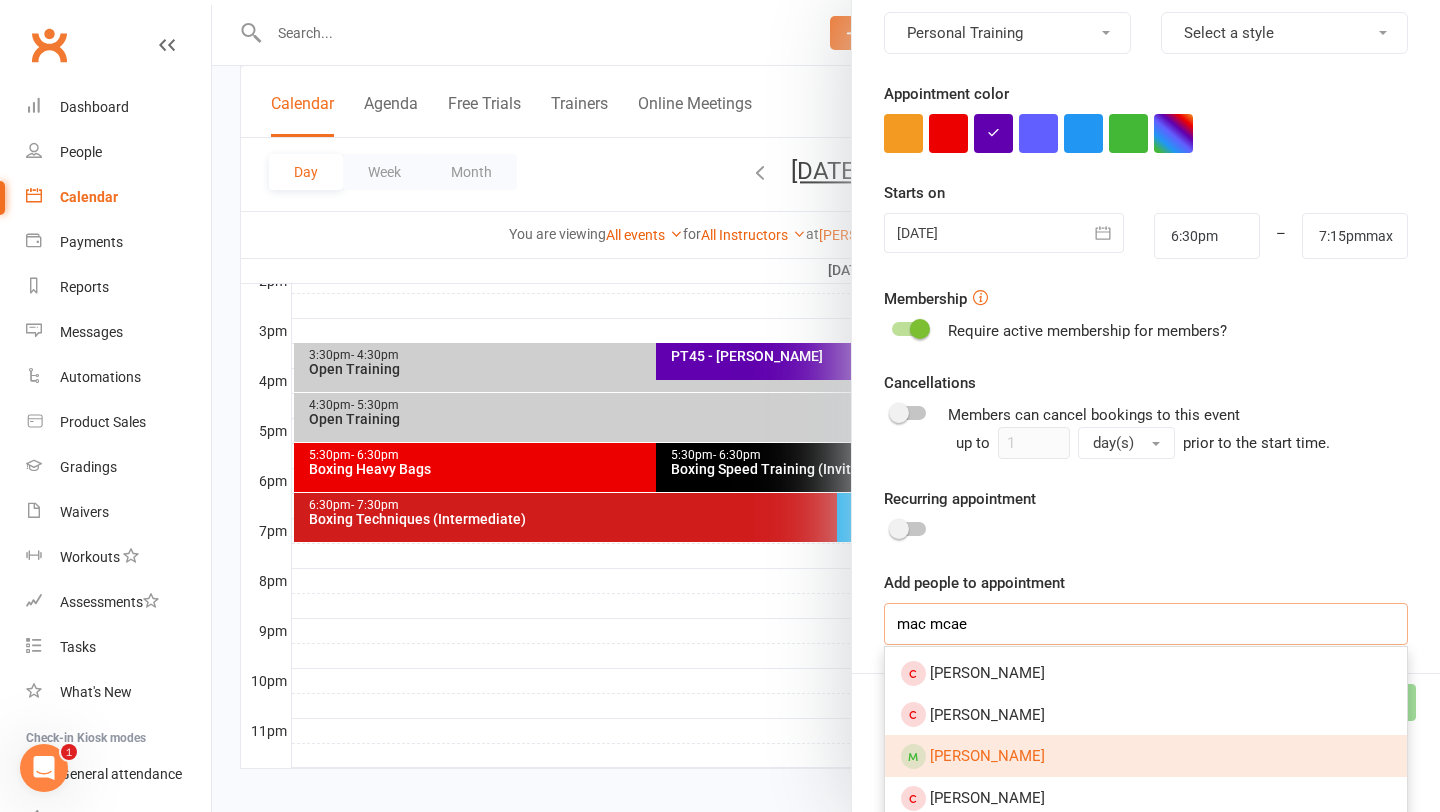 type on "mac mcae" 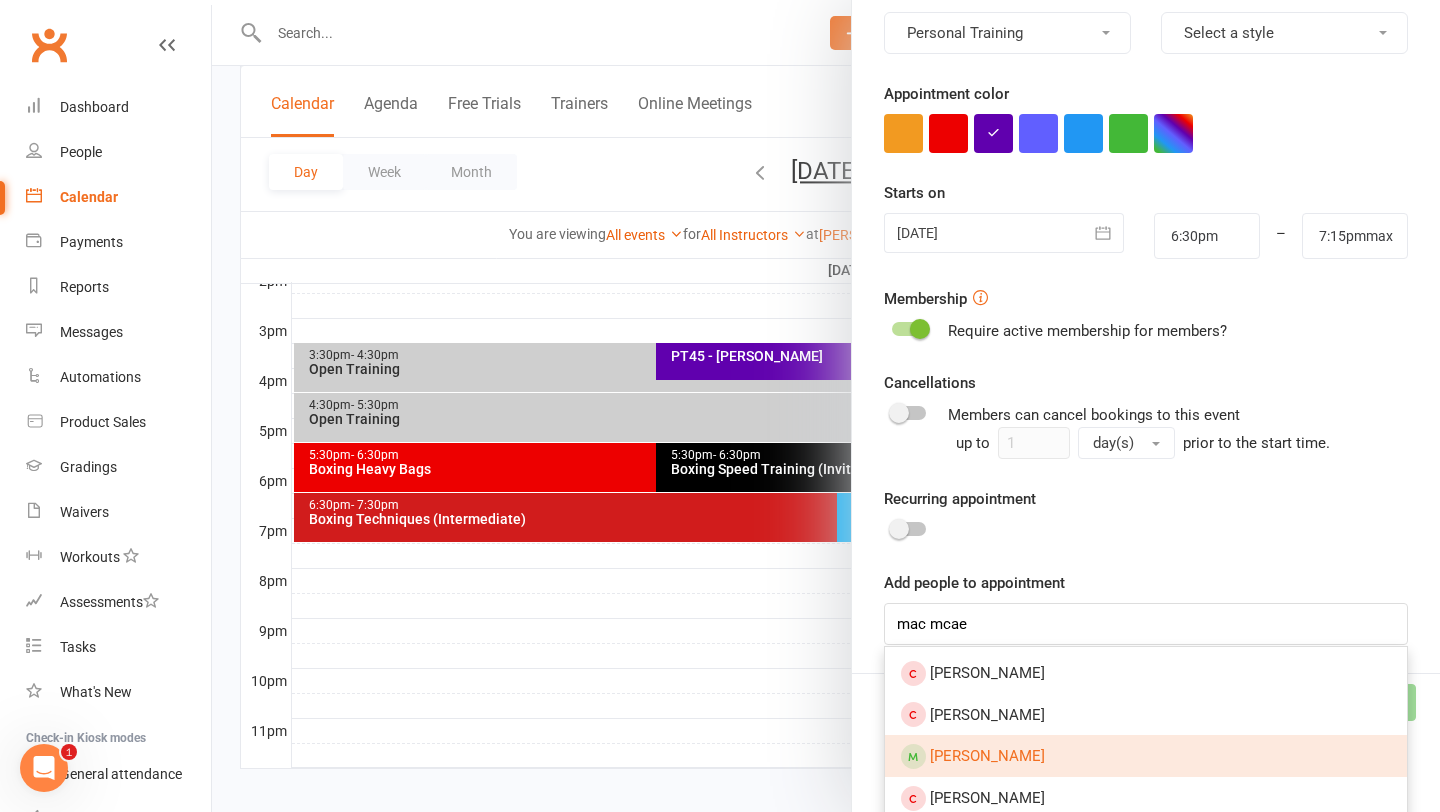 click on "[PERSON_NAME]" at bounding box center [1146, 756] 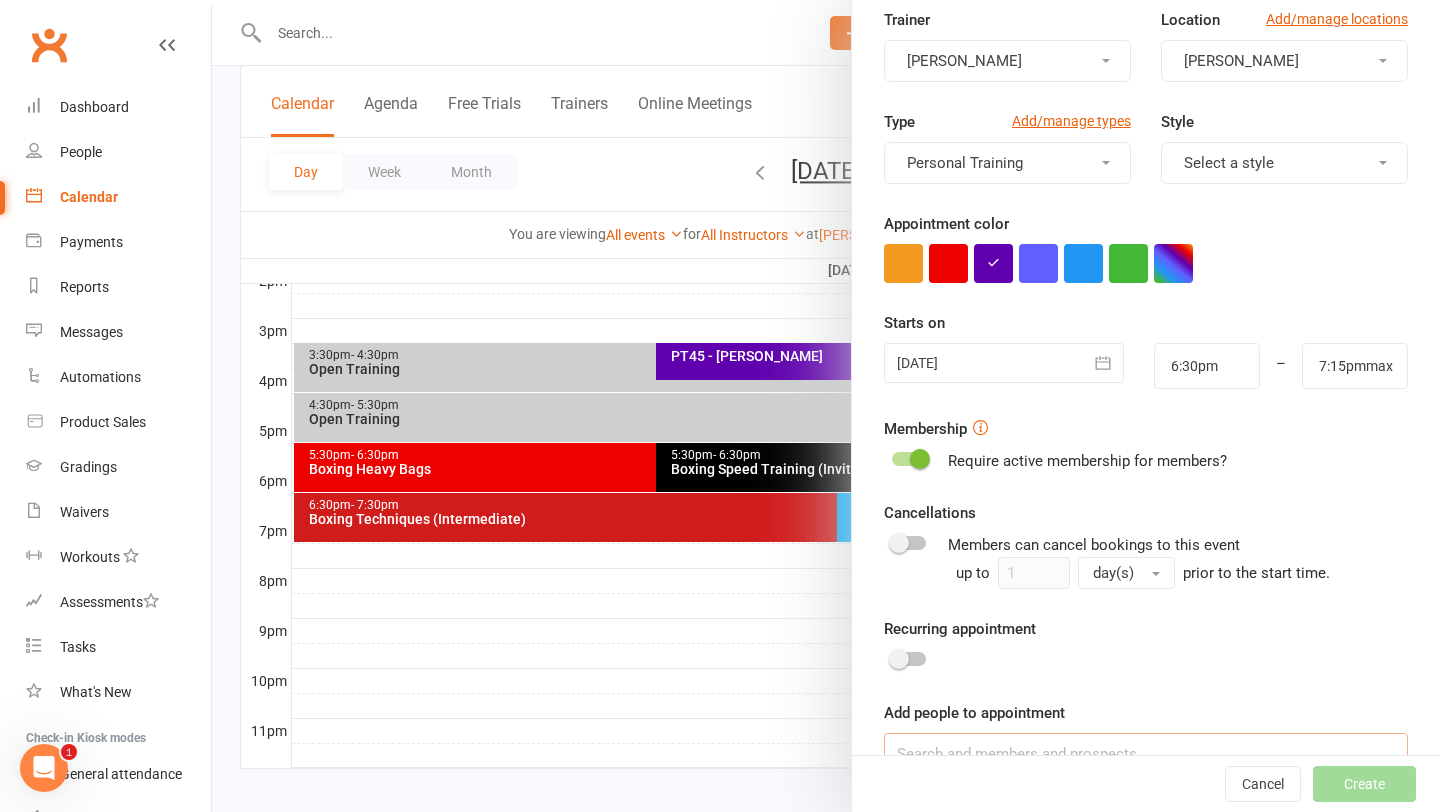 scroll, scrollTop: 180, scrollLeft: 0, axis: vertical 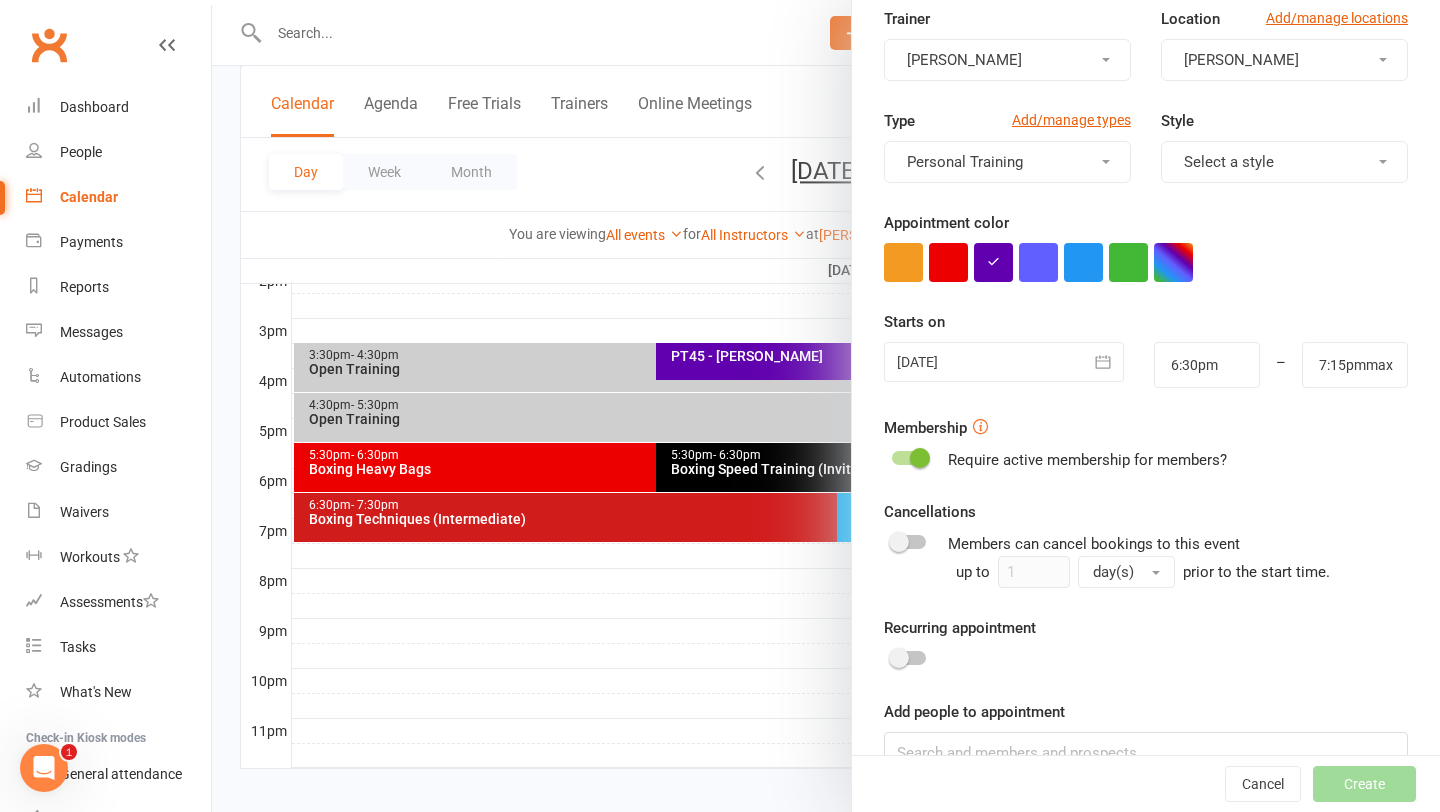 click at bounding box center (920, 458) 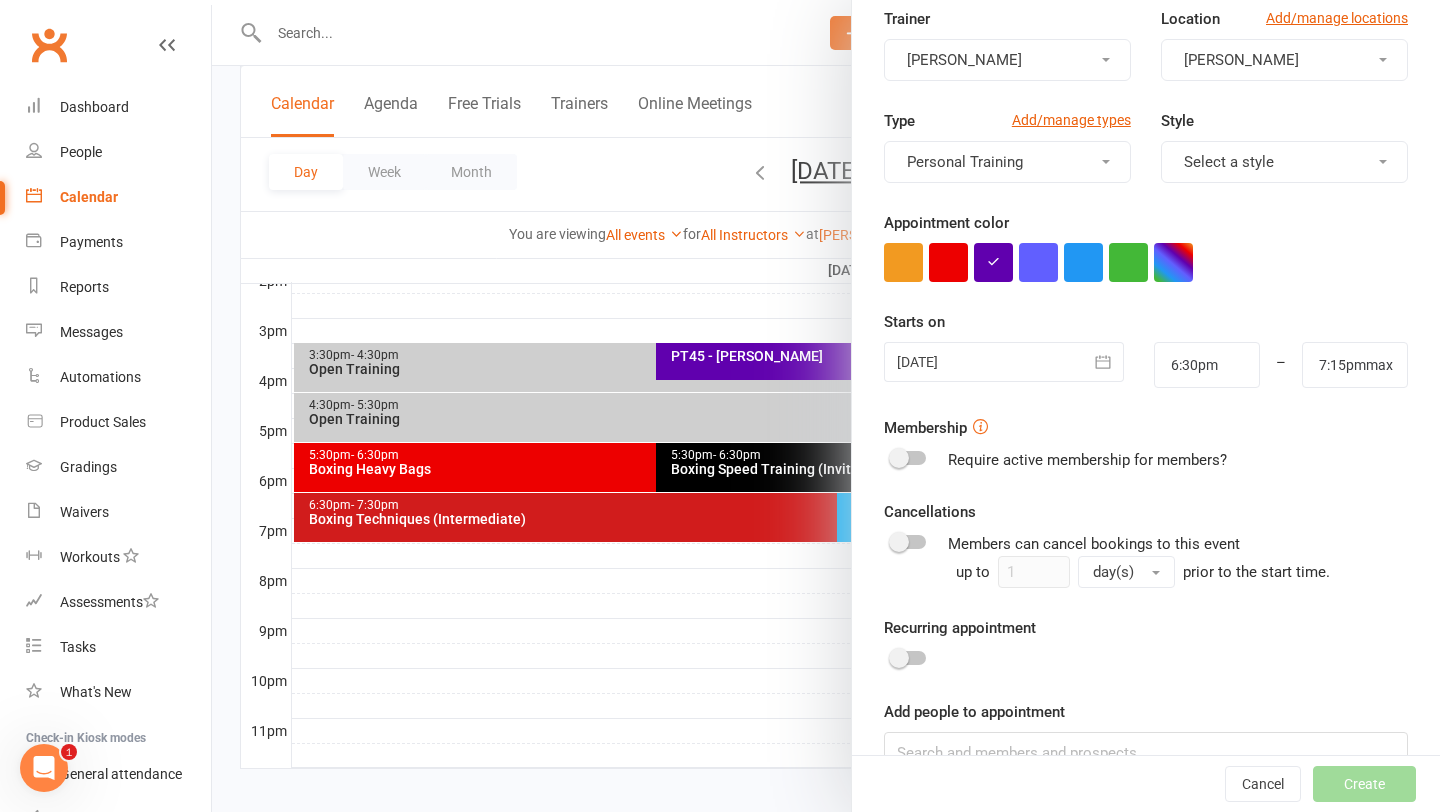 scroll, scrollTop: 307, scrollLeft: 0, axis: vertical 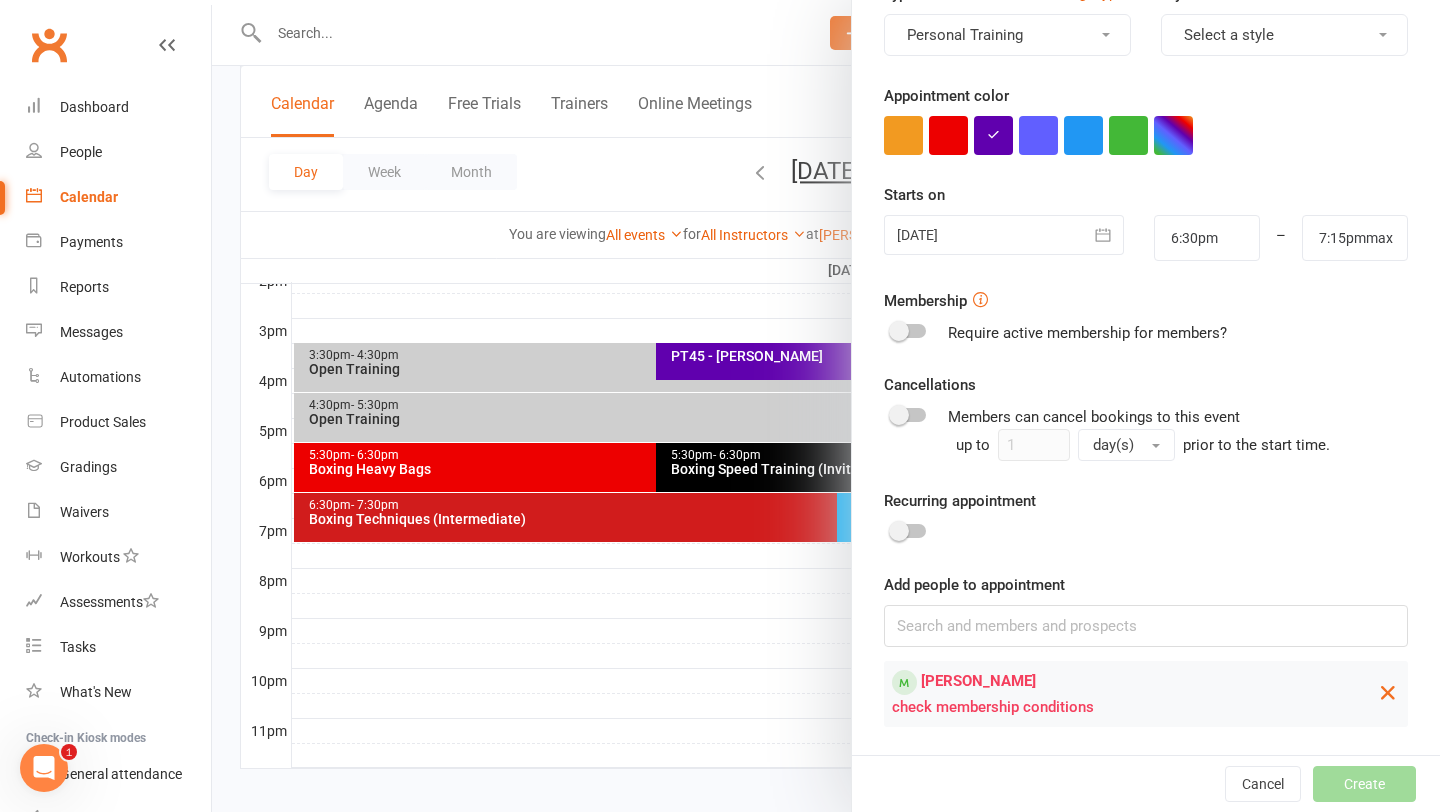click at bounding box center [1388, 692] 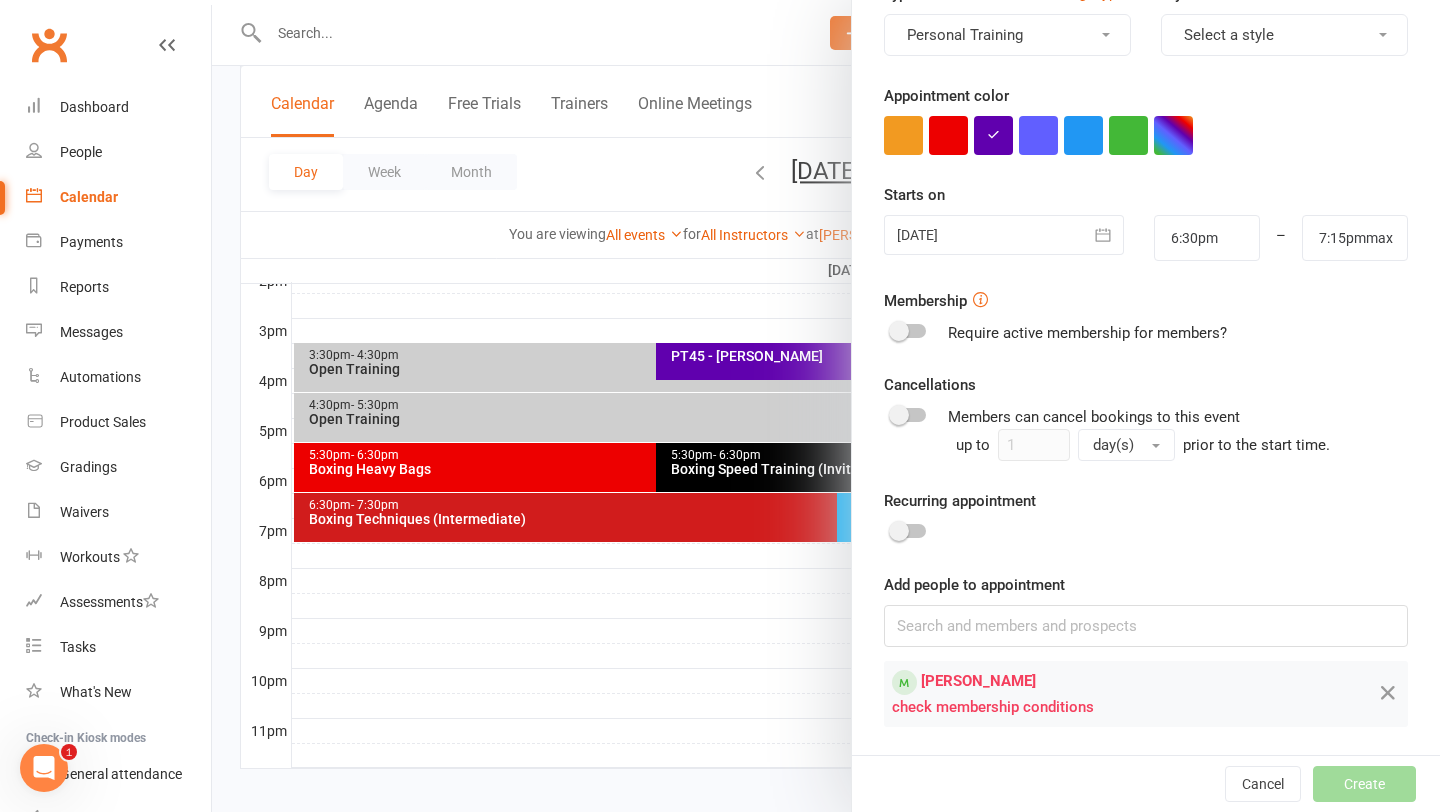 scroll, scrollTop: 228, scrollLeft: 0, axis: vertical 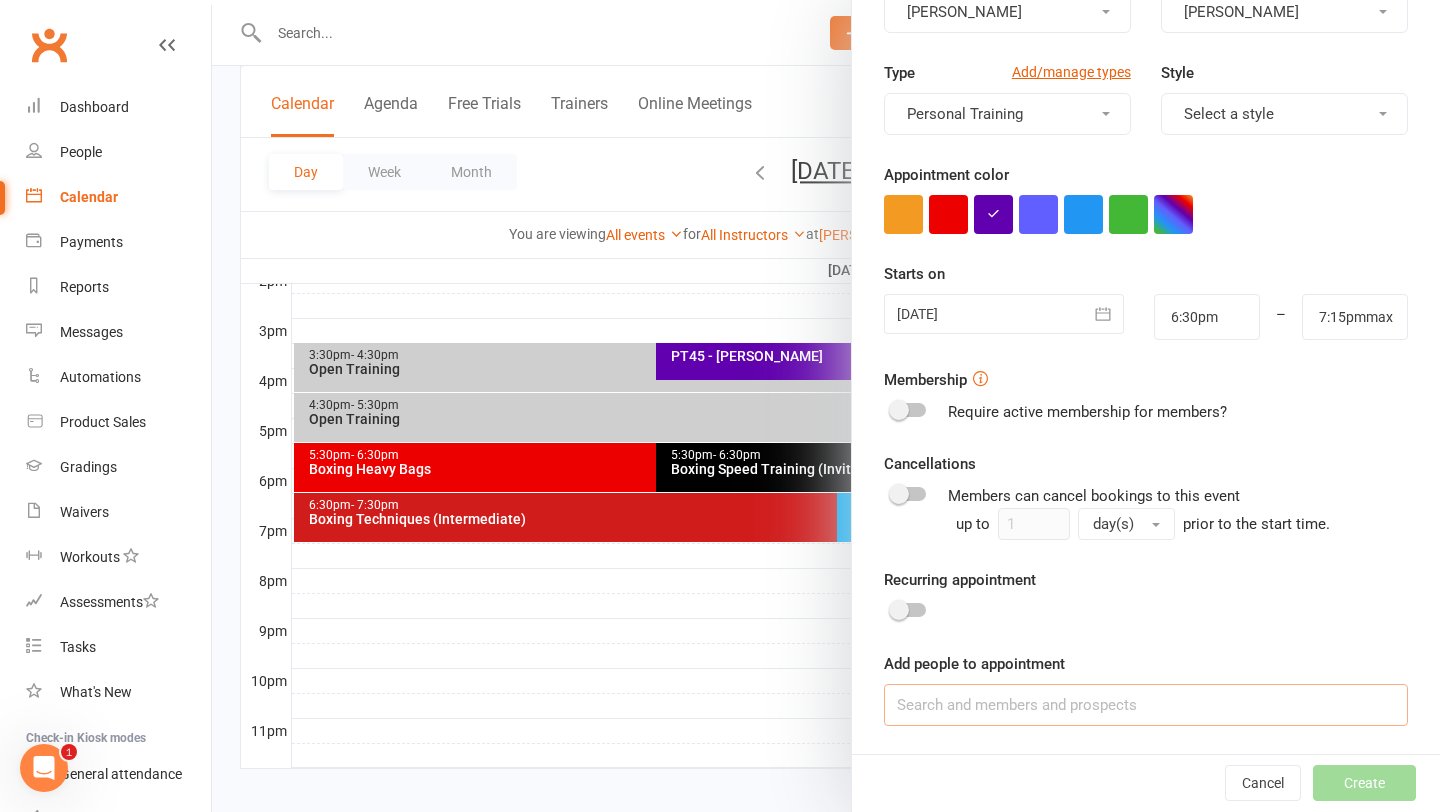 click at bounding box center [1146, 705] 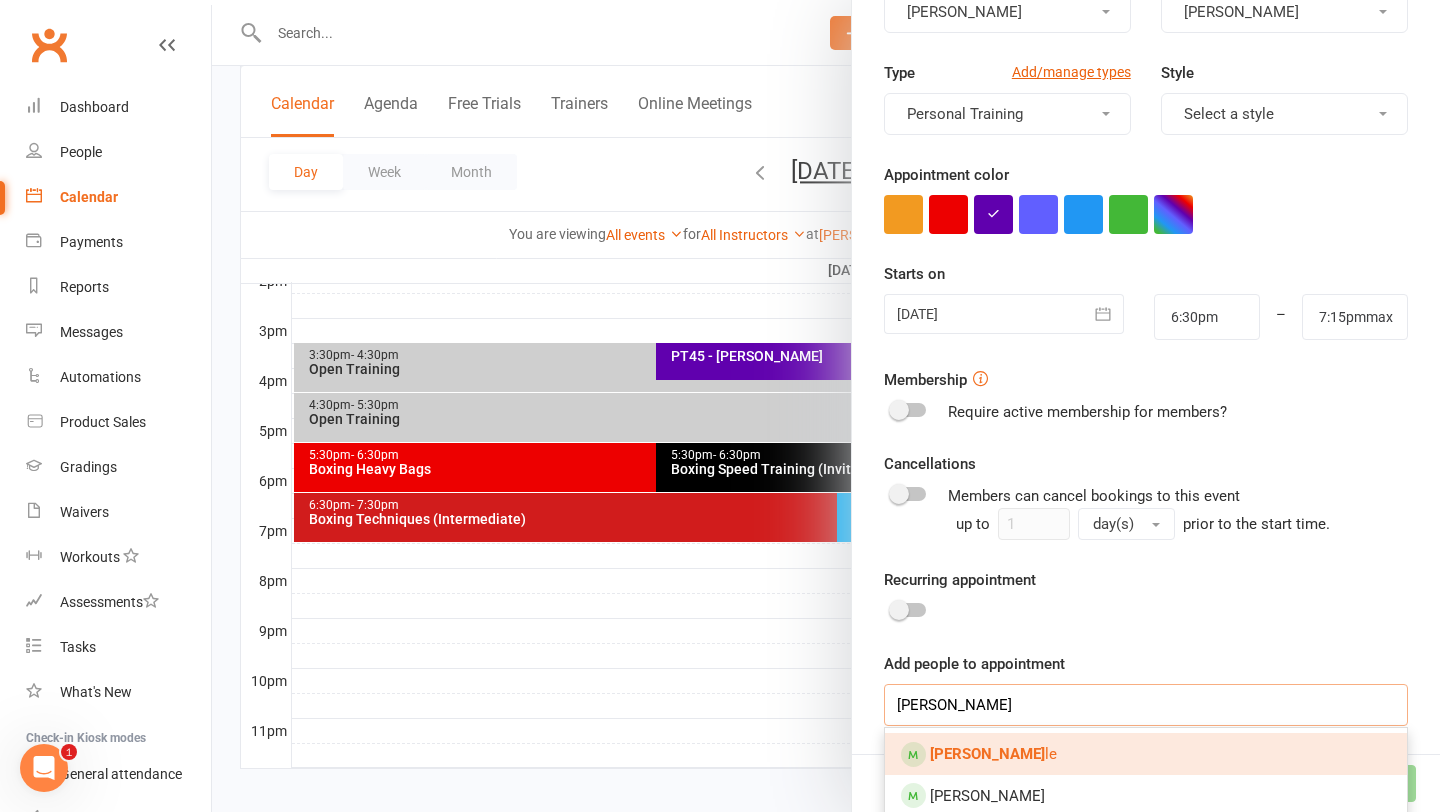 type on "max mcard" 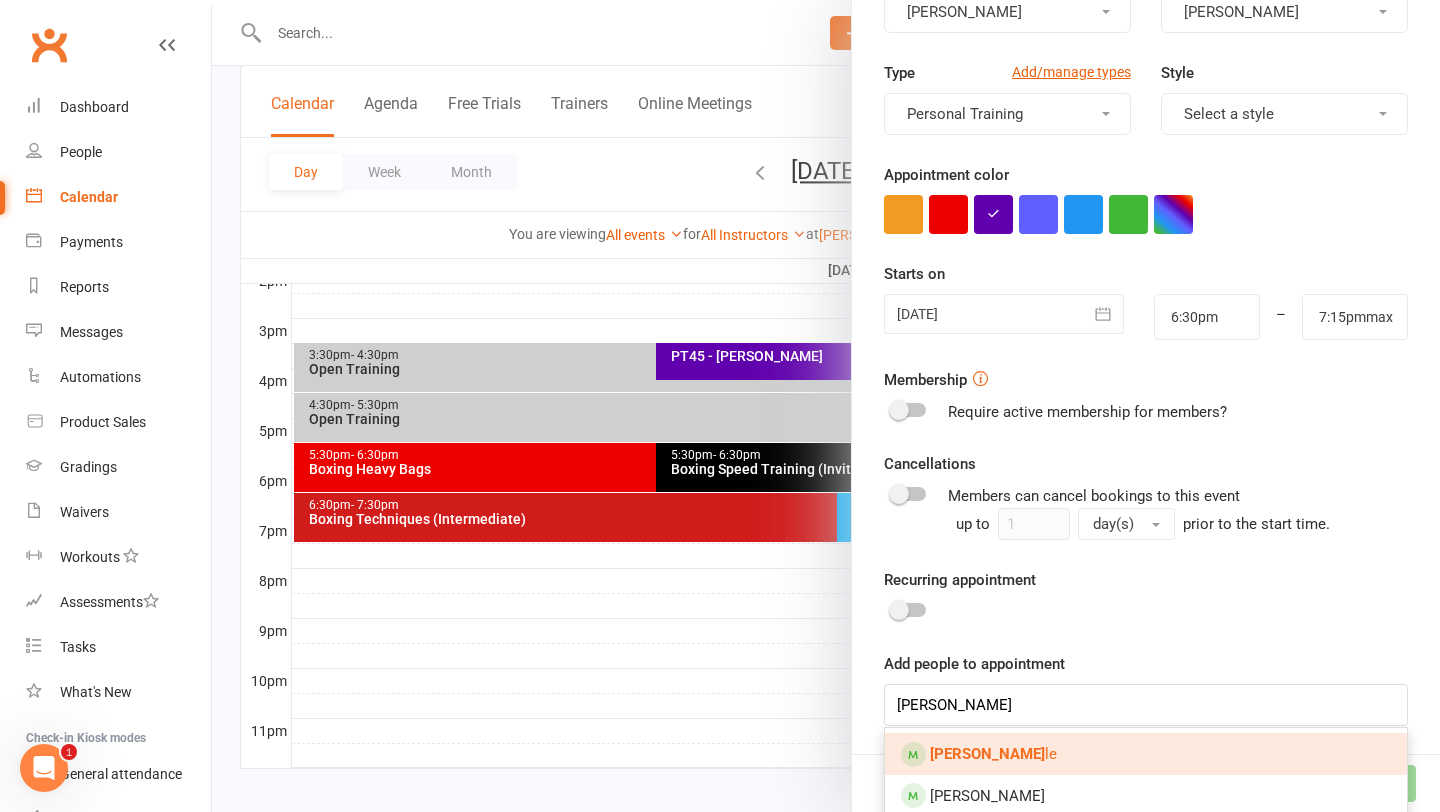 click on "Max Mcard le" at bounding box center (1146, 754) 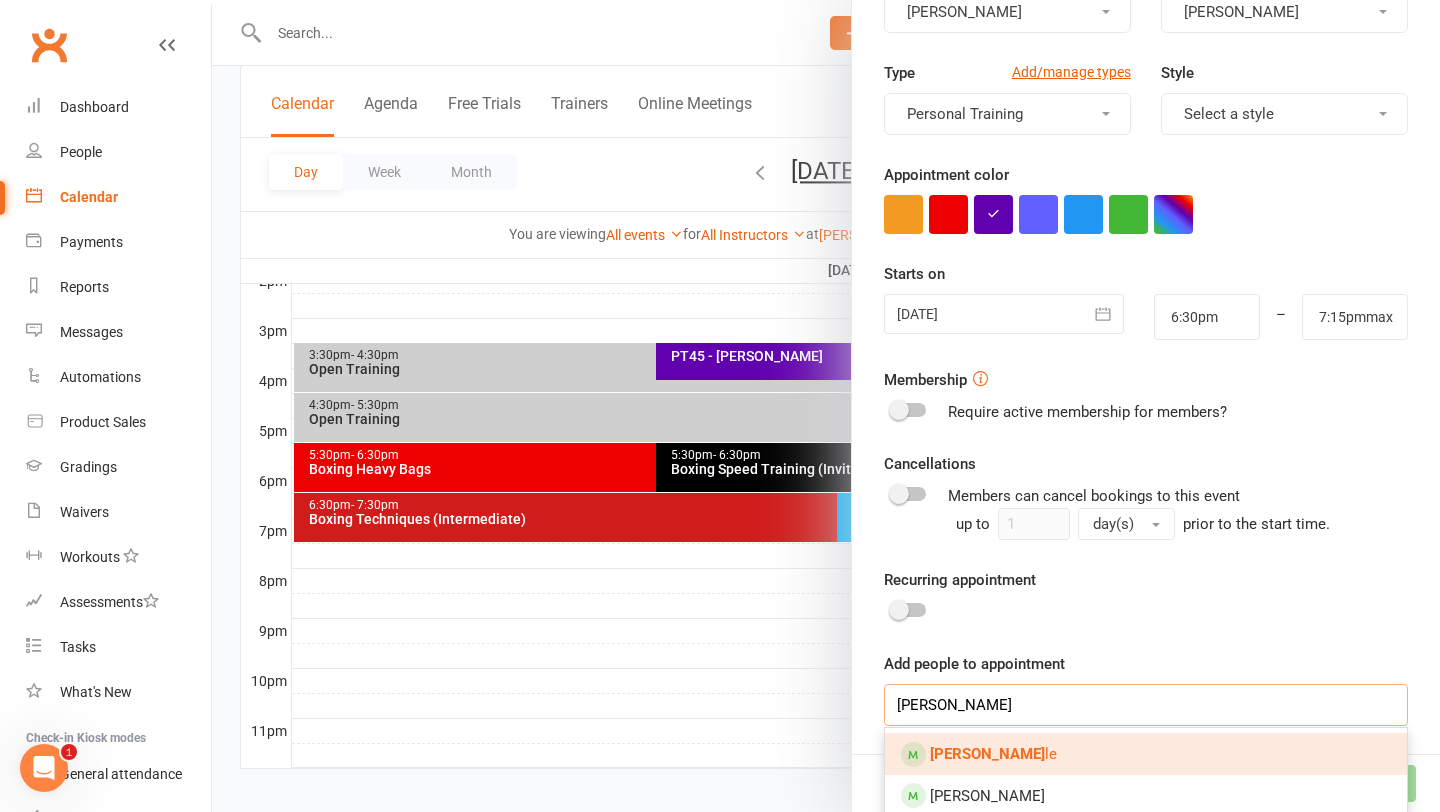 type 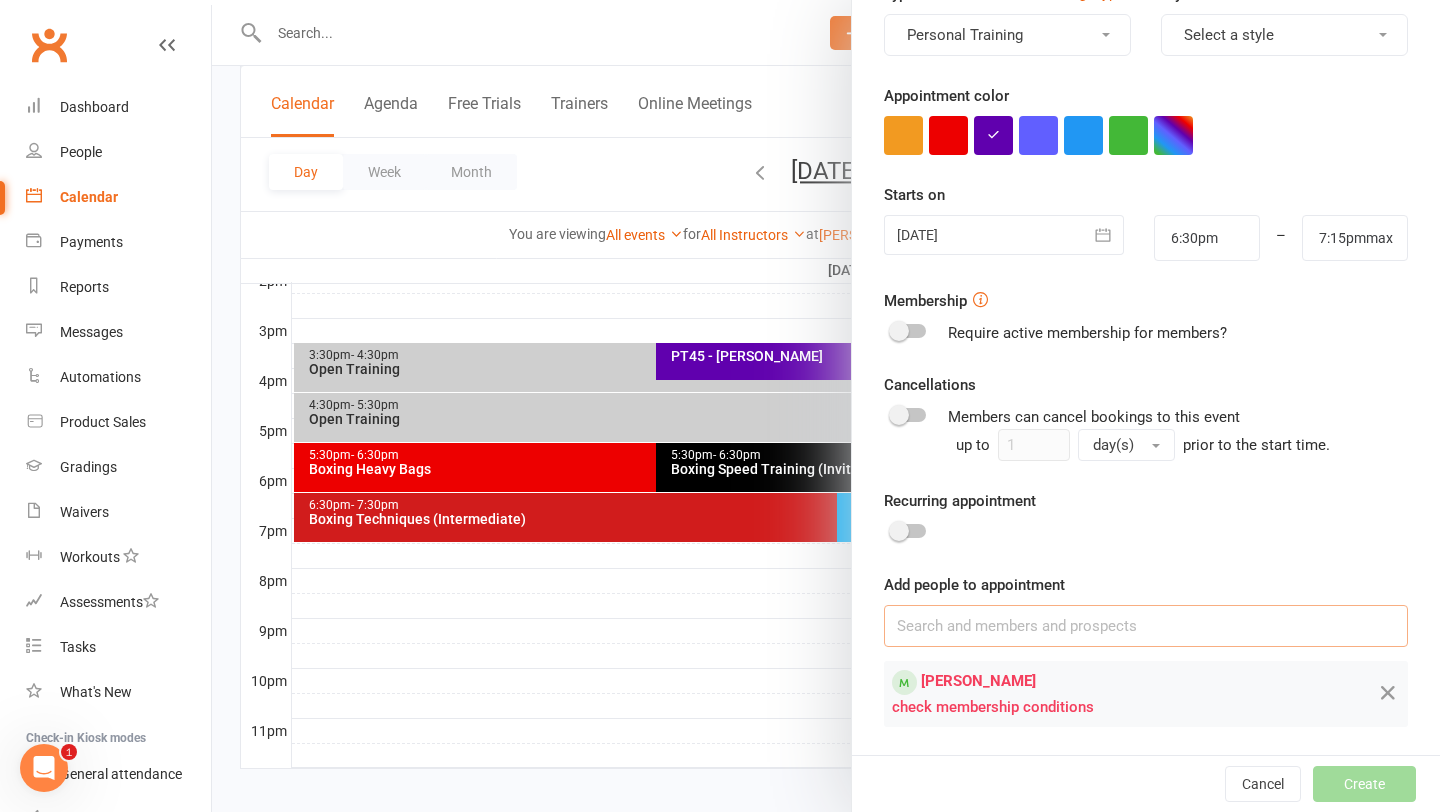 scroll, scrollTop: 302, scrollLeft: 0, axis: vertical 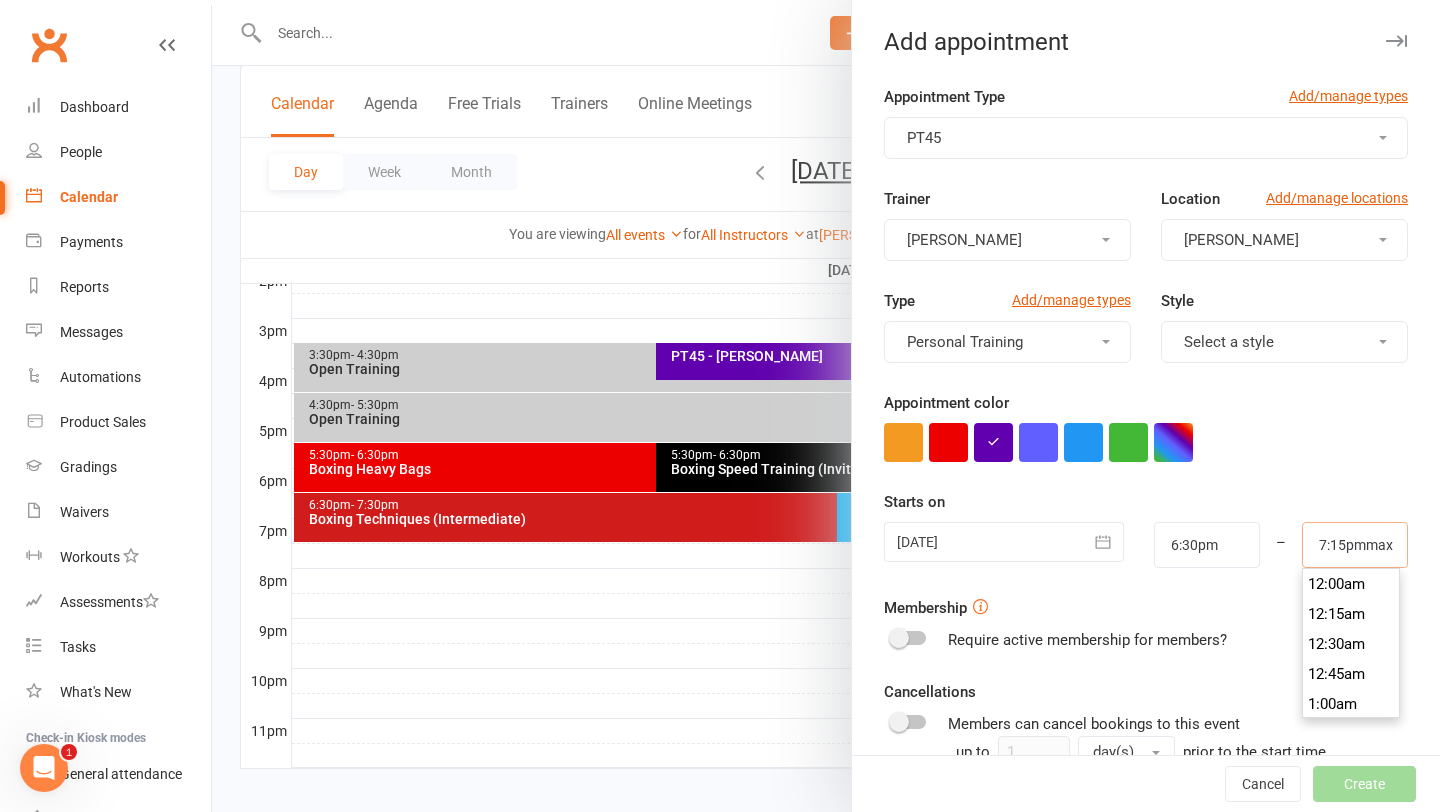 click on "7:15pmmax macc" at bounding box center (1355, 545) 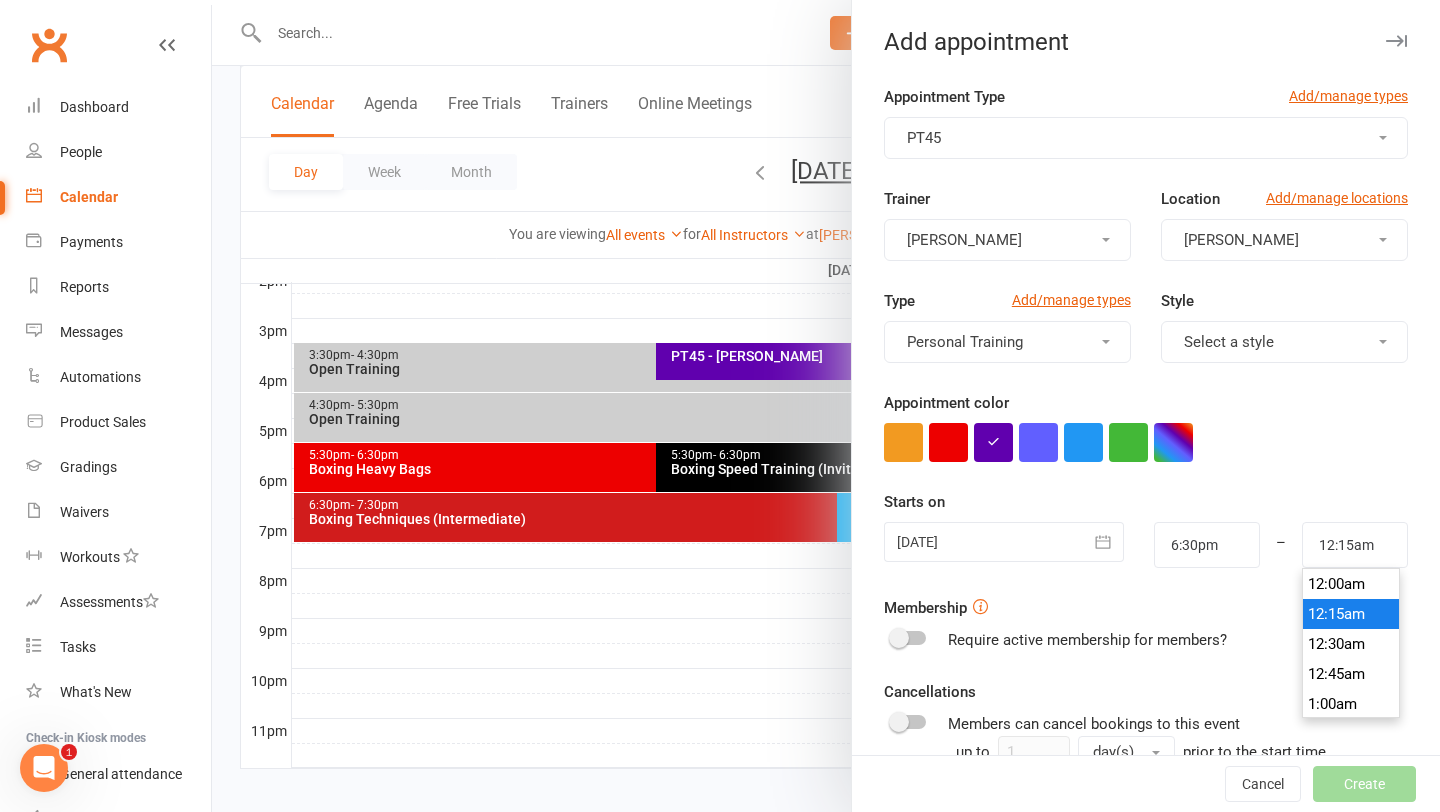 click on "12:15am" at bounding box center (1351, 614) 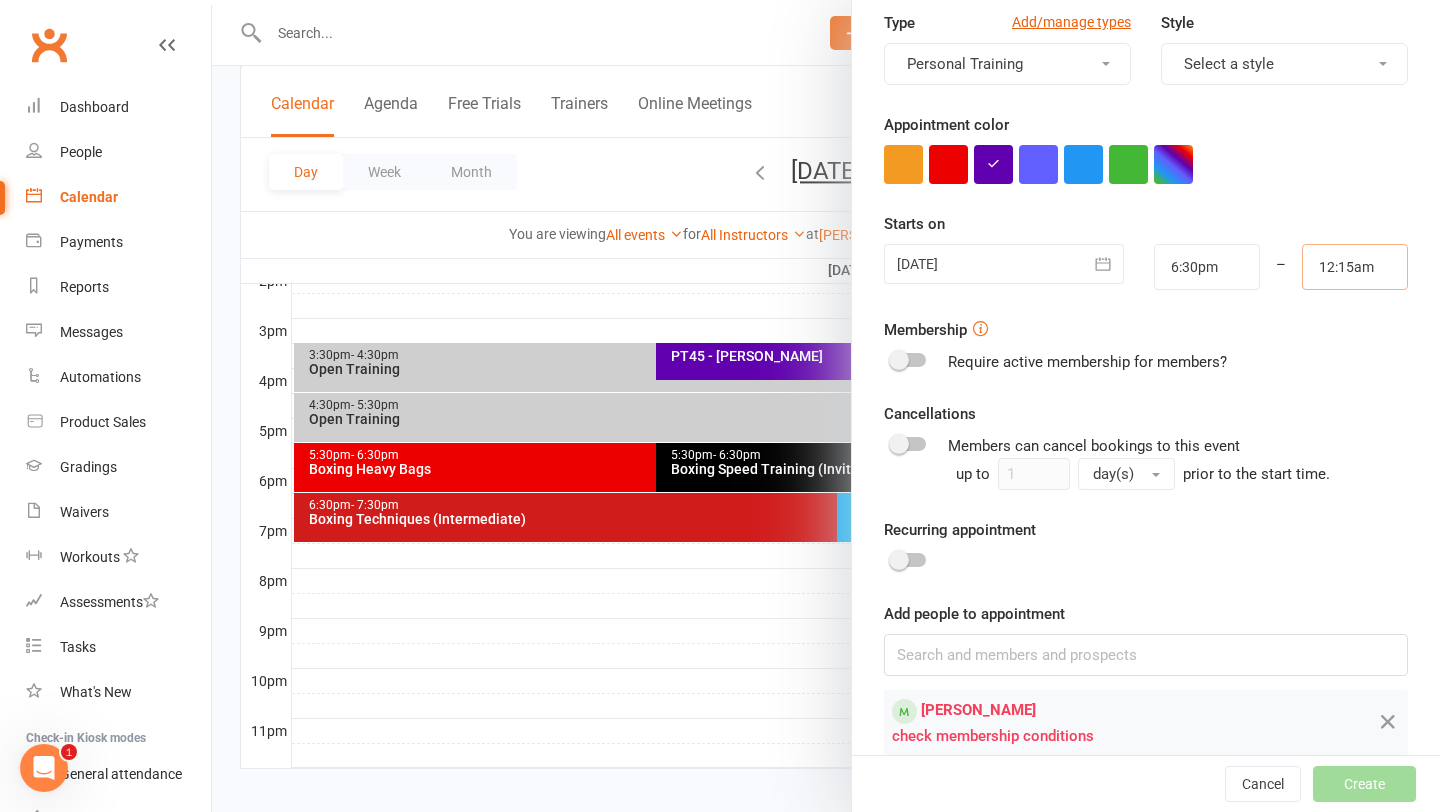 scroll, scrollTop: 307, scrollLeft: 0, axis: vertical 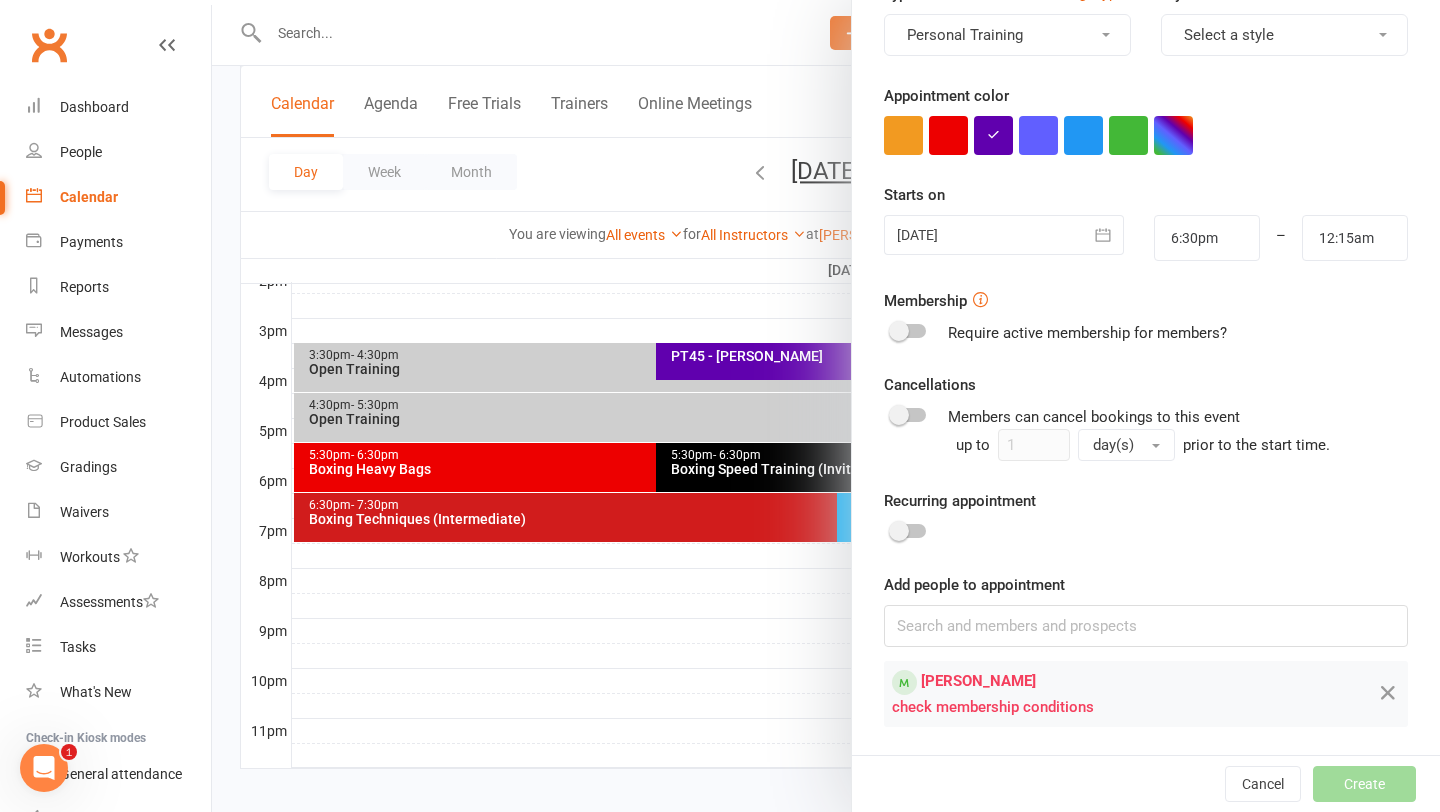 click at bounding box center (899, 331) 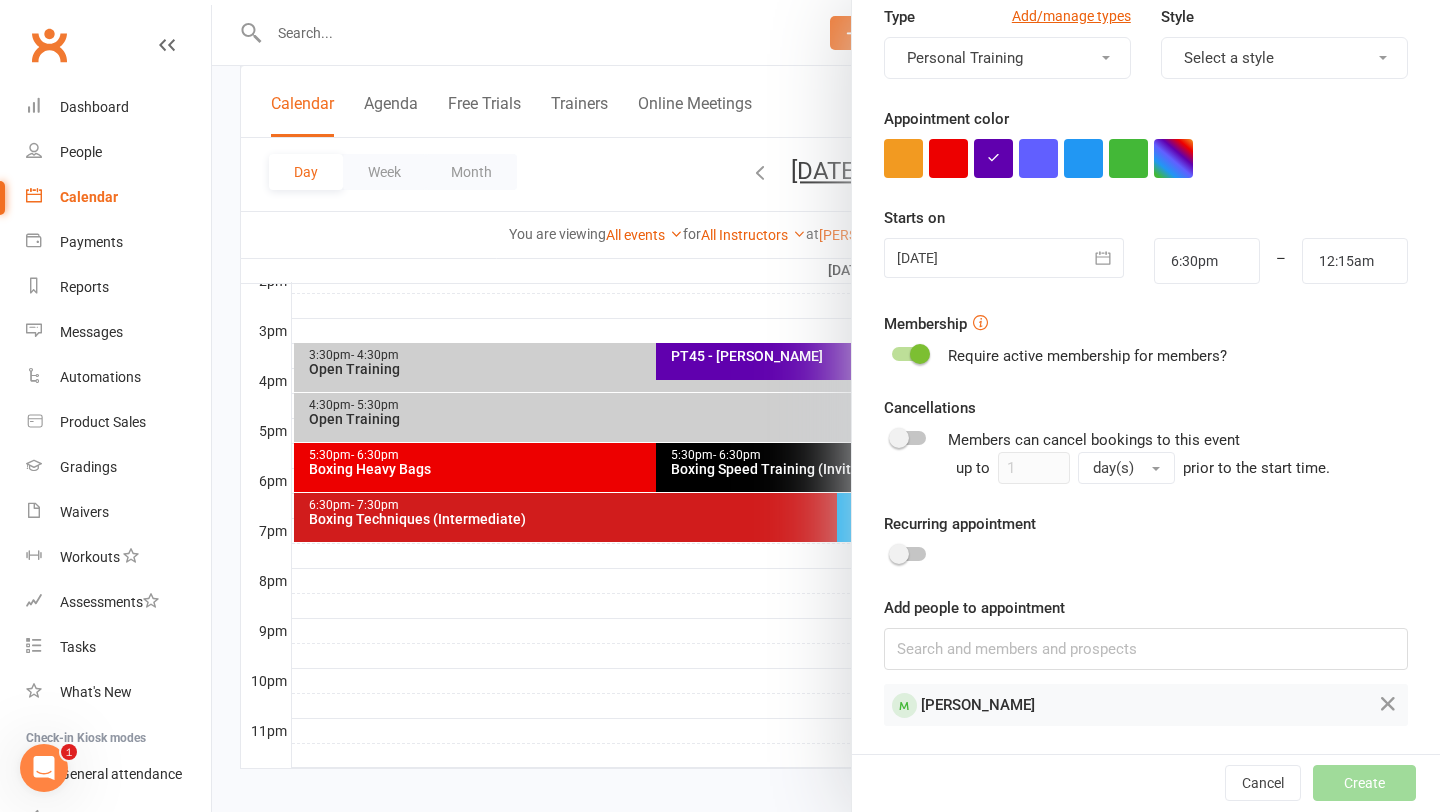 scroll, scrollTop: 284, scrollLeft: 0, axis: vertical 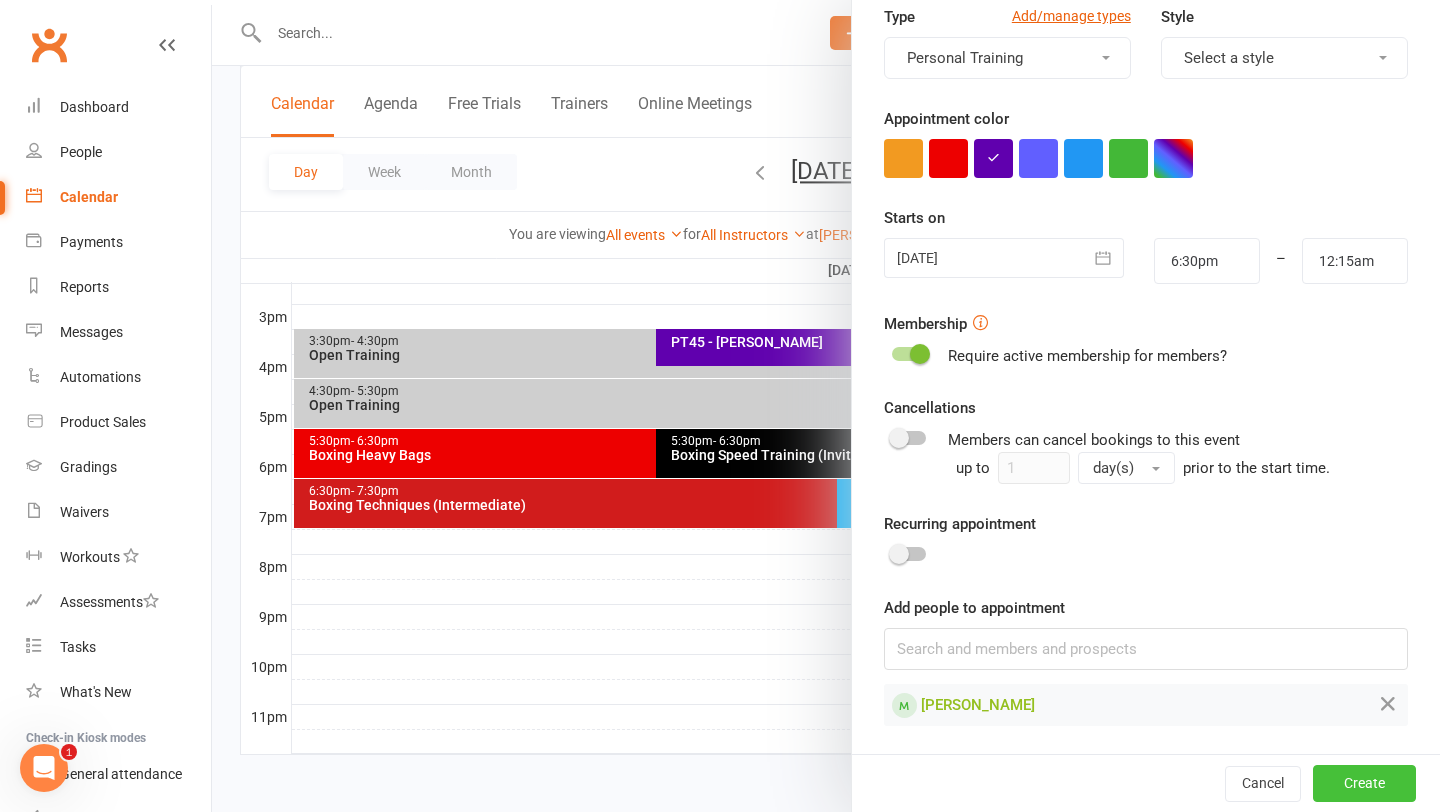click on "Create" at bounding box center [1364, 783] 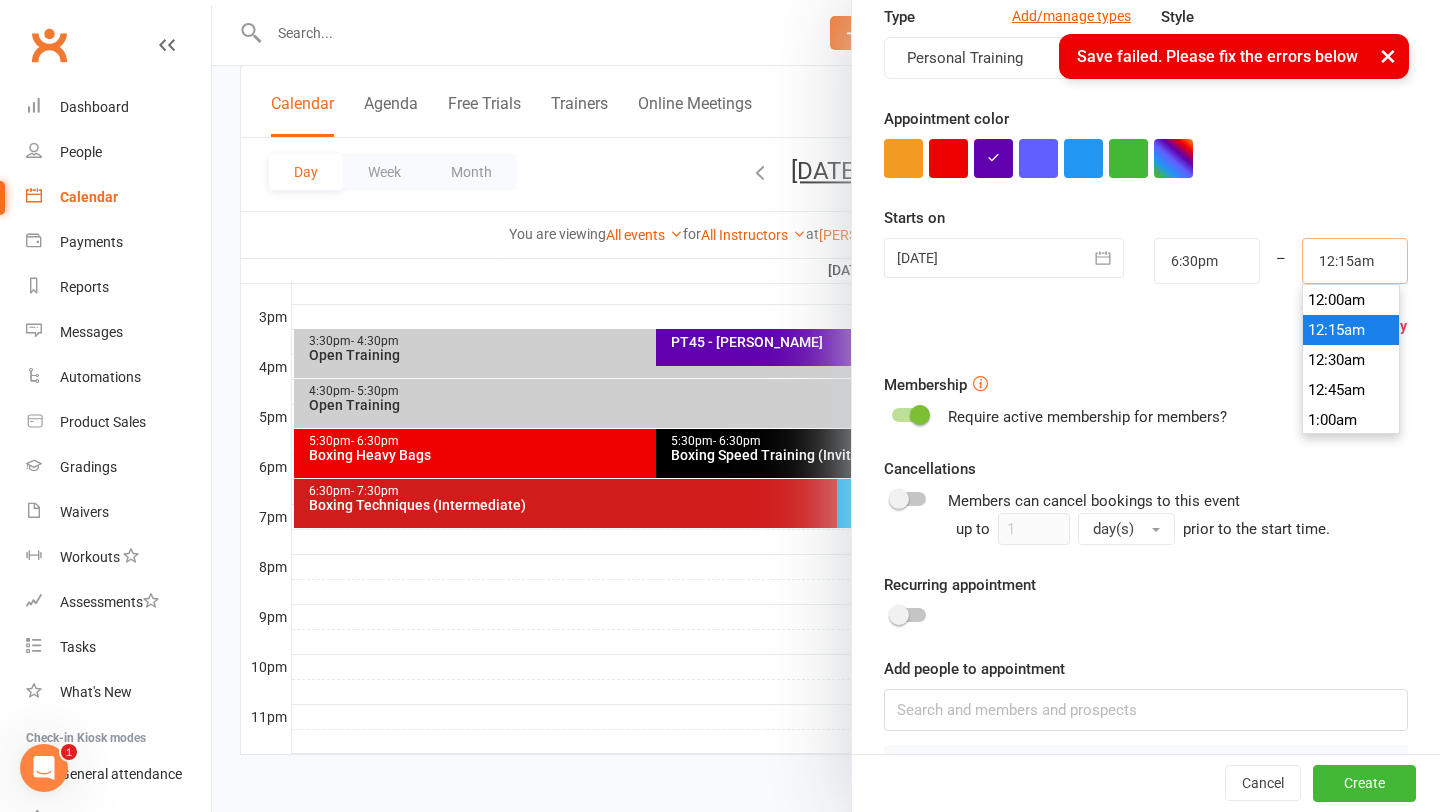click on "12:15am" at bounding box center [1355, 261] 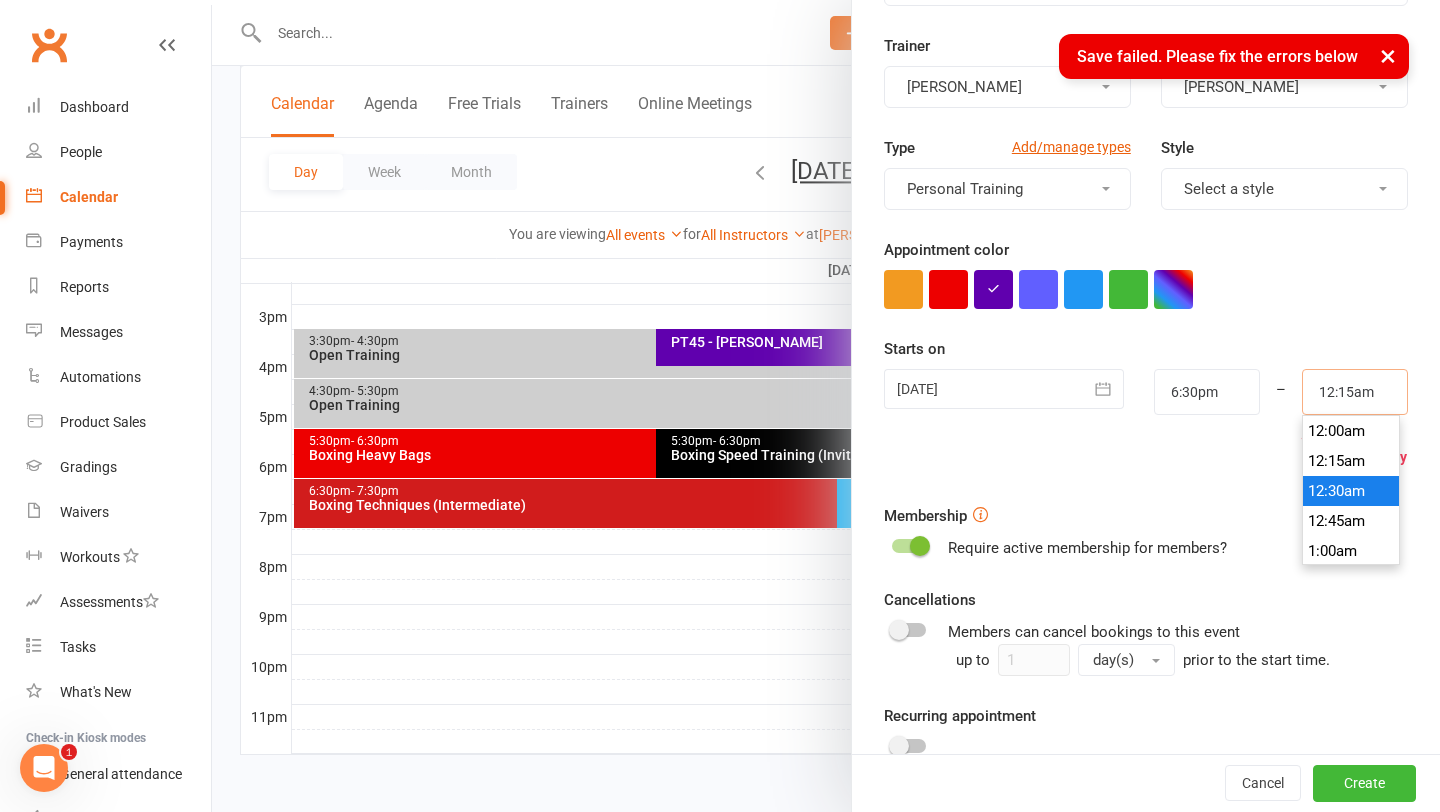 scroll, scrollTop: 152, scrollLeft: 0, axis: vertical 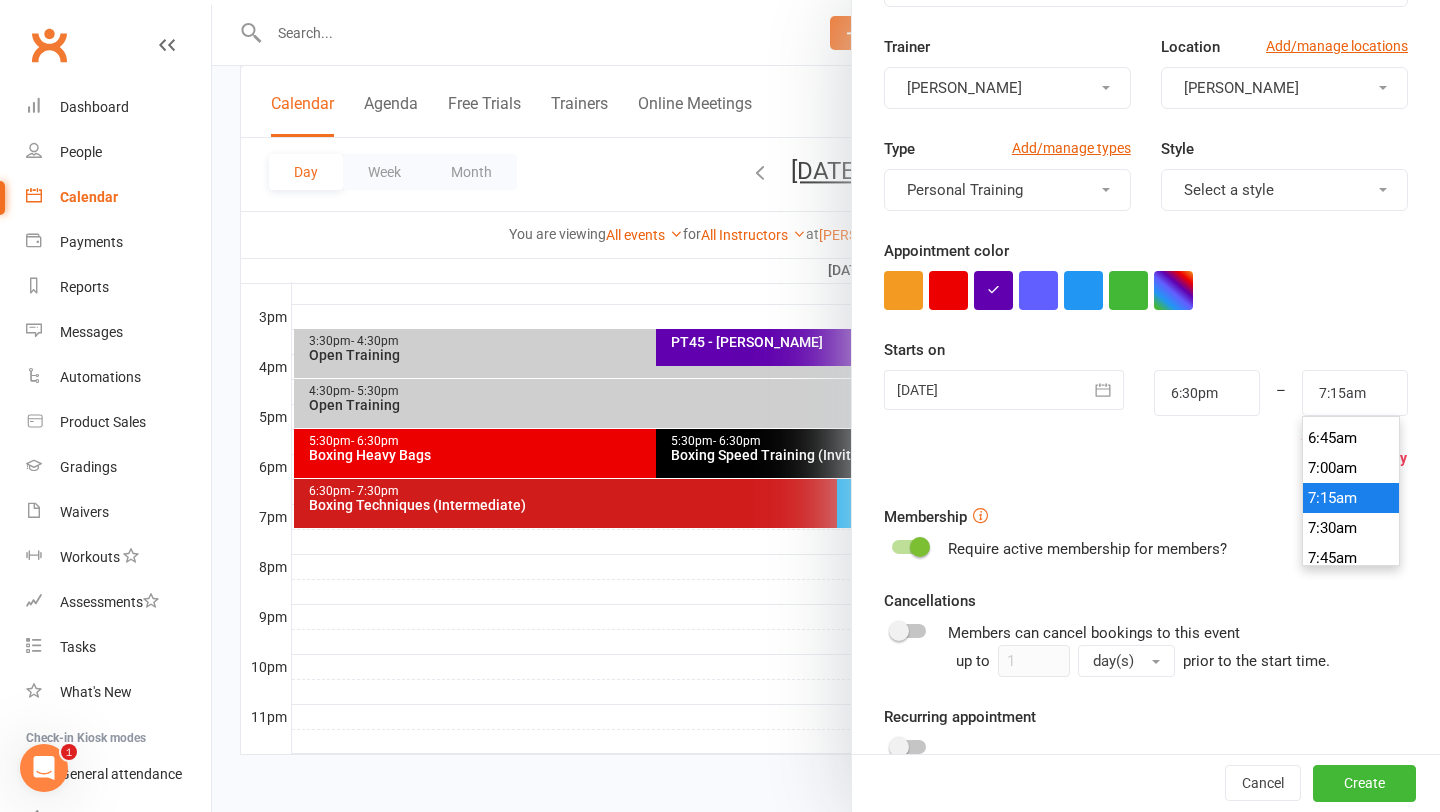 click on "7:15am" at bounding box center [1351, 498] 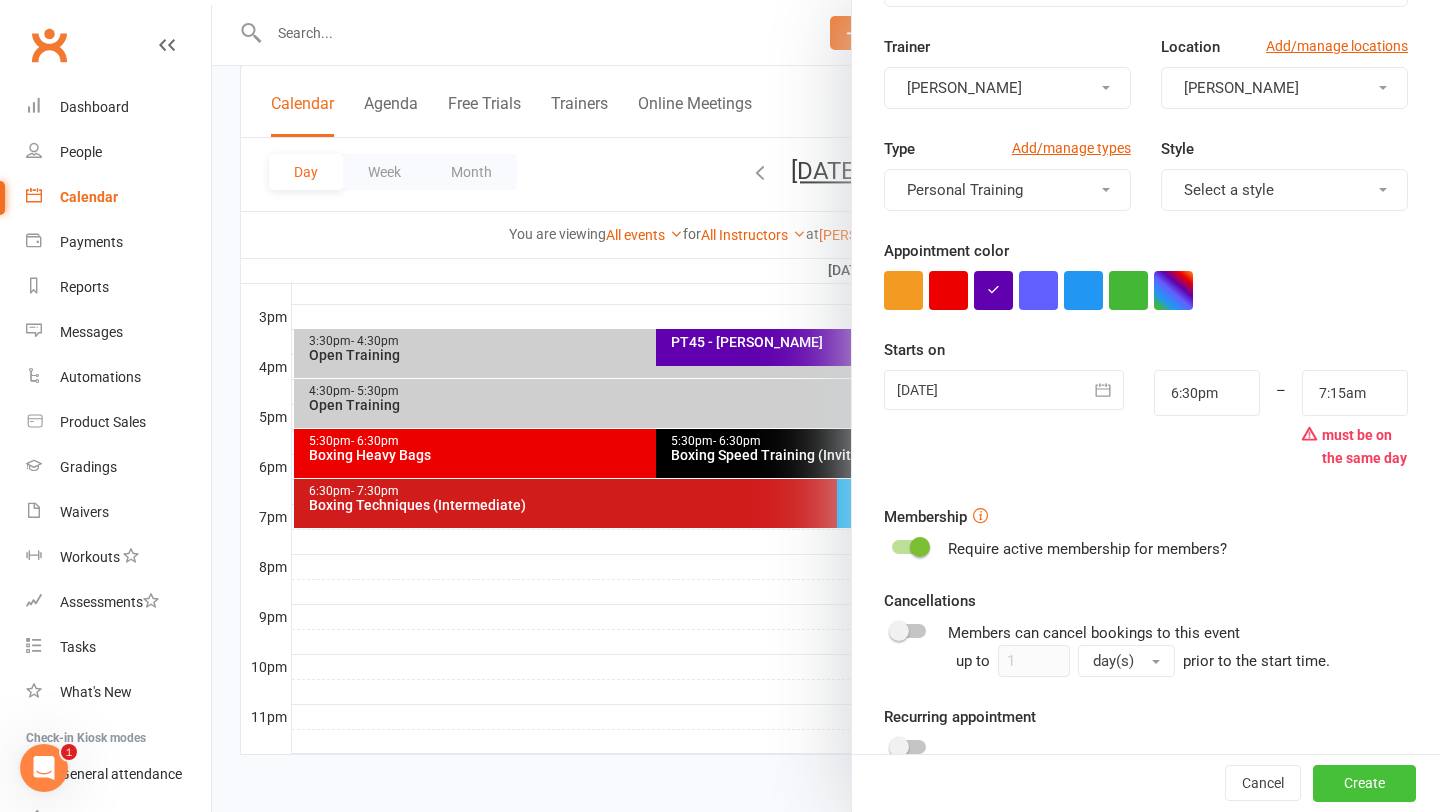 click on "Create" at bounding box center (1364, 784) 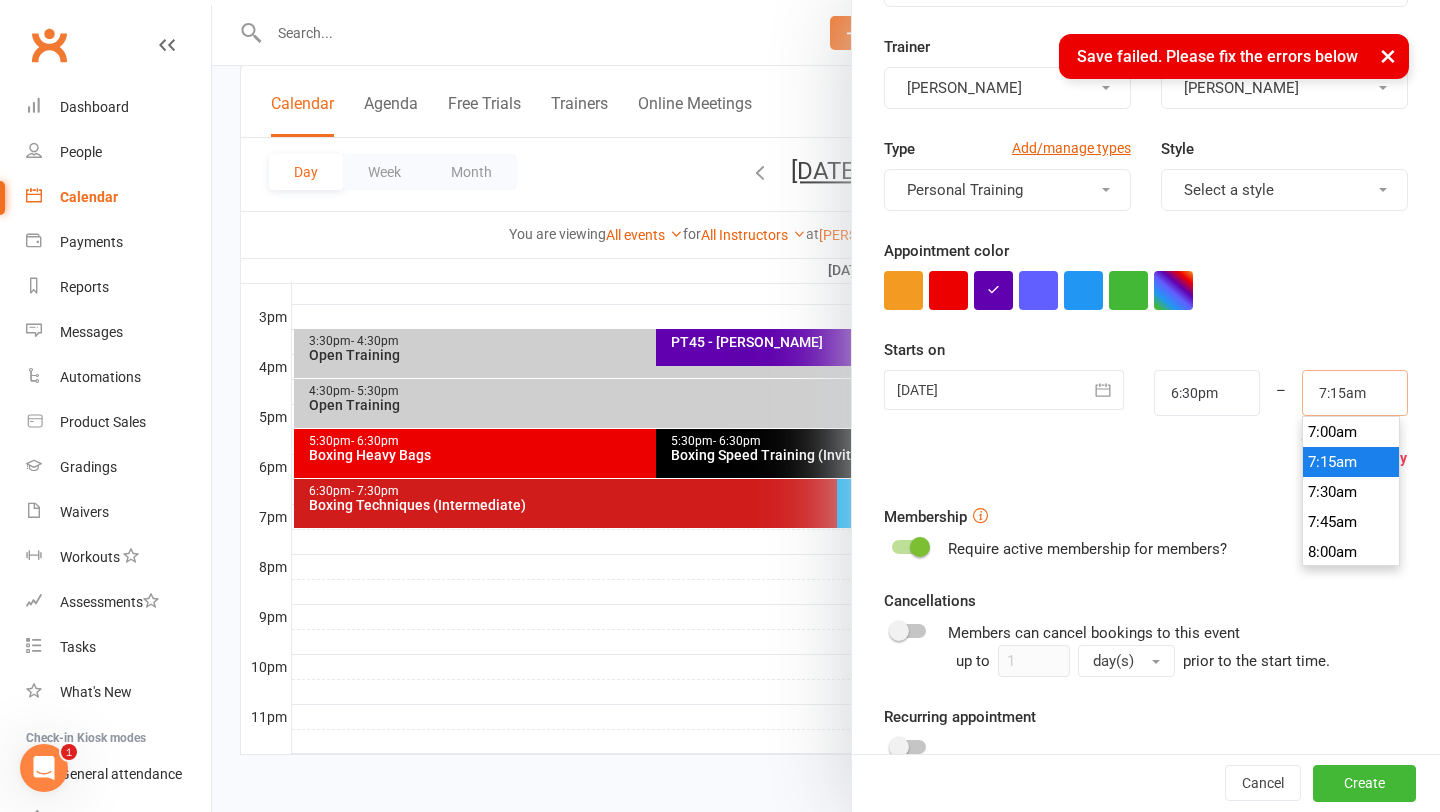 click on "7:15am" at bounding box center [1355, 393] 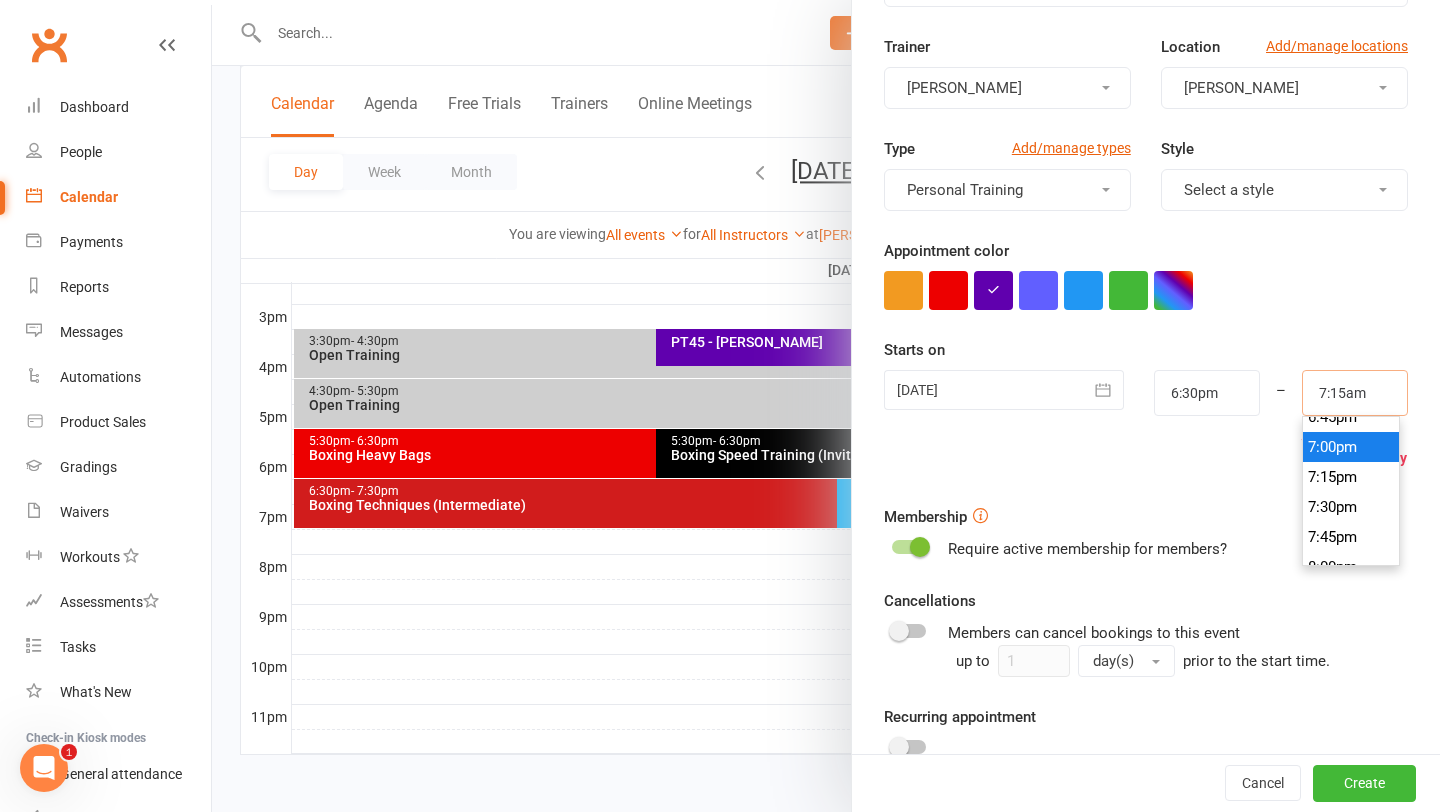 scroll, scrollTop: 2266, scrollLeft: 0, axis: vertical 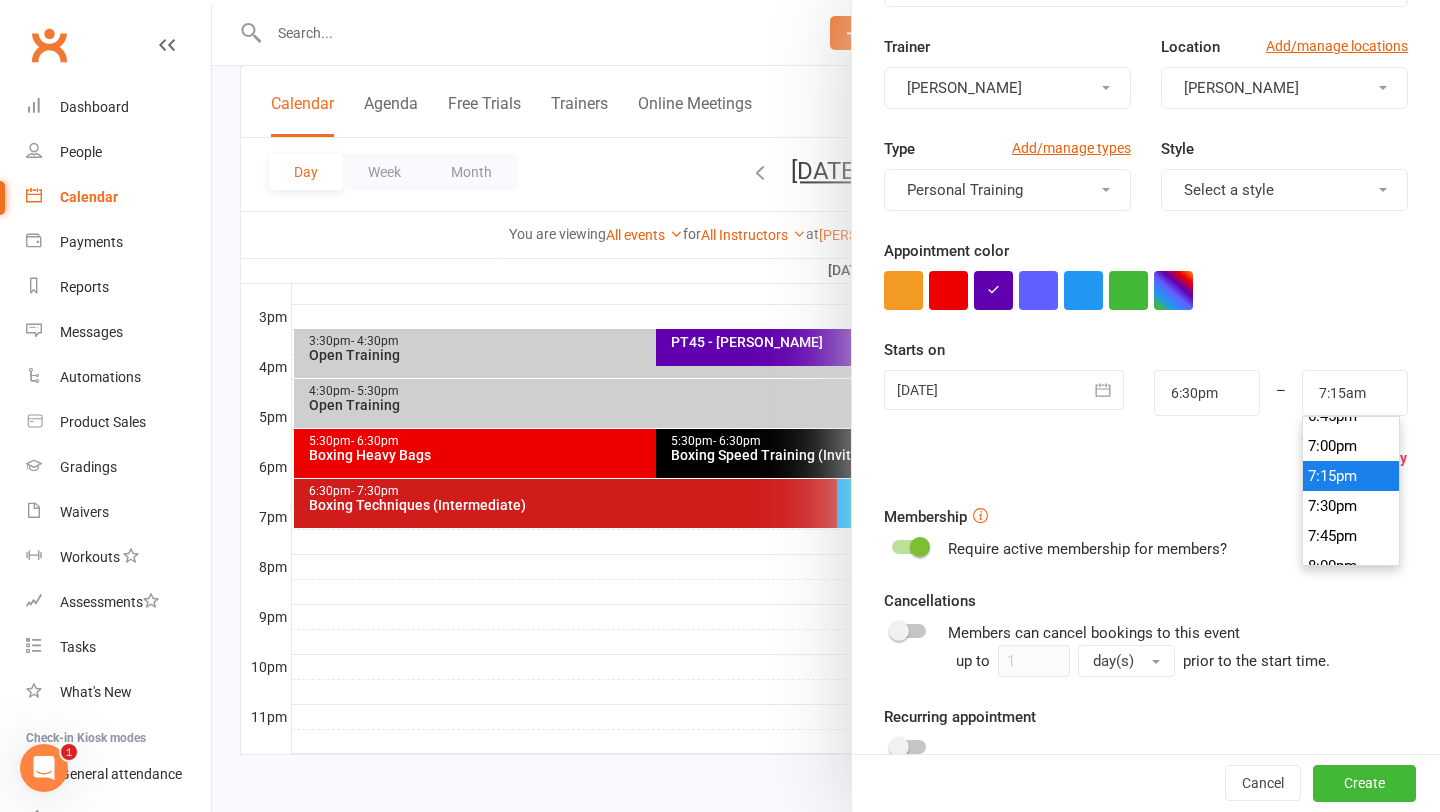 type on "7:15pm" 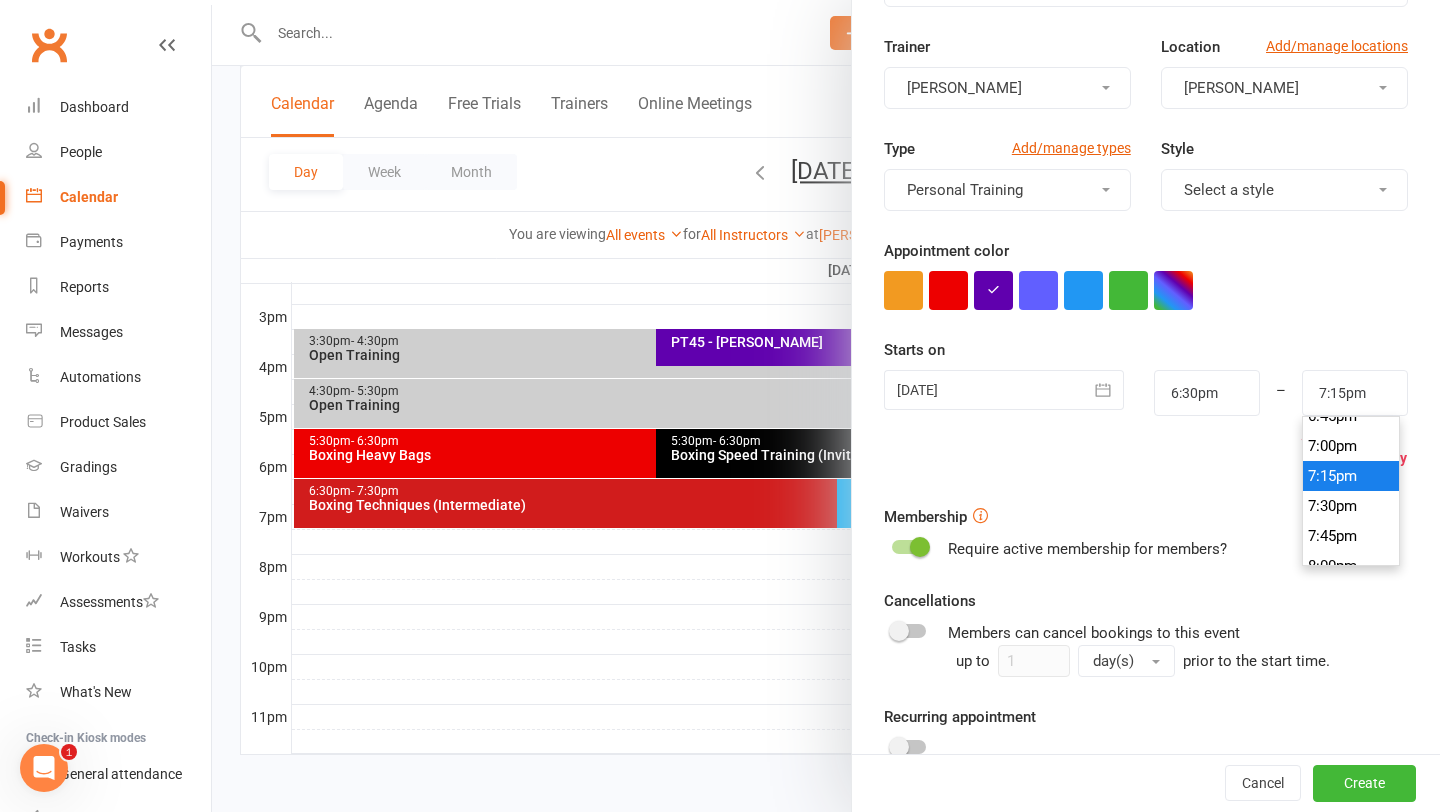 click on "7:15pm" at bounding box center [1351, 476] 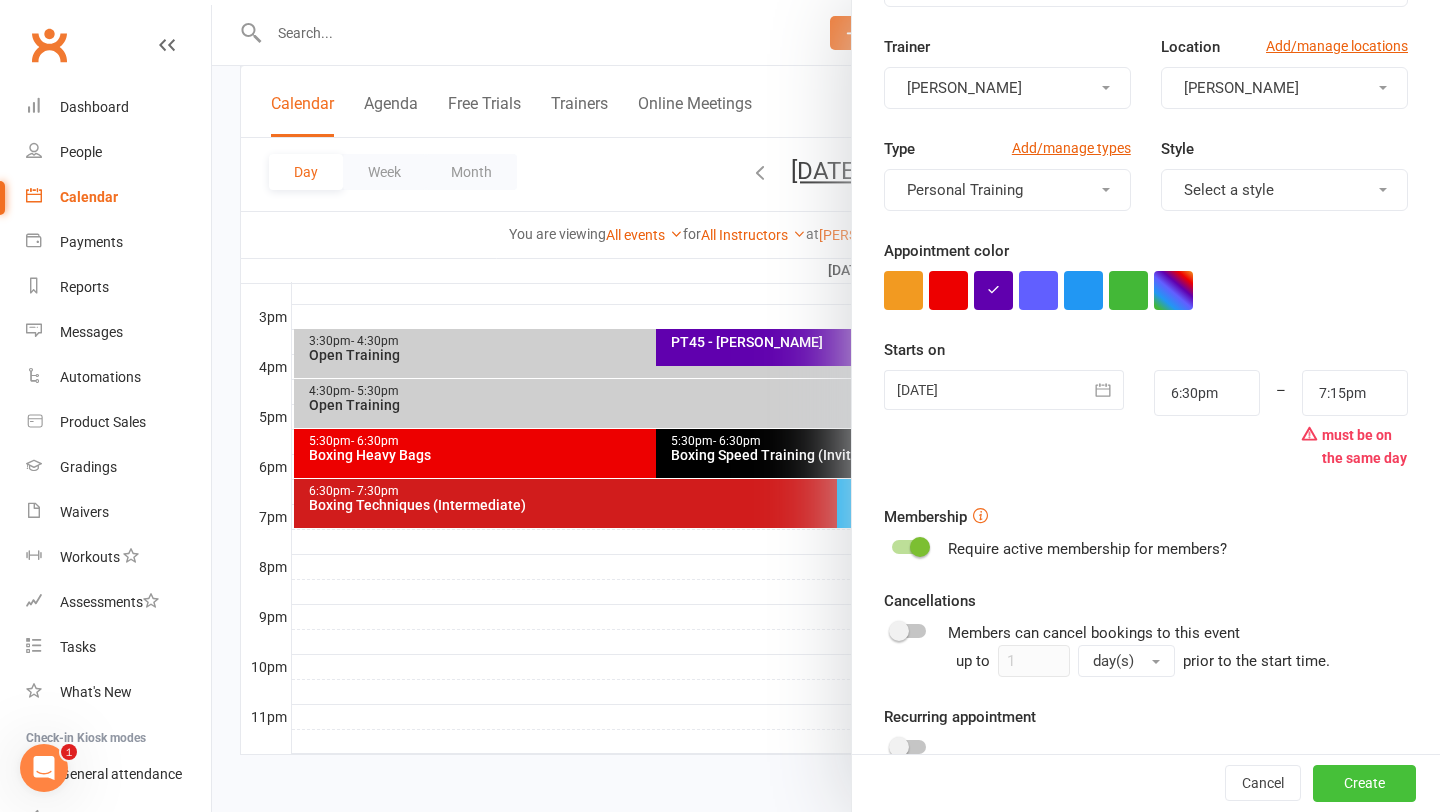 click on "Create" at bounding box center (1364, 784) 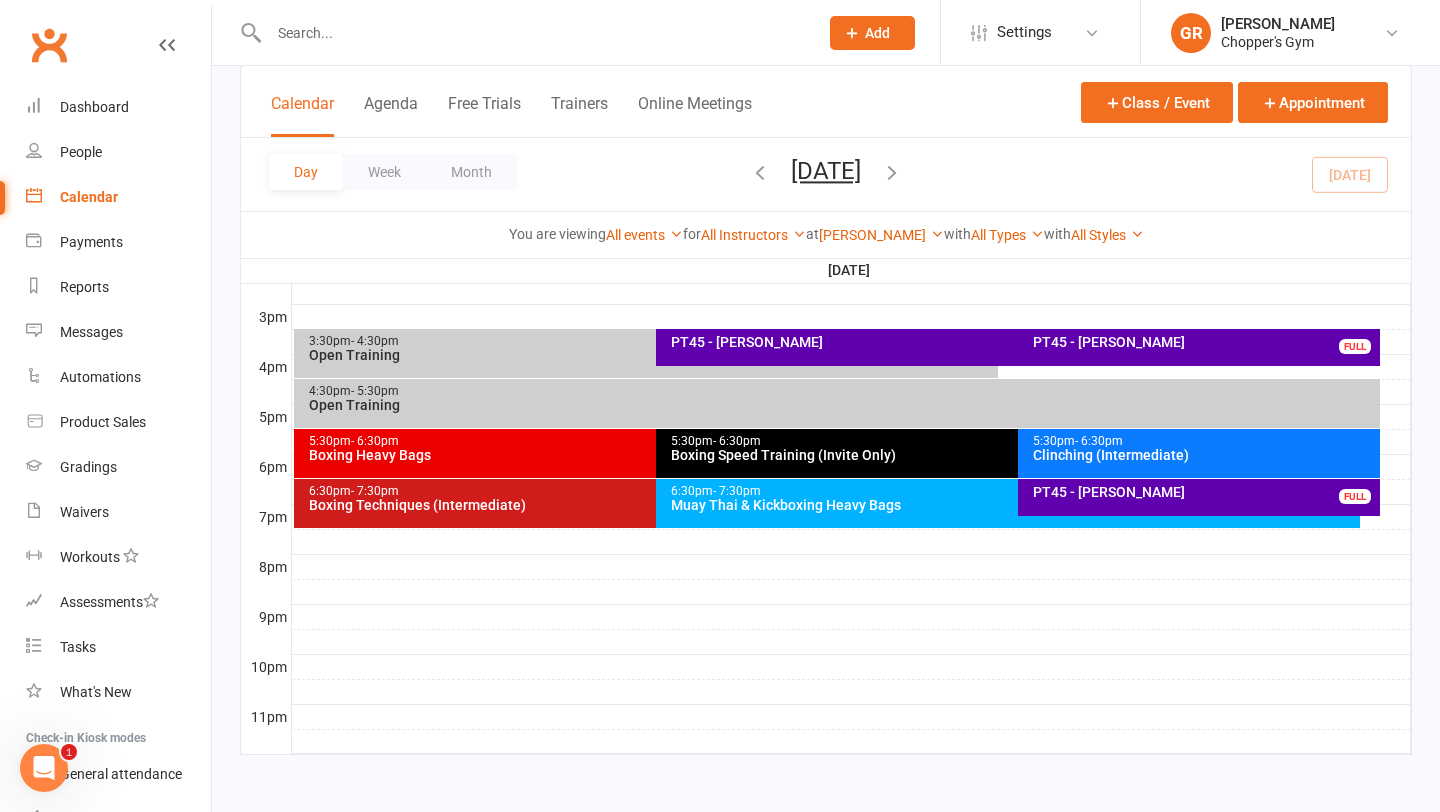 click on "PT45 - Max Mcardle FULL" at bounding box center (1199, 497) 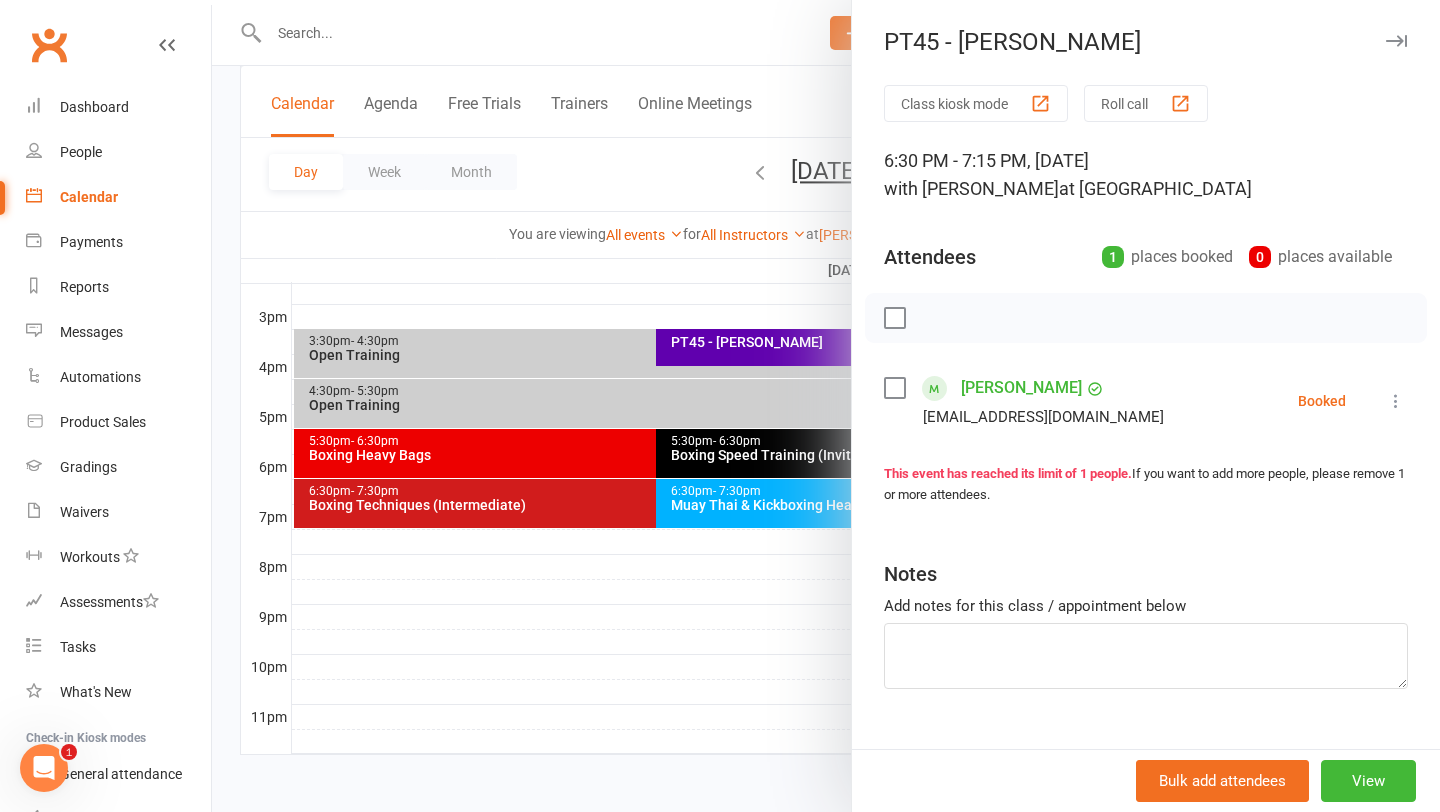 click at bounding box center (1396, 401) 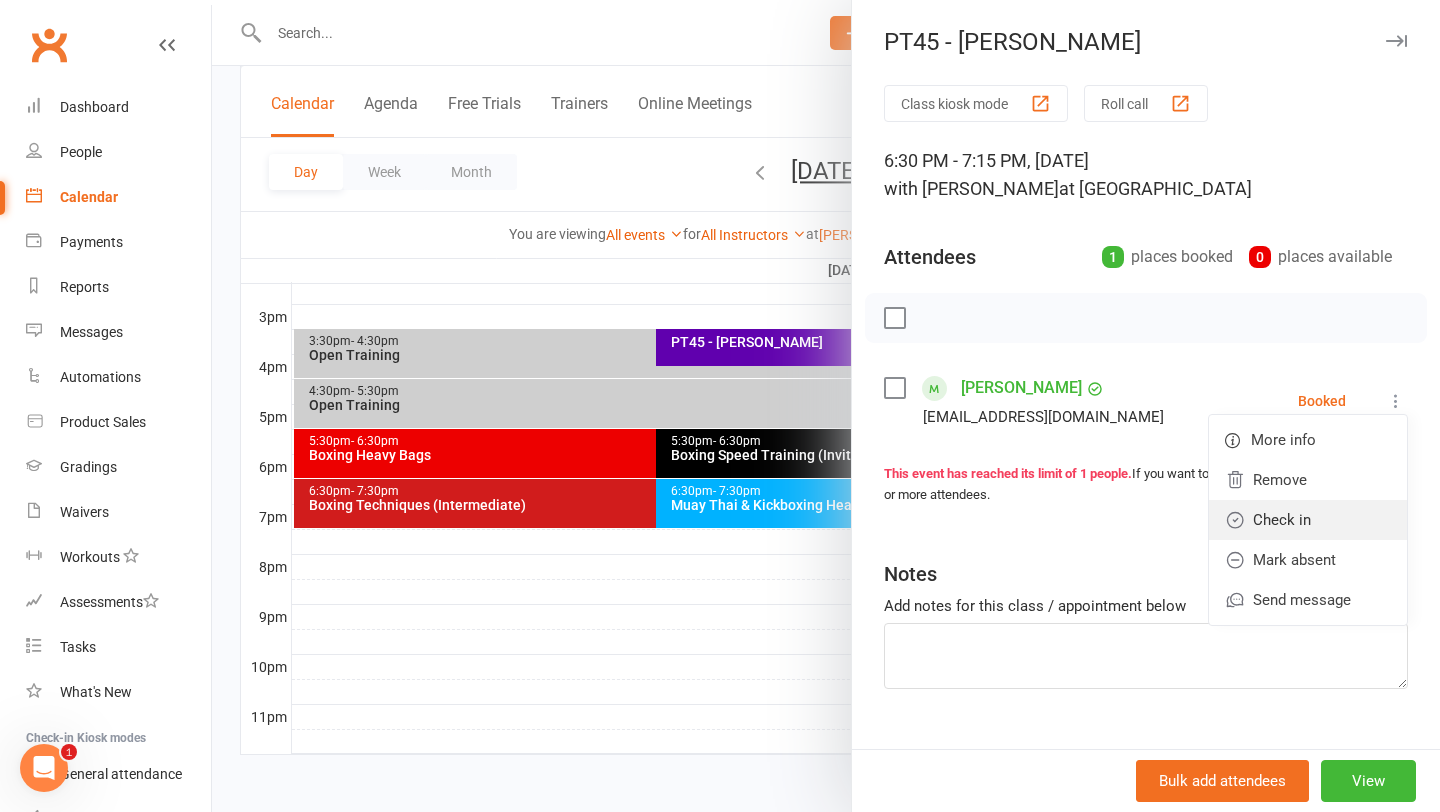 click on "Check in" at bounding box center (1308, 520) 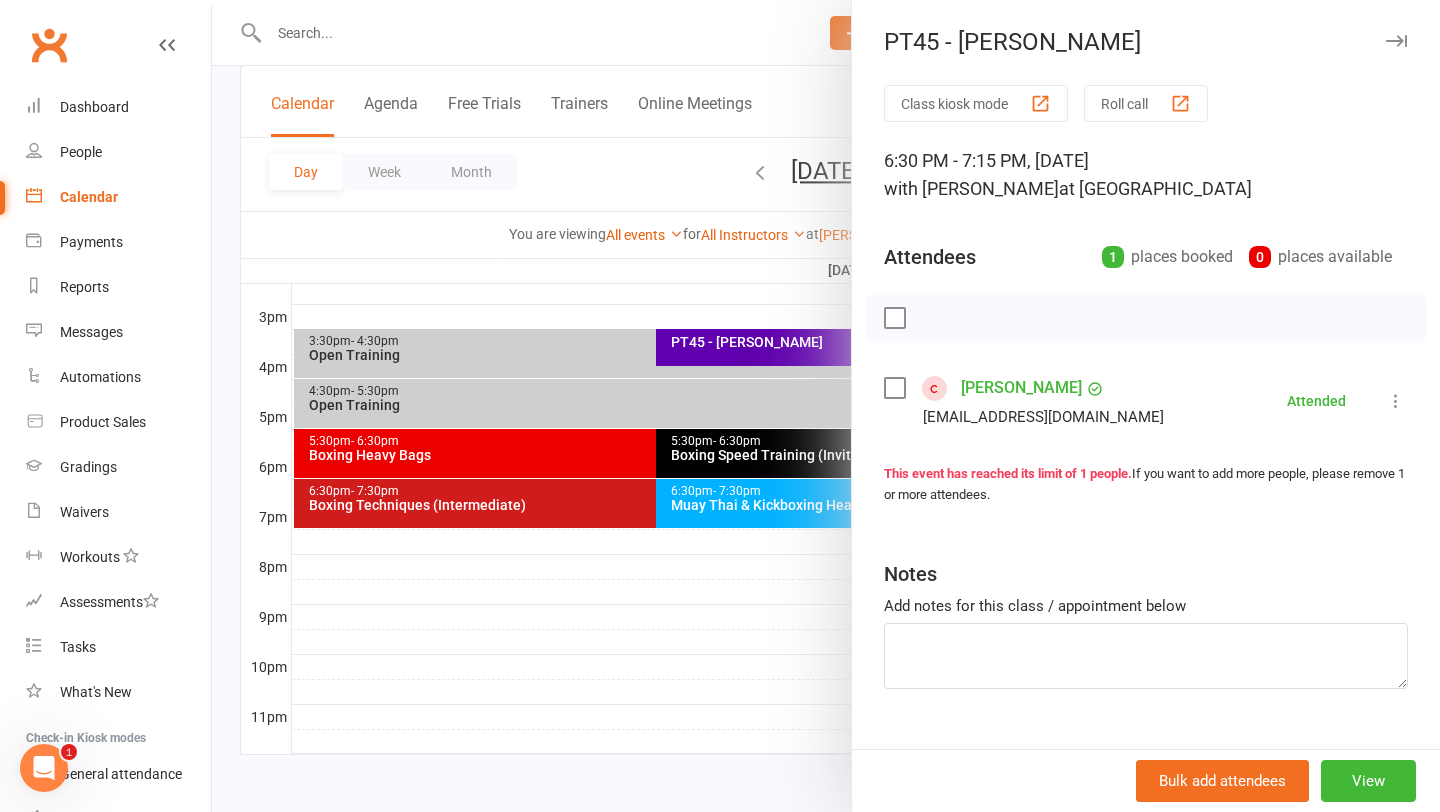 click at bounding box center (826, 406) 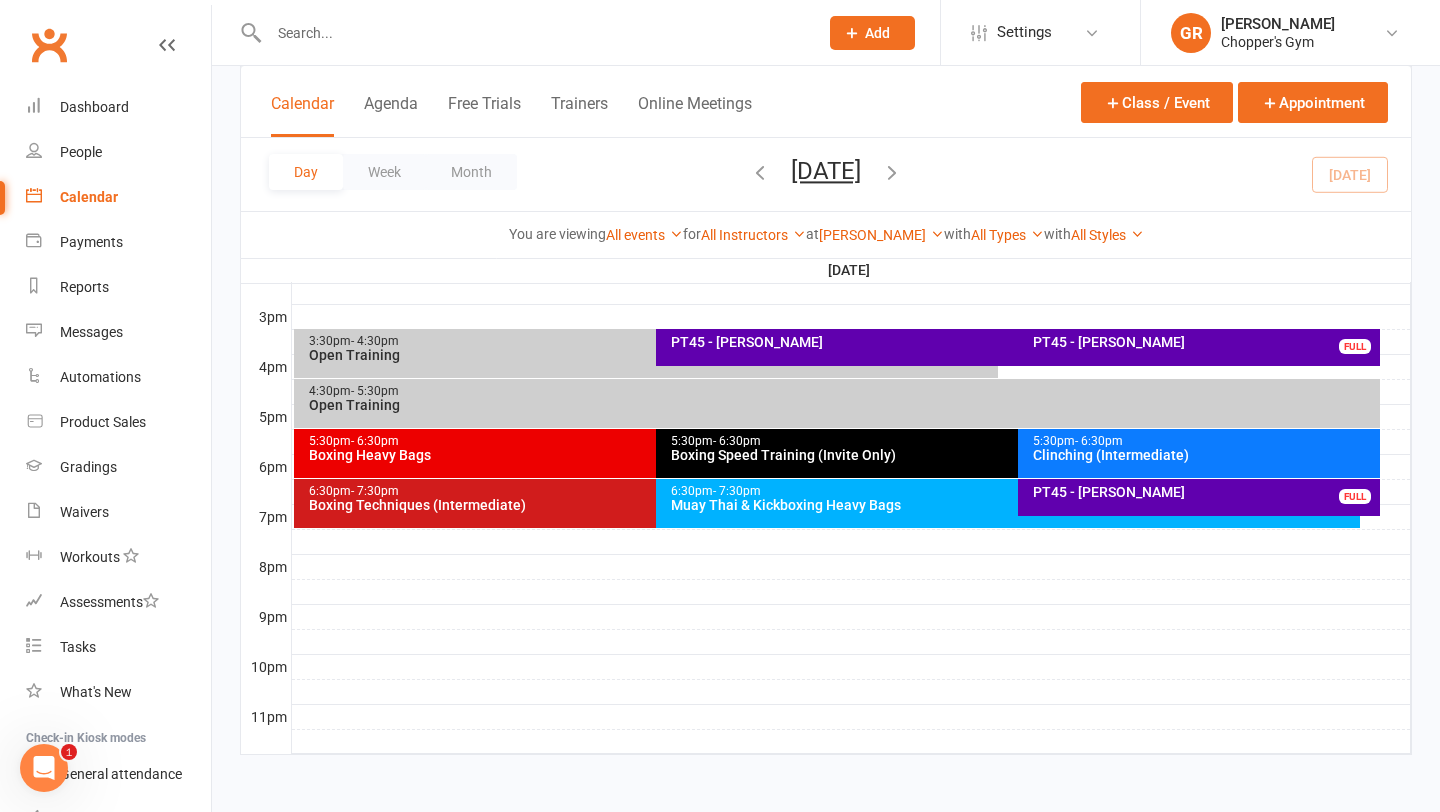 click on "Muay Thai & Kickboxing Heavy Bags" at bounding box center (1013, 505) 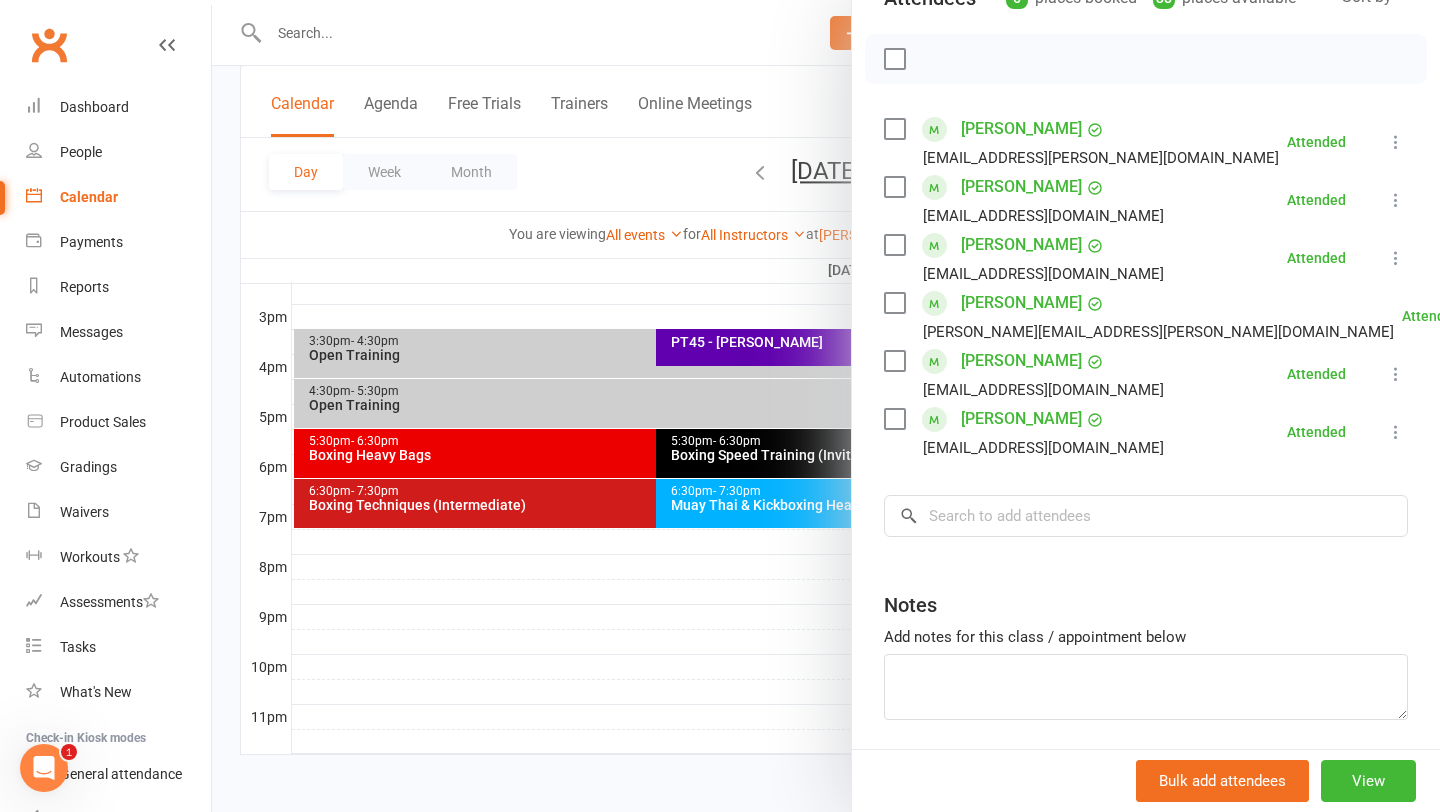 scroll, scrollTop: 257, scrollLeft: 0, axis: vertical 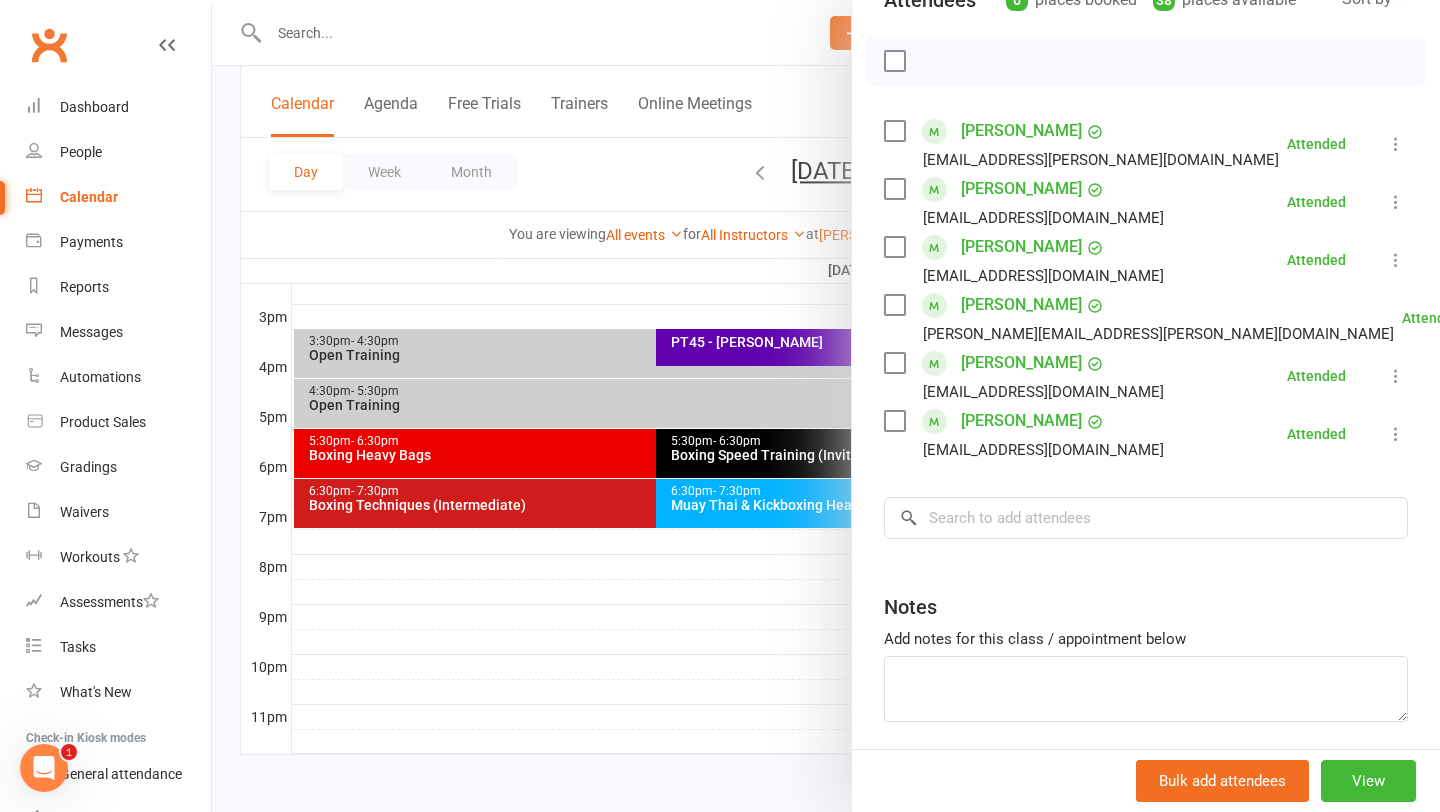 click at bounding box center (826, 406) 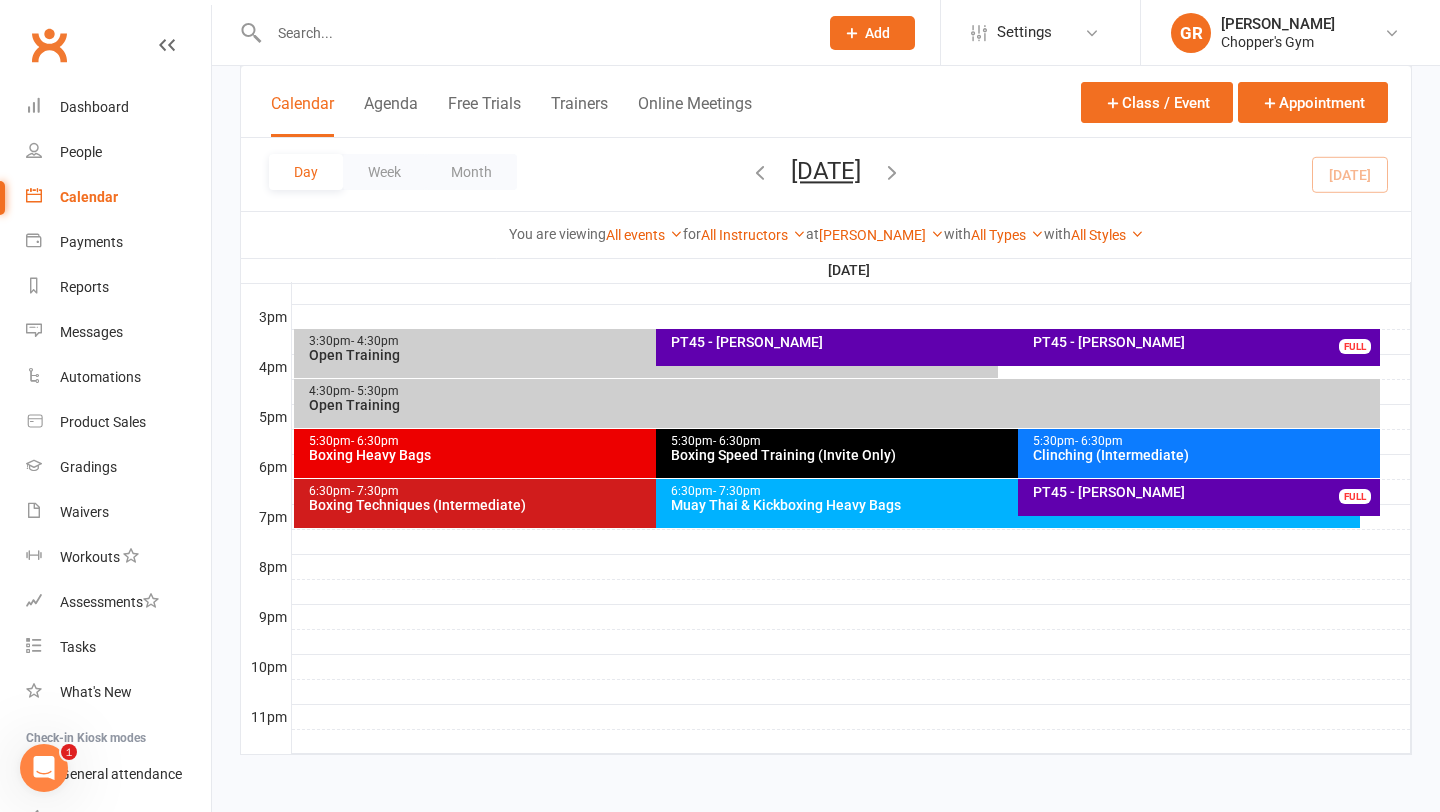 click on "6:30pm  - 7:30pm Boxing Techniques (Intermediate)" at bounding box center (646, 503) 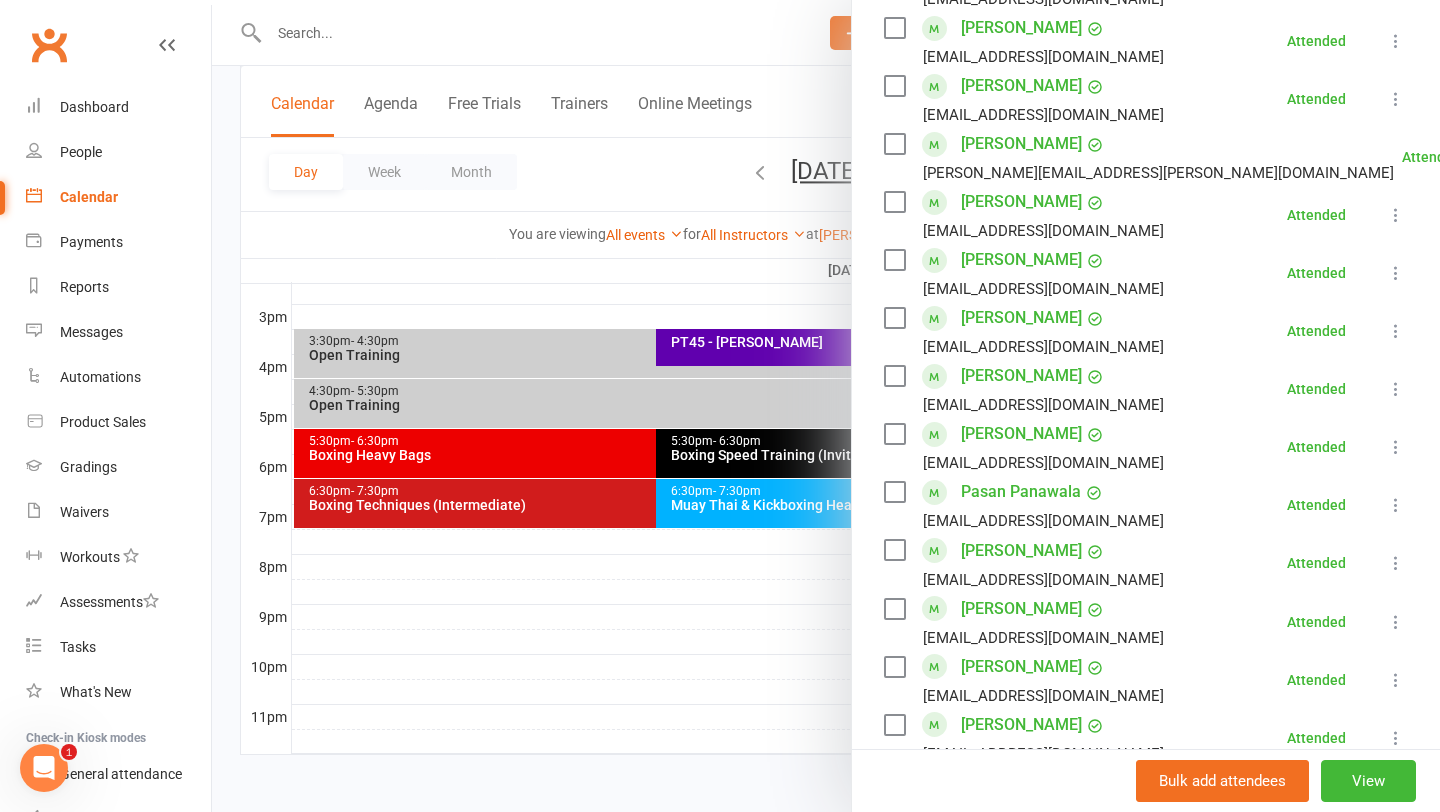 scroll, scrollTop: 1084, scrollLeft: 0, axis: vertical 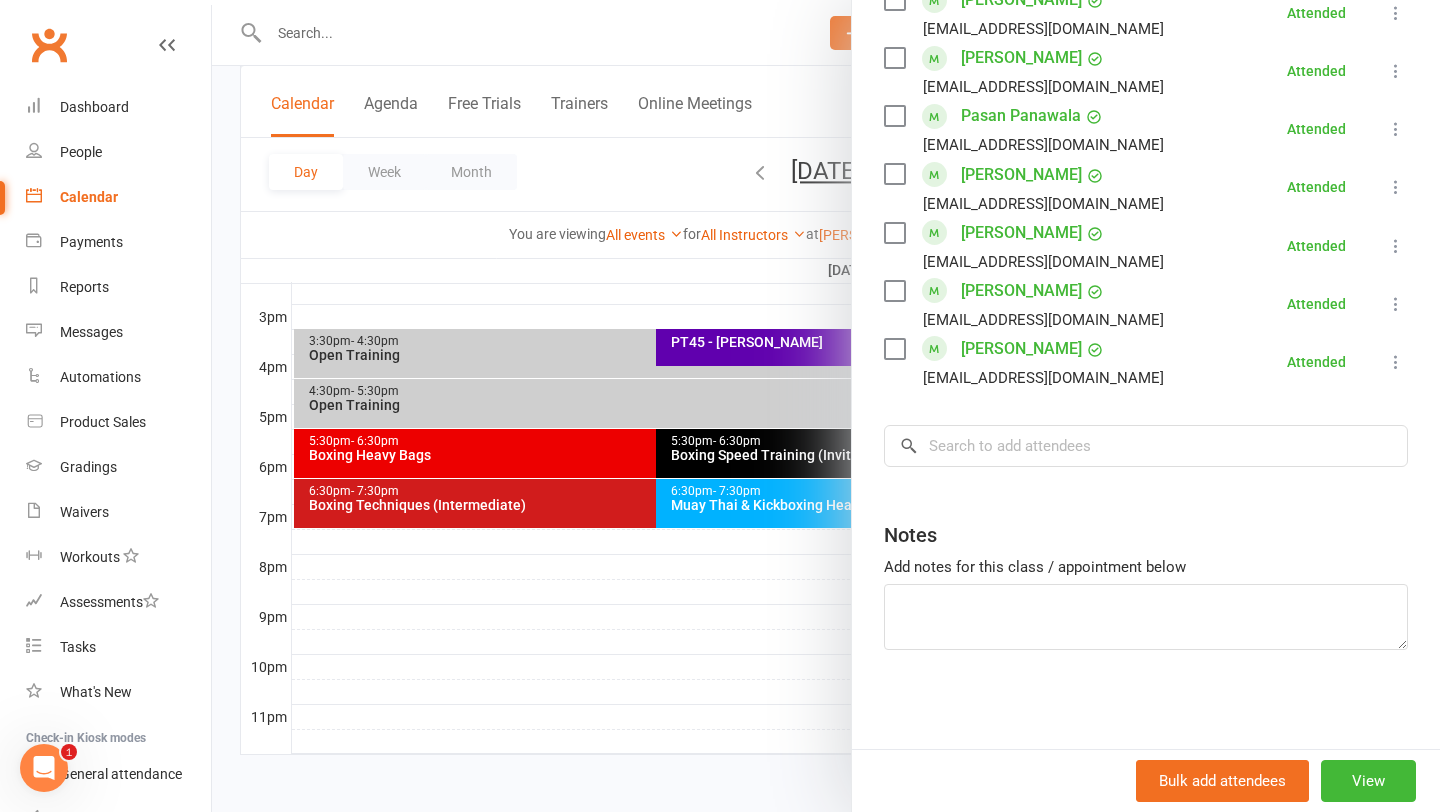 click at bounding box center (826, 406) 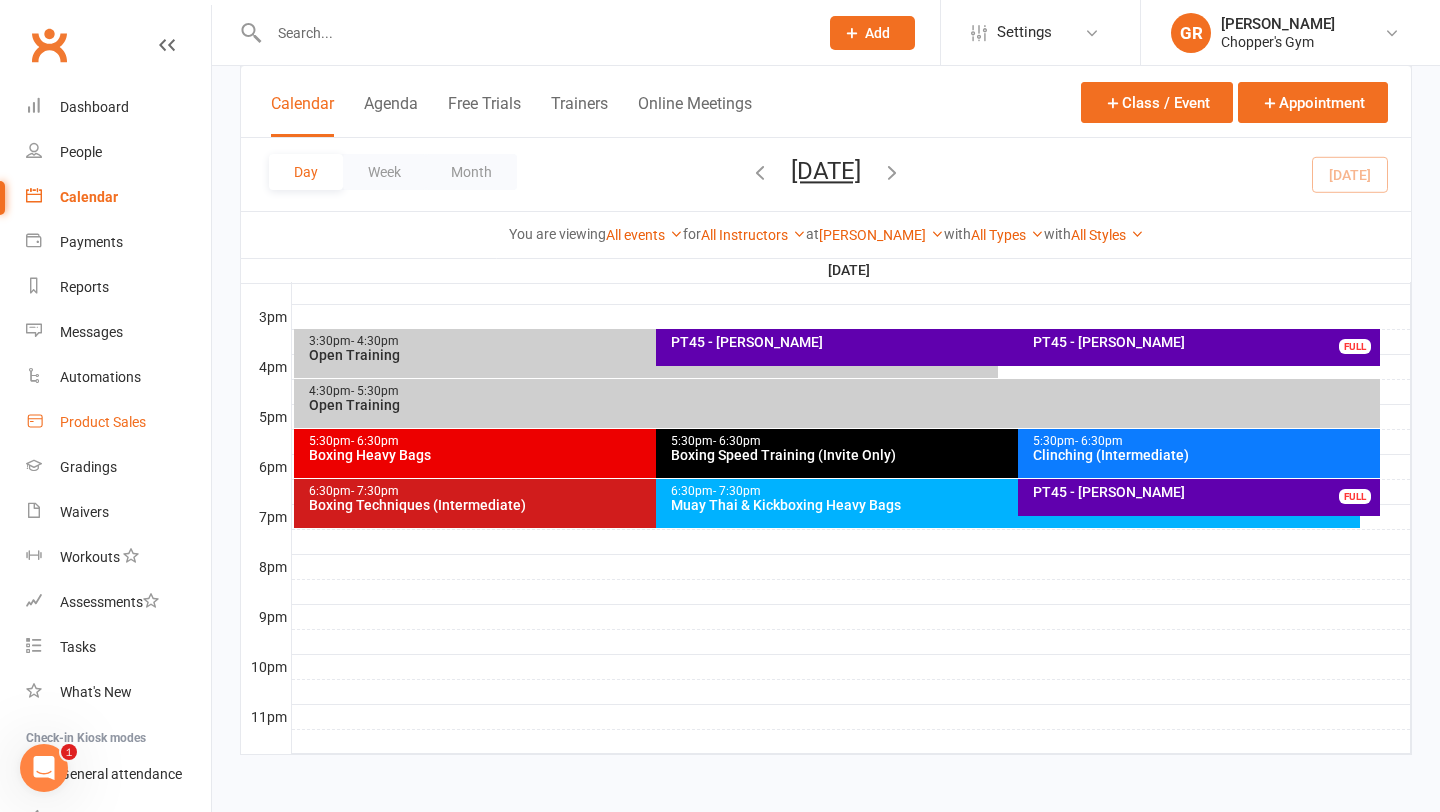 click on "Product Sales" at bounding box center [103, 422] 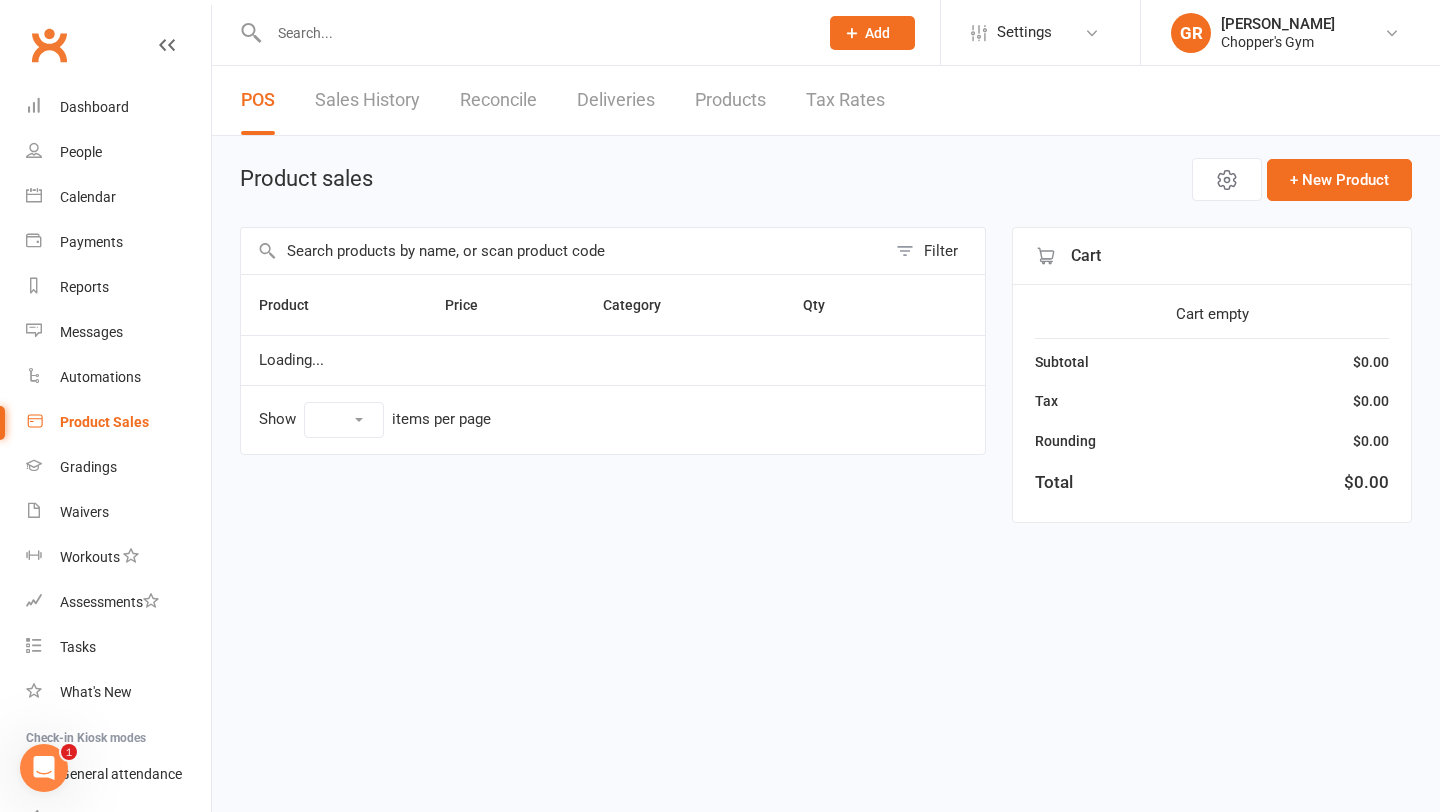 select on "100" 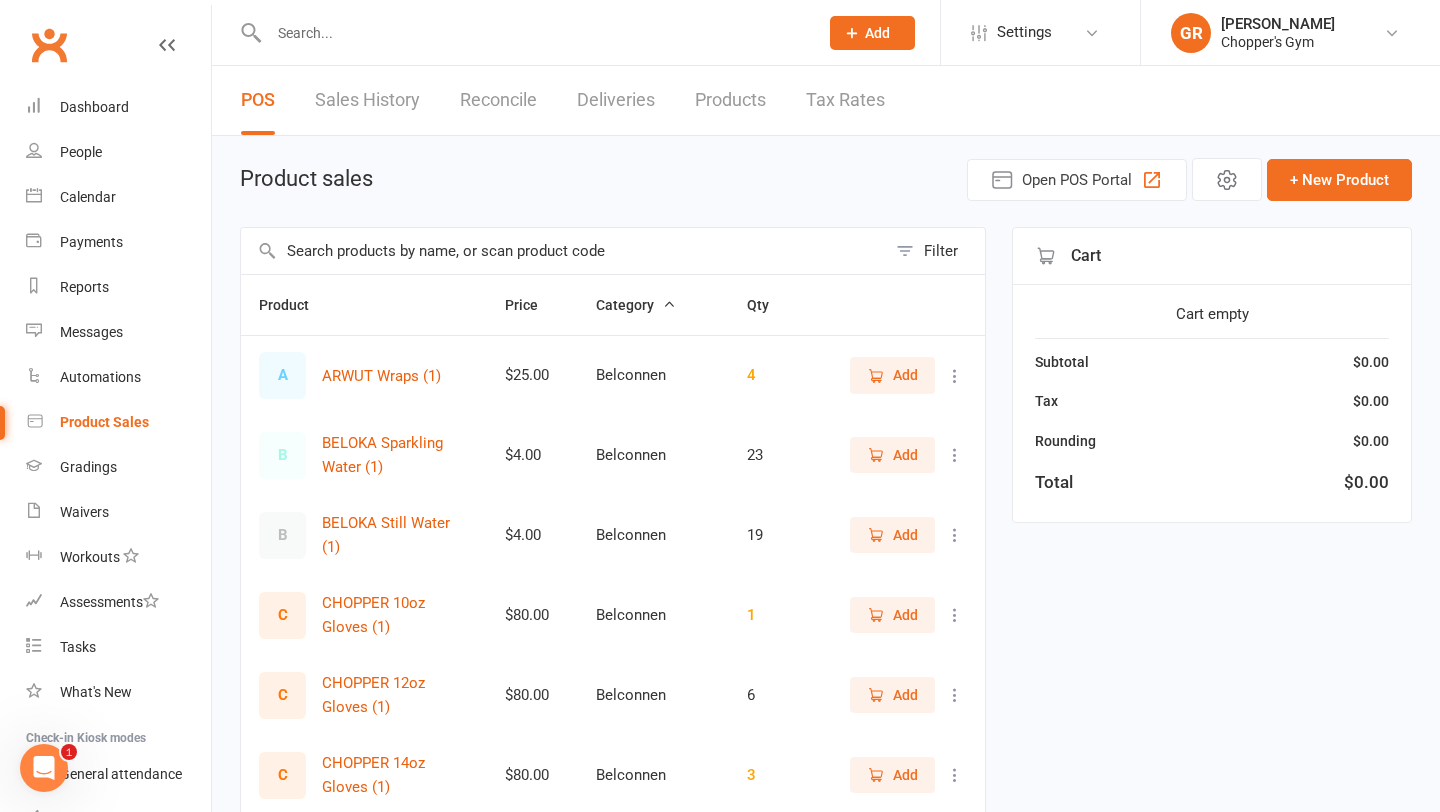click on "Deliveries" at bounding box center (616, 100) 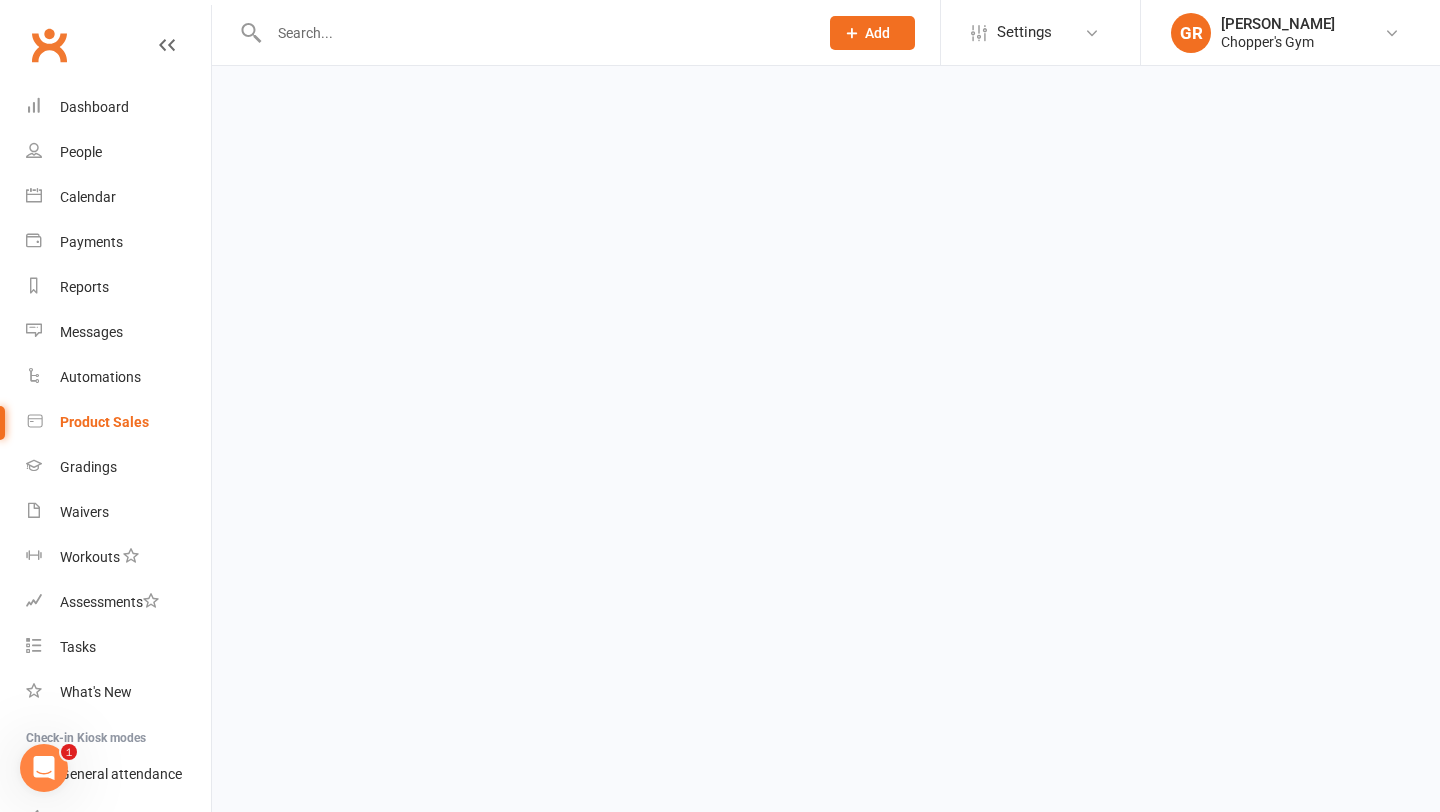 select on "any" 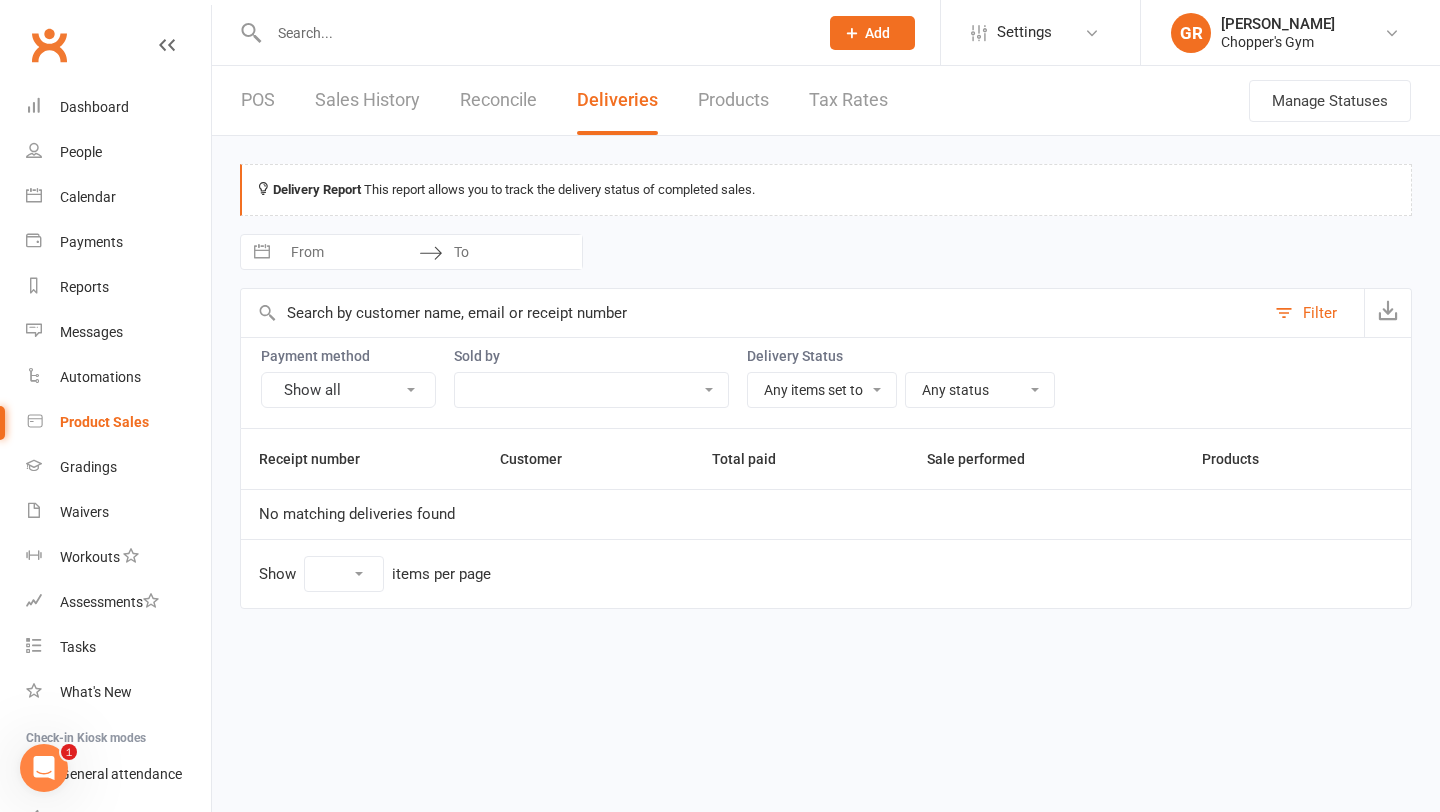 select on "25" 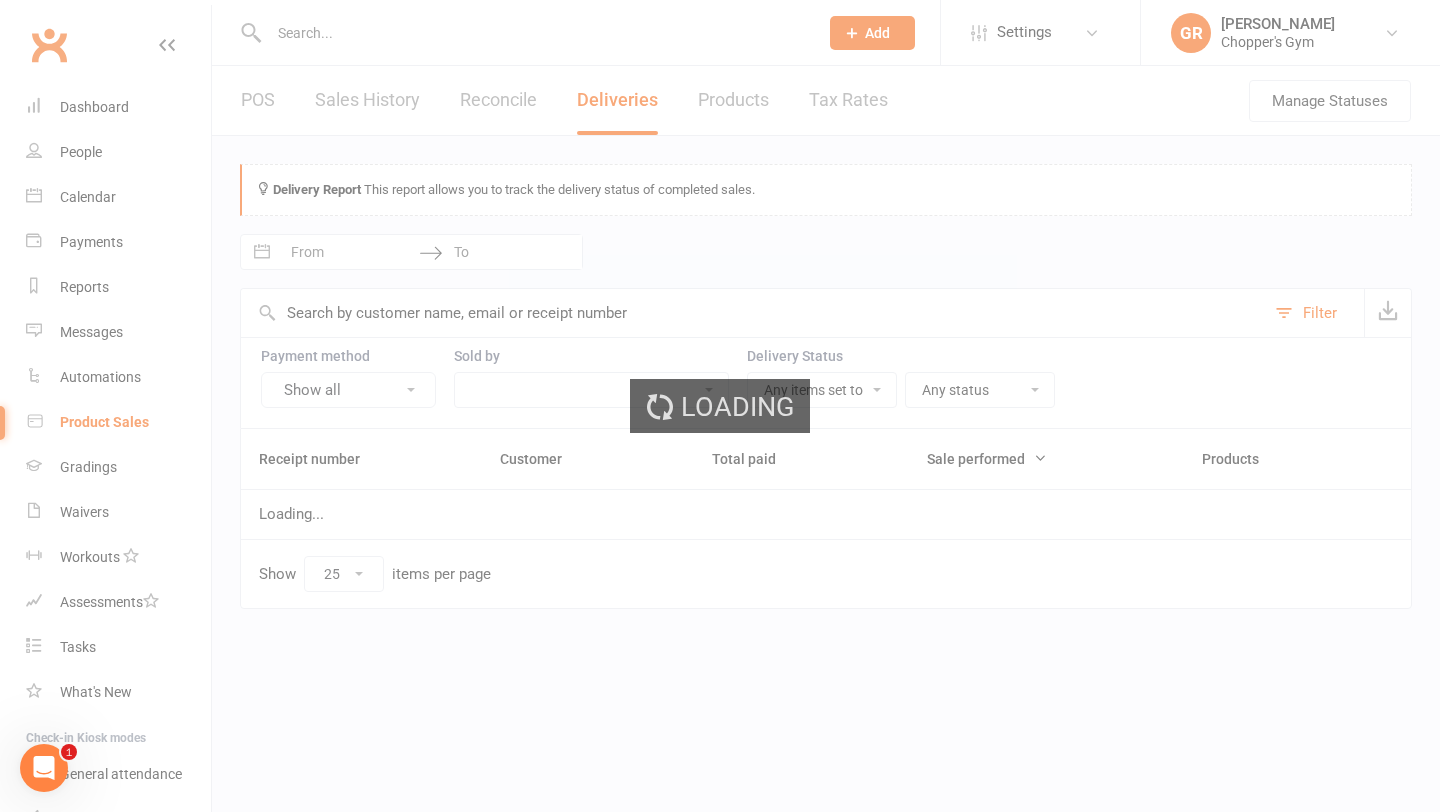 click on "Loading" at bounding box center (720, 406) 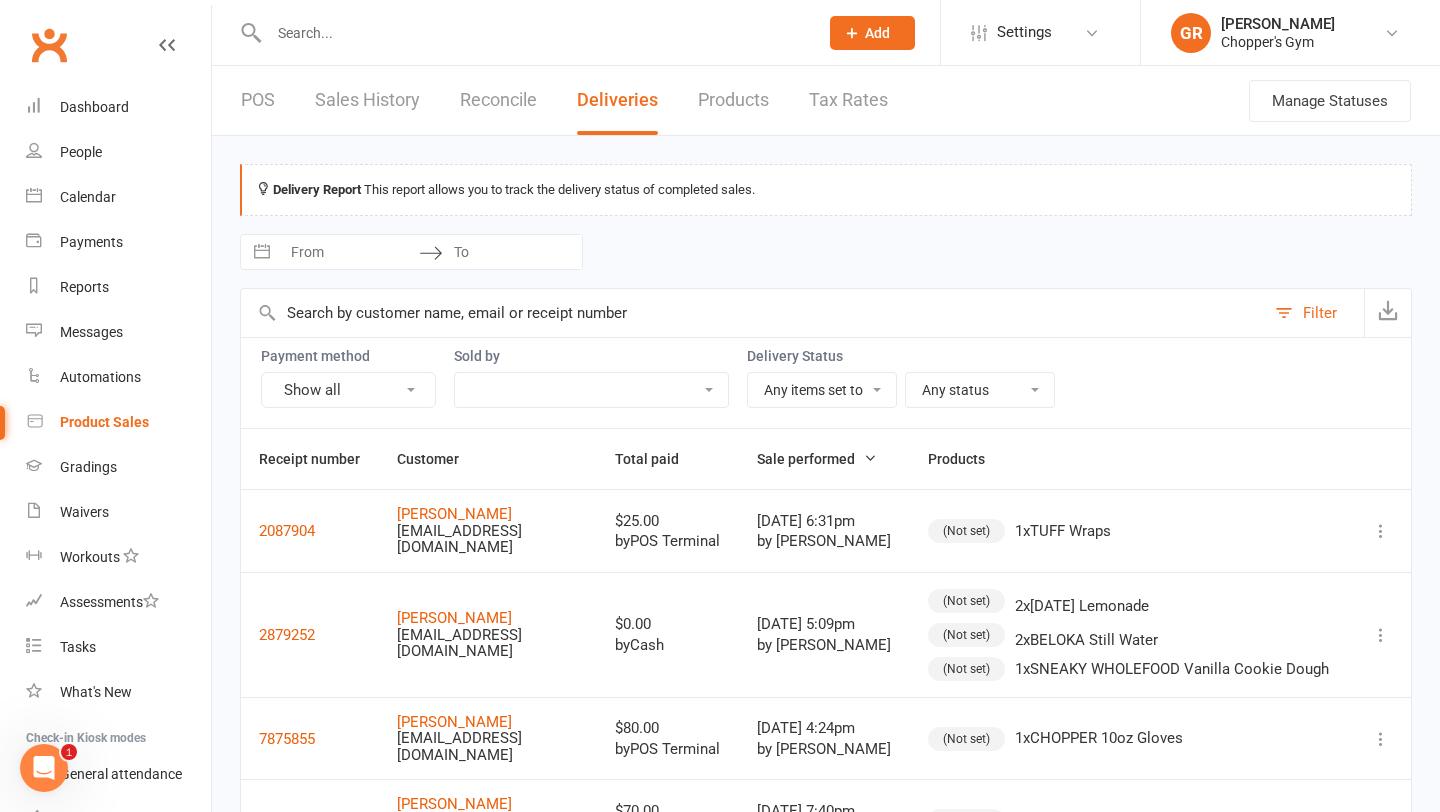 click on "Sales History" at bounding box center (367, 100) 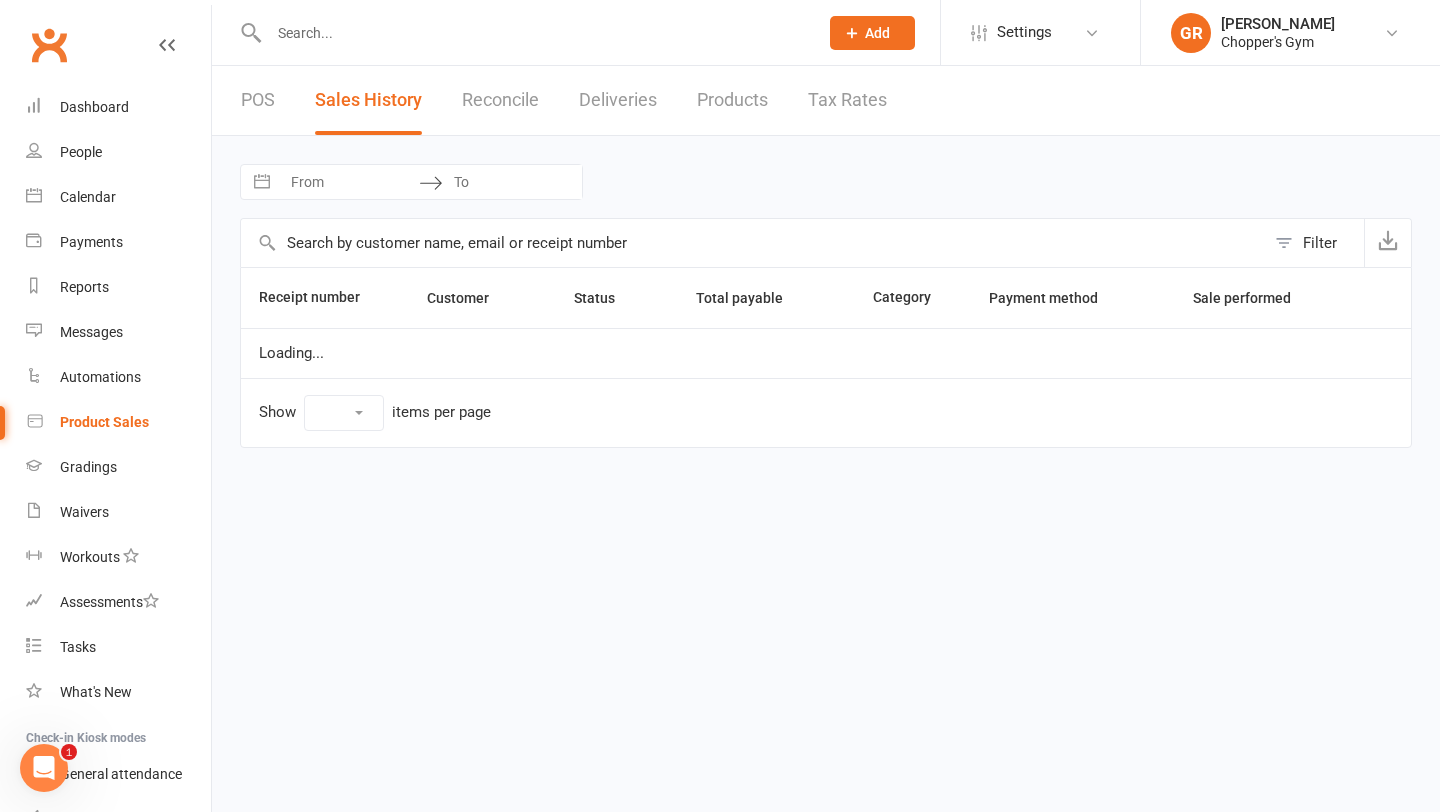 select on "100" 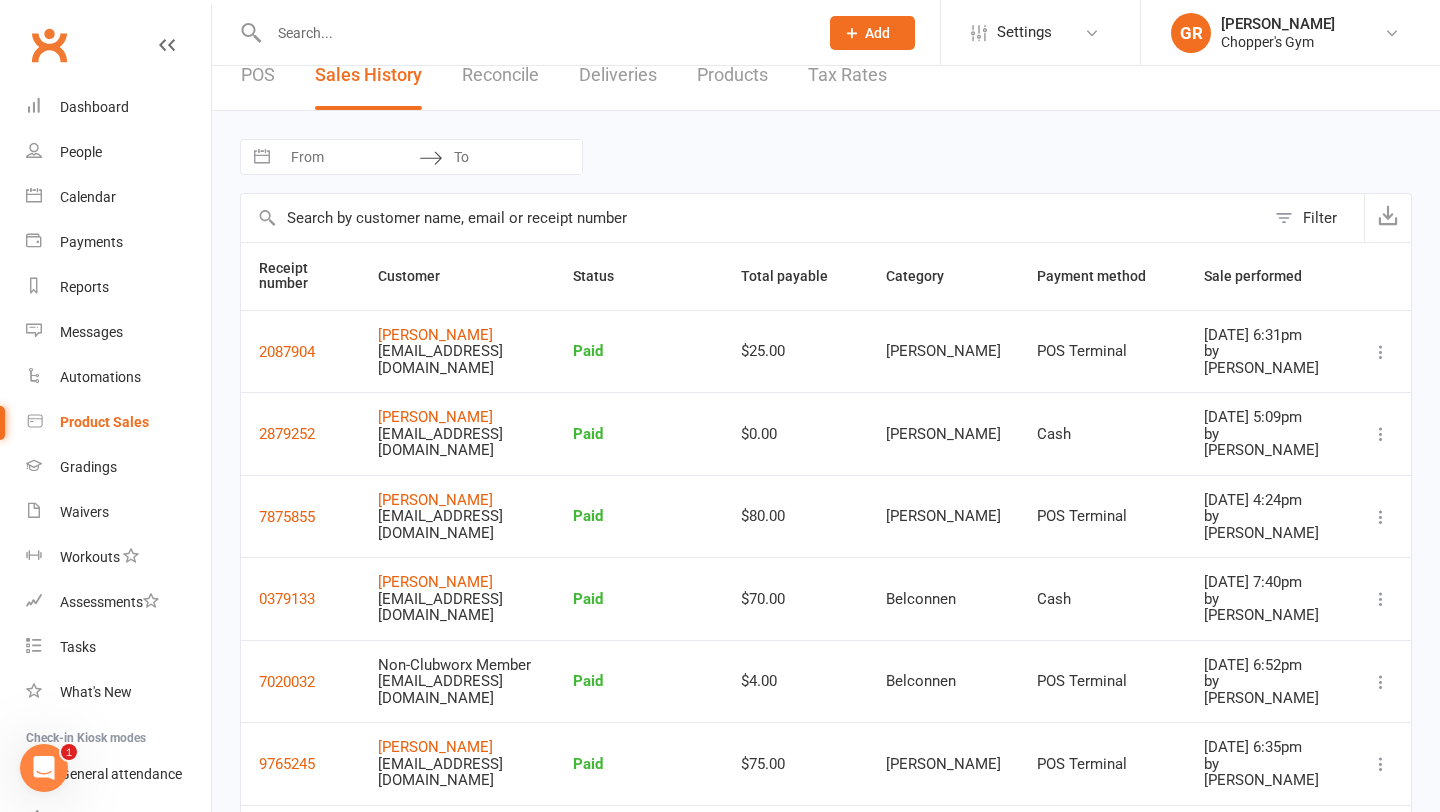 scroll, scrollTop: 0, scrollLeft: 0, axis: both 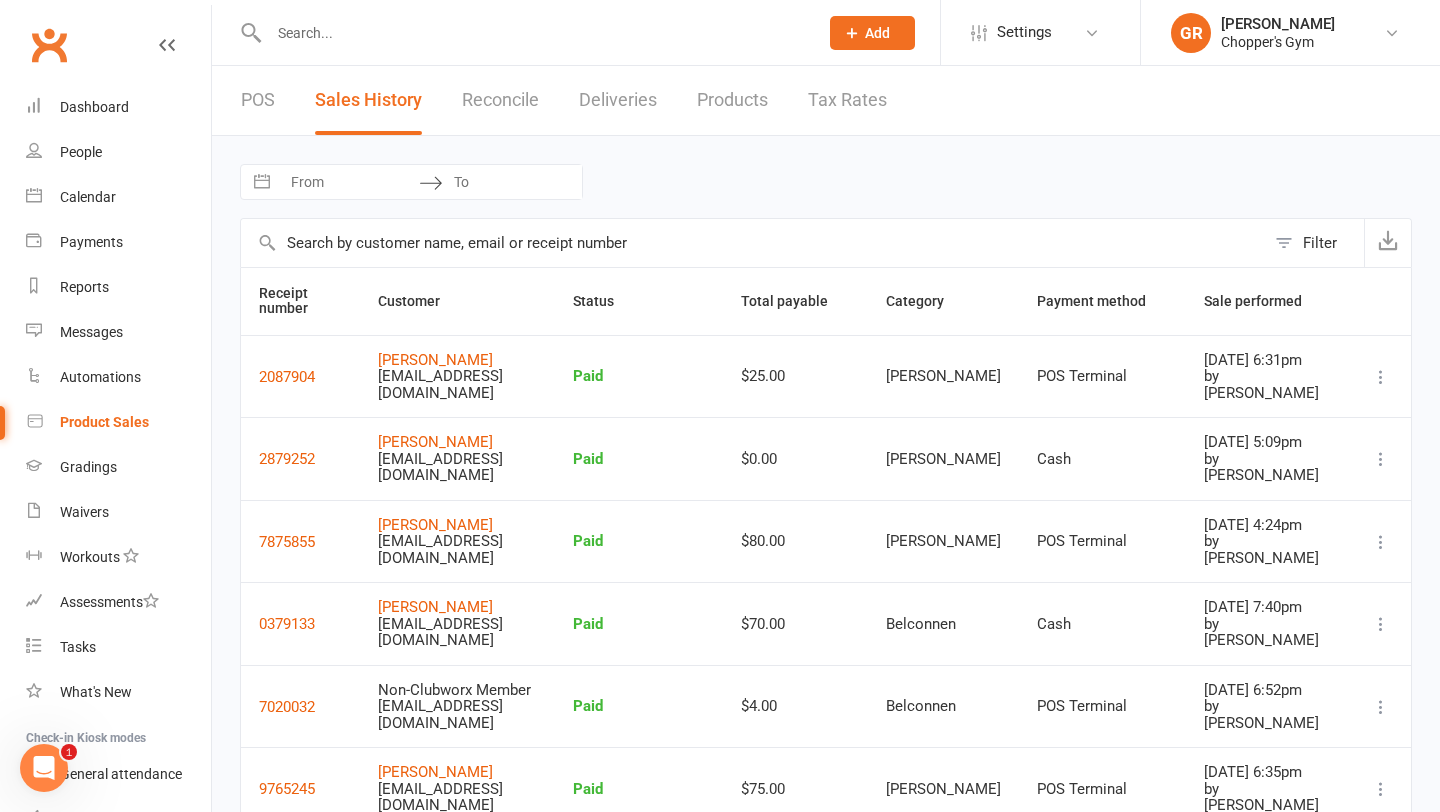 click at bounding box center [533, 33] 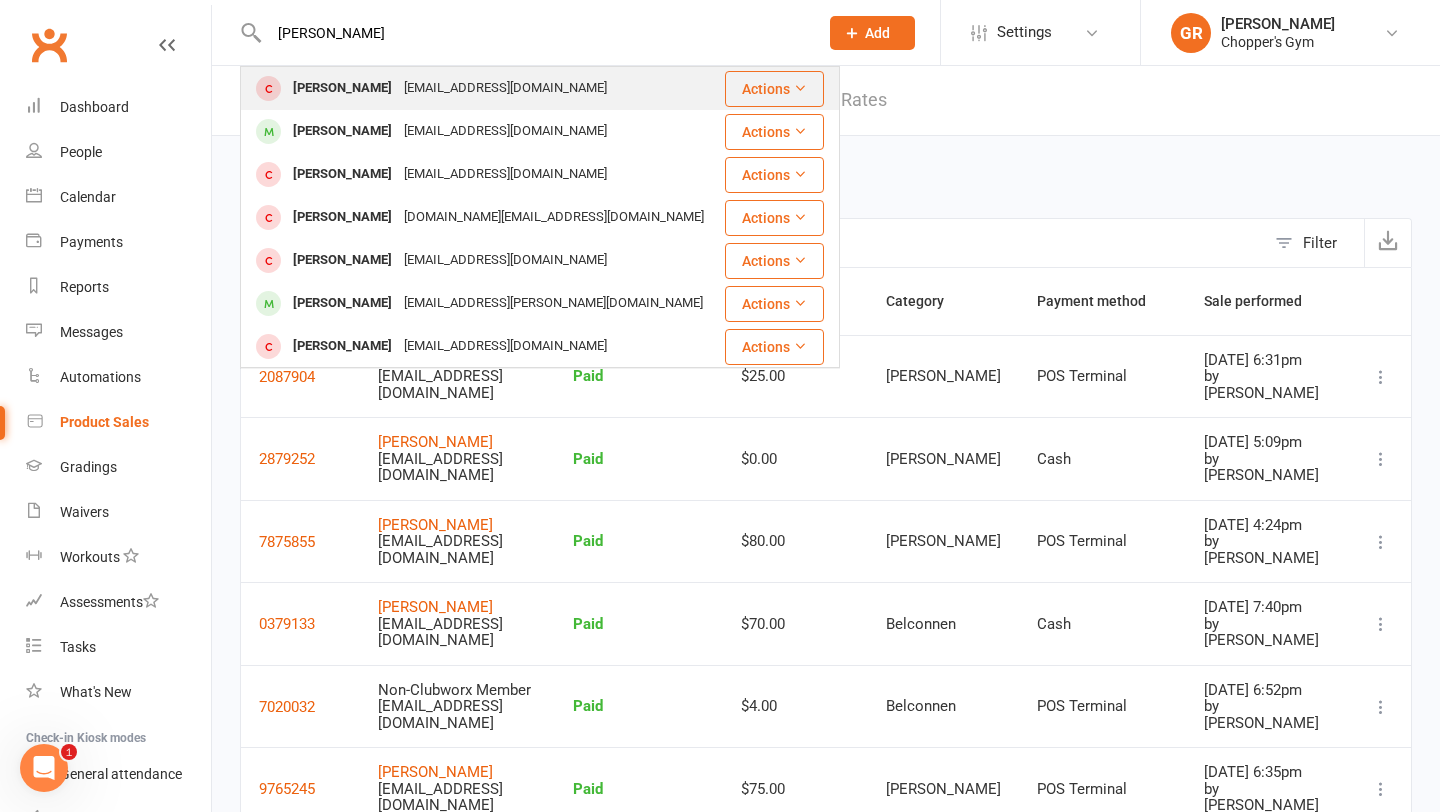 type on "[PERSON_NAME]" 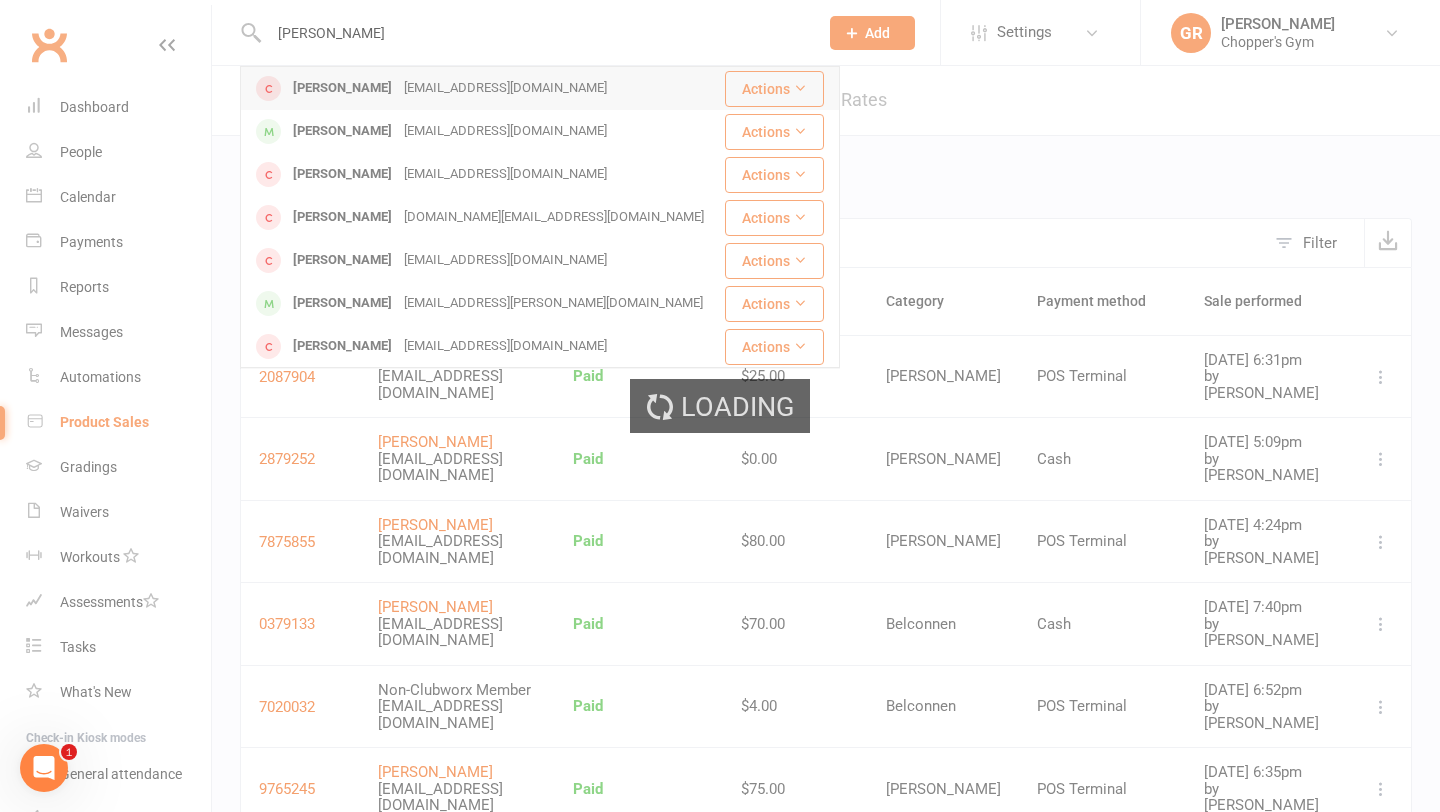 type 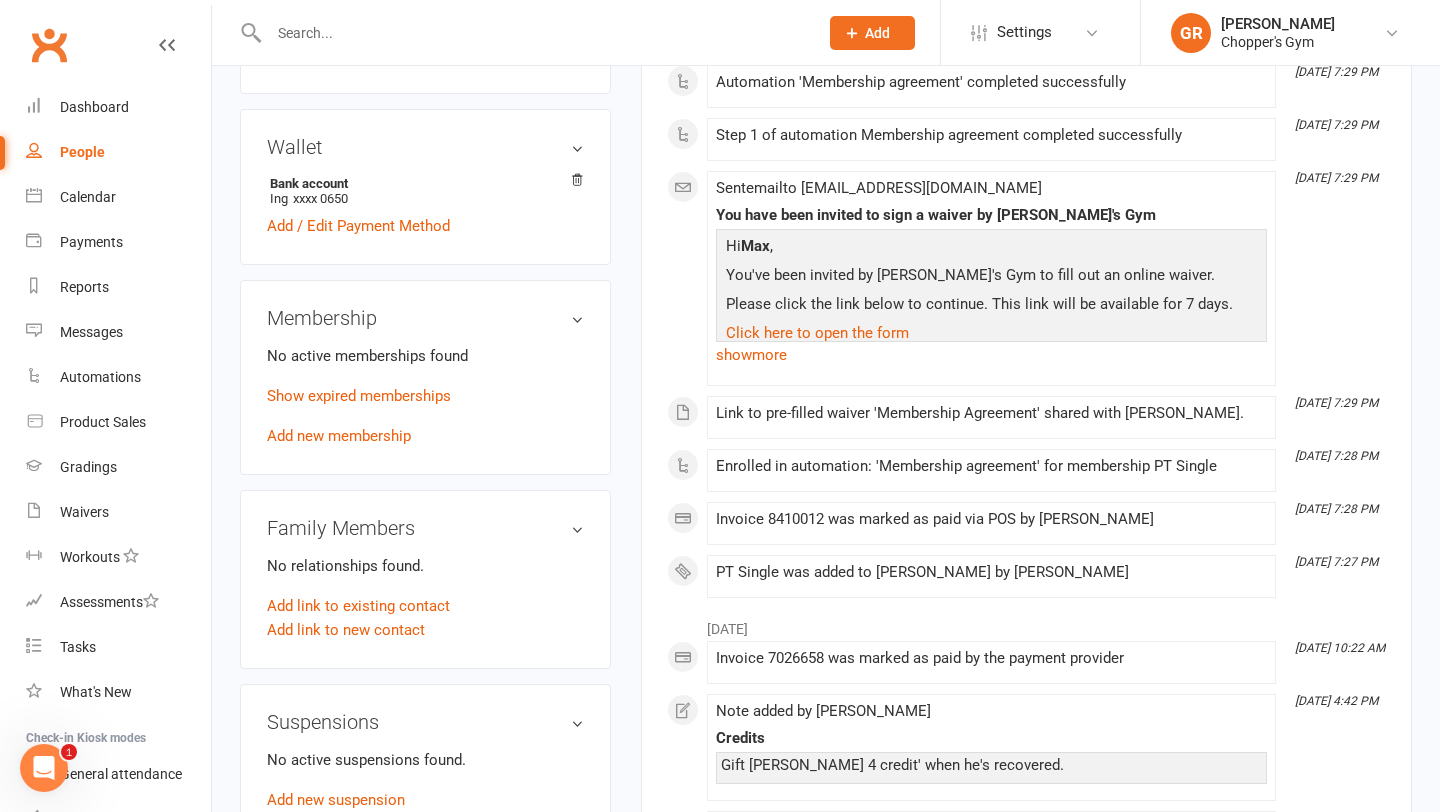 scroll, scrollTop: 724, scrollLeft: 0, axis: vertical 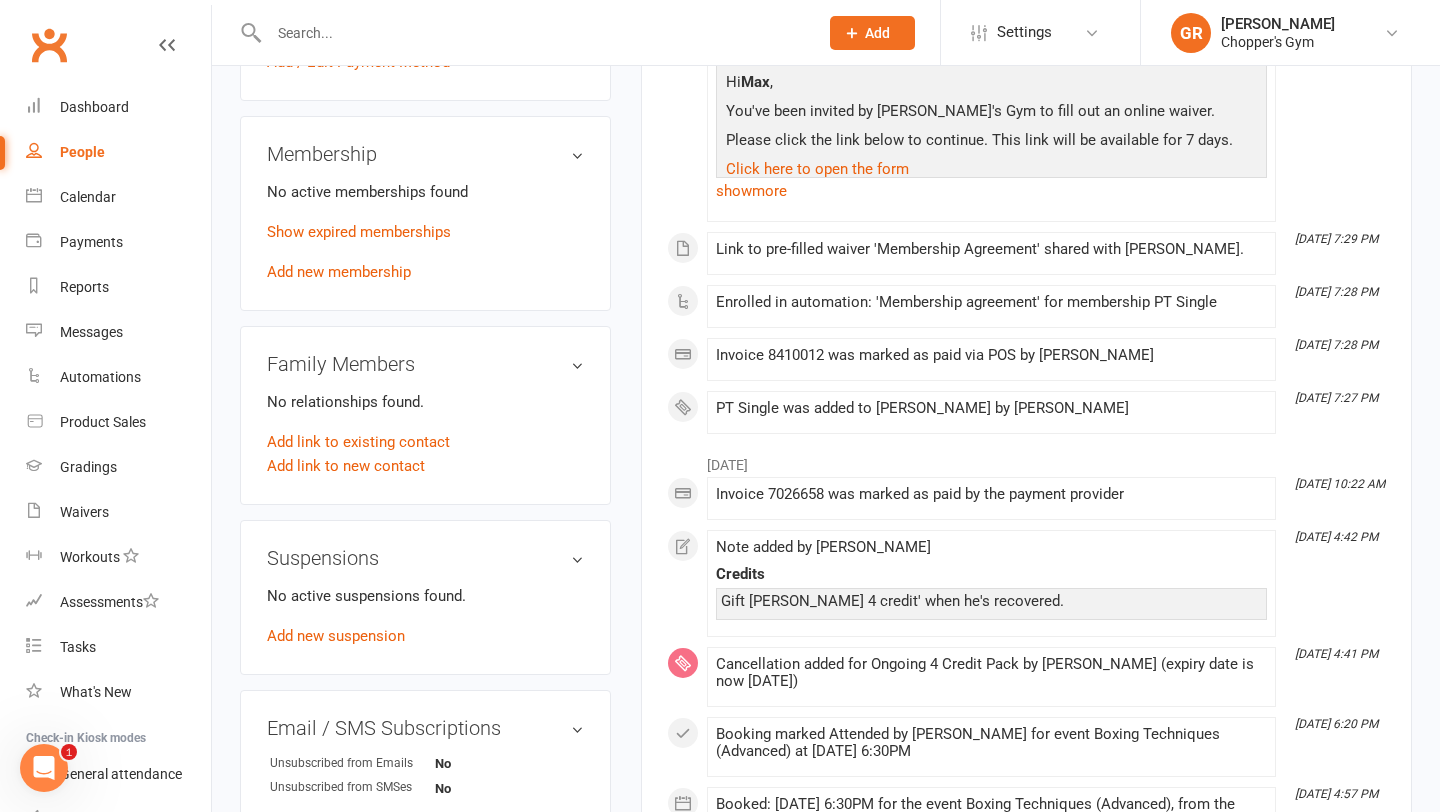 click on "Clubworx" at bounding box center [49, 45] 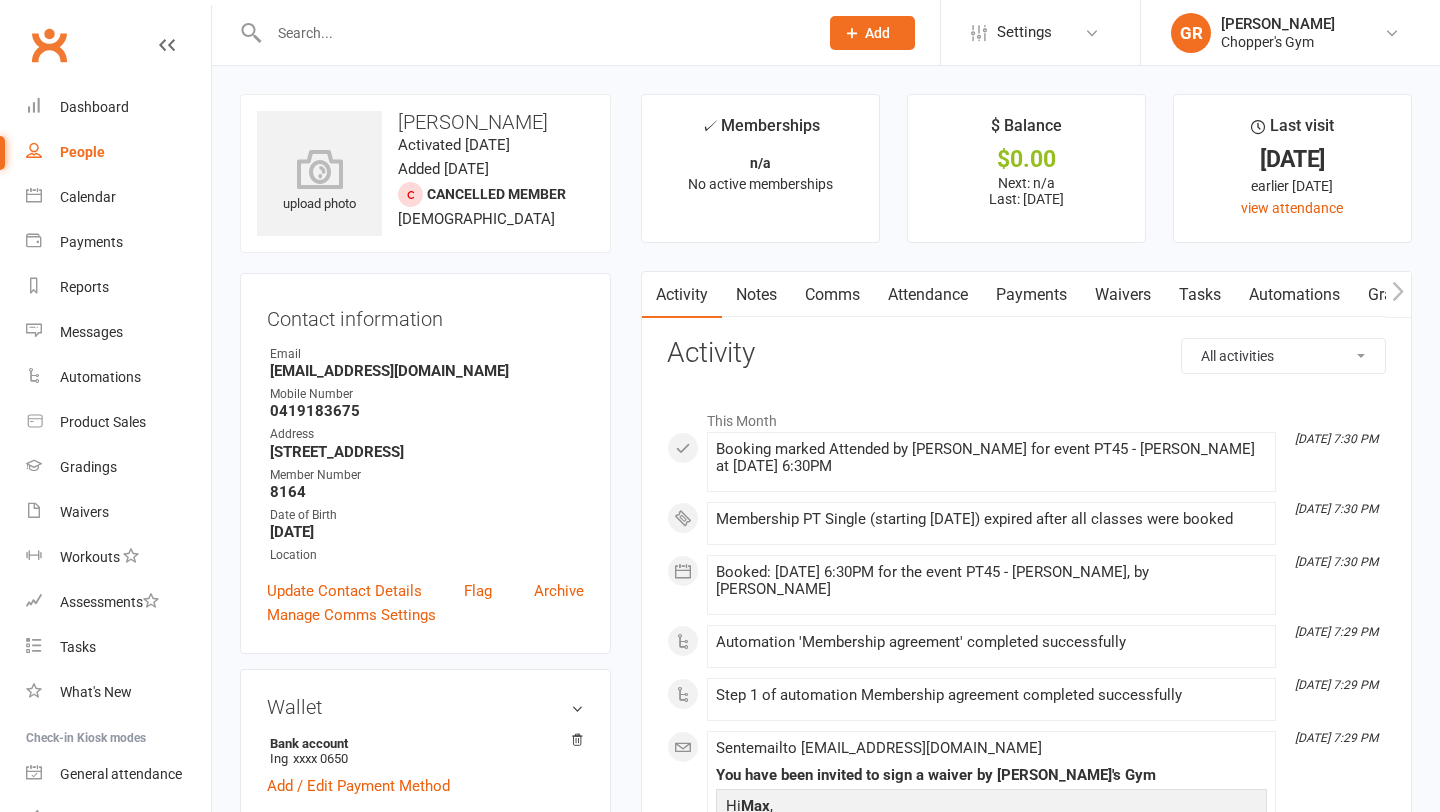 scroll, scrollTop: 893, scrollLeft: 0, axis: vertical 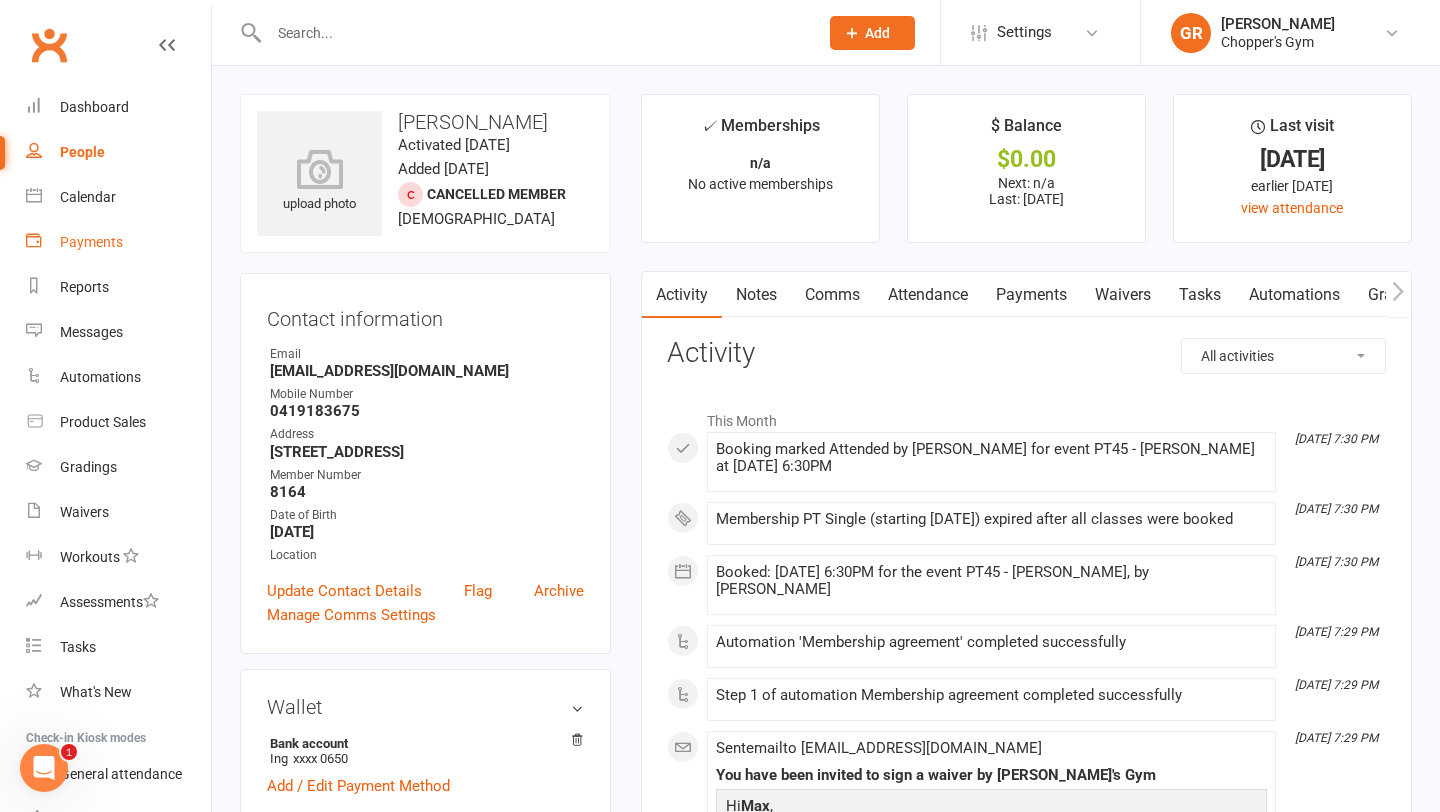 click on "Payments" at bounding box center (91, 242) 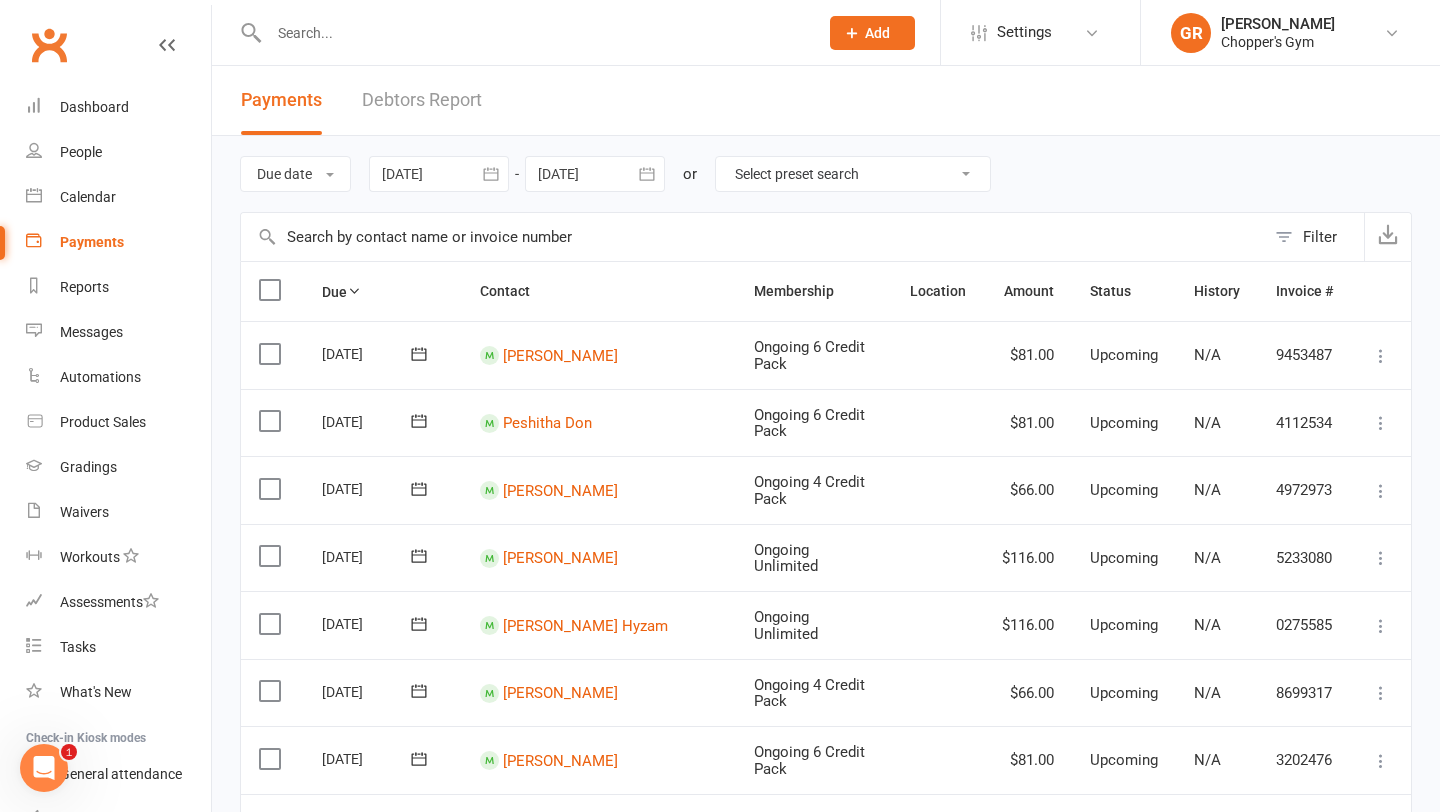 click at bounding box center [533, 33] 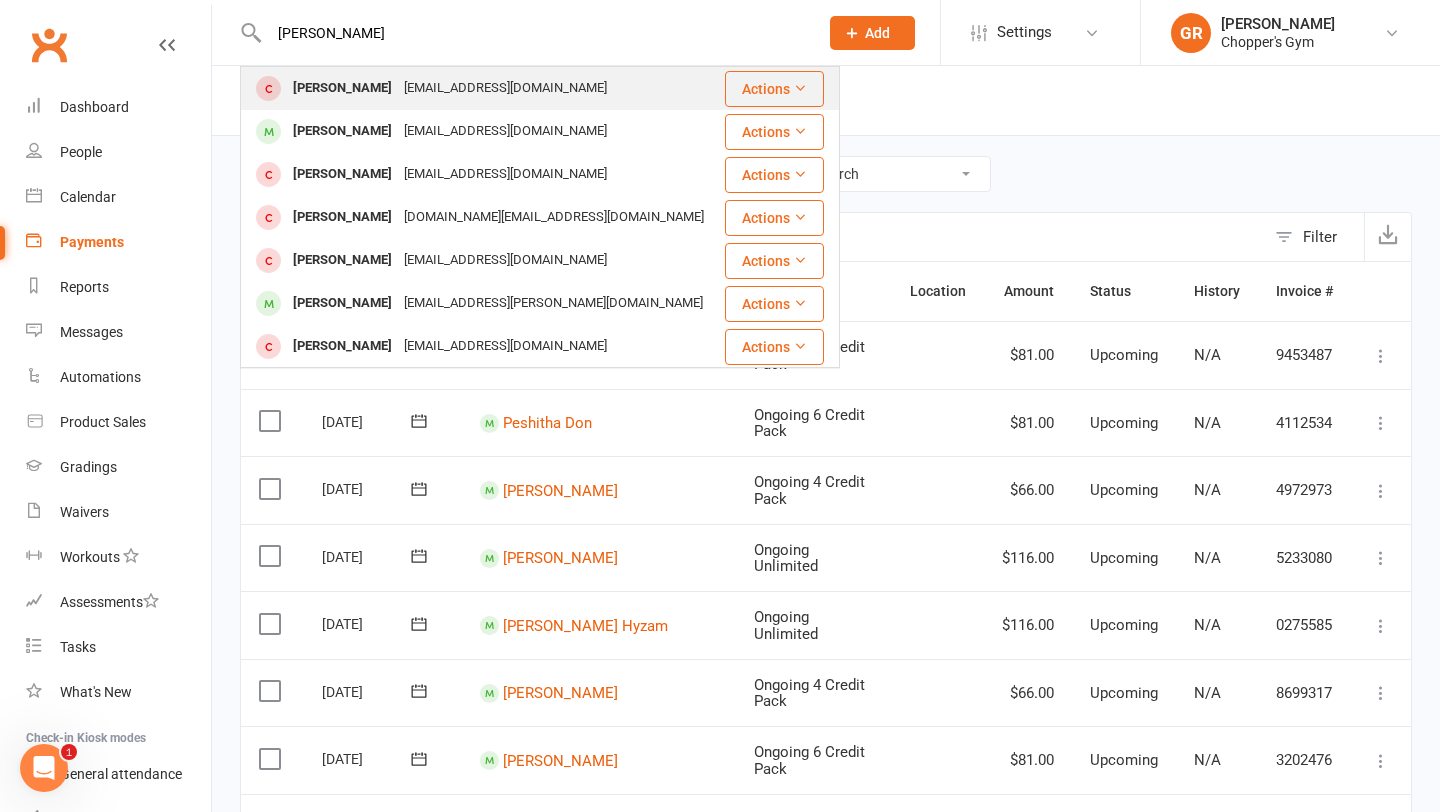 type on "[PERSON_NAME]" 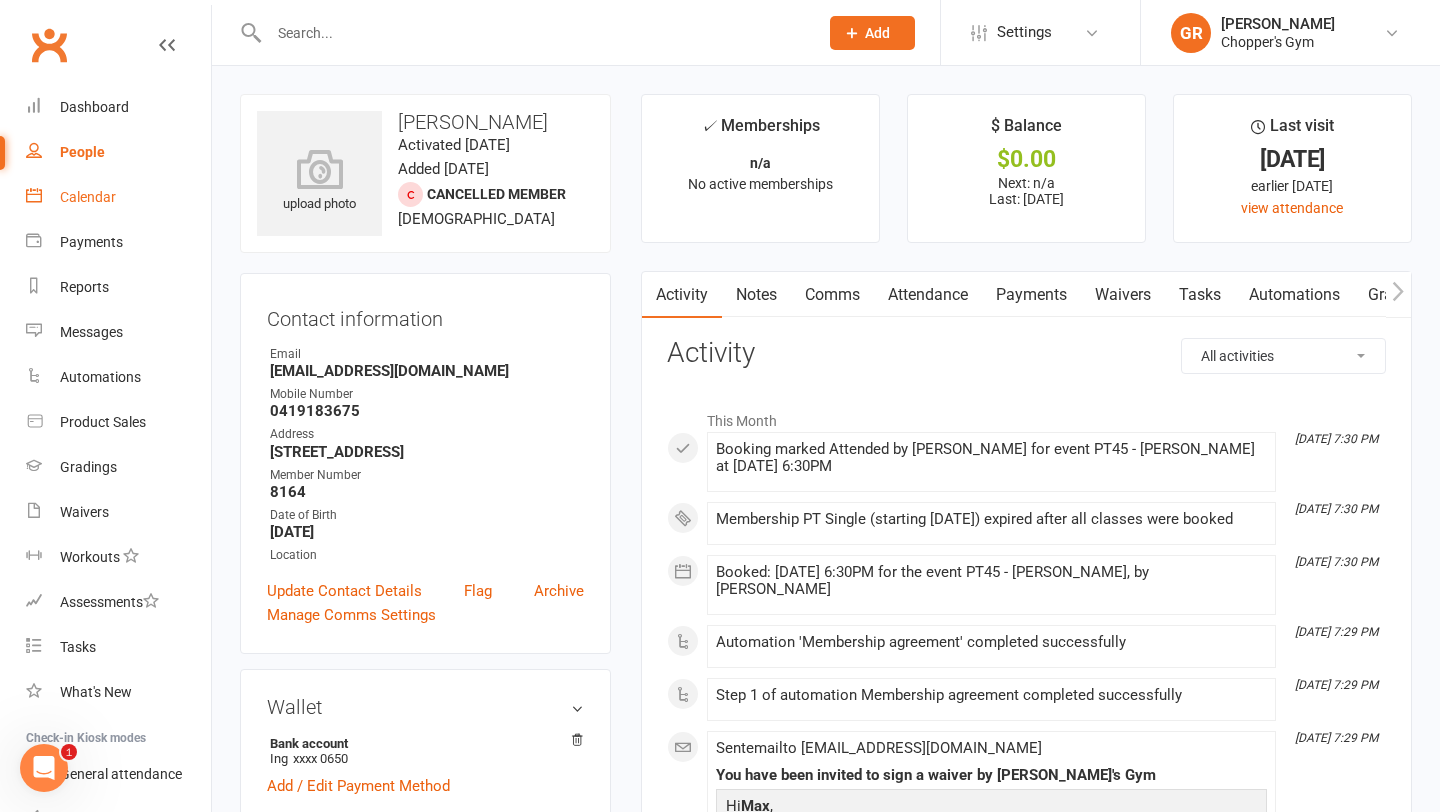 click on "Calendar" at bounding box center [118, 197] 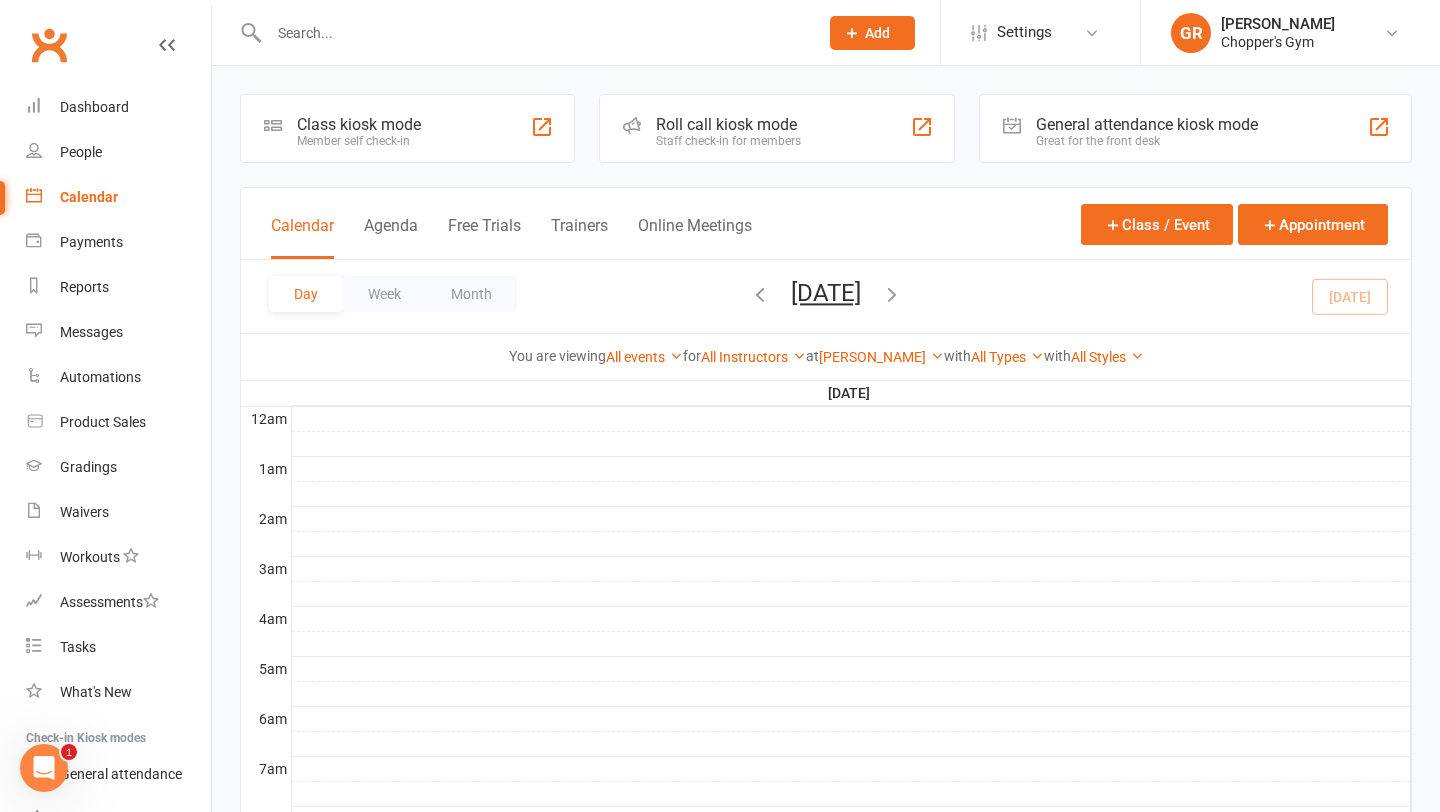 click at bounding box center (533, 33) 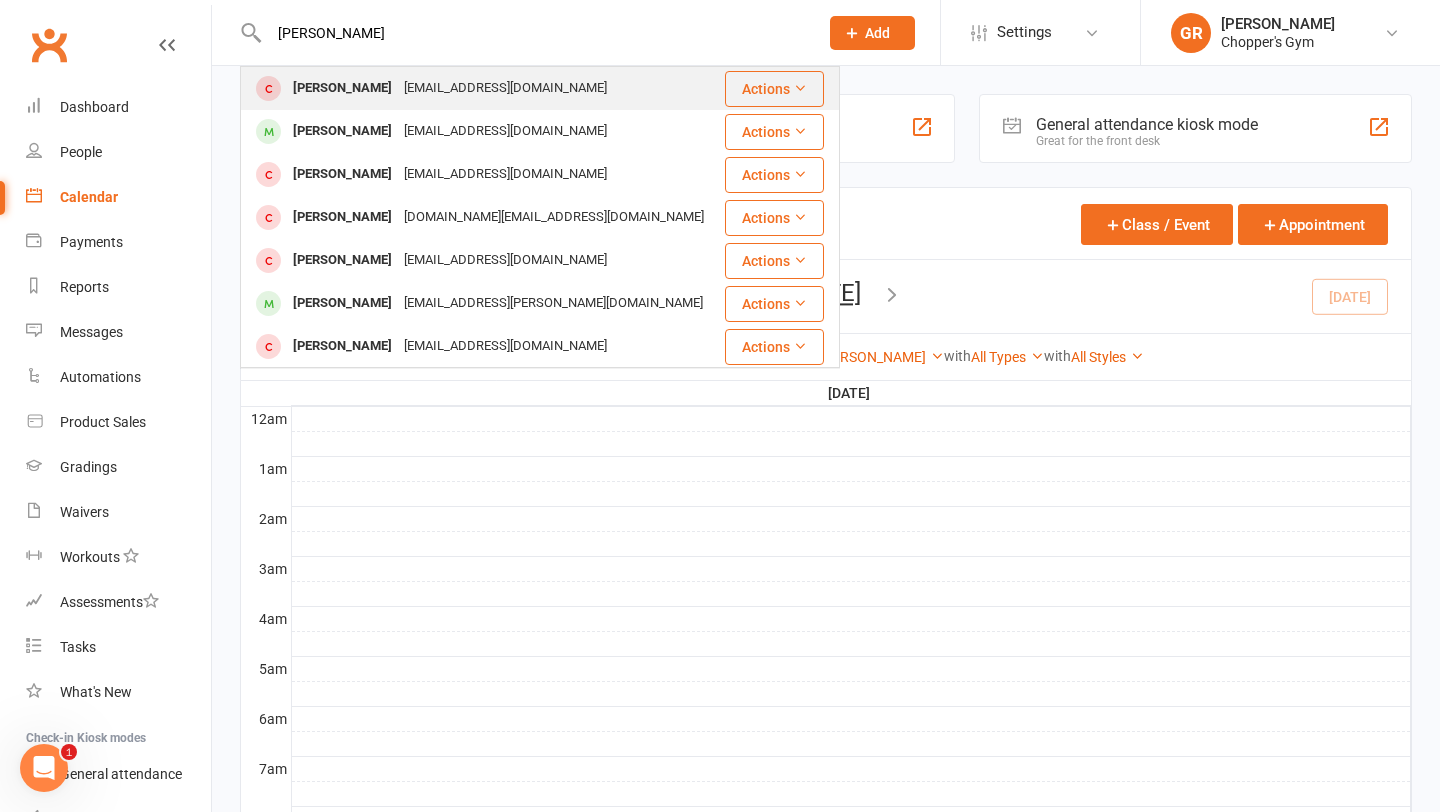 type on "[PERSON_NAME]" 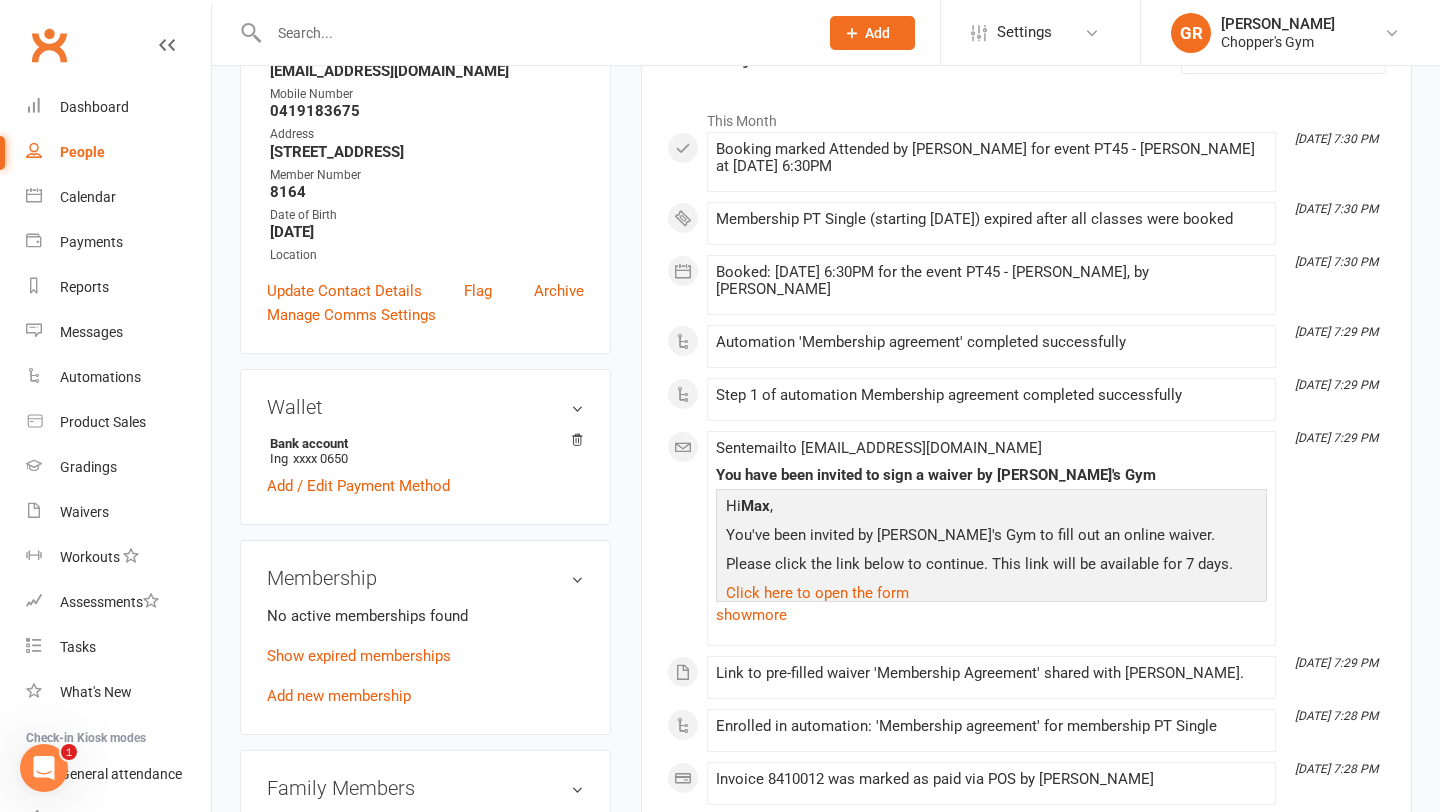scroll, scrollTop: 317, scrollLeft: 0, axis: vertical 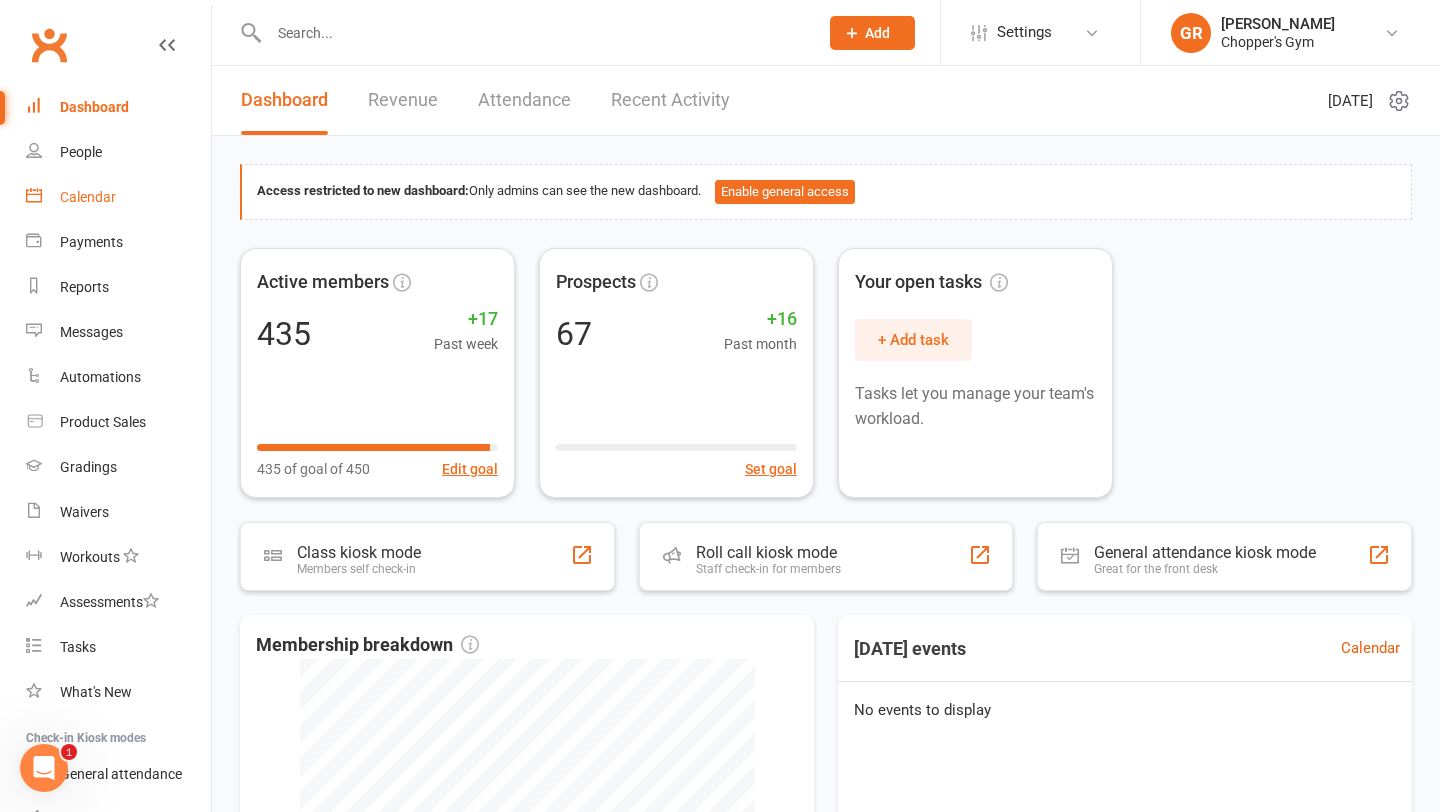 click on "Calendar" at bounding box center [88, 197] 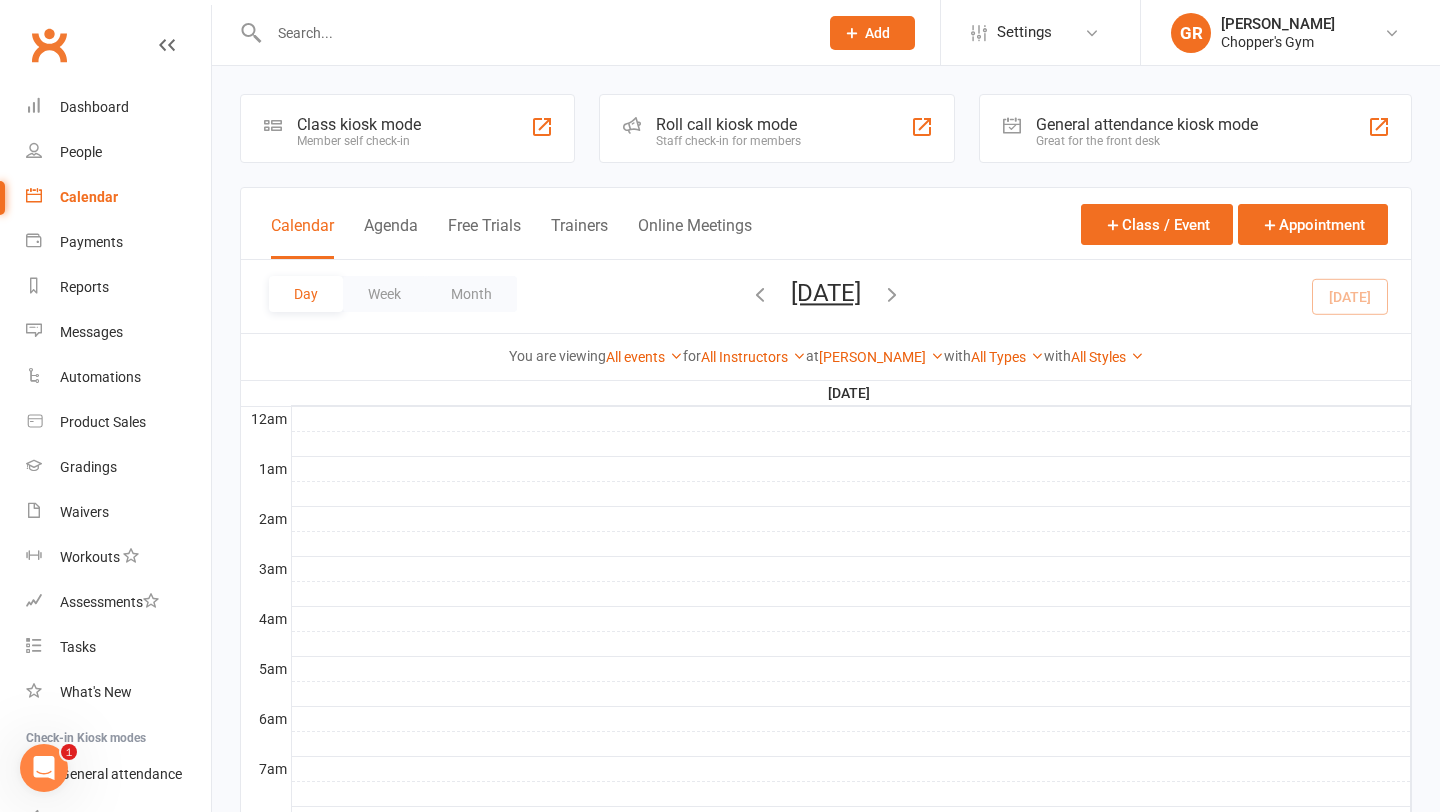 click at bounding box center [533, 33] 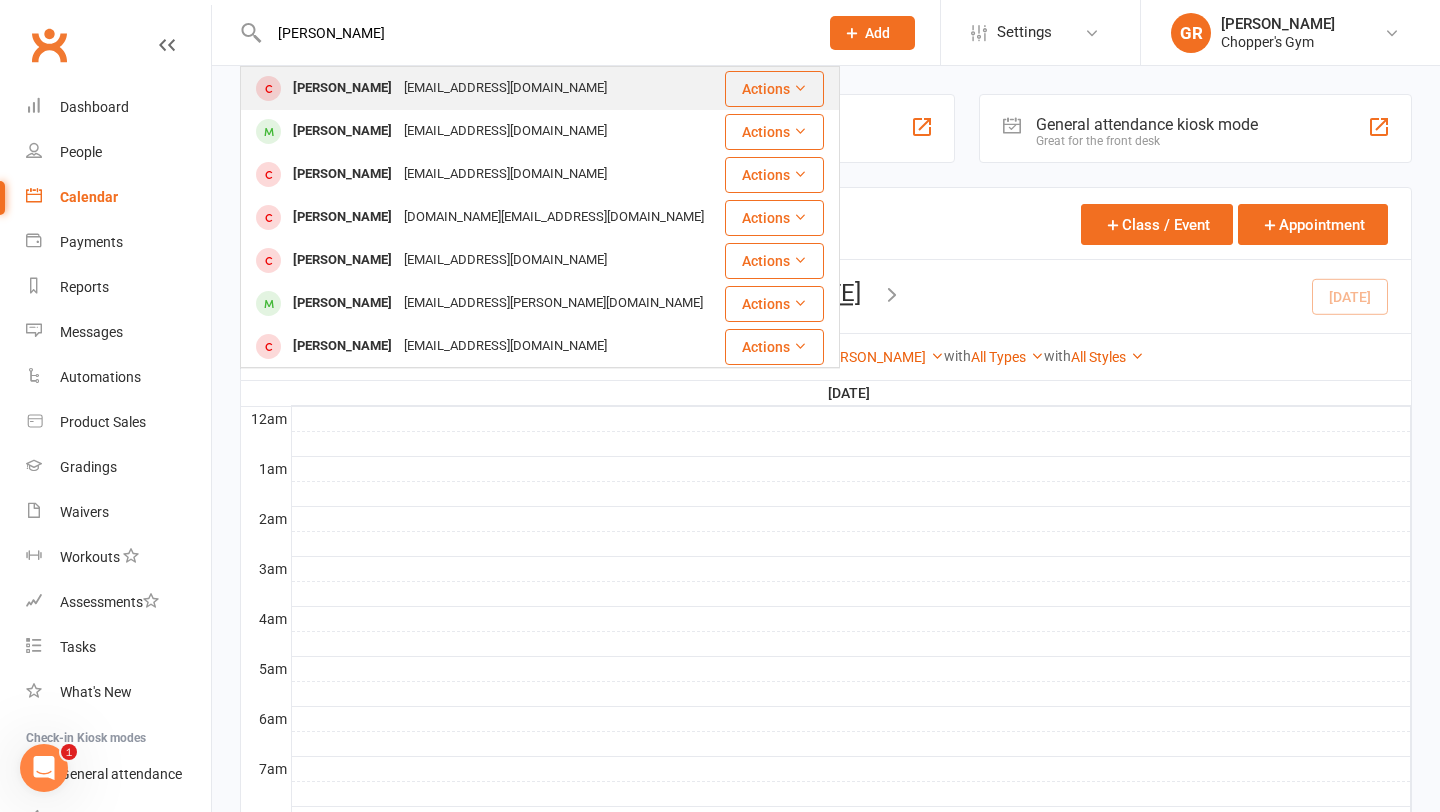 type on "[PERSON_NAME]" 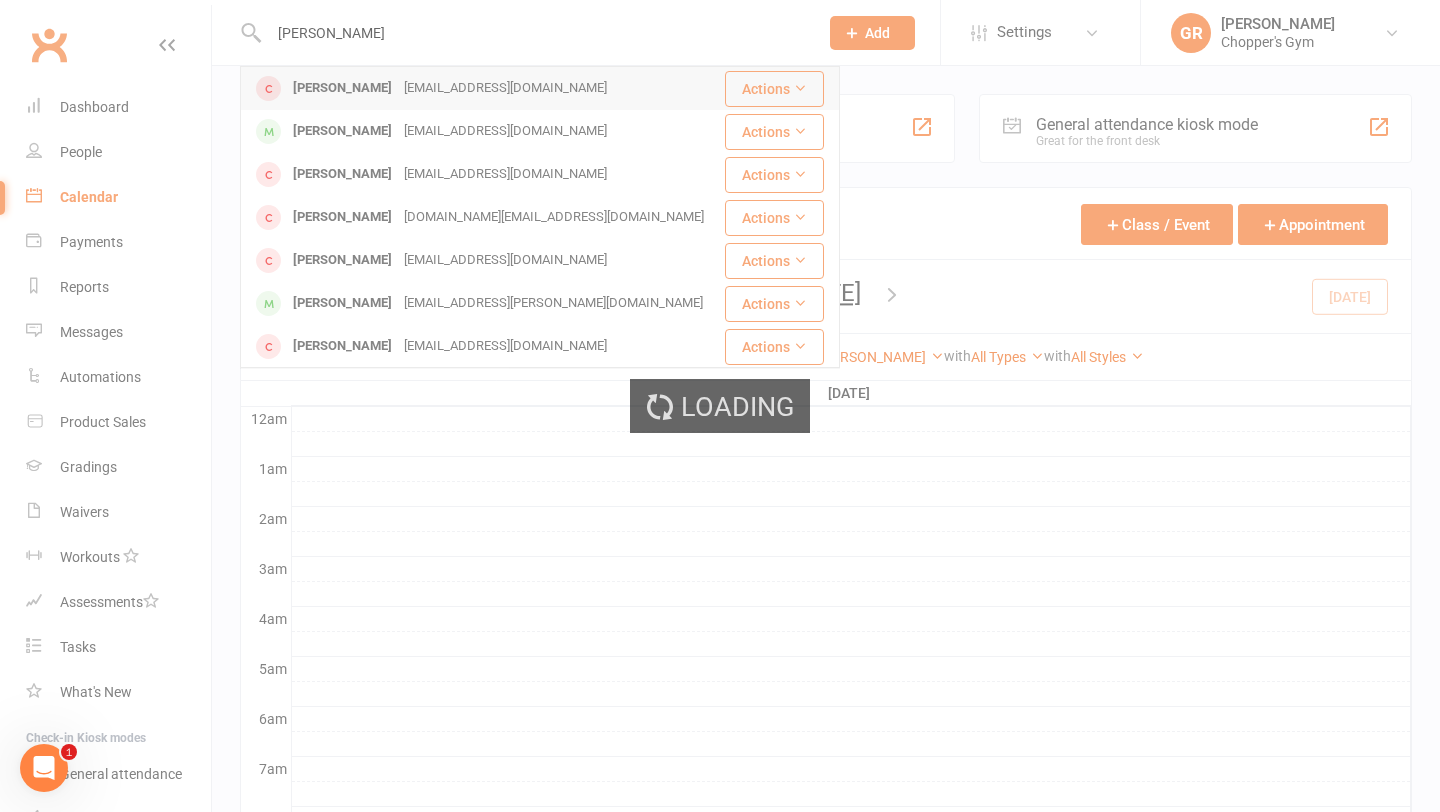 type 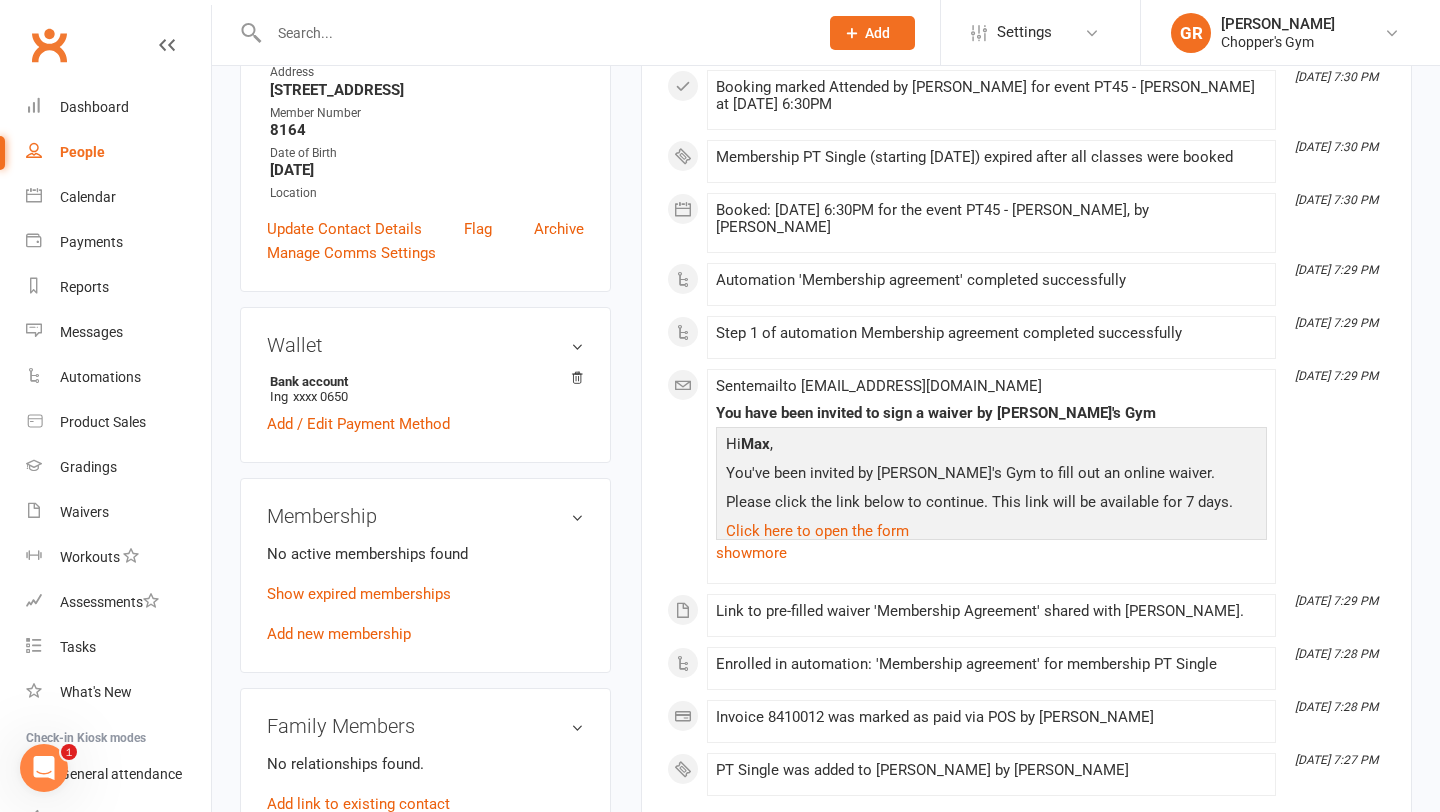 scroll, scrollTop: 360, scrollLeft: 0, axis: vertical 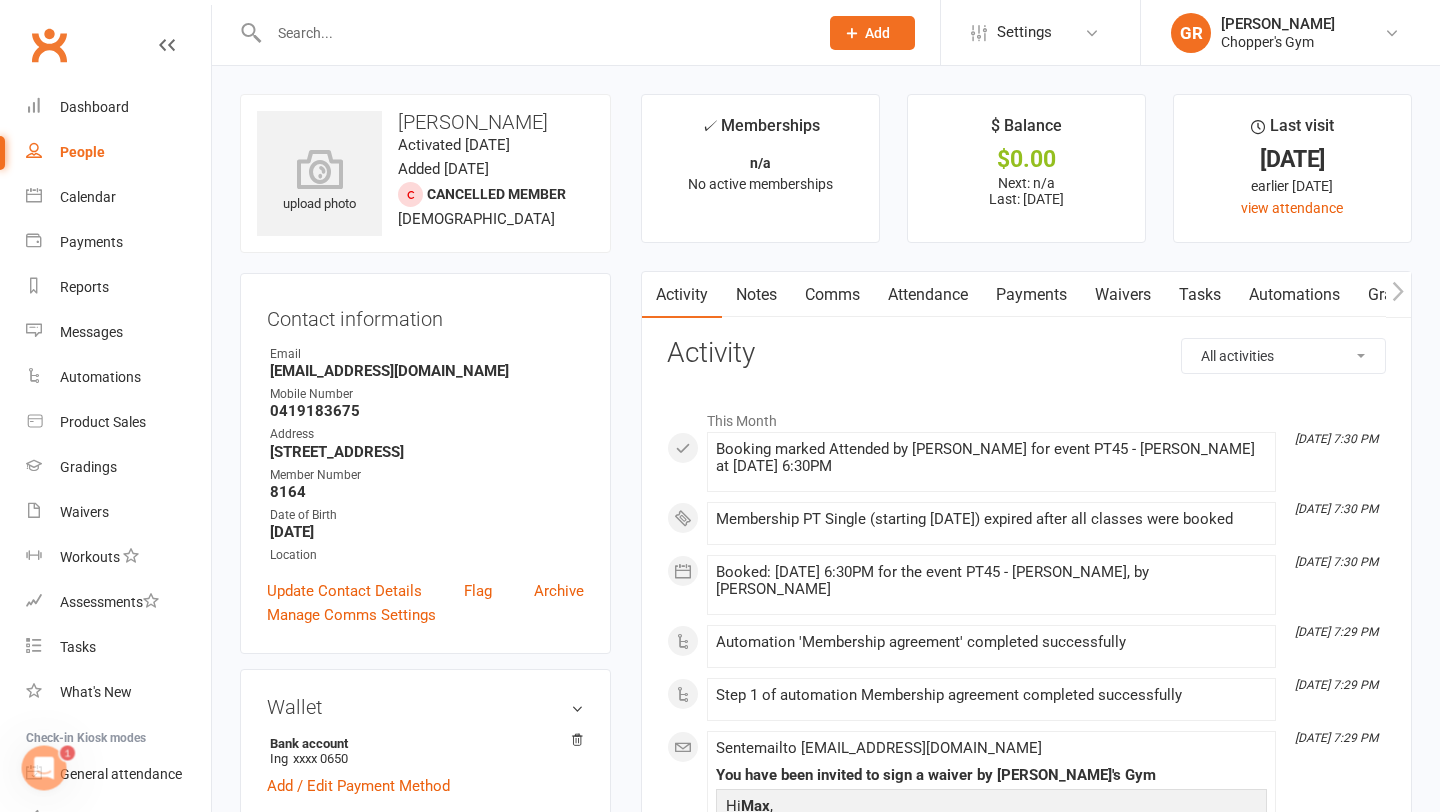 click on "Clubworx" at bounding box center (49, 45) 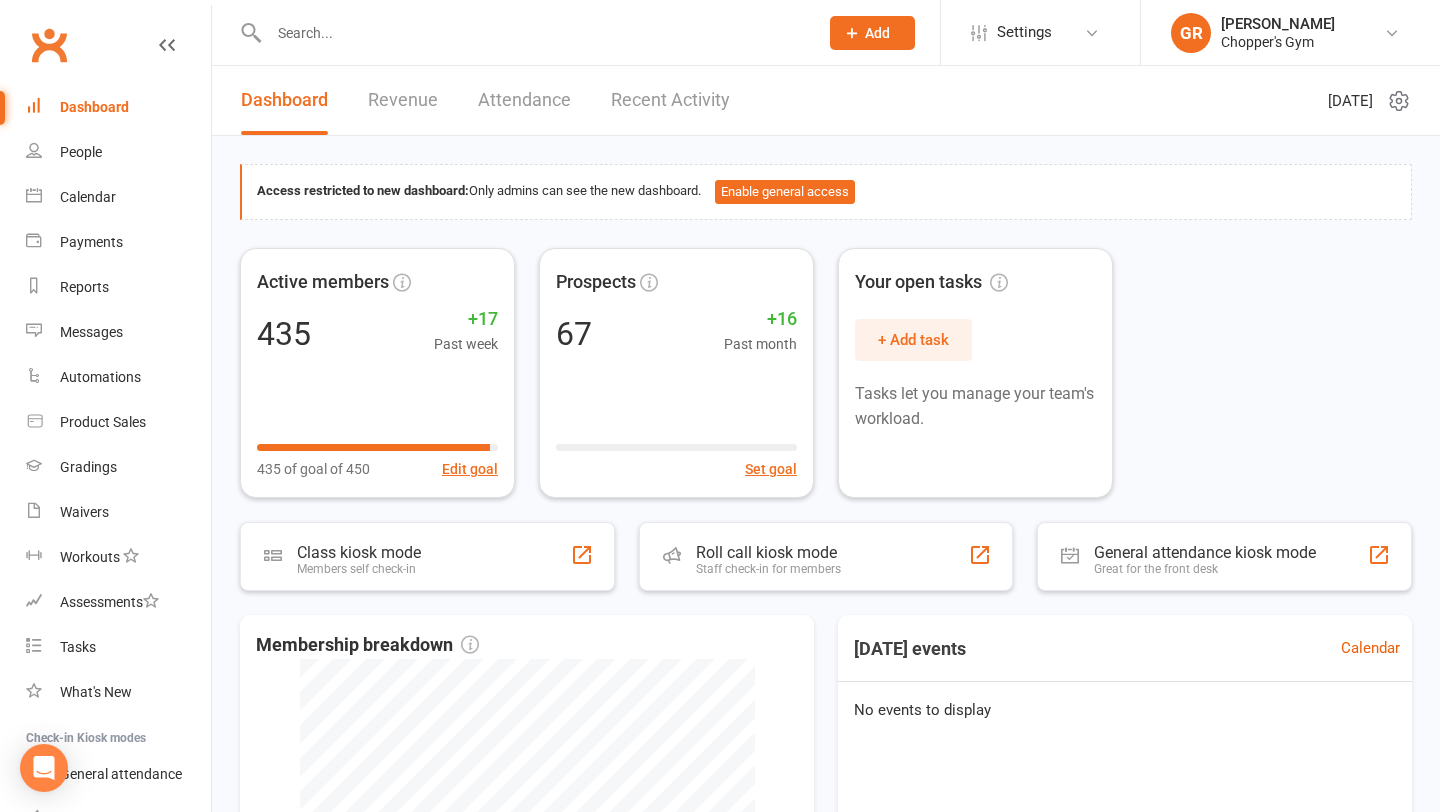 scroll, scrollTop: 0, scrollLeft: 0, axis: both 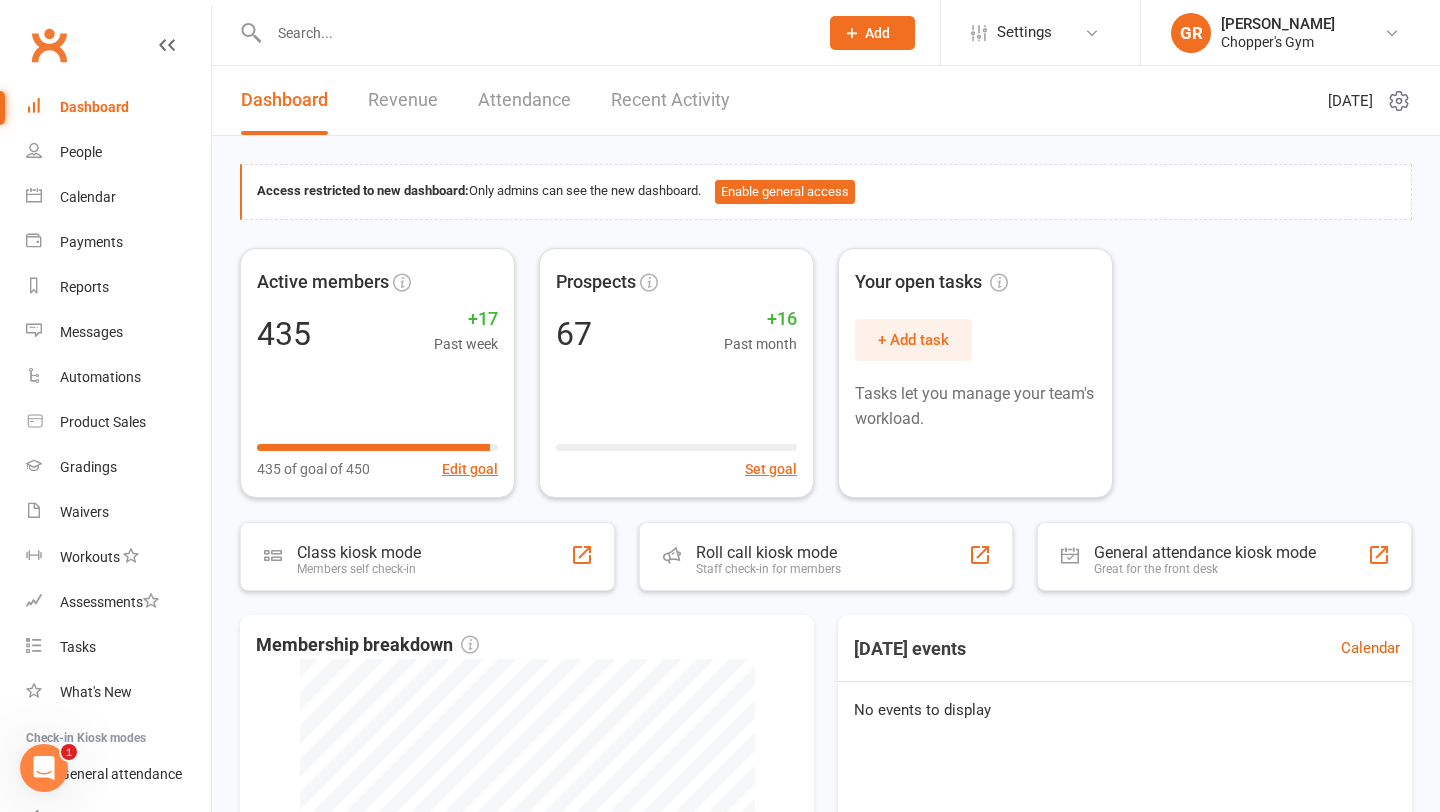 click at bounding box center [522, 32] 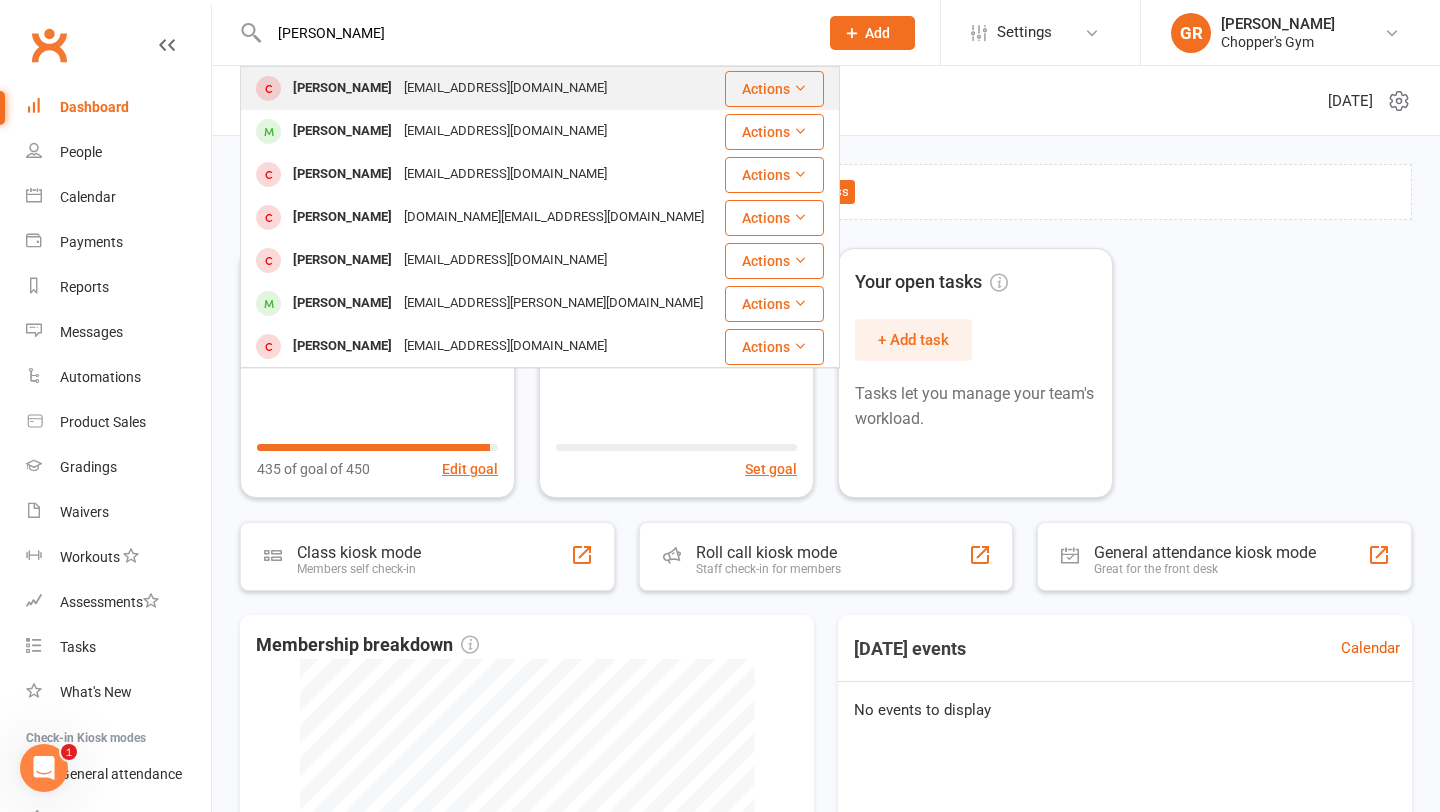 type on "[PERSON_NAME]" 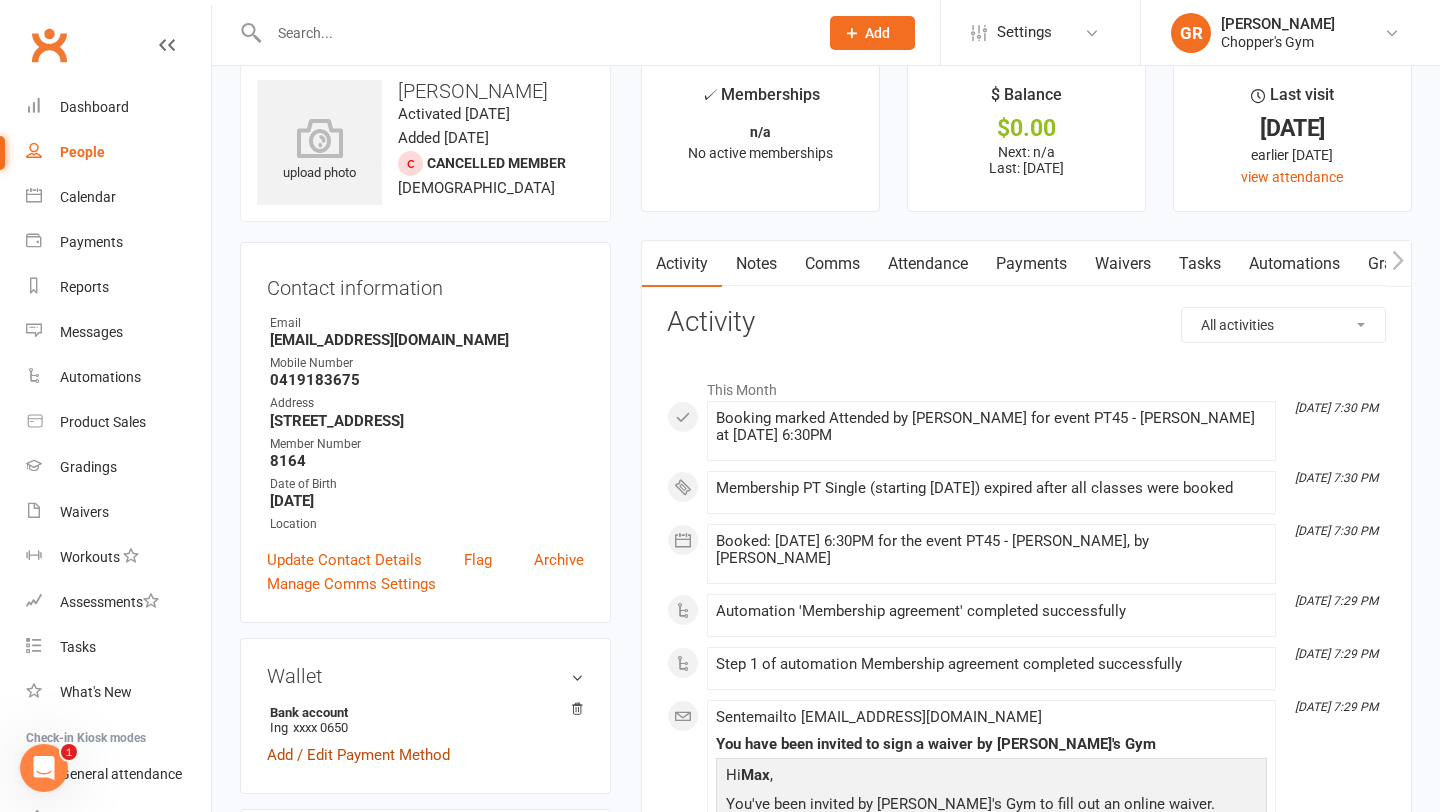 scroll, scrollTop: 0, scrollLeft: 0, axis: both 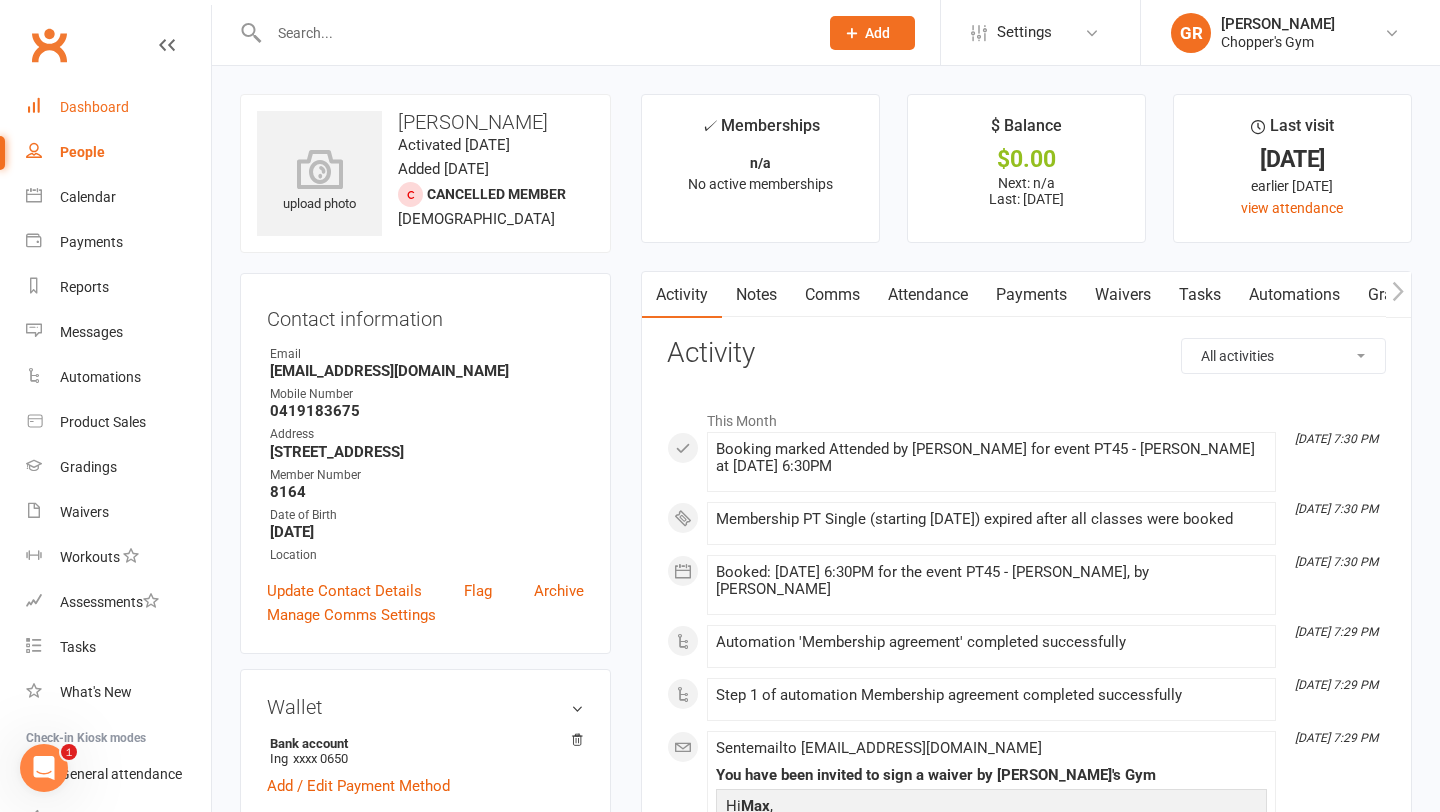 click on "Dashboard" at bounding box center (94, 107) 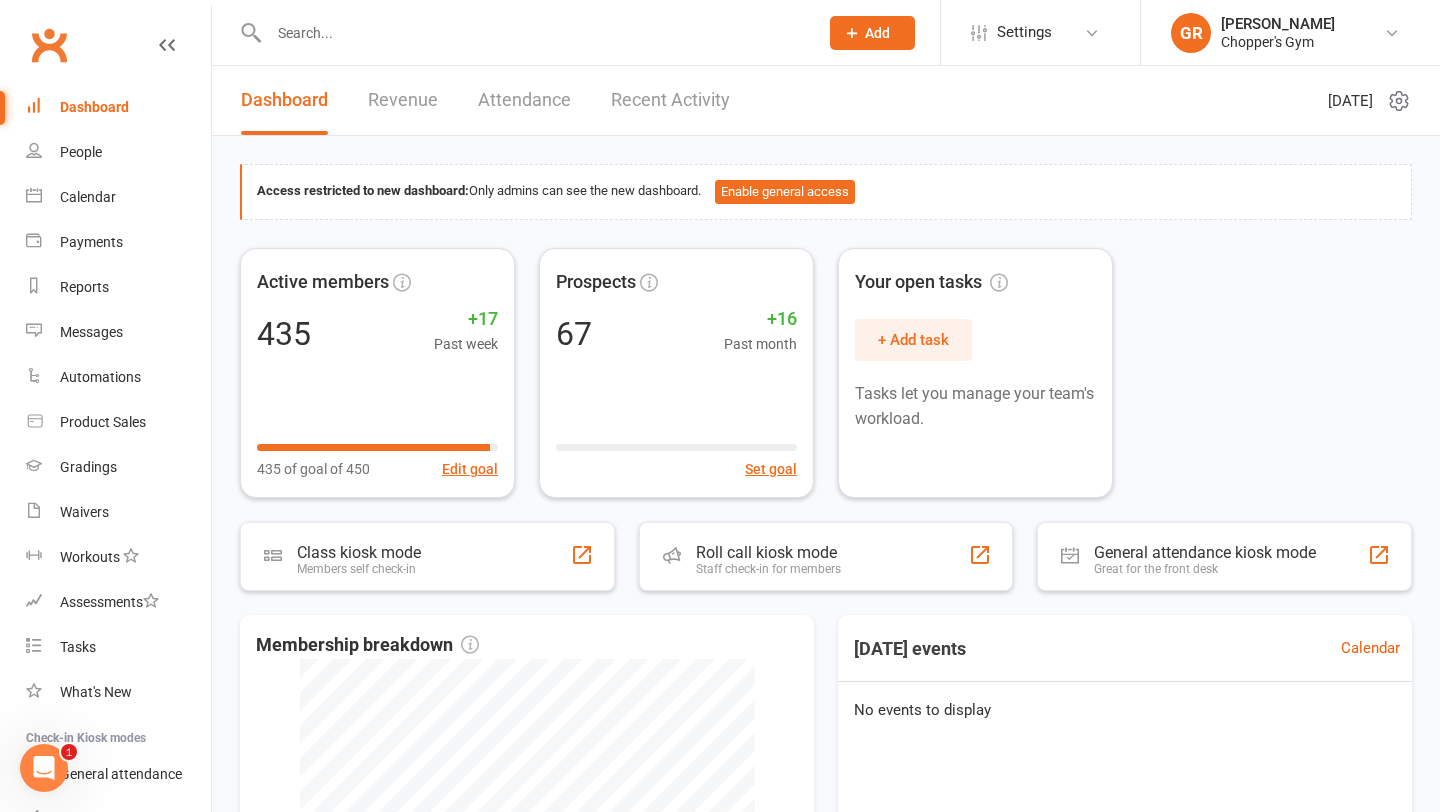 click at bounding box center [533, 33] 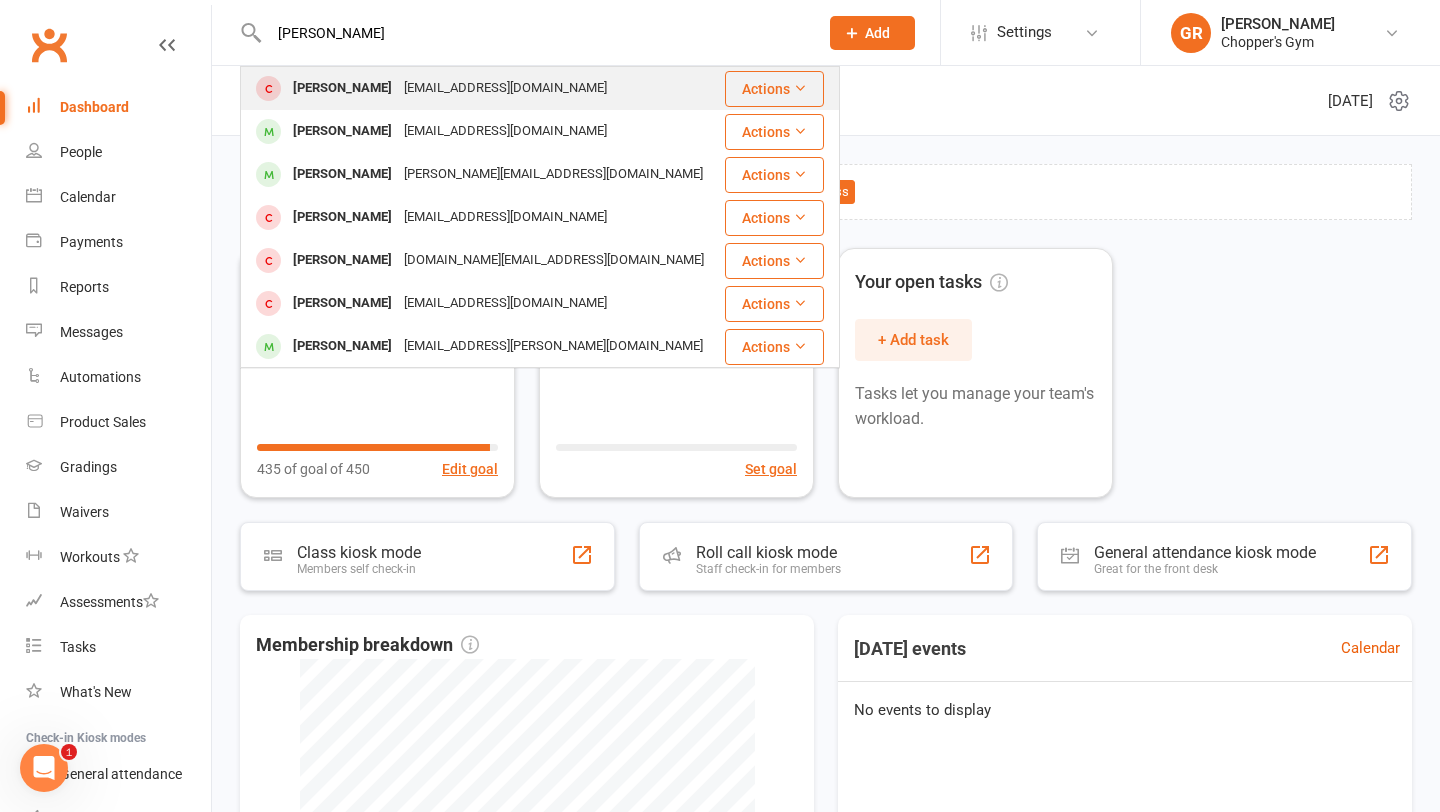 type on "[PERSON_NAME]" 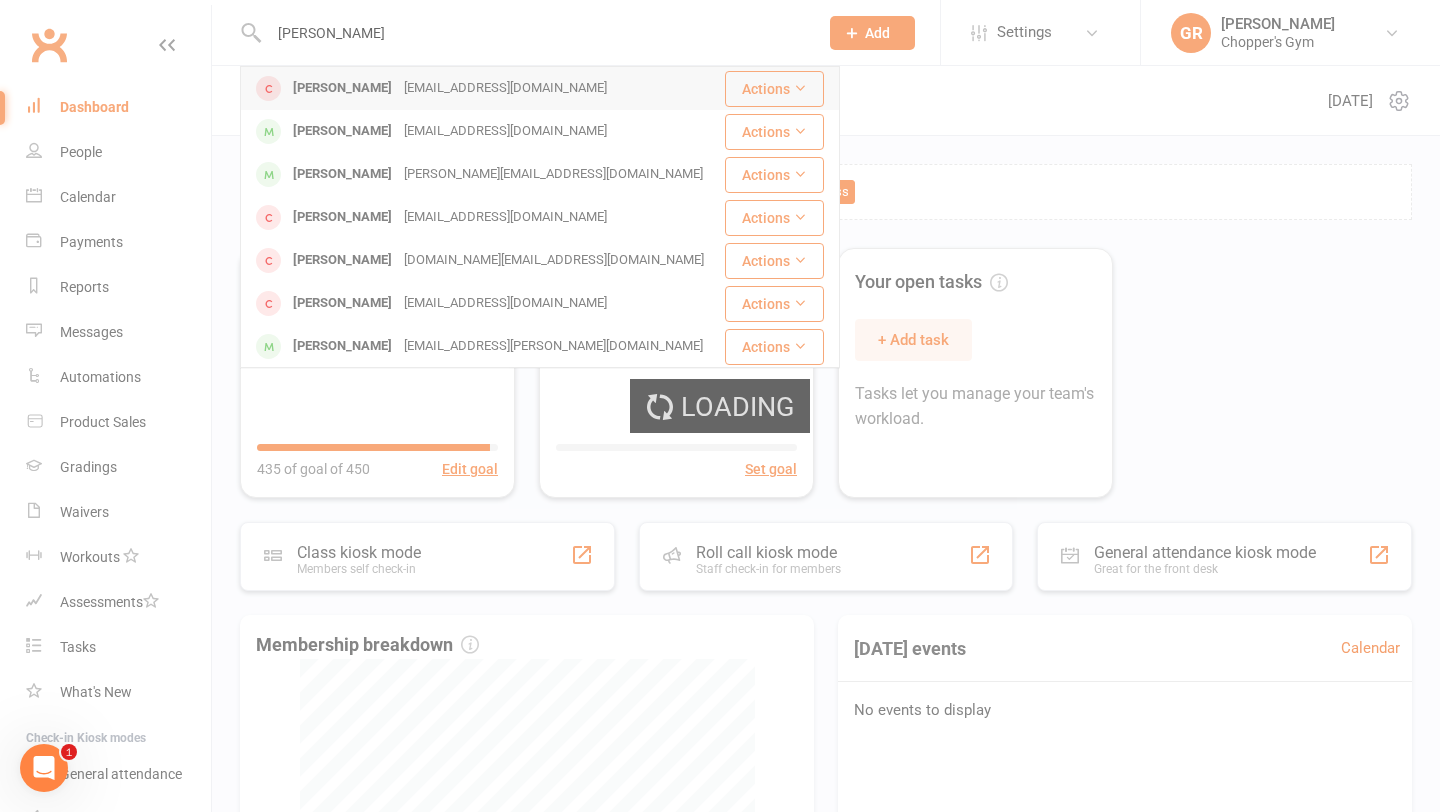 type 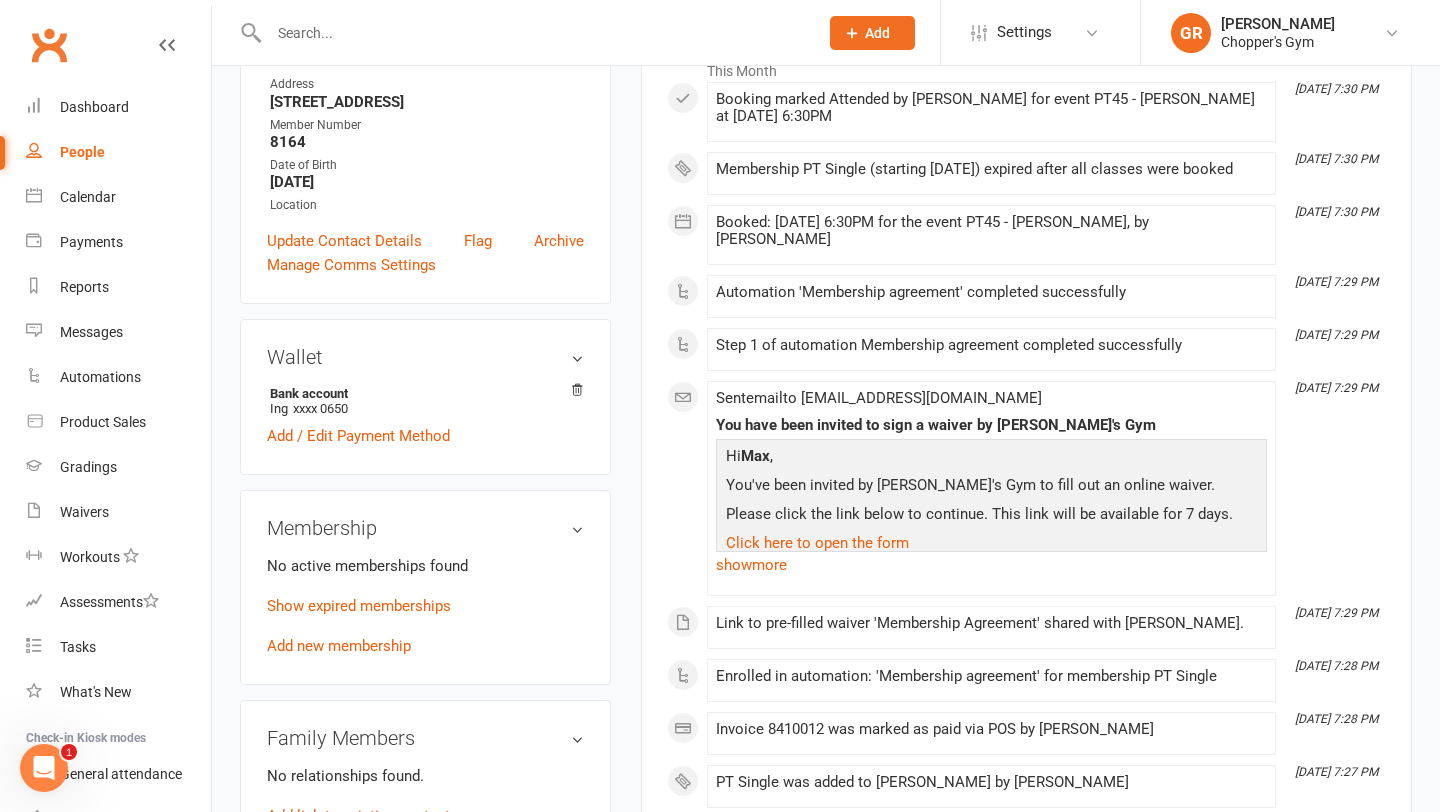 scroll, scrollTop: 348, scrollLeft: 0, axis: vertical 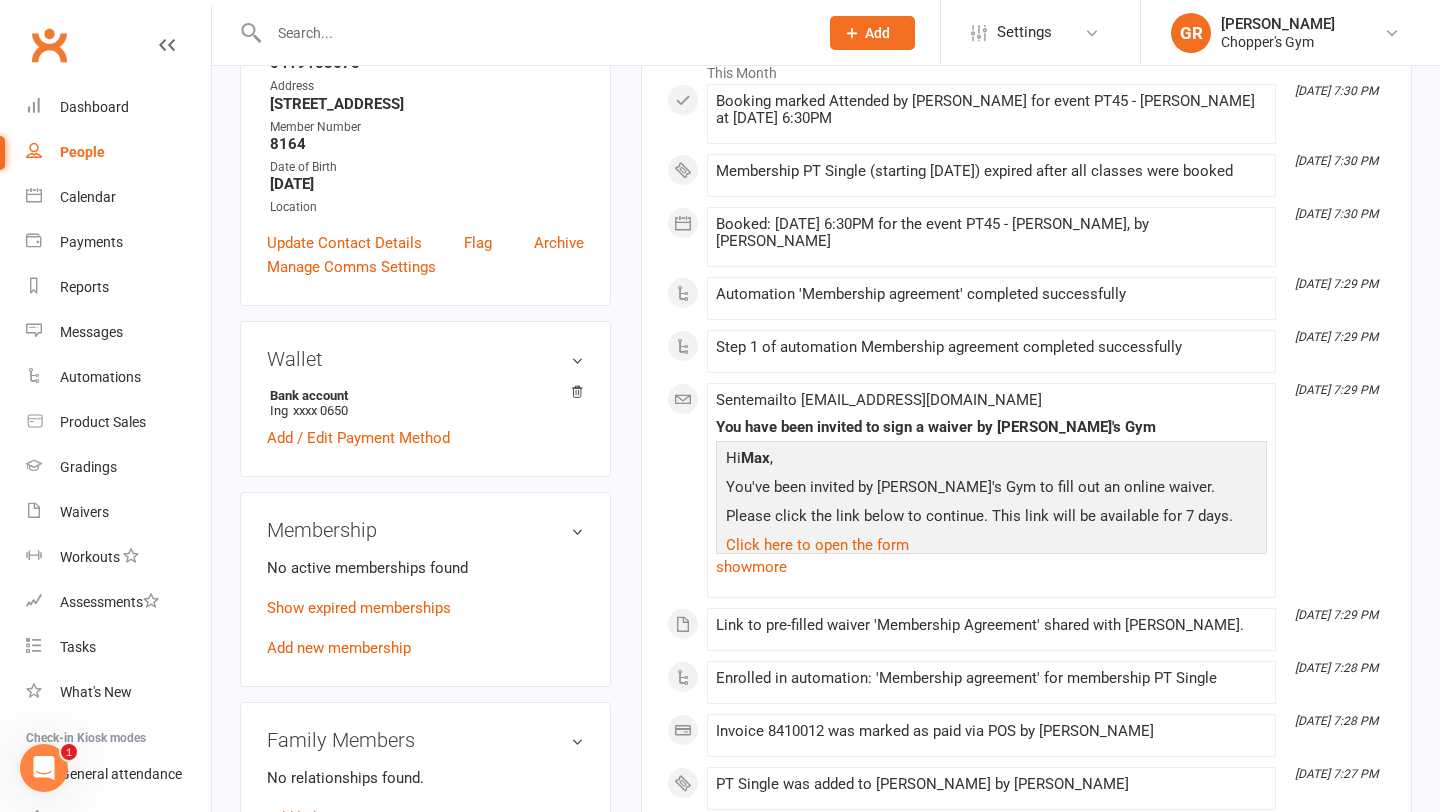 click on "Clubworx" at bounding box center (49, 45) 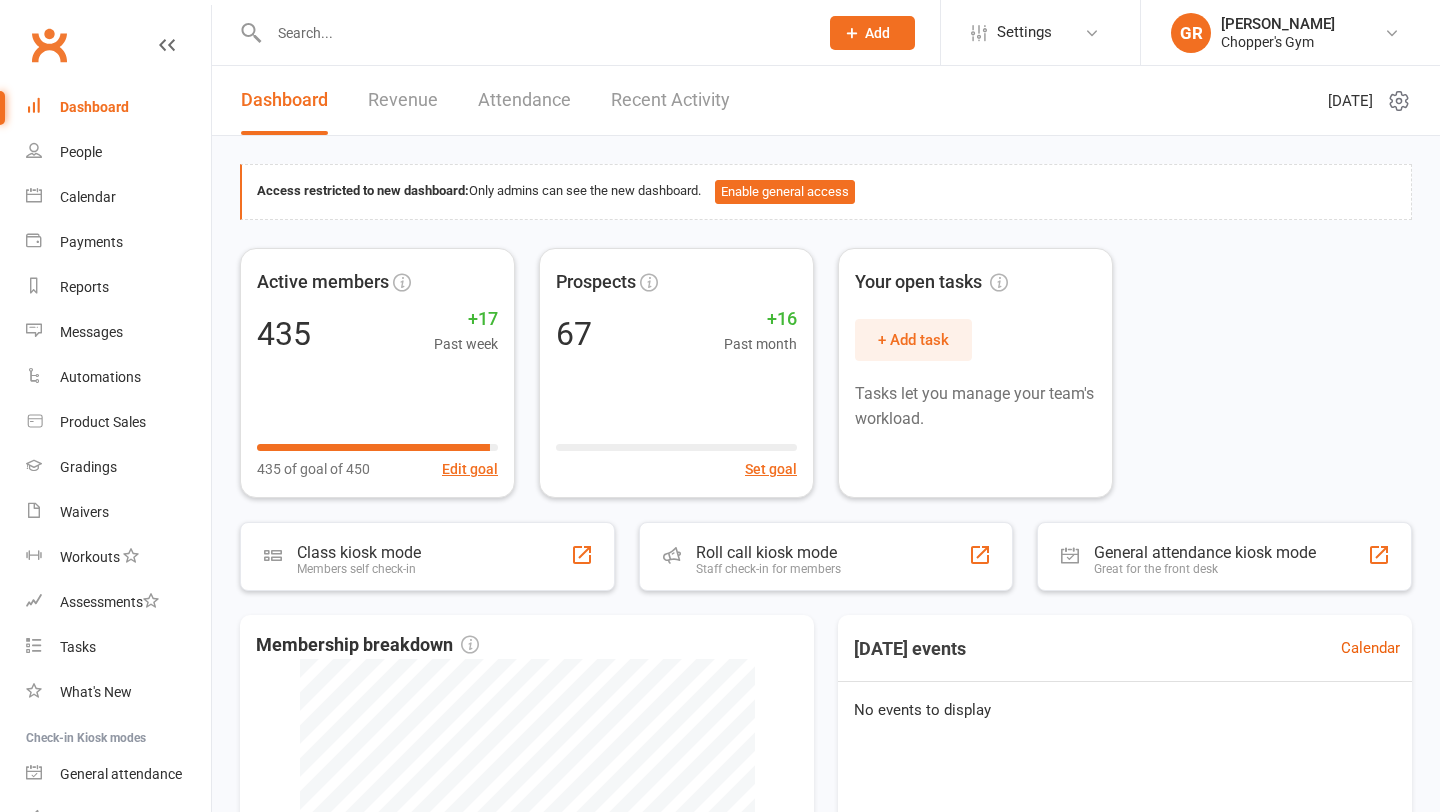 scroll, scrollTop: 0, scrollLeft: 0, axis: both 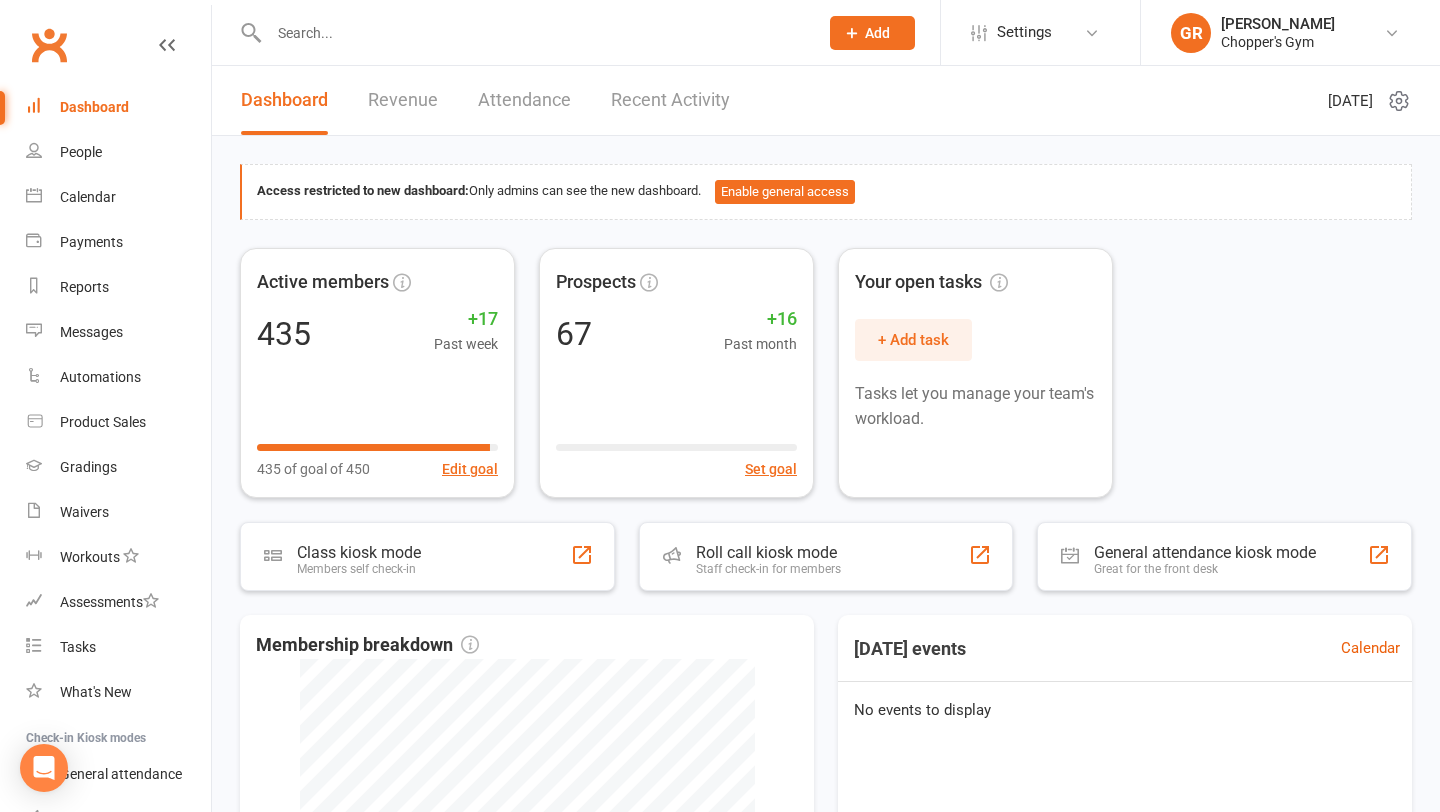 click at bounding box center [533, 33] 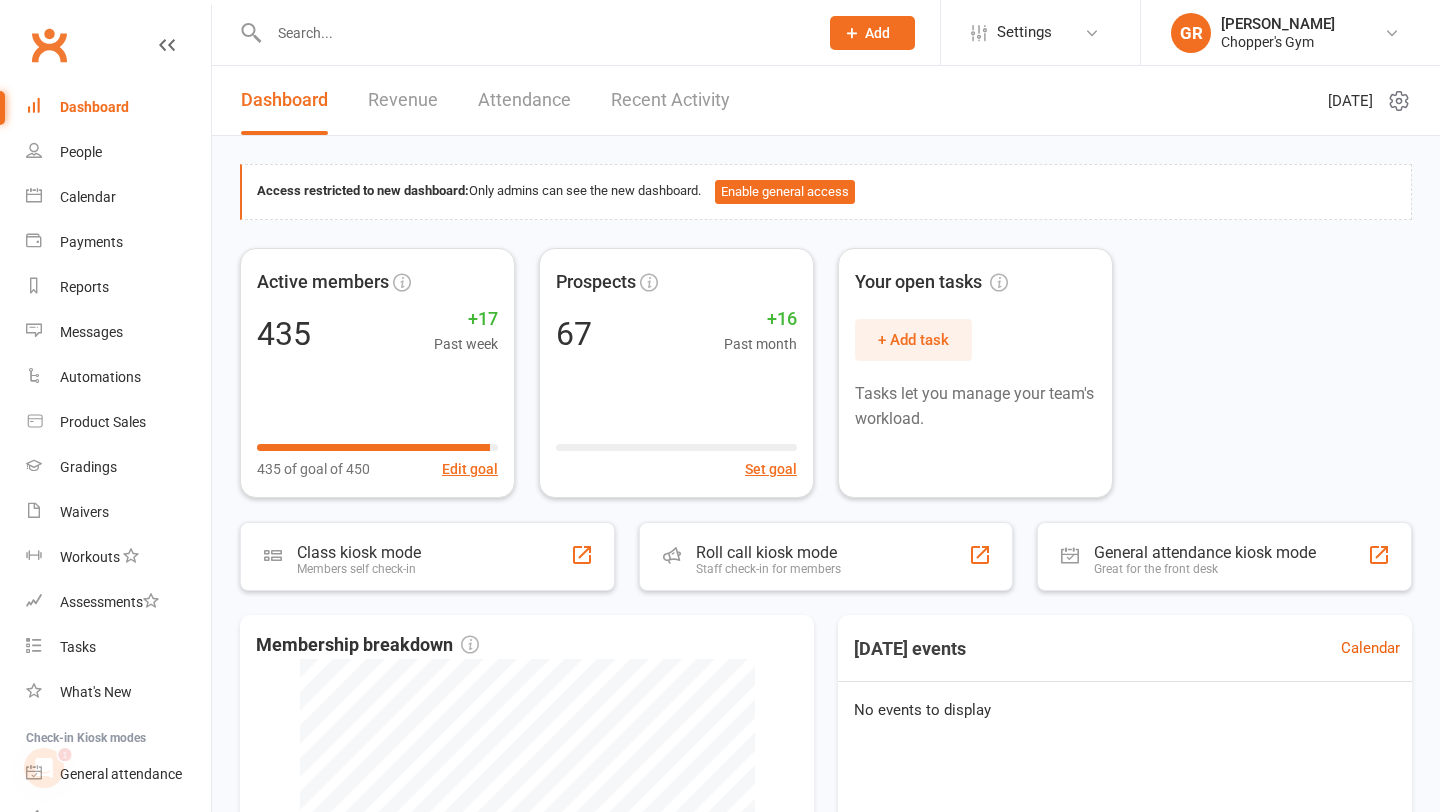 scroll, scrollTop: 0, scrollLeft: 0, axis: both 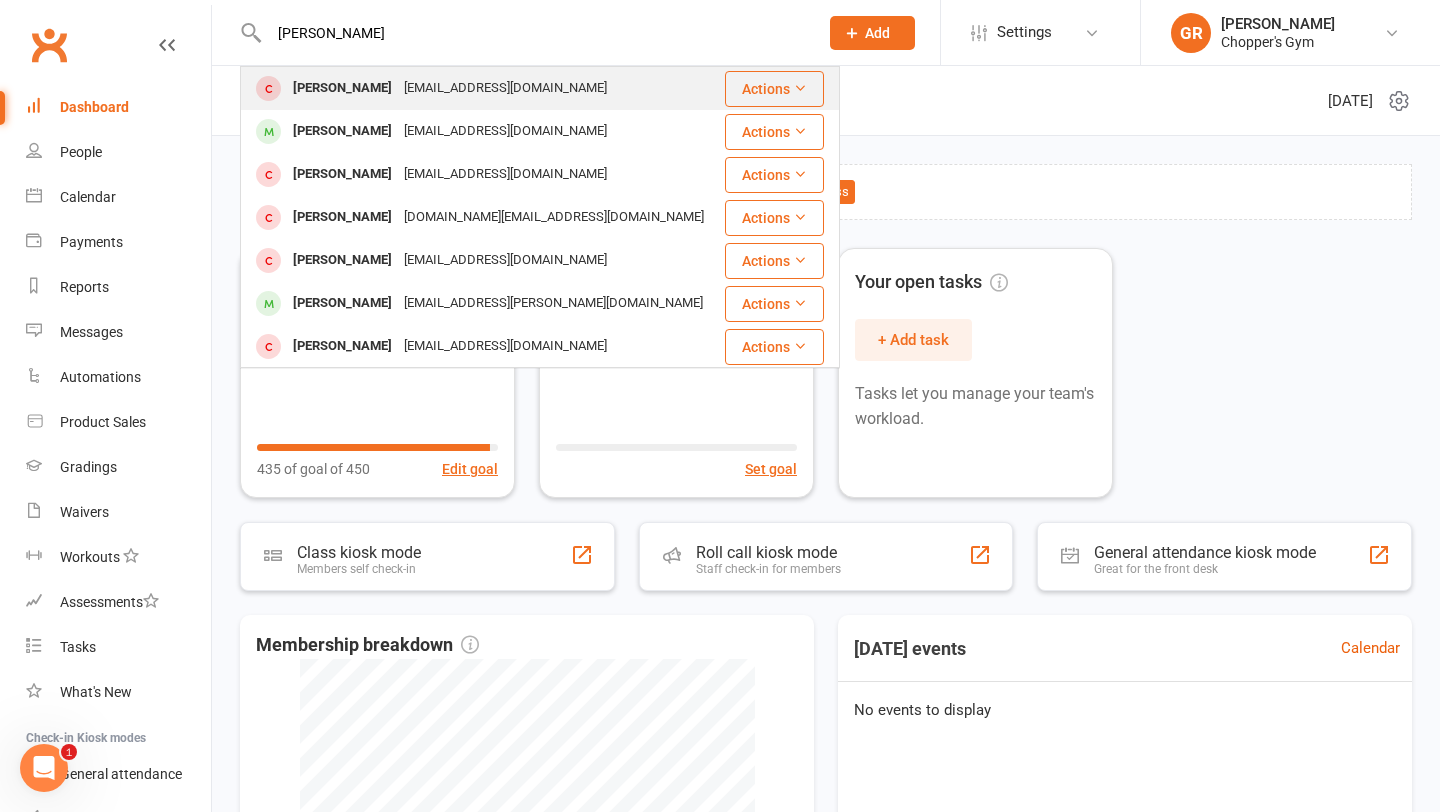 type on "[PERSON_NAME]" 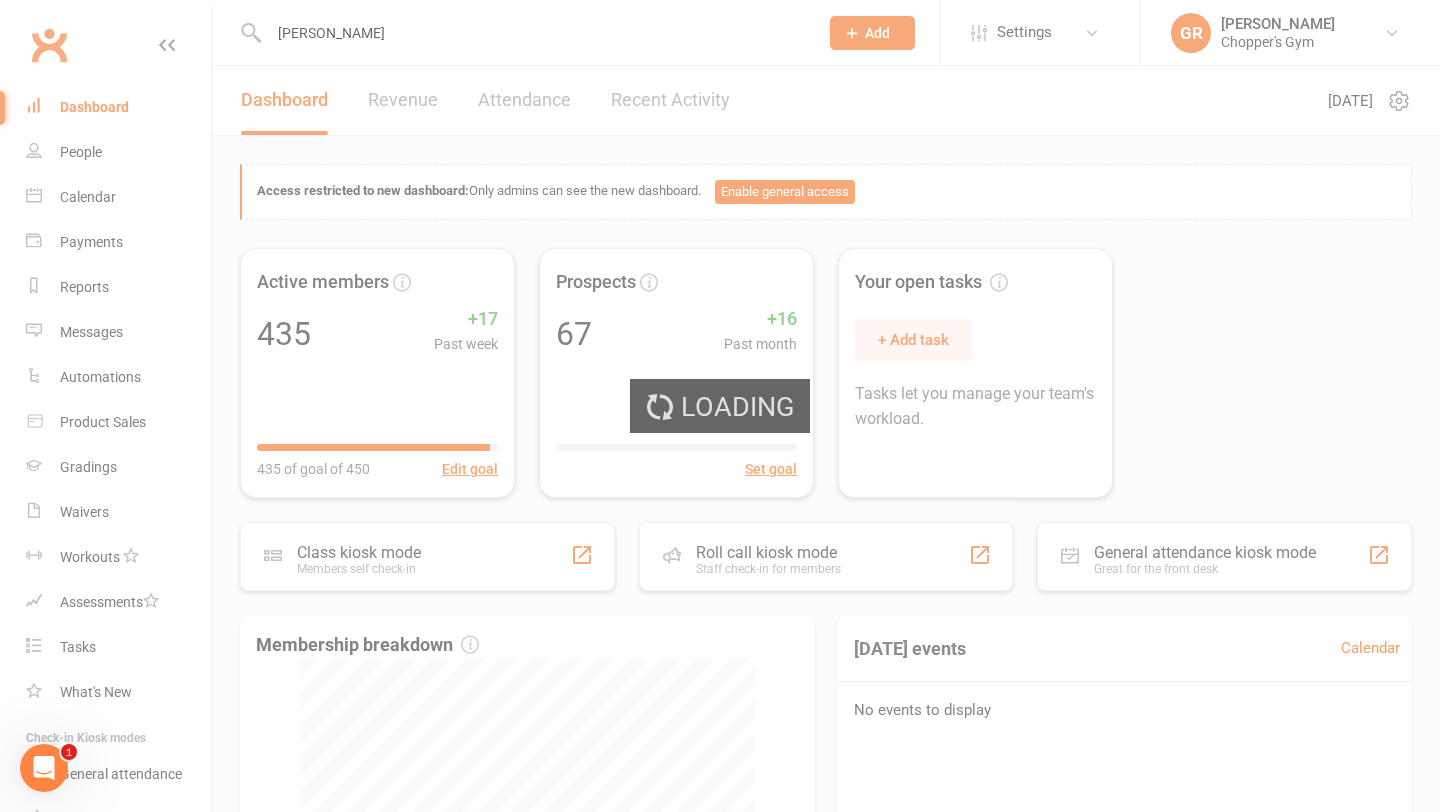 type 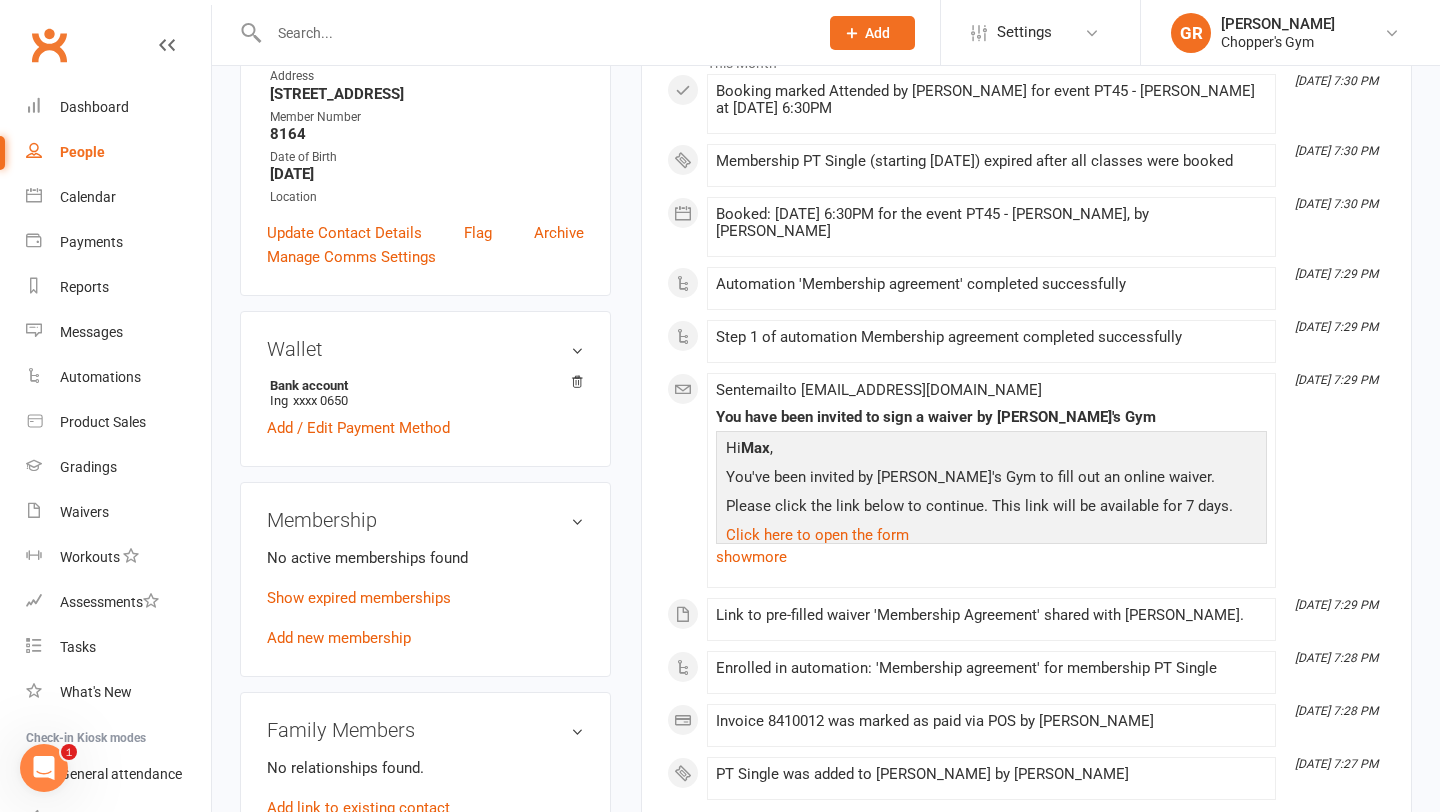 scroll, scrollTop: 0, scrollLeft: 0, axis: both 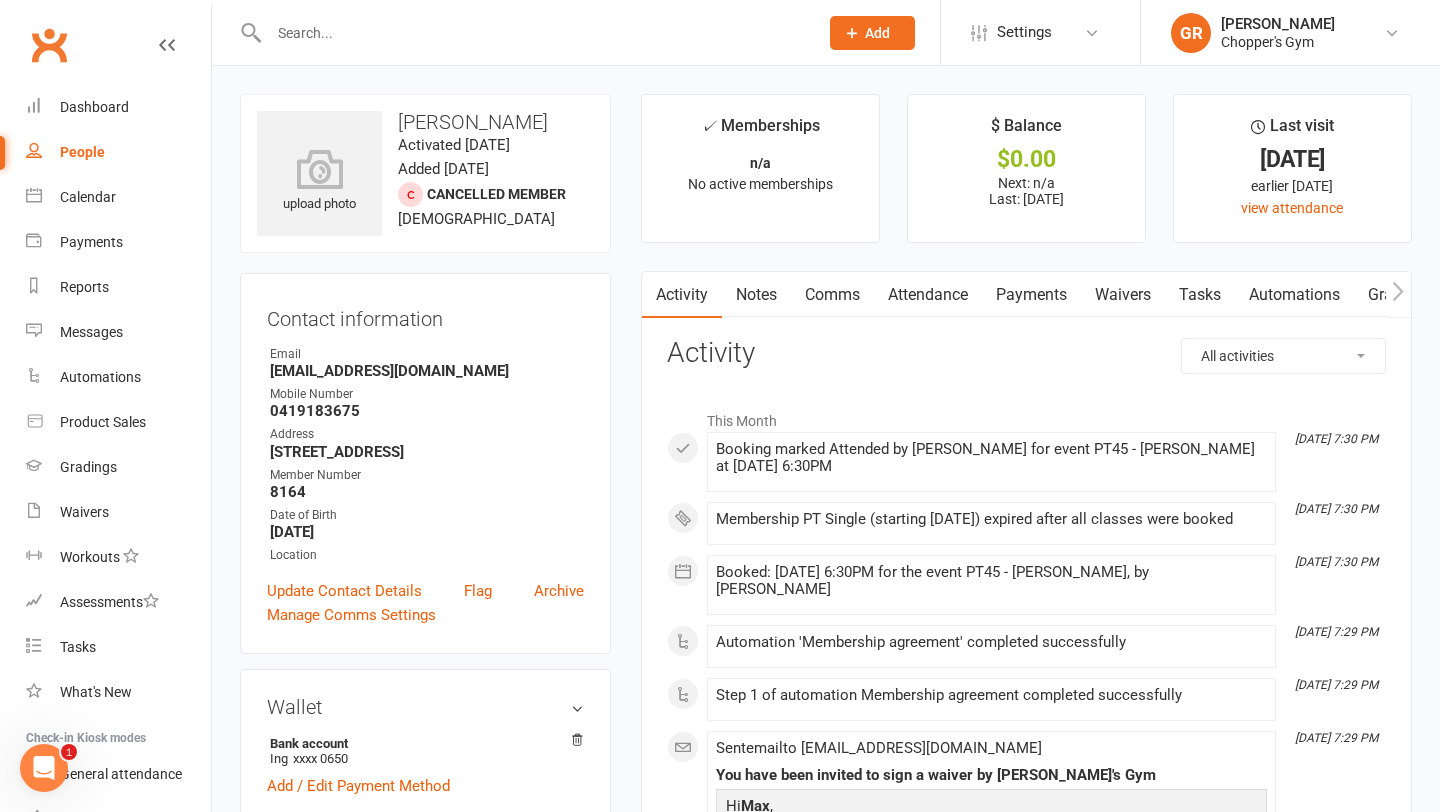 click on "Payments" at bounding box center [1031, 295] 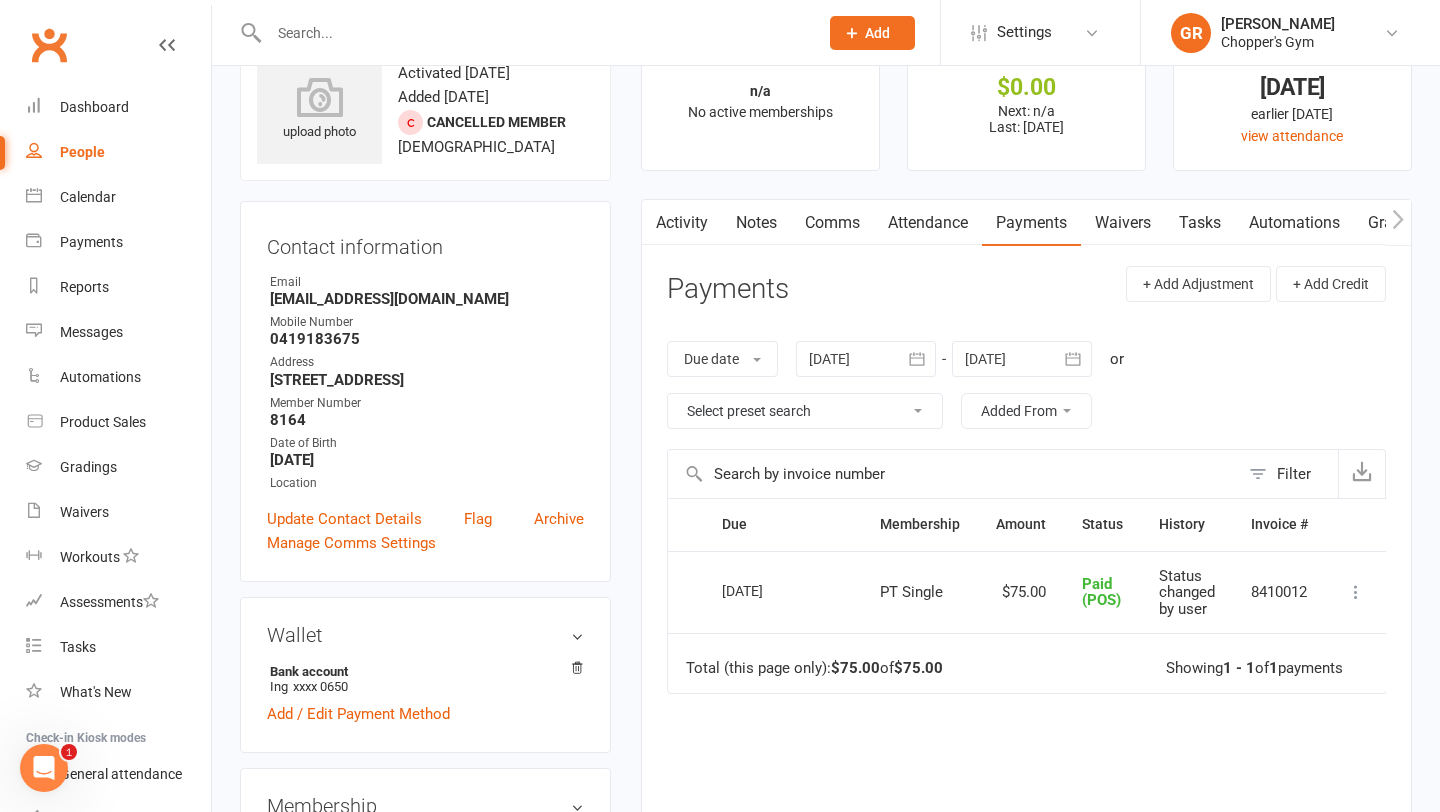 scroll, scrollTop: 0, scrollLeft: 0, axis: both 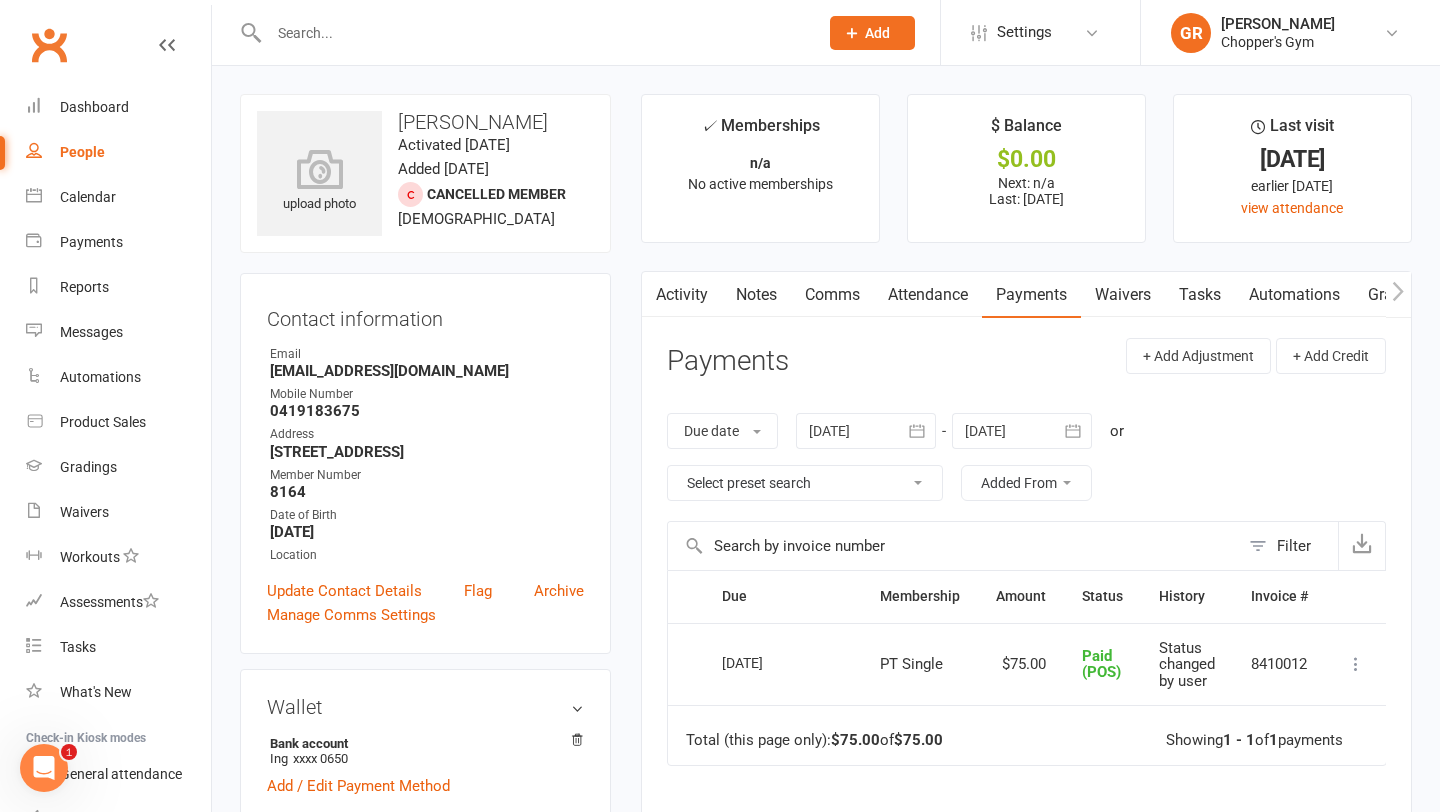 click on "Attendance" at bounding box center [928, 295] 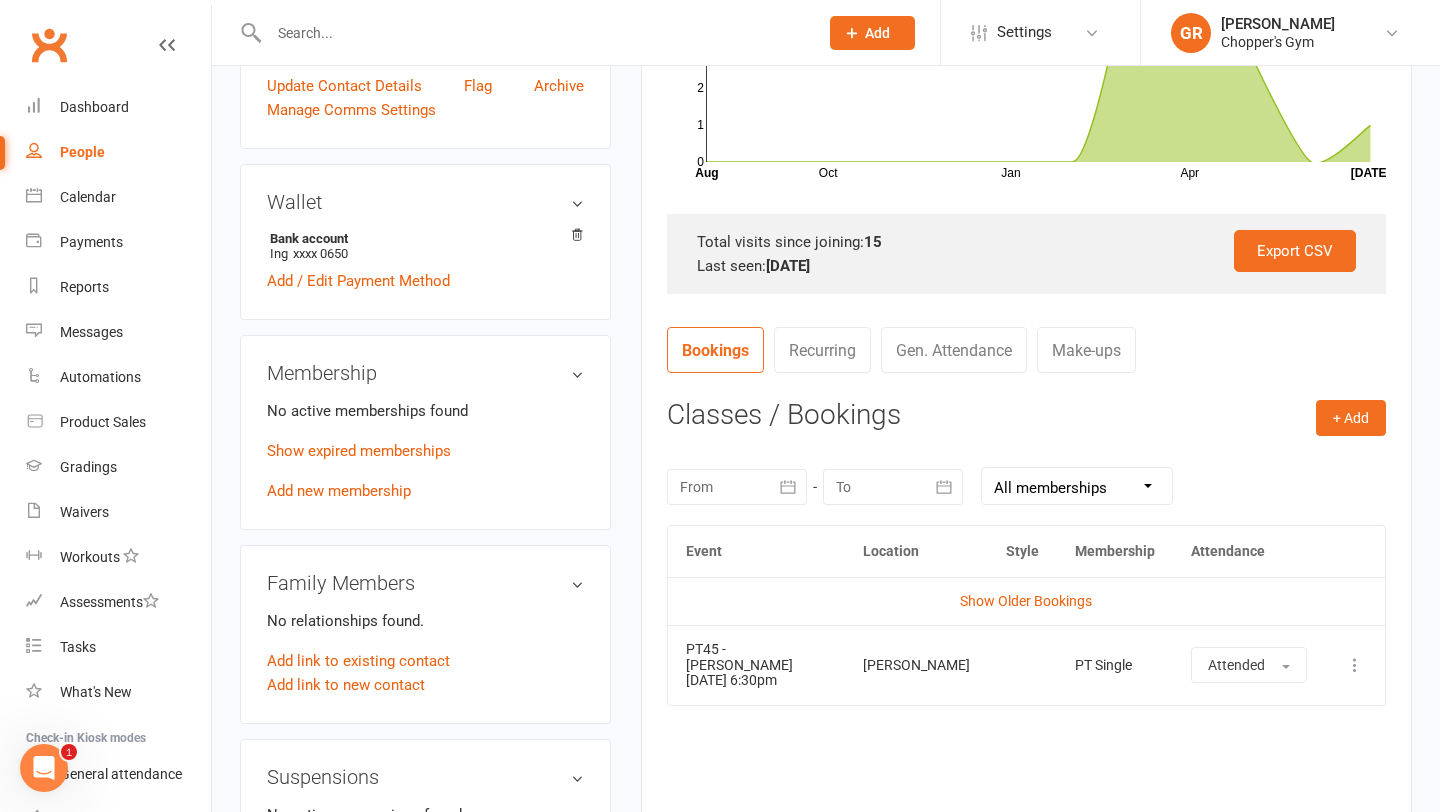 scroll, scrollTop: 508, scrollLeft: 0, axis: vertical 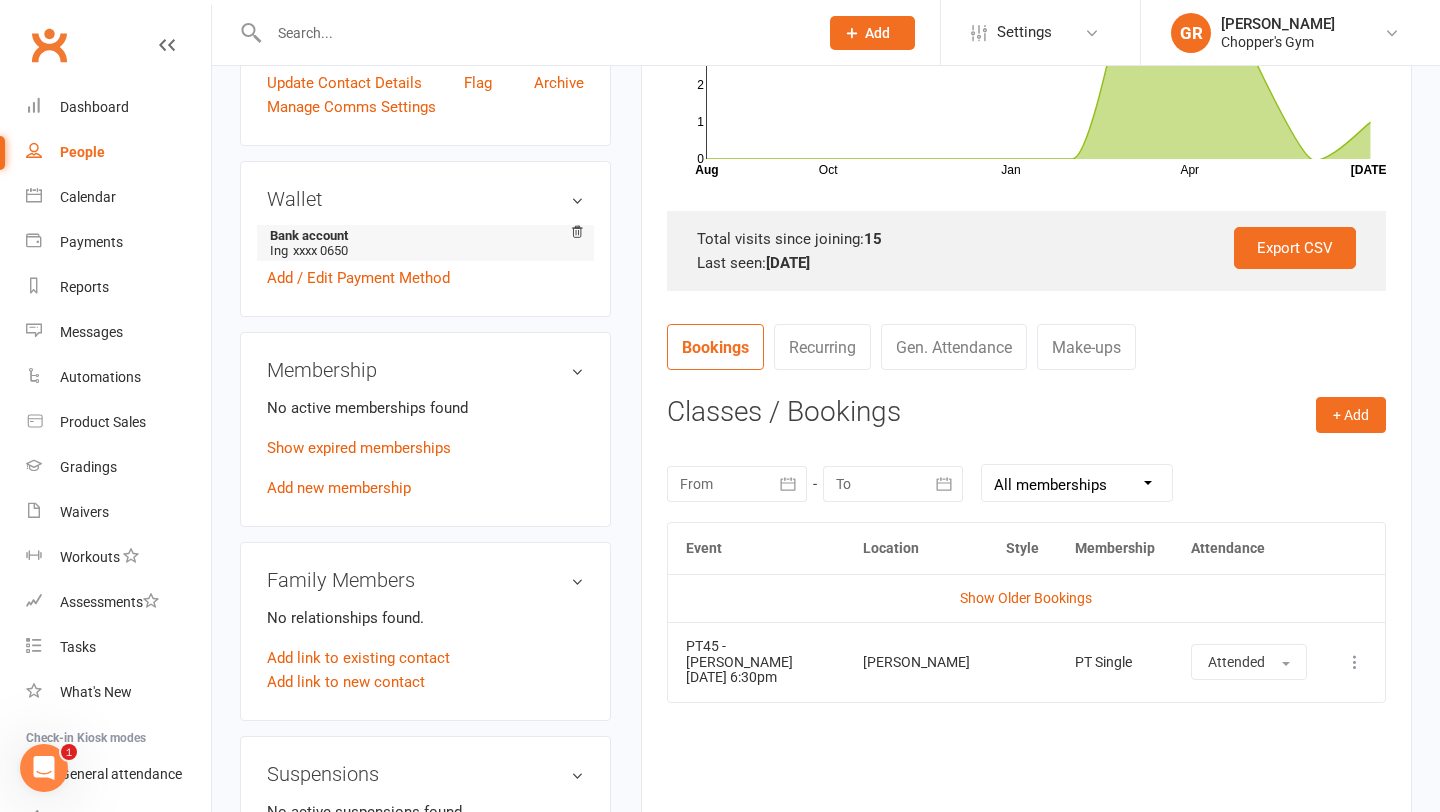 click on "Bank account" at bounding box center (422, 235) 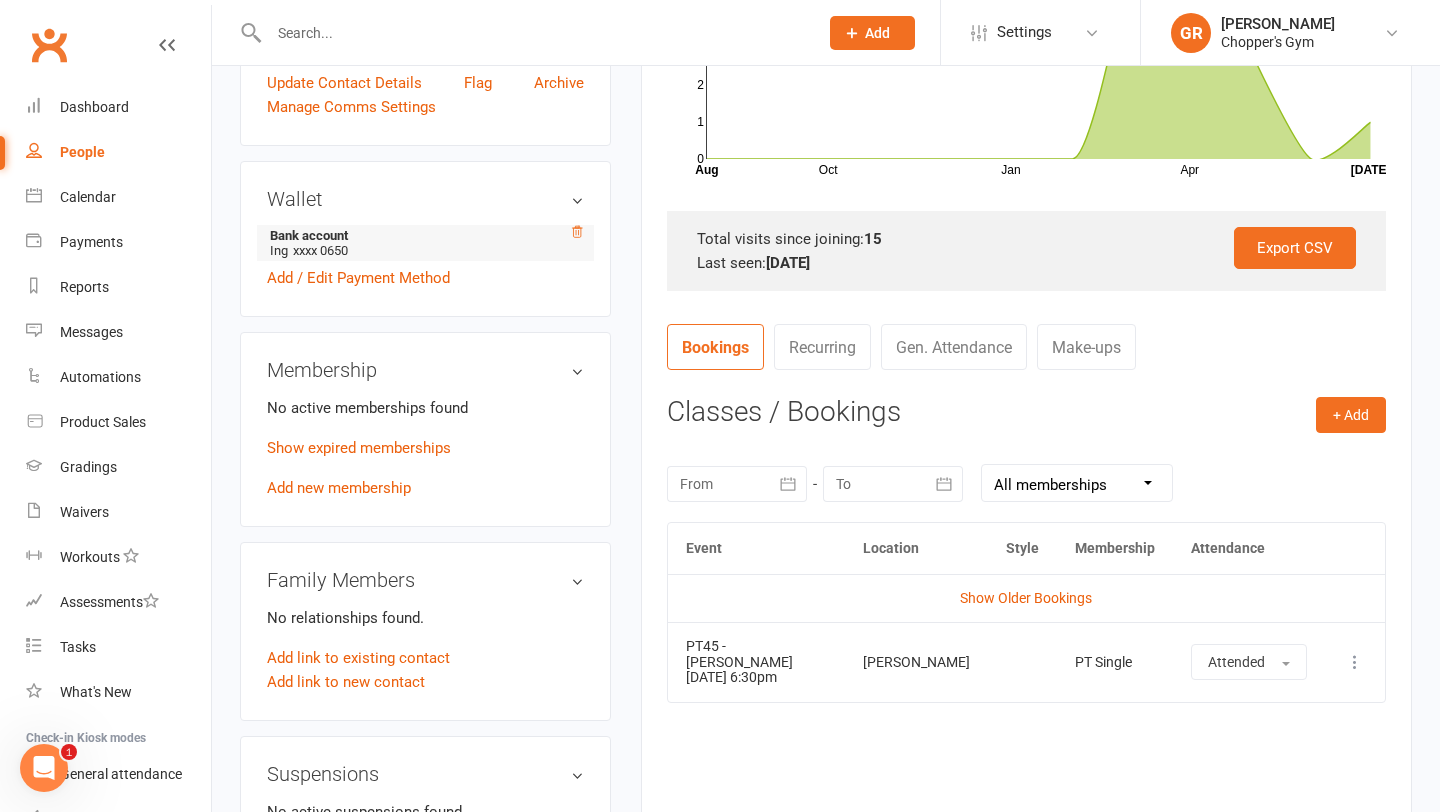click 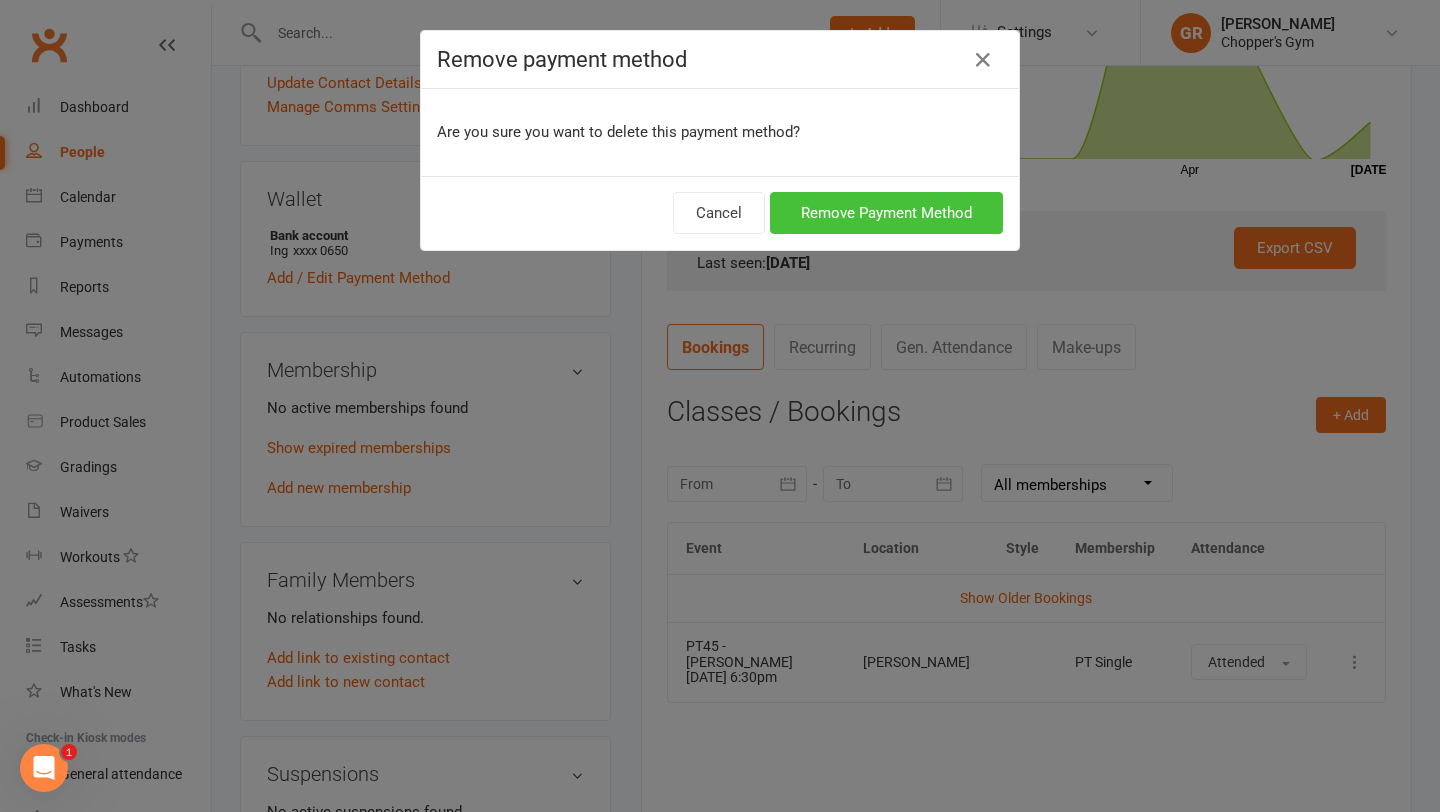 click on "Remove Payment Method" at bounding box center (886, 213) 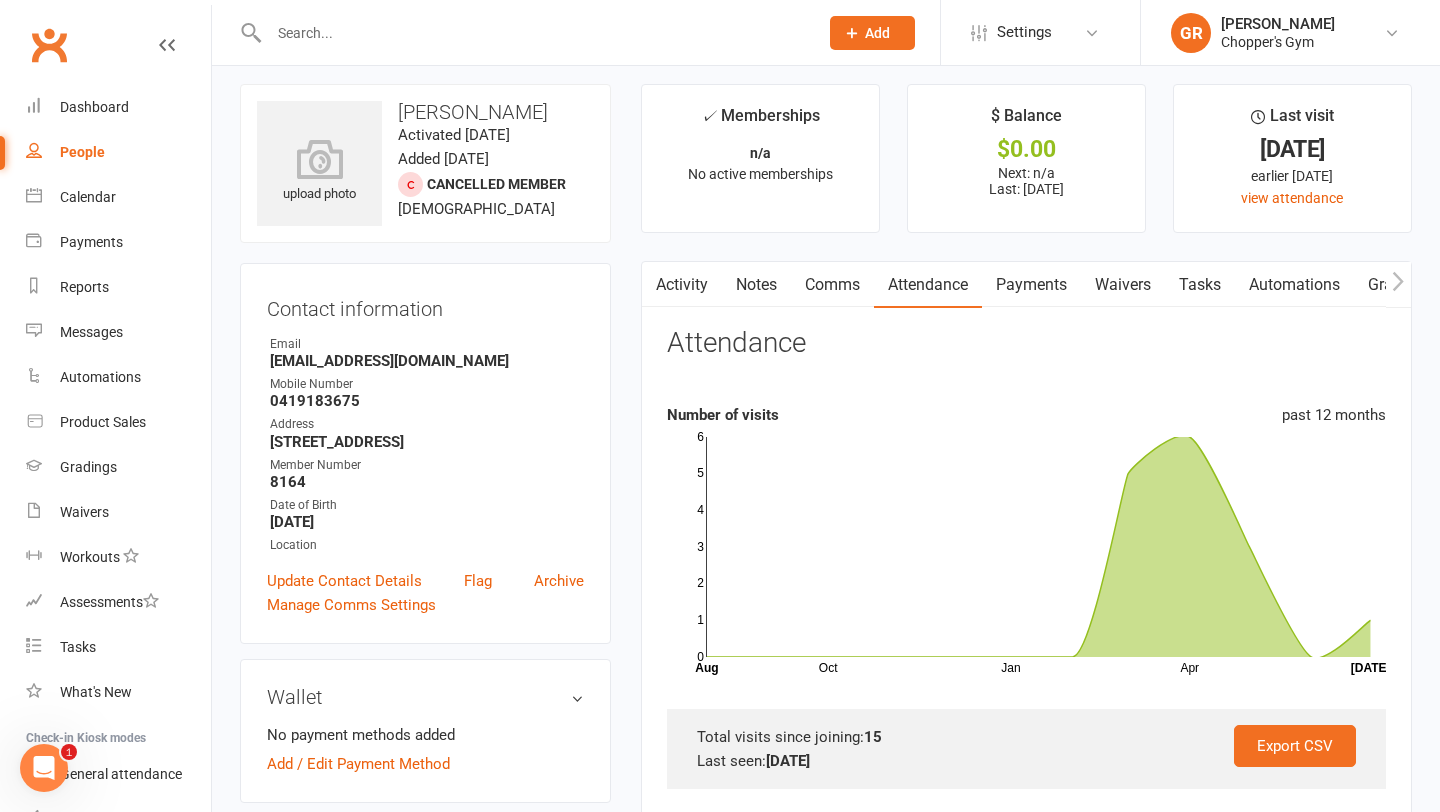 scroll, scrollTop: 0, scrollLeft: 0, axis: both 